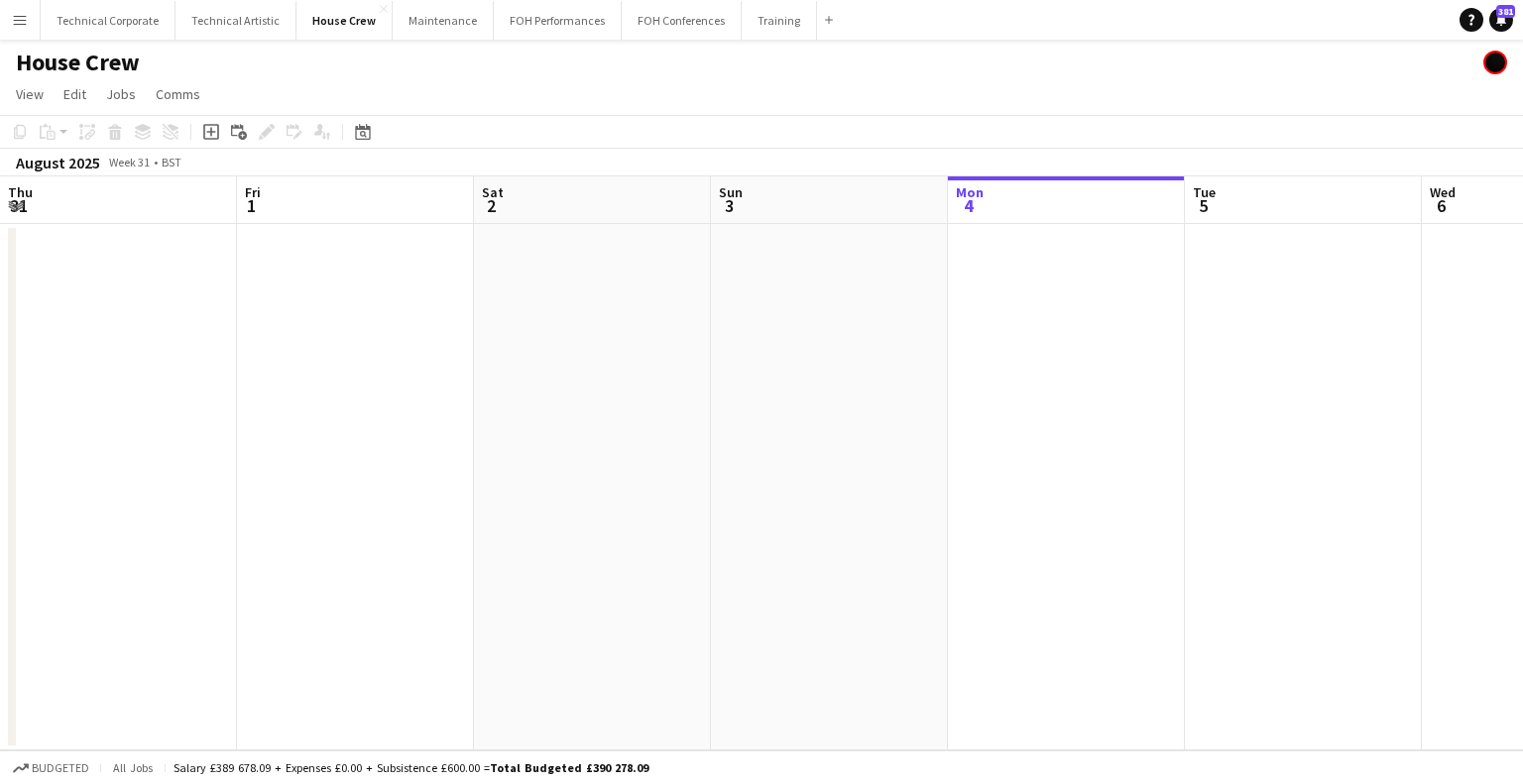 scroll, scrollTop: 0, scrollLeft: 0, axis: both 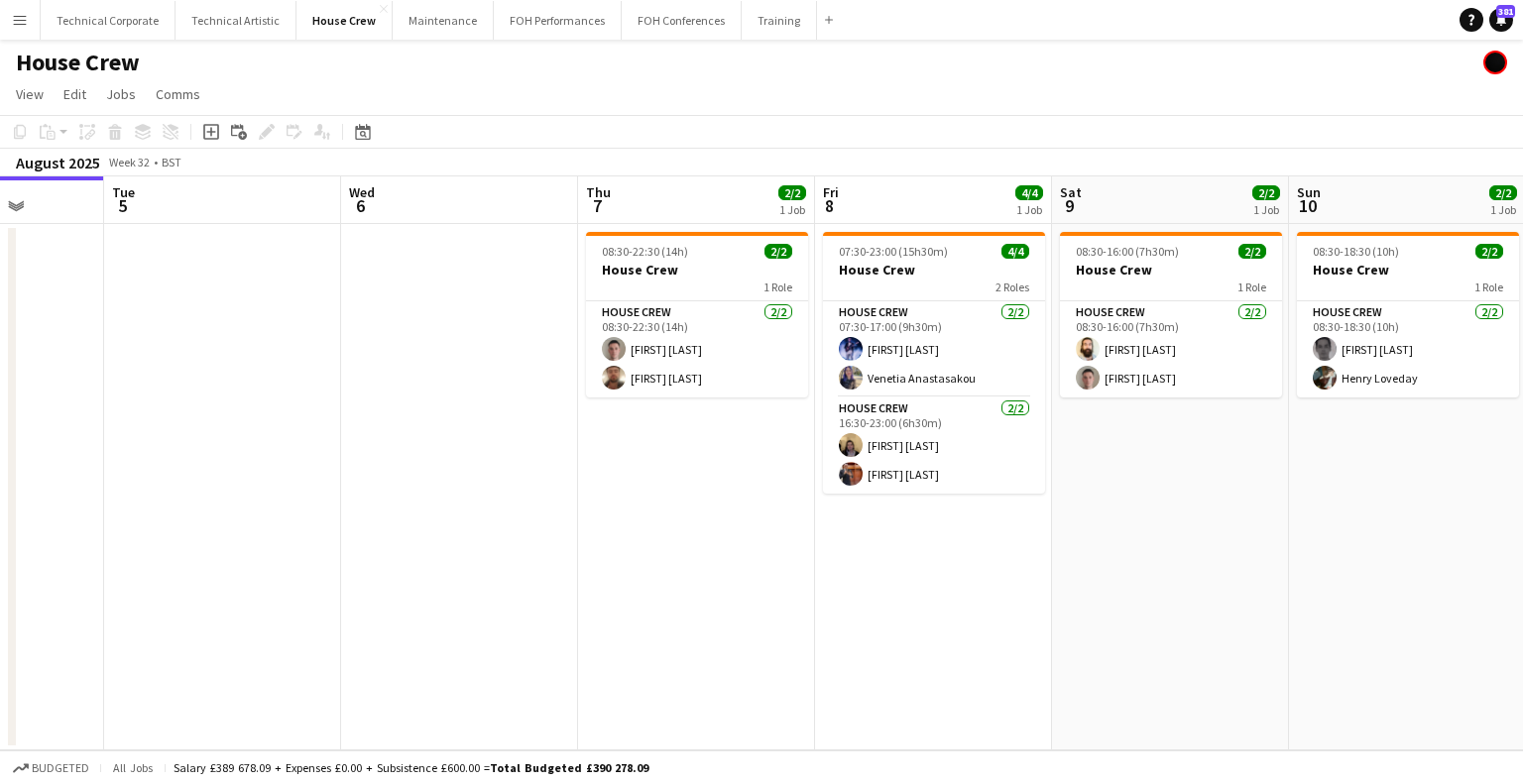 drag, startPoint x: 1098, startPoint y: 408, endPoint x: 723, endPoint y: 438, distance: 376.1981 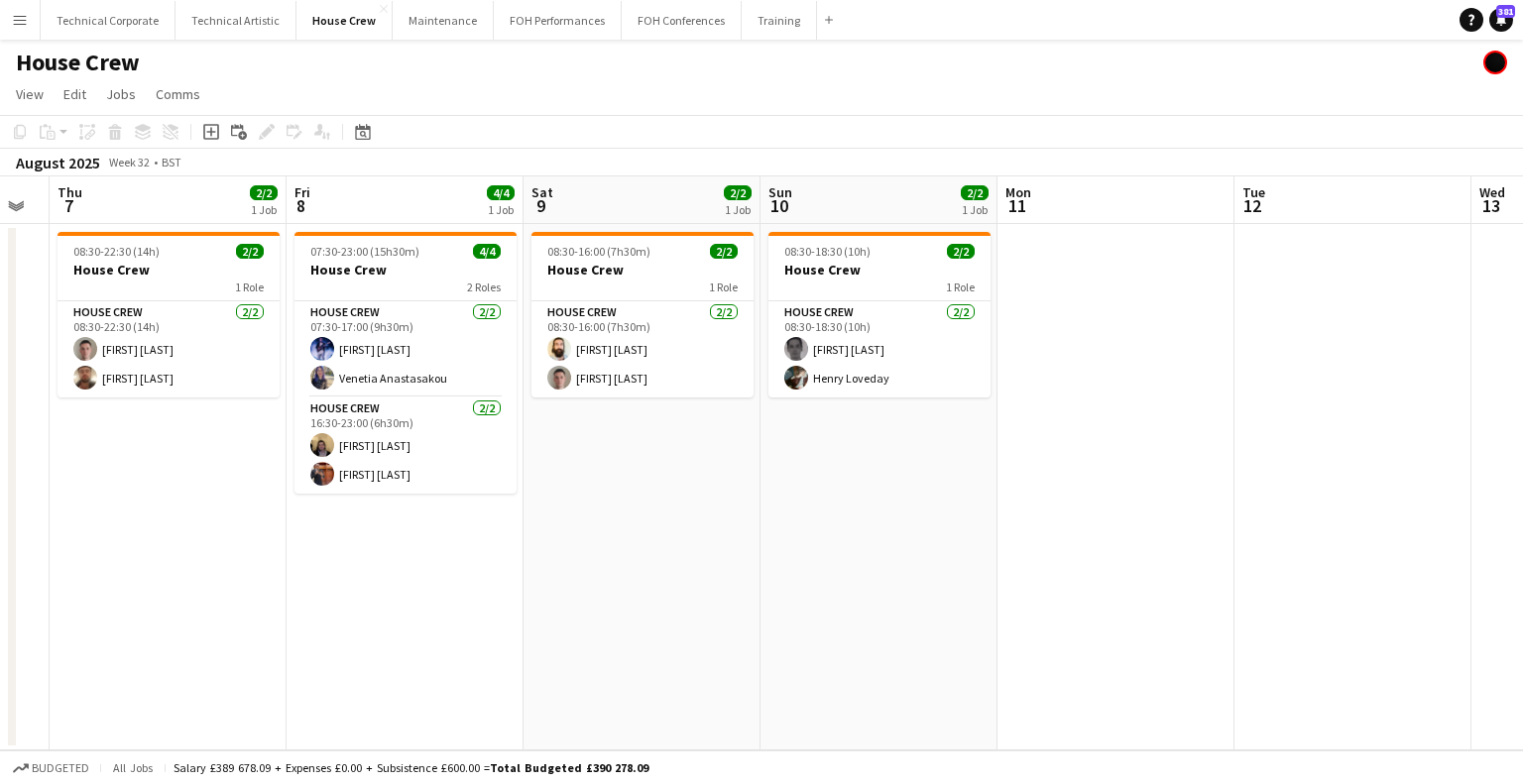 drag, startPoint x: 1417, startPoint y: 407, endPoint x: 888, endPoint y: 432, distance: 529.59 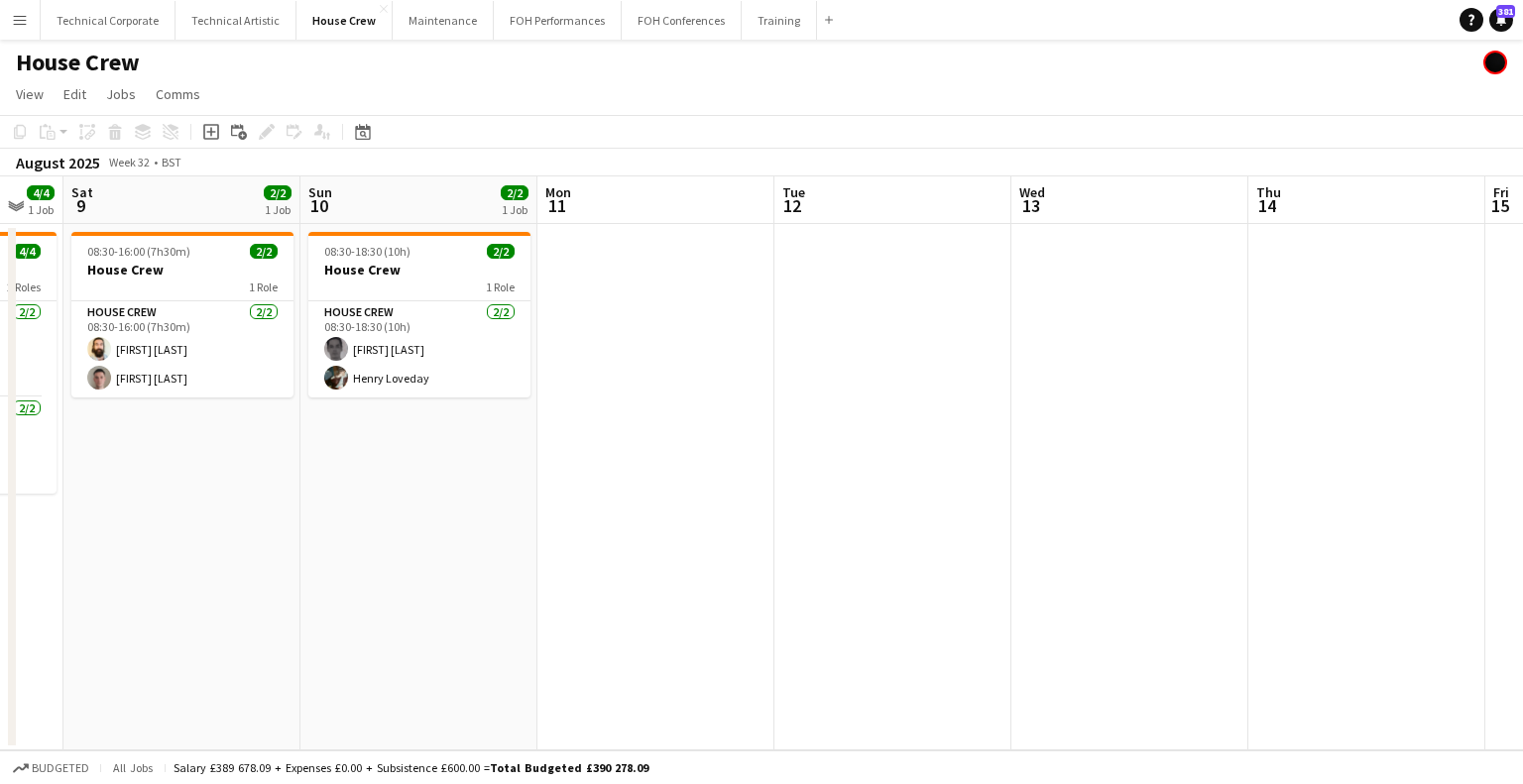 drag, startPoint x: 1366, startPoint y: 403, endPoint x: 1380, endPoint y: 393, distance: 17.20465 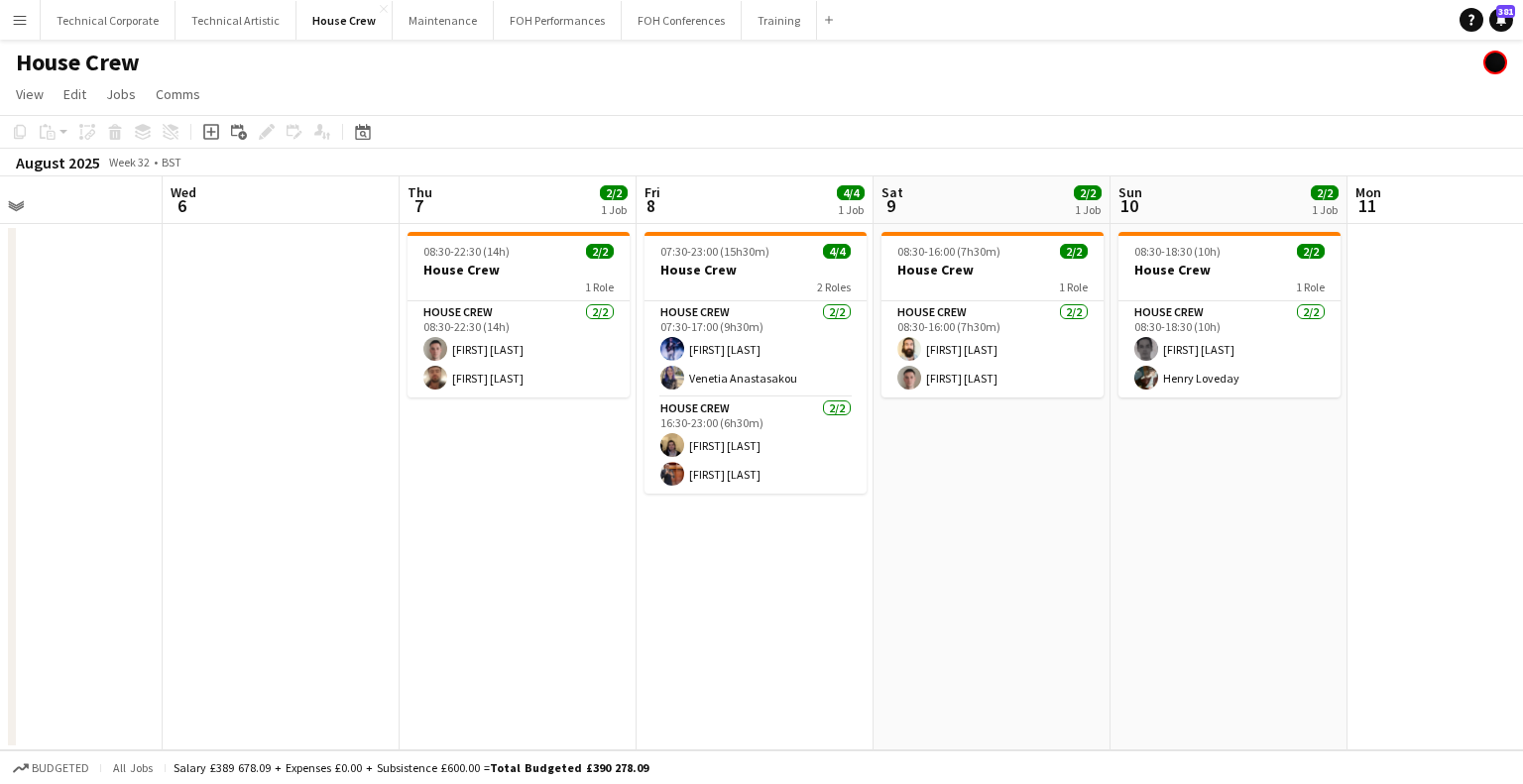 drag, startPoint x: 677, startPoint y: 419, endPoint x: 1028, endPoint y: 459, distance: 353.27185 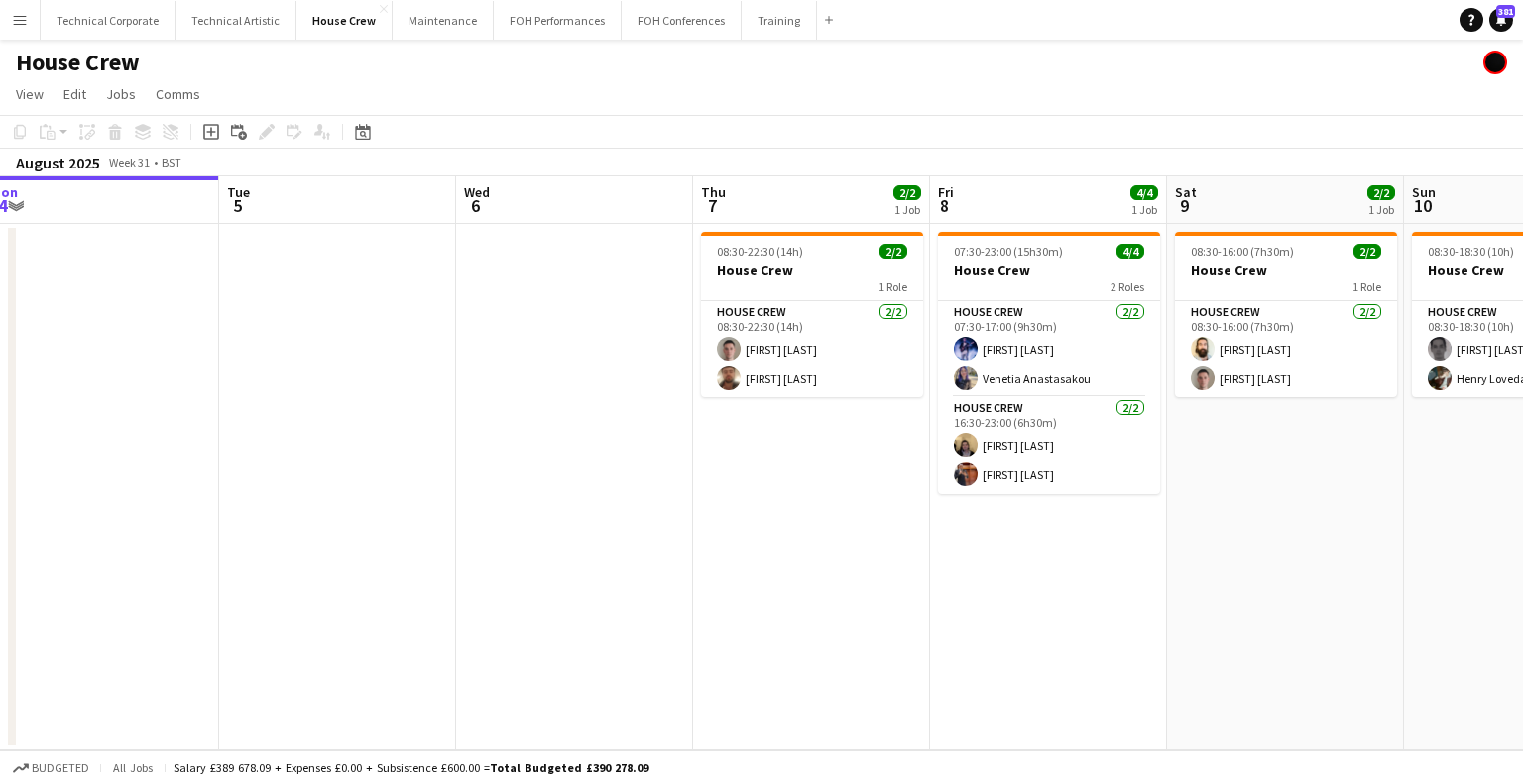 scroll, scrollTop: 0, scrollLeft: 432, axis: horizontal 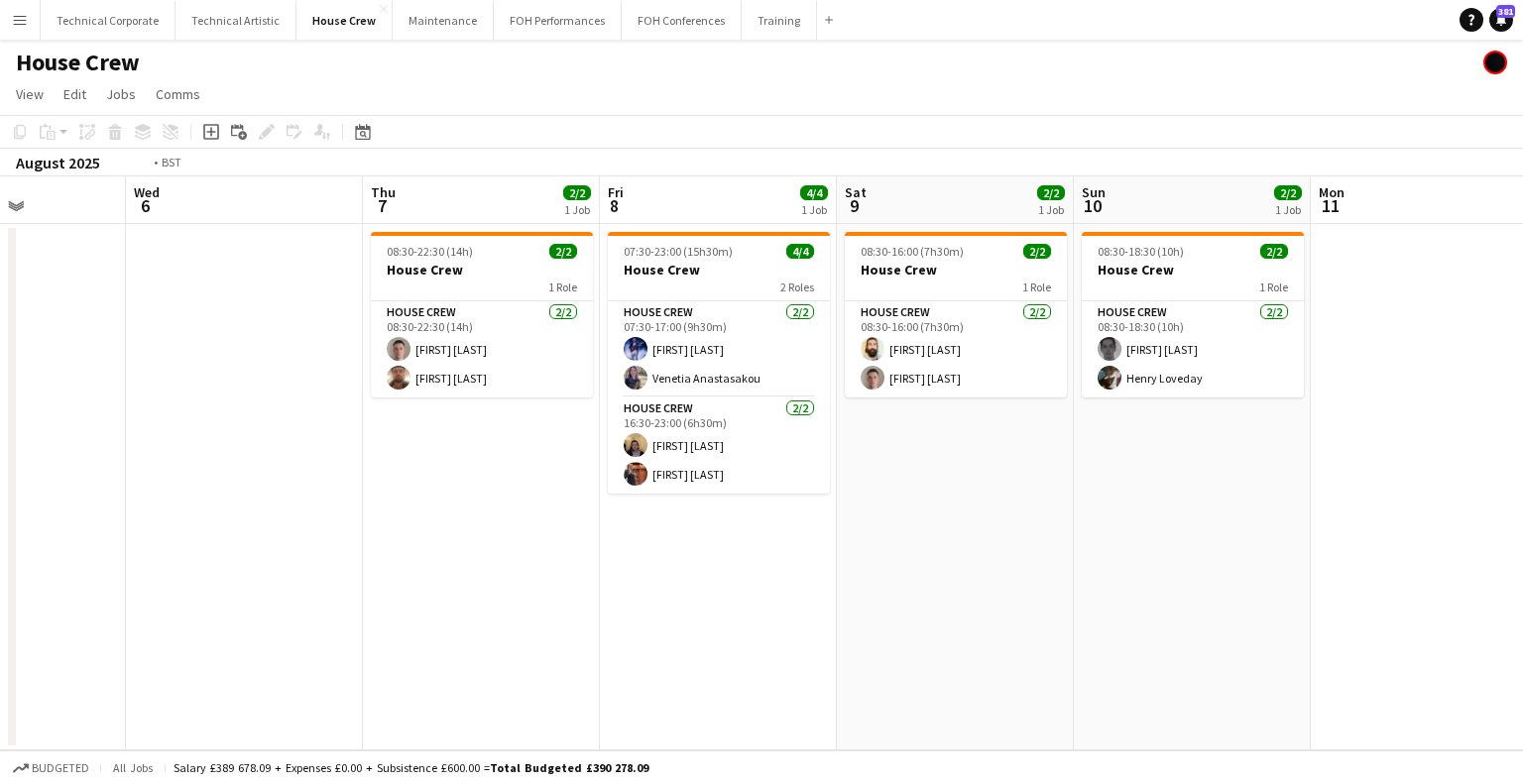 drag, startPoint x: 1044, startPoint y: 489, endPoint x: 690, endPoint y: 522, distance: 355.5348 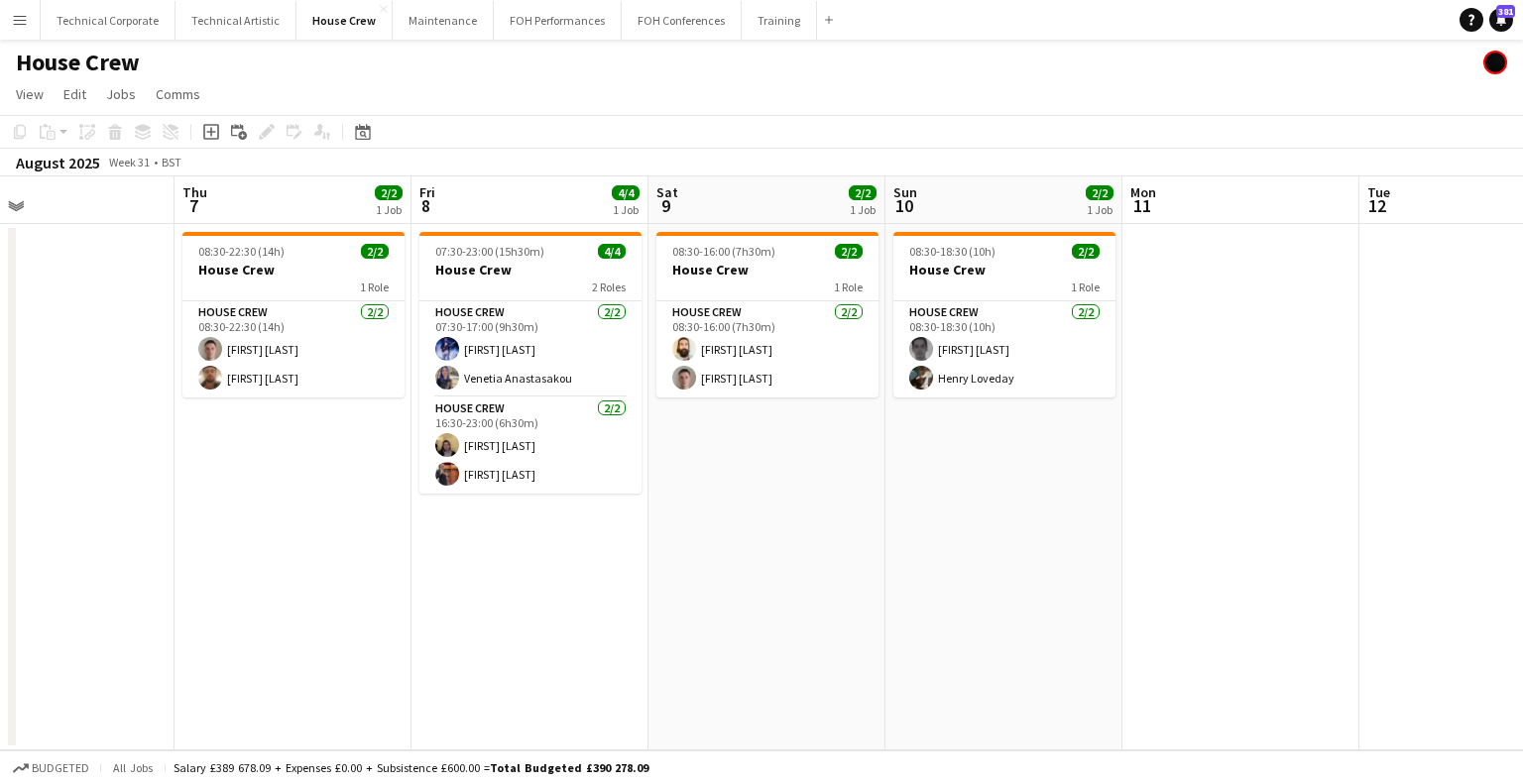click on "Mon   4   Tue   5   Wed   6   Thu   7   2/2   1 Job   Fri   8   4/4   1 Job   Sat   9   2/2   1 Job   Sun   10   2/2   1 Job   Mon   11   Tue   12   Wed   13   Thu   14   Fri   15      08:30-22:30 (14h)    2/2   House Crew   1 Role   House Crew   2/2   08:30-22:30 (14h)
[FIRST] [LAST] [FIRST] [LAST]     07:30-23:00 (15h30m)    4/4   House Crew   2 Roles   House Crew   2/2   07:30-17:00 (9h30m)
[FIRST] [LAST] [FIRST] [LAST]  House Crew   2/2   16:30-23:00 (6h30m)
[FIRST] [LAST] [FIRST] [LAST]     08:30-16:00 (7h30m)    2/2   House Crew   1 Role   House Crew   2/2   08:30-16:00 (7h30m)
[FIRST] [LAST] [FIRST] [LAST]     08:30-18:30 (10h)    2/2   House Crew   1 Role   House Crew   2/2   08:30-18:30 (10h)
[FIRST] [LAST] [FIRST] [LAST]" at bounding box center (762, 463) 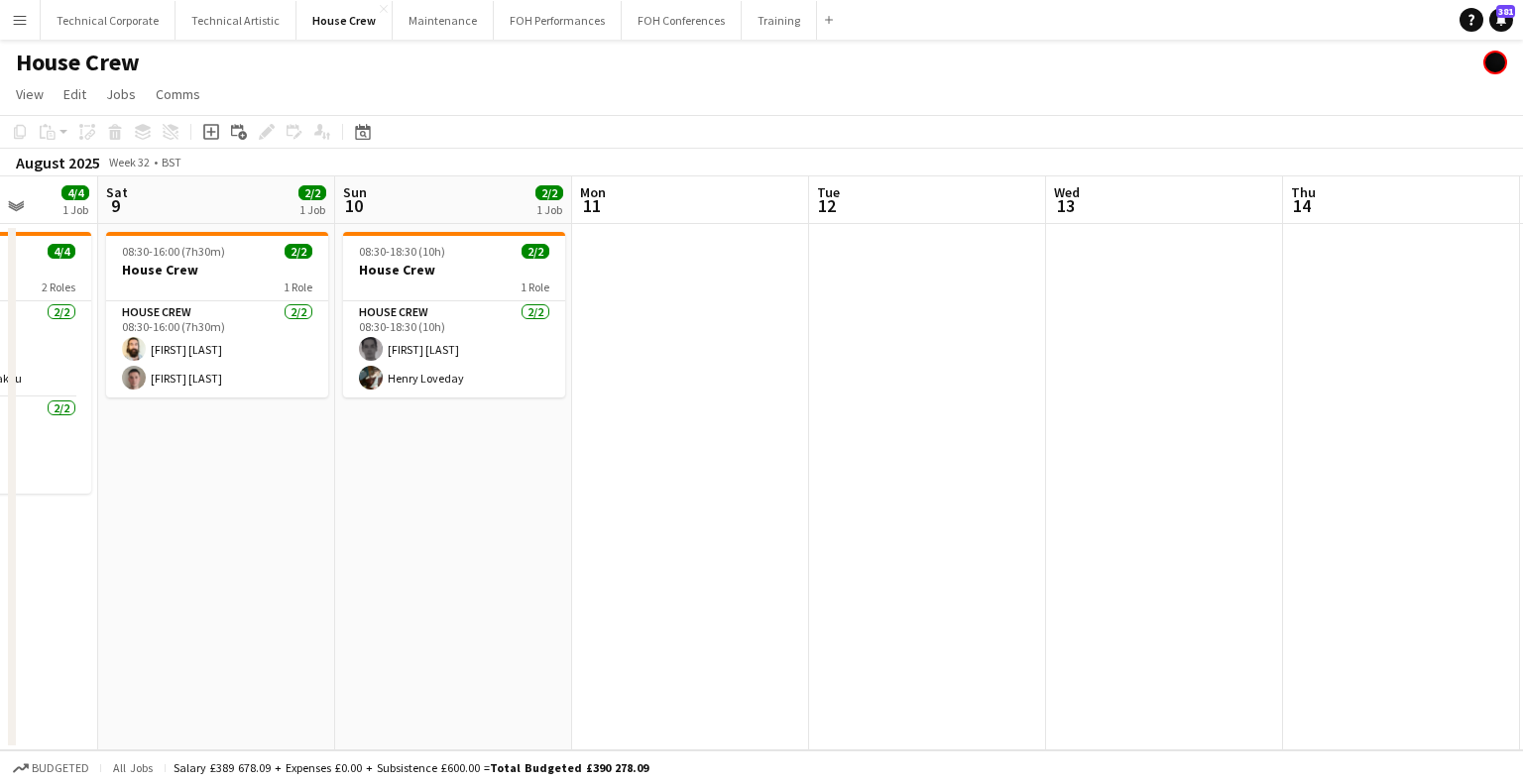click on "Wed   6   Thu   7   2/2   1 Job   Fri   8   4/4   1 Job   Sat   9   2/2   1 Job   Sun   10   2/2   1 Job   Mon   11   Tue   12   Wed   13   Thu   14   Fri   15   Sat   16   Sun   17      08:30-22:30 (14h)    2/2   House Crew   1 Role   House Crew   2/2   08:30-22:30 (14h)
[FIRST] [LAST] [FIRST] [LAST]     07:30-23:00 (15h30m)    4/4   House Crew   2 Roles   House Crew   2/2   07:30-17:00 (9h30m)
[FIRST] [LAST] [FIRST] [LAST]  House Crew   2/2   16:30-23:00 (6h30m)
[FIRST] [LAST] [FIRST] [LAST]     08:30-16:00 (7h30m)    2/2   House Crew   1 Role   House Crew   2/2   08:30-16:00 (7h30m)
[FIRST] [LAST] [FIRST] [LAST]     08:30-18:30 (10h)    2/2   House Crew   1 Role   House Crew   2/2   08:30-18:30 (10h)
[FIRST] [LAST] [FIRST] [LAST]" at bounding box center [762, 463] 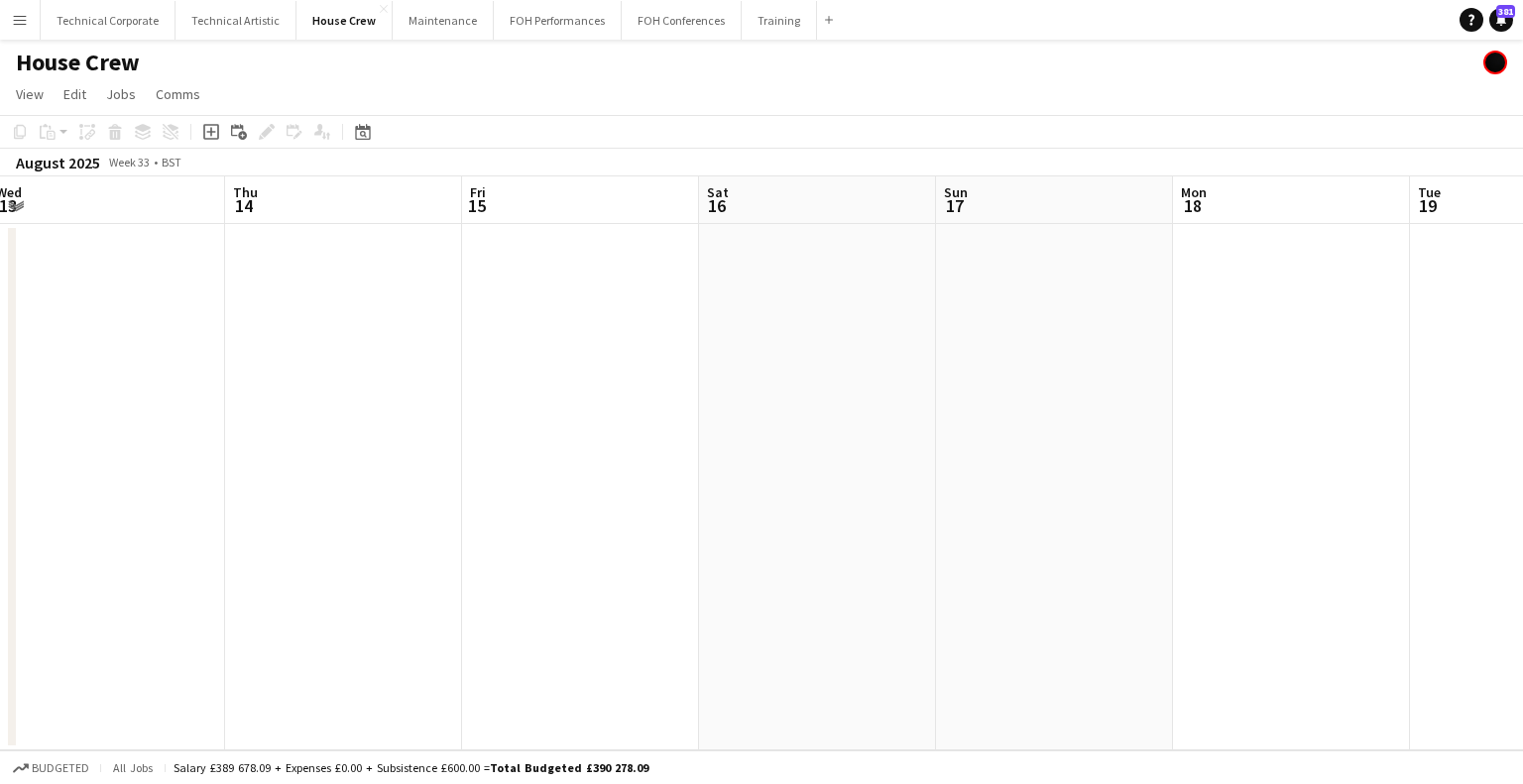 drag, startPoint x: 1274, startPoint y: 488, endPoint x: 769, endPoint y: 474, distance: 505.194 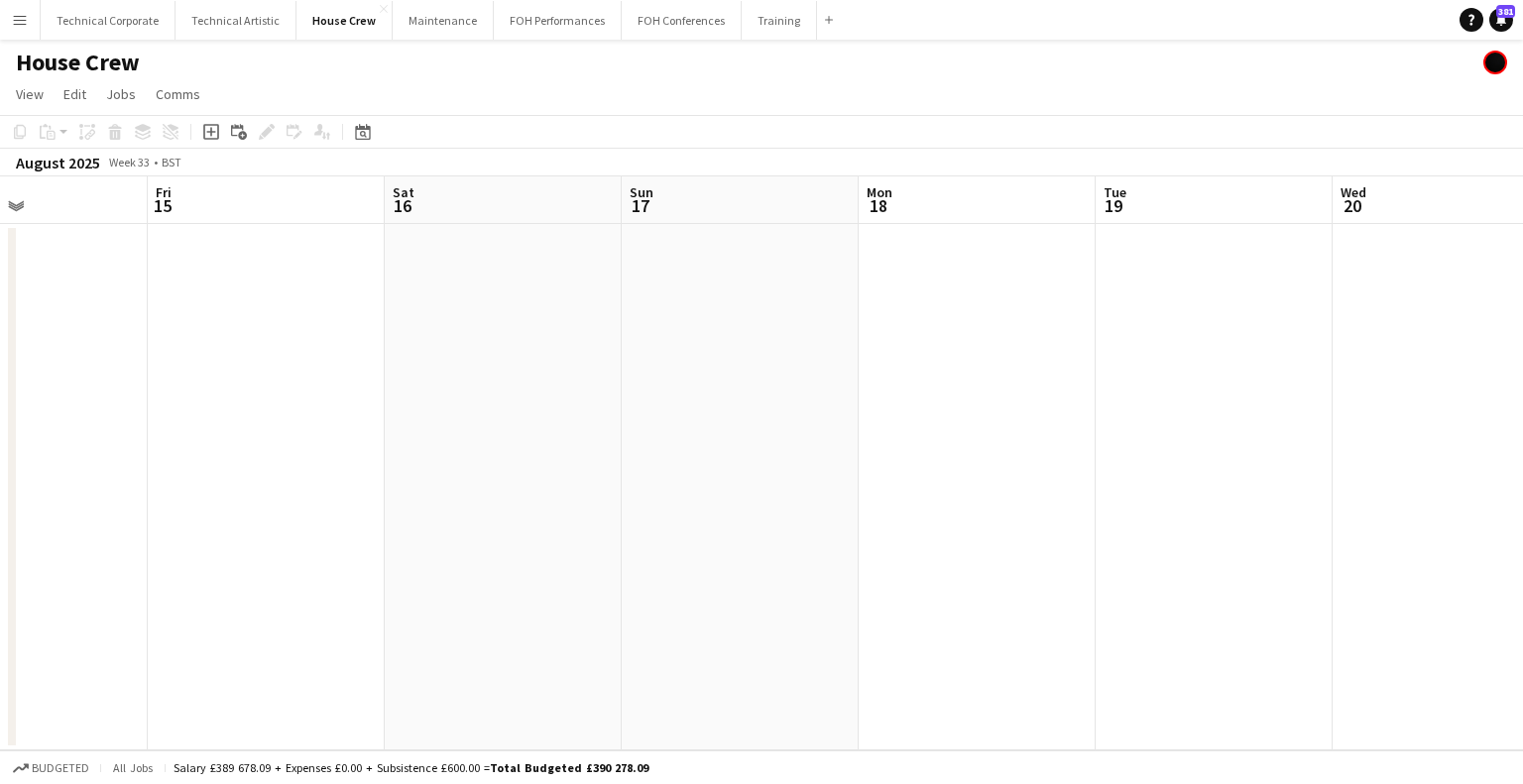 drag, startPoint x: 1162, startPoint y: 484, endPoint x: 734, endPoint y: 455, distance: 428.9814 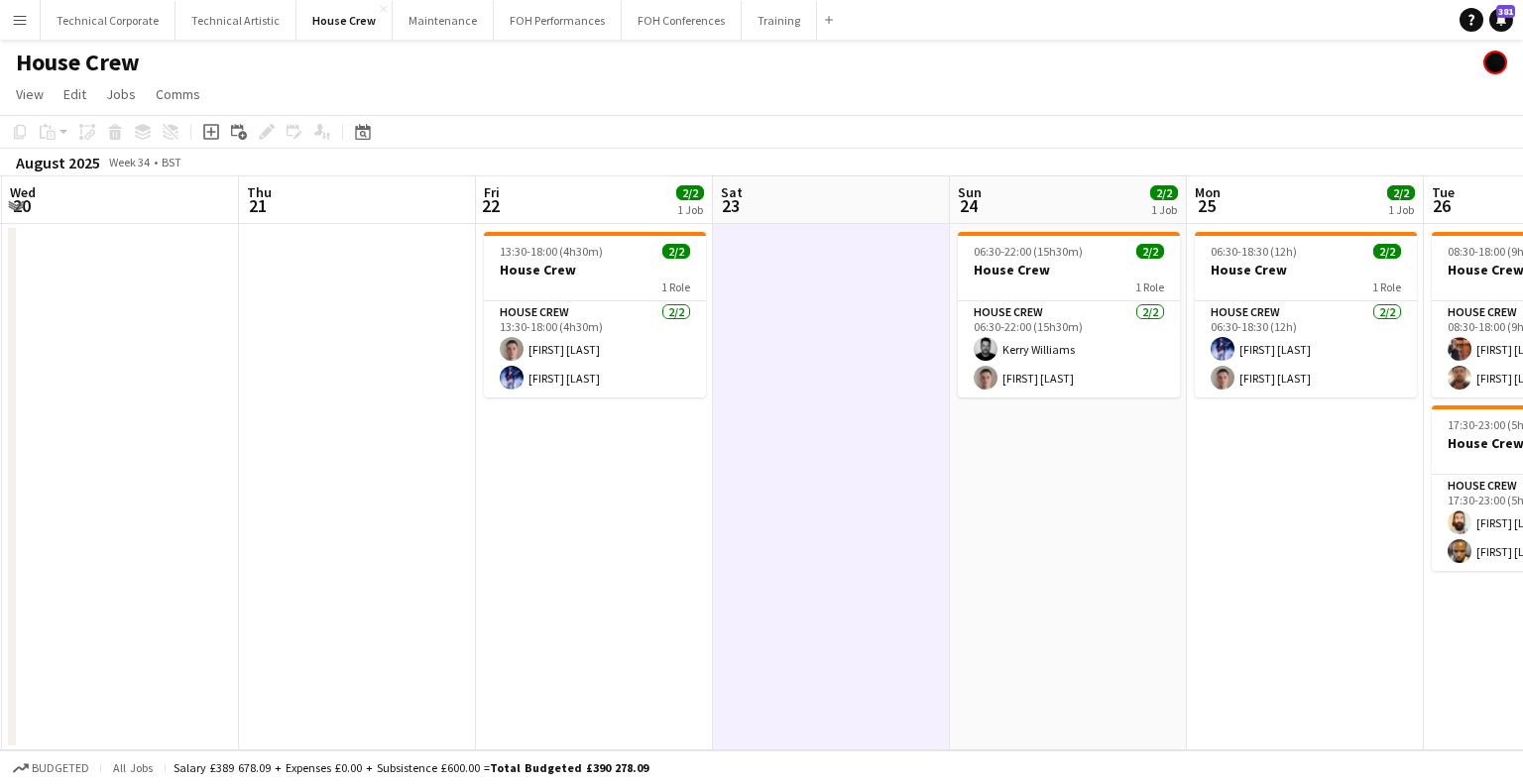 drag, startPoint x: 1158, startPoint y: 479, endPoint x: 545, endPoint y: 443, distance: 614.05619 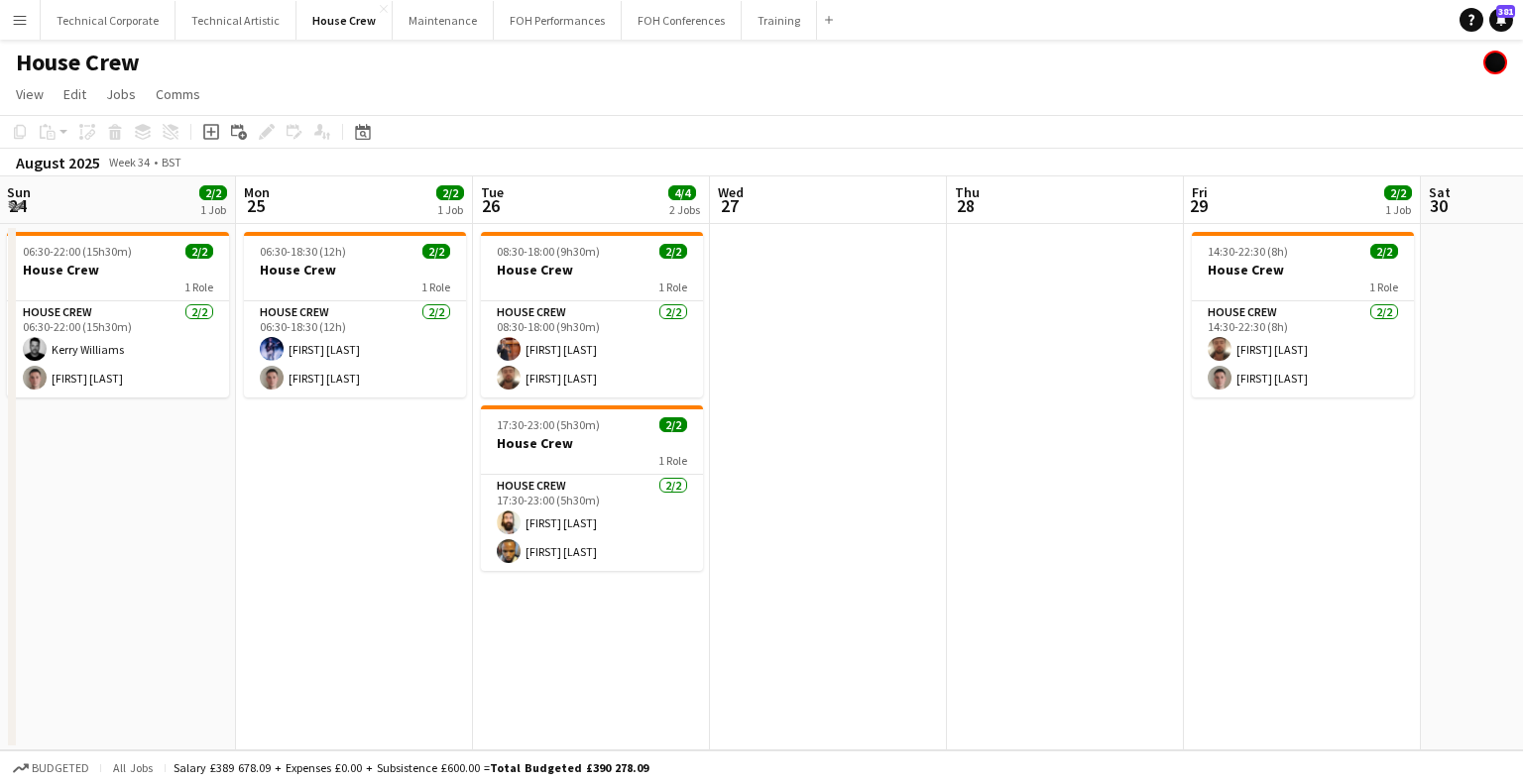 scroll, scrollTop: 0, scrollLeft: 570, axis: horizontal 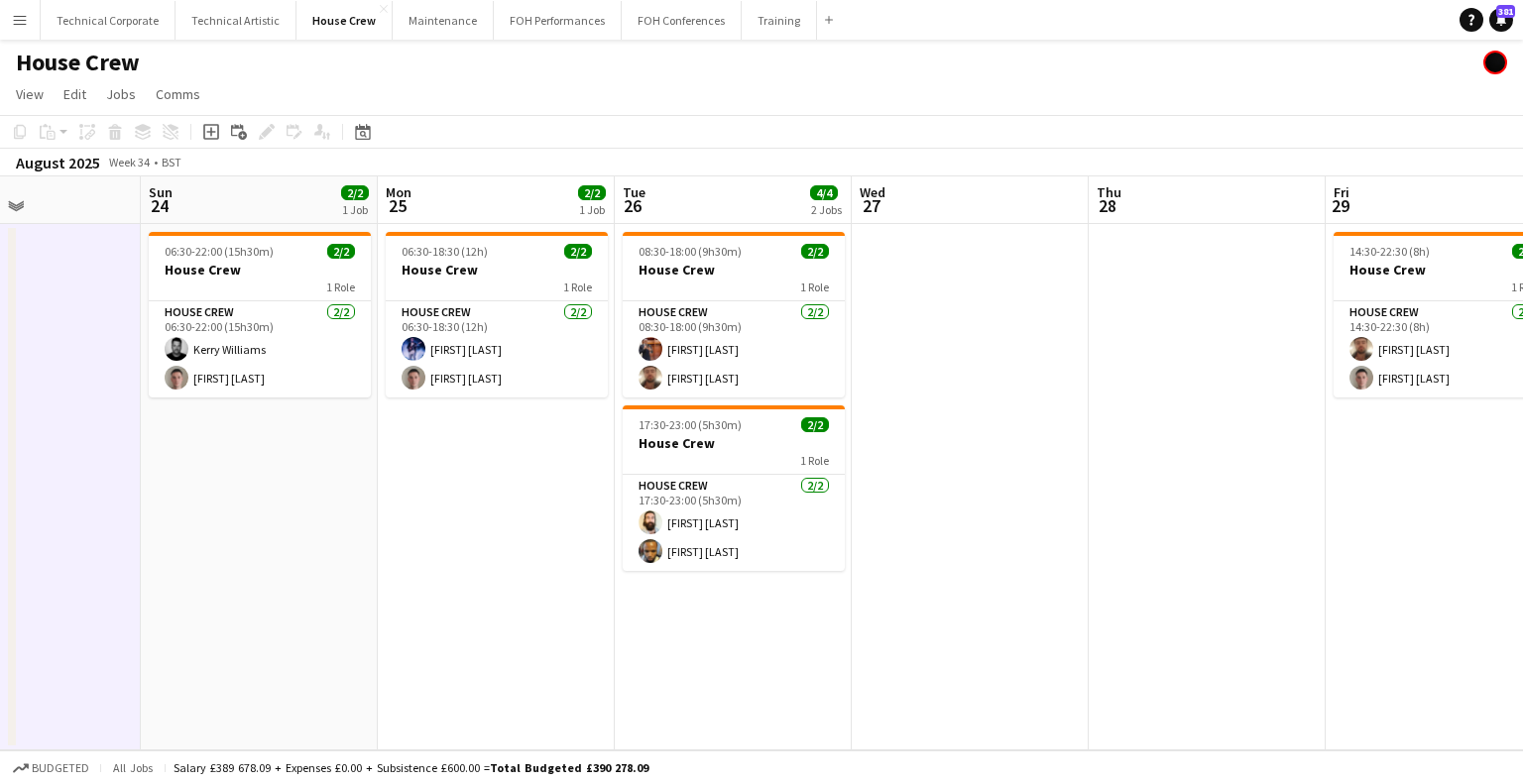 drag, startPoint x: 997, startPoint y: 452, endPoint x: 665, endPoint y: 474, distance: 332.72812 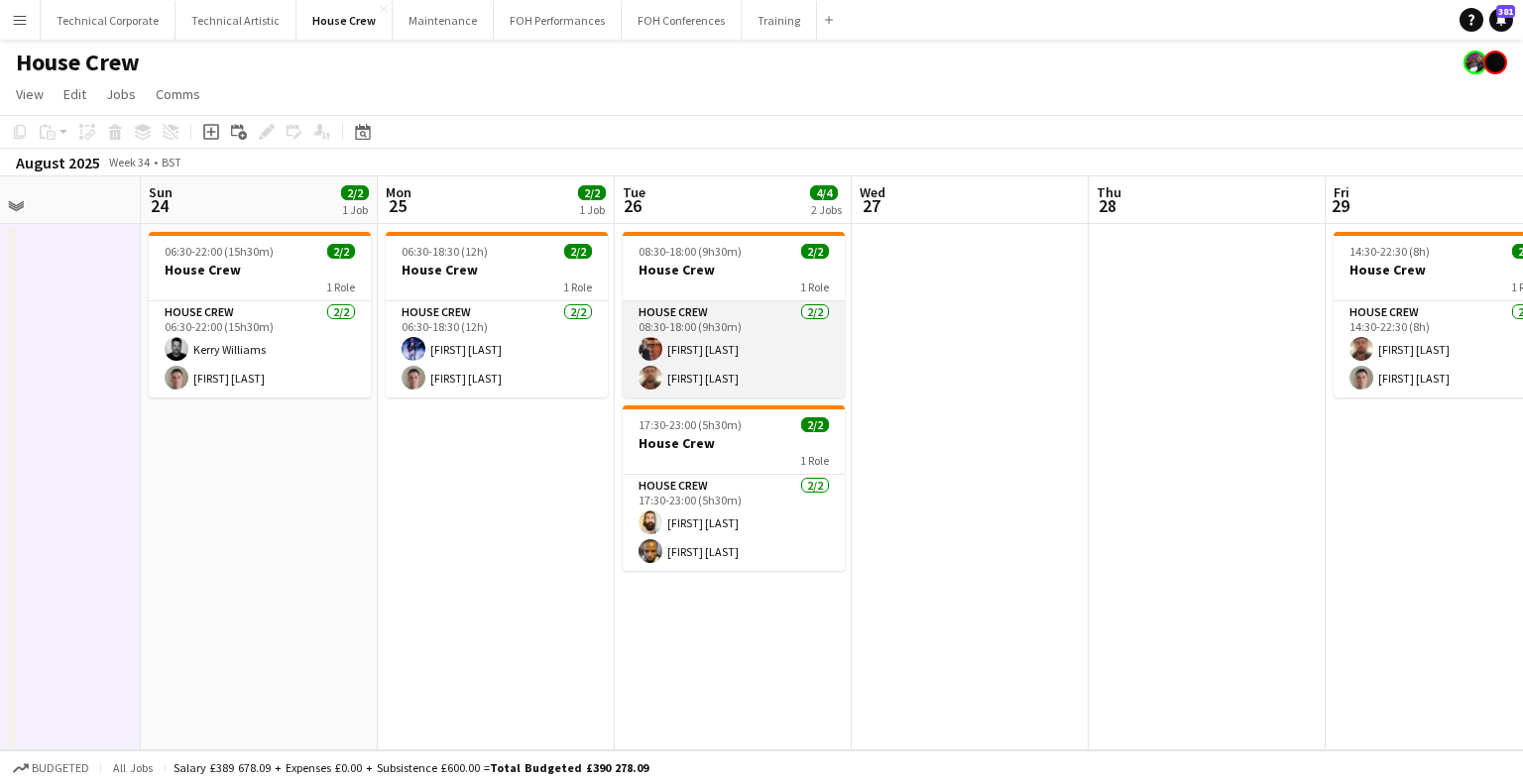 click on "House Crew   2/2   08:30-18:00 (9h30m)
[FIRST] [LAST] [FIRST] [LAST]" at bounding box center [734, 349] 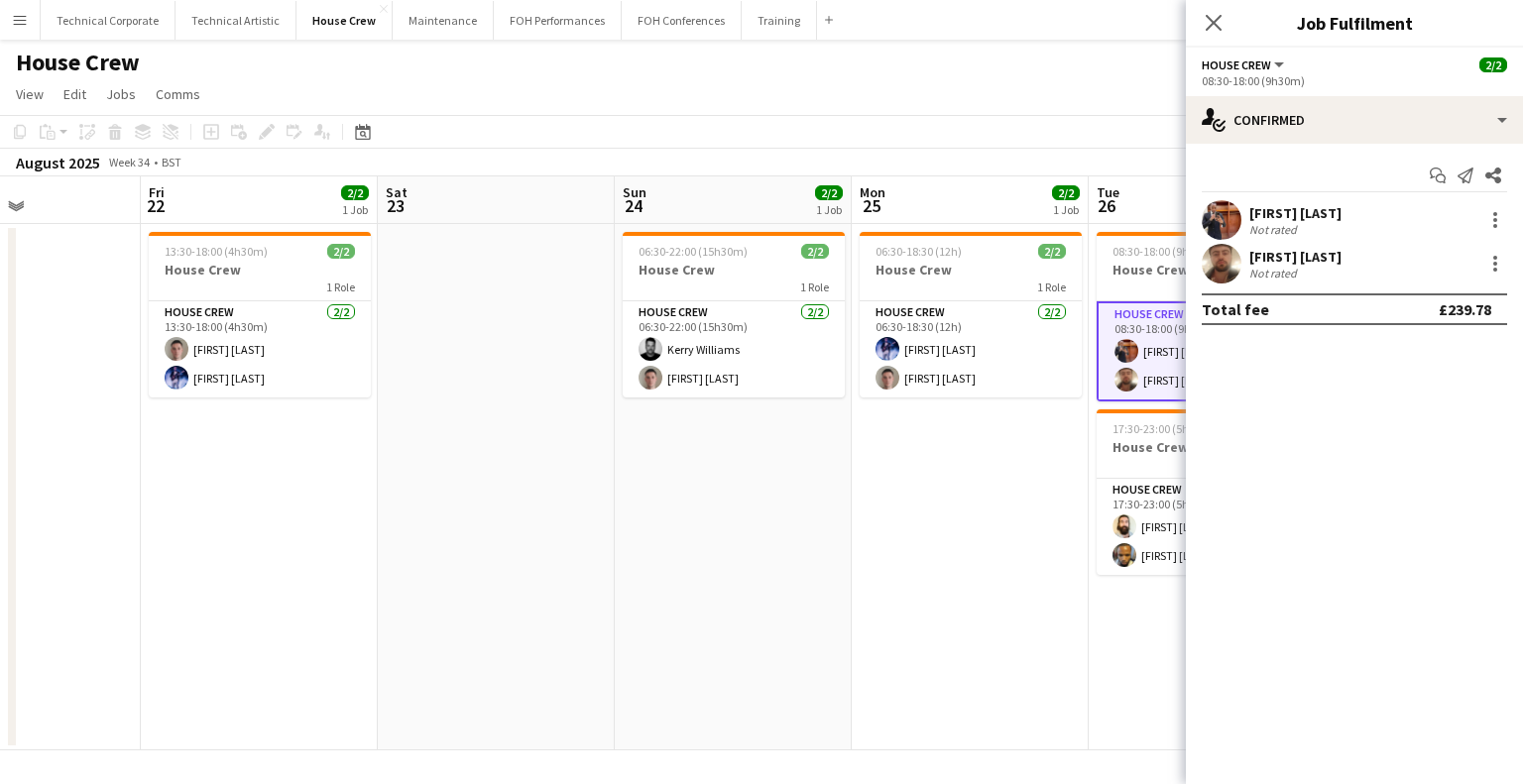 drag, startPoint x: 1051, startPoint y: 501, endPoint x: 452, endPoint y: 445, distance: 601.612 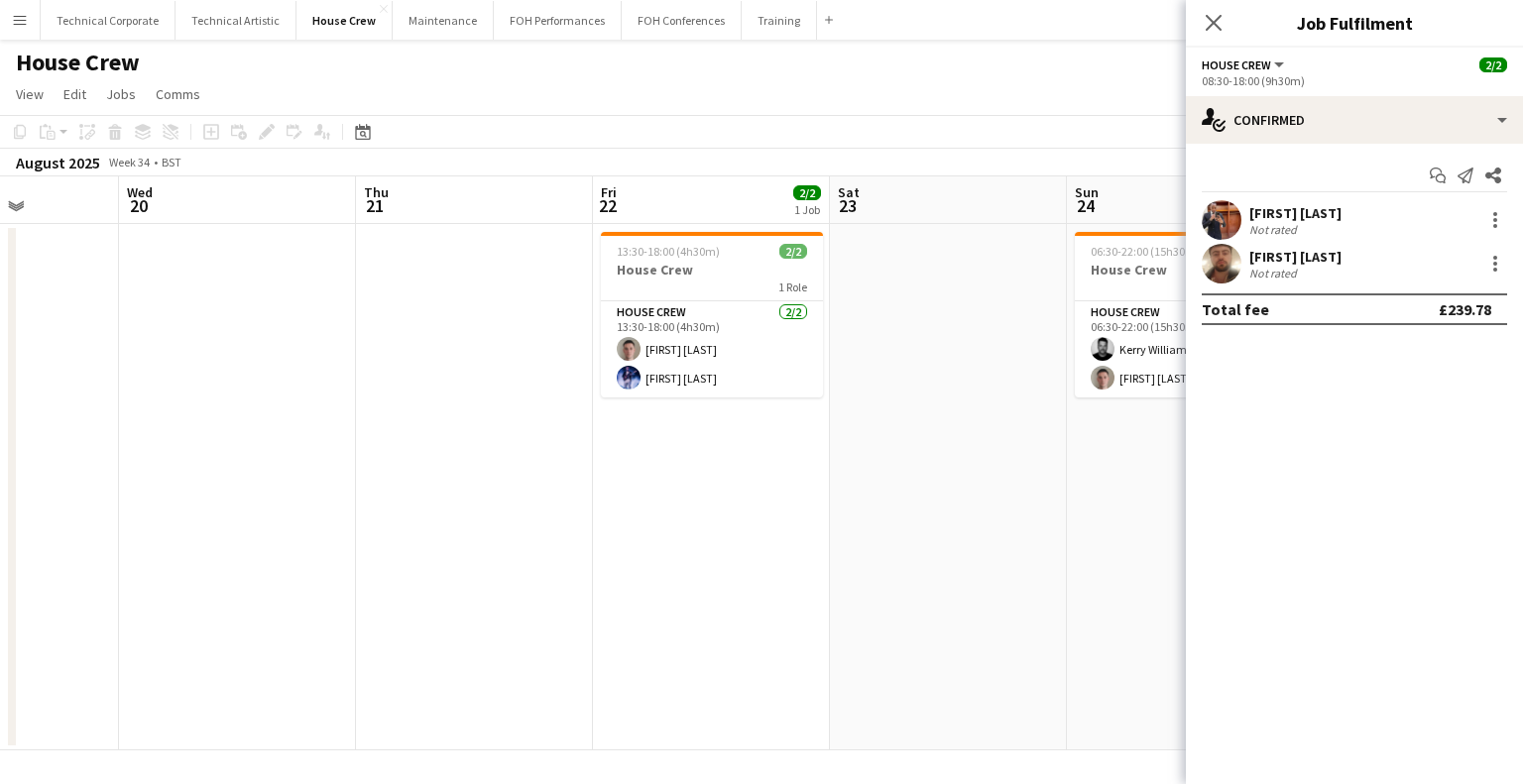 drag, startPoint x: 726, startPoint y: 445, endPoint x: 1015, endPoint y: 436, distance: 289.1401 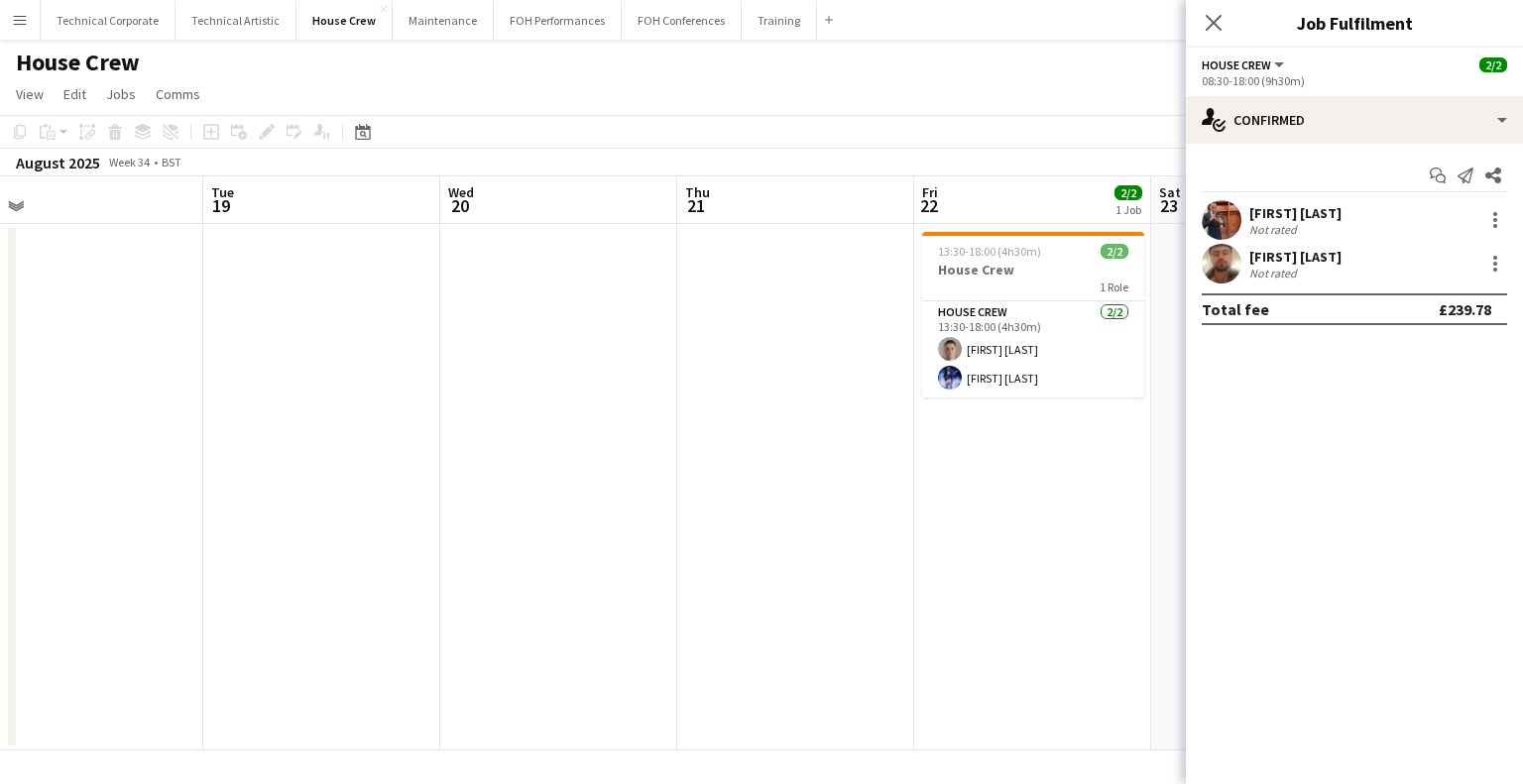 click at bounding box center (795, 487) 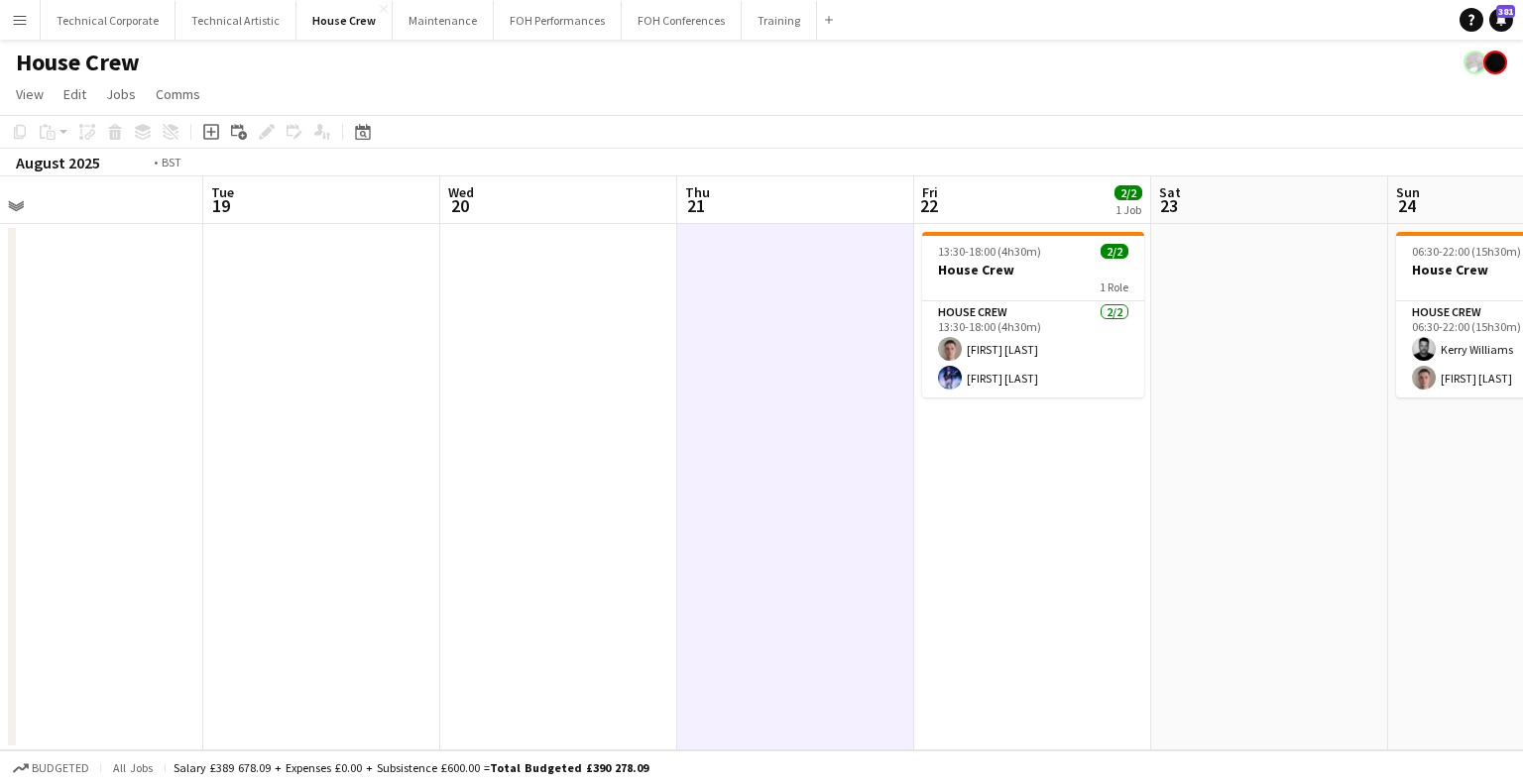 drag, startPoint x: 549, startPoint y: 477, endPoint x: 1320, endPoint y: 492, distance: 771.1459 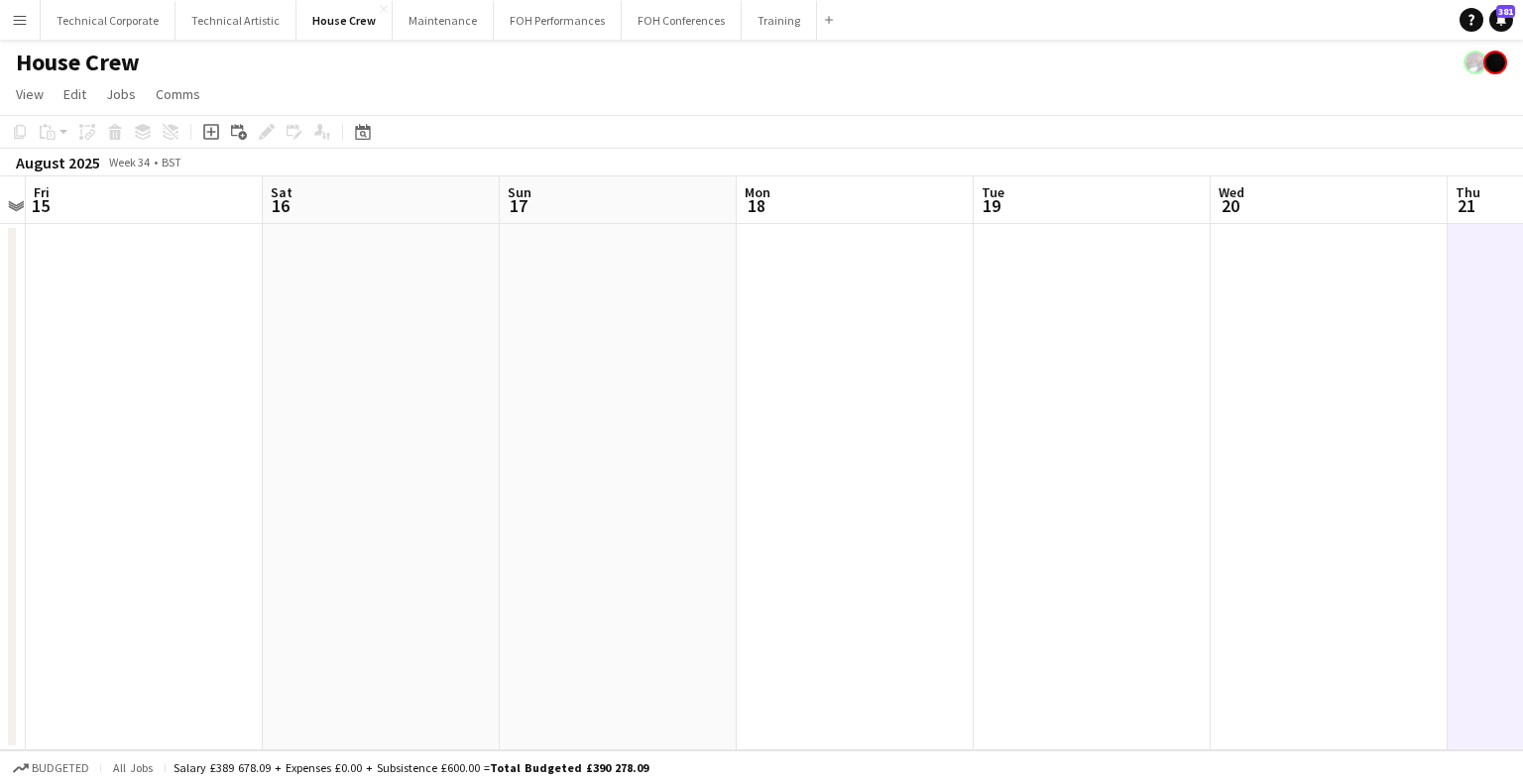 drag, startPoint x: 530, startPoint y: 462, endPoint x: 1225, endPoint y: 504, distance: 696.26791 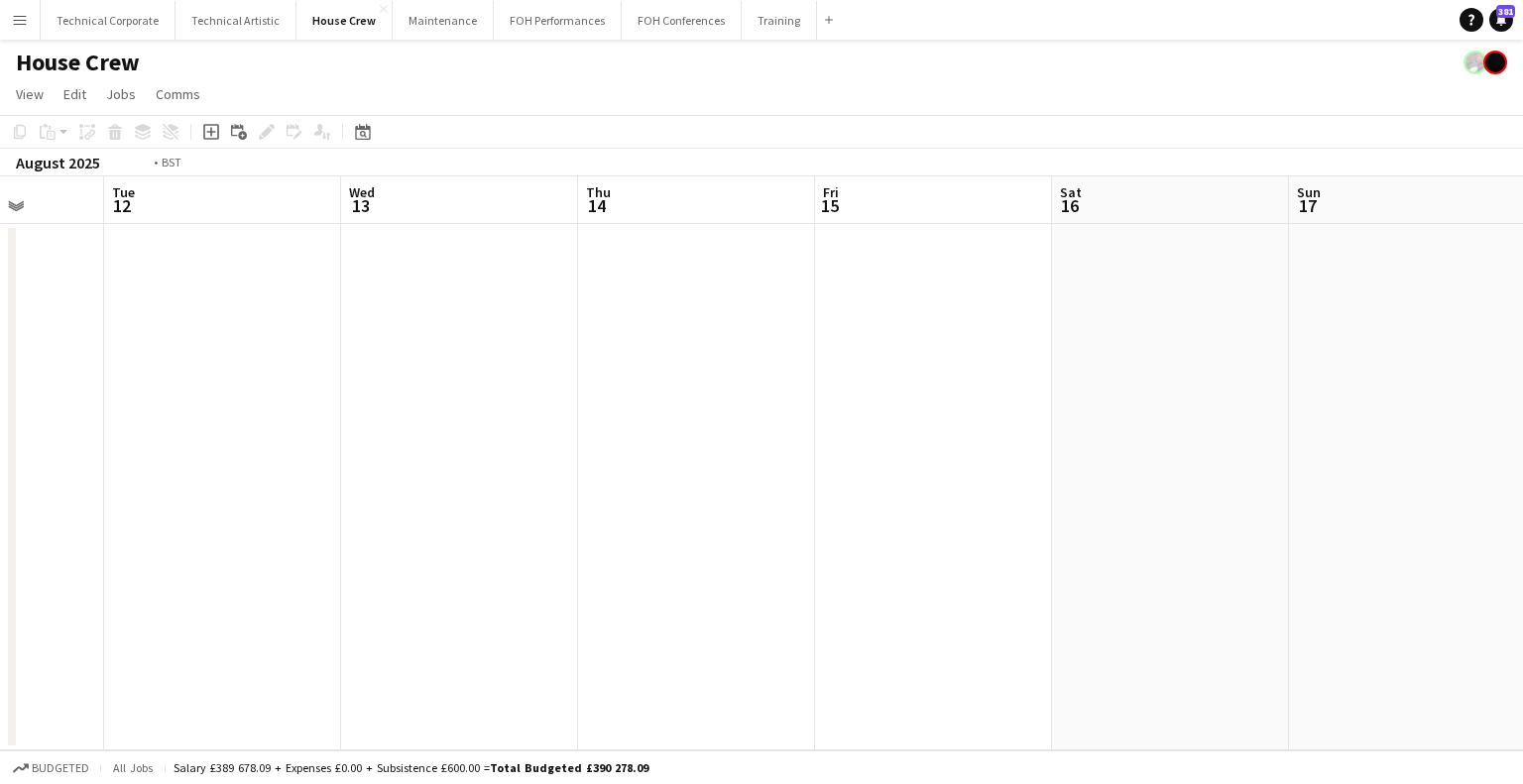 drag, startPoint x: 682, startPoint y: 475, endPoint x: 1352, endPoint y: 484, distance: 670.06045 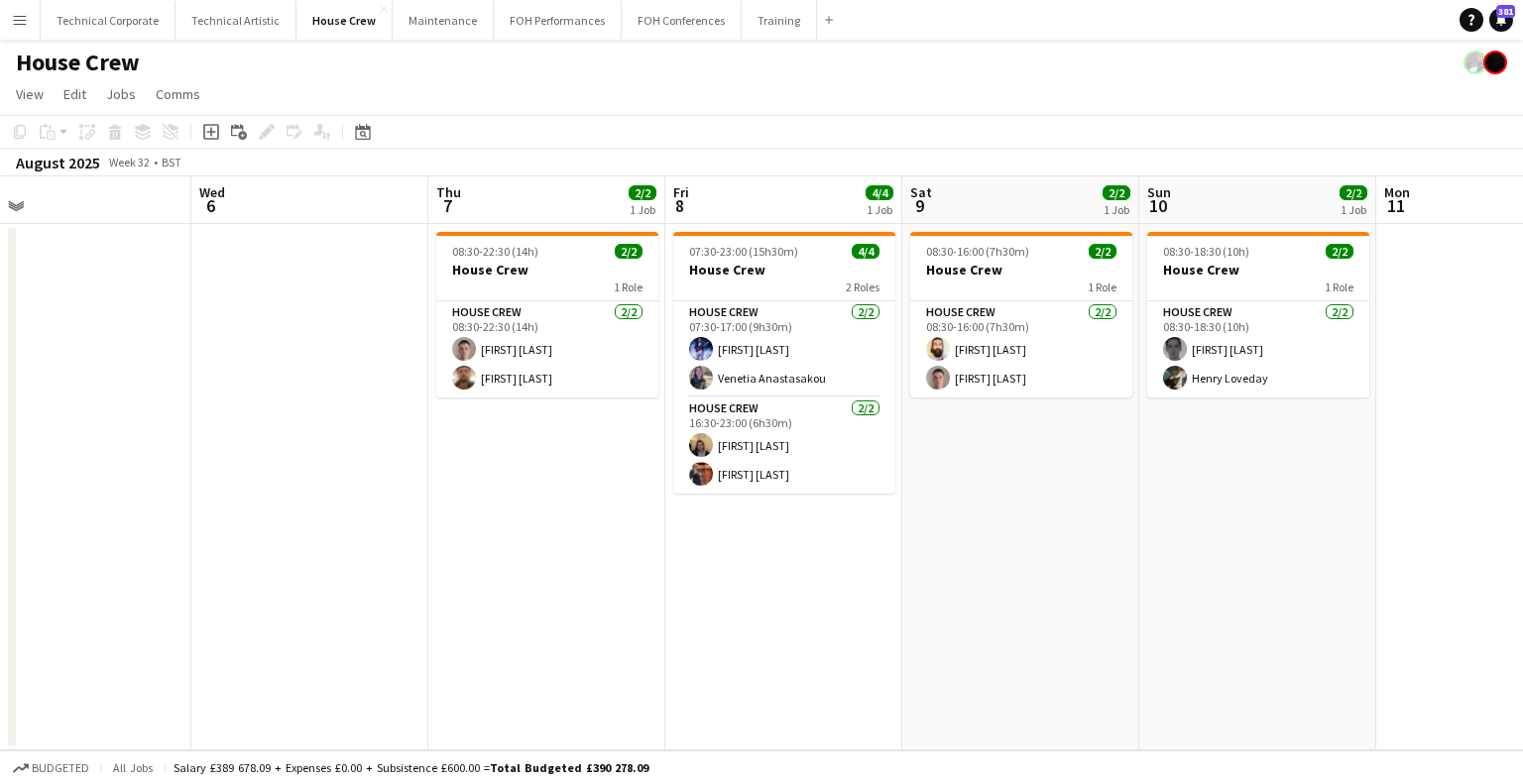 drag, startPoint x: 830, startPoint y: 483, endPoint x: 1133, endPoint y: 494, distance: 303.1996 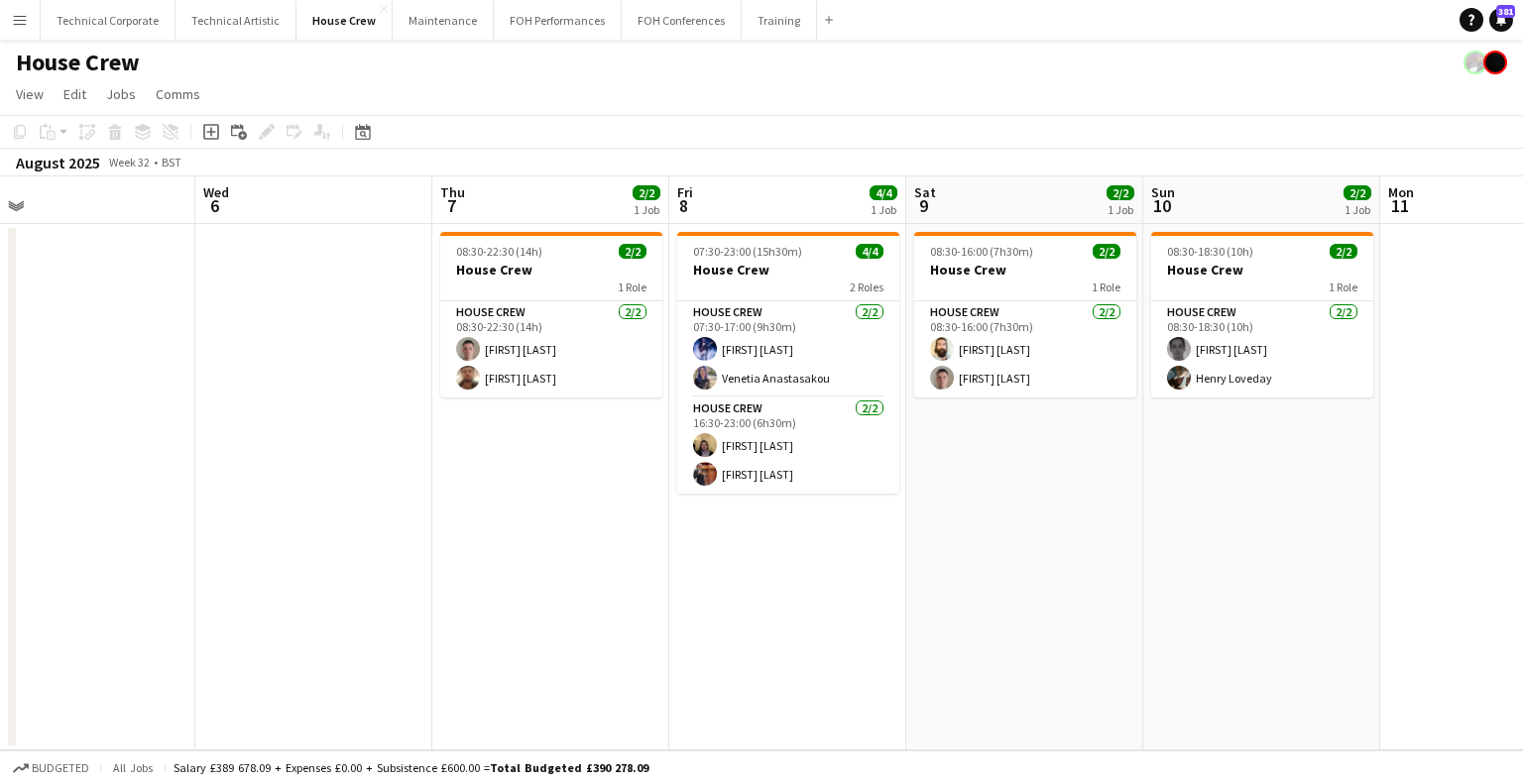 scroll, scrollTop: 0, scrollLeft: 502, axis: horizontal 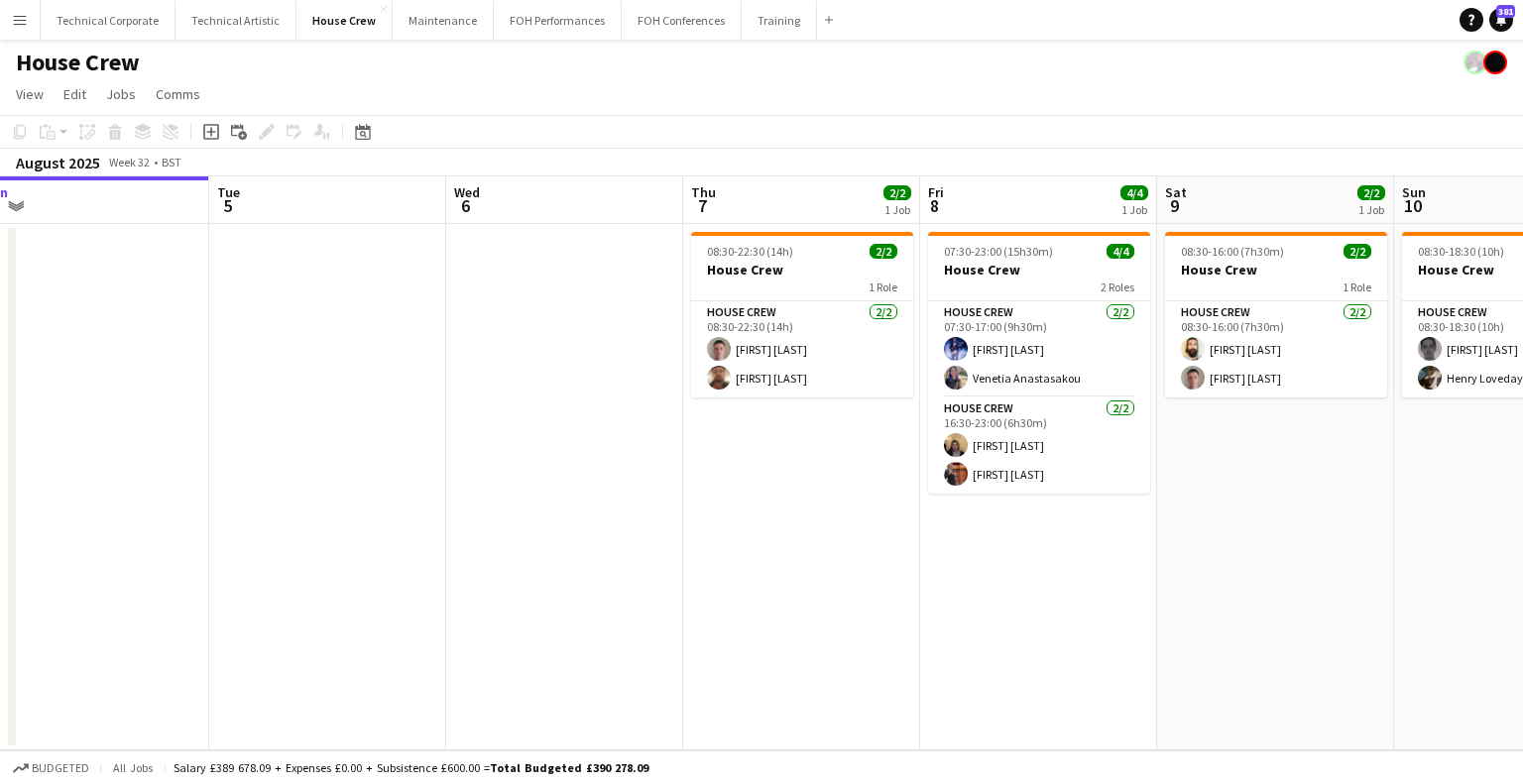 drag, startPoint x: 678, startPoint y: 518, endPoint x: 933, endPoint y: 532, distance: 255.38402 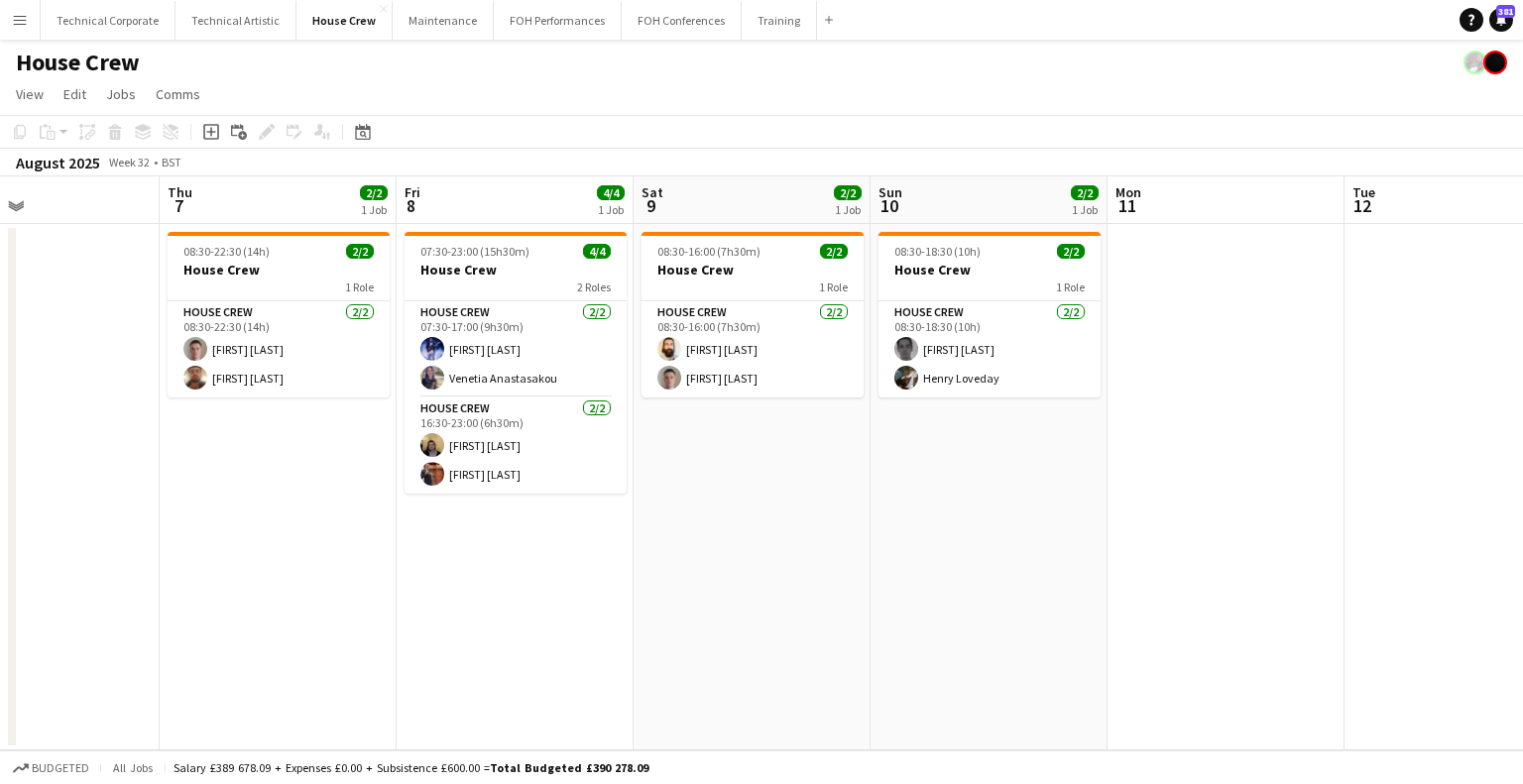 drag, startPoint x: 1023, startPoint y: 610, endPoint x: 500, endPoint y: 614, distance: 523.0153 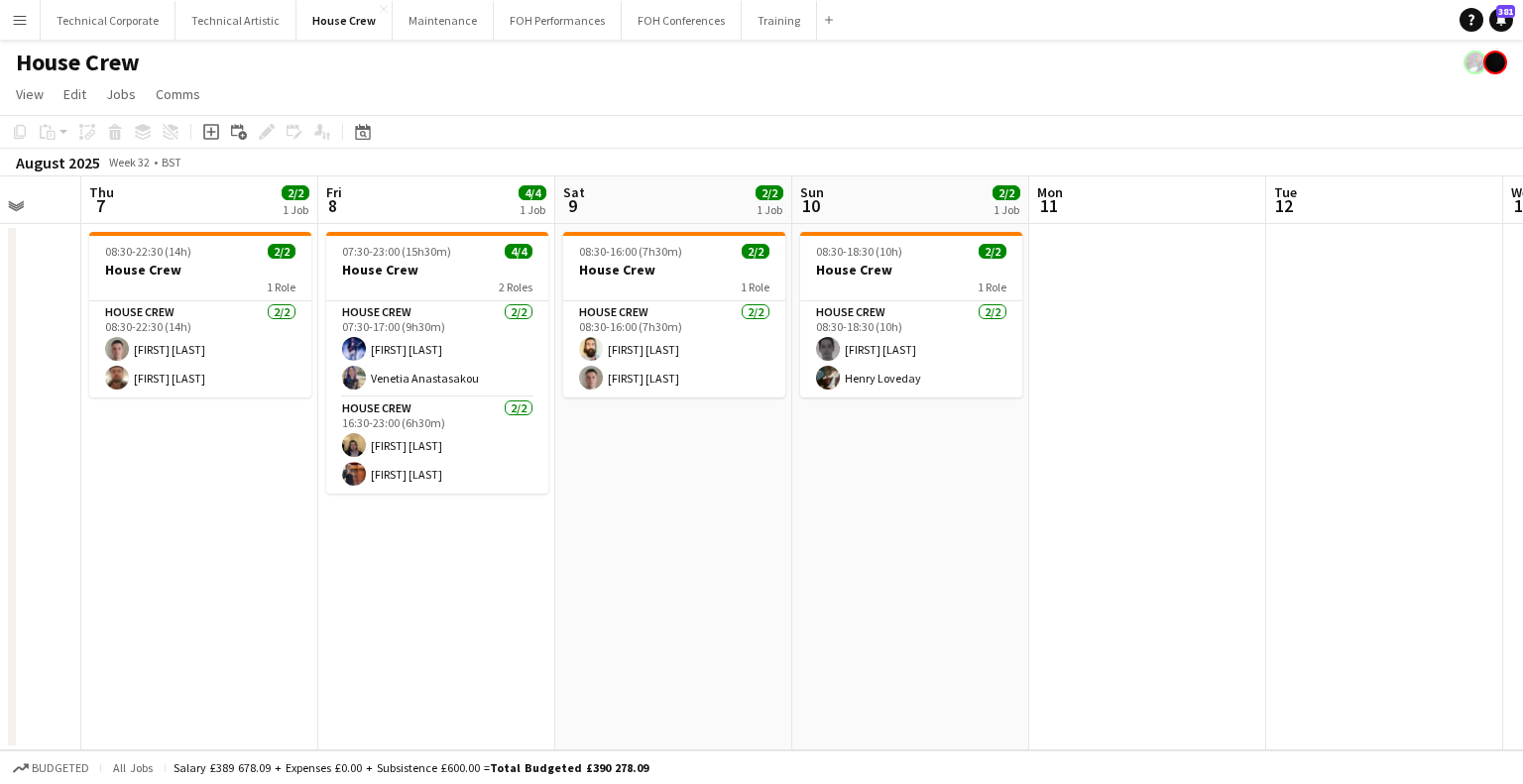 drag, startPoint x: 803, startPoint y: 590, endPoint x: 700, endPoint y: 624, distance: 108.46658 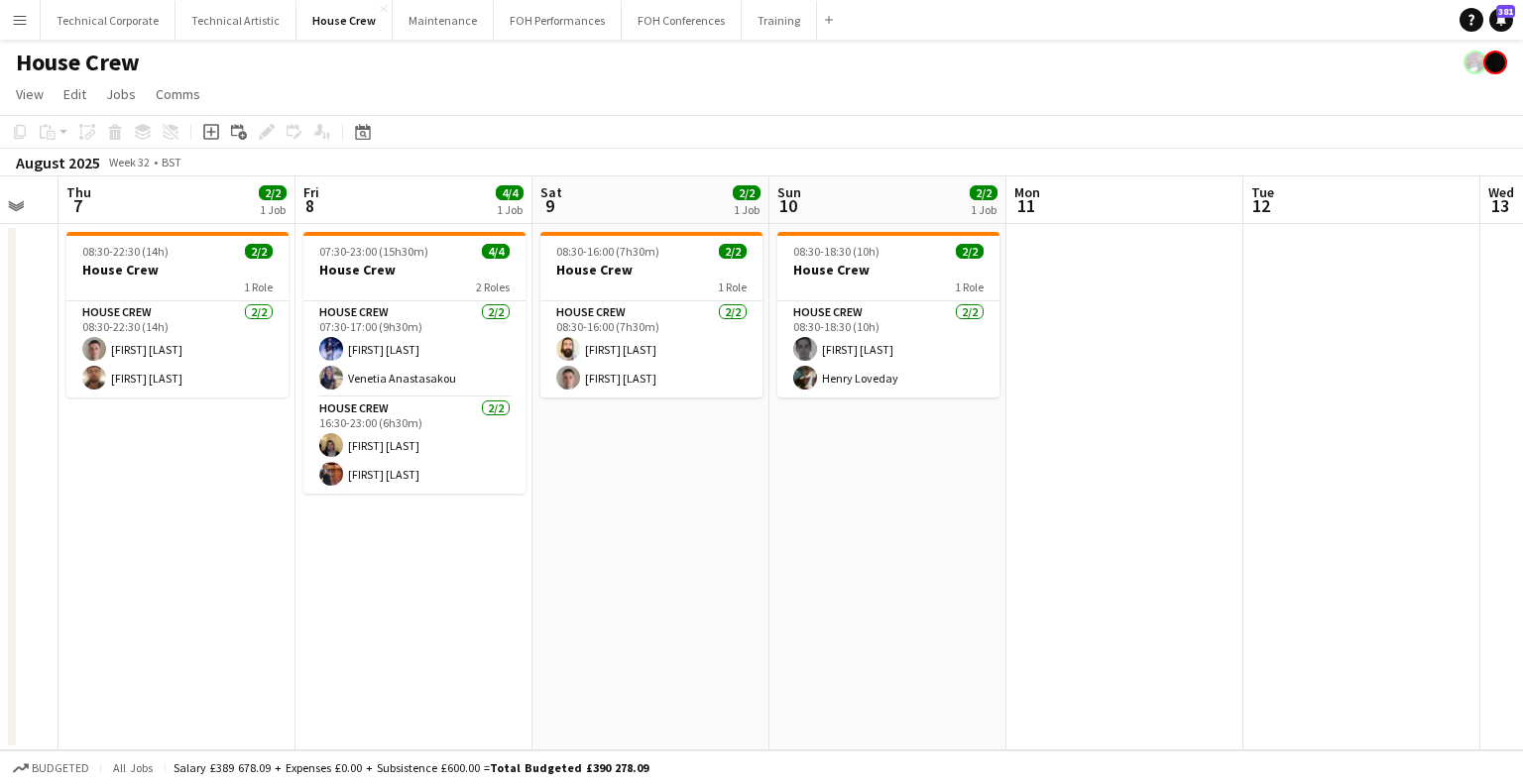 drag, startPoint x: 496, startPoint y: 493, endPoint x: 442, endPoint y: 498, distance: 54.230987 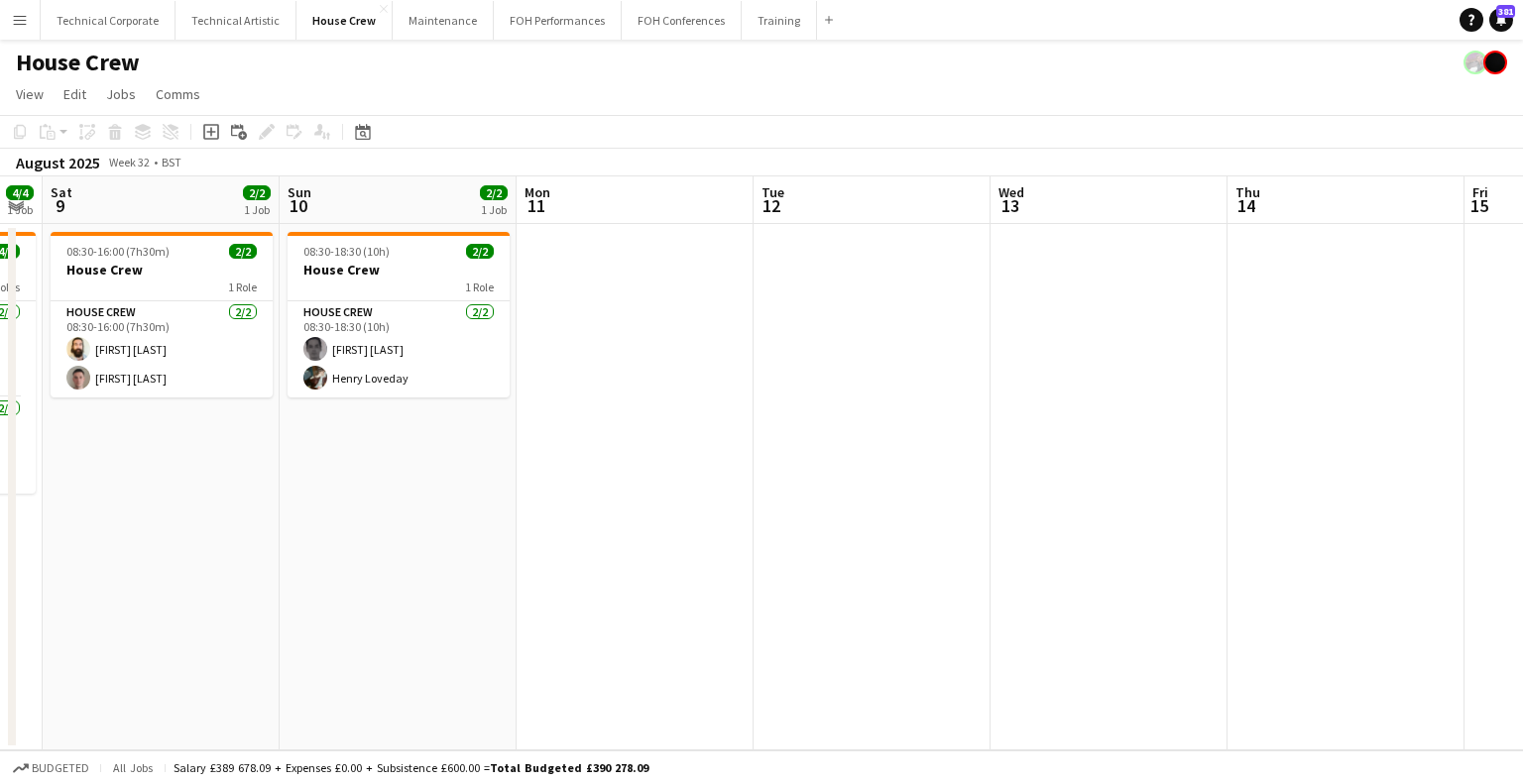 click on "Tue   5   Wed   6   Thu   7   2/2   1 Job   Fri   8   4/4   1 Job   Sat   9   2/2   1 Job   Sun   10   2/2   1 Job   Mon   11   Tue   12   Wed   13   Thu   14   Fri   15   Sat   16      08:30-22:30 (14h)    2/2   House Crew   1 Role   House Crew   2/2   08:30-22:30 (14h)
[FIRST] [LAST] [FIRST] [LAST]     07:30-23:00 (15h30m)    4/4   House Crew   2 Roles   House Crew   2/2   07:30-17:00 (9h30m)
[FIRST] [LAST] [FIRST] [LAST]  House Crew   2/2   16:30-23:00 (6h30m)
[FIRST] [LAST] [FIRST] [LAST]     08:30-16:00 (7h30m)    2/2   House Crew   1 Role   House Crew   2/2   08:30-16:00 (7h30m)
[FIRST] [LAST] [FIRST] [LAST]     08:30-18:30 (10h)    2/2   House Crew   1 Role   House Crew   2/2   08:30-18:30 (10h)
[FIRST] [LAST] [FIRST] [LAST]" at bounding box center (762, 463) 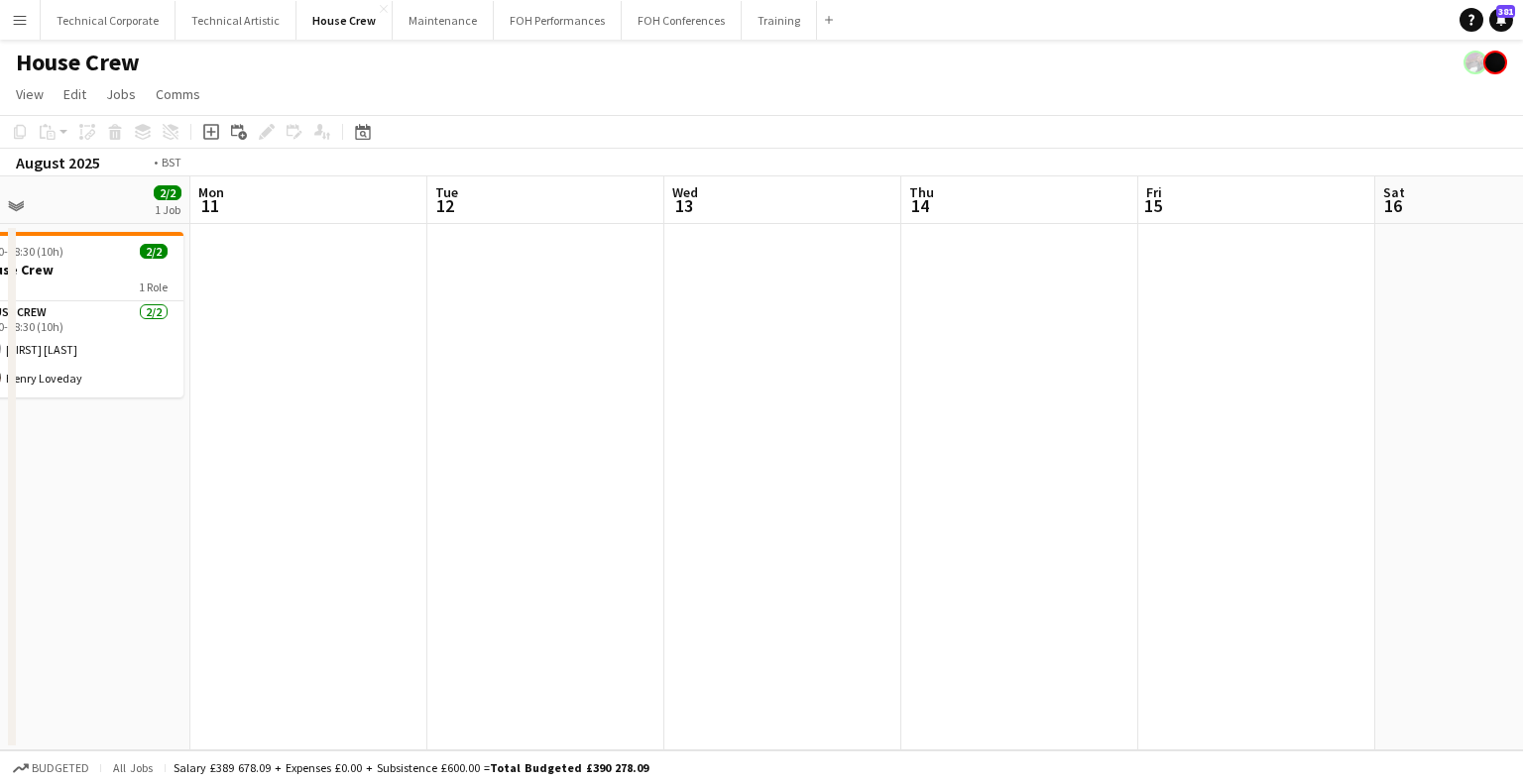 drag, startPoint x: 949, startPoint y: 479, endPoint x: 345, endPoint y: 491, distance: 604.1192 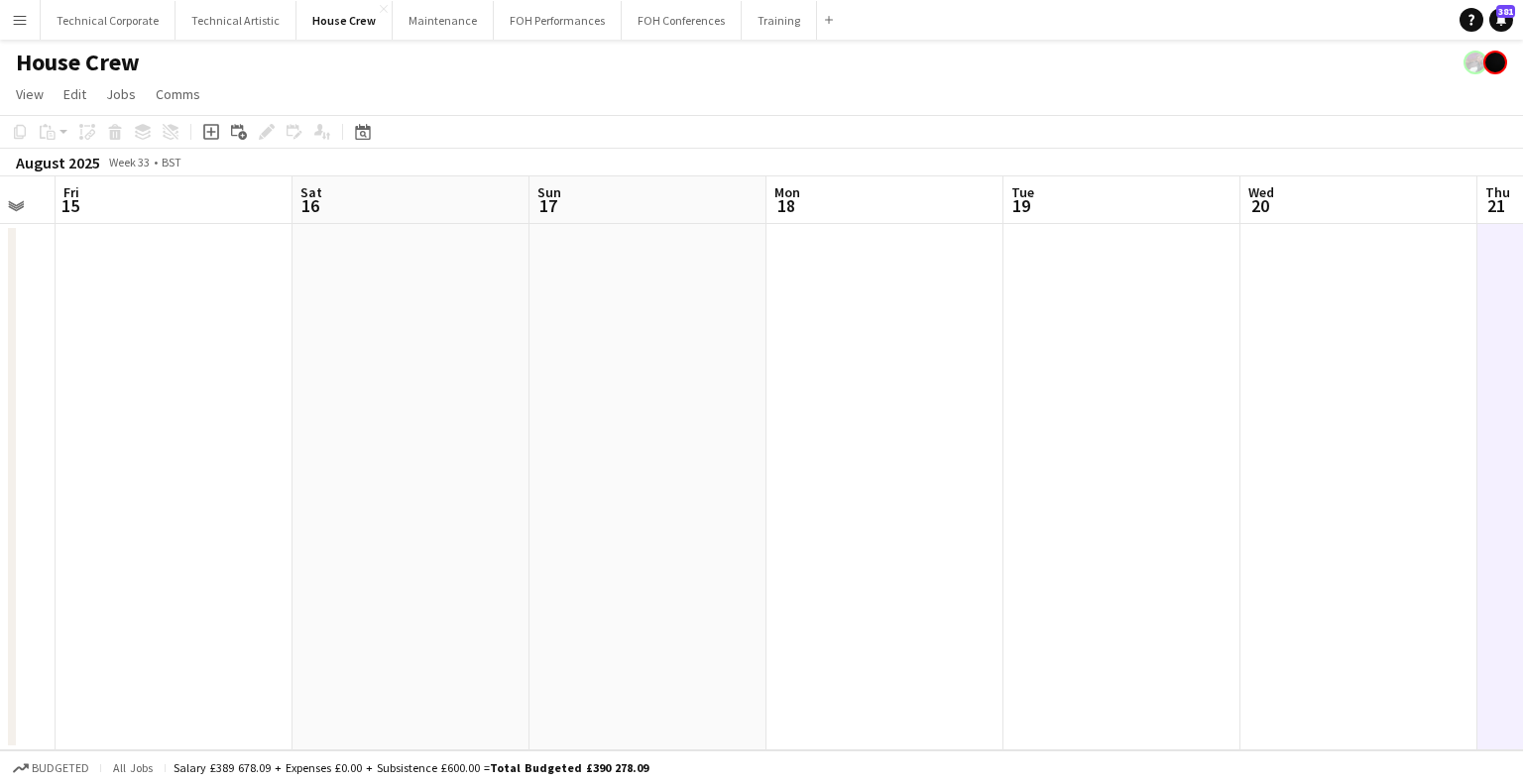 drag, startPoint x: 433, startPoint y: 469, endPoint x: 357, endPoint y: 475, distance: 76.23647 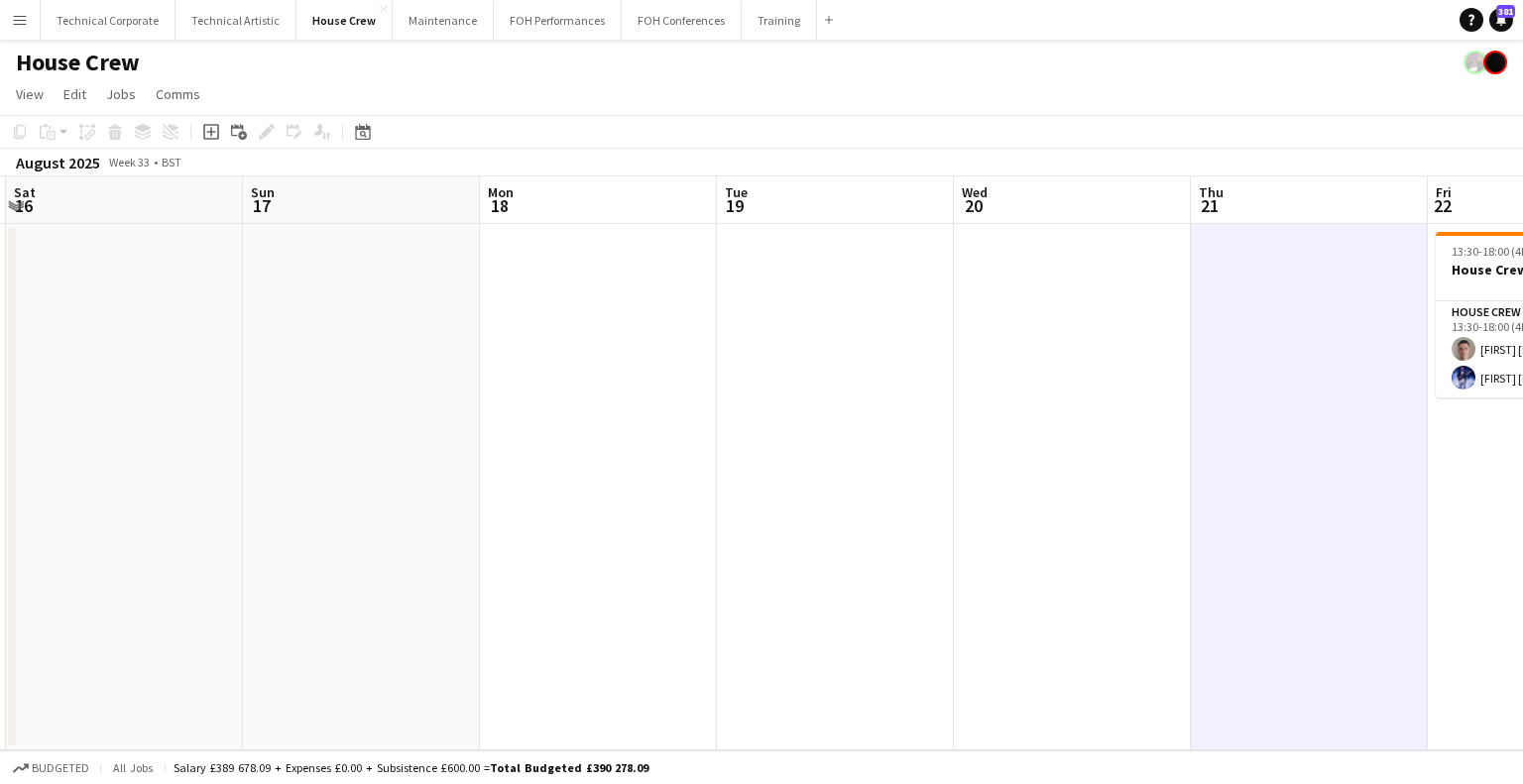 drag, startPoint x: 1015, startPoint y: 485, endPoint x: 563, endPoint y: 451, distance: 453.27696 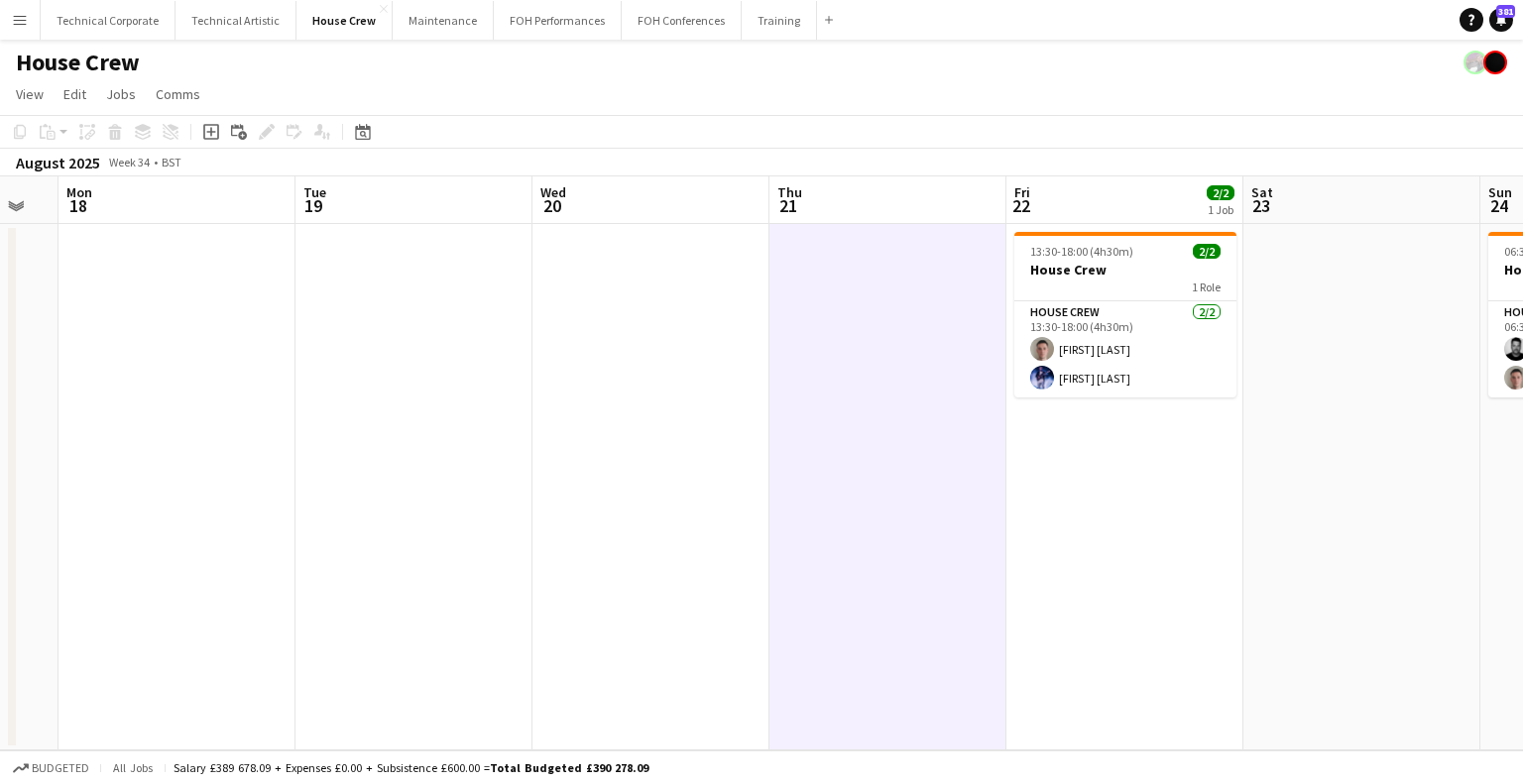 drag, startPoint x: 951, startPoint y: 448, endPoint x: 537, endPoint y: 481, distance: 415.3131 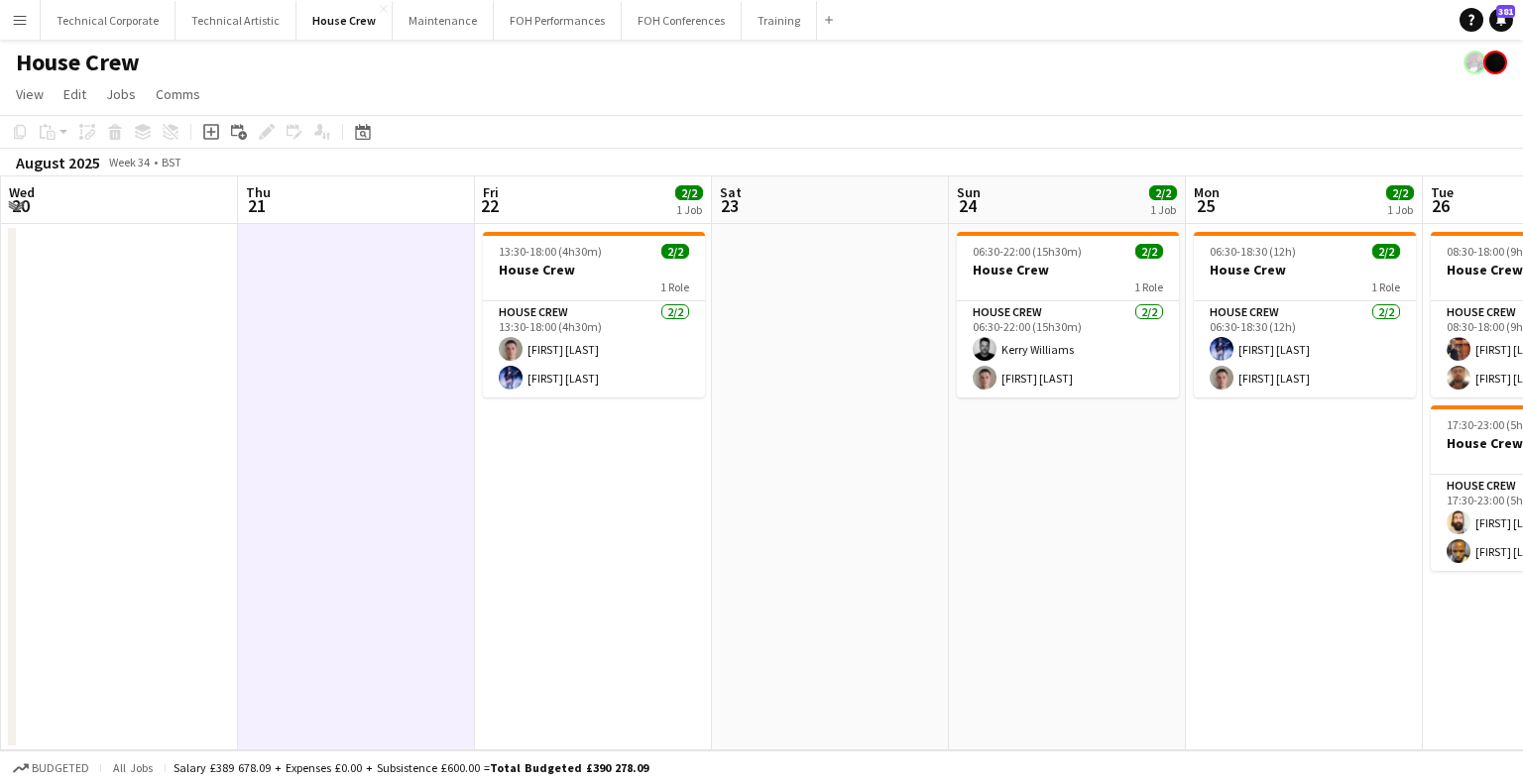 drag, startPoint x: 372, startPoint y: 475, endPoint x: 461, endPoint y: 465, distance: 89.56004 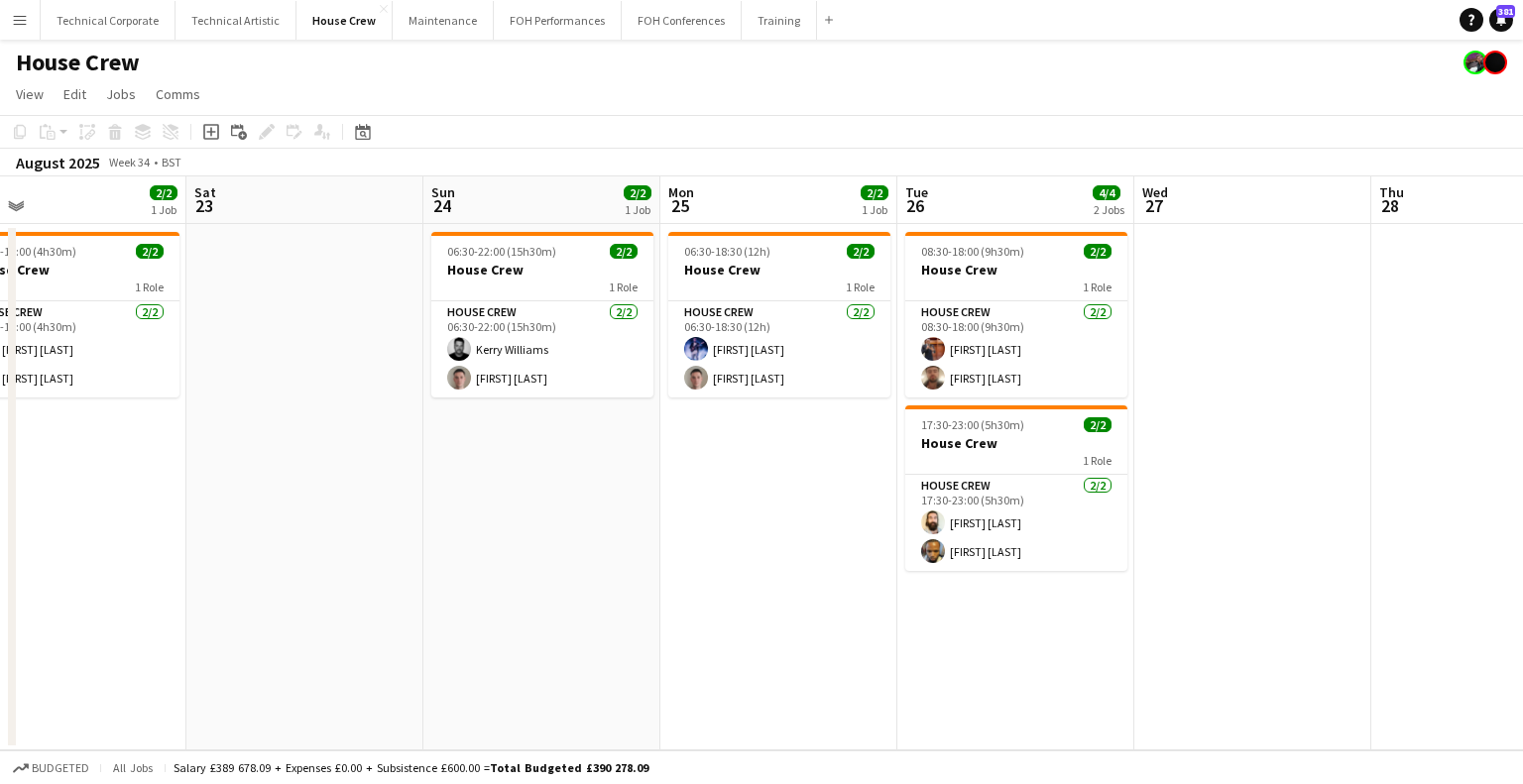 scroll, scrollTop: 0, scrollLeft: 762, axis: horizontal 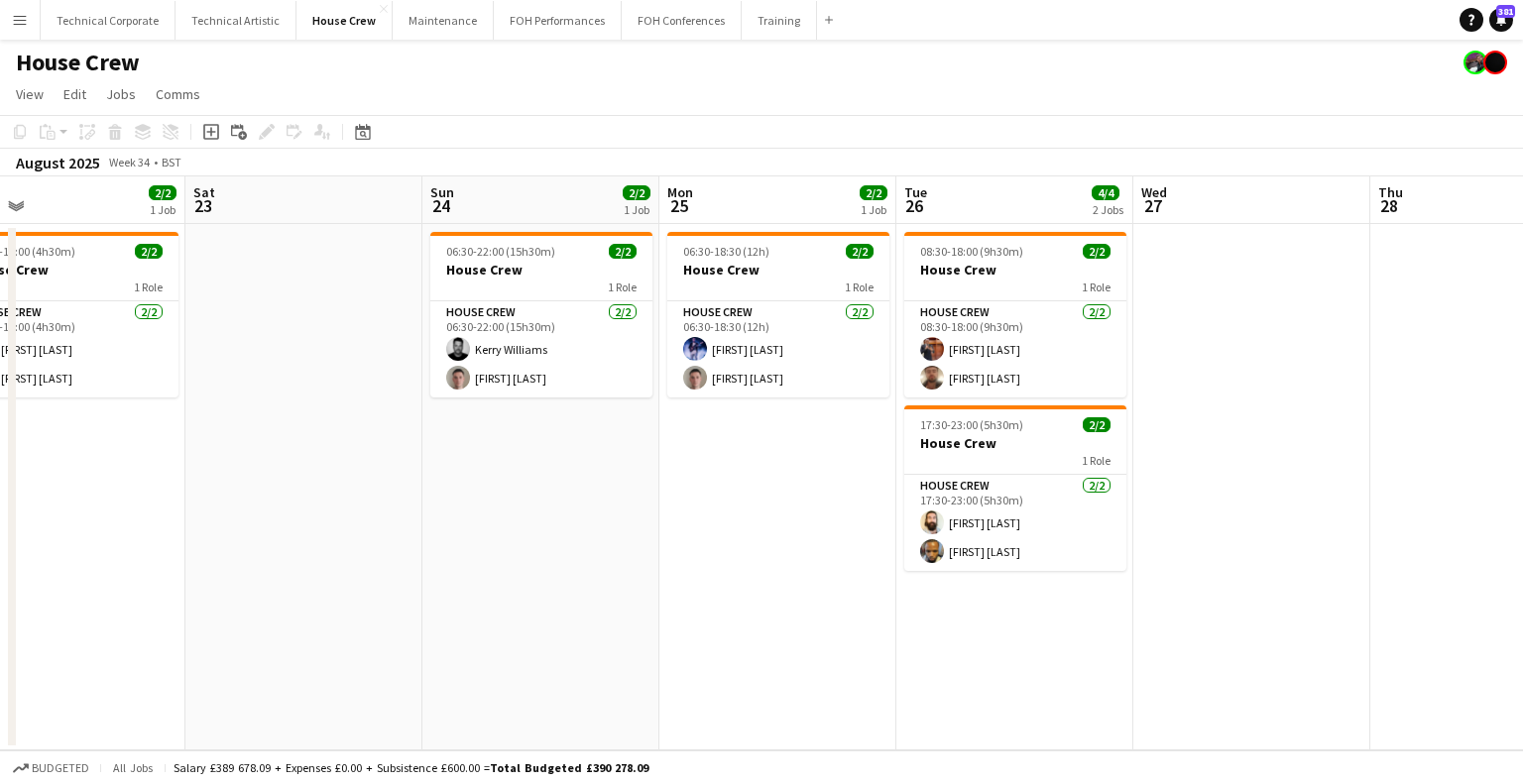 drag, startPoint x: 793, startPoint y: 460, endPoint x: 760, endPoint y: 472, distance: 35.1141 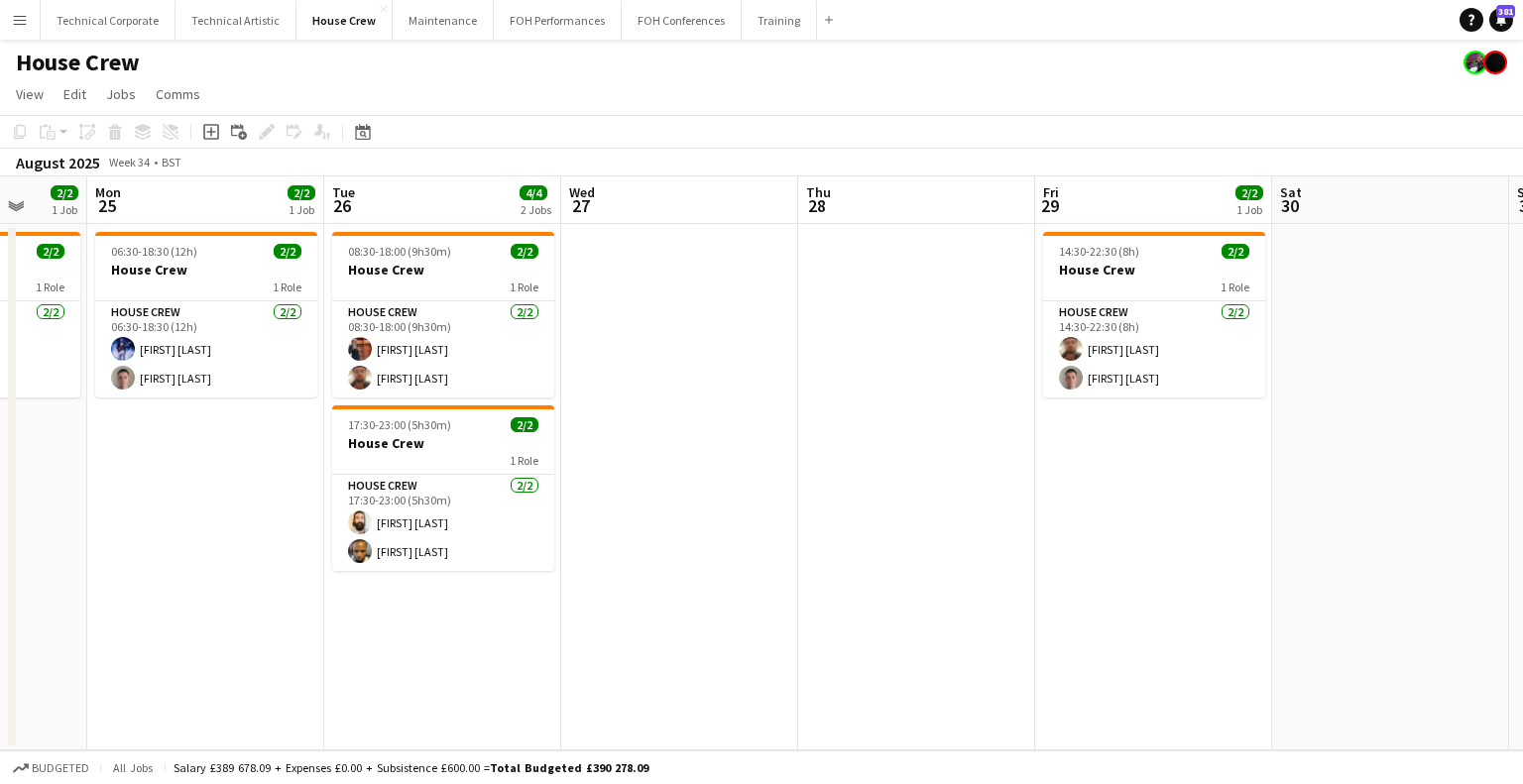 drag, startPoint x: 1087, startPoint y: 352, endPoint x: 528, endPoint y: 424, distance: 563.61778 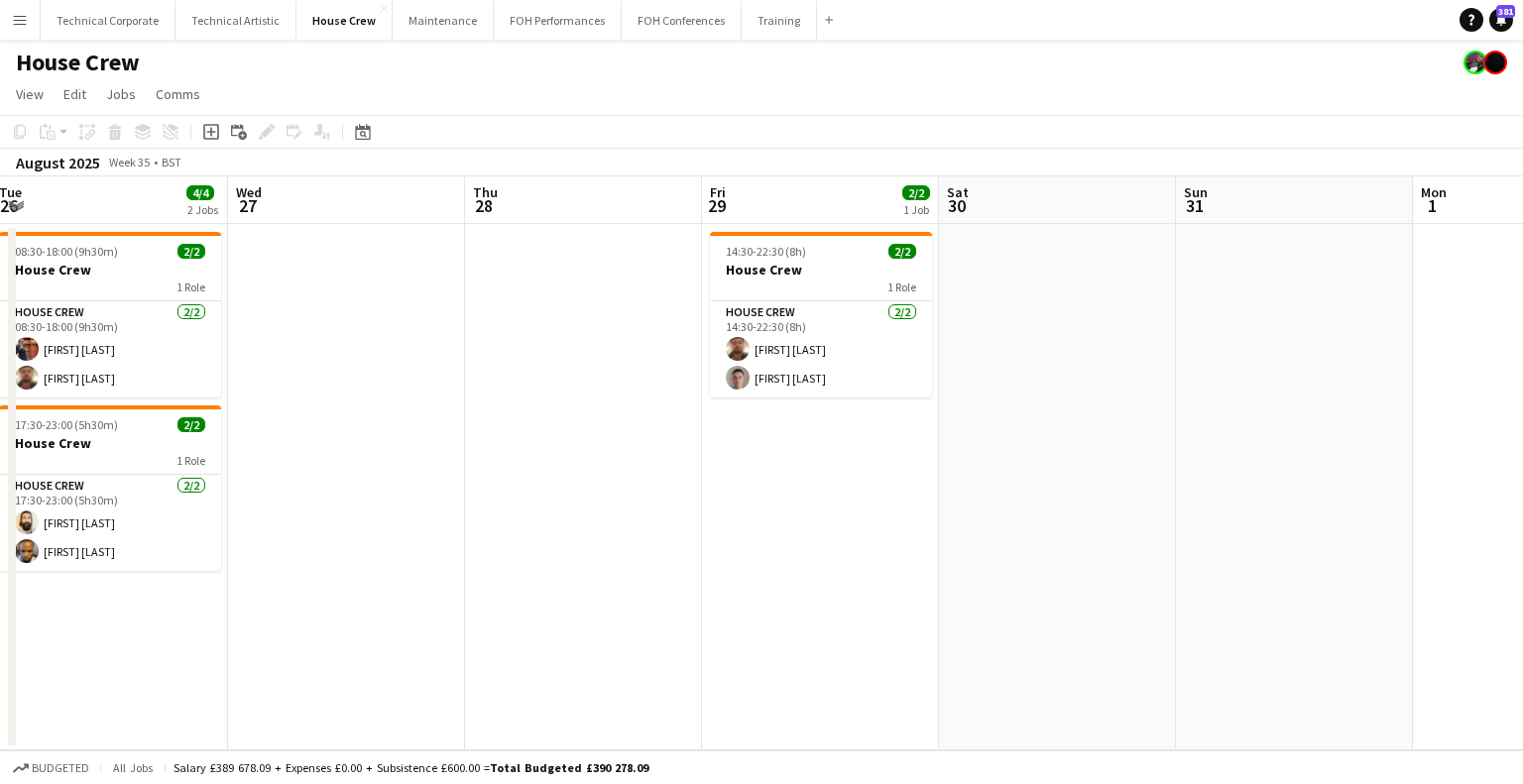 drag, startPoint x: 992, startPoint y: 484, endPoint x: 678, endPoint y: 501, distance: 314.45985 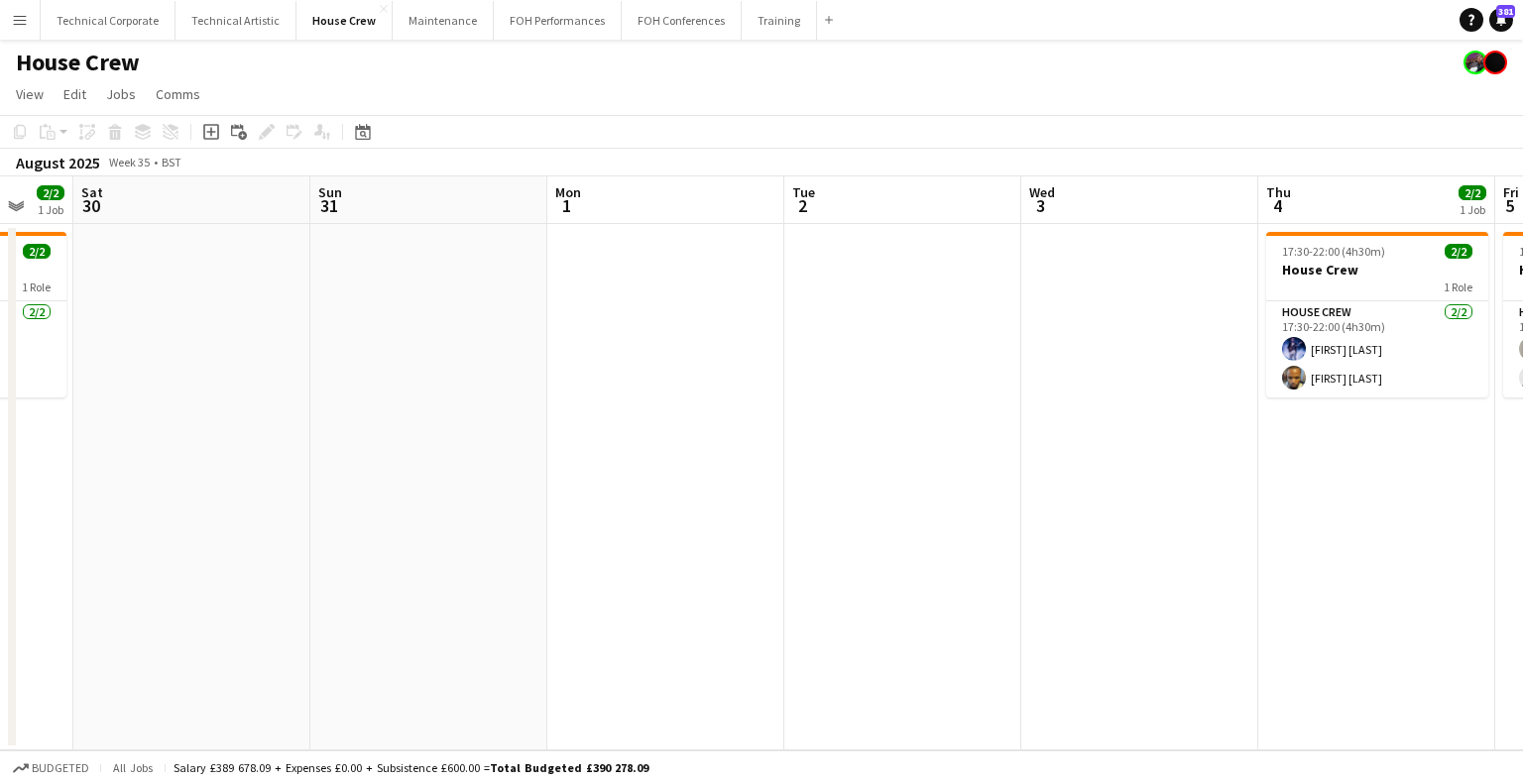 scroll, scrollTop: 0, scrollLeft: 877, axis: horizontal 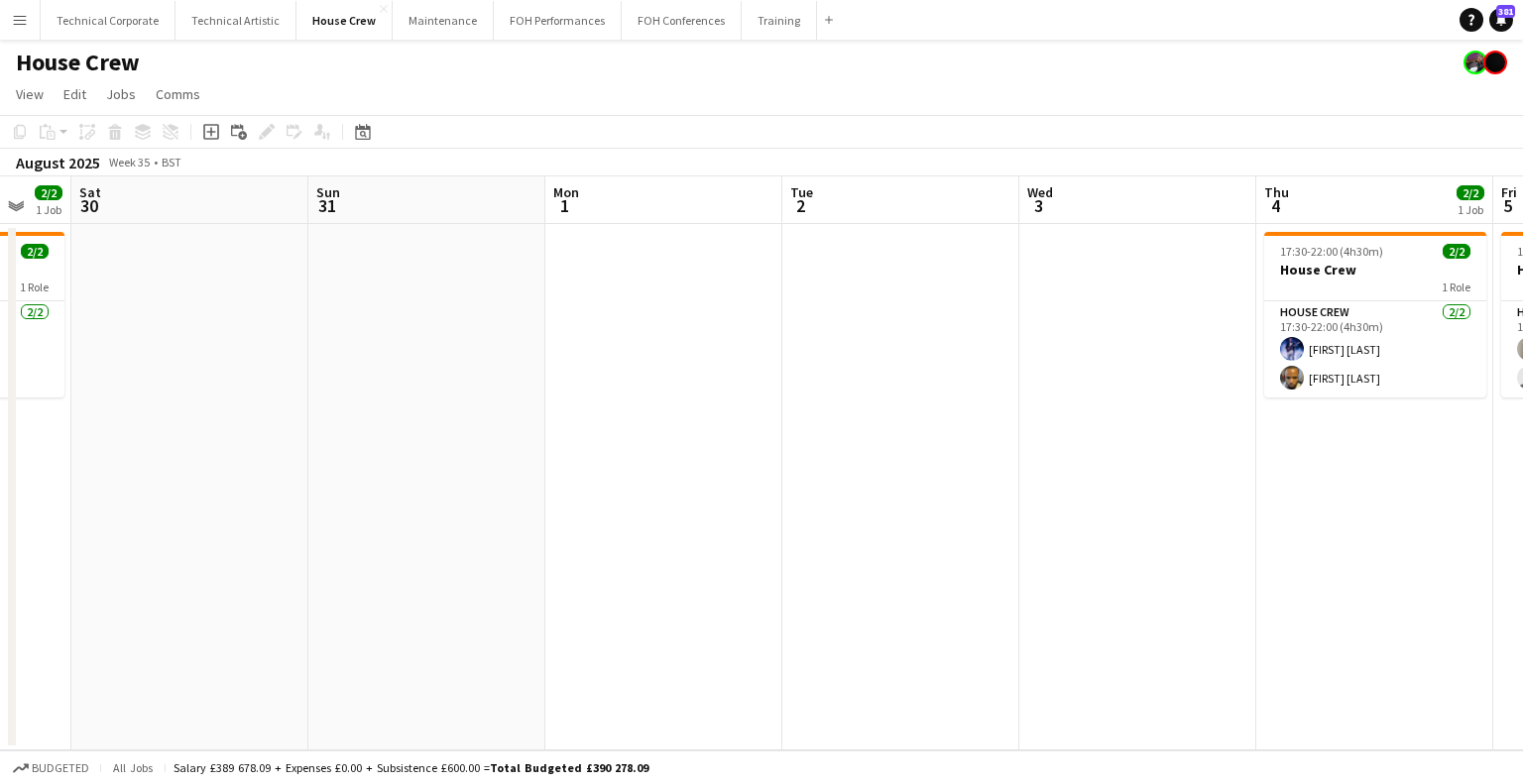 drag, startPoint x: 1140, startPoint y: 438, endPoint x: 777, endPoint y: 415, distance: 363.72792 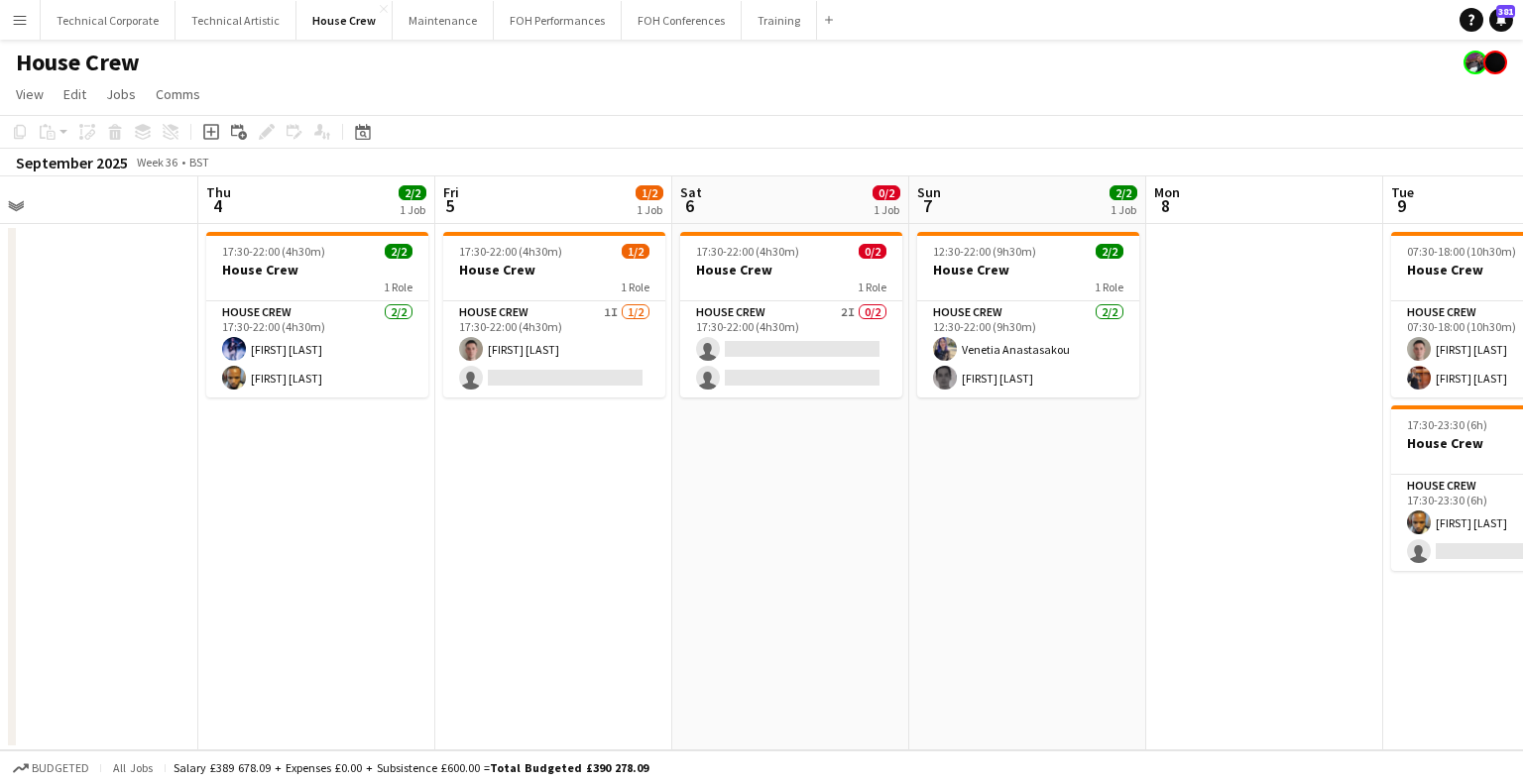 drag, startPoint x: 1133, startPoint y: 402, endPoint x: 75, endPoint y: 394, distance: 1058.03 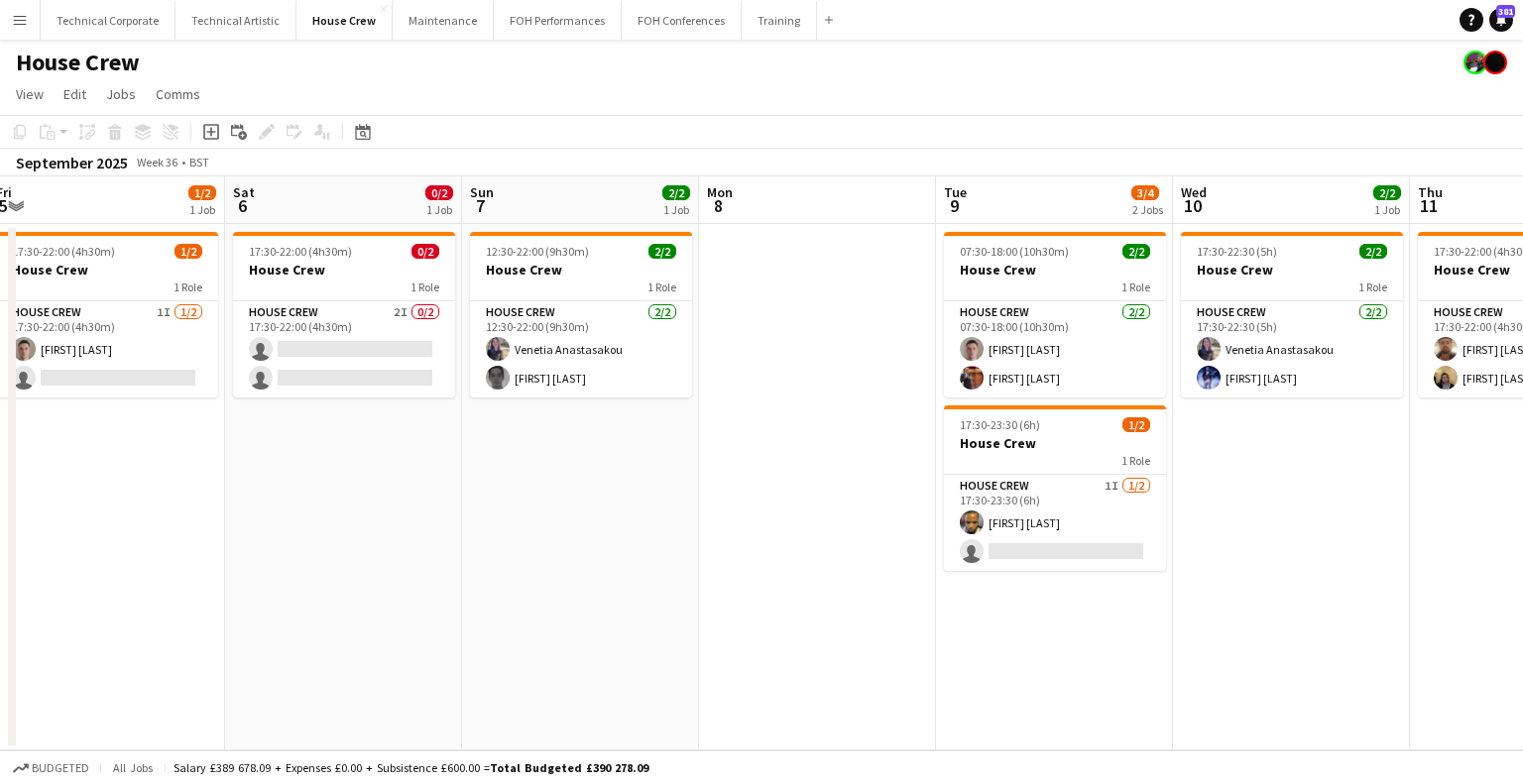 scroll, scrollTop: 0, scrollLeft: 736, axis: horizontal 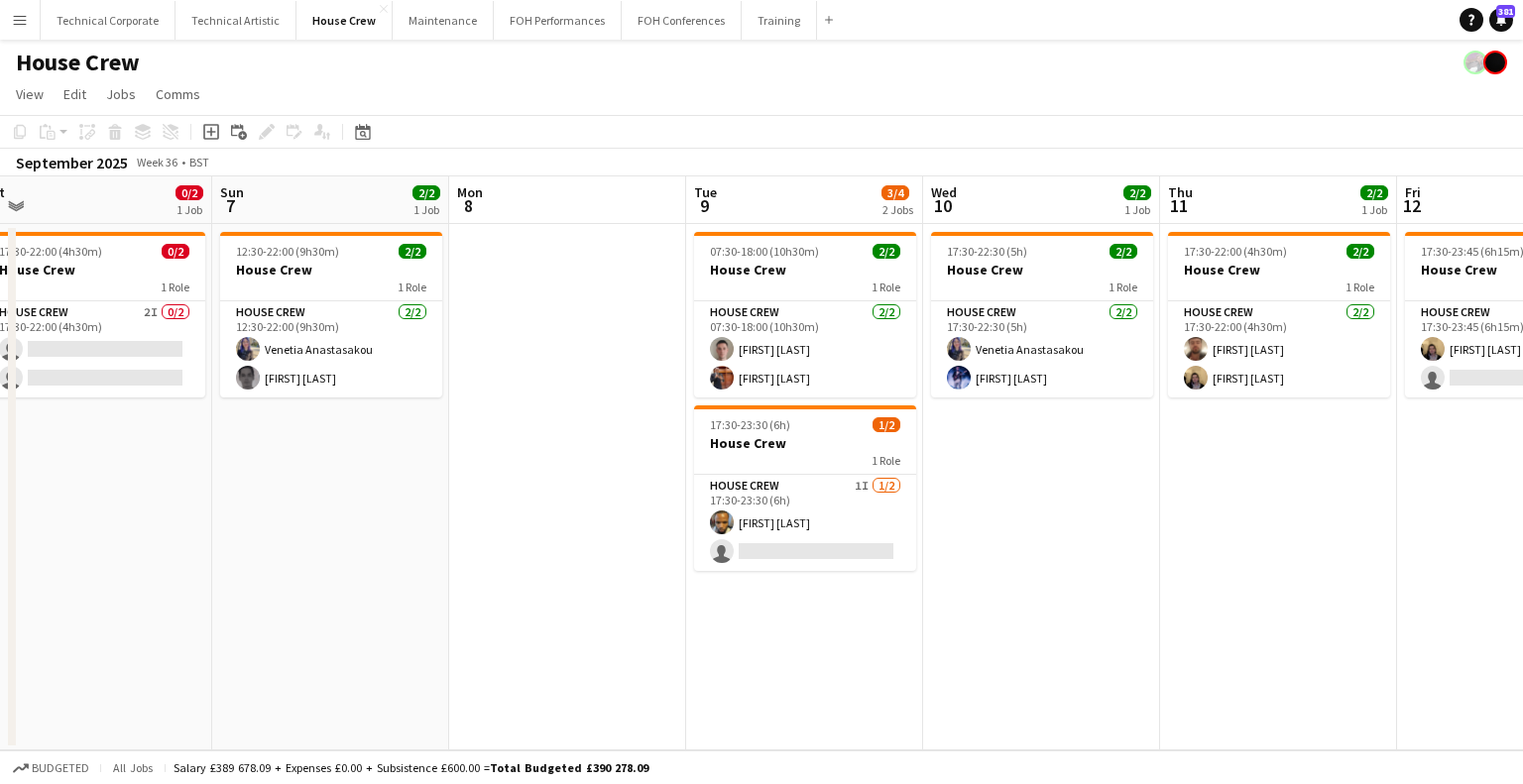 drag, startPoint x: 766, startPoint y: 447, endPoint x: 309, endPoint y: 416, distance: 458.05022 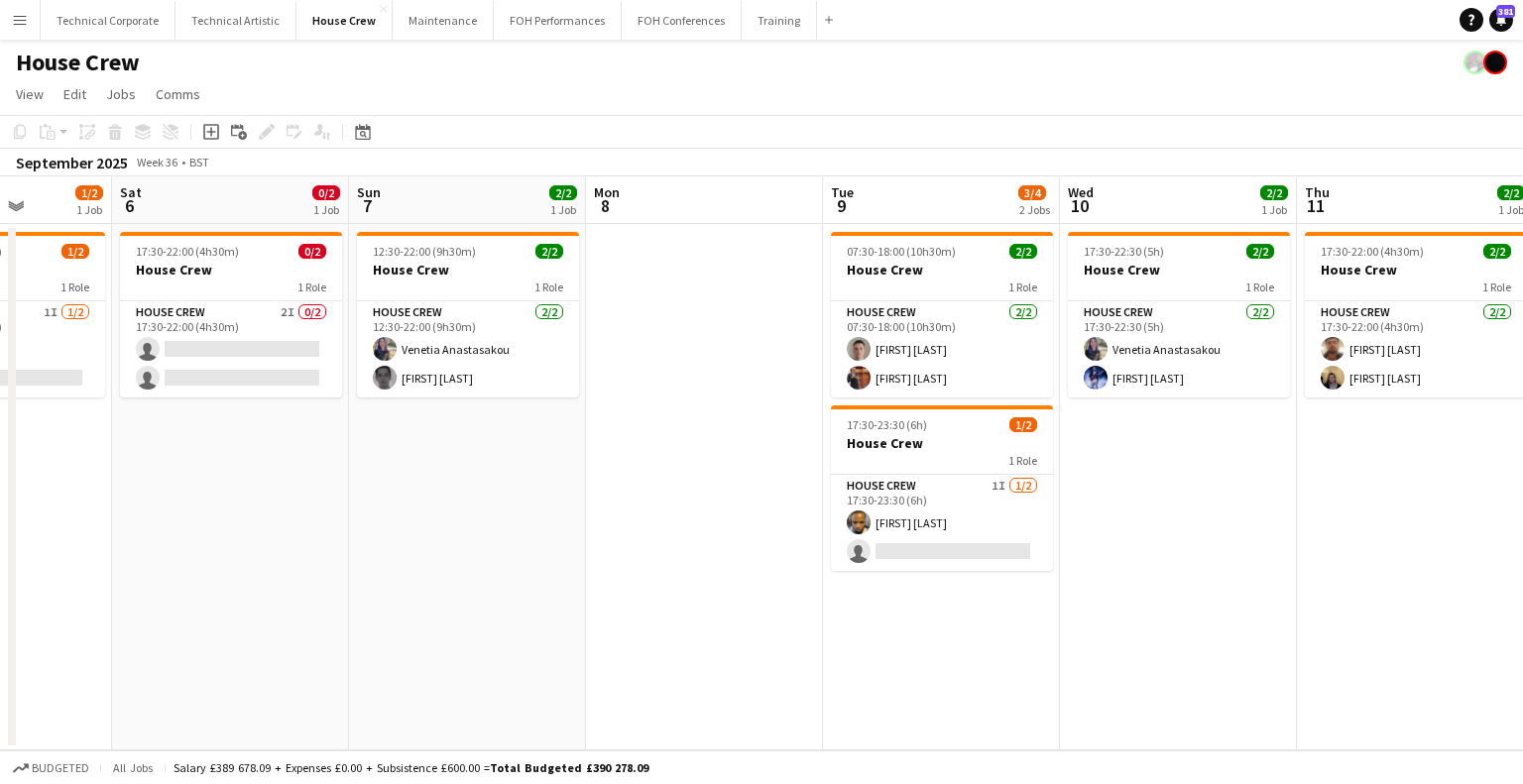 drag, startPoint x: 417, startPoint y: 500, endPoint x: 1026, endPoint y: 473, distance: 609.5982 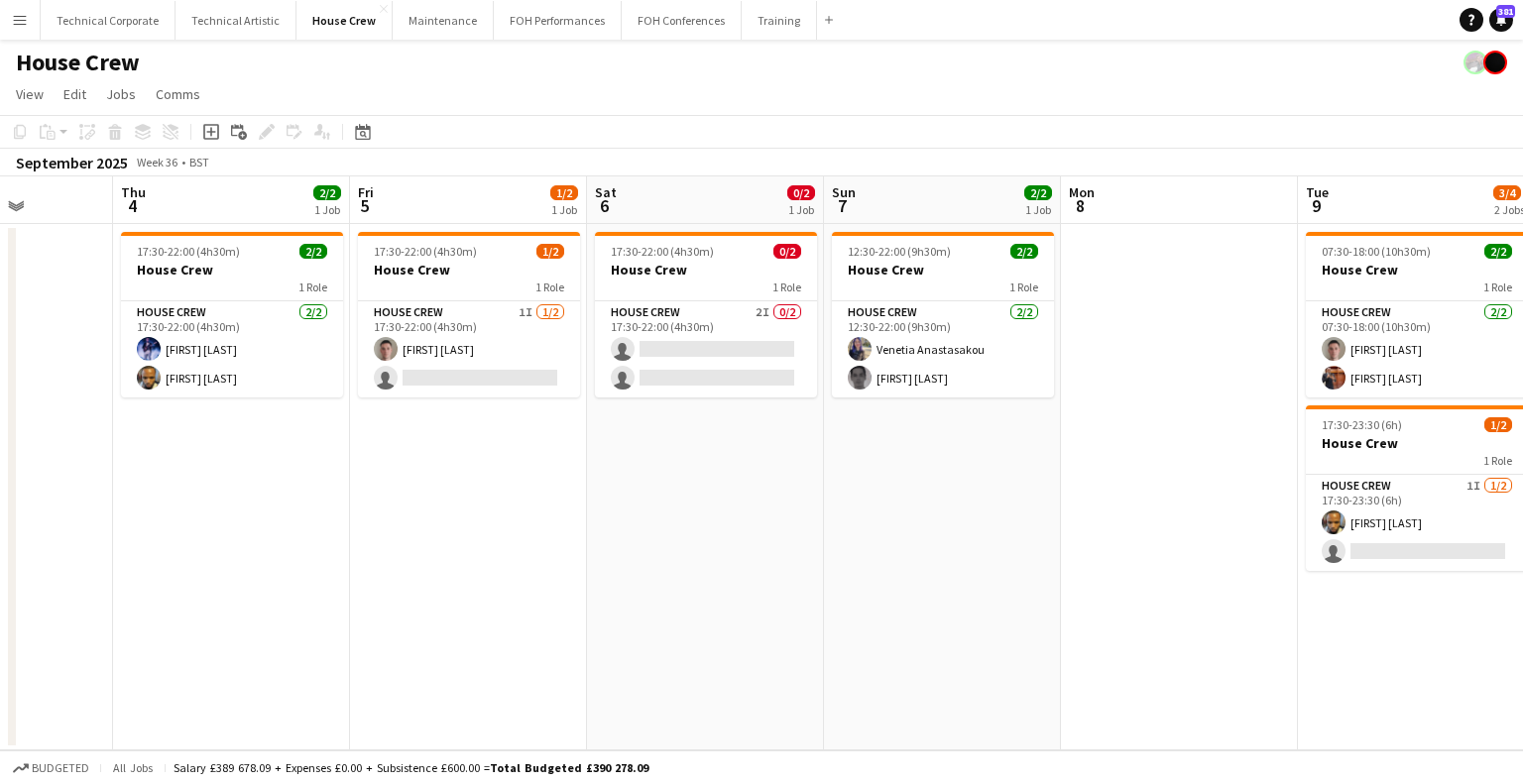scroll, scrollTop: 0, scrollLeft: 580, axis: horizontal 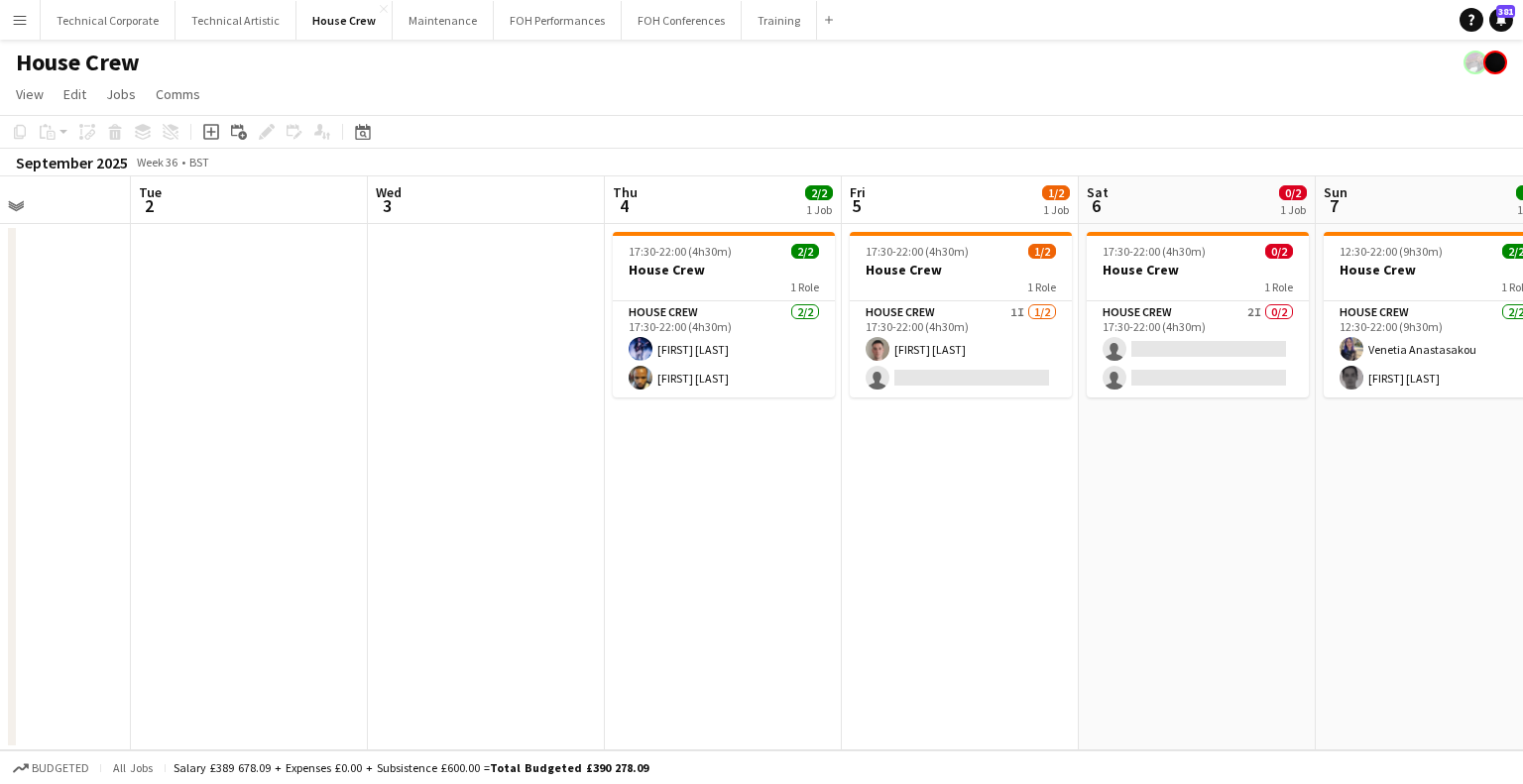 drag, startPoint x: 504, startPoint y: 490, endPoint x: 996, endPoint y: 499, distance: 492.08231 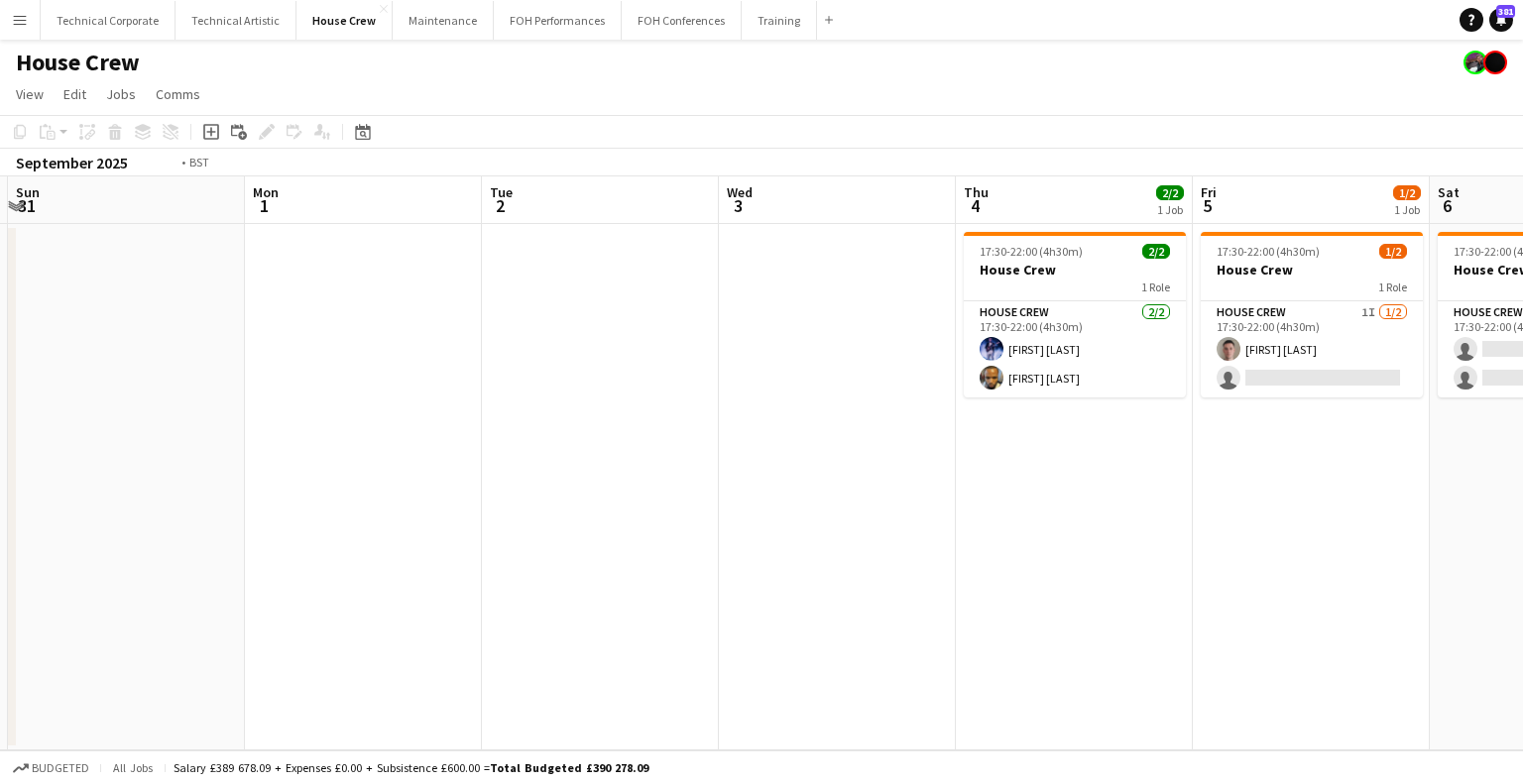 drag, startPoint x: 264, startPoint y: 427, endPoint x: 407, endPoint y: 432, distance: 143.08739 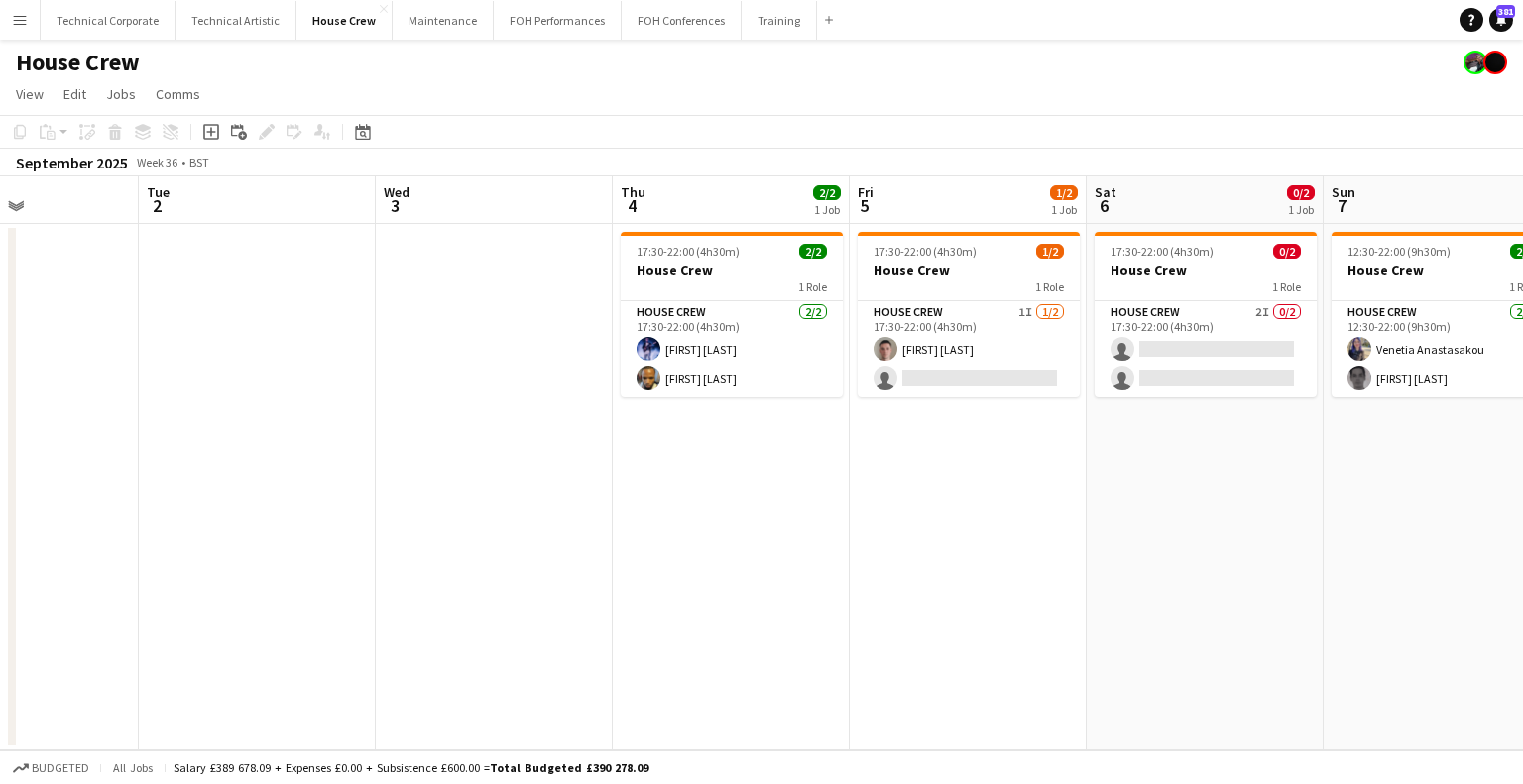 drag, startPoint x: 891, startPoint y: 443, endPoint x: 586, endPoint y: 455, distance: 305.23597 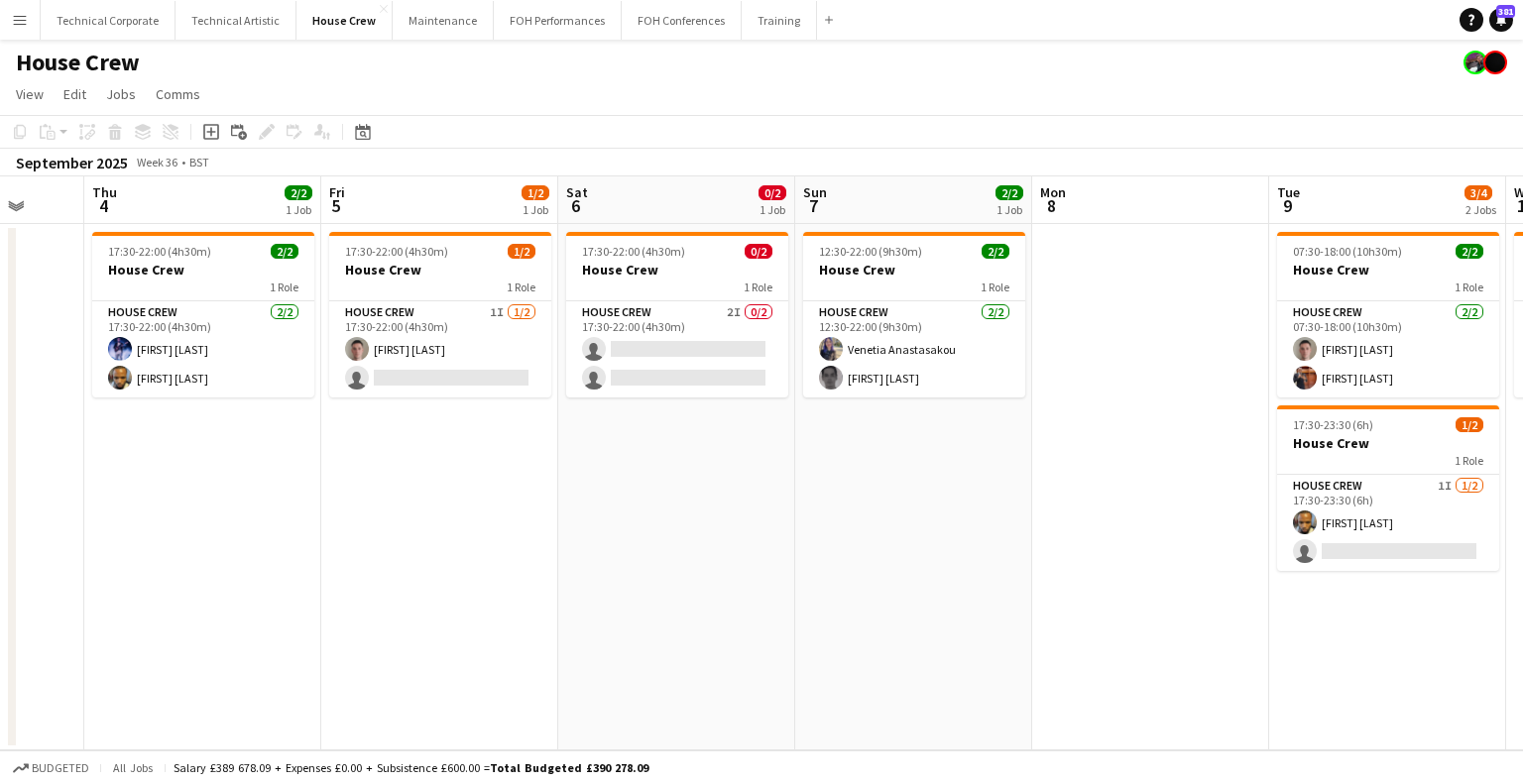 drag, startPoint x: 734, startPoint y: 459, endPoint x: 296, endPoint y: 439, distance: 438.45638 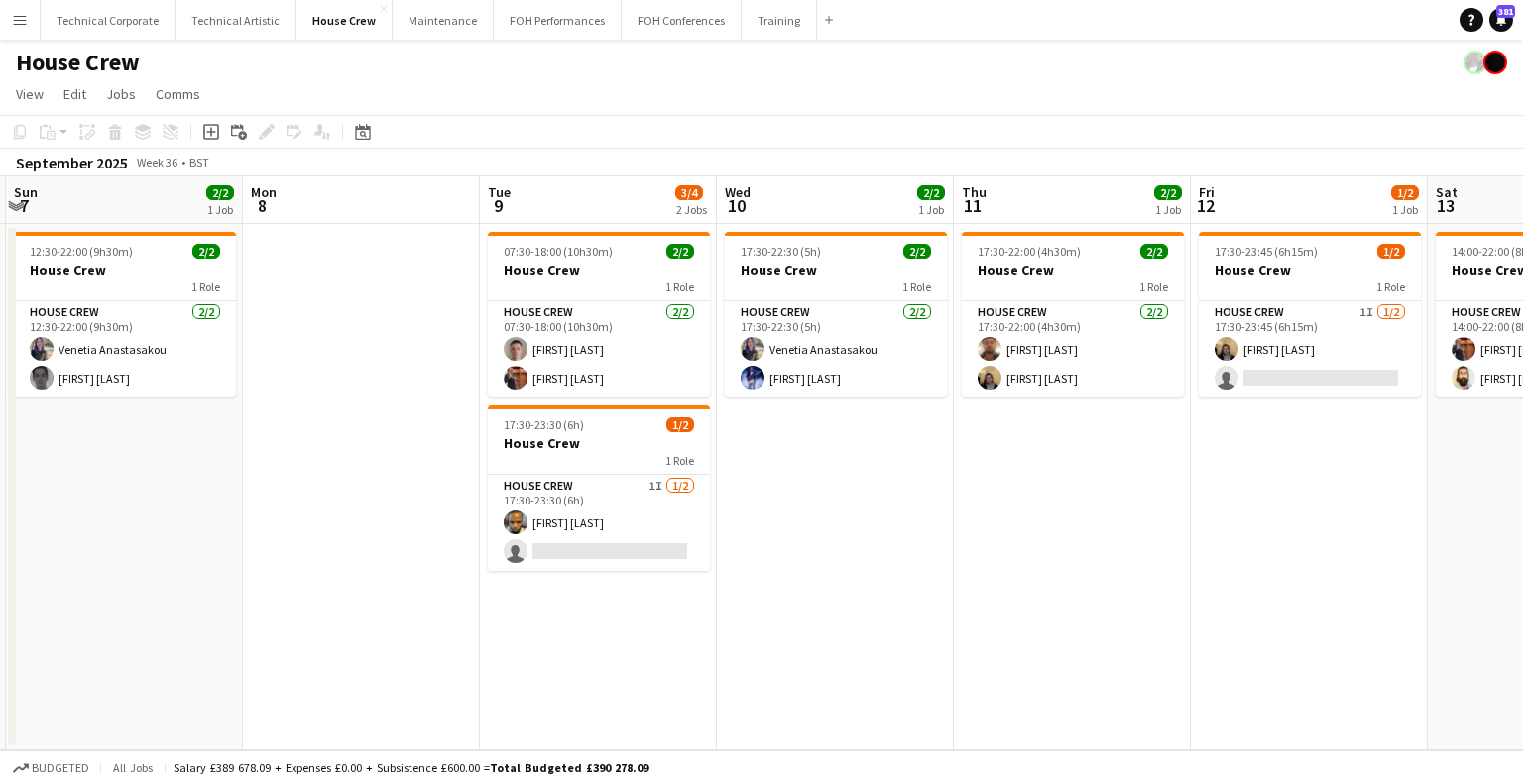click on "Thu   4   2/2   1 Job   Fri   5   1/2   1 Job   Sat   6   0/2   1 Job   Sun   7   2/2   1 Job   Mon   8   Tue   9   3/4   2 Jobs   Wed   10   2/2   1 Job   Thu   11   2/2   1 Job   Fri   12   1/2   1 Job   Sat   13   2/2   1 Job   Sun   14   2/2   1 Job   Mon   15      17:30-22:00 (4h30m)    2/2   House Crew   1 Role   House Crew   2/2   17:30-22:00 (4h30m)
[FIRST] [LAST] [FIRST] [LAST]     17:30-22:00 (4h30m)    1/2   House Crew   1 Role   House Crew   1I   1/2   17:30-22:00 (4h30m)
[FIRST] [LAST]
single-neutral-actions
17:30-22:00 (4h30m)    0/2   House Crew   1 Role   House Crew   2I   0/2   17:30-22:00 (4h30m)
single-neutral-actions
single-neutral-actions
12:30-22:00 (9h30m)    2/2   House Crew   1 Role   House Crew   2/2   12:30-22:00 (9h30m)
[FIRST] [LAST] [FIRST] [LAST]     07:30-18:00 (10h30m)    2/2   1/2" at bounding box center [762, 463] 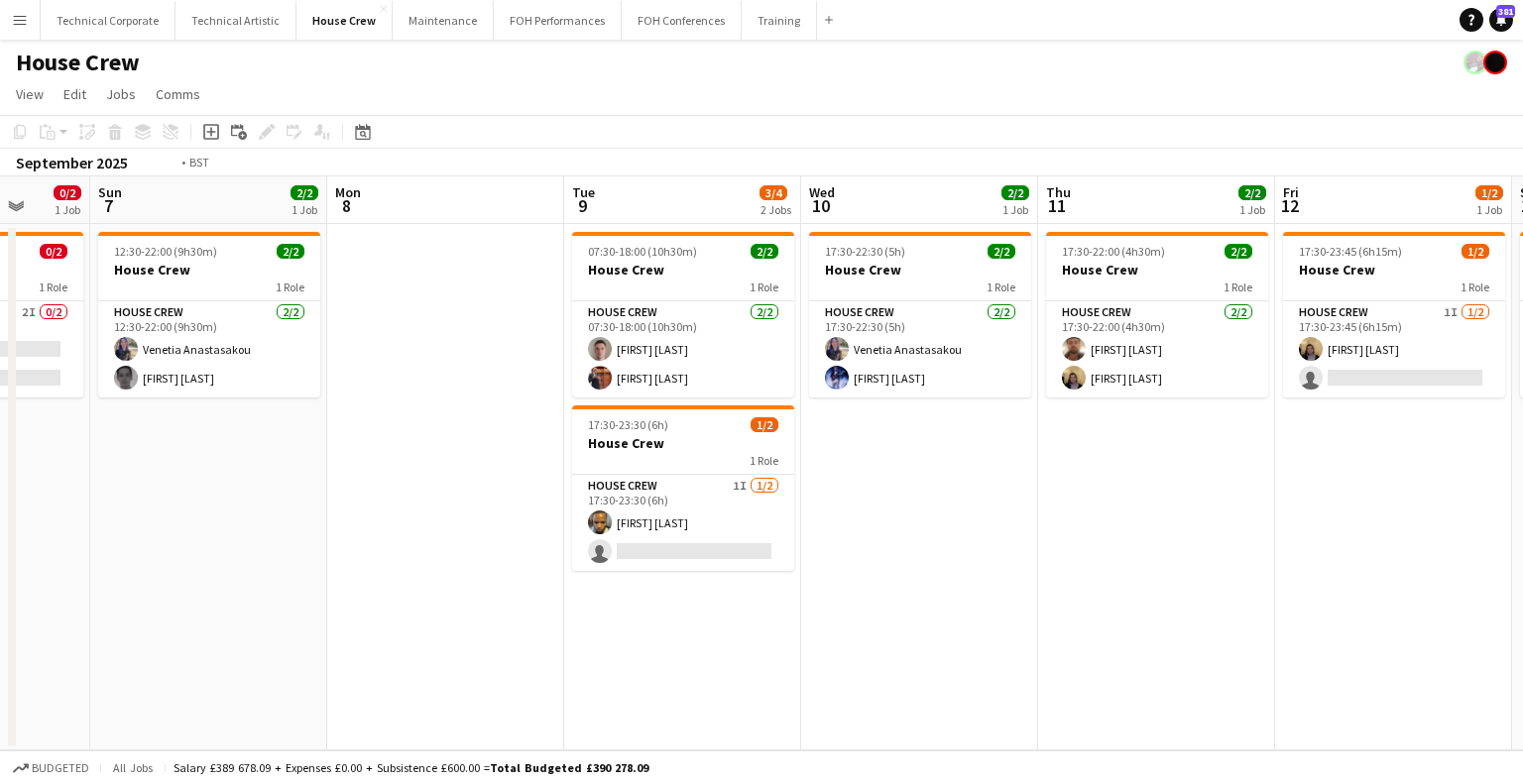 drag, startPoint x: 909, startPoint y: 467, endPoint x: 247, endPoint y: 443, distance: 662.4349 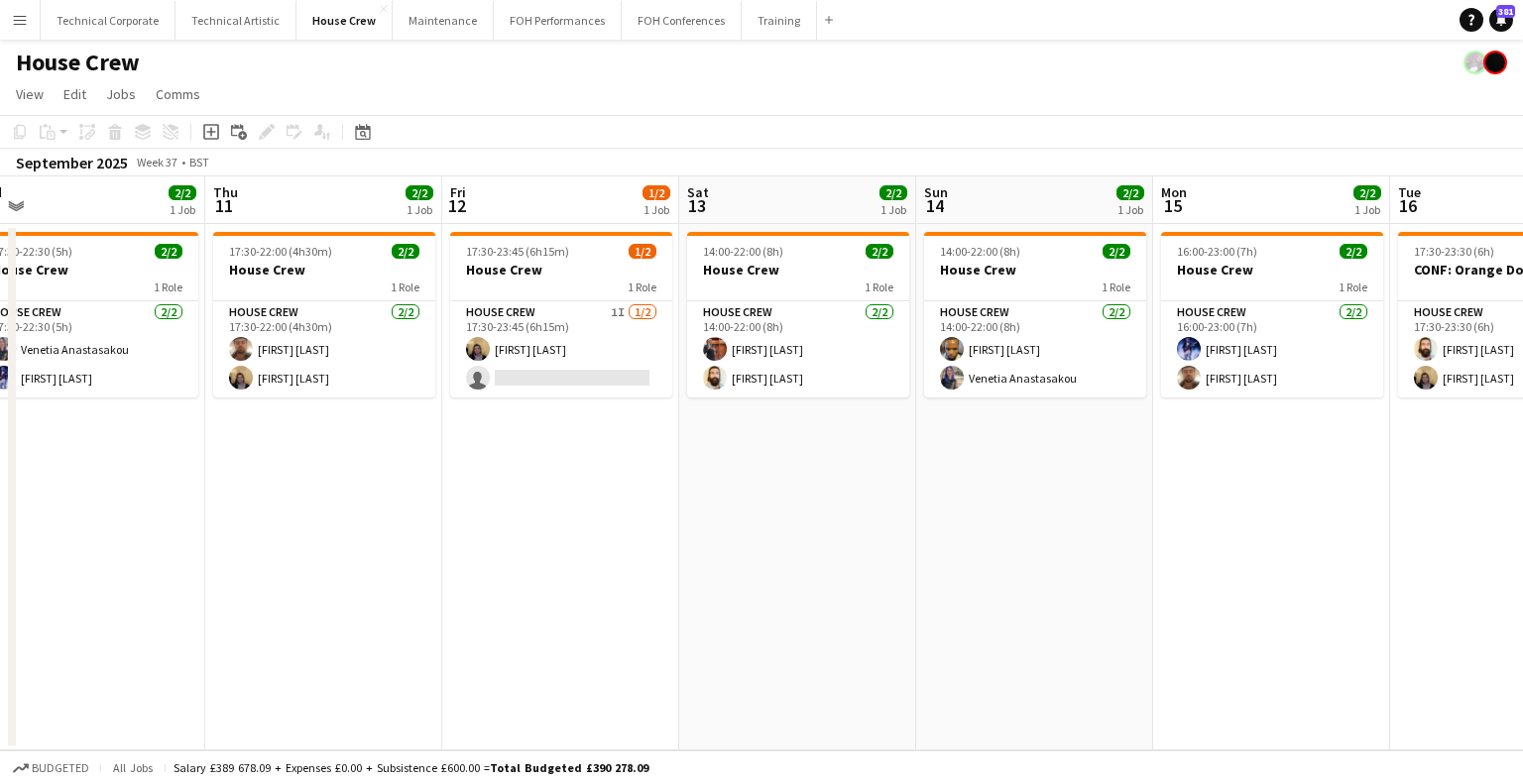 click on "Sun   7   2/2   1 Job   Mon   8   Tue   9   3/4   2 Jobs   Wed   10   2/2   1 Job   Thu   11   2/2   1 Job   Fri   12   1/2   1 Job   Sat   13   2/2   1 Job   Sun   14   2/2   1 Job   Mon   15   2/2   1 Job   Tue   16   2/2   1 Job   Wed   17   2/2   1 Job   Thu   18   4/4   2 Jobs      12:30-22:00 (9h30m)    2/2   House Crew   1 Role   House Crew   2/2   12:30-22:00 (9h30m)
[FIRST] [LAST] [FIRST] [LAST]     07:30-18:00 (10h30m)    2/2   House Crew   1 Role   House Crew   2/2   07:30-18:00 (10h30m)
[FIRST] [LAST] [FIRST] [LAST]     17:30-23:30 (6h)    1/2   House Crew   1 Role   House Crew   1I   1/2   17:30-23:30 (6h)
[FIRST] [LAST]
single-neutral-actions
17:30-22:30 (5h)    2/2   House Crew   1 Role   House Crew   2/2   17:30-22:30 (5h)
[FIRST] [LAST] [FIRST] [LAST]     17:30-22:00 (4h30m)    2/2   House Crew   1 Role   House Crew   2/2   17:30-22:00 (4h30m)
[FIRST] [LAST] [FIRST] [LAST]     17:30-23:45 (6h15m)    1/2   House Crew   1 Role   1I" at bounding box center [762, 463] 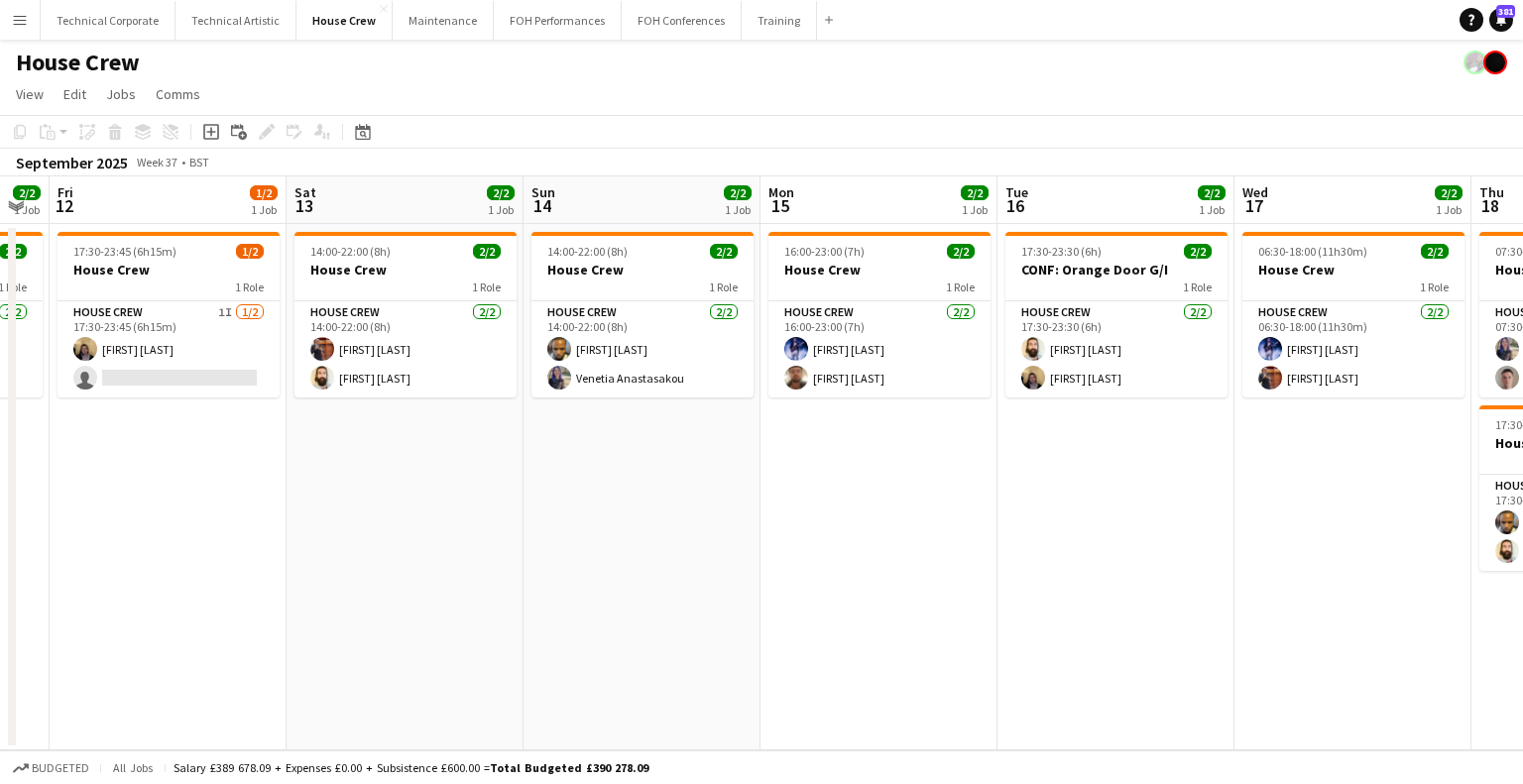 click on "Tue   9   3/4   2 Jobs   Wed   10   2/2   1 Job   Thu   11   2/2   1 Job   Fri   12   1/2   1 Job   Sat   13   2/2   1 Job   Sun   14   2/2   1 Job   Mon   15   2/2   1 Job   Tue   16   2/2   1 Job   Wed   17   2/2   1 Job   Thu   18   4/4   2 Jobs   Fri   19   2/2   1 Job   Sat   20   3/4   2 Jobs      07:30-18:00 (10h30m)    2/2   House Crew   1 Role   House Crew   2/2   07:30-18:00 (10h30m)
[FIRST] [LAST] [FIRST] [LAST]     17:30-23:30 (6h)    1/2   House Crew   1 Role   House Crew   1I   1/2   17:30-23:30 (6h)
[FIRST] [LAST]
single-neutral-actions
17:30-22:30 (5h)    2/2   House Crew   1 Role   House Crew   2/2   17:30-22:30 (5h)
[FIRST] [LAST] [FIRST] [LAST]     17:30-22:00 (4h30m)    2/2   House Crew   1 Role   House Crew   2/2   17:30-22:00 (4h30m)
[FIRST] [LAST] [FIRST] [LAST]     17:30-23:45 (6h15m)    1/2   House Crew   1 Role   House Crew   1I   1/2   17:30-23:45 (6h15m)
[FIRST] [LAST]
single-neutral-actions" at bounding box center [762, 463] 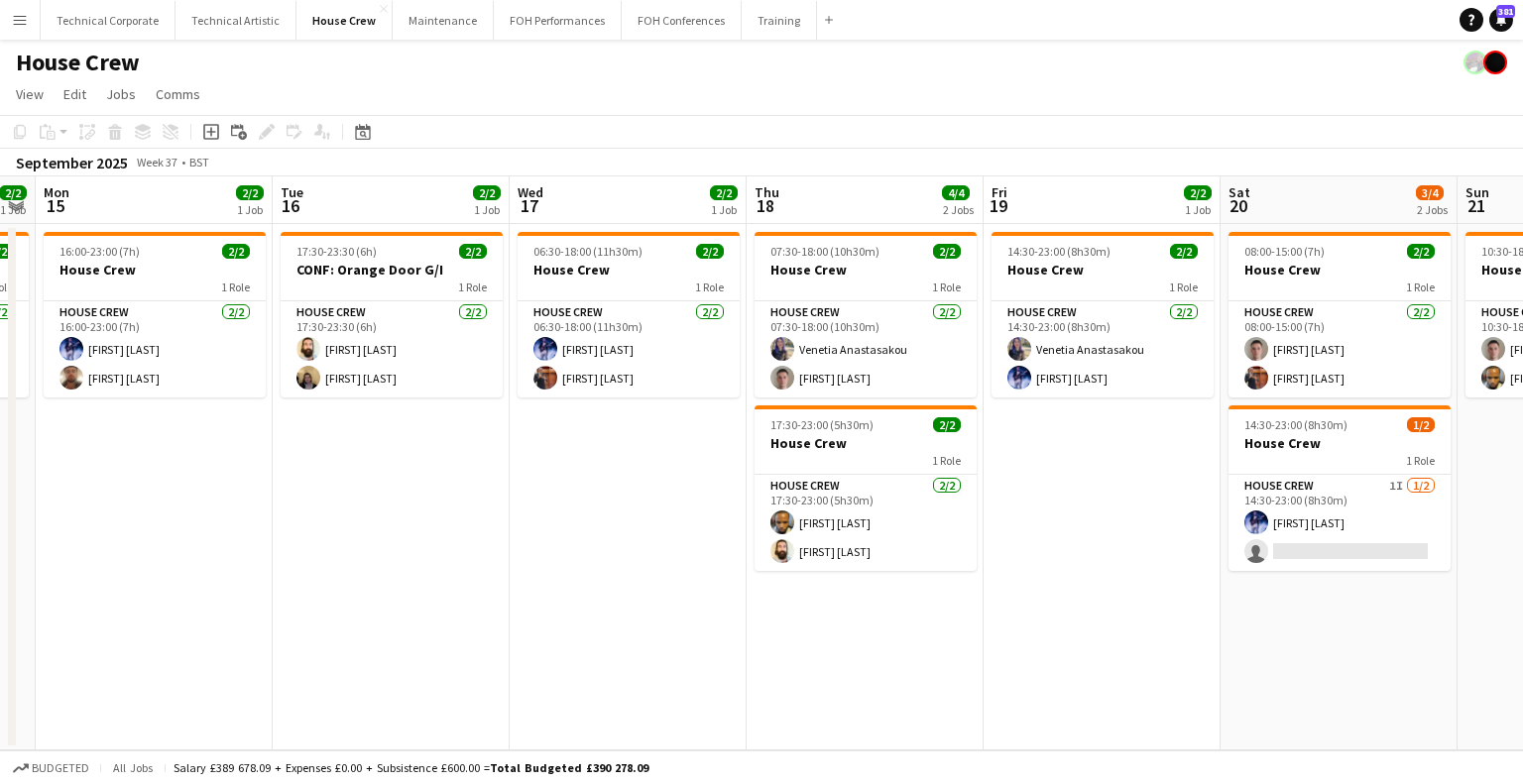 drag, startPoint x: 699, startPoint y: 441, endPoint x: 465, endPoint y: 458, distance: 234.6167 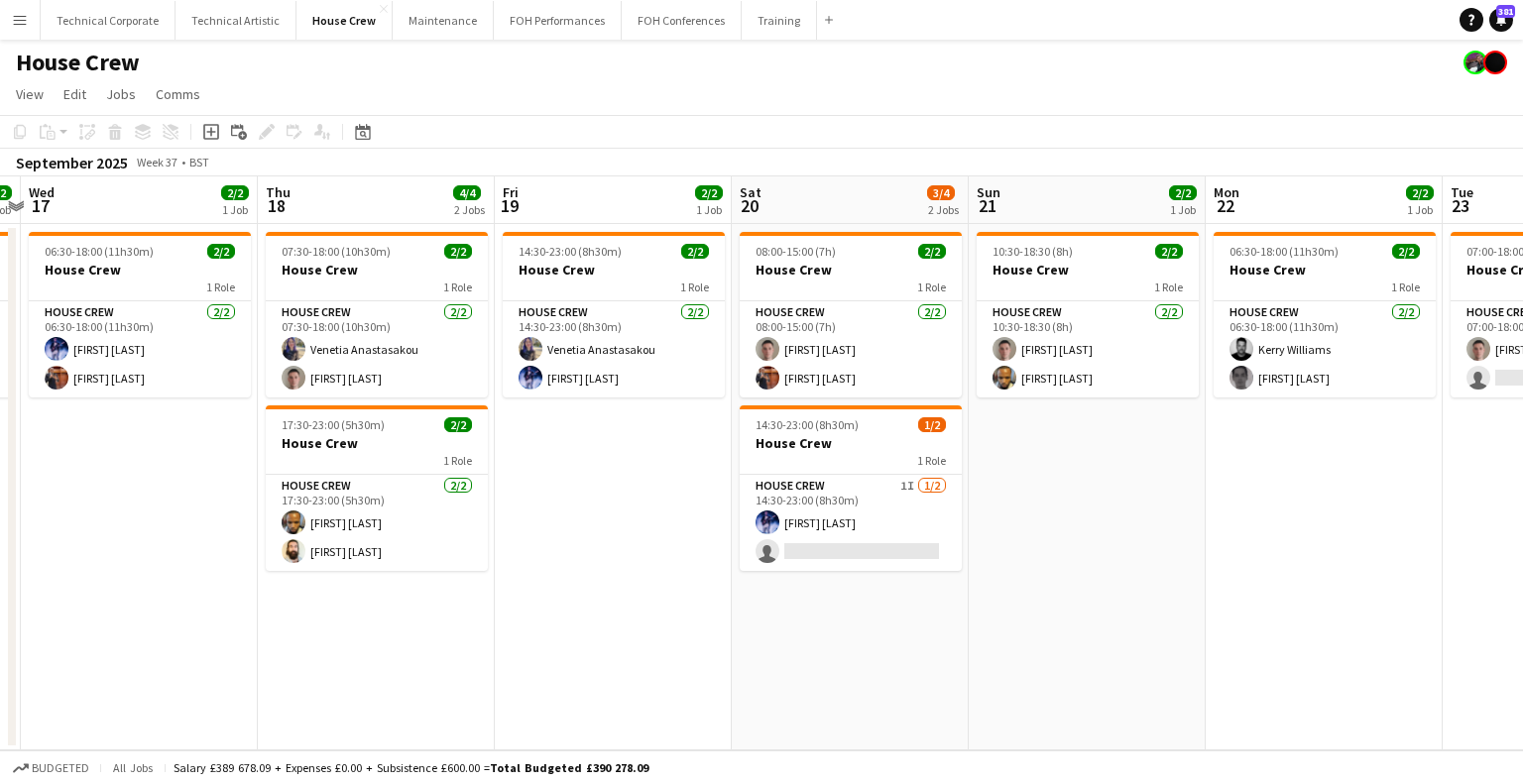 drag, startPoint x: 631, startPoint y: 447, endPoint x: 140, endPoint y: 461, distance: 491.19955 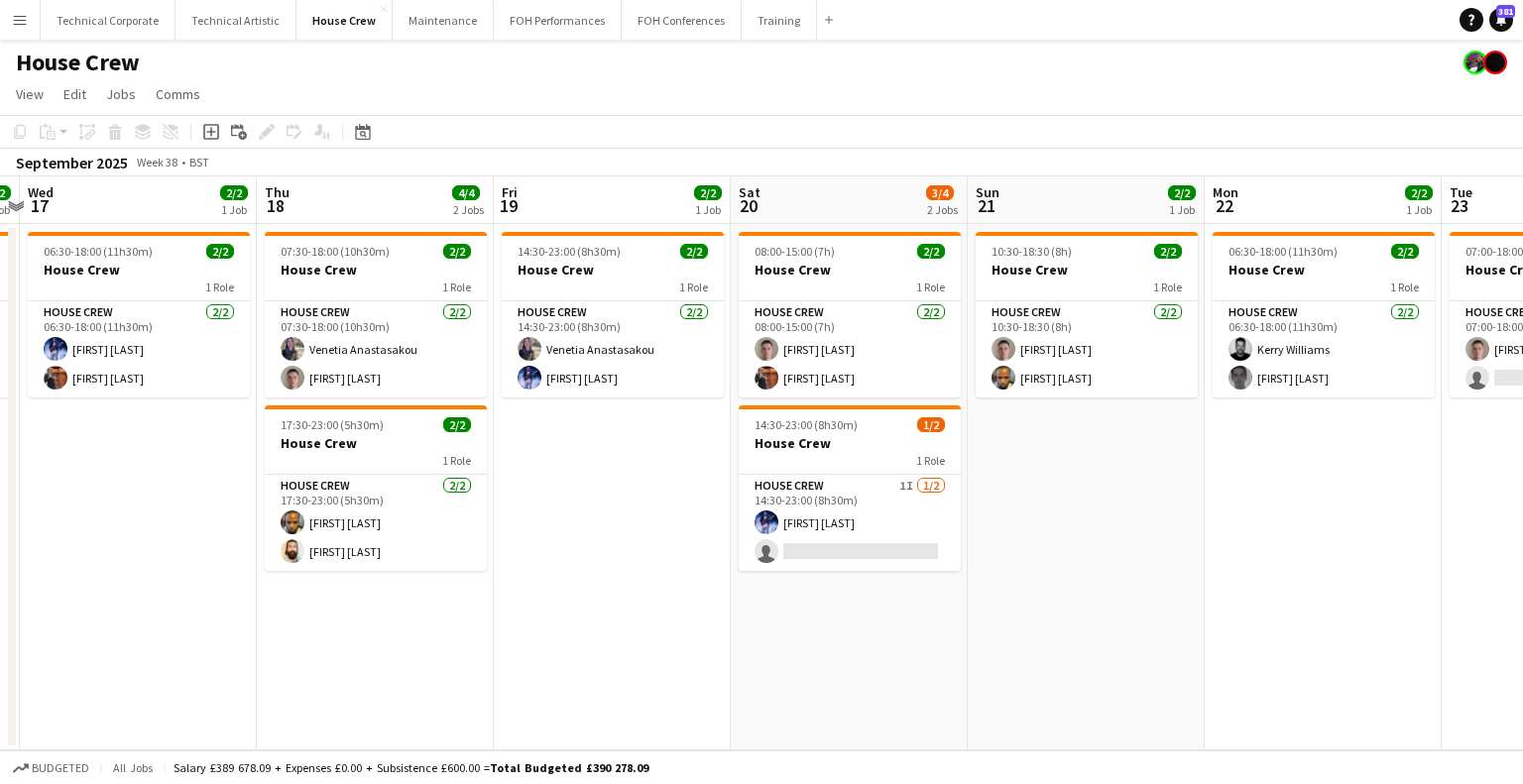 scroll, scrollTop: 0, scrollLeft: 773, axis: horizontal 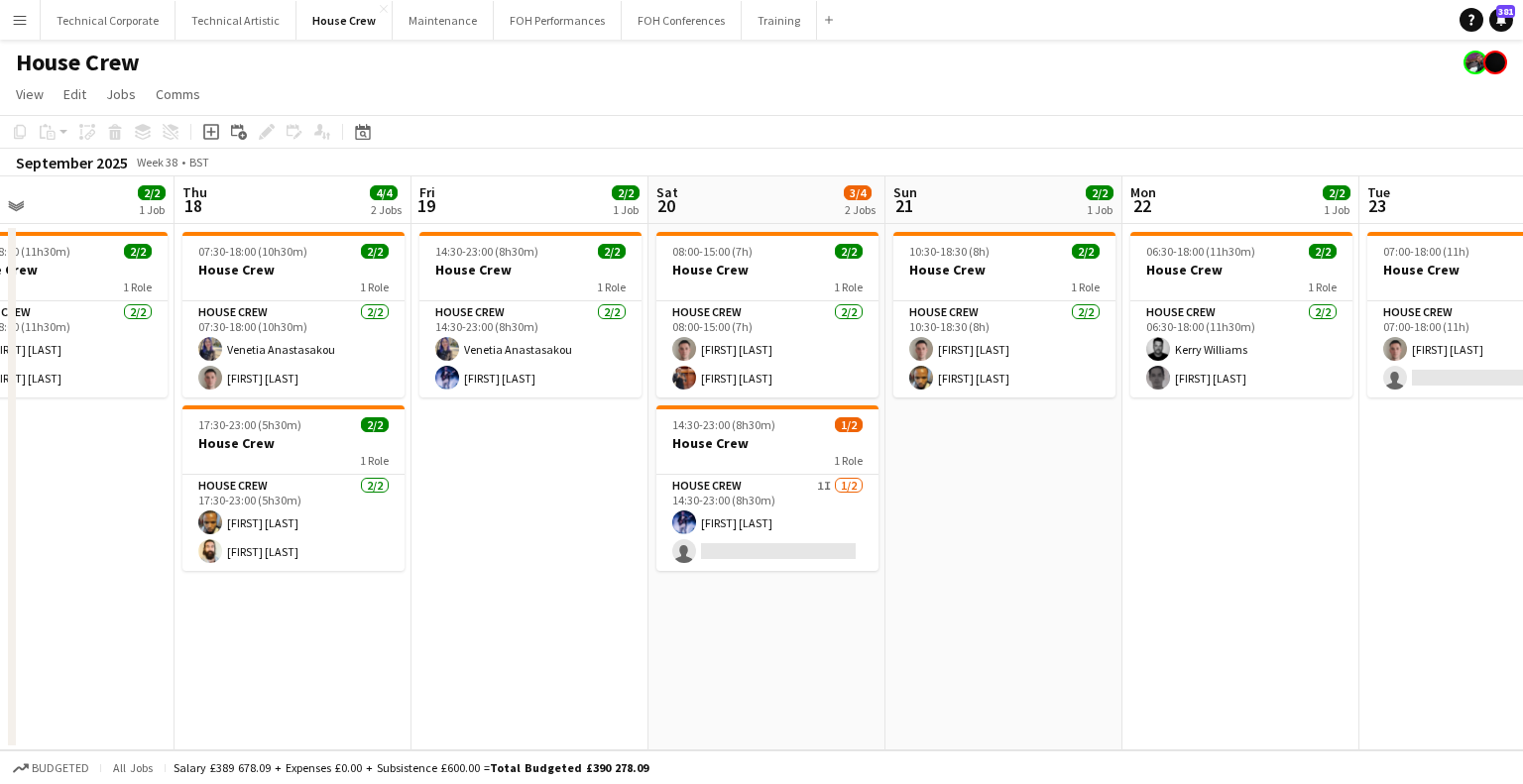 drag, startPoint x: 1025, startPoint y: 479, endPoint x: 944, endPoint y: 490, distance: 81.7435 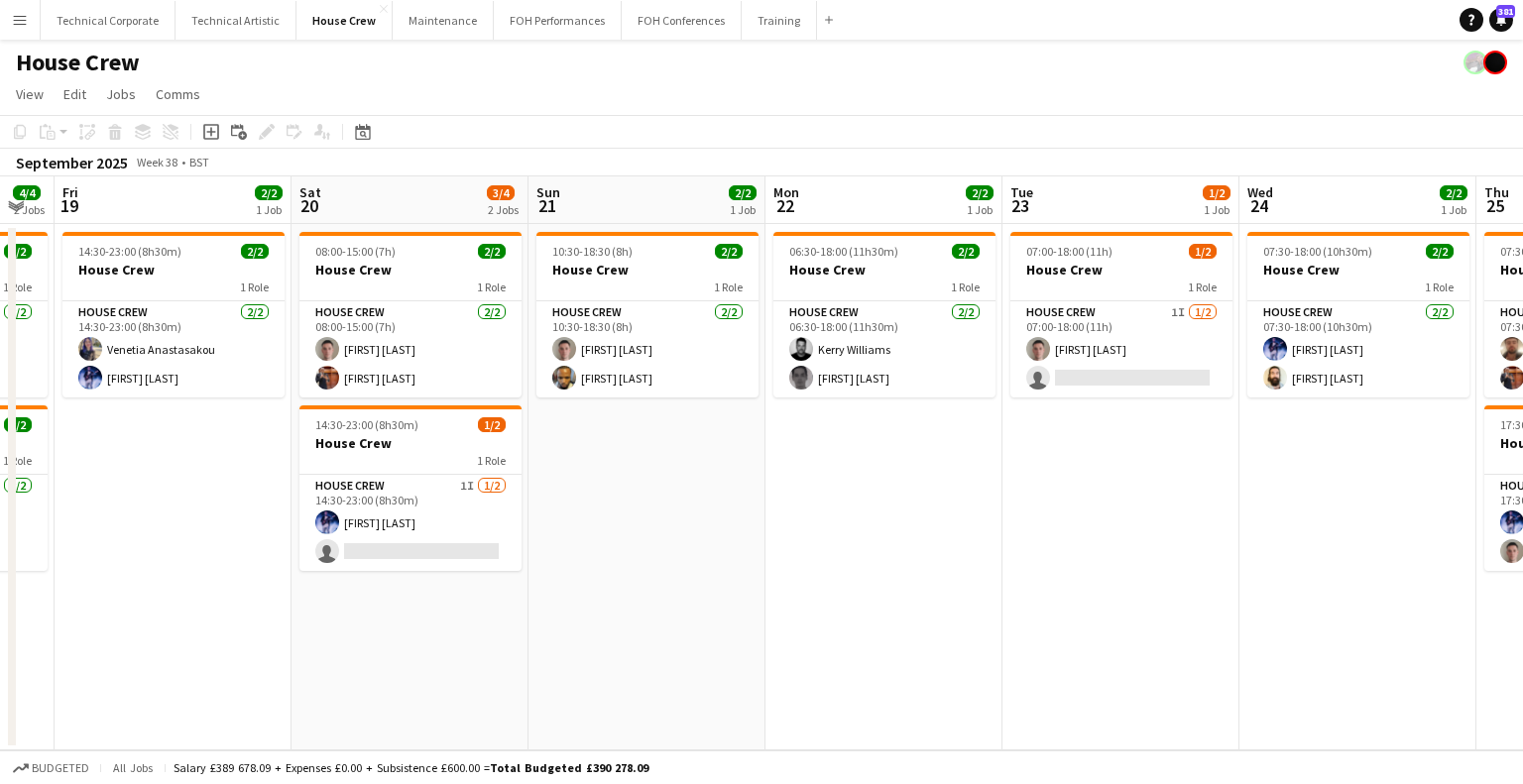 drag, startPoint x: 959, startPoint y: 488, endPoint x: 475, endPoint y: 523, distance: 485.26385 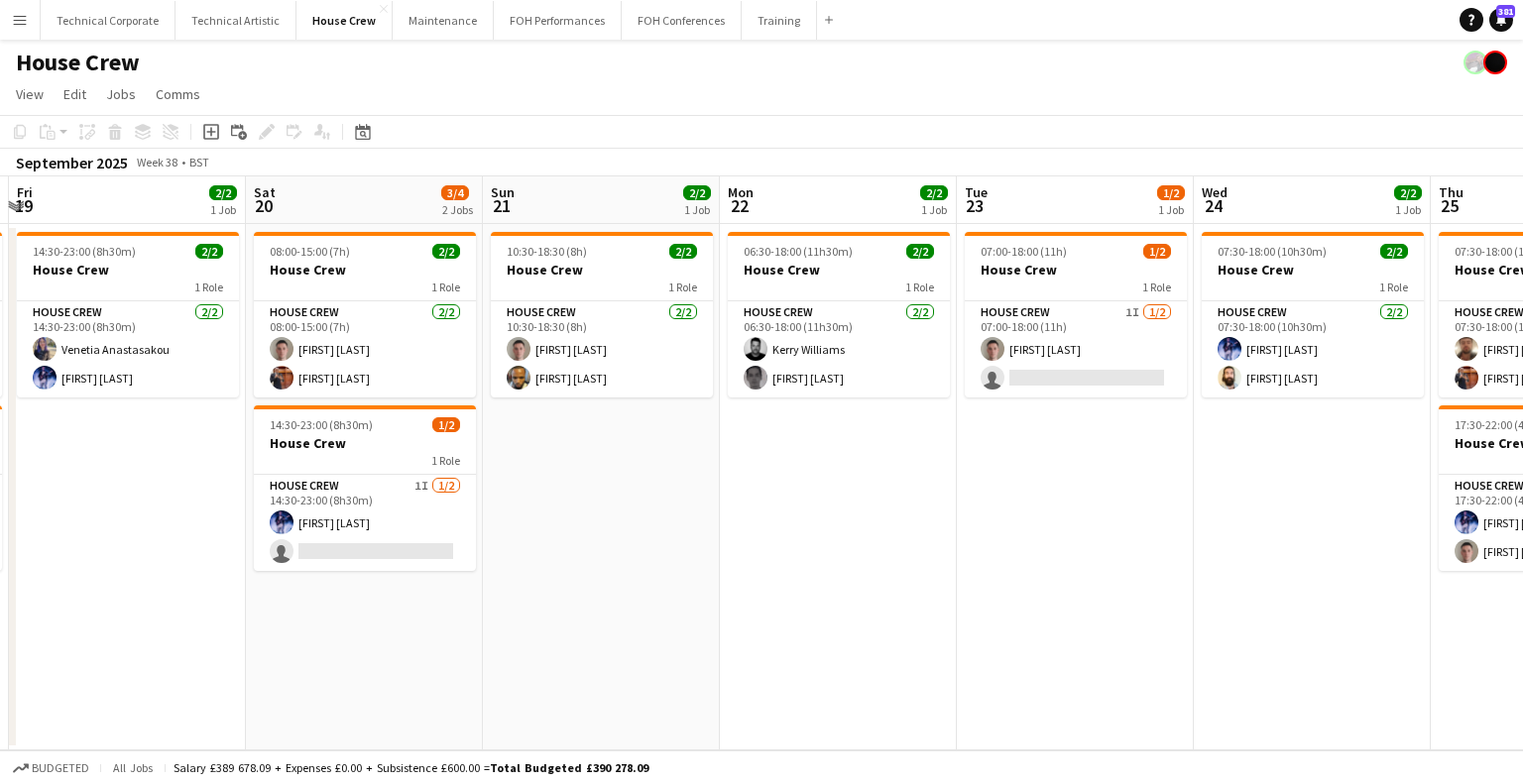 click on "Tue   16   2/2   1 Job   Wed   17   2/2   1 Job   Thu   18   4/4   2 Jobs   Fri   19   2/2   1 Job   Sat   20   3/4   2 Jobs   Sun   21   2/2   1 Job   Mon   22   2/2   1 Job   Tue   23   1/2   1 Job   Wed   24   2/2   1 Job   Thu   25   4/4   2 Jobs   Fri   26   2/2   1 Job   Sat   27   1/2   1 Job      17:30-23:30 (6h)    2/2   CONF: Orange Door G/I   1 Role   House Crew   2/2   17:30-23:30 (6h)
[FIRST] [LAST] [FIRST] [LAST]     06:30-18:00 (11h30m)    2/2   House Crew   1 Role   House Crew   2/2   06:30-18:00 (11h30m)
[FIRST] [LAST] [FIRST] [LAST]     07:30-18:00 (10h30m)    2/2   House Crew   1 Role   House Crew   2/2   07:30-18:00 (10h30m)
[FIRST] [LAST] [FIRST] [LAST]     17:30-23:00 (5h30m)    2/2   House Crew   1 Role   House Crew   2/2   17:30-23:00 (5h30m)
[FIRST] [LAST] [FIRST] [LAST]     14:30-23:00 (8h30m)    2/2   House Crew   1 Role   House Crew   2/2   14:30-23:00 (8h30m)
[FIRST] [LAST] [FIRST] [LAST]     08:00-15:00 (7h)    2/2   House Crew   1 Role   House Crew   2/2  [FIRST] [LAST]" at bounding box center [762, 463] 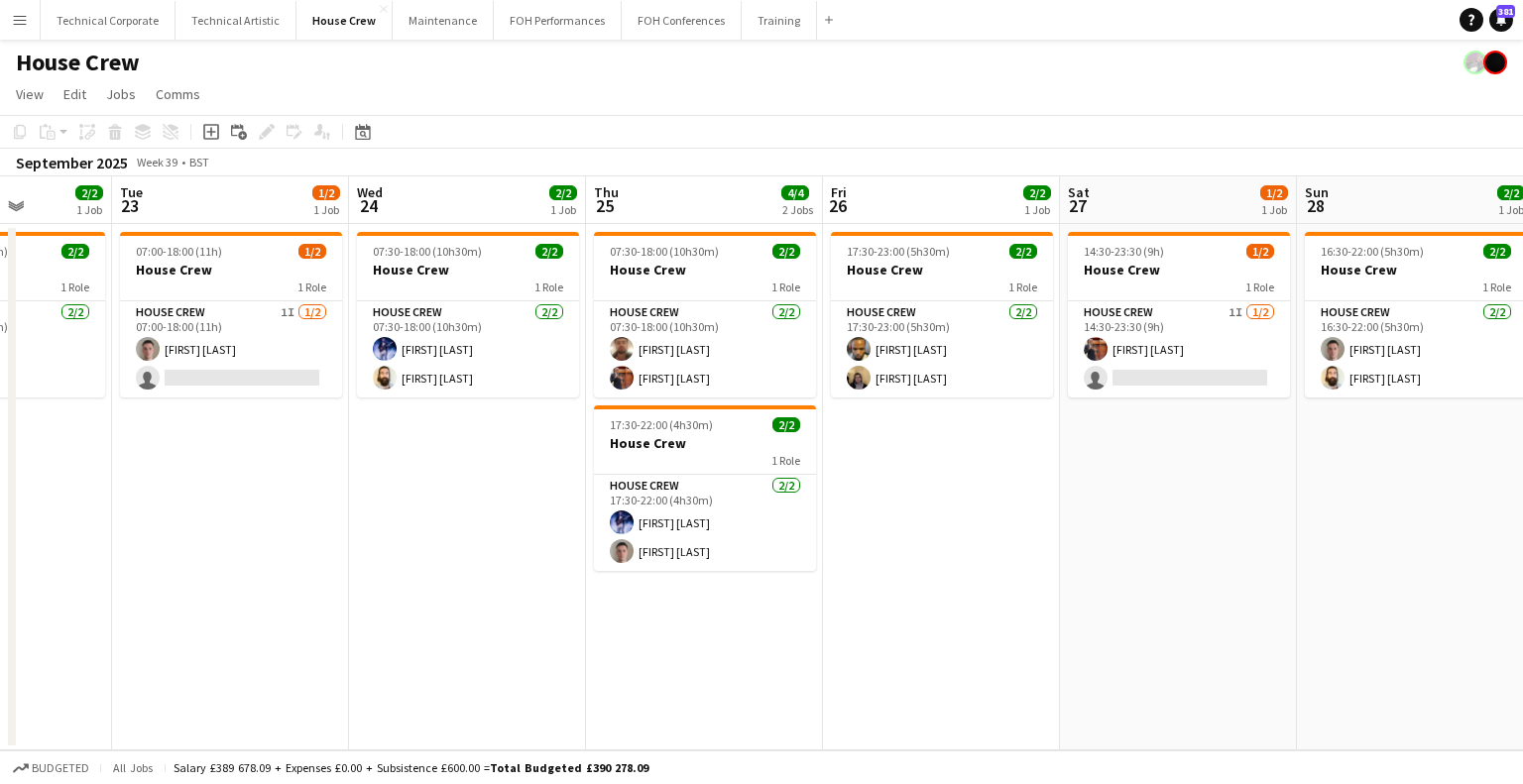 drag, startPoint x: 949, startPoint y: 518, endPoint x: 539, endPoint y: 582, distance: 414.9651 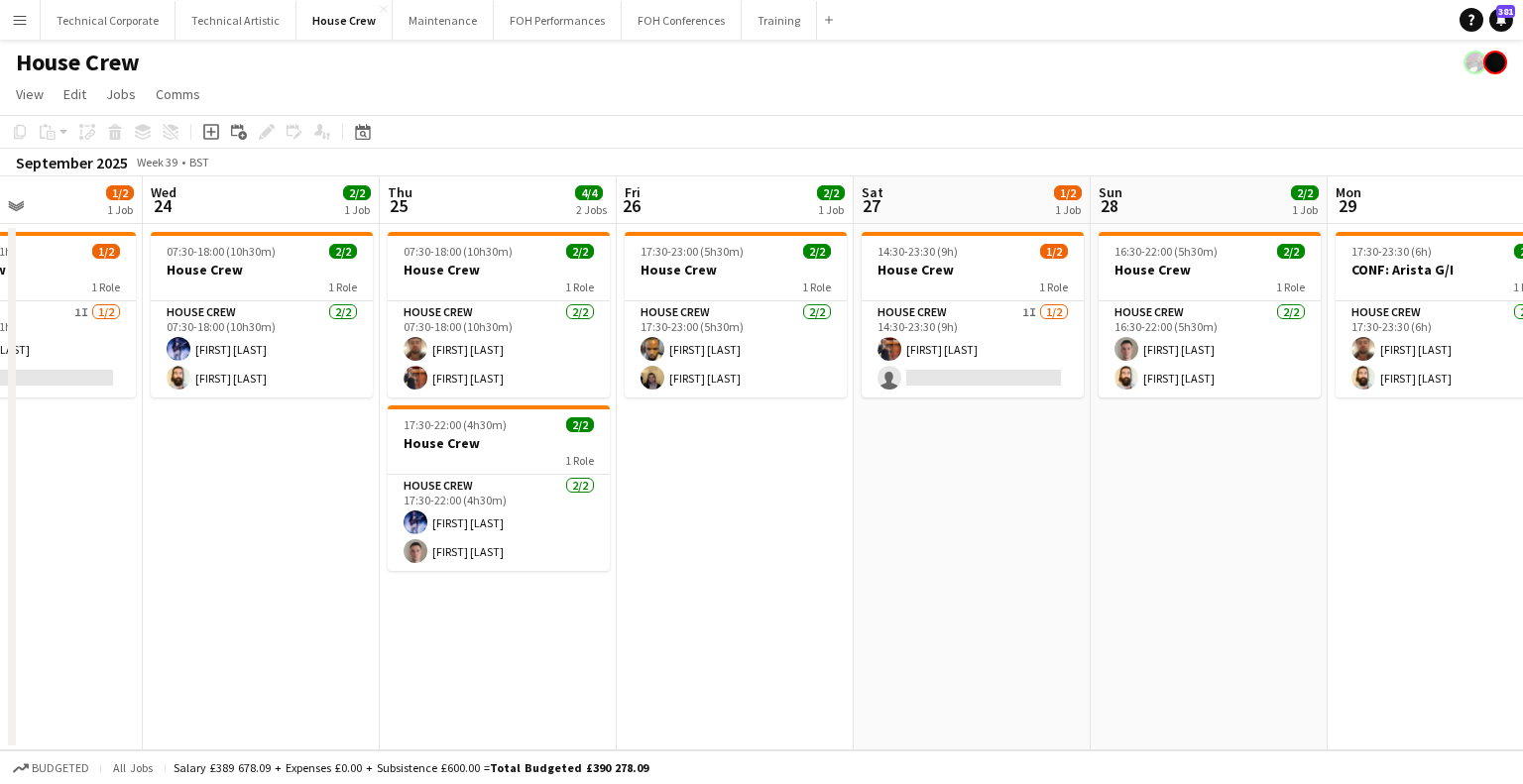 scroll, scrollTop: 0, scrollLeft: 812, axis: horizontal 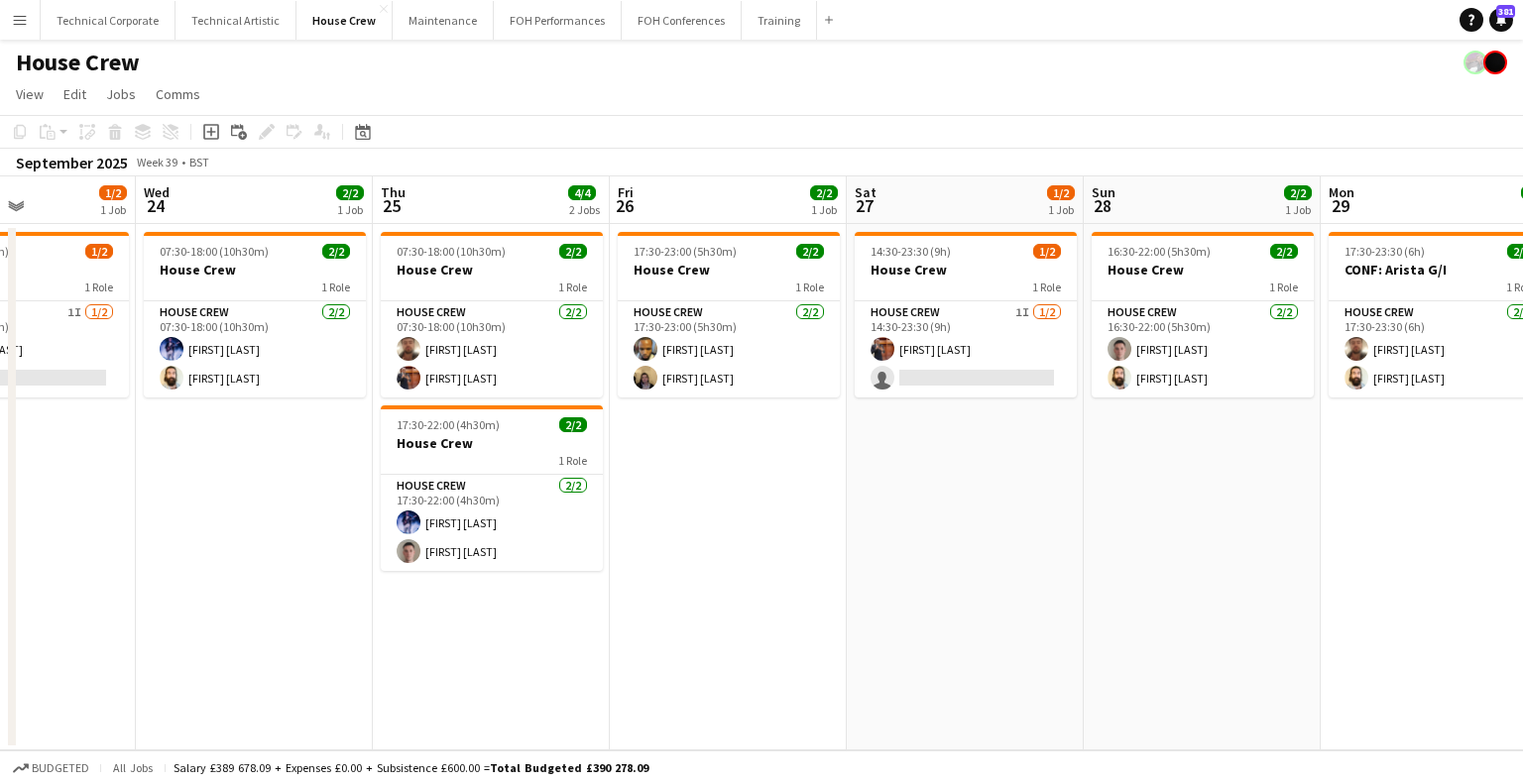 drag, startPoint x: 896, startPoint y: 524, endPoint x: 734, endPoint y: 546, distance: 163.487 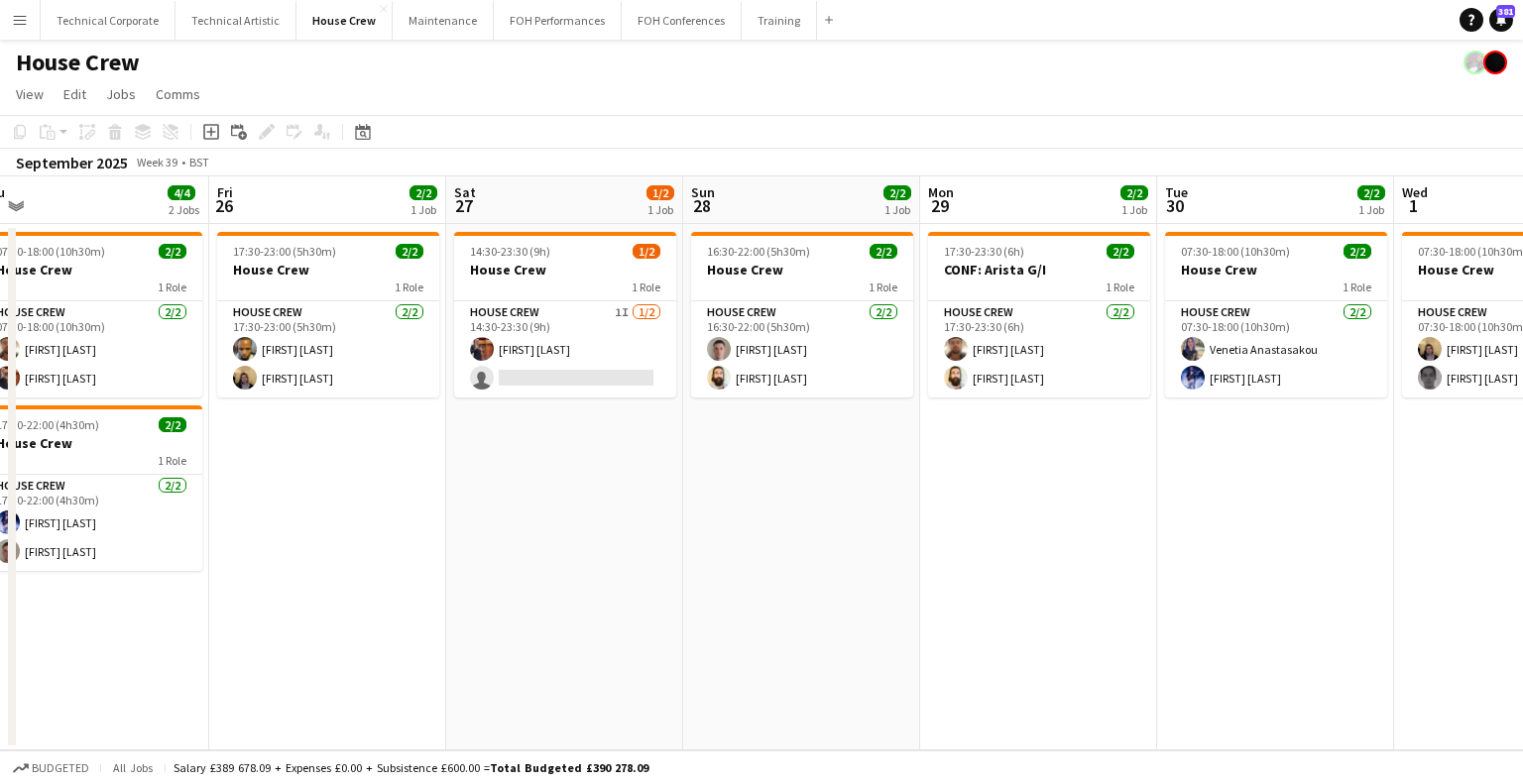 drag, startPoint x: 1059, startPoint y: 491, endPoint x: 658, endPoint y: 535, distance: 403.40674 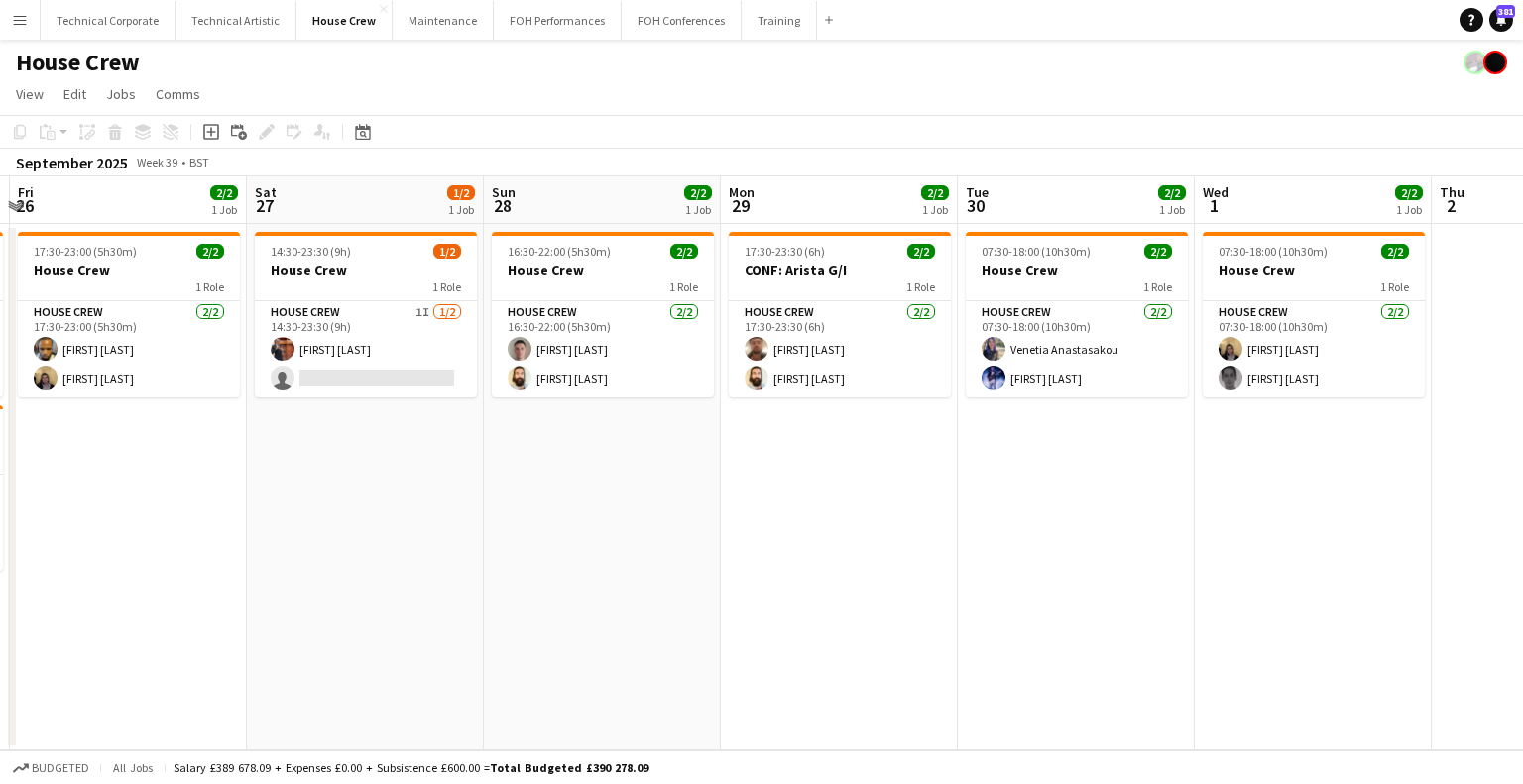 drag, startPoint x: 1077, startPoint y: 499, endPoint x: 1434, endPoint y: 483, distance: 357.35836 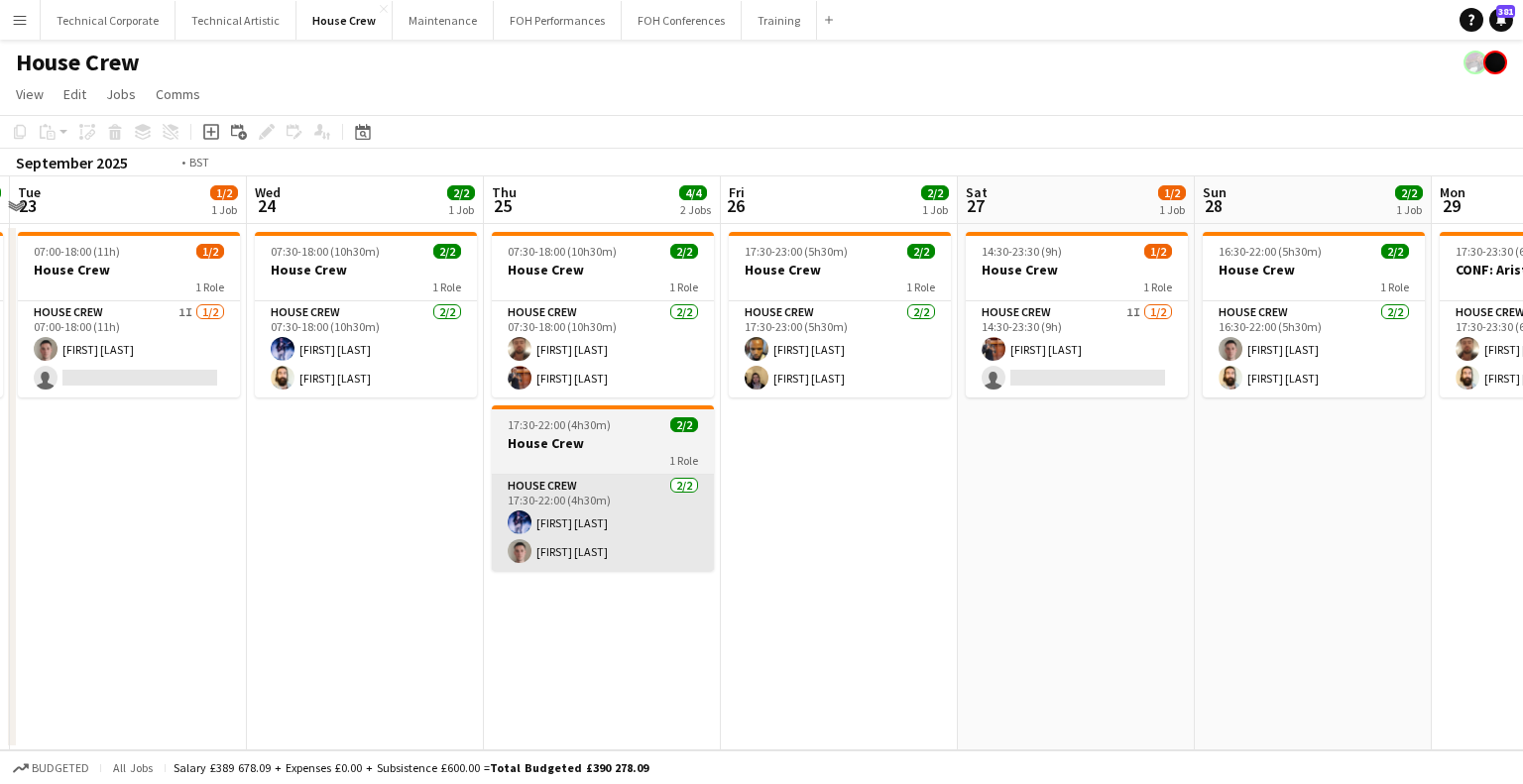 drag, startPoint x: 1198, startPoint y: 490, endPoint x: 892, endPoint y: 510, distance: 306.6529 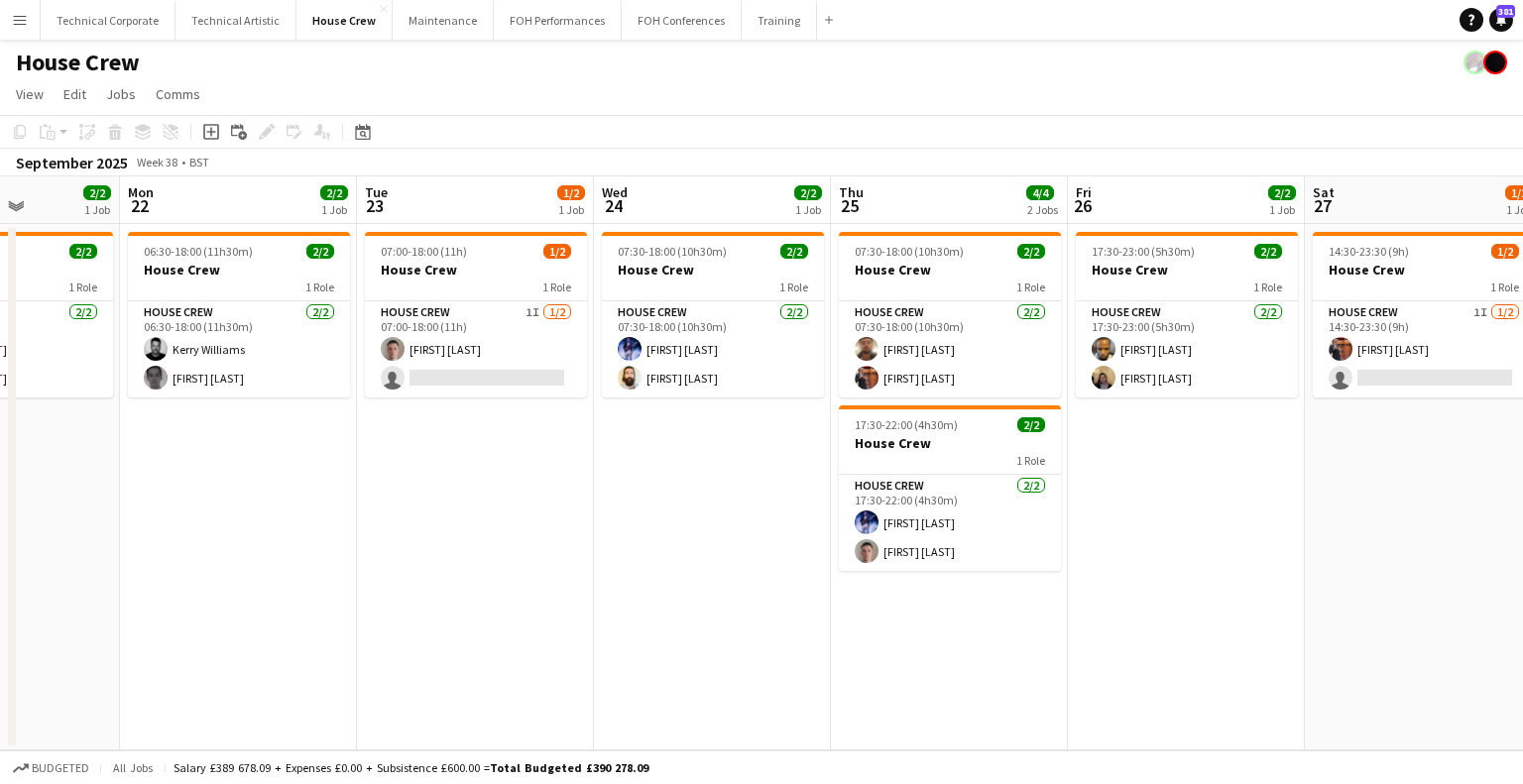 drag, startPoint x: 736, startPoint y: 504, endPoint x: 895, endPoint y: 510, distance: 159.1132 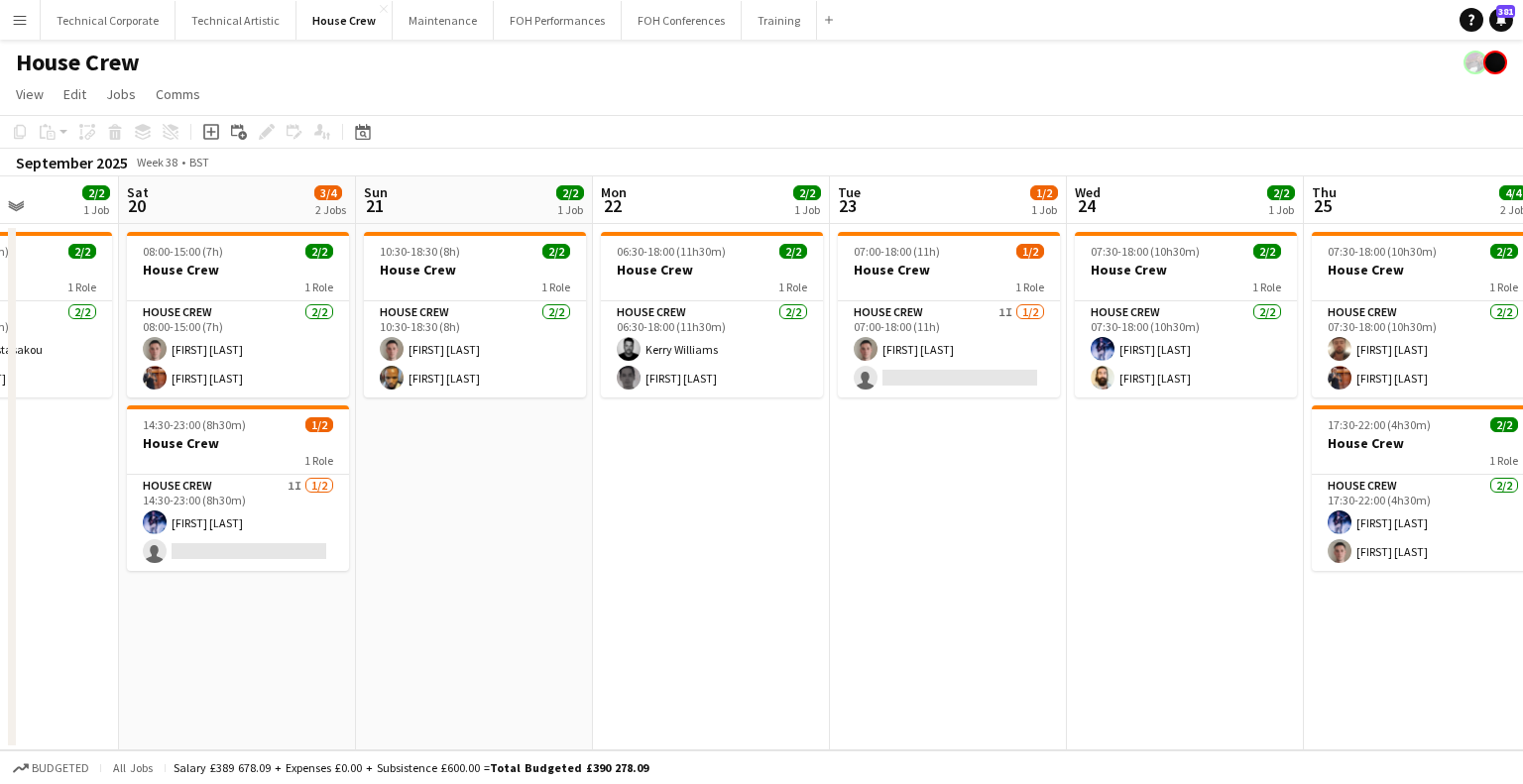 drag, startPoint x: 686, startPoint y: 478, endPoint x: 1134, endPoint y: 498, distance: 448.44621 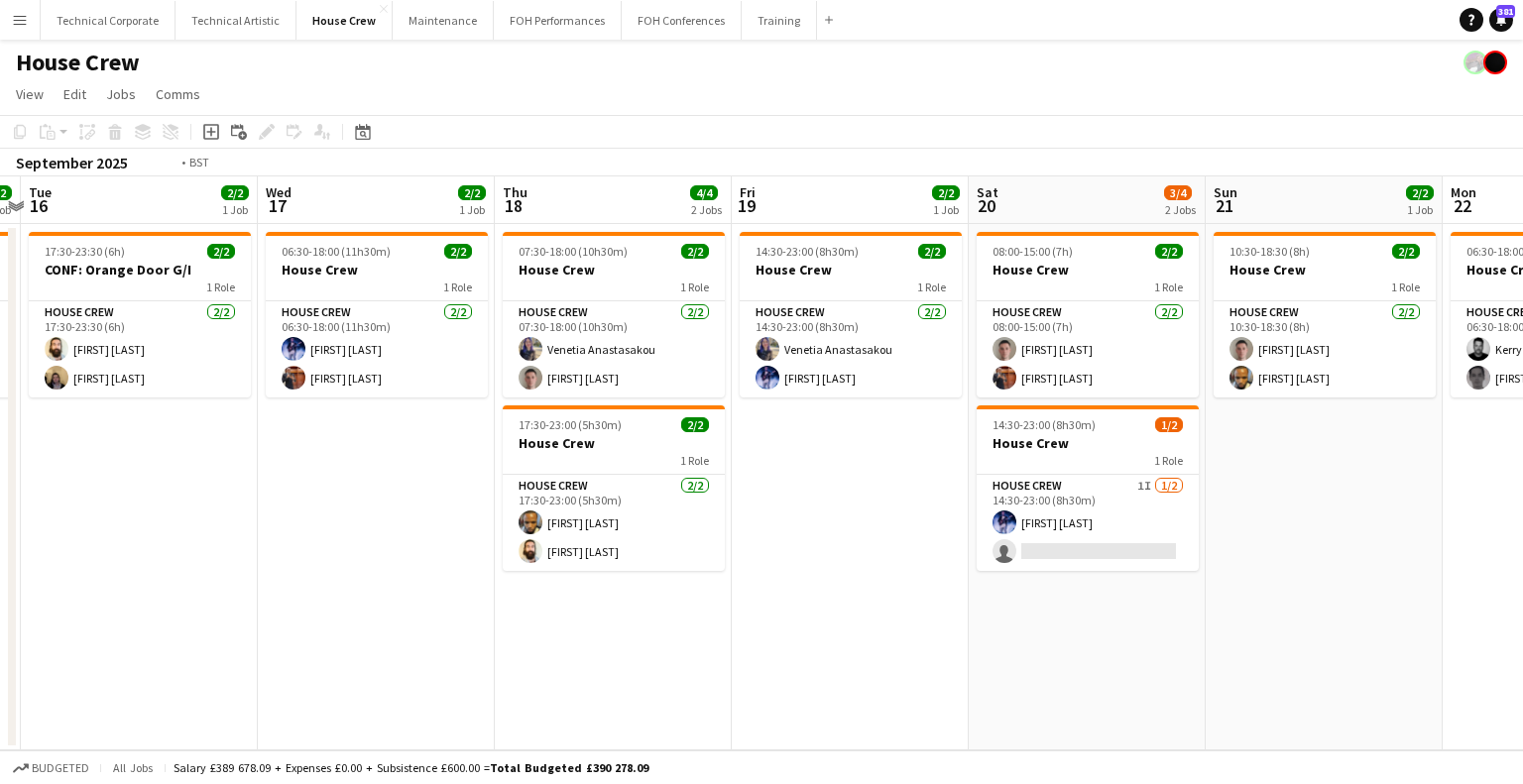 drag, startPoint x: 908, startPoint y: 507, endPoint x: 1058, endPoint y: 516, distance: 150.26976 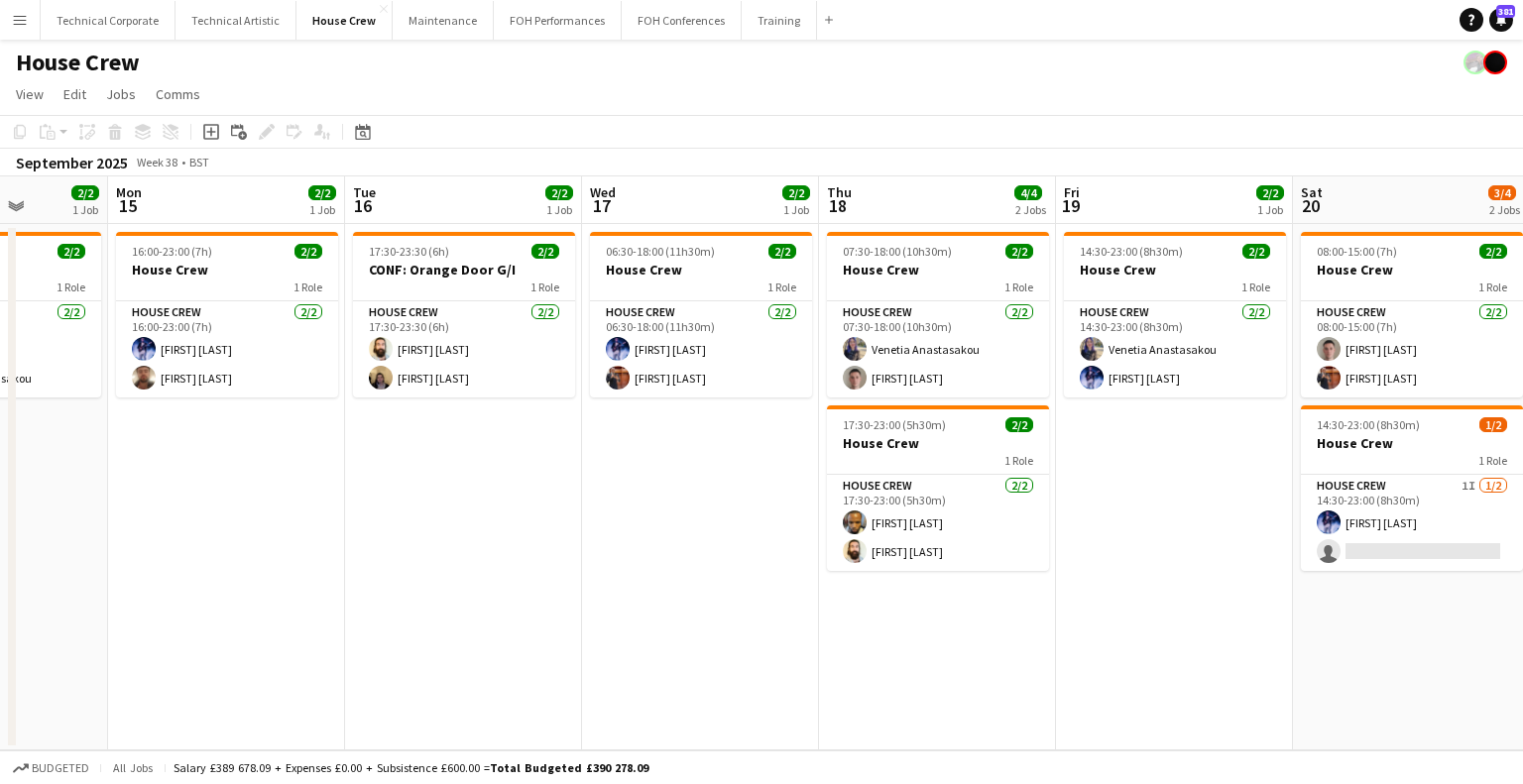 click on "Fri   12   1/2   1 Job   Sat   13   2/2   1 Job   Sun   14   2/2   1 Job   Mon   15   2/2   1 Job   Tue   16   2/2   1 Job   Wed   17   2/2   1 Job   Thu   18   4/4   2 Jobs   Fri   19   2/2   1 Job   Sat   20   3/4   2 Jobs   Sun   21   2/2   1 Job   Mon   22   2/2   1 Job   Tue   23   1/2   1 Job      17:30-23:45 (6h15m)    1/2   House Crew   1 Role   House Crew   1I   1/2   17:30-23:45 (6h15m)
[FIRST] [LAST]
single-neutral-actions
14:00-22:00 (8h)    2/2   House Crew   1 Role   House Crew   2/2   14:00-22:00 (8h)
[FIRST] [LAST] [FIRST] [LAST]     14:00-22:00 (8h)    2/2   House Crew   1 Role   House Crew   2/2   14:00-22:00 (8h)
[FIRST] [LAST] [FIRST] [LAST]     16:00-23:00 (7h)    2/2   House Crew   1 Role   House Crew   2/2   16:00-23:00 (7h)
[FIRST] [LAST] [FIRST] [LAST]     17:30-23:30 (6h)    2/2   CONF: Orange Door G/I   1 Role   House Crew   2/2   17:30-23:30 (6h)
[FIRST] [LAST] [FIRST] [LAST]     06:30-18:00 (11h30m)    2/2   House Crew   2/2" at bounding box center [762, 463] 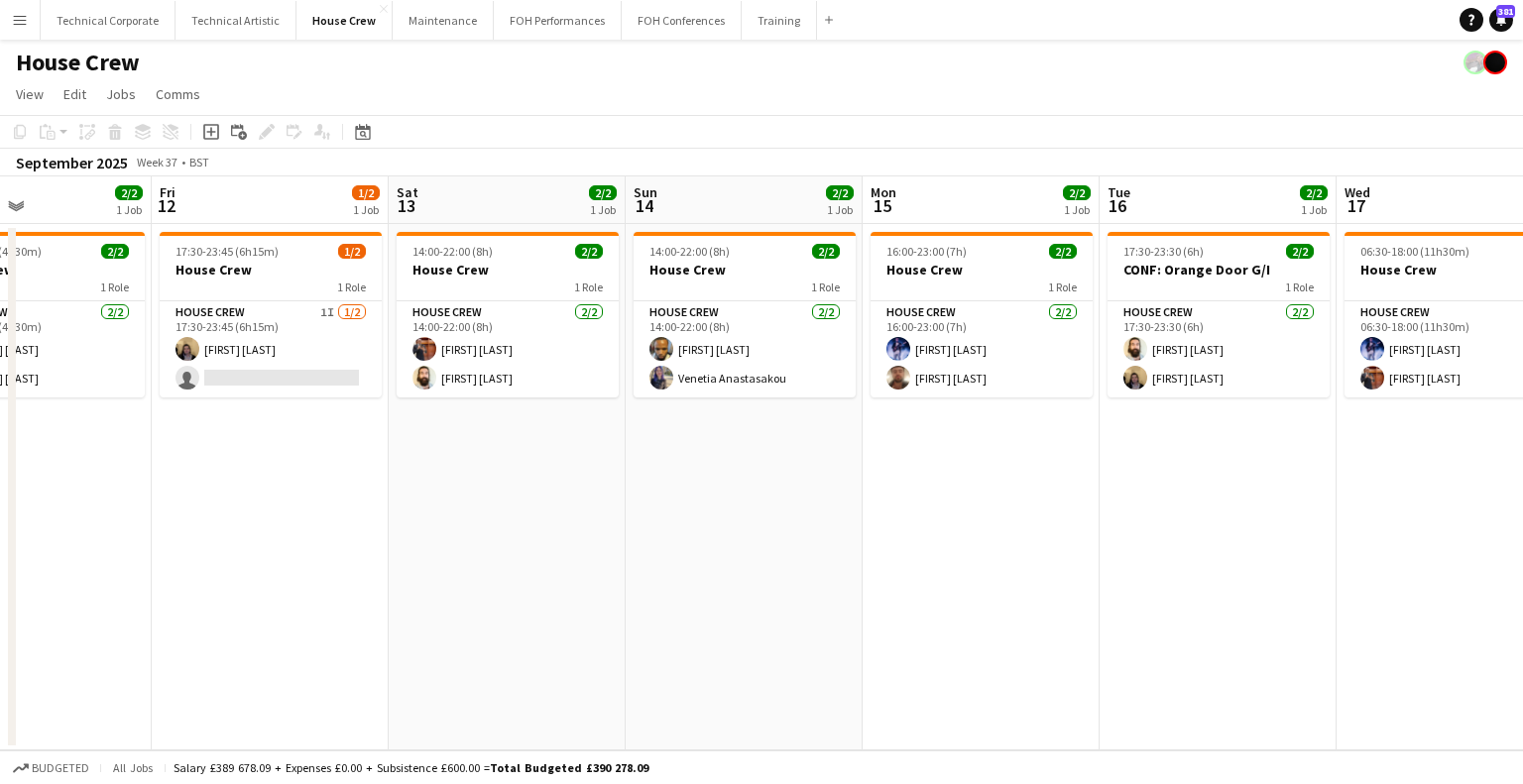 drag 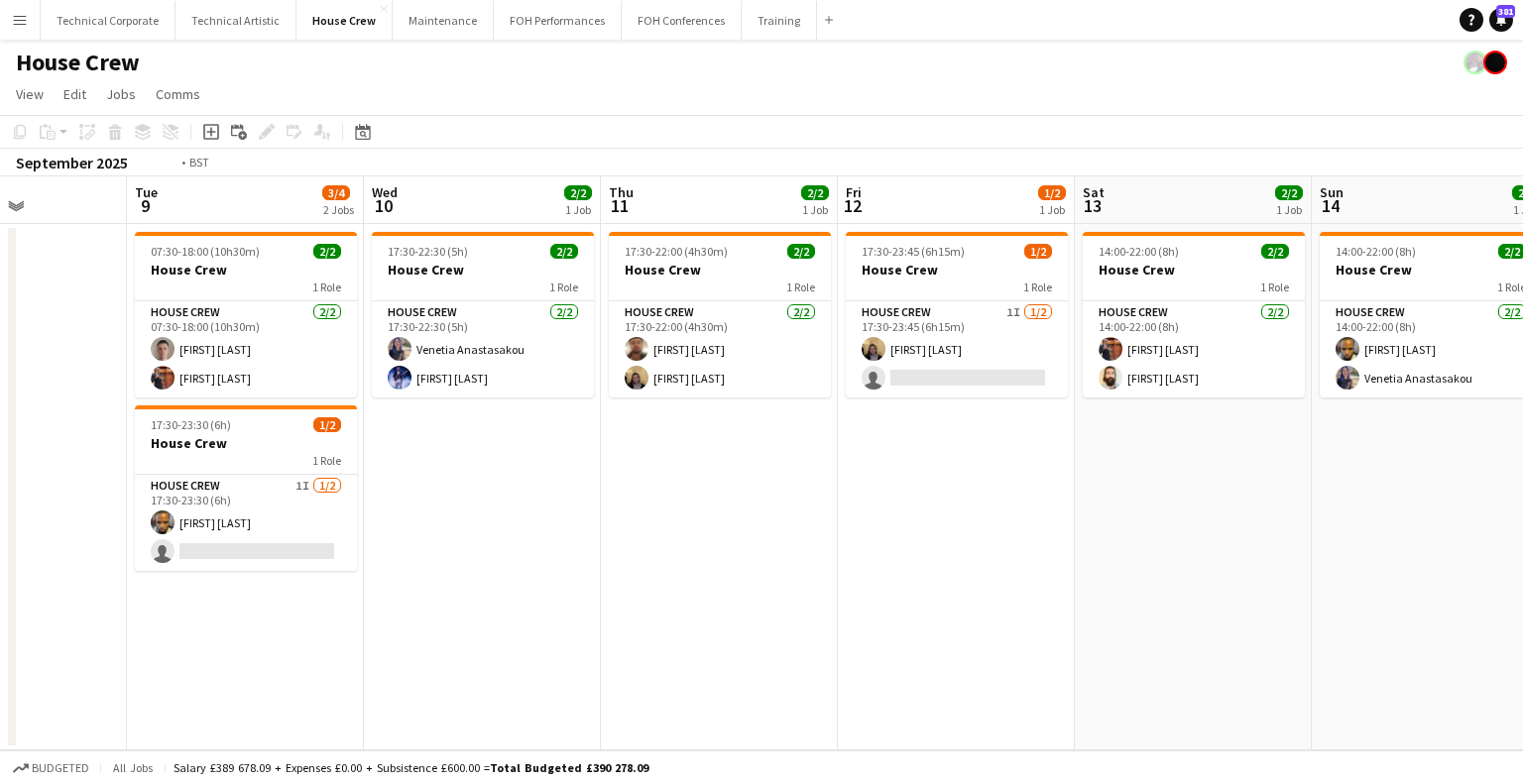 click on "Sat   6   0/2   1 Job   Sun   7   2/2   1 Job   Mon   8   Tue   9   3/4   2 Jobs   Wed   10   2/2   1 Job   Thu   11   2/2   1 Job   Fri   12   1/2   1 Job   Sat   13   2/2   1 Job   Sun   14   2/2   1 Job   Mon   15   2/2   1 Job   Tue   16   2/2   1 Job   Wed   17   2/2   1 Job      17:30-22:00 (4h30m)    0/2   House Crew   1 Role   House Crew   2I   0/2   17:30-22:00 (4h30m)
single-neutral-actions
single-neutral-actions
12:30-22:00 (9h30m)    2/2   House Crew   1 Role   House Crew   2/2   12:30-22:00 (9h30m)
[FIRST] [LAST] [FIRST] [LAST]     07:30-18:00 (10h30m)    2/2   House Crew   1 Role   House Crew   2/2   07:30-18:00 (10h30m)
[FIRST] [LAST] [FIRST] [LAST]     17:30-23:30 (6h)    1/2   House Crew   1 Role   House Crew   1I   1/2   17:30-23:30 (6h)
[FIRST] [LAST]
single-neutral-actions
17:30-22:30 (5h)    2/2   House Crew   1 Role   House Crew   2/2   17:30-22:30 (5h)" at bounding box center (762, 463) 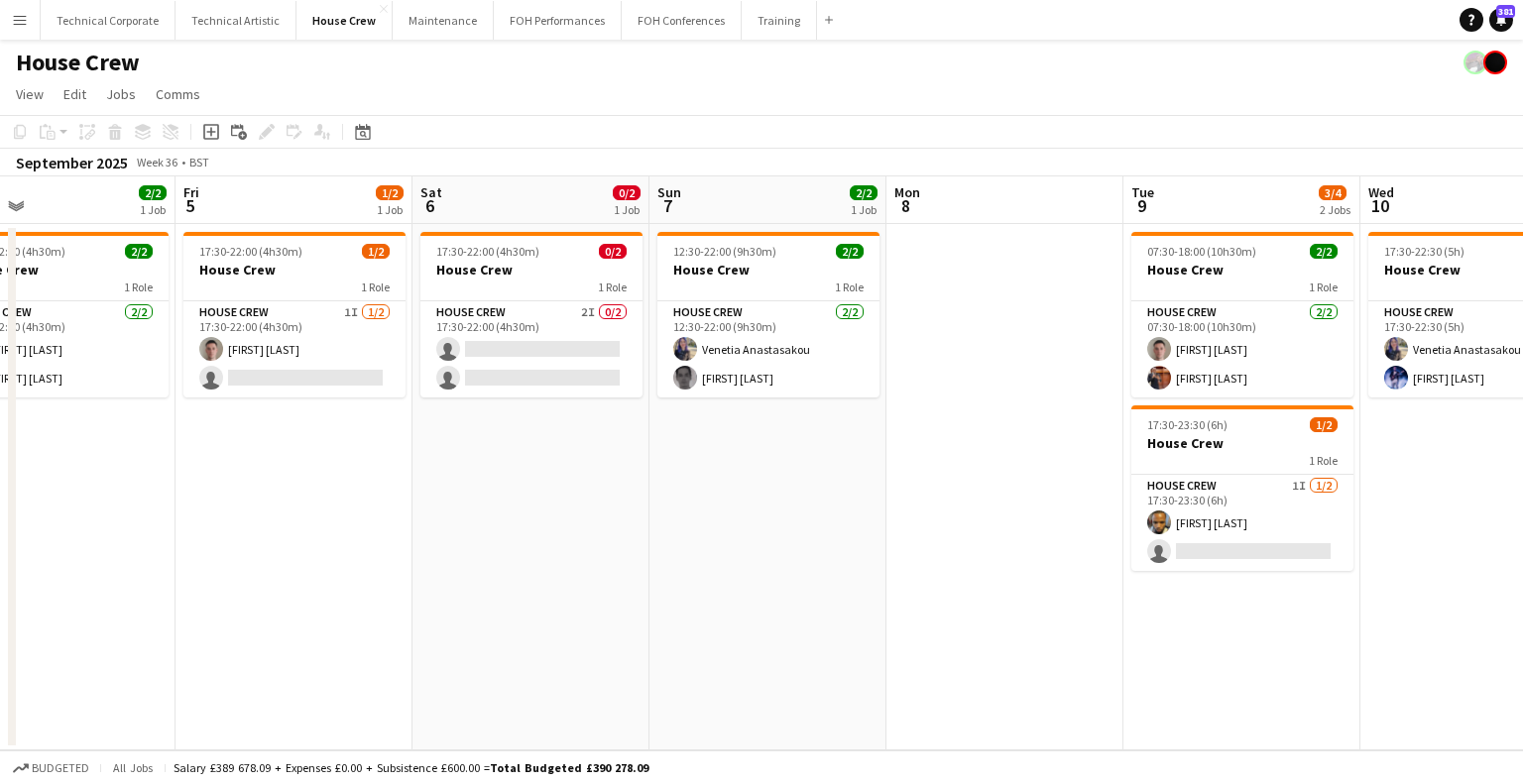 click on "Tue   2   Wed   3   Thu   4   2/2   1 Job   Fri   5   1/2   1 Job   Sat   6   0/2   1 Job   Sun   7   2/2   1 Job   Mon   8   Tue   9   3/4   2 Jobs   Wed   10   2/2   1 Job   Thu   11   2/2   1 Job   Fri   12   1/2   1 Job   Sat   13   2/2   1 Job      17:30-22:00 (4h30m)    2/2   House Crew   1 Role   House Crew   2/2   17:30-22:00 (4h30m)
[FIRST] [LAST] [FIRST] [LAST]     17:30-22:00 (4h30m)    1/2   House Crew   1 Role   House Crew   1I   1/2   17:30-22:00 (4h30m)
[FIRST] [LAST]
single-neutral-actions
17:30-22:00 (4h30m)    0/2   House Crew   1 Role   House Crew   2I   0/2   17:30-22:00 (4h30m)
single-neutral-actions
single-neutral-actions
12:30-22:00 (9h30m)    2/2   House Crew   1 Role   House Crew   2/2   12:30-22:00 (9h30m)
[FIRST] [LAST] [FIRST] [LAST]     07:30-18:00 (10h30m)    2/2   House Crew   1 Role   House Crew   2/2   07:30-18:00 (10h30m)
[FIRST] [LAST]     1/2" at bounding box center (762, 463) 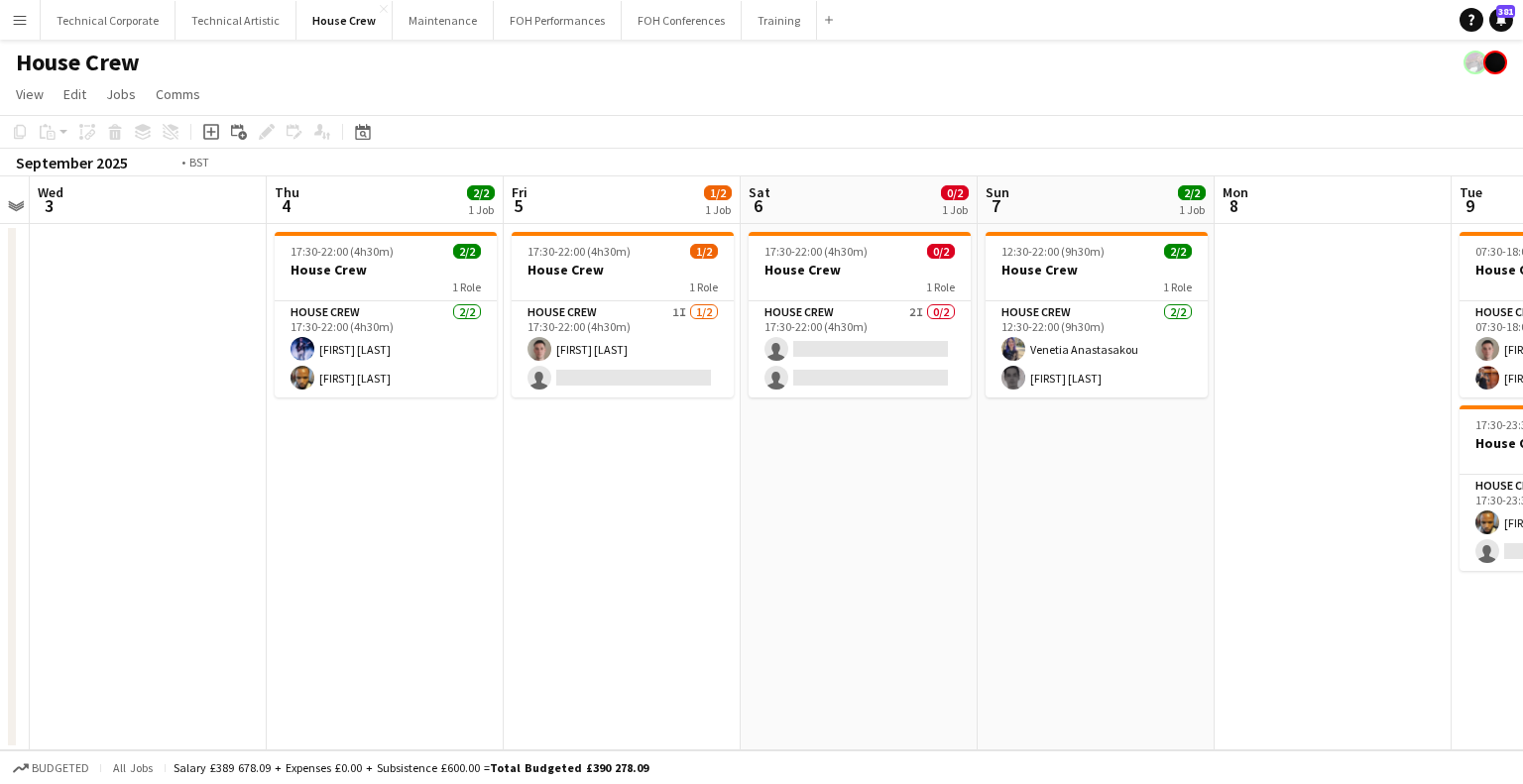 click on "Mon   1   Tue   2   Wed   3   Thu   4   2/2   1 Job   Fri   5   1/2   1 Job   Sat   6   0/2   1 Job   Sun   7   2/2   1 Job   Mon   8   Tue   9   3/4   2 Jobs   Wed   10   2/2   1 Job   Thu   11   2/2   1 Job   Fri   12   1/2   1 Job      17:30-22:00 (4h30m)    2/2   House Crew   1 Role   House Crew   2/2   17:30-22:00 (4h30m)
[FIRST] [LAST] [FIRST] [LAST]     17:30-22:00 (4h30m)    1/2   House Crew   1 Role   House Crew   1I   1/2   17:30-22:00 (4h30m)
[FIRST] [LAST]
single-neutral-actions
17:30-22:00 (4h30m)    0/2   House Crew   1 Role   House Crew   2I   0/2   17:30-22:00 (4h30m)
single-neutral-actions
single-neutral-actions
12:30-22:00 (9h30m)    2/2   House Crew   1 Role   House Crew   2/2   12:30-22:00 (9h30m)
[FIRST] [LAST] [FIRST] [LAST]     07:30-18:00 (10h30m)    2/2   House Crew   1 Role   House Crew   2/2   07:30-18:00 (10h30m)
[FIRST] [LAST] [FIRST] [LAST]     1/2" at bounding box center [762, 463] 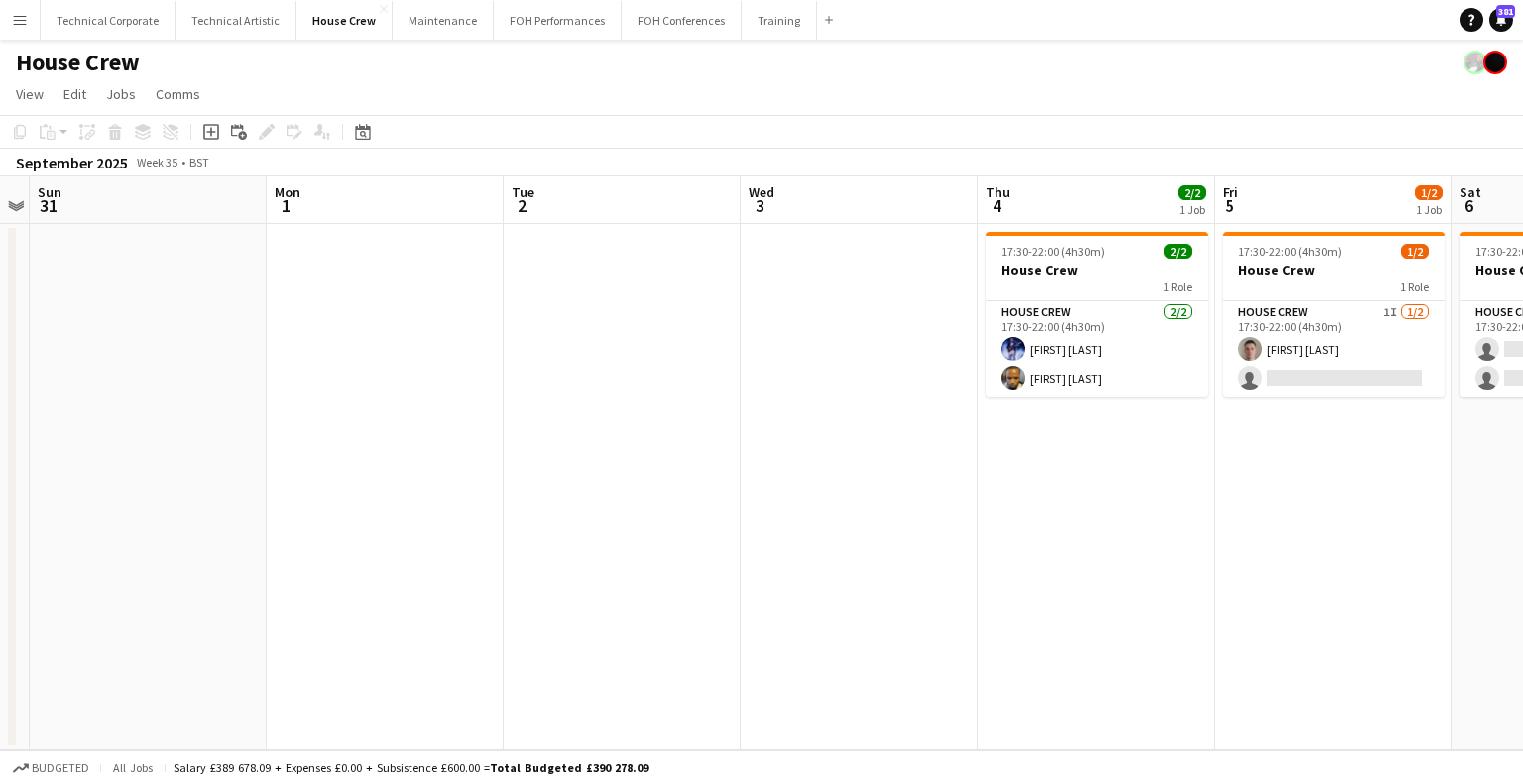 click on "Fri   29   2/2   1 Job   Sat   30   Sun   31   Mon   1   Tue   2   Wed   3   Thu   4   2/2   1 Job   Fri   5   1/2   1 Job   Sat   6   0/2   1 Job   Sun   7   2/2   1 Job   Mon   8   Tue   9   3/4   2 Jobs      14:30-22:30 (8h)    2/2   House Crew   1 Role   House Crew   2/2   14:30-22:30 (8h)
[FIRST] [LAST] [FIRST] [LAST]     17:30-22:00 (4h30m)    2/2   House Crew   1 Role   House Crew   2/2   17:30-22:00 (4h30m)
[FIRST] [LAST] [FIRST] [LAST]     17:30-22:00 (4h30m)    1/2   House Crew   1 Role   House Crew   1I   1/2   17:30-22:00 (4h30m)
[FIRST] [LAST]
single-neutral-actions
17:30-22:00 (4h30m)    0/2   House Crew   1 Role   House Crew   2I   0/2   17:30-22:00 (4h30m)
single-neutral-actions
single-neutral-actions
12:30-22:00 (9h30m)    2/2   House Crew   1 Role   House Crew   2/2   12:30-22:00 (9h30m)
[FIRST] [LAST] [FIRST] [LAST]     07:30-18:00 (10h30m)    2/2   1 Role" at bounding box center (762, 463) 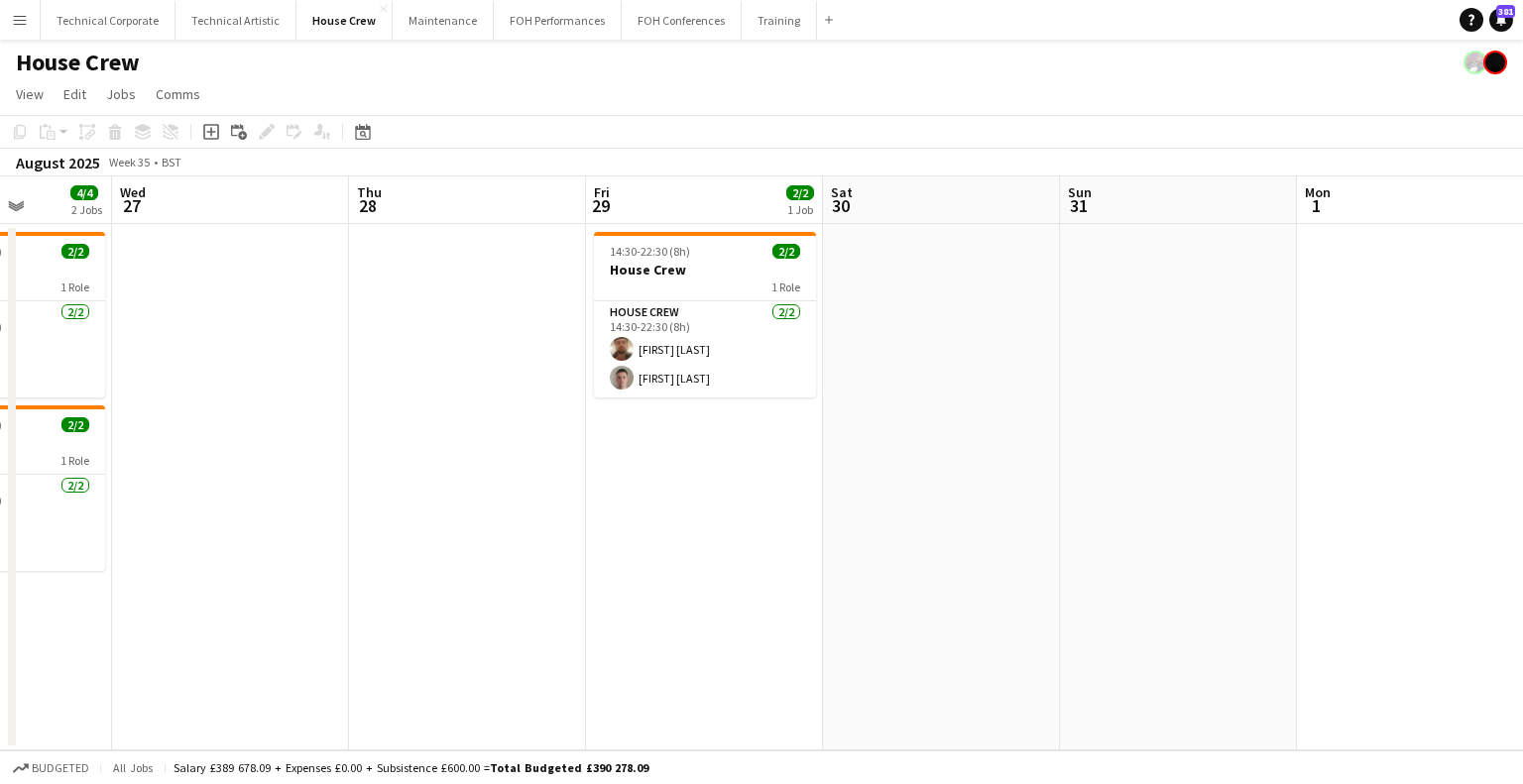 click on "Sun   24   2/2   1 Job   Mon   25   2/2   1 Job   Tue   26   4/4   2 Jobs   Wed   27   Thu   28   Fri   29   2/2   1 Job   Sat   30   Sun   31   Mon   1   Tue   2   Wed   3   Thu   4   2/2   1 Job      06:30-22:00 (15h30m)    2/2   House Crew   1 Role   House Crew   2/2   06:30-22:00 (15h30m)
[FIRST] [LAST] [FIRST] [LAST]     06:30-18:30 (12h)    2/2   House Crew   1 Role   House Crew   2/2   06:30-18:30 (12h)
[FIRST] [LAST] [FIRST] [LAST]     08:30-18:00 (9h30m)    2/2   House Crew   1 Role   House Crew   2/2   08:30-18:00 (9h30m)
[FIRST] [LAST] [FIRST] [LAST]     17:30-23:00 (5h30m)    2/2   House Crew   1 Role   House Crew   2/2   17:30-23:00 (5h30m)
[FIRST] [LAST] [FIRST] [LAST]     14:30-22:30 (8h)    2/2   House Crew   1 Role   House Crew   2/2   14:30-22:30 (8h)
[FIRST] [LAST] [FIRST] [LAST]     17:30-22:00 (4h30m)    2/2   House Crew   1 Role   House Crew   2/2   17:30-22:00 (4h30m)
[FIRST] [LAST] [FIRST] [LAST]" at bounding box center (762, 463) 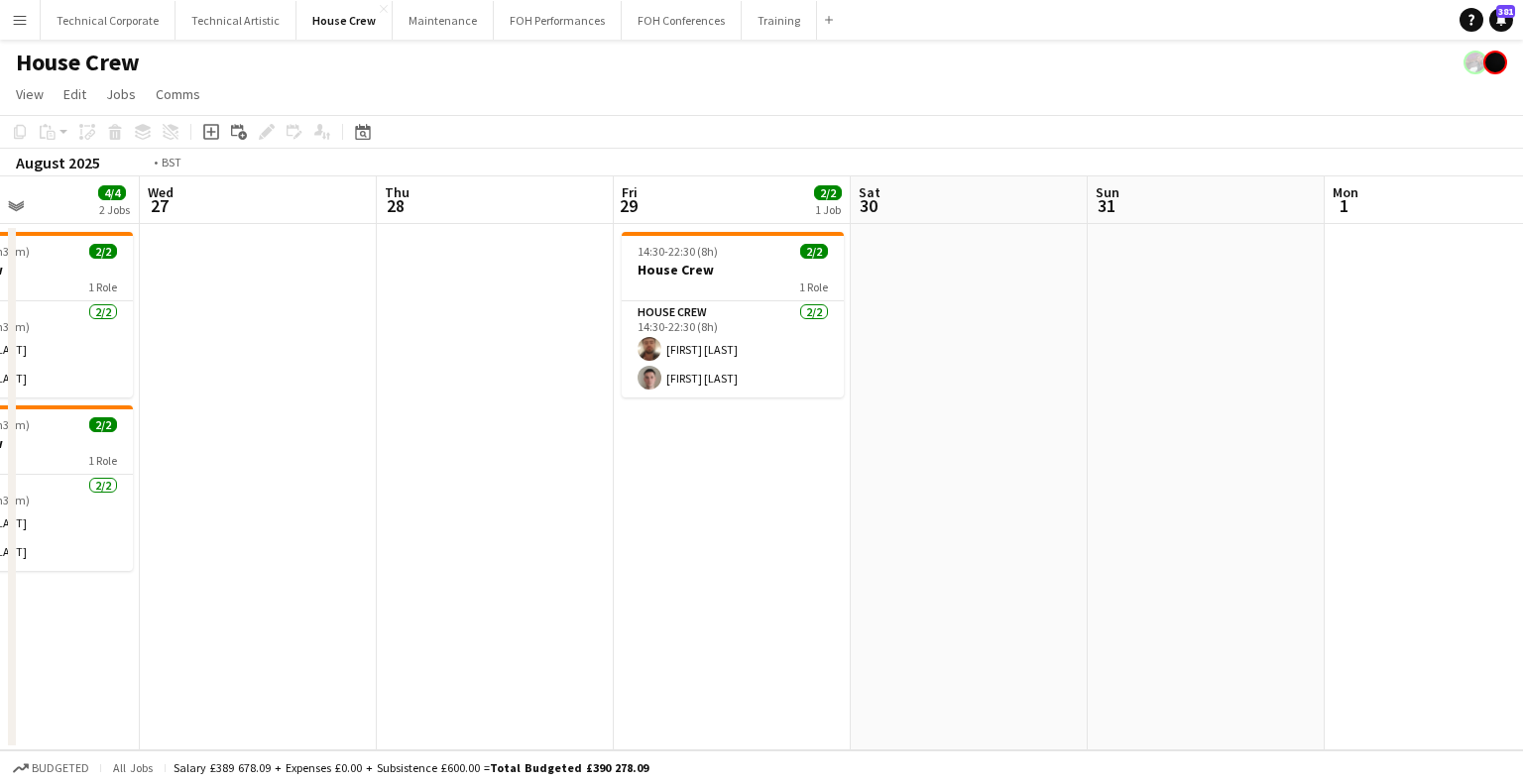 click on "Sun   24   2/2   1 Job   Mon   25   2/2   1 Job   Tue   26   4/4   2 Jobs   Wed   27   Thu   28   Fri   29   2/2   1 Job   Sat   30   Sun   31   Mon   1   Tue   2   Wed   3   Thu   4   2/2   1 Job      06:30-22:00 (15h30m)    2/2   House Crew   1 Role   House Crew   2/2   06:30-22:00 (15h30m)
[FIRST] [LAST] [FIRST] [LAST]     06:30-18:30 (12h)    2/2   House Crew   1 Role   House Crew   2/2   06:30-18:30 (12h)
[FIRST] [LAST] [FIRST] [LAST]     08:30-18:00 (9h30m)    2/2   House Crew   1 Role   House Crew   2/2   08:30-18:00 (9h30m)
[FIRST] [LAST] [FIRST] [LAST]     17:30-23:00 (5h30m)    2/2   House Crew   1 Role   House Crew   2/2   17:30-23:00 (5h30m)
[FIRST] [LAST] [FIRST] [LAST]     14:30-22:30 (8h)    2/2   House Crew   1 Role   House Crew   2/2   14:30-22:30 (8h)
[FIRST] [LAST] [FIRST] [LAST]     17:30-22:00 (4h30m)    2/2   House Crew   1 Role   House Crew   2/2   17:30-22:00 (4h30m)
[FIRST] [LAST] [FIRST] [LAST]" at bounding box center [762, 463] 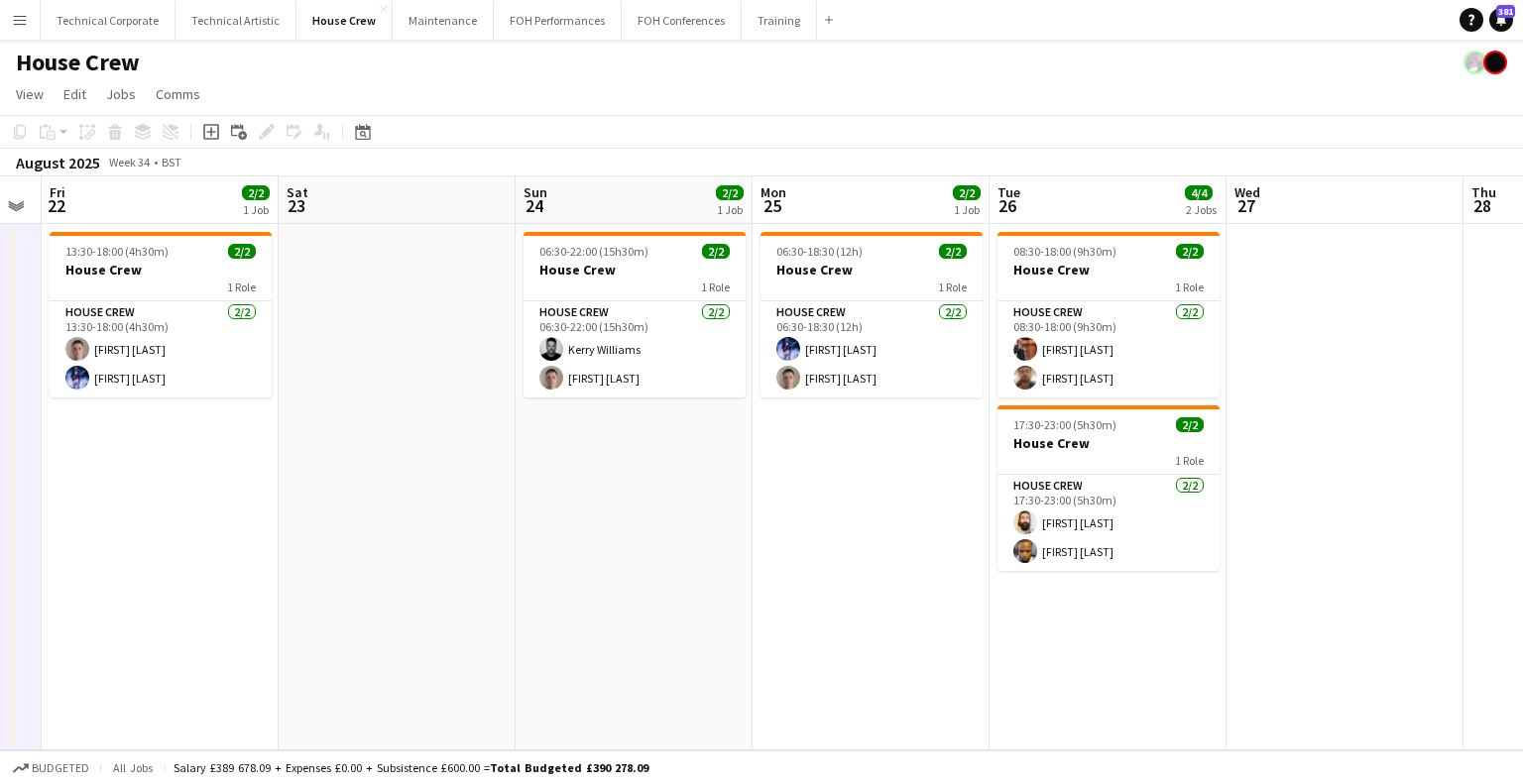 click on "Wed   20   Thu   21   Fri   22   2/2   1 Job   Sat   23   Sun   24   2/2   1 Job   Mon   25   2/2   1 Job   Tue   26   4/4   2 Jobs   Wed   27   Thu   28   Fri   29   2/2   1 Job   Sat   30   Sun   31      13:30-18:00 (4h30m)    2/2   House Crew   1 Role   House Crew   2/2   13:30-18:00 (4h30m)
[FIRST] [LAST]     06:30-22:00 (15h30m)    2/2   House Crew   1 Role   House Crew   2/2   06:30-22:00 (15h30m)
[FIRST] [LAST]     06:30-18:30 (12h)    2/2   House Crew   1 Role   House Crew   2/2   06:30-18:30 (12h)
[FIRST] [LAST]     08:30-18:00 (9h30m)    2/2   House Crew   1 Role   House Crew   2/2   08:30-18:00 (9h30m)
[FIRST] [LAST]     17:30-23:00 (5h30m)    2/2   House Crew   1 Role   House Crew   2/2   17:30-23:00 (5h30m)
[FIRST] [LAST]     14:30-22:30 (8h)    2/2   House Crew   1 Role   House Crew   2/2   14:30-22:30 (8h)
[FIRST] [LAST]" at bounding box center [762, 463] 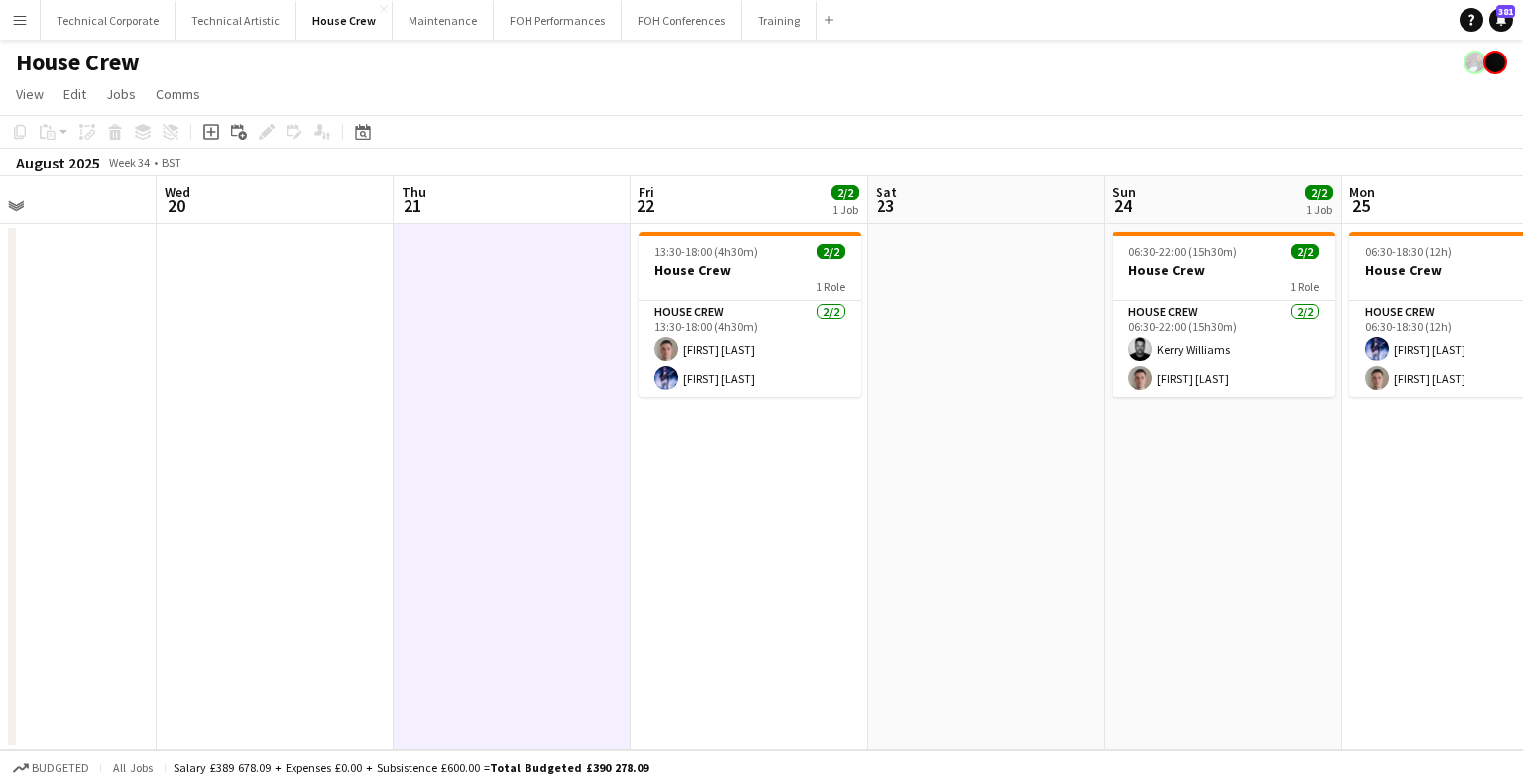 click on "Sun   17   Mon   18   Tue   19   Wed   20   Thu   21   Fri   22   2/2   1 Job   Sat   23   Sun   24   2/2   1 Job   Mon   25   2/2   1 Job   Tue   26   4/4   2 Jobs   Wed   27   Thu   28      13:30-18:00 (4h30m)    2/2   House Crew   1 Role   House Crew   2/2   13:30-18:00 (4h30m)
[FIRST] [LAST] [FIRST] [LAST]     06:30-22:00 (15h30m)    2/2   House Crew   1 Role   House Crew   2/2   06:30-22:00 (15h30m)
[FIRST] [LAST] [FIRST] [LAST]     06:30-18:30 (12h)    2/2   House Crew   1 Role   House Crew   2/2   06:30-18:30 (12h)
[FIRST] [LAST] [FIRST] [LAST]     08:30-18:00 (9h30m)    2/2   House Crew   1 Role   House Crew   2/2   08:30-18:00 (9h30m)
[FIRST] [LAST] [FIRST] [LAST]     17:30-23:00 (5h30m)    2/2   House Crew   1 Role   House Crew   2/2   17:30-23:00 (5h30m)
[FIRST] [LAST] [FIRST] [LAST]" at bounding box center (762, 463) 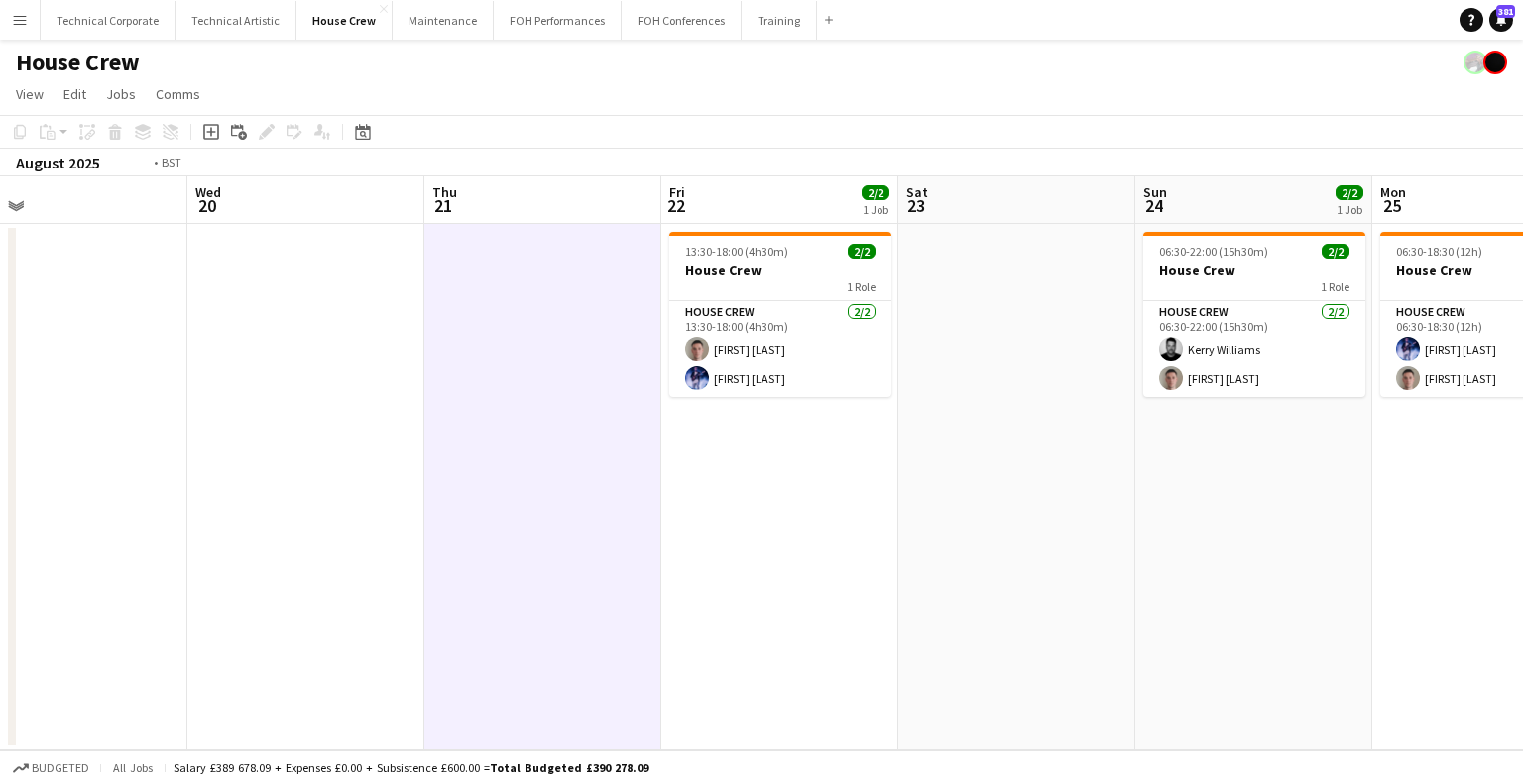 click on "Sun   17   Mon   18   Tue   19   Wed   20   Thu   21   Fri   22   2/2   1 Job   Sat   23   Sun   24   2/2   1 Job   Mon   25   2/2   1 Job   Tue   26   4/4   2 Jobs   Wed   27   Thu   28      13:30-18:00 (4h30m)    2/2   House Crew   1 Role   House Crew   2/2   13:30-18:00 (4h30m)
[FIRST] [LAST] [FIRST] [LAST]     06:30-22:00 (15h30m)    2/2   House Crew   1 Role   House Crew   2/2   06:30-22:00 (15h30m)
[FIRST] [LAST] [FIRST] [LAST]     06:30-18:30 (12h)    2/2   House Crew   1 Role   House Crew   2/2   06:30-18:30 (12h)
[FIRST] [LAST] [FIRST] [LAST]     08:30-18:00 (9h30m)    2/2   House Crew   1 Role   House Crew   2/2   08:30-18:00 (9h30m)
[FIRST] [LAST] [FIRST] [LAST]     17:30-23:00 (5h30m)    2/2   House Crew   1 Role   House Crew   2/2   17:30-23:00 (5h30m)
[FIRST] [LAST] [FIRST] [LAST]" at bounding box center (762, 463) 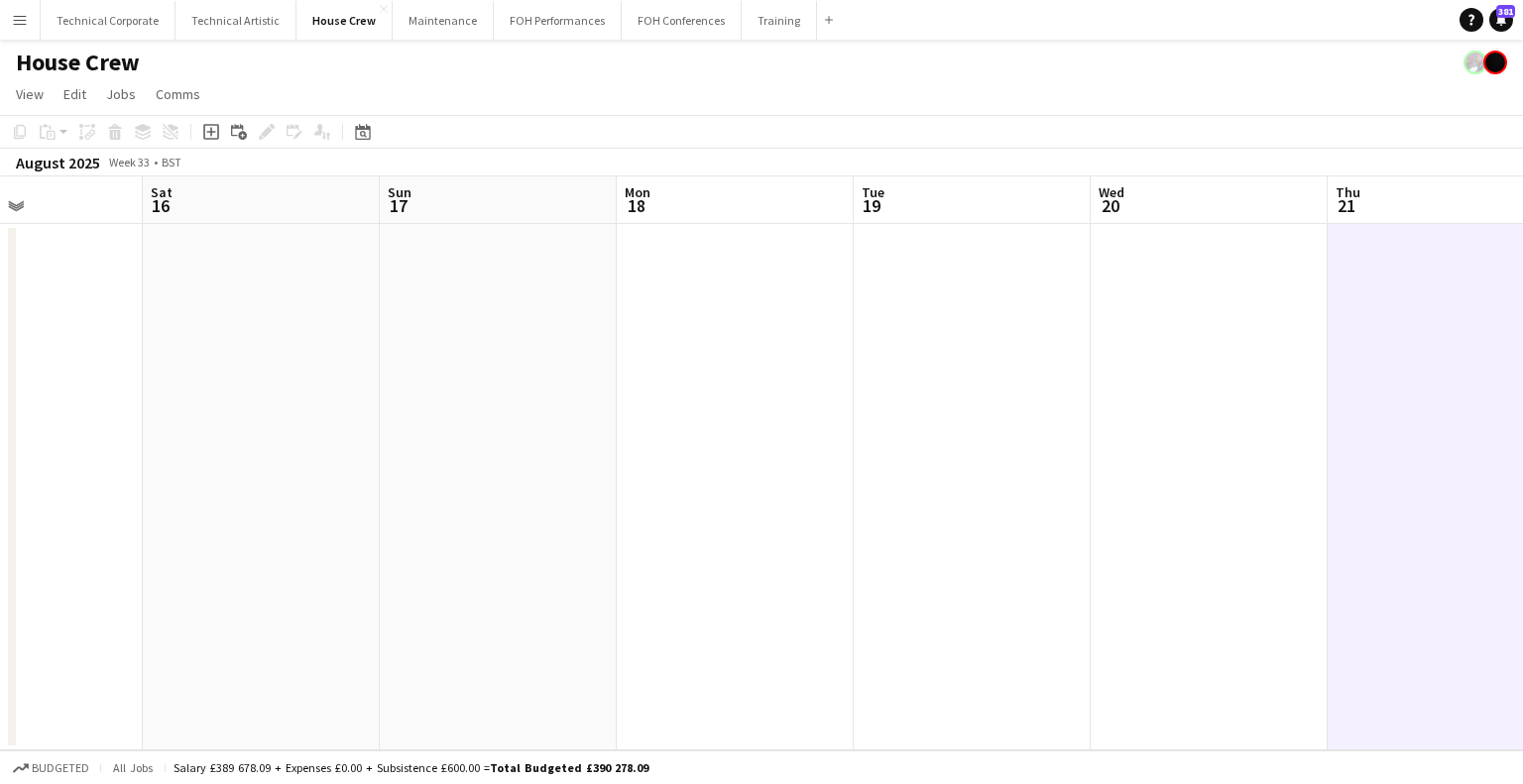 click on "Wed   13   Thu   14   Fri   15   Sat   16   Sun   17   Mon   18   Tue   19   Wed   20   Thu   21   Fri   22   2/2   1 Job   Sat   23   Sun   24   2/2   1 Job      13:30-18:00 (4h30m)    2/2   House Crew   1 Role   House Crew   2/2   13:30-18:00 (4h30m)
[FIRST] [LAST]     06:30-22:00 (15h30m)    2/2   House Crew   1 Role   House Crew   2/2   06:30-22:00 (15h30m)
[FIRST] [LAST]" at bounding box center (762, 463) 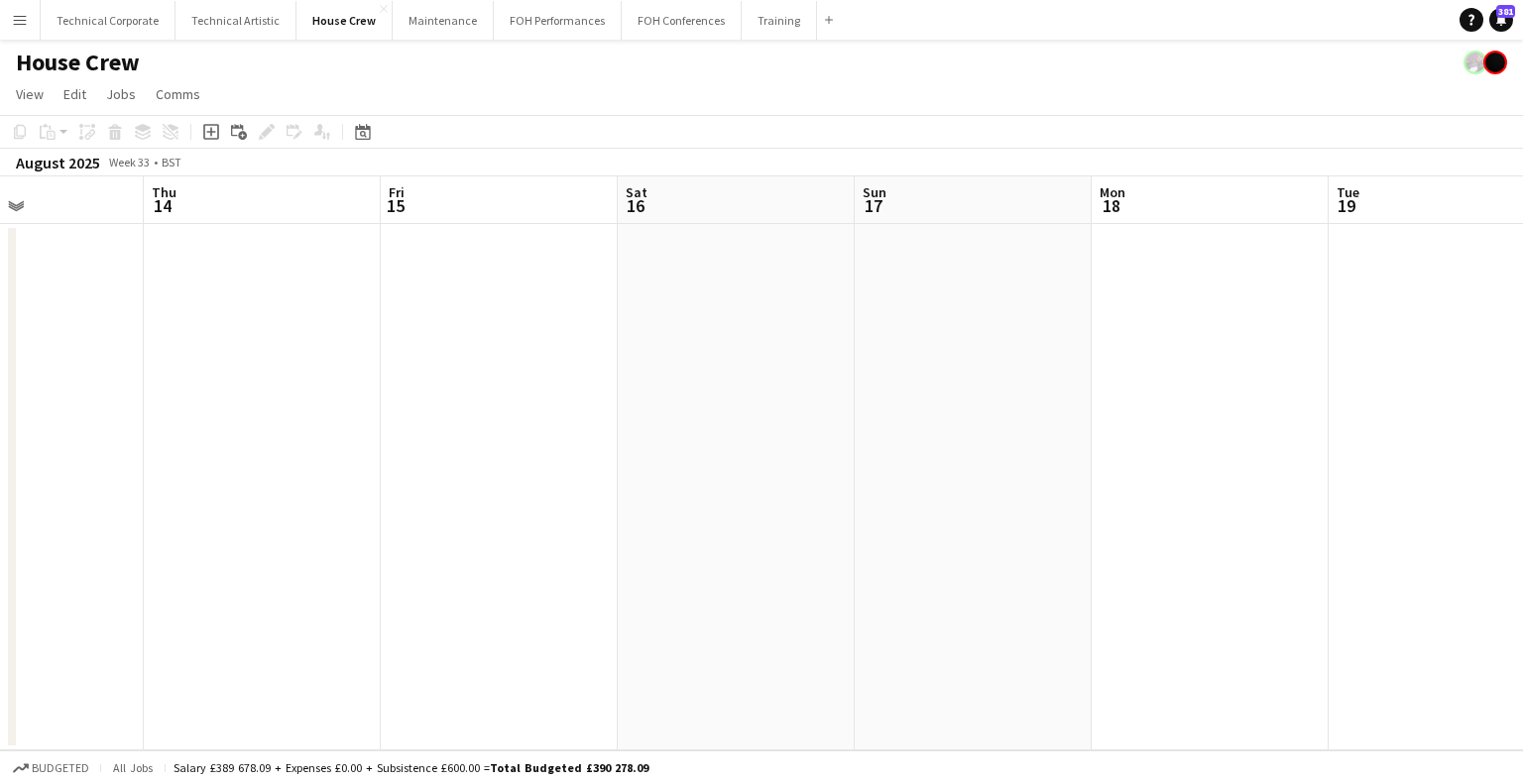 click on "Mon   11   Tue   12   Wed   13   Thu   14   Fri   15   Sat   16   Sun   17   Mon   18   Tue   19   Wed   20   Thu   21   Fri   22   2/2   1 Job      13:30-18:00 (4h30m)    2/2   House Crew   1 Role   House Crew   2/2   13:30-18:00 (4h30m)
[FIRST] [LAST] [FIRST] [LAST]" at bounding box center (762, 463) 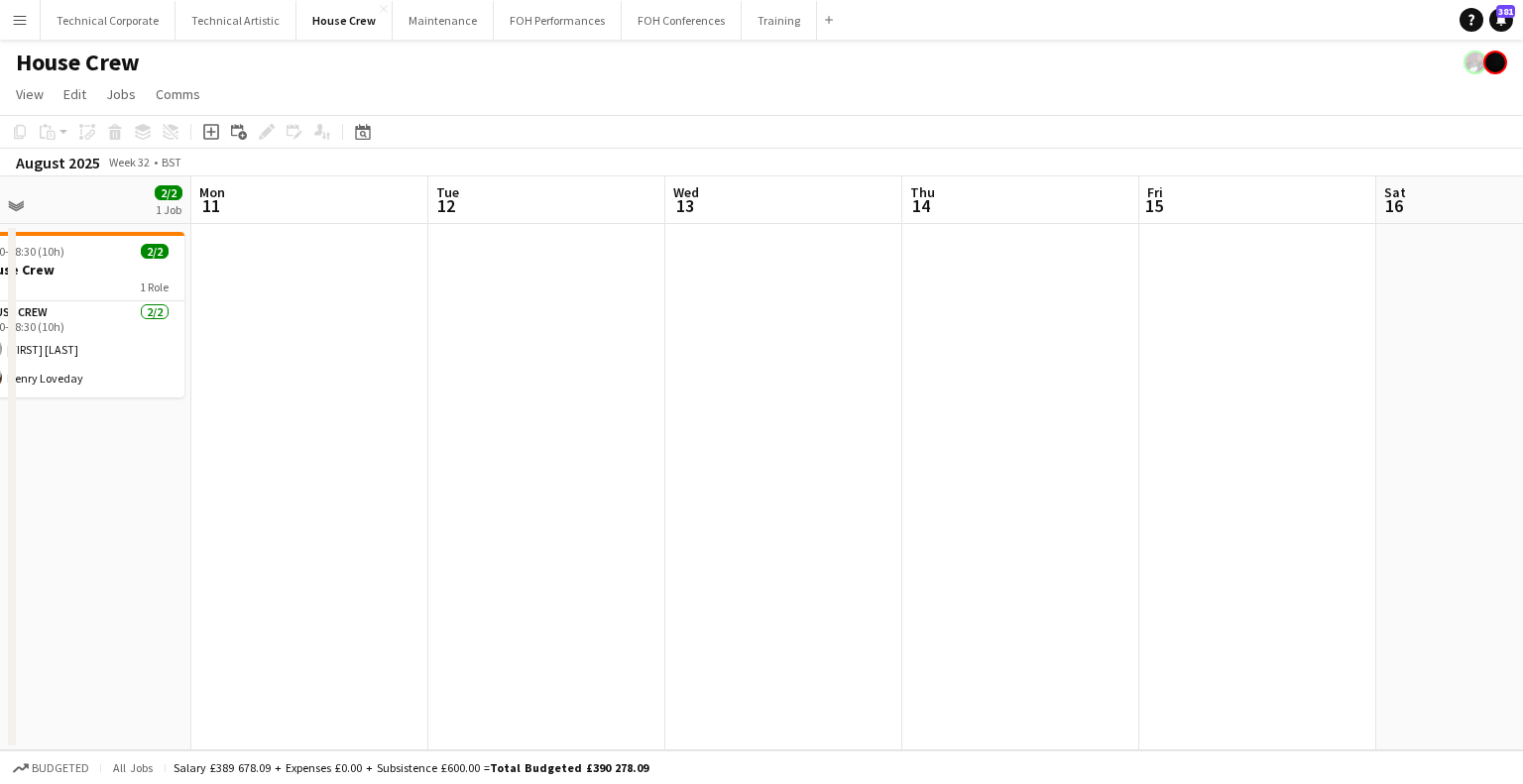 click on "Fri   8   4/4   1 Job   Sat   9   2/2   1 Job   Sun   10   2/2   1 Job   Mon   11   Tue   12   Wed   13   Thu   14   Fri   15   Sat   16   Sun   17   Mon   18   Tue   19      07:30-23:00 (15h30m)    4/4   House Crew   2 Roles   House Crew   2/2   07:30-17:00 (9h30m)
[FIRST] [LAST]  House Crew   2/2   16:30-23:00 (6h30m)
[FIRST] [LAST]     08:30-16:00 (7h30m)    2/2   House Crew   1 Role   House Crew   2/2   08:30-16:00 (7h30m)
[FIRST] [LAST]     08:30-18:30 (10h)    2/2   House Crew   1 Role   House Crew   2/2   08:30-18:30 (10h)
[FIRST] [LAST]" at bounding box center (762, 463) 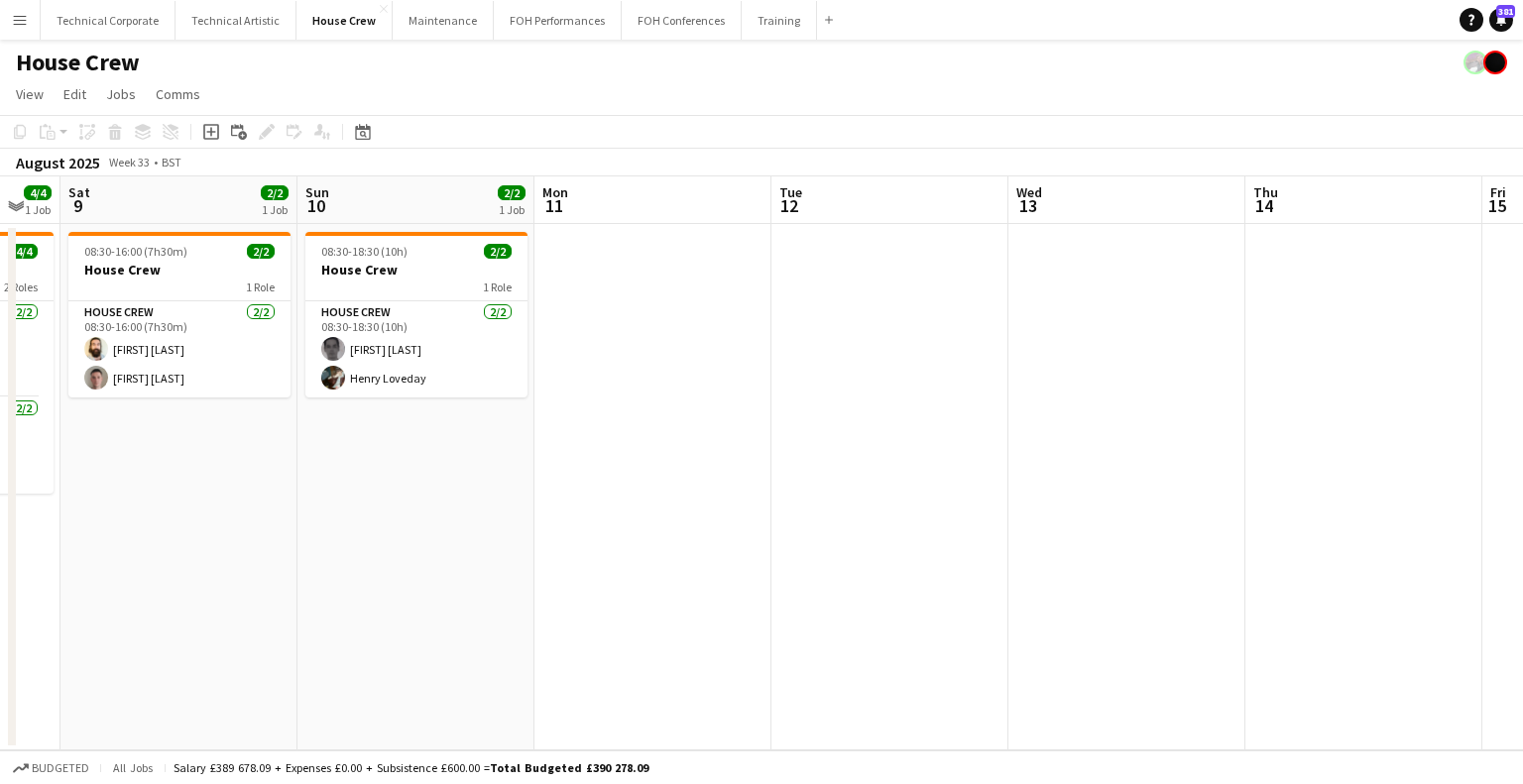 scroll, scrollTop: 0, scrollLeft: 535, axis: horizontal 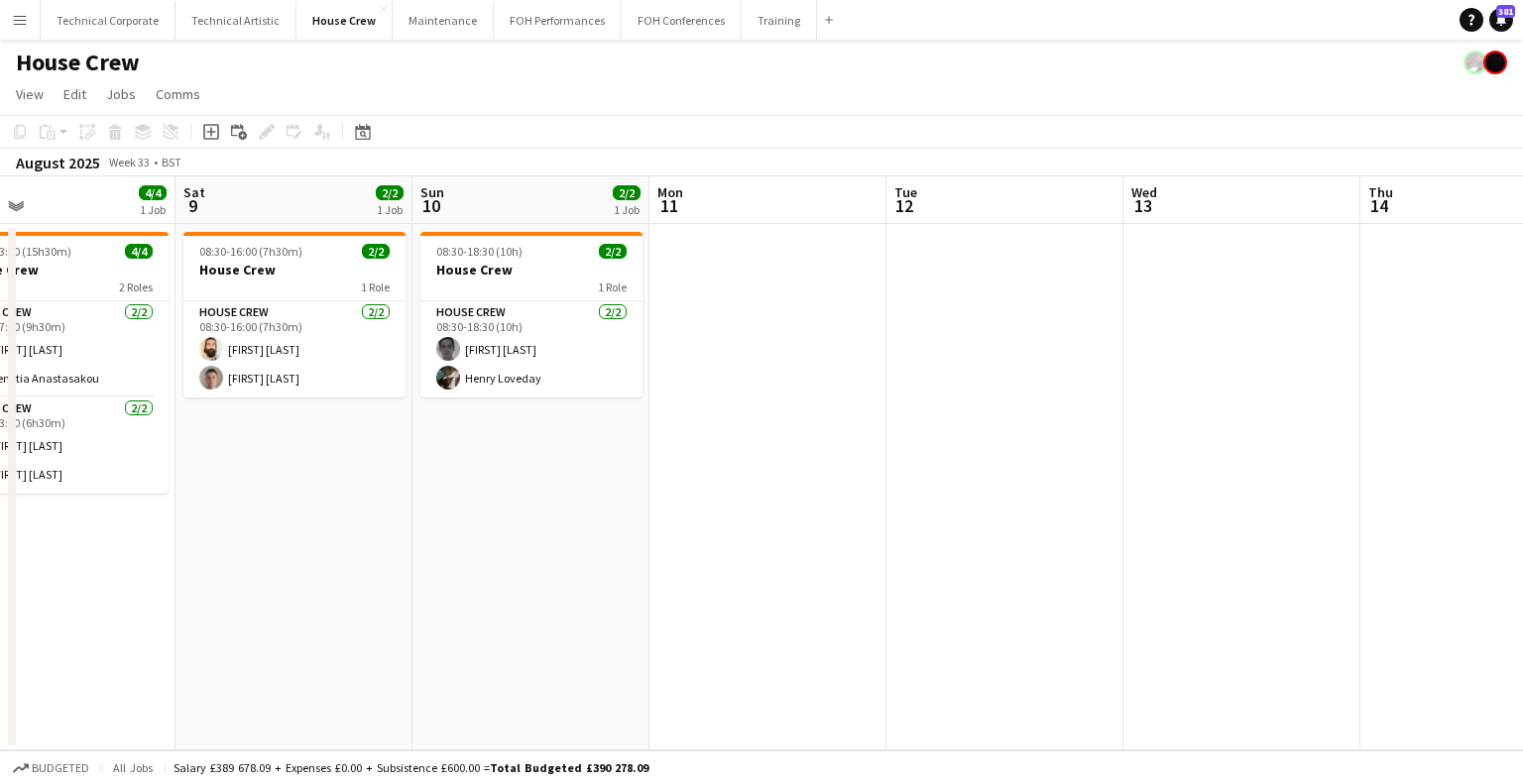 click on "Wed   6   Thu   7   2/2   1 Job   Fri   8   4/4   1 Job   Sat   9   2/2   1 Job   Sun   10   2/2   1 Job   Mon   11   Tue   12   Wed   13   Thu   14   Fri   15   Sat   16   Sun   17      08:30-22:30 (14h)    2/2   House Crew   1 Role   House Crew   2/2   08:30-22:30 (14h)
[FIRST] [LAST] [FIRST] [LAST]     07:30-23:00 (15h30m)    4/4   House Crew   2 Roles   House Crew   2/2   07:30-17:00 (9h30m)
[FIRST] [LAST] [FIRST] [LAST]  House Crew   2/2   16:30-23:00 (6h30m)
[FIRST] [LAST] [FIRST] [LAST]     08:30-16:00 (7h30m)    2/2   House Crew   1 Role   House Crew   2/2   08:30-16:00 (7h30m)
[FIRST] [LAST] [FIRST] [LAST]     08:30-18:30 (10h)    2/2   House Crew   1 Role   House Crew   2/2   08:30-18:30 (10h)
[FIRST] [LAST] [FIRST] [LAST]" at bounding box center [762, 463] 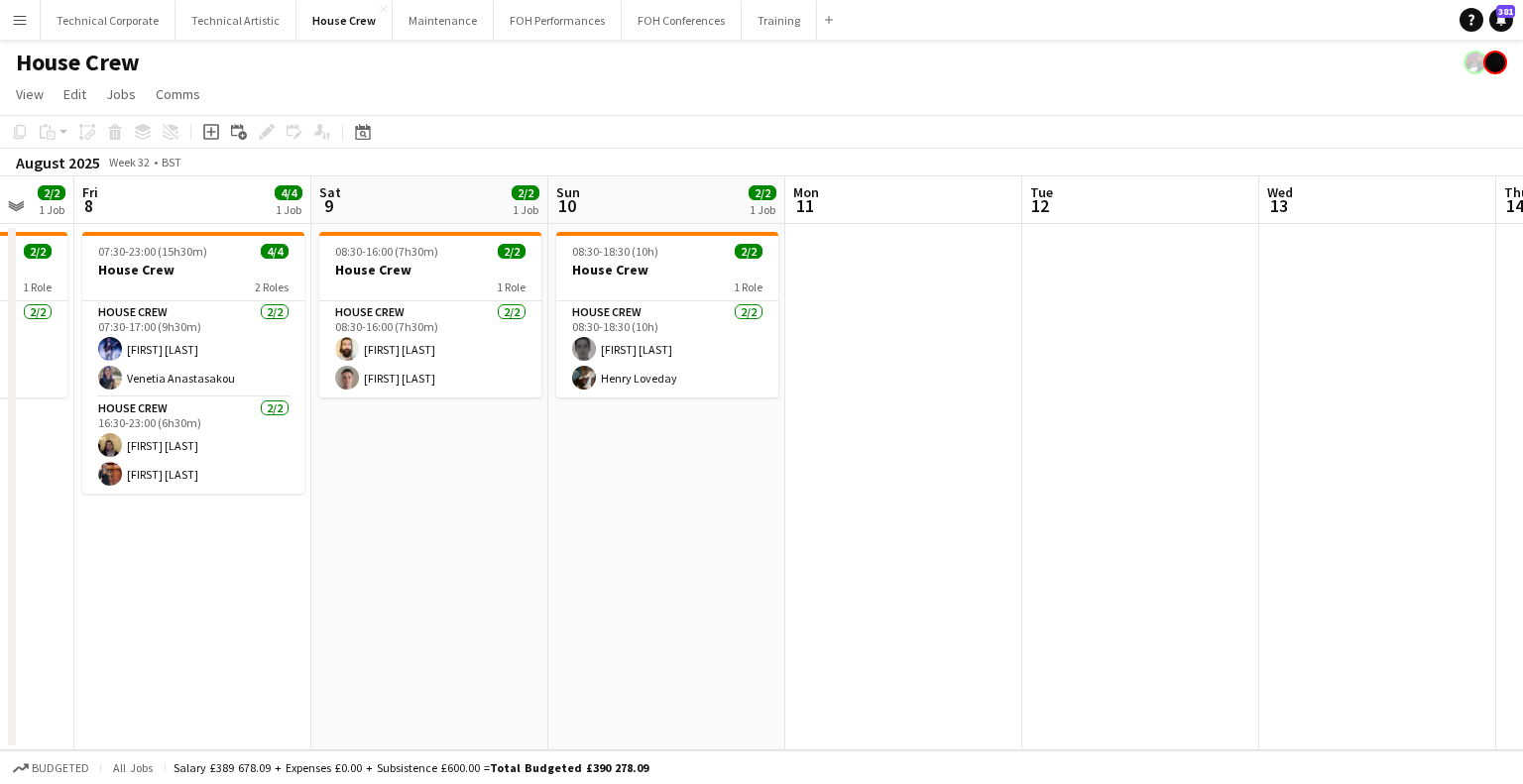 drag, startPoint x: 494, startPoint y: 597, endPoint x: 879, endPoint y: 593, distance: 385.02078 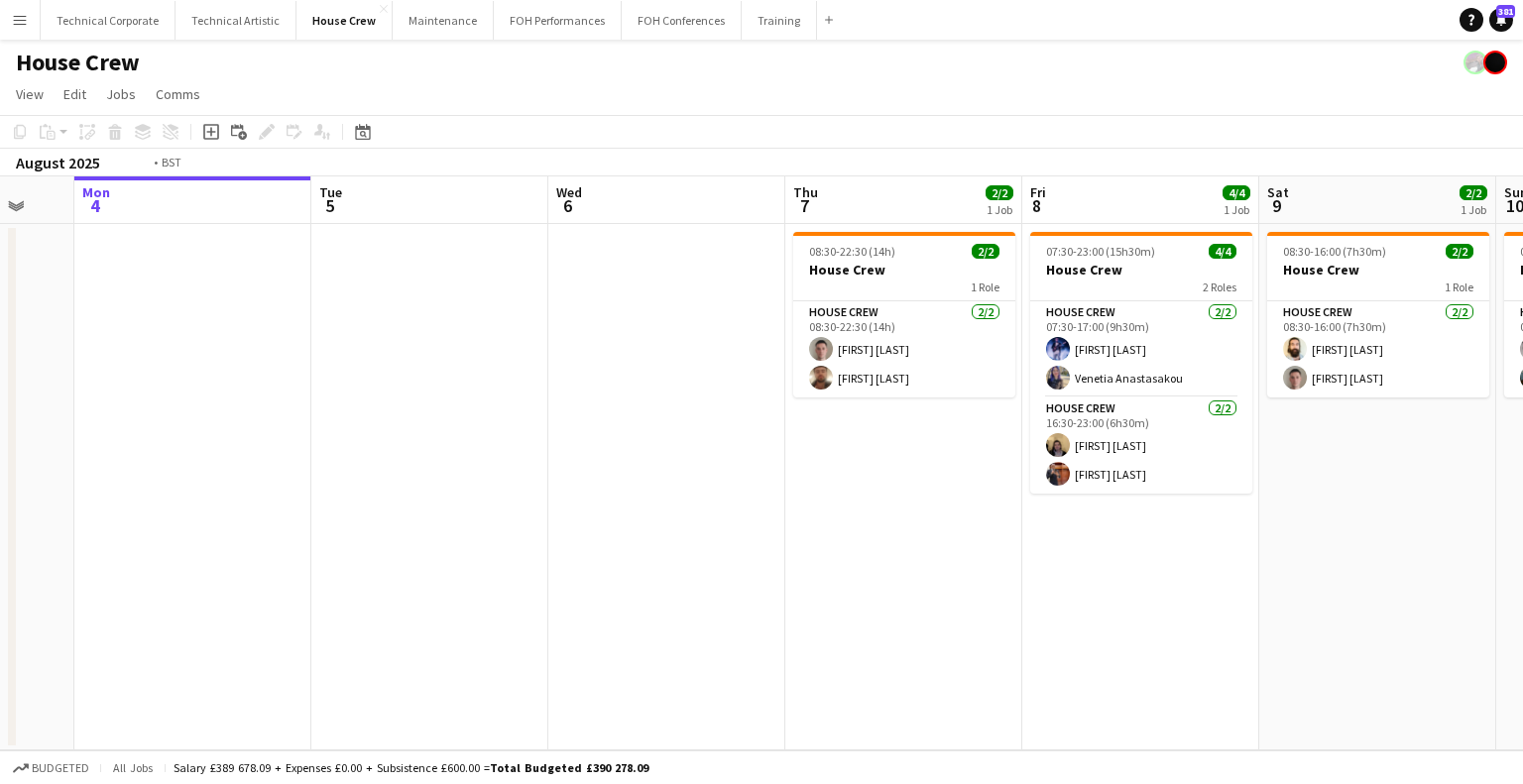 scroll, scrollTop: 0, scrollLeft: 621, axis: horizontal 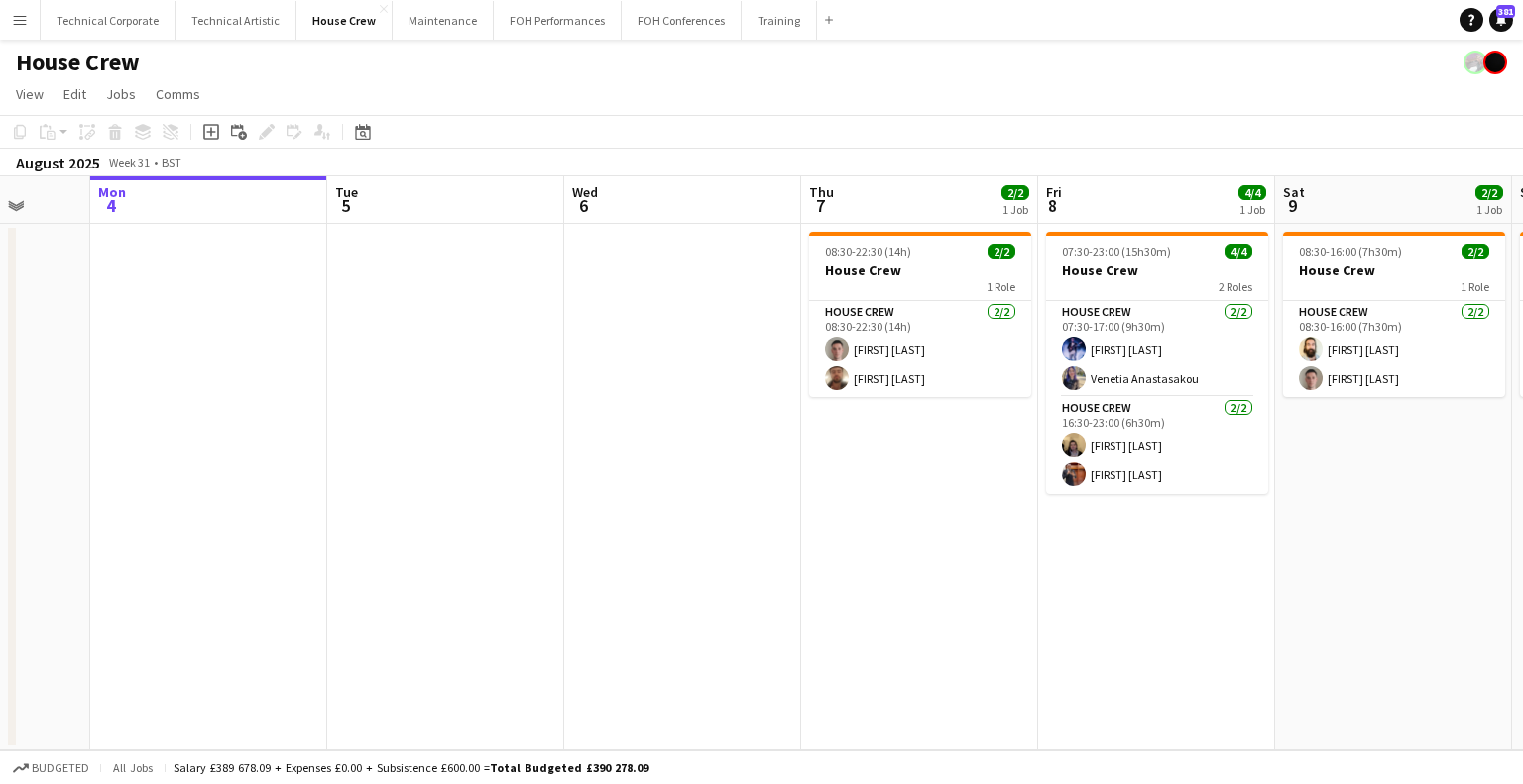 click on "Fri   1   Sat   2   Sun   3   Mon   4   Tue   5   Wed   6   Thu   7   2/2   1 Job   Fri   8   4/4   1 Job   Sat   9   2/2   1 Job   Sun   10   2/2   1 Job   Mon   11   Tue   12      08:30-22:30 (14h)    2/2   House Crew   1 Role   House Crew   2/2   08:30-22:30 (14h)
[FIRST] [LAST]     07:30-23:00 (15h30m)    4/4   House Crew   2 Roles   House Crew   2/2   07:30-17:00 (9h30m)
[FIRST] [LAST]  House Crew   2/2   16:30-23:00 (6h30m)
[FIRST] [LAST]     08:30-16:00 (7h30m)    2/2   House Crew   1 Role   House Crew   2/2   08:30-16:00 (7h30m)
[FIRST] [LAST]     08:30-18:30 (10h)    2/2   House Crew   1 Role   House Crew   2/2   08:30-18:30 (10h)
[FIRST] [LAST]" at bounding box center [762, 463] 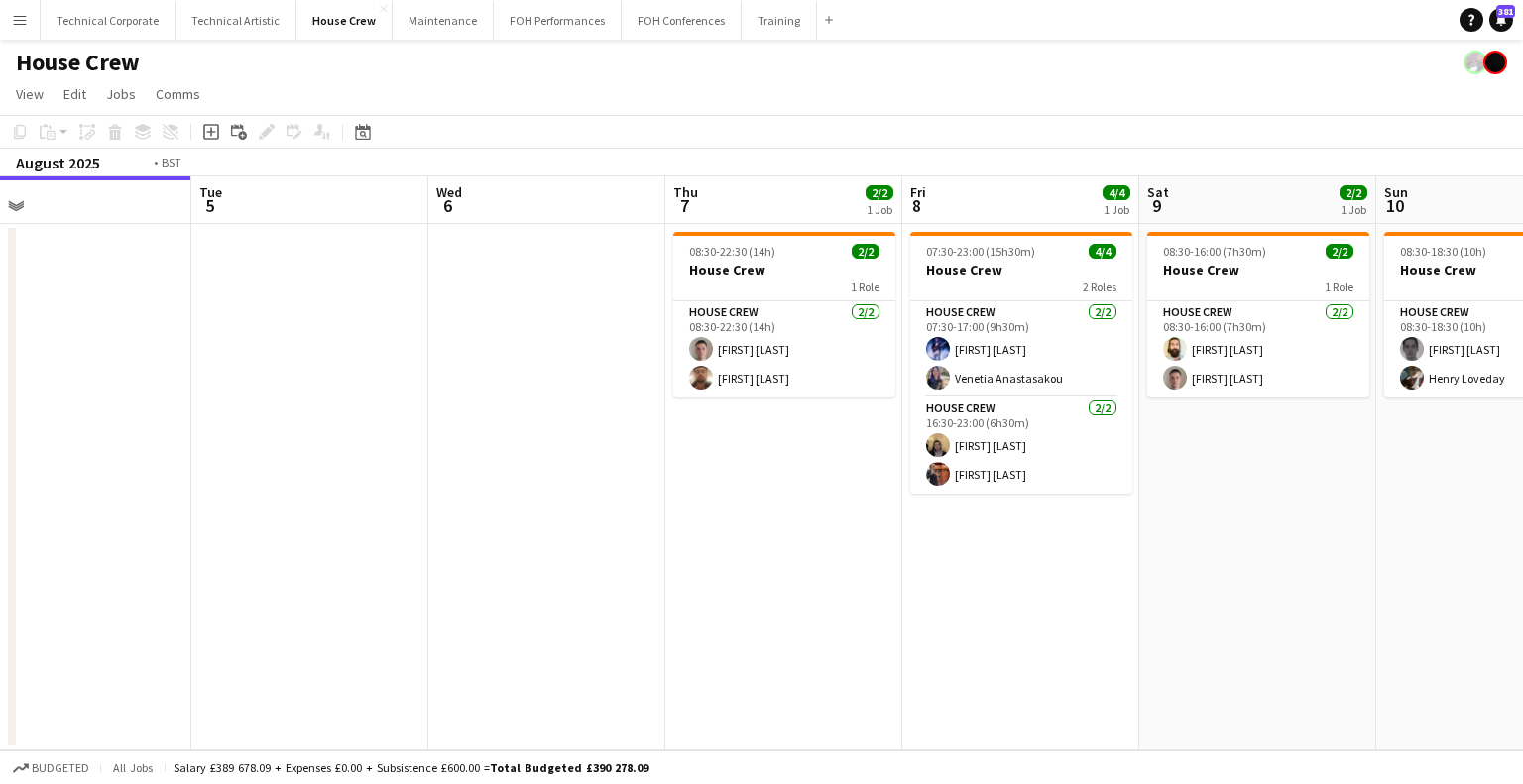 click on "Fri   1   Sat   2   Sun   3   Mon   4   Tue   5   Wed   6   Thu   7   2/2   1 Job   Fri   8   4/4   1 Job   Sat   9   2/2   1 Job   Sun   10   2/2   1 Job   Mon   11   Tue   12      08:30-22:30 (14h)    2/2   House Crew   1 Role   House Crew   2/2   08:30-22:30 (14h)
[FIRST] [LAST]     07:30-23:00 (15h30m)    4/4   House Crew   2 Roles   House Crew   2/2   07:30-17:00 (9h30m)
[FIRST] [LAST]  House Crew   2/2   16:30-23:00 (6h30m)
[FIRST] [LAST]     08:30-16:00 (7h30m)    2/2   House Crew   1 Role   House Crew   2/2   08:30-16:00 (7h30m)
[FIRST] [LAST]     08:30-18:30 (10h)    2/2   House Crew   1 Role   House Crew   2/2   08:30-18:30 (10h)
[FIRST] [LAST]" at bounding box center [762, 463] 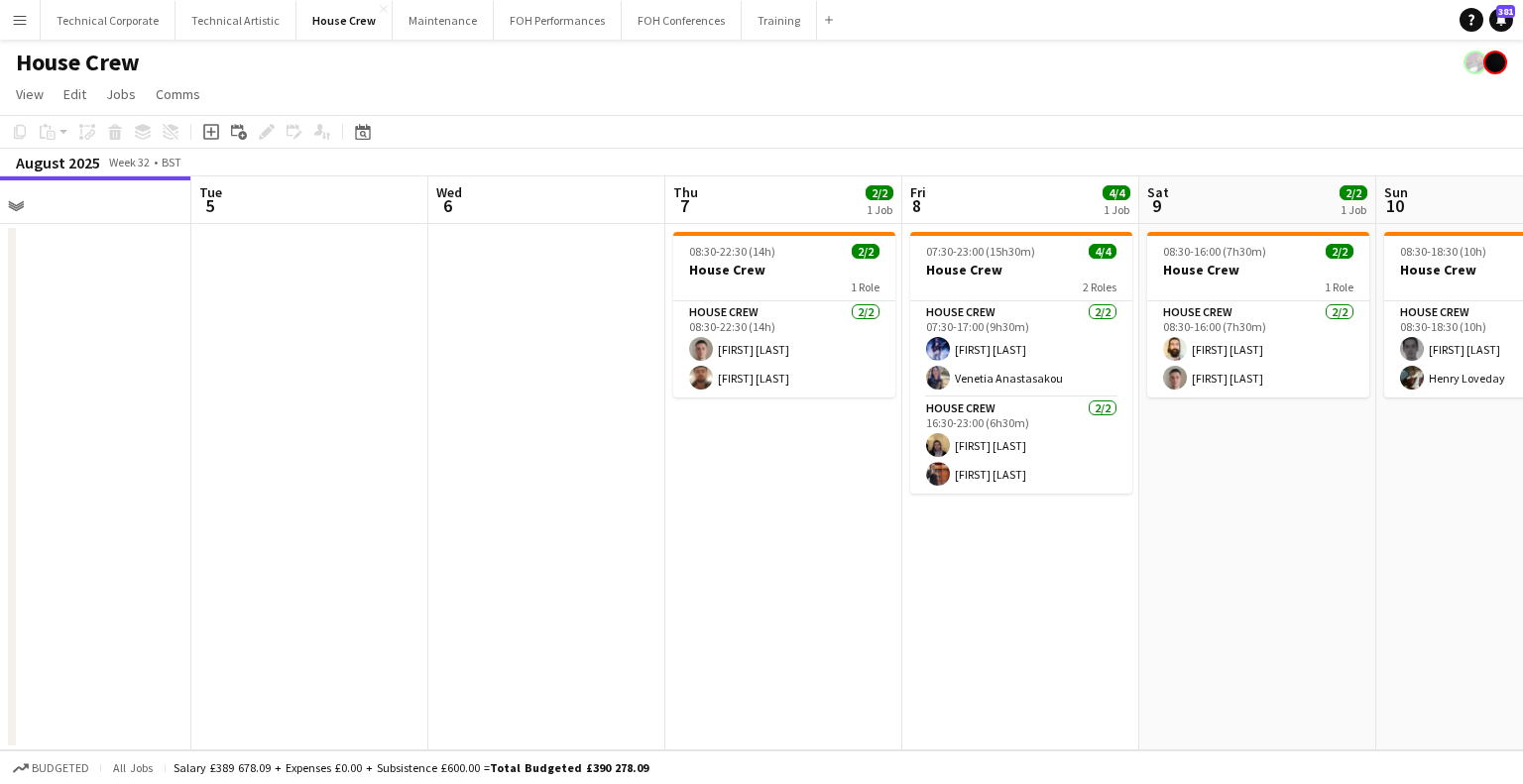 scroll, scrollTop: 0, scrollLeft: 755, axis: horizontal 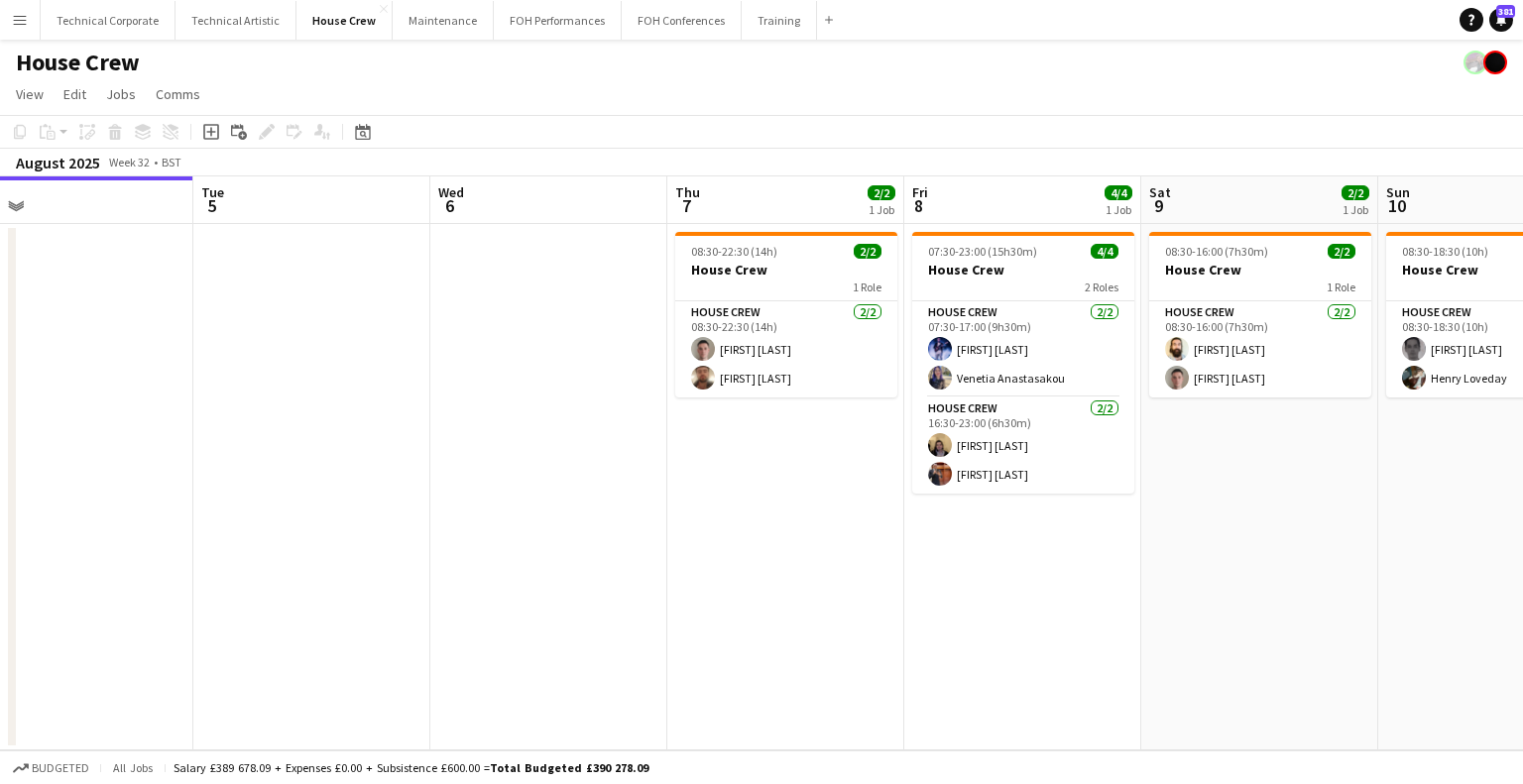 drag, startPoint x: 920, startPoint y: 598, endPoint x: 999, endPoint y: 589, distance: 79.51101 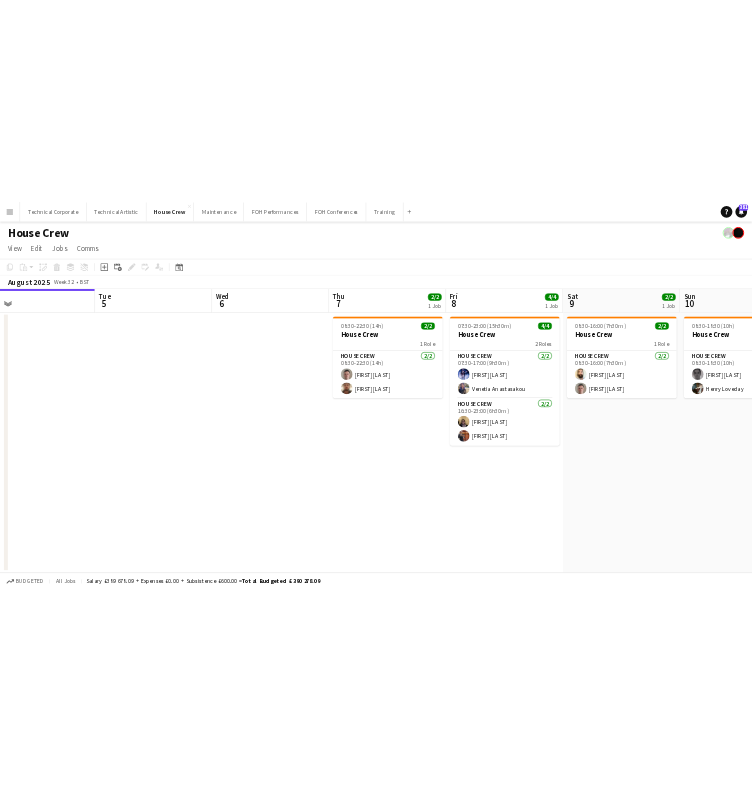 scroll, scrollTop: 0, scrollLeft: 760, axis: horizontal 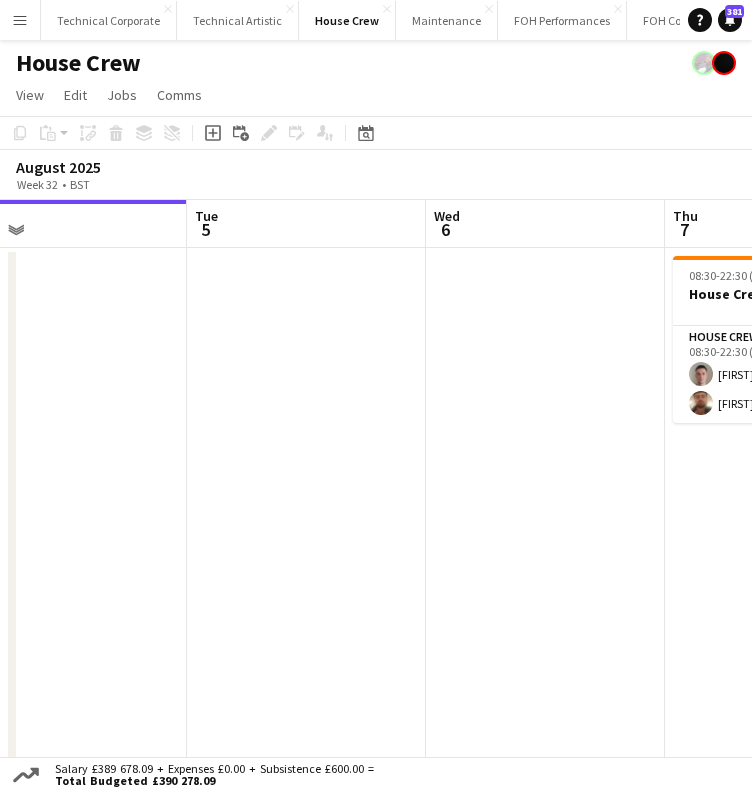 drag, startPoint x: 216, startPoint y: 504, endPoint x: 434, endPoint y: 517, distance: 218.38727 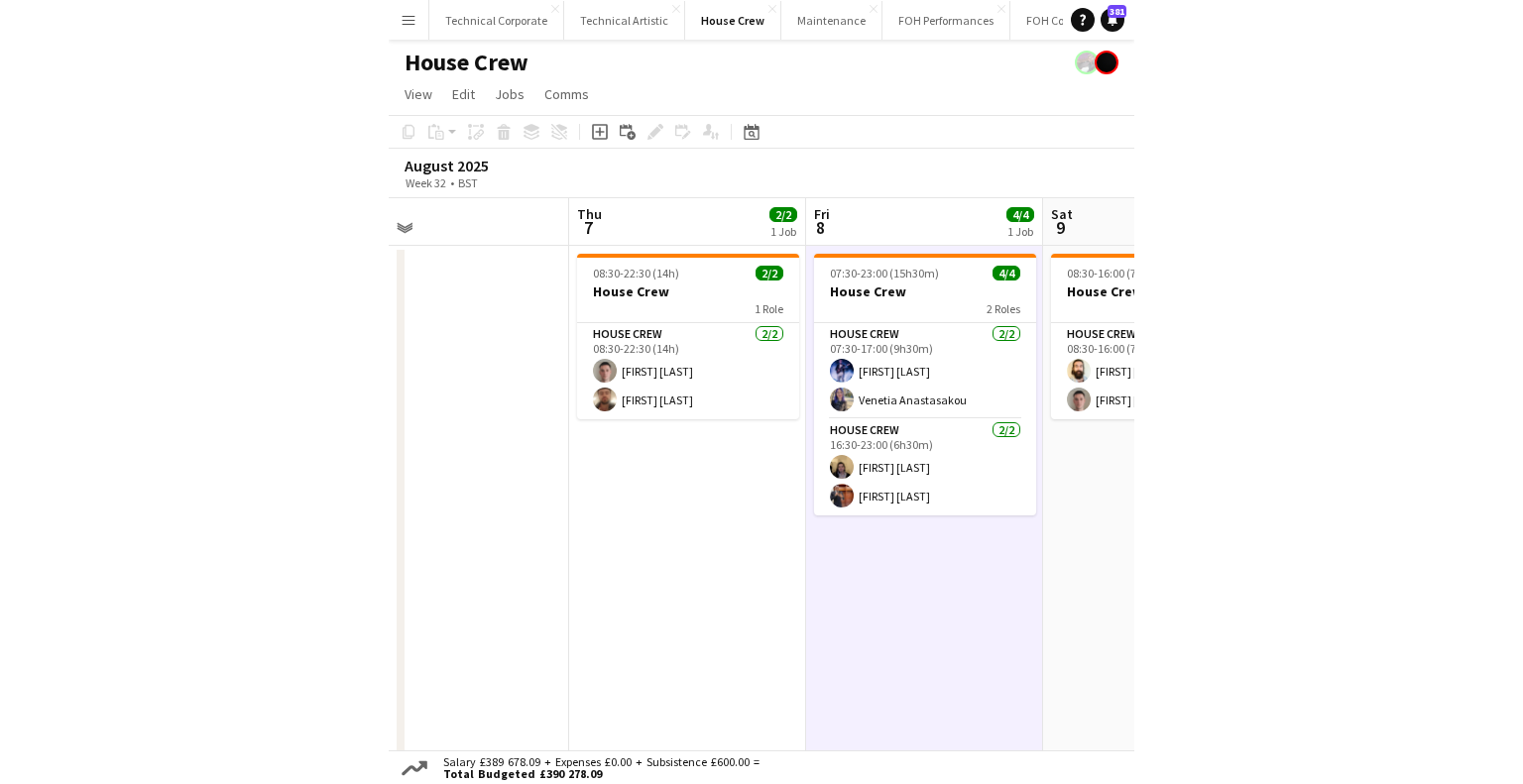 scroll, scrollTop: 0, scrollLeft: 638, axis: horizontal 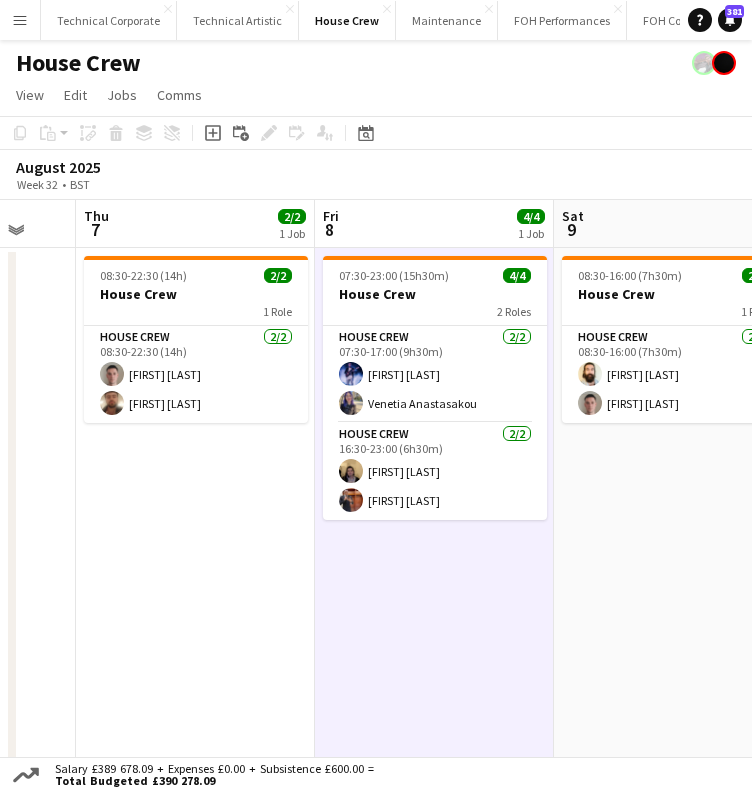 drag, startPoint x: 361, startPoint y: 566, endPoint x: 296, endPoint y: 578, distance: 66.09841 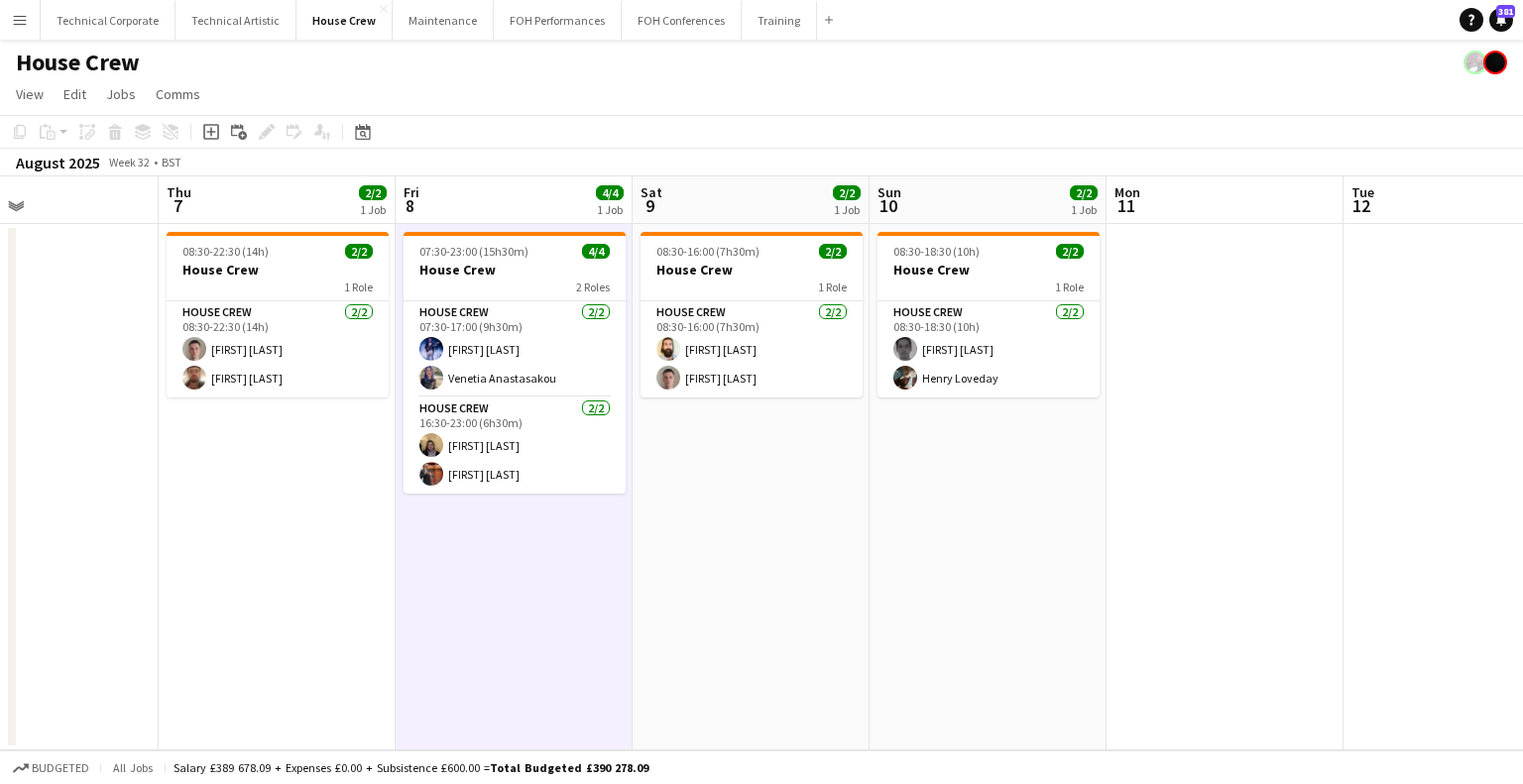 drag, startPoint x: 713, startPoint y: 550, endPoint x: 1099, endPoint y: 576, distance: 386.87466 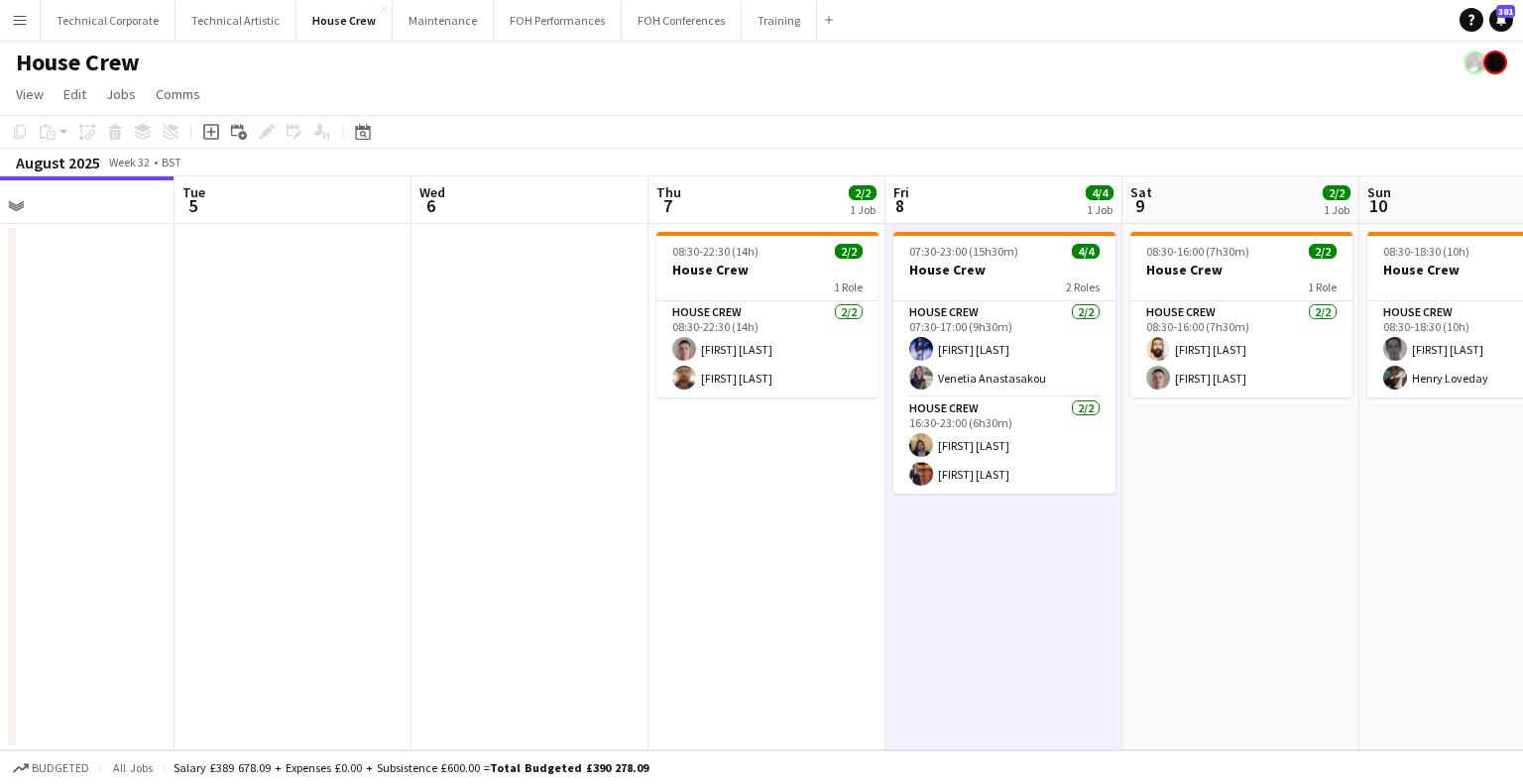 click on "Sat   2   Sun   3   Mon   4   Tue   5   Wed   6   Thu   7   2/2   1 Job   Fri   8   4/4   1 Job   Sat   9   2/2   1 Job   Sun   10   2/2   1 Job   Mon   11   Tue   12   Wed   13      08:30-22:30 (14h)    2/2   House Crew   1 Role   House Crew   2/2   08:30-22:30 (14h)
[FIRST] [LAST] [FIRST] [LAST]     07:30-23:00 (15h30m)    4/4   House Crew   2 Roles   House Crew   2/2   07:30-17:00 (9h30m)
[FIRST] [LAST] [FIRST] [LAST]  House Crew   2/2   16:30-23:00 (6h30m)
[FIRST] [LAST] [FIRST] [LAST]     08:30-16:00 (7h30m)    2/2   House Crew   1 Role   House Crew   2/2   08:30-16:00 (7h30m)
[FIRST] [LAST] [FIRST] [LAST]     08:30-18:30 (10h)    2/2   House Crew   1 Role   House Crew   2/2   08:30-18:30 (10h)
[FIRST] [LAST] [FIRST] [LAST]" at bounding box center (762, 463) 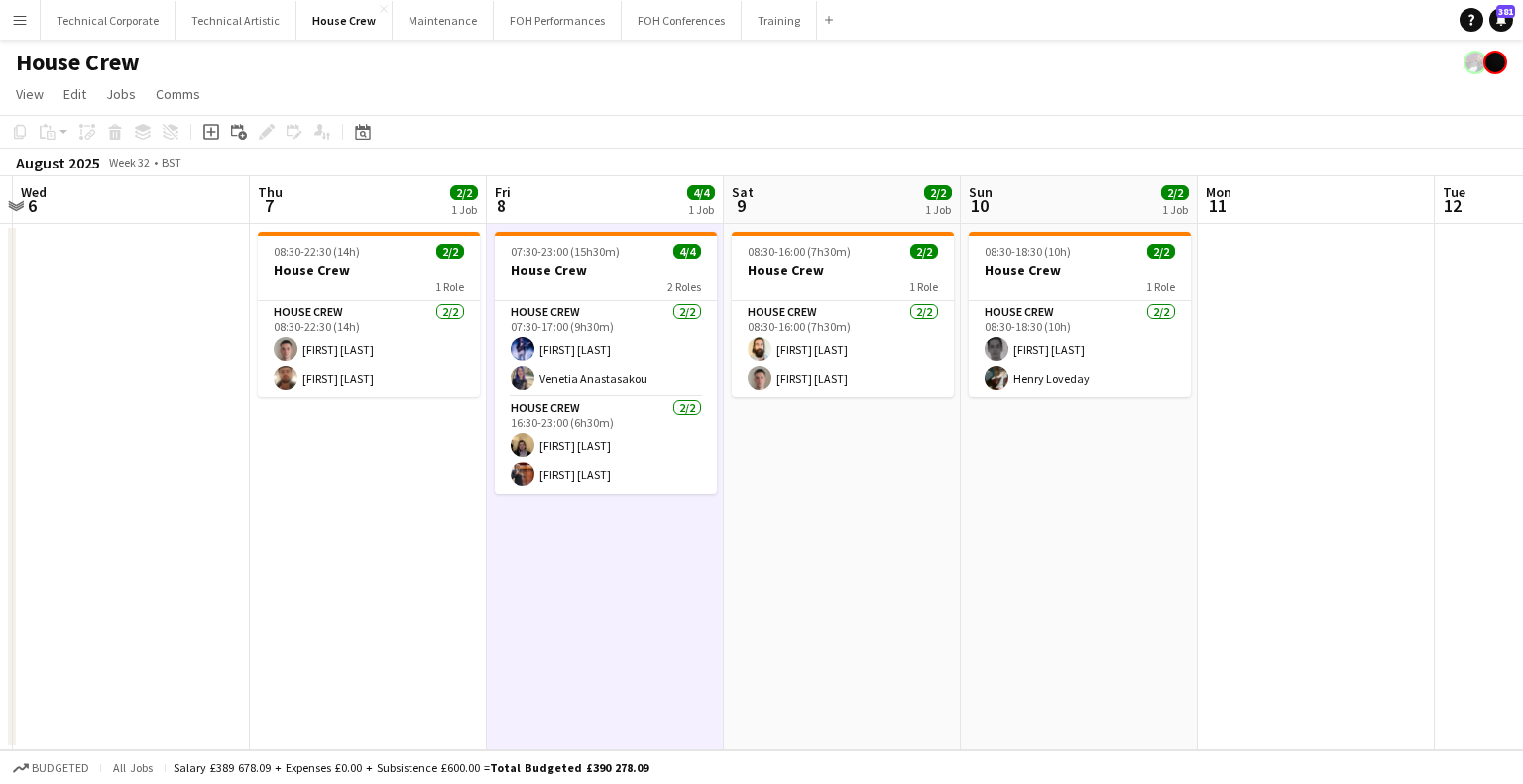 scroll, scrollTop: 0, scrollLeft: 721, axis: horizontal 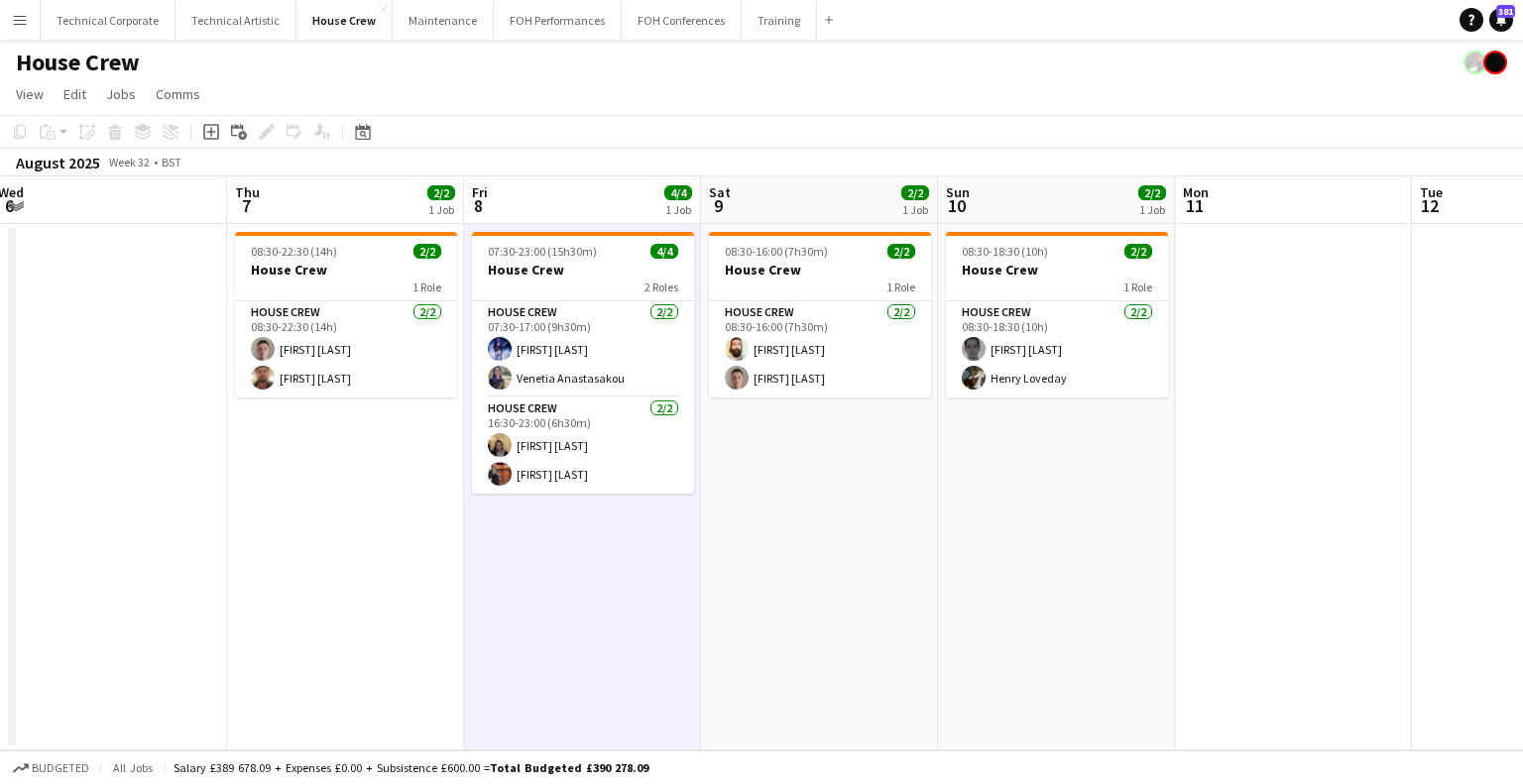 click on "Sun   3   Mon   4   Tue   5   Wed   6   Thu   7   2/2   1 Job   Fri   8   4/4   1 Job   Sat   9   2/2   1 Job   Sun   10   2/2   1 Job   Mon   11   Tue   12   Wed   13   Thu   14      08:30-22:30 (14h)    2/2   House Crew   1 Role   House Crew   2/2   08:30-22:30 (14h)
[FIRST] [LAST]     07:30-23:00 (15h30m)    4/4   House Crew   2 Roles   House Crew   2/2   07:30-17:00 (9h30m)
[FIRST] [LAST]  House Crew   2/2   16:30-23:00 (6h30m)
[FIRST] [LAST]     08:30-16:00 (7h30m)    2/2   House Crew   1 Role   House Crew   2/2   08:30-16:00 (7h30m)
[FIRST] [LAST]     08:30-18:30 (10h)    2/2   House Crew   1 Role   House Crew   2/2   08:30-18:30 (10h)
[FIRST] [LAST]" at bounding box center (762, 463) 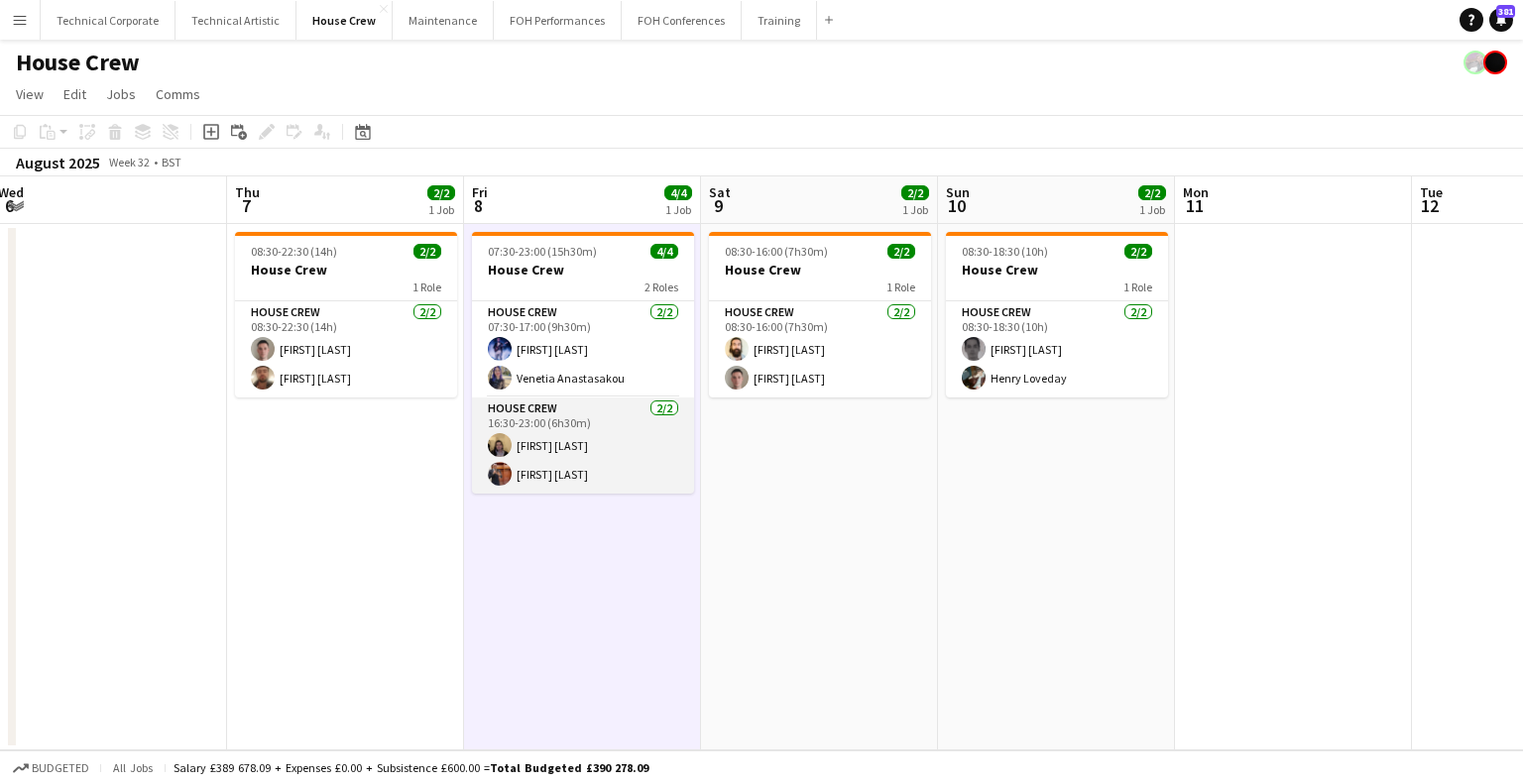 click on "House Crew   2/2   16:30-23:00 (6h30m)
[FIRST] [LAST]" at bounding box center (583, 445) 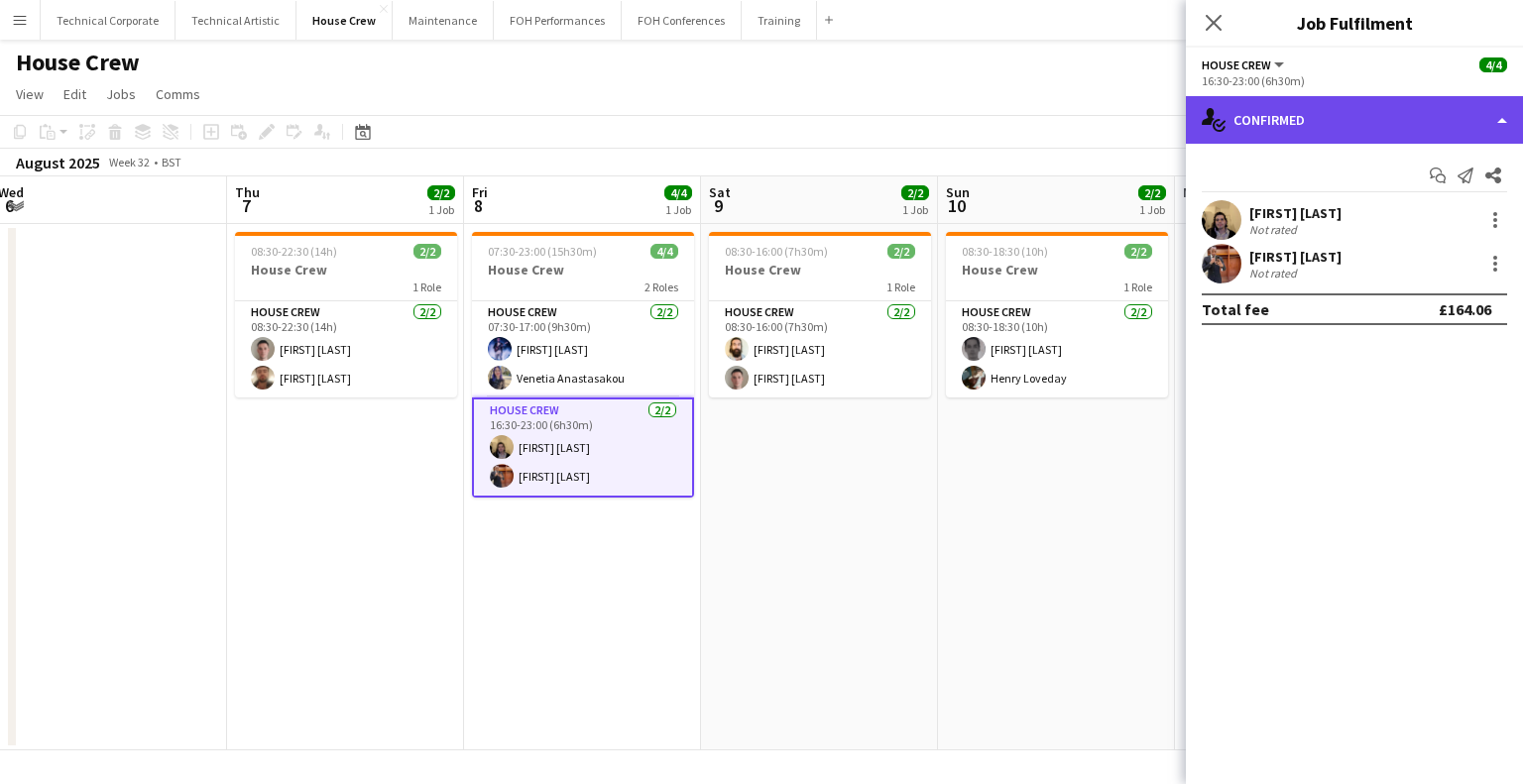 click on "single-neutral-actions-check-2
Confirmed" 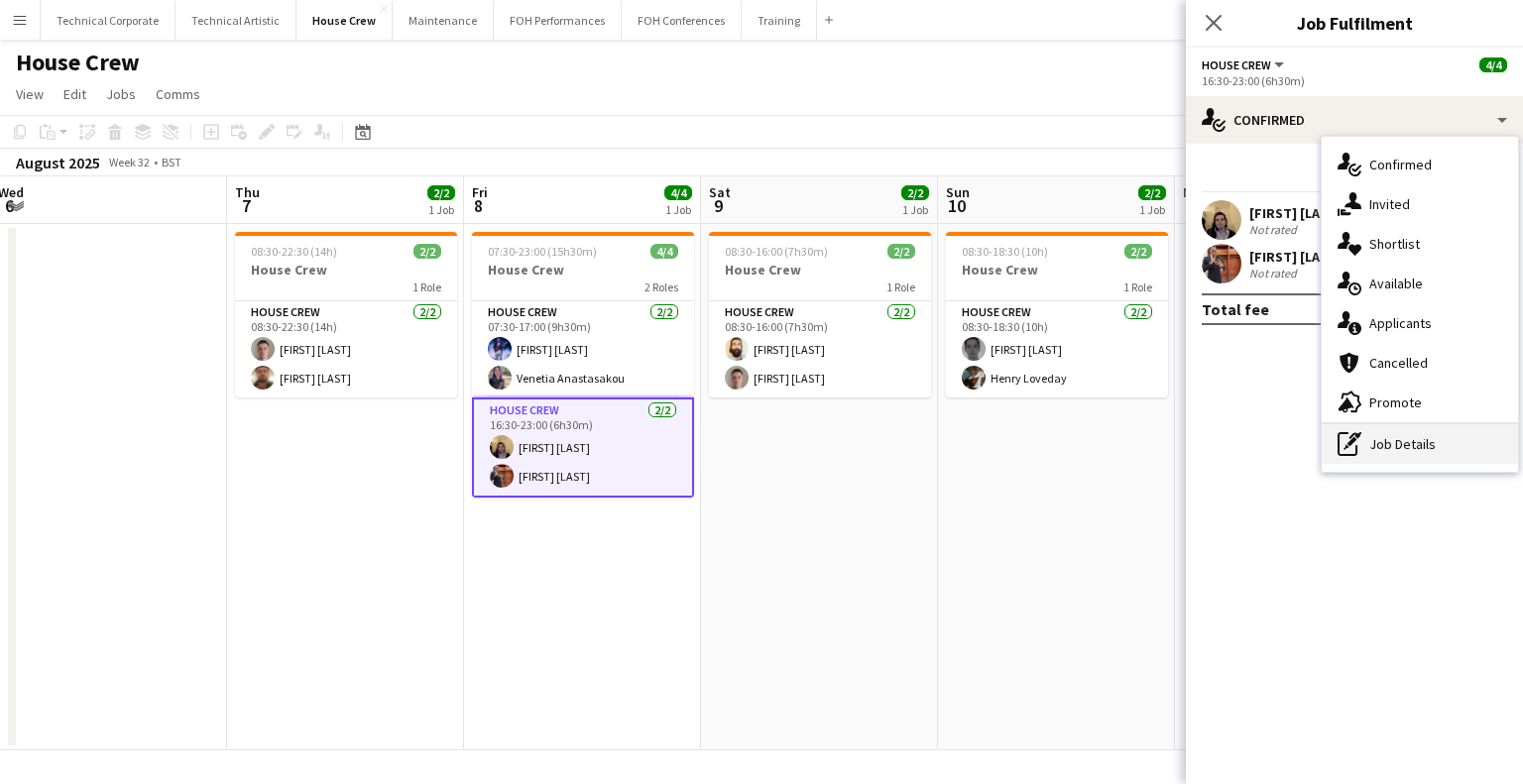 click on "pen-write
Job Details" at bounding box center (1420, 444) 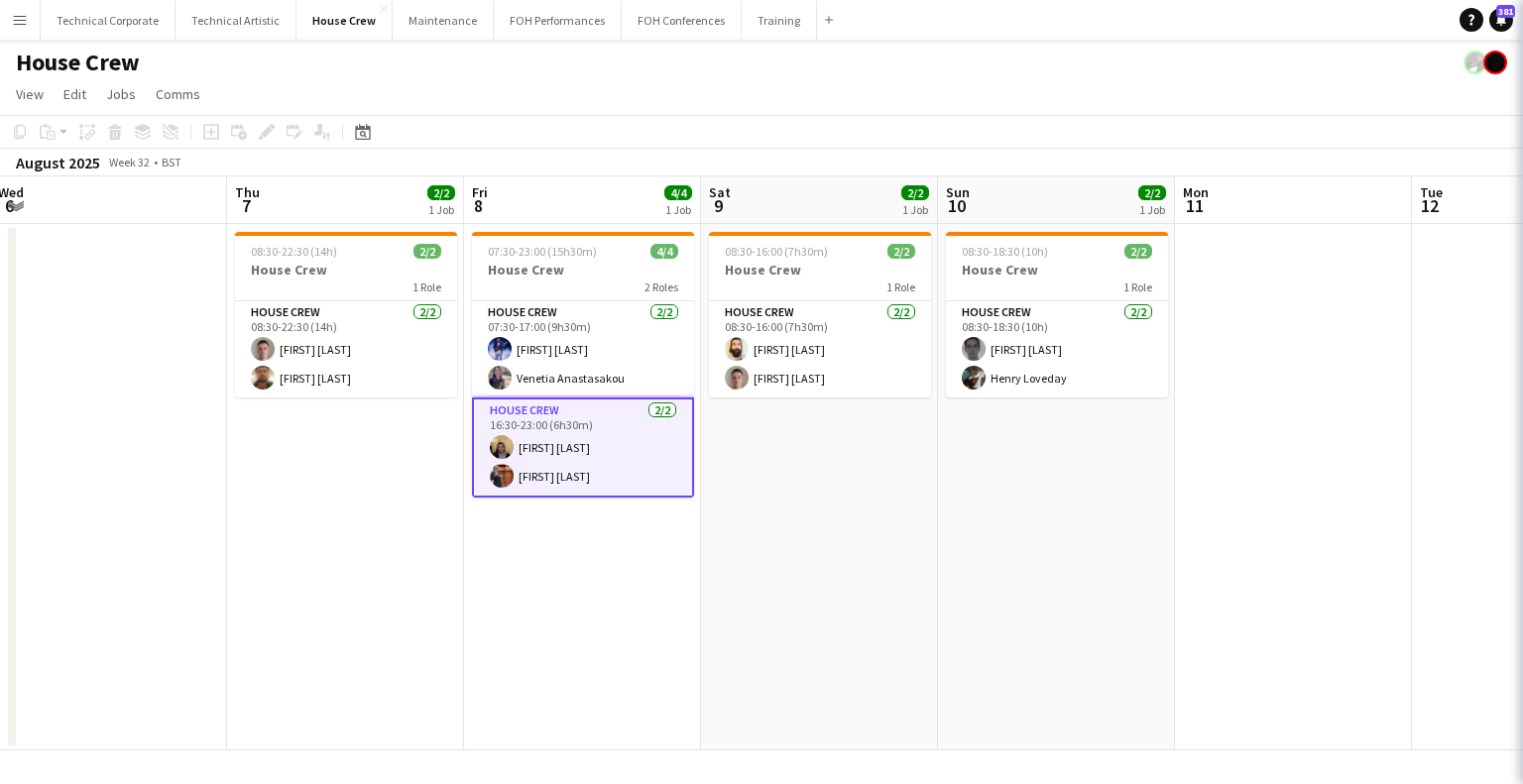 click on "2 x   House Crew   £164.06   16:30-23:00 (6h30m)   Grand total   £164.06   Previous   Next" at bounding box center [1692, 207] 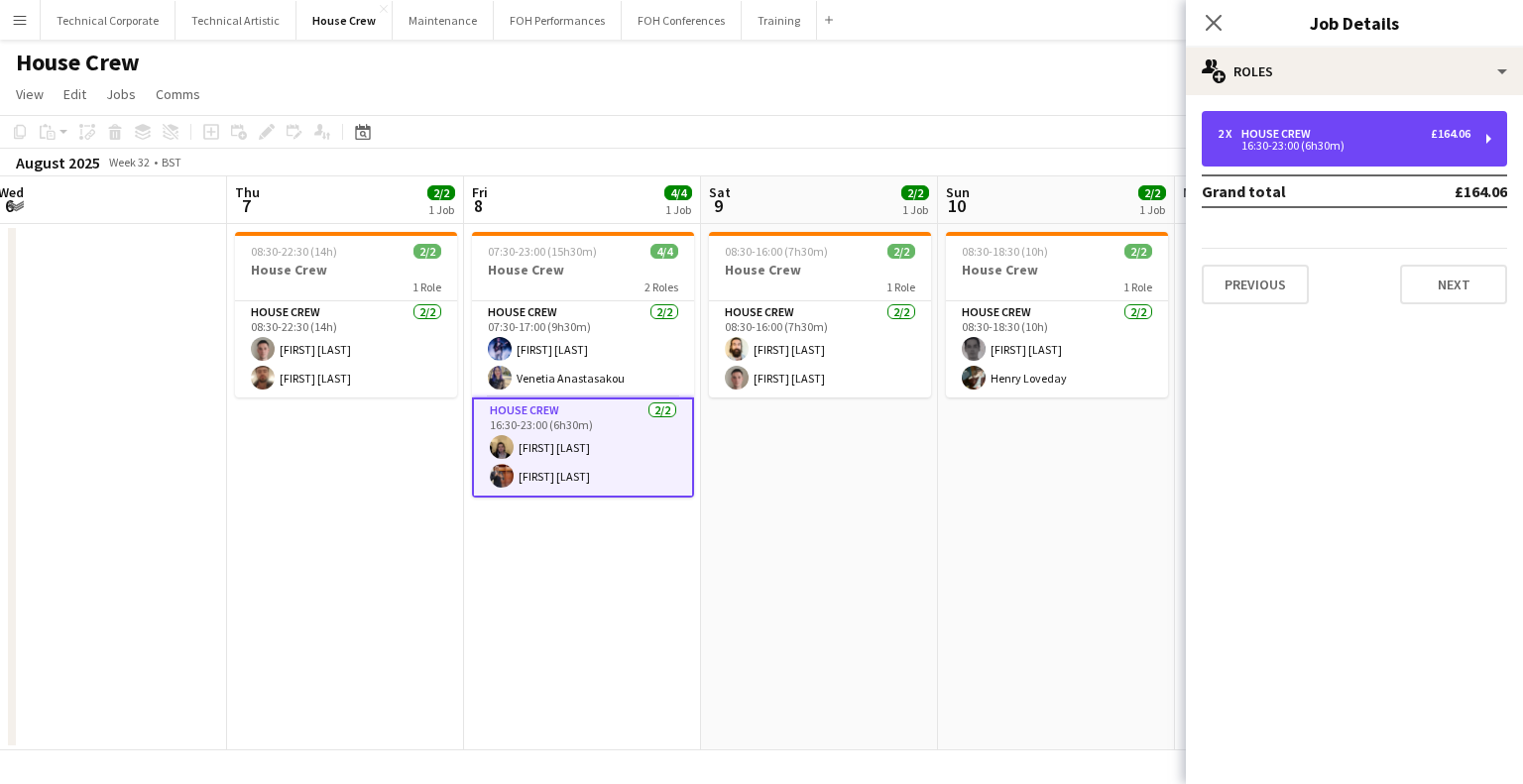 click on "2 x   House Crew   £164.06   16:30-23:00 (6h30m)" at bounding box center (1354, 139) 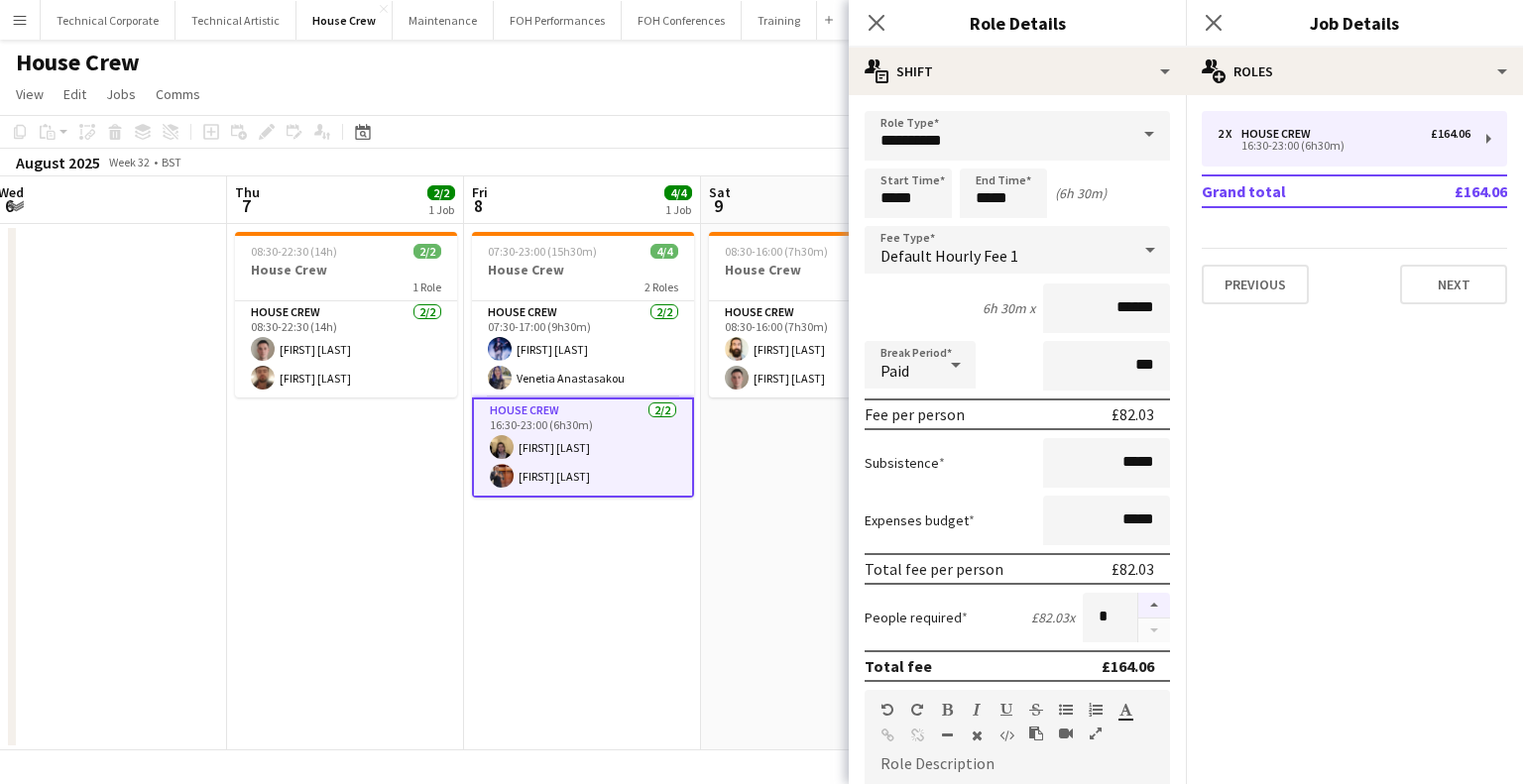 click at bounding box center [1154, 606] 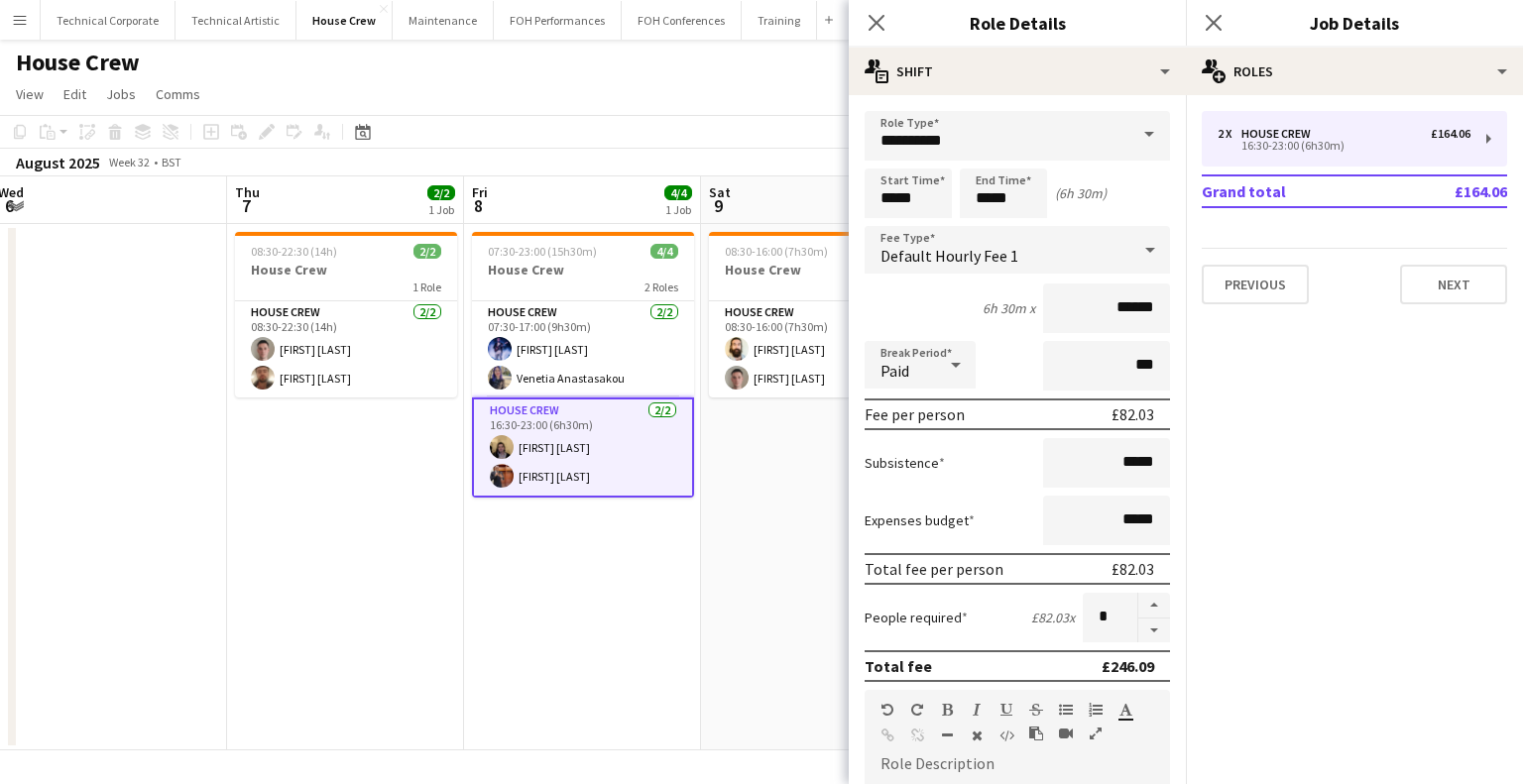 click on "08:30-16:00 (7h30m)    2/2   House Crew   1 Role   House Crew   2/2   08:30-16:00 (7h30m)
[FIRST] [LAST]" at bounding box center (819, 487) 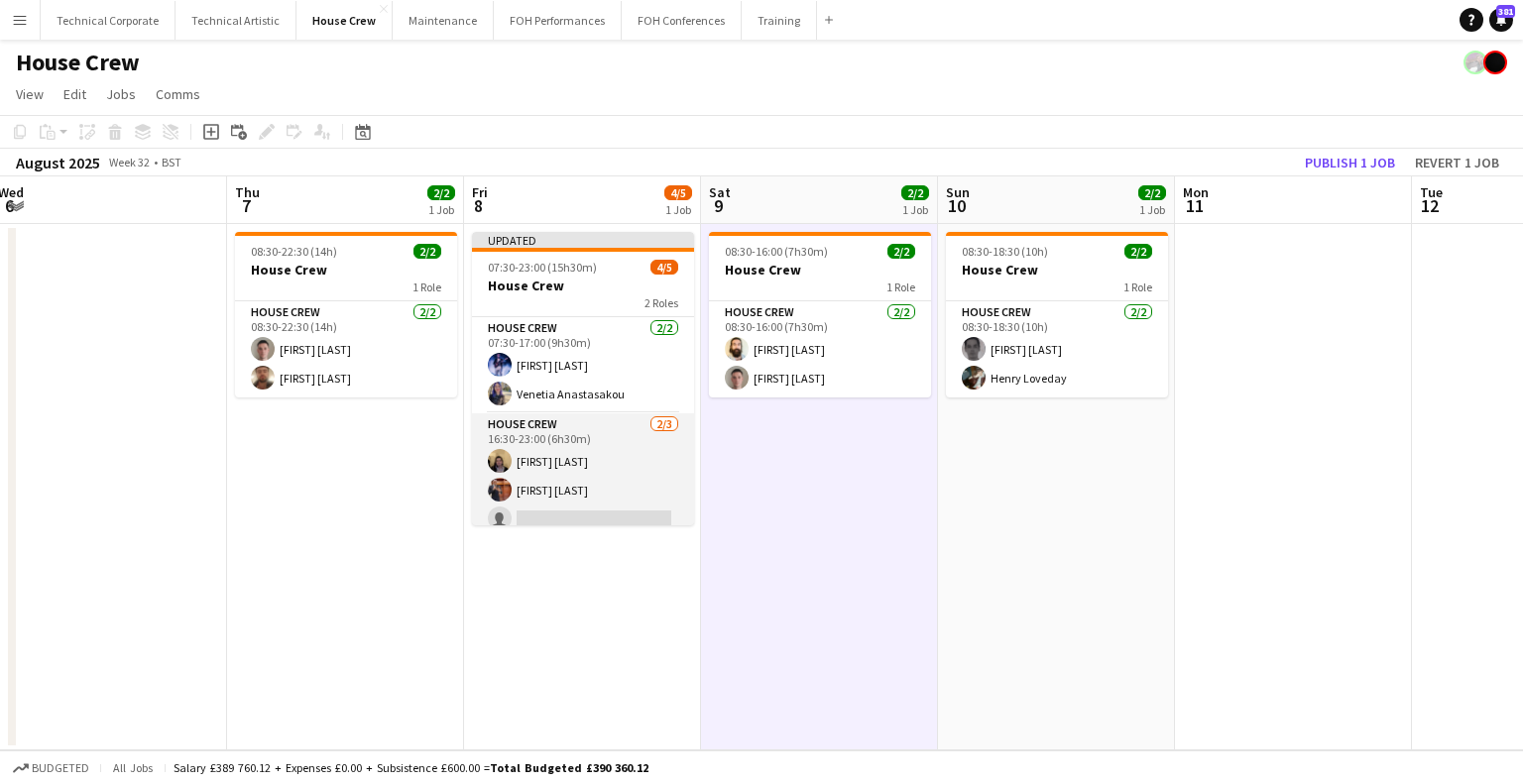 click on "House Crew   2/3   16:30-23:00 (6h30m)
[FIRST] [LAST] [FIRST] [LAST]
single-neutral-actions" at bounding box center [583, 476] 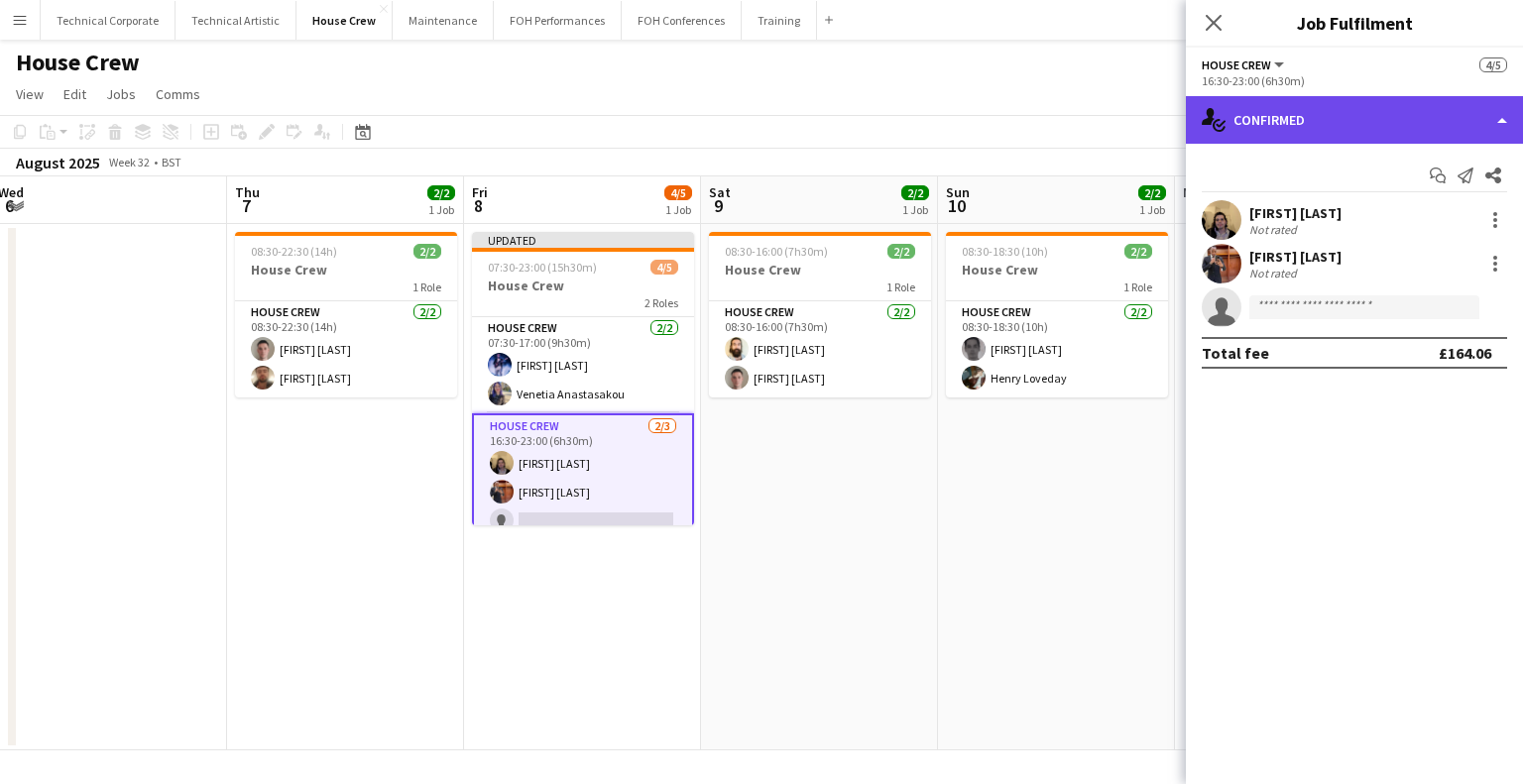 click on "single-neutral-actions-check-2
Confirmed" 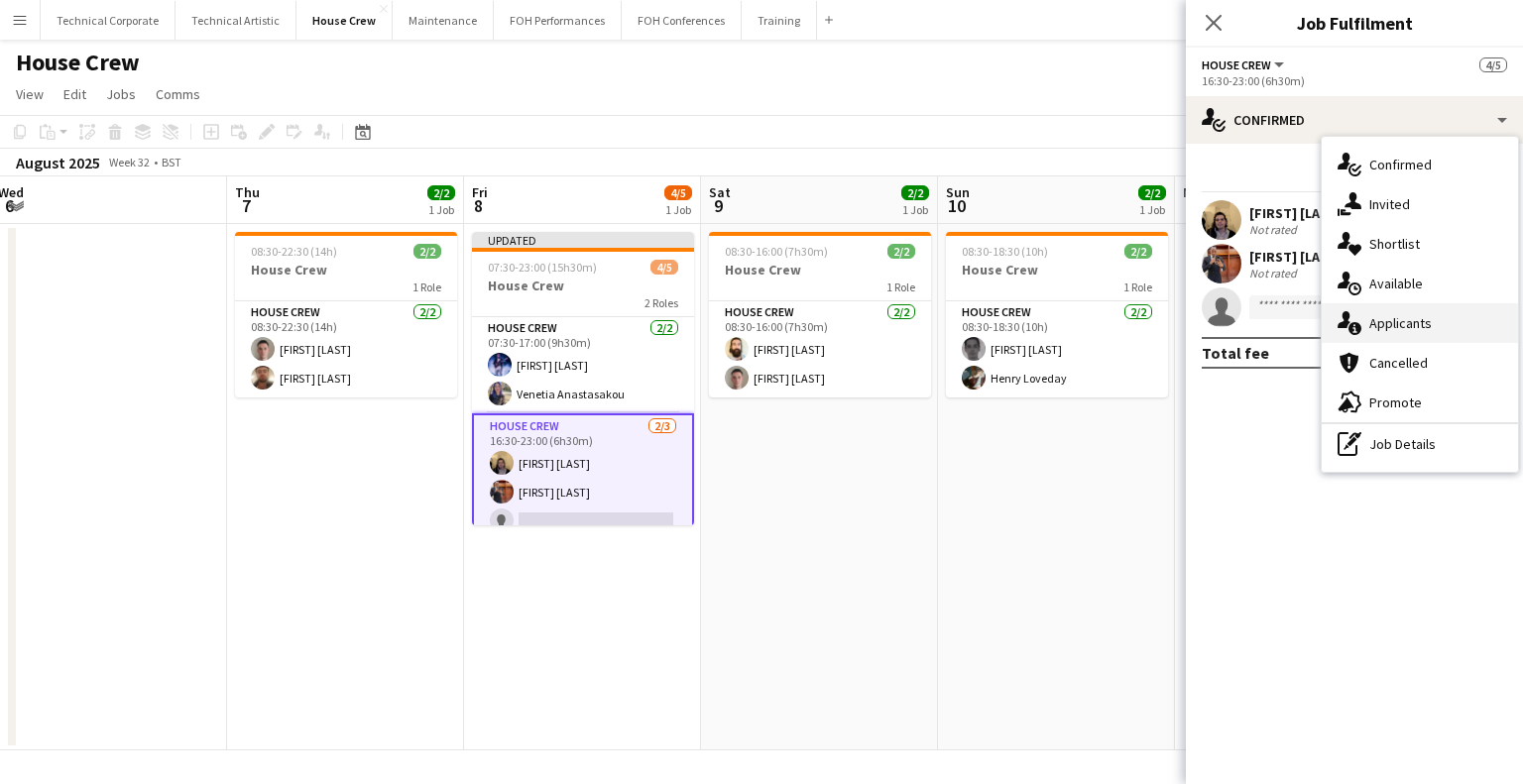 click on "single-neutral-actions-information
Applicants" at bounding box center [1420, 323] 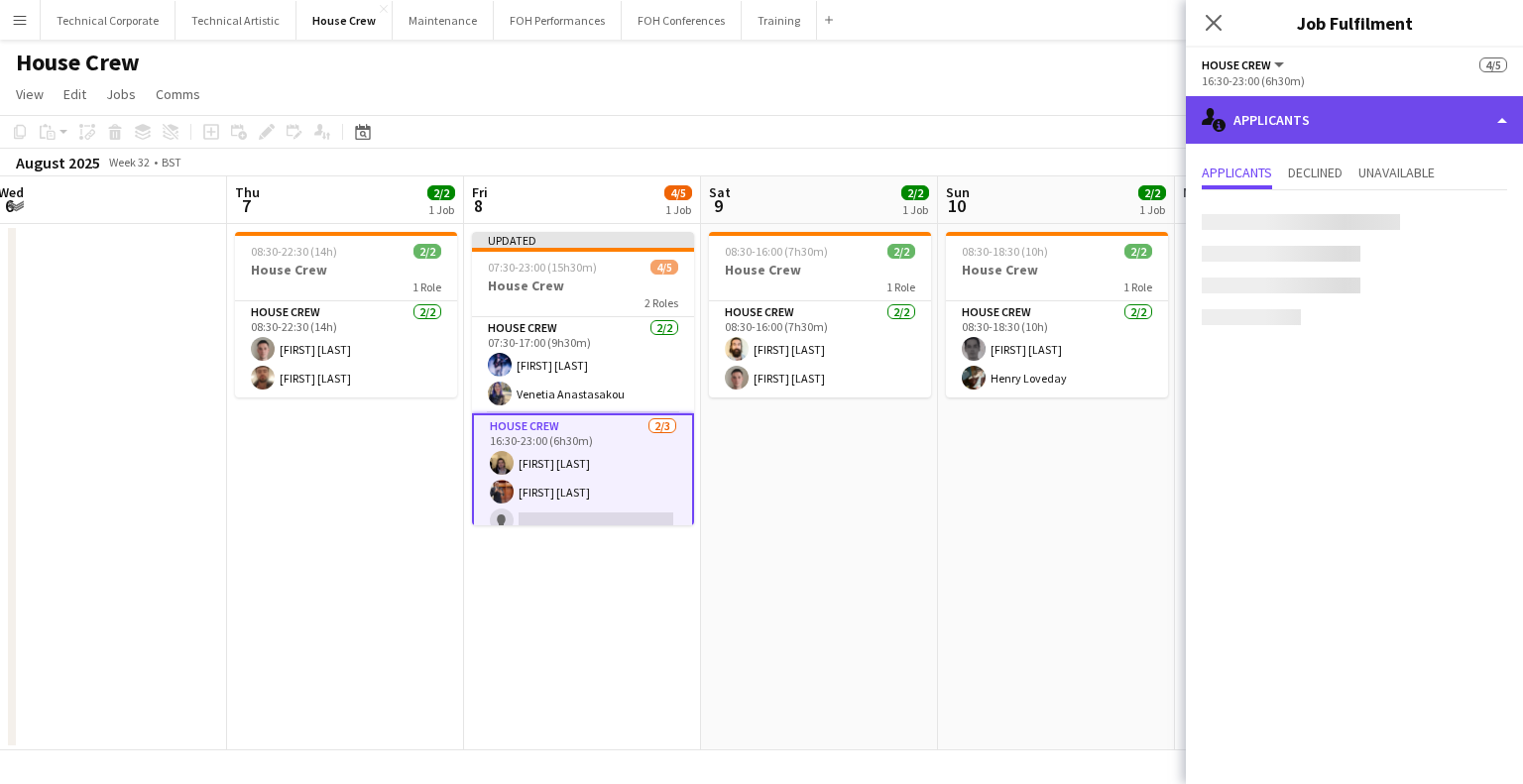 click on "single-neutral-actions-information
Applicants" 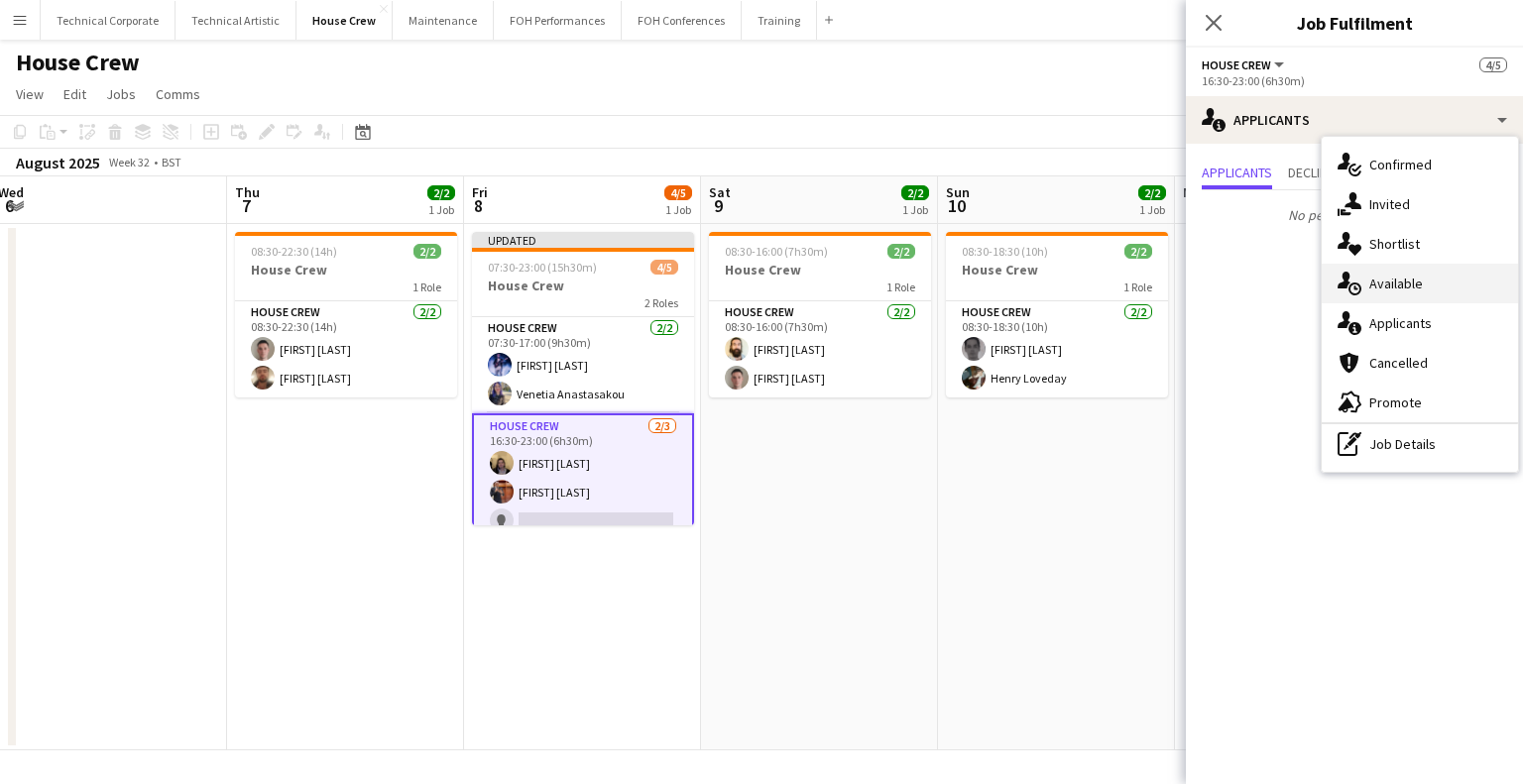 click on "single-neutral-actions-upload
Available" at bounding box center [1420, 283] 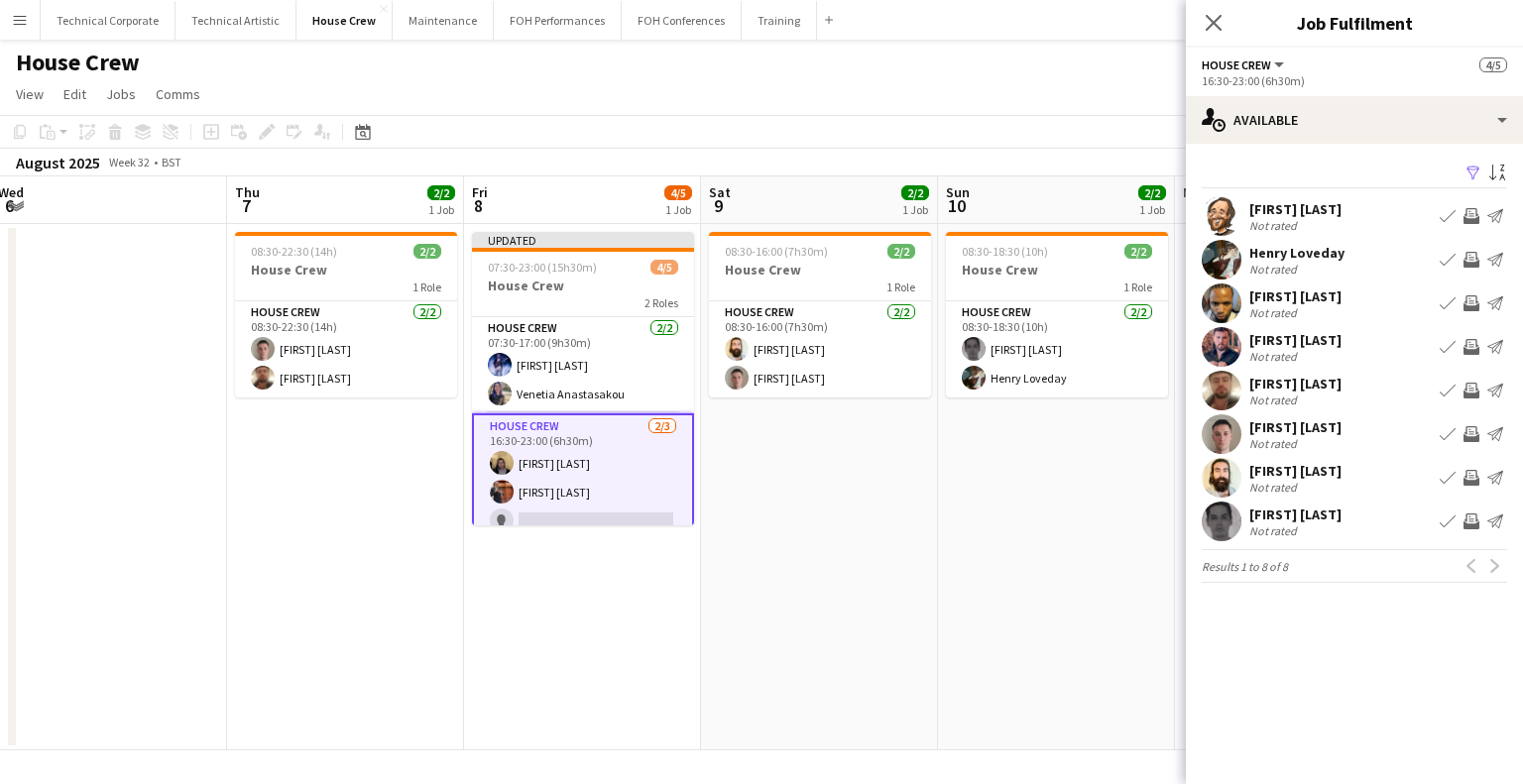 click on "Invite crew" at bounding box center (1471, 391) 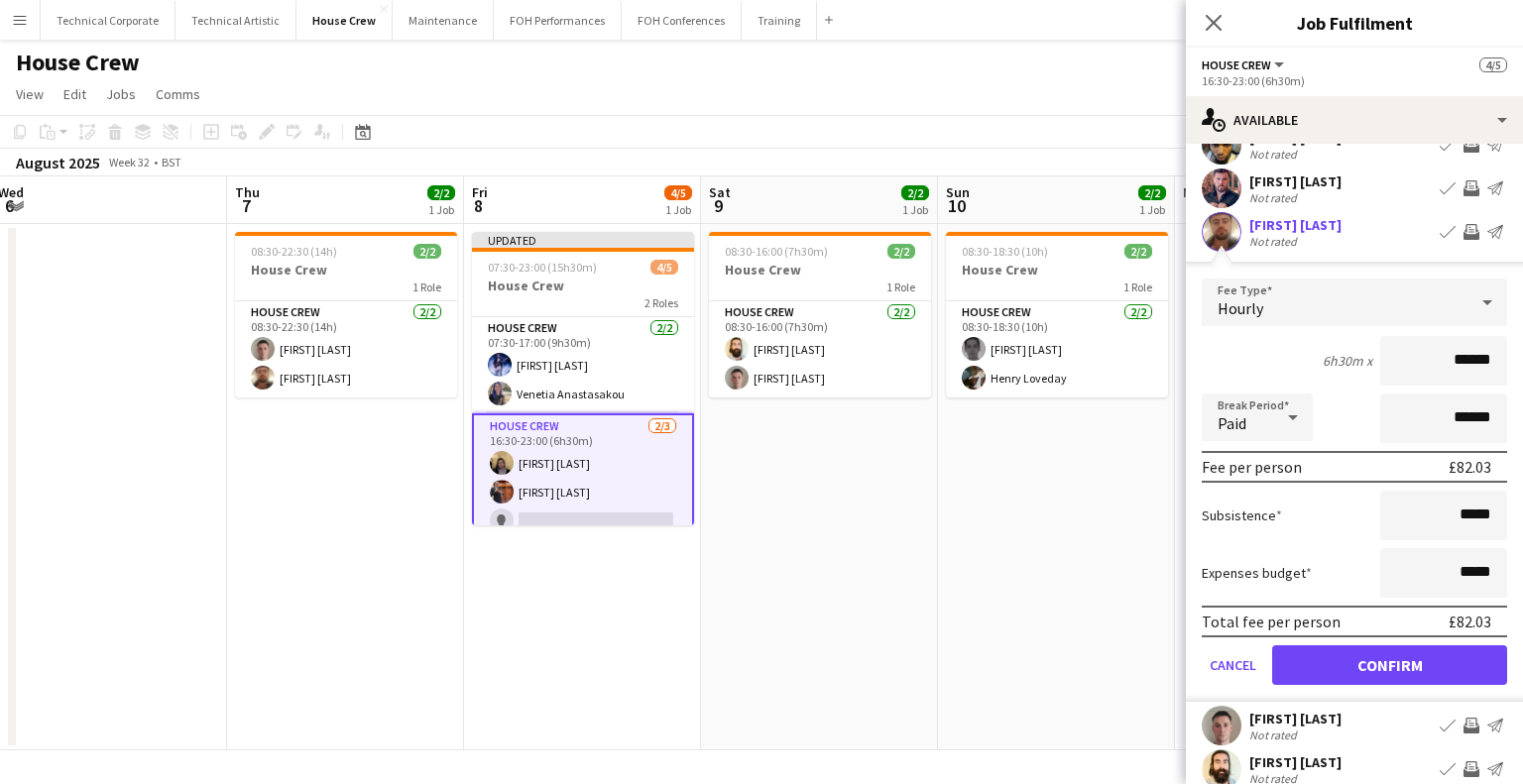scroll, scrollTop: 270, scrollLeft: 0, axis: vertical 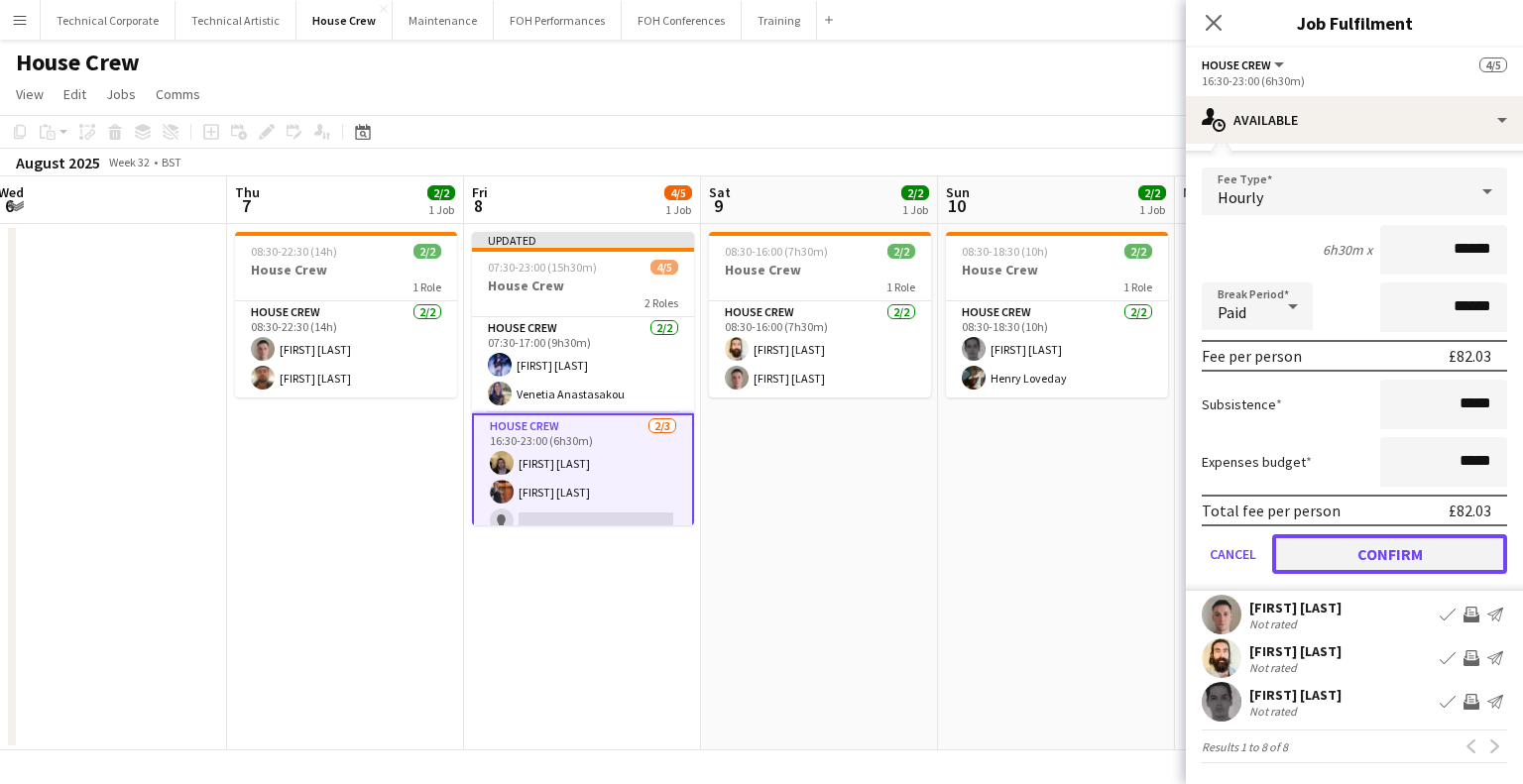 click on "Confirm" at bounding box center [1389, 554] 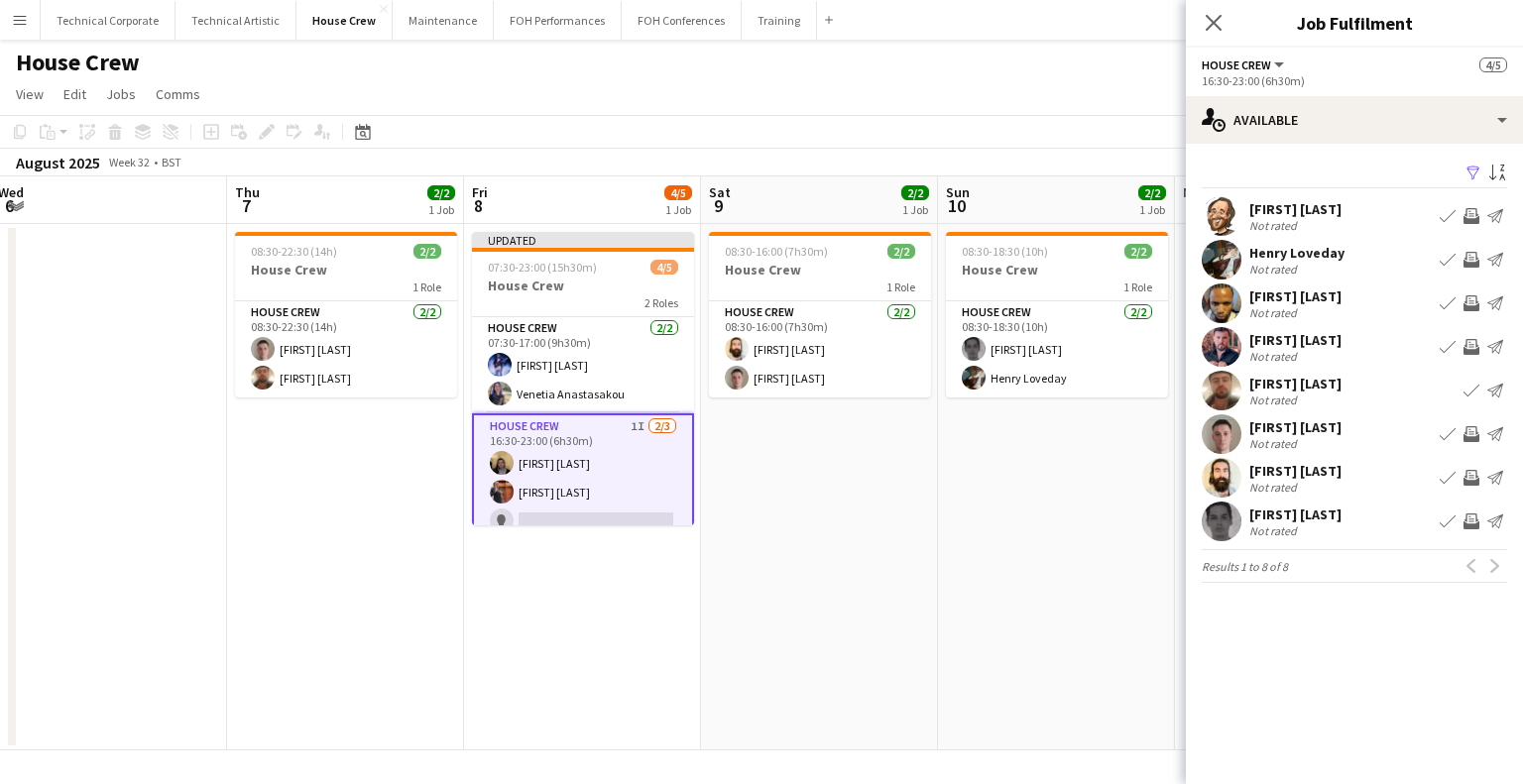 scroll, scrollTop: 0, scrollLeft: 0, axis: both 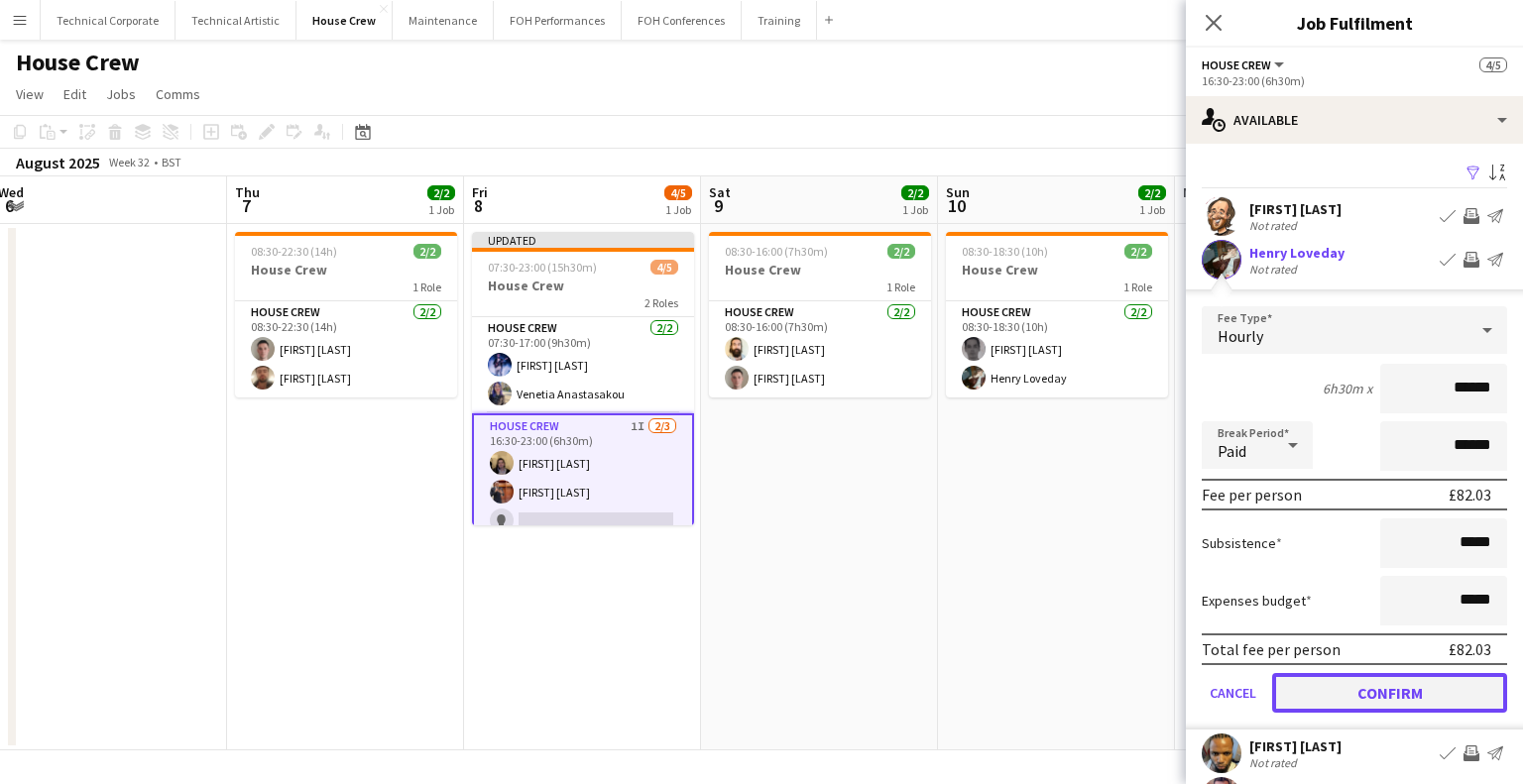 click on "Confirm" at bounding box center [1389, 693] 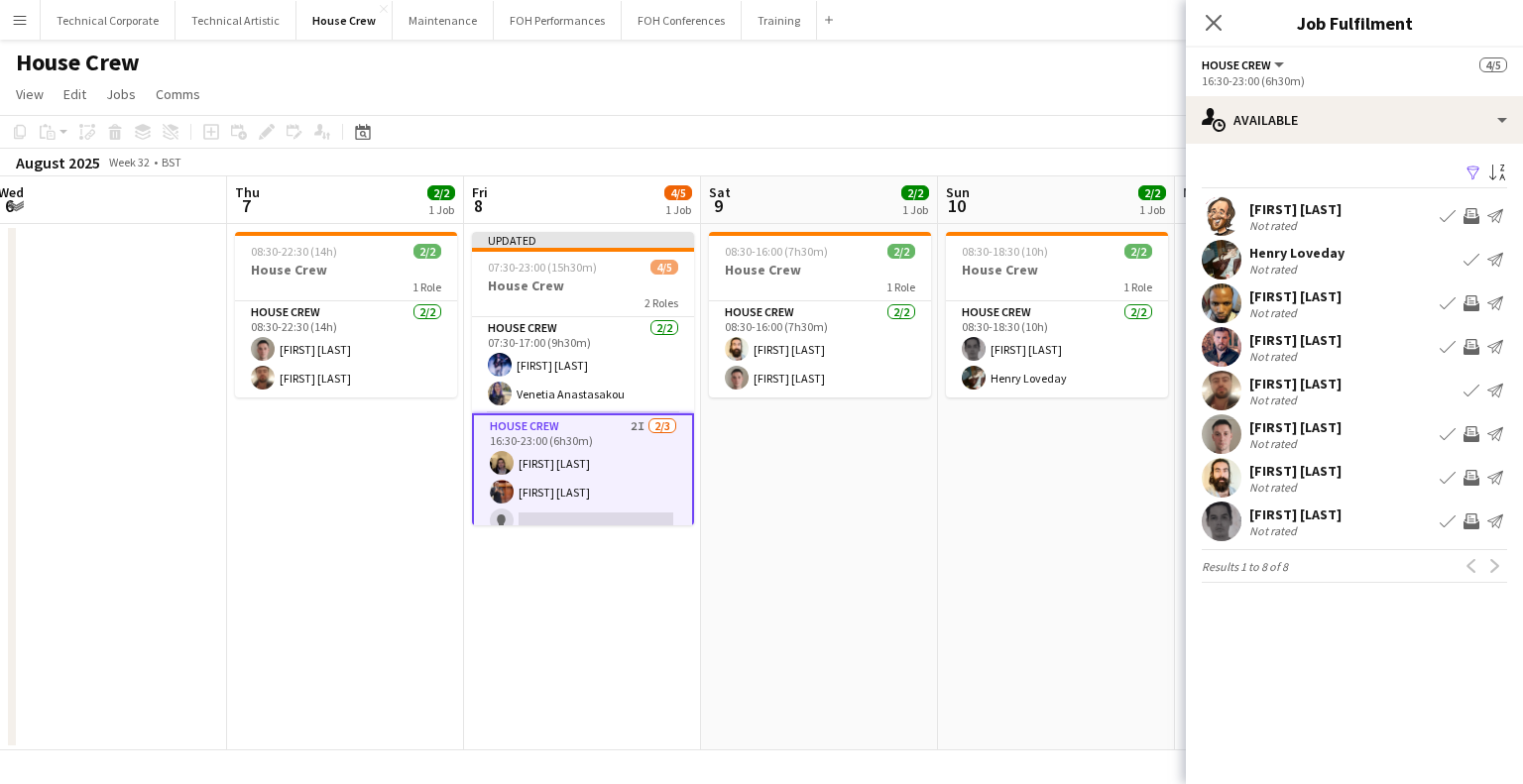 click on "Invite crew" at bounding box center [1471, 521] 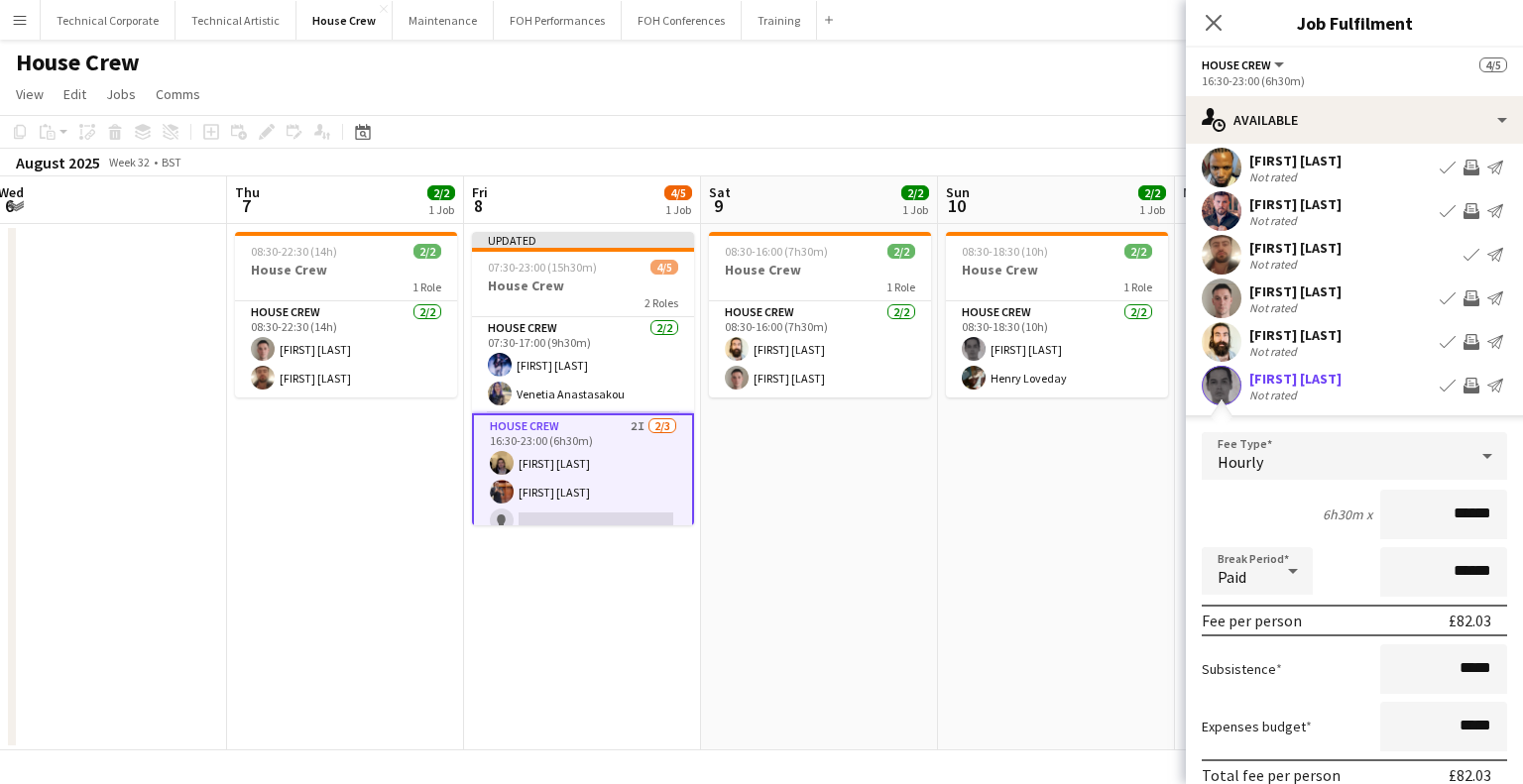 scroll, scrollTop: 270, scrollLeft: 0, axis: vertical 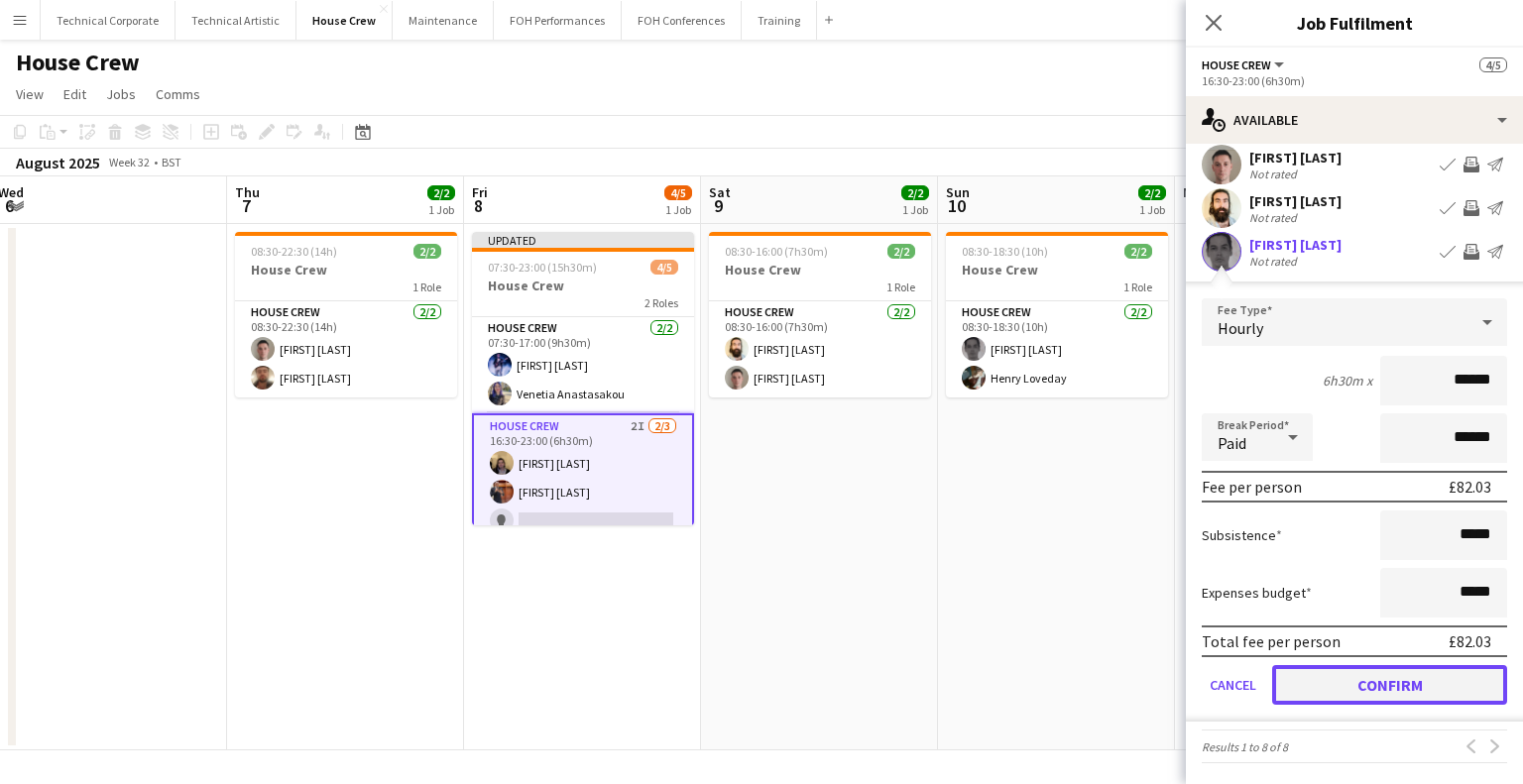 click on "Confirm" at bounding box center [1389, 685] 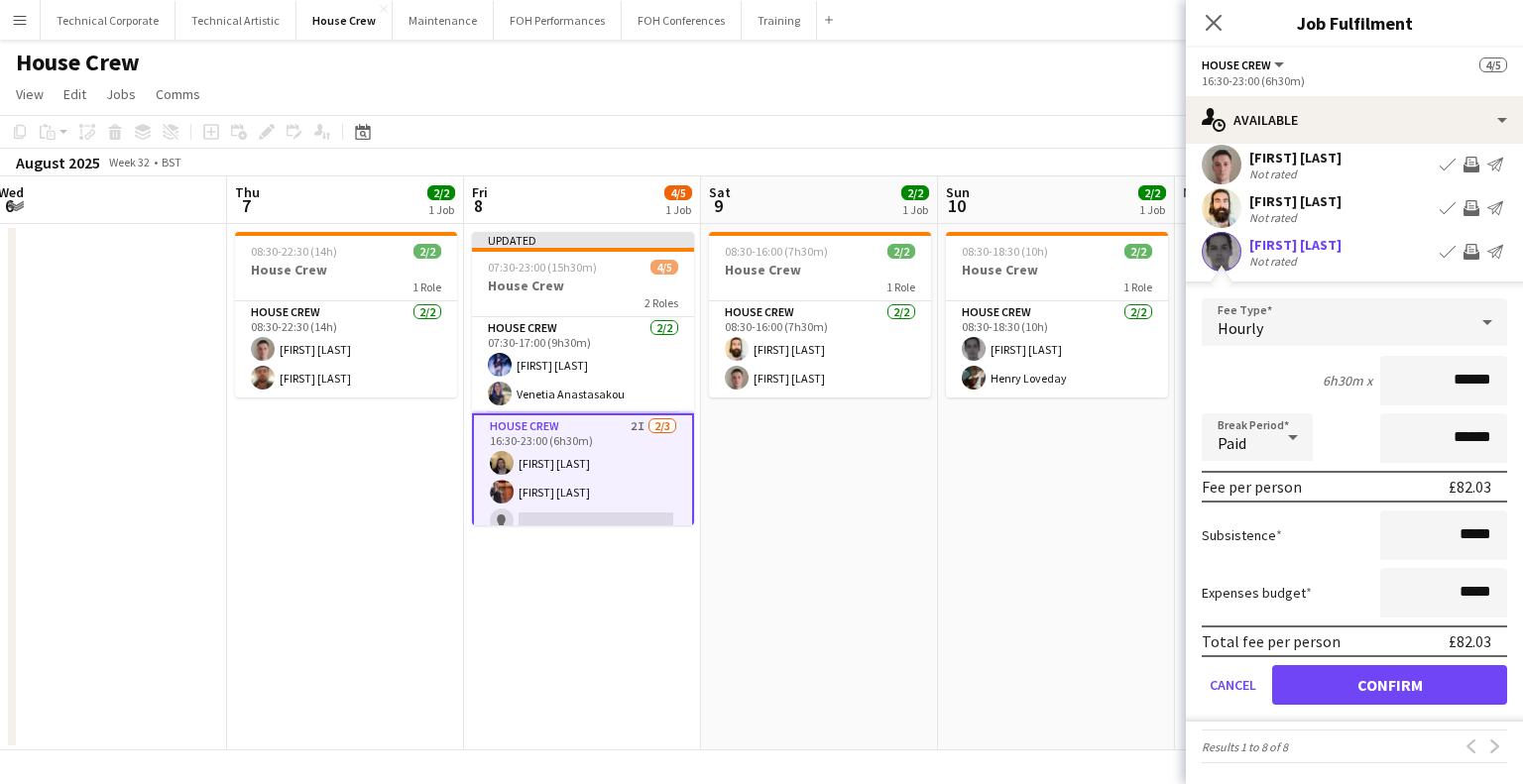 scroll, scrollTop: 0, scrollLeft: 0, axis: both 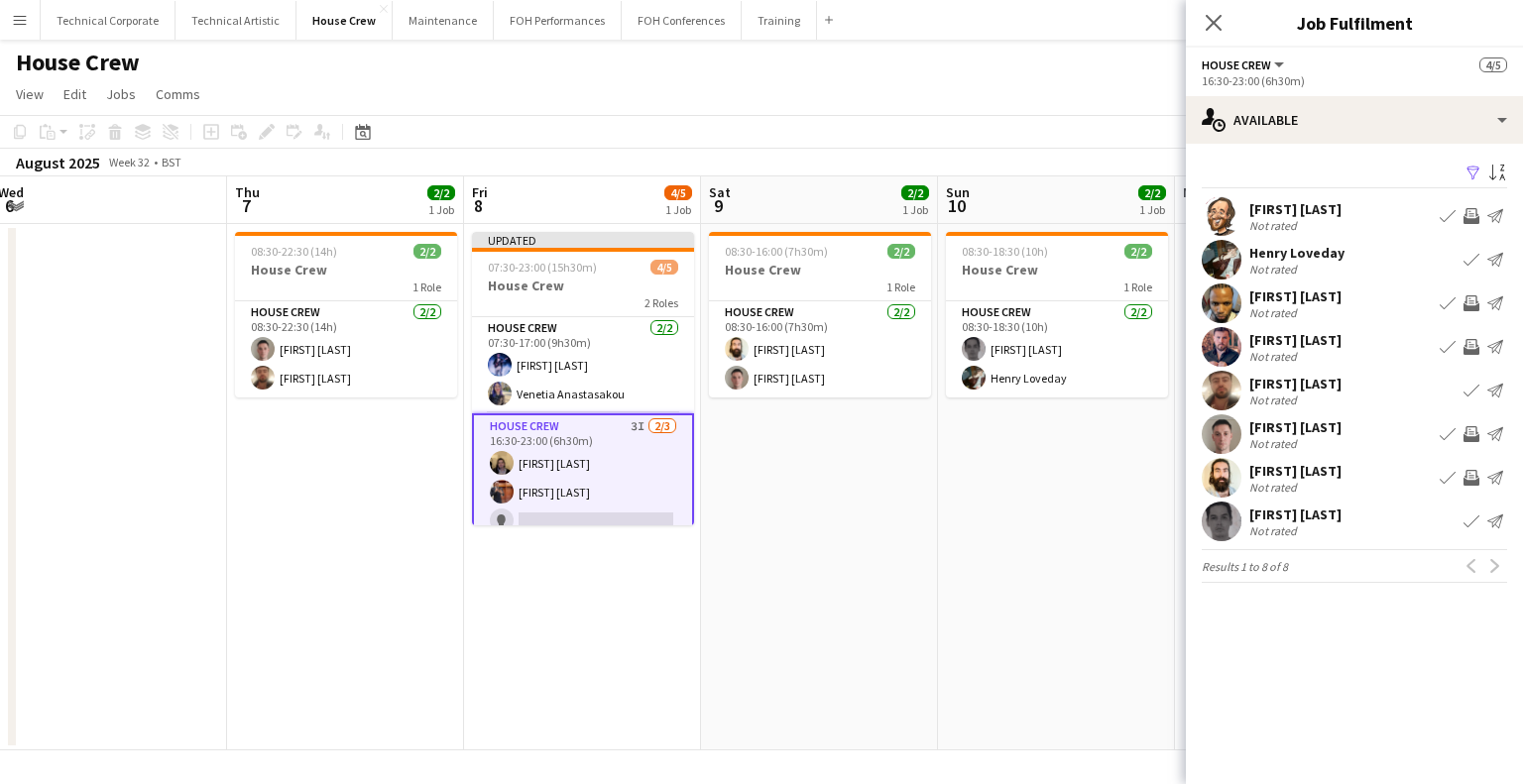 click on "08:30-16:00 (7h30m)    2/2   House Crew   1 Role   House Crew   2/2   08:30-16:00 (7h30m)
[FIRST] [LAST]" at bounding box center [819, 487] 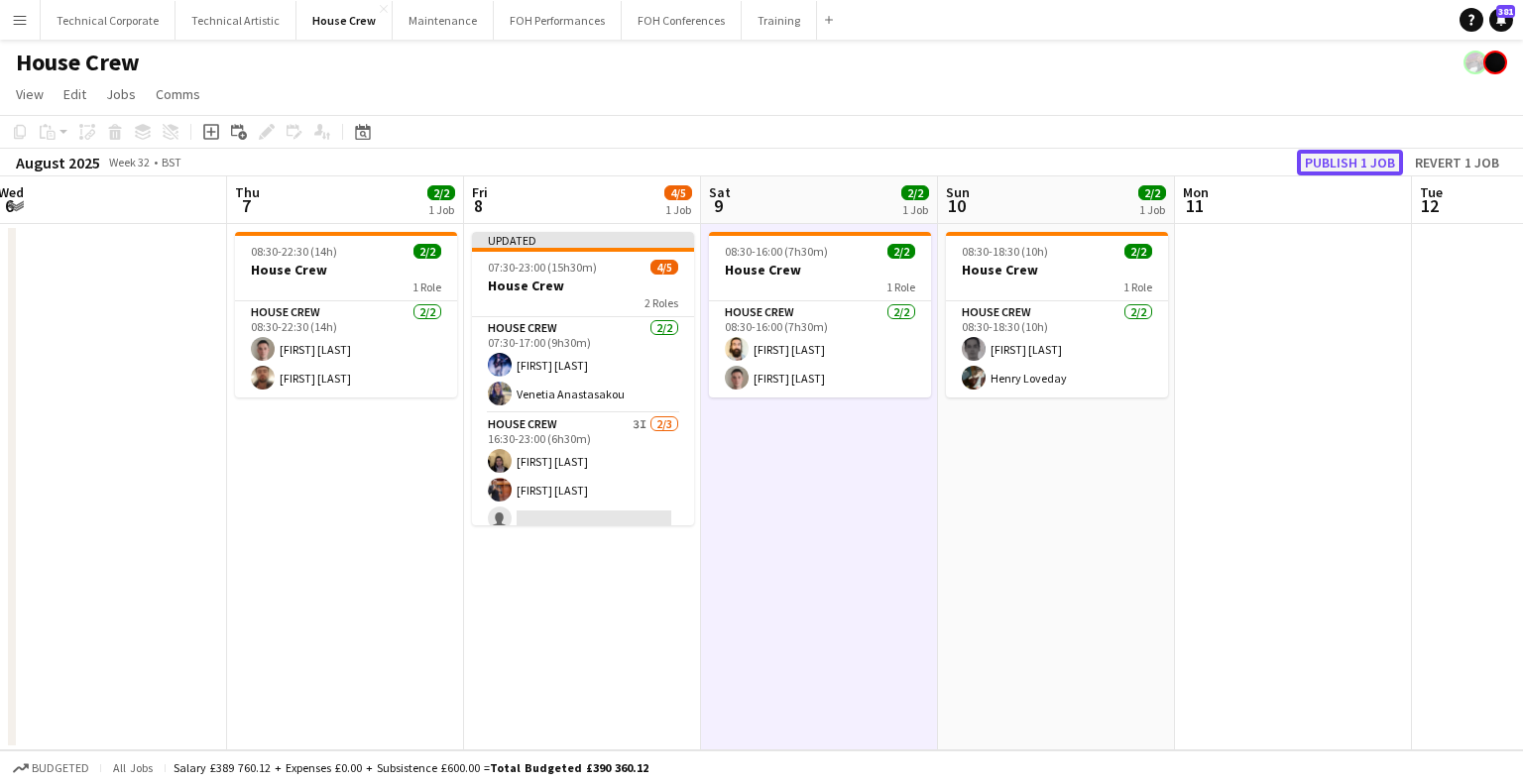click on "Publish 1 job" 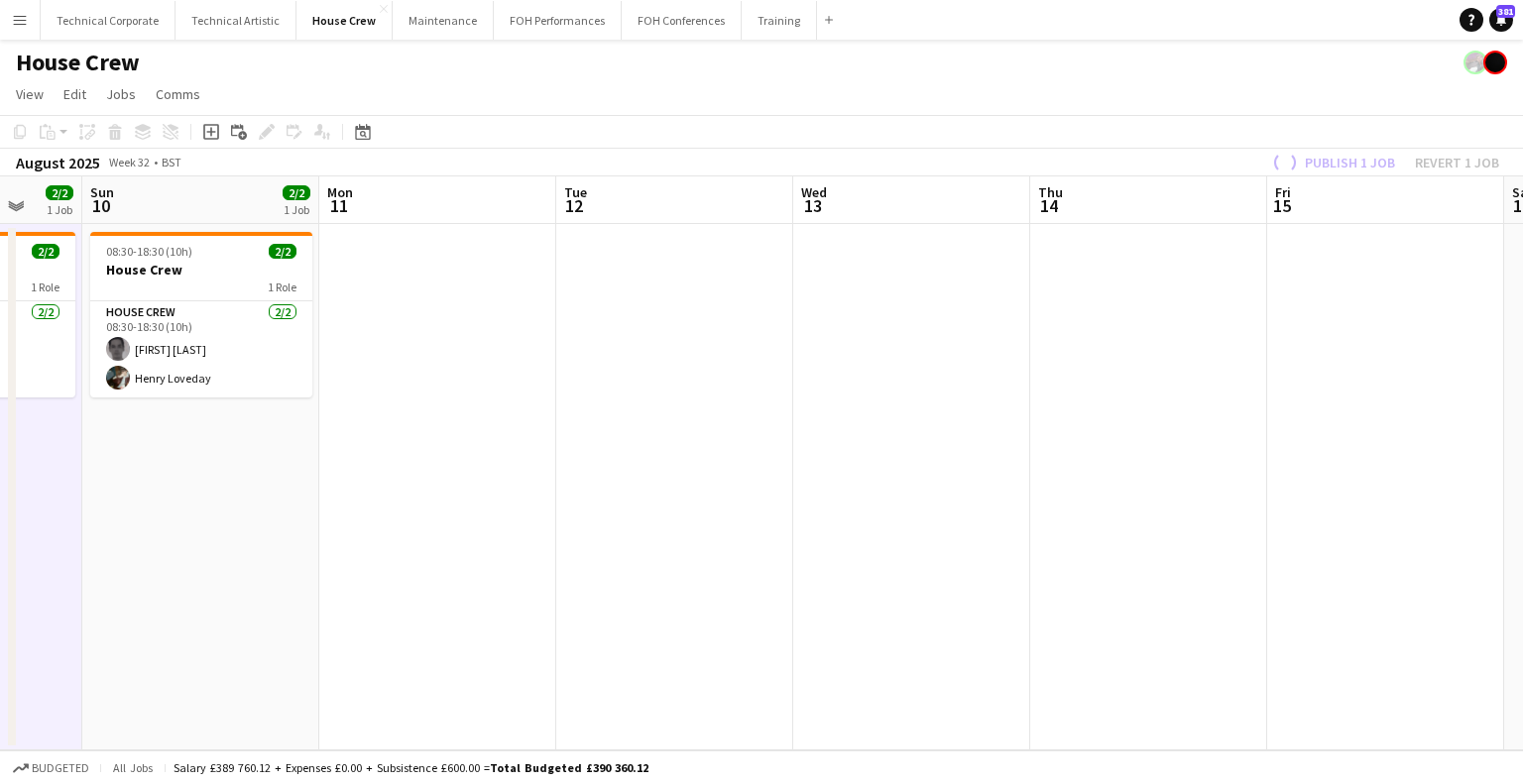 drag, startPoint x: 1236, startPoint y: 429, endPoint x: 412, endPoint y: 459, distance: 824.5459 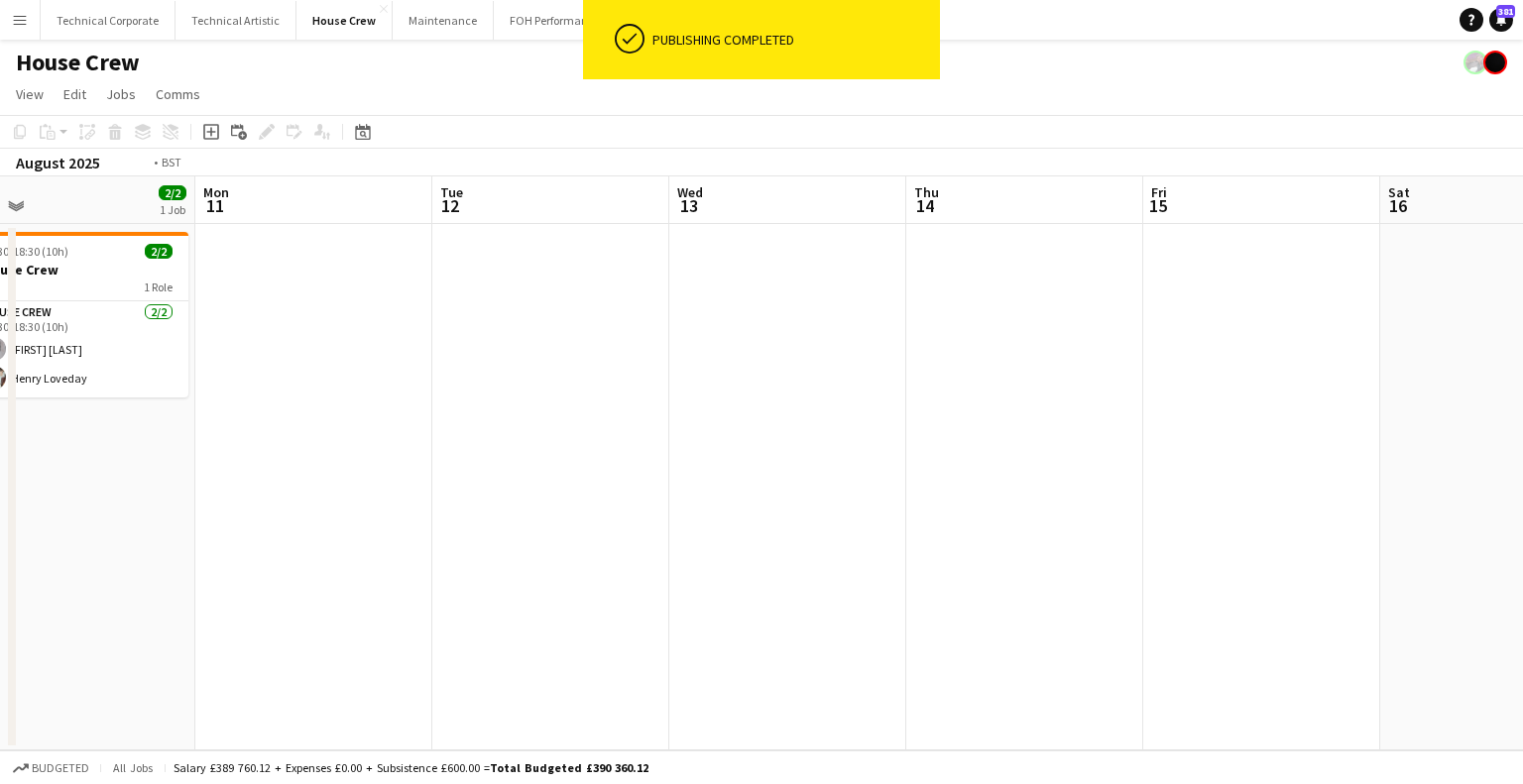 click on "Thu   7   2/2   1 Job   Fri   8   4/5   1 Job   Sat   9   2/2   1 Job   Sun   10   2/2   1 Job   Mon   11   Tue   12   Wed   13   Thu   14   Fri   15   Sat   16   Sun   17   Mon   18      08:30-22:30 (14h)    2/2   House Crew   1 Role   House Crew   2/2   08:30-22:30 (14h)
[FIRST] [LAST]     07:30-23:00 (15h30m)    4/5   House Crew   2 Roles   House Crew   2/2   07:30-17:00 (9h30m)
[FIRST] [LAST]  House Crew   3I   2/3   16:30-23:00 (6h30m)
[FIRST] [LAST]
single-neutral-actions
08:30-16:00 (7h30m)    2/2   House Crew   1 Role   House Crew   2/2   08:30-16:00 (7h30m)
[FIRST] [LAST]     08:30-18:30 (10h)    2/2   House Crew   1 Role   House Crew   2/2   08:30-18:30 (10h)
[FIRST] [LAST]" at bounding box center [762, 463] 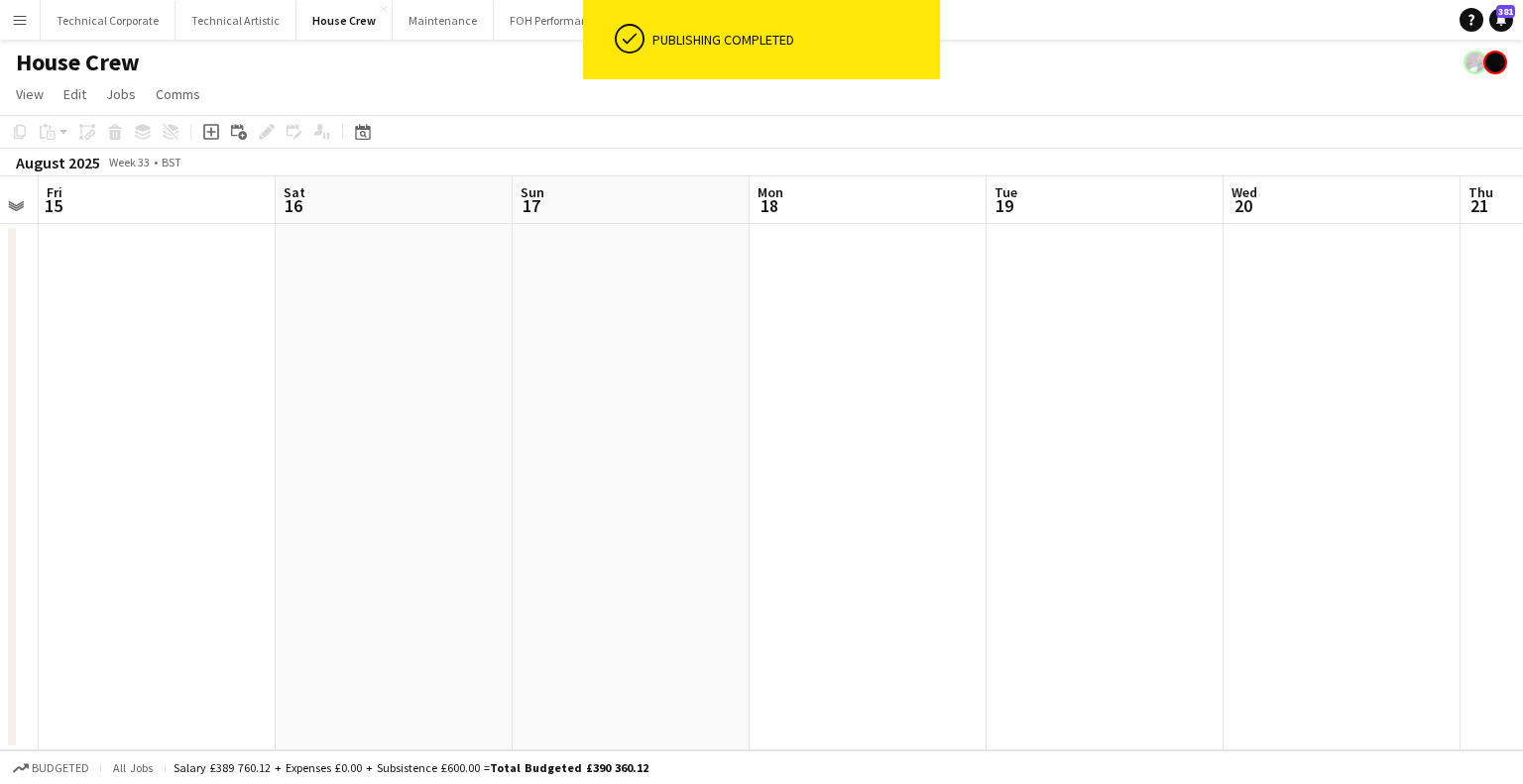 drag, startPoint x: 516, startPoint y: 488, endPoint x: 888, endPoint y: 452, distance: 373.73788 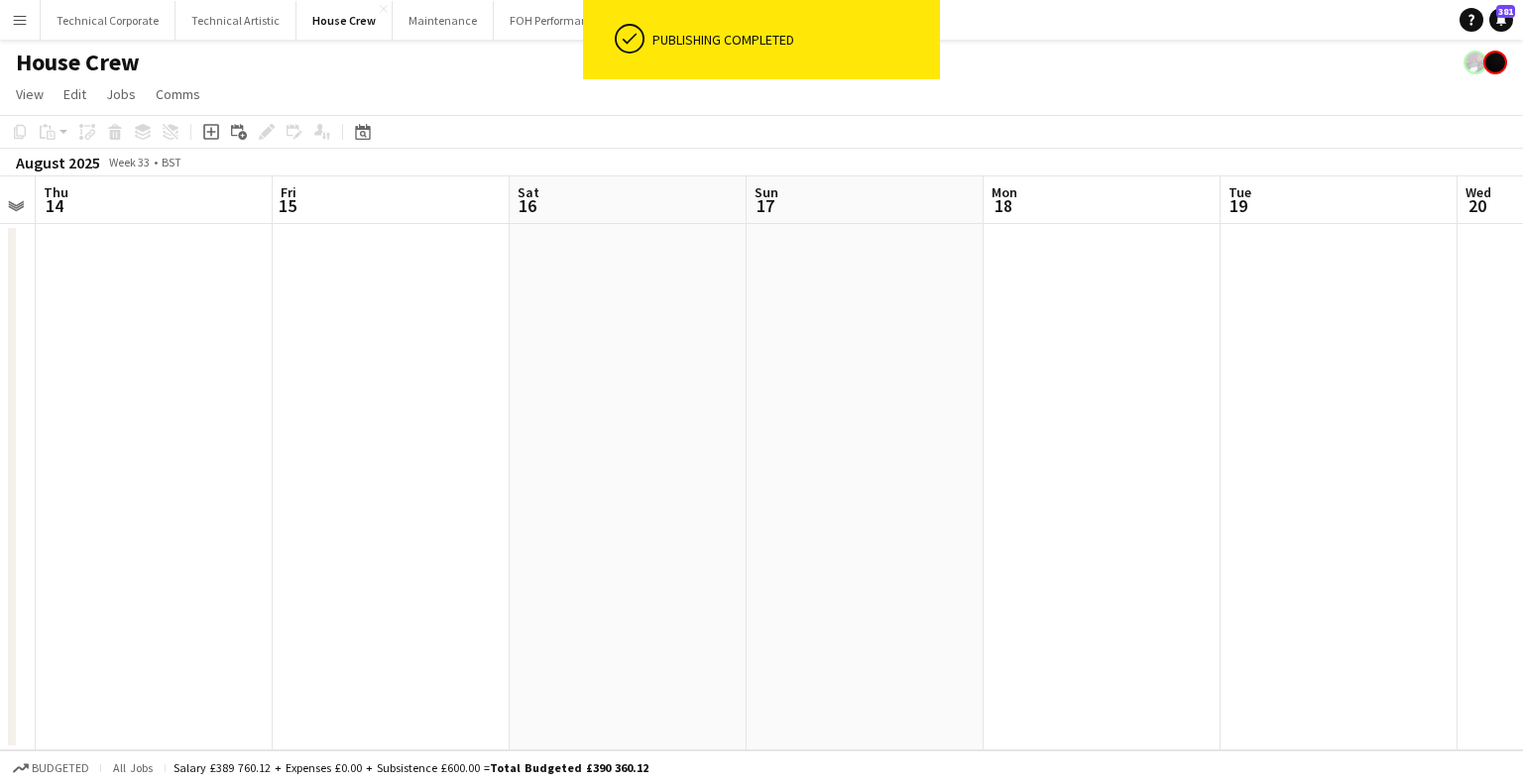 drag, startPoint x: 773, startPoint y: 453, endPoint x: 422, endPoint y: 469, distance: 351.3645 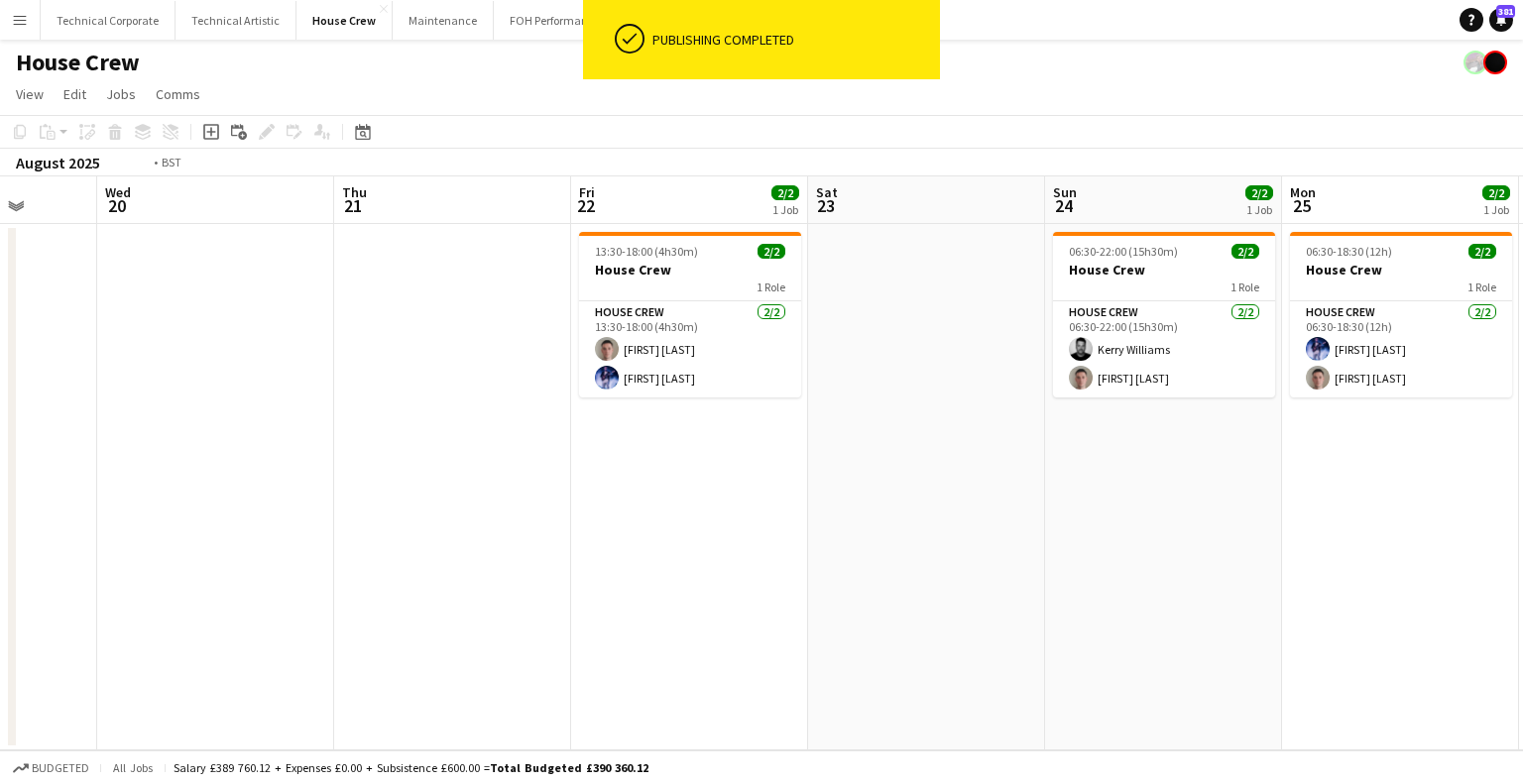 drag, startPoint x: 999, startPoint y: 468, endPoint x: 841, endPoint y: 514, distance: 164.56 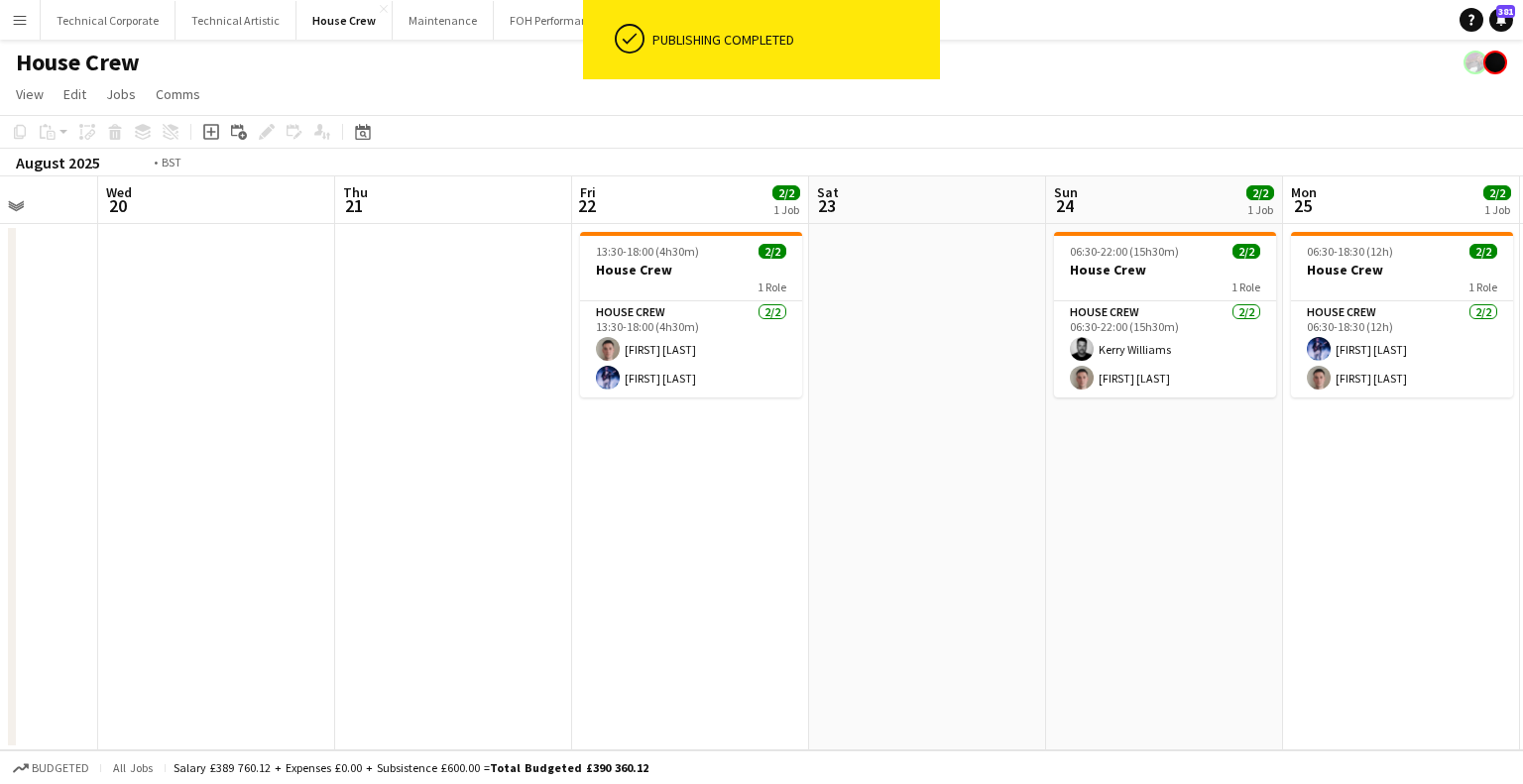 click on "Sun   17   Mon   18   Tue   19   Wed   20   Thu   21   Fri   22   2/2   1 Job   Sat   23   Sun   24   2/2   1 Job   Mon   25   2/2   1 Job   Tue   26   4/4   2 Jobs   Wed   27   Thu   28      13:30-18:00 (4h30m)    2/2   House Crew   1 Role   House Crew   2/2   13:30-18:00 (4h30m)
[FIRST] [LAST] [FIRST] [LAST]     06:30-22:00 (15h30m)    2/2   House Crew   1 Role   House Crew   2/2   06:30-22:00 (15h30m)
[FIRST] [LAST] [FIRST] [LAST]     06:30-18:30 (12h)    2/2   House Crew   1 Role   House Crew   2/2   06:30-18:30 (12h)
[FIRST] [LAST] [FIRST] [LAST]     08:30-18:00 (9h30m)    2/2   House Crew   1 Role   House Crew   2/2   08:30-18:00 (9h30m)
[FIRST] [LAST] [FIRST] [LAST]     17:30-23:00 (5h30m)    2/2   House Crew   1 Role   House Crew   2/2   17:30-23:00 (5h30m)
[FIRST] [LAST] [FIRST] [LAST]" at bounding box center (762, 463) 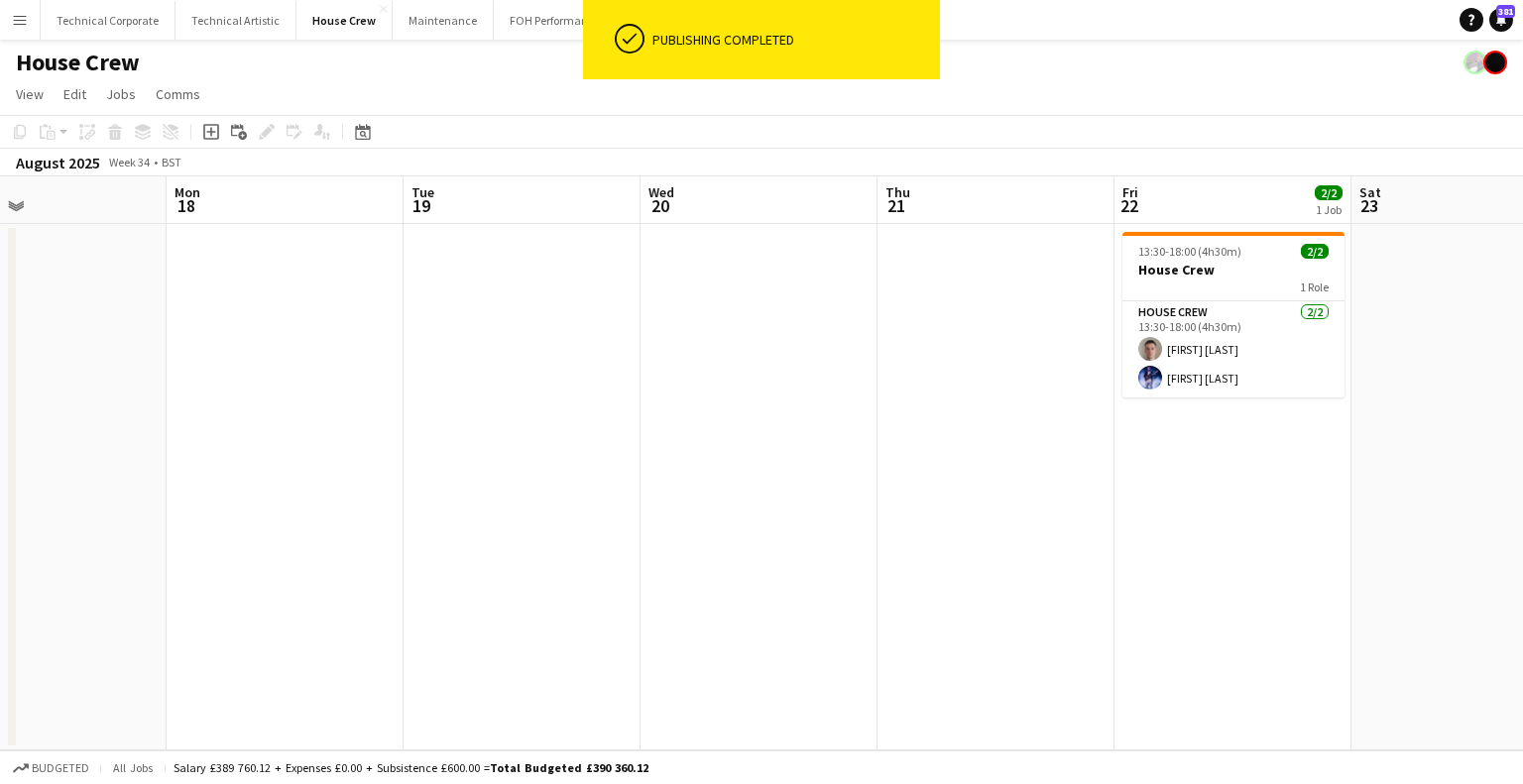 drag, startPoint x: 769, startPoint y: 507, endPoint x: 1164, endPoint y: 500, distance: 395.06202 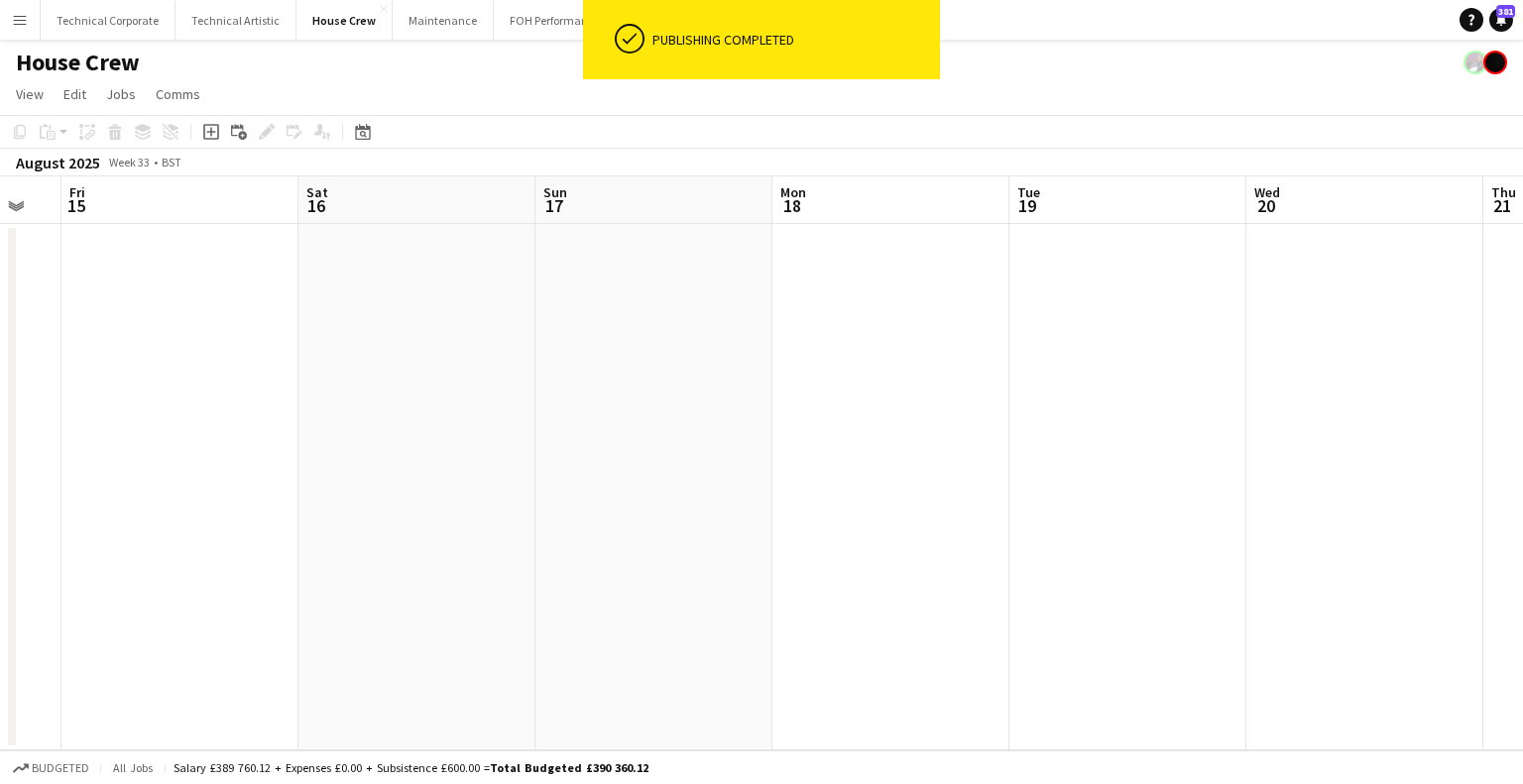 drag, startPoint x: 650, startPoint y: 515, endPoint x: 1294, endPoint y: 517, distance: 644.00311 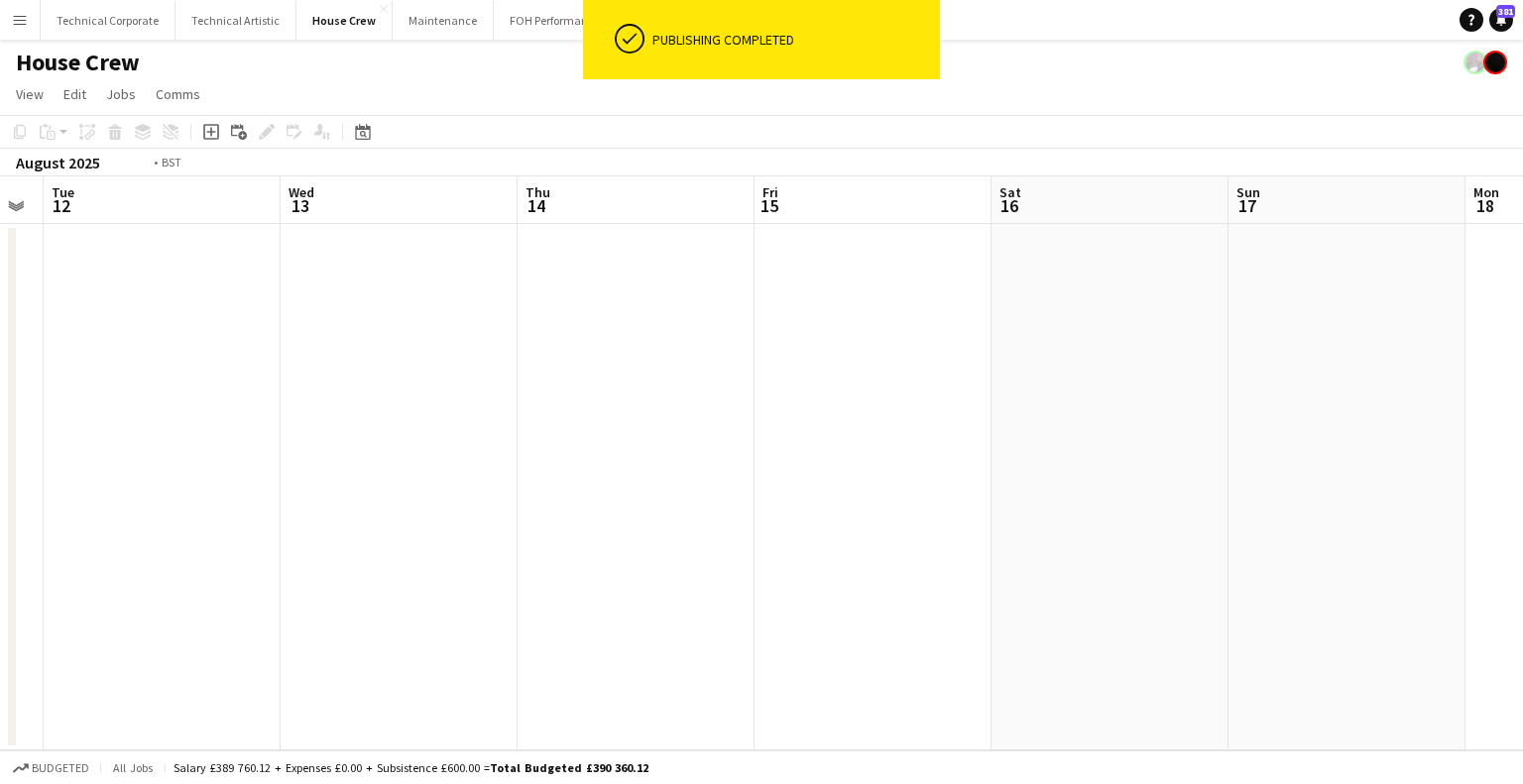 drag, startPoint x: 481, startPoint y: 505, endPoint x: 1295, endPoint y: 487, distance: 814.19899 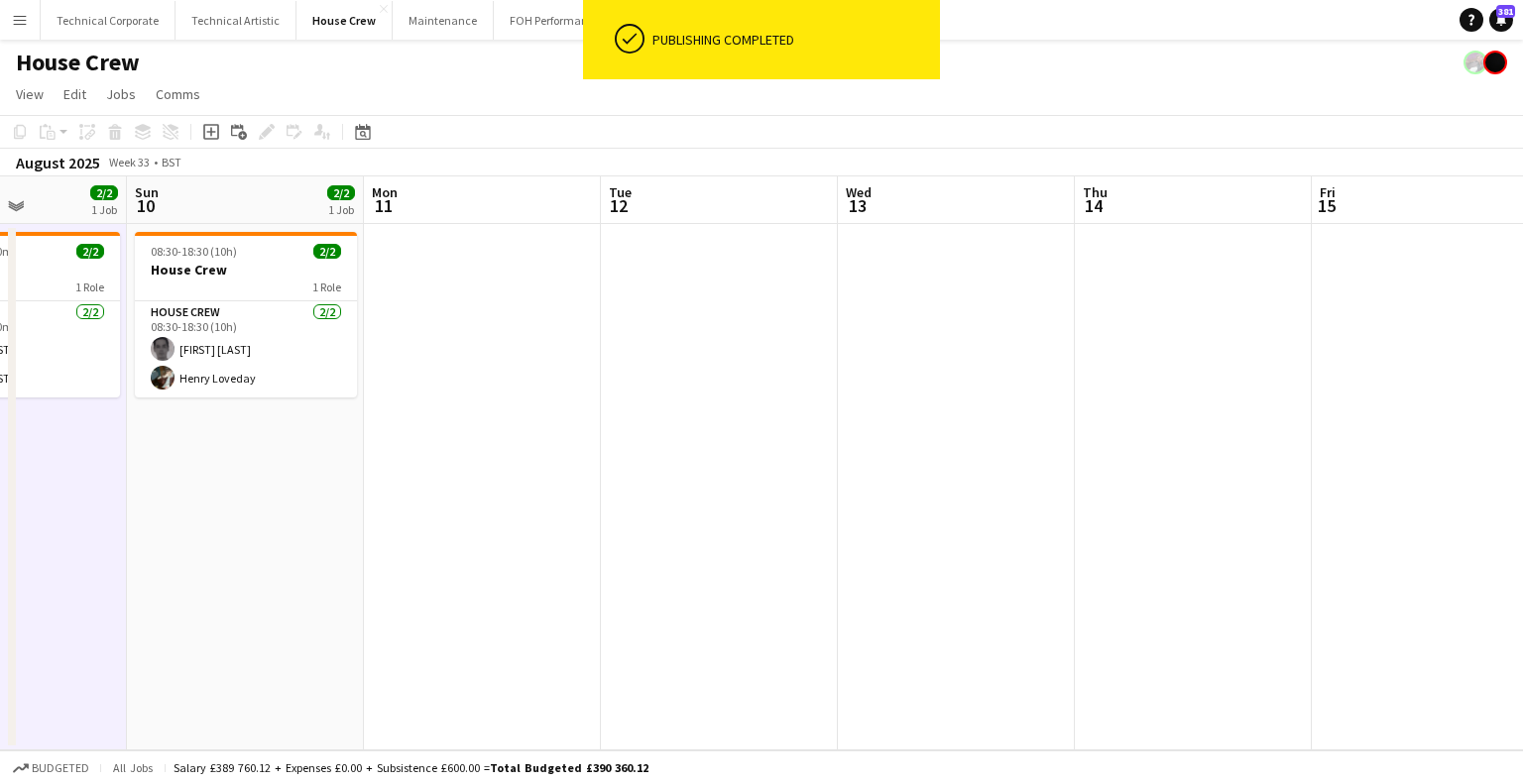 click on "Thu   7   2/2   1 Job   Fri   8   4/5   1 Job   Sat   9   2/2   1 Job   Sun   10   2/2   1 Job   Mon   11   Tue   12   Wed   13   Thu   14   Fri   15   Sat   16   Sun   17   Mon   18      08:30-22:30 (14h)    2/2   House Crew   1 Role   House Crew   2/2   08:30-22:30 (14h)
[FIRST] [LAST]     07:30-23:00 (15h30m)    4/5   House Crew   2 Roles   House Crew   2/2   07:30-17:00 (9h30m)
[FIRST] [LAST]  House Crew   3I   2/3   16:30-23:00 (6h30m)
[FIRST] [LAST]
single-neutral-actions
08:30-16:00 (7h30m)    2/2   House Crew   1 Role   House Crew   2/2   08:30-16:00 (7h30m)
[FIRST] [LAST]     08:30-18:30 (10h)    2/2   House Crew   1 Role   House Crew   2/2   08:30-18:30 (10h)
[FIRST] [LAST]" at bounding box center [762, 463] 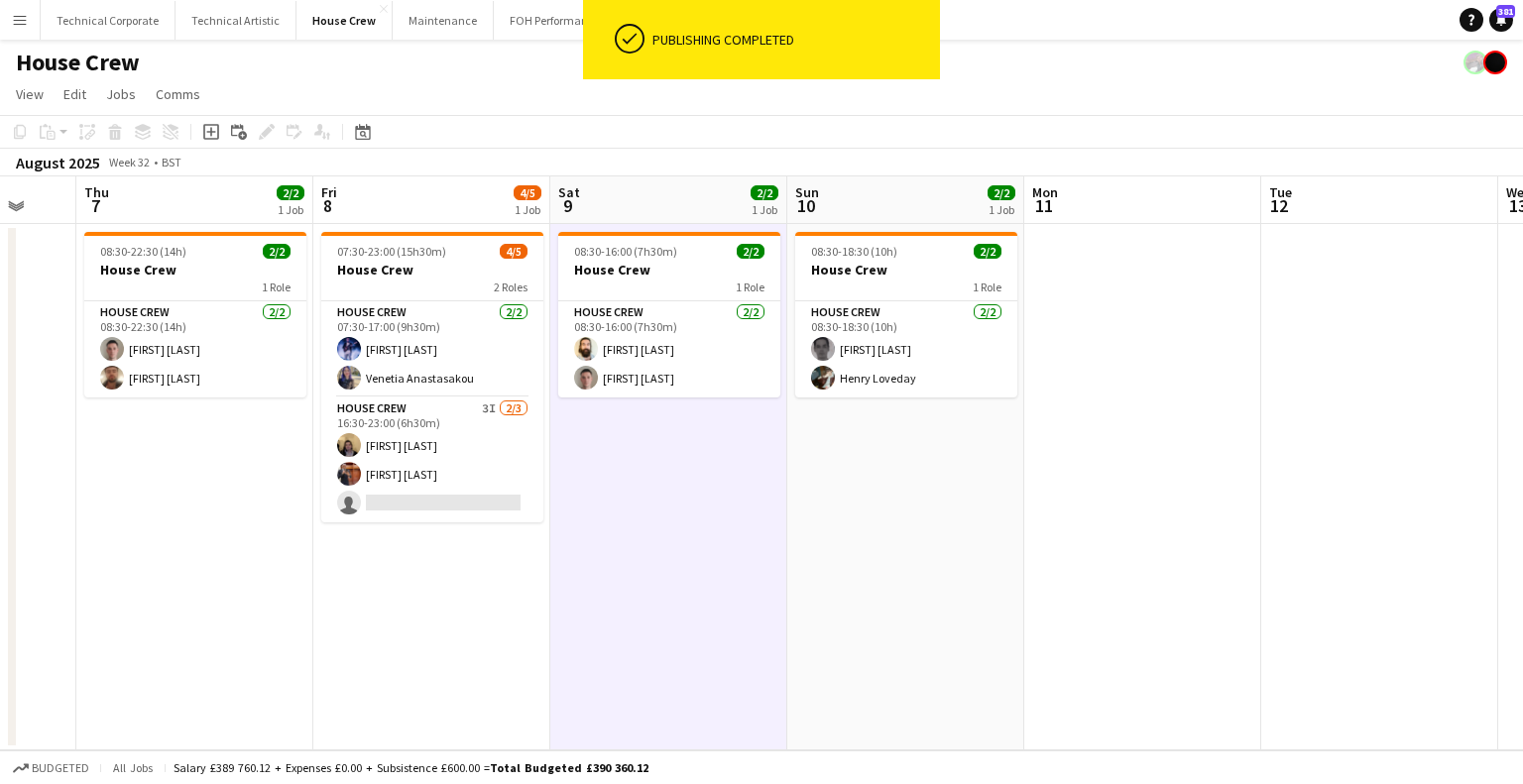 scroll, scrollTop: 0, scrollLeft: 449, axis: horizontal 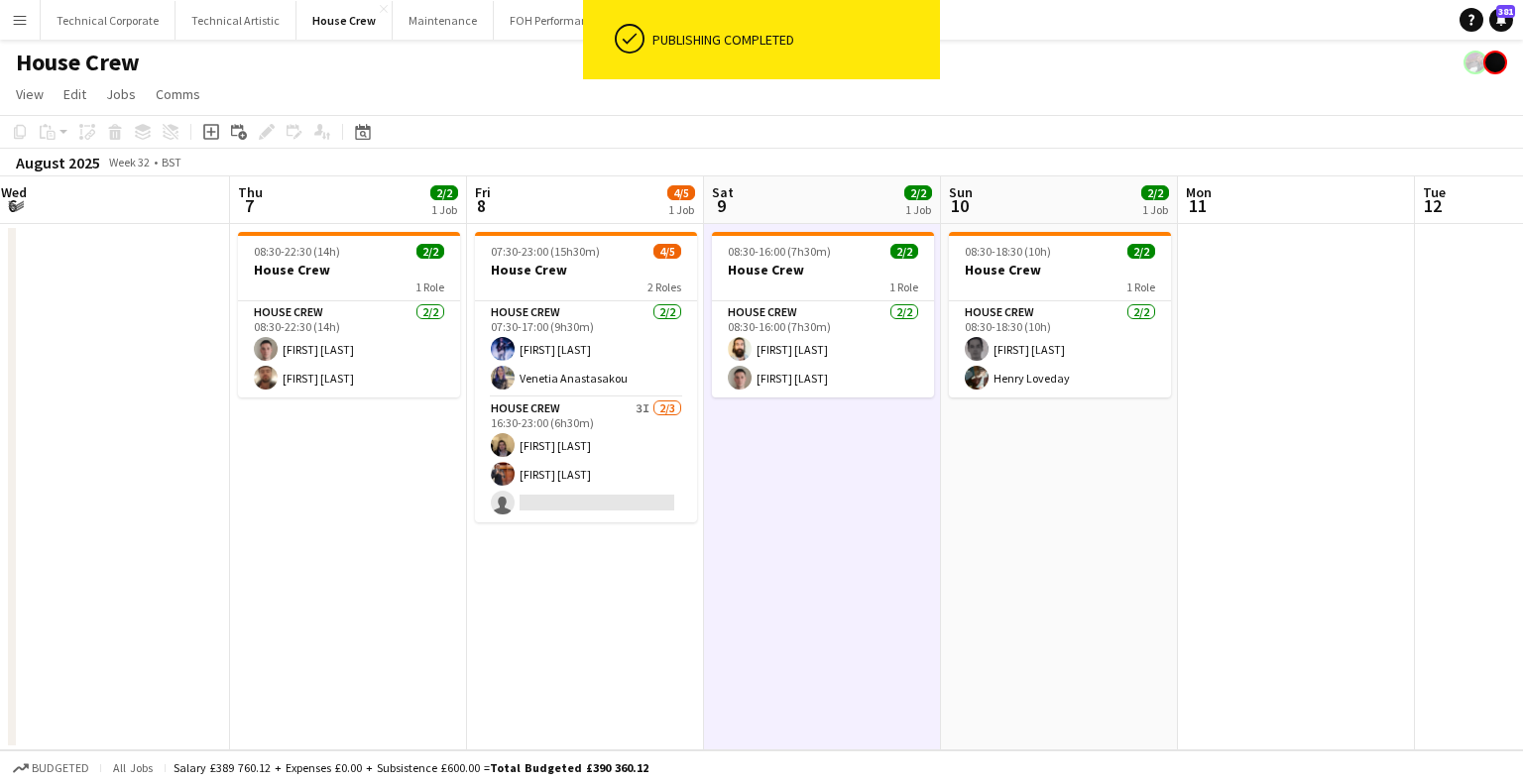 drag, startPoint x: 573, startPoint y: 499, endPoint x: 734, endPoint y: 243, distance: 302.41858 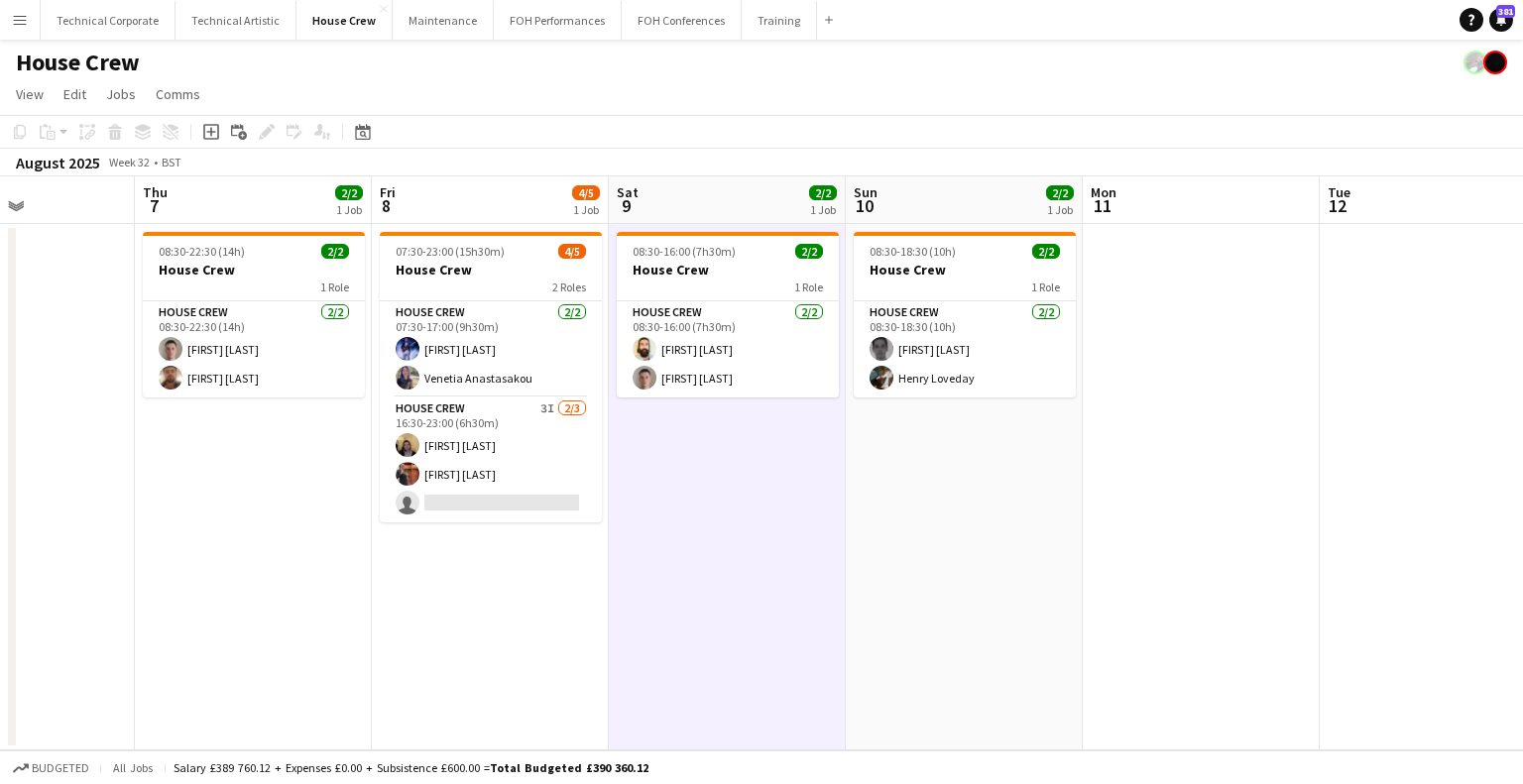 scroll, scrollTop: 0, scrollLeft: 869, axis: horizontal 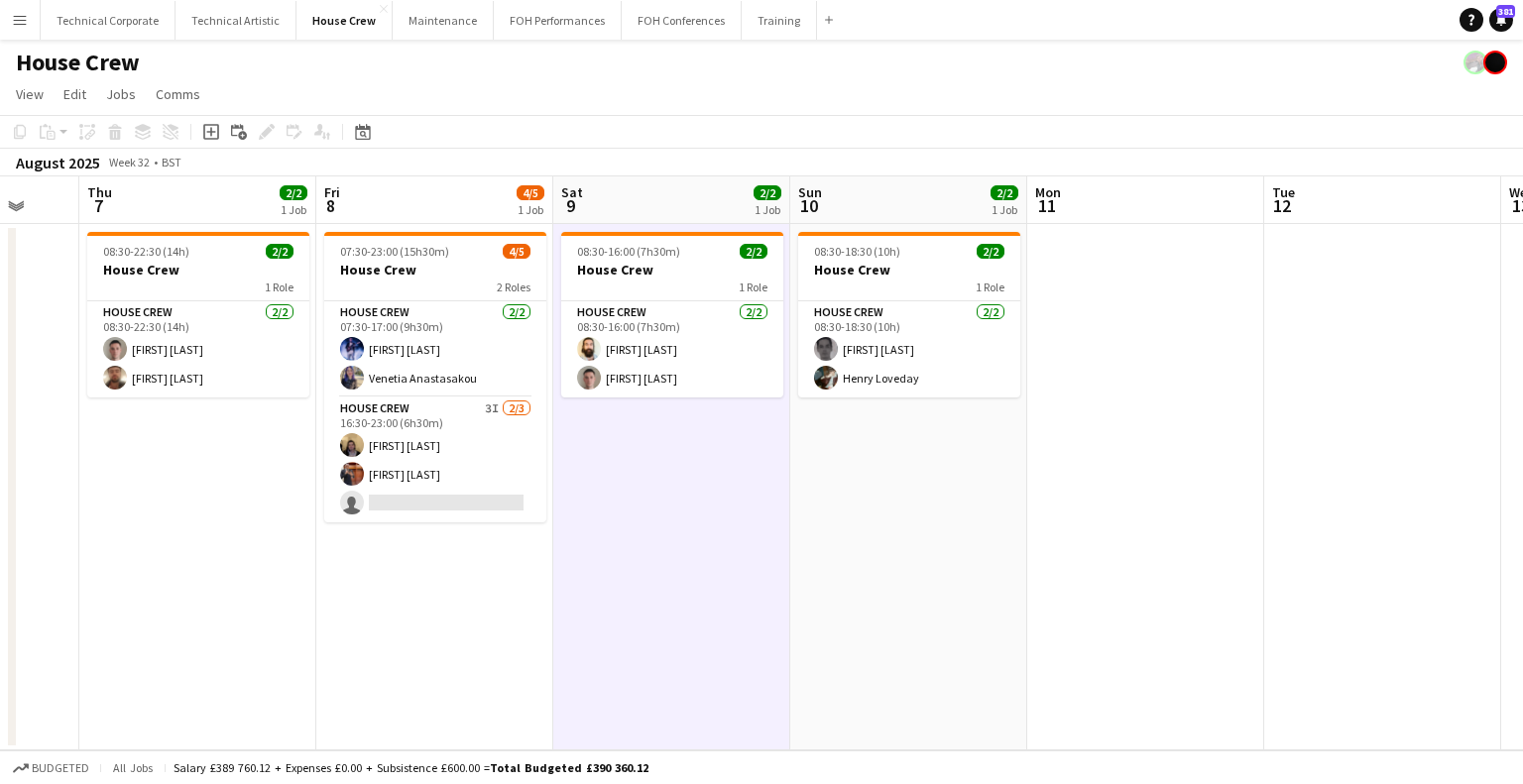 drag, startPoint x: 1128, startPoint y: 493, endPoint x: 710, endPoint y: 487, distance: 418.04306 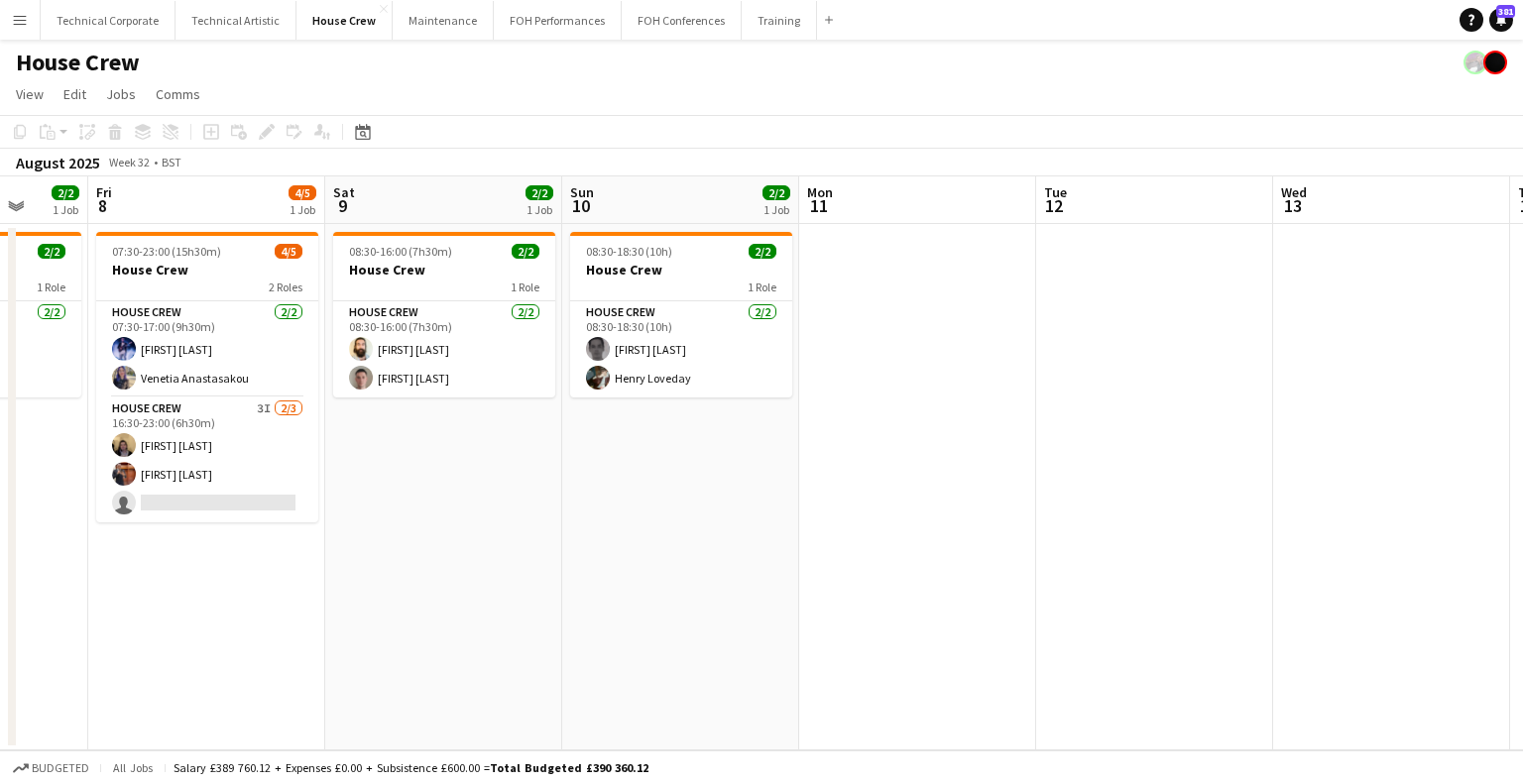 drag, startPoint x: 872, startPoint y: 480, endPoint x: 948, endPoint y: 471, distance: 76.53104 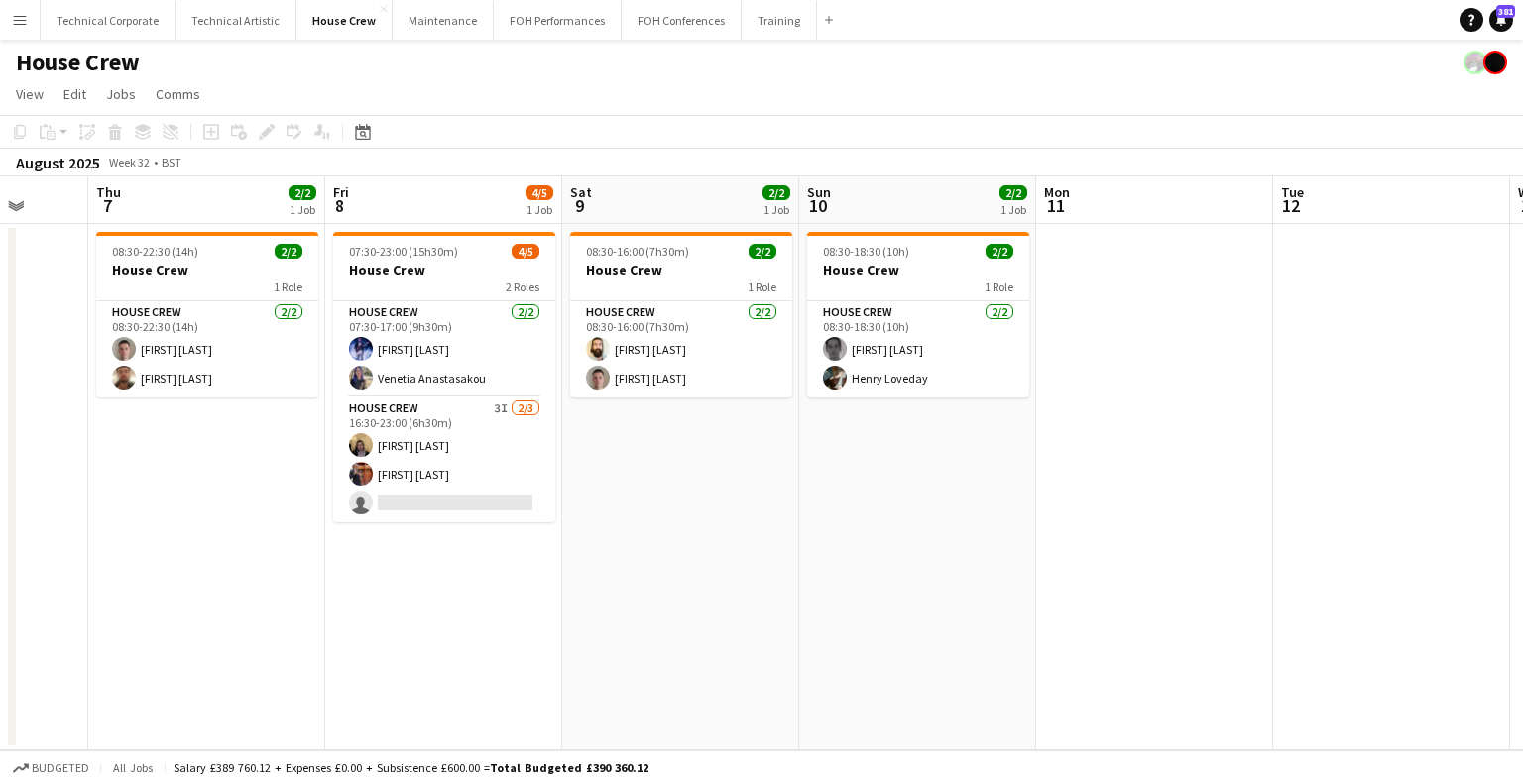 scroll, scrollTop: 0, scrollLeft: 613, axis: horizontal 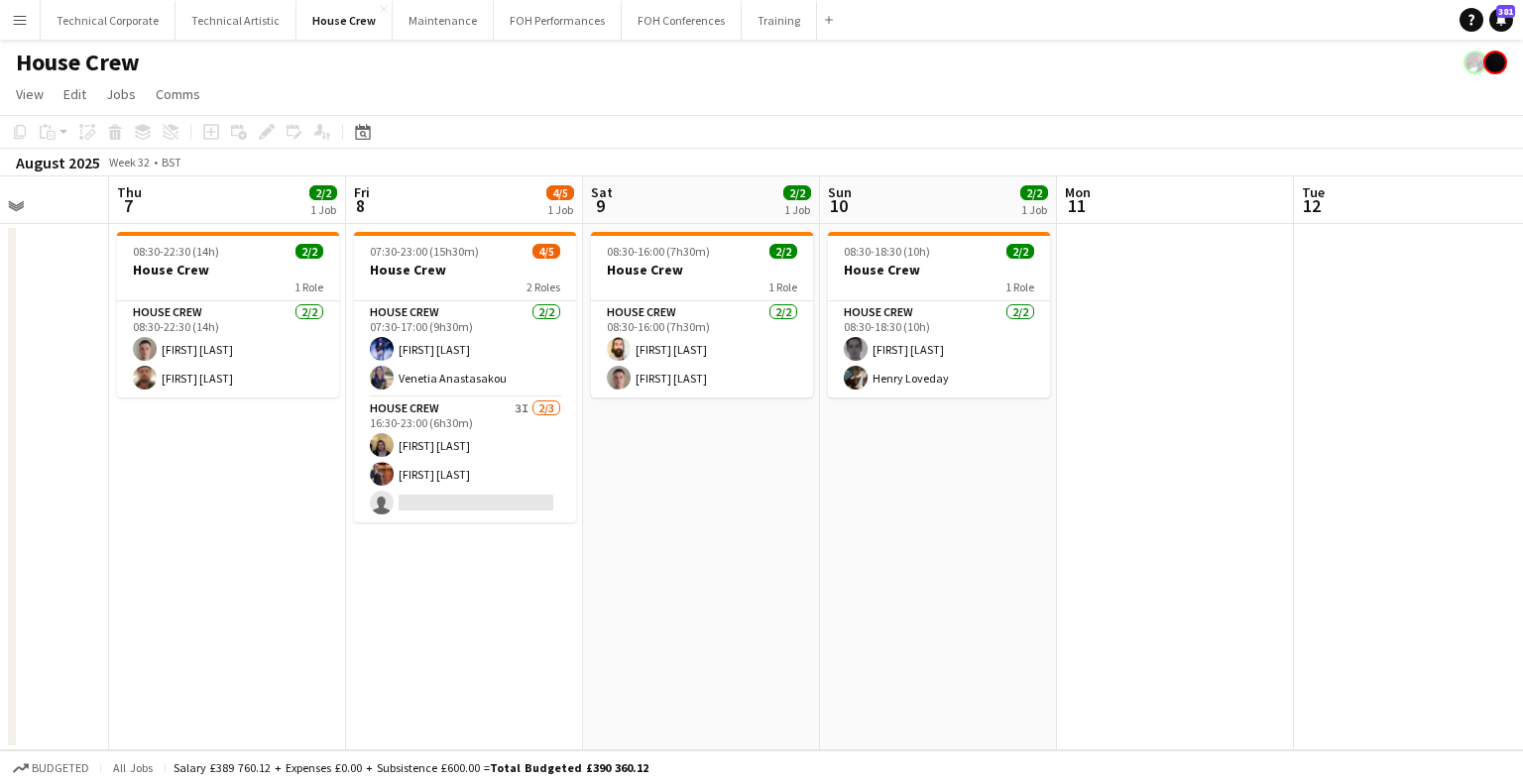 drag, startPoint x: 523, startPoint y: 544, endPoint x: 1179, endPoint y: 558, distance: 656.149 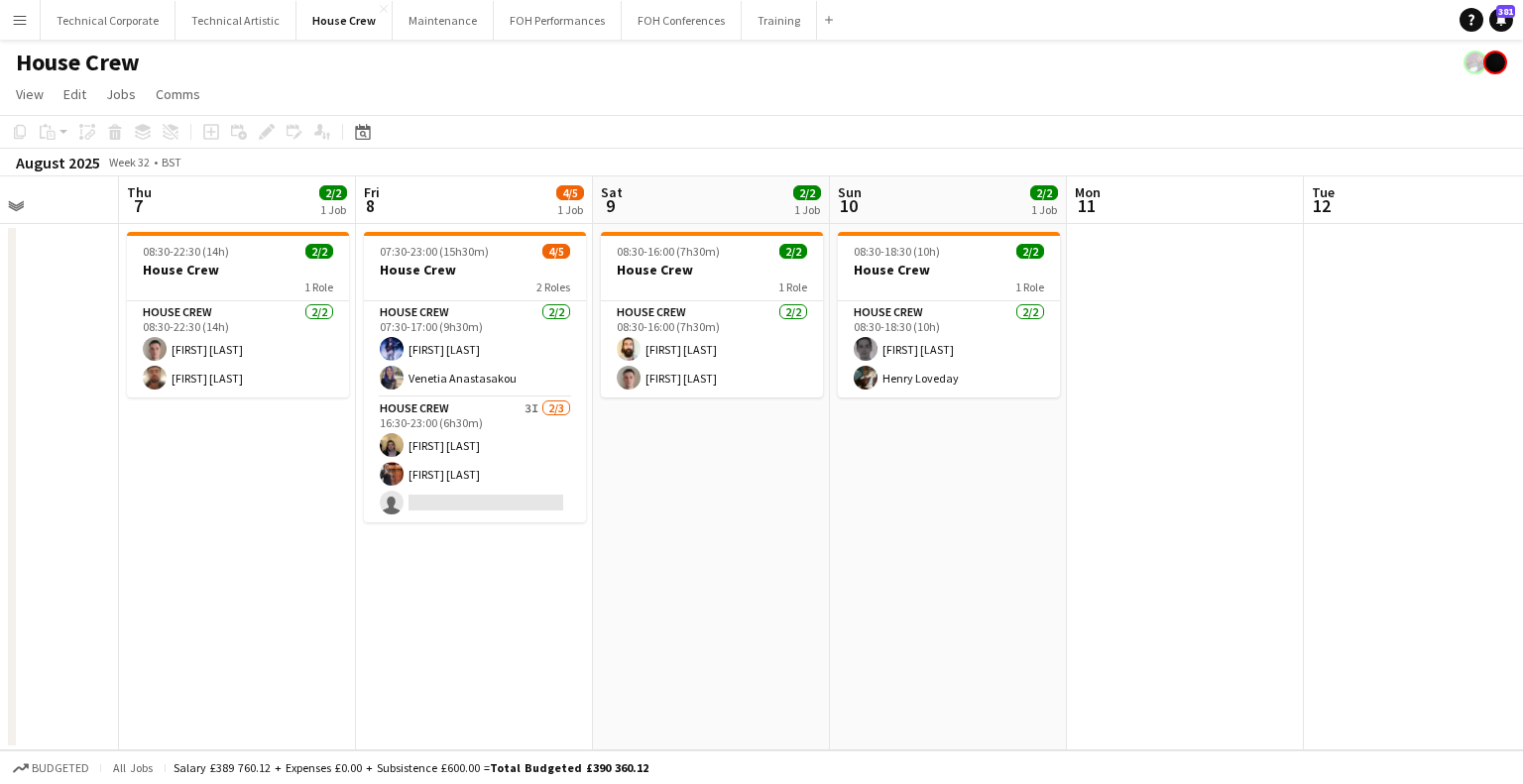 drag, startPoint x: 634, startPoint y: 544, endPoint x: 1106, endPoint y: 468, distance: 478.0795 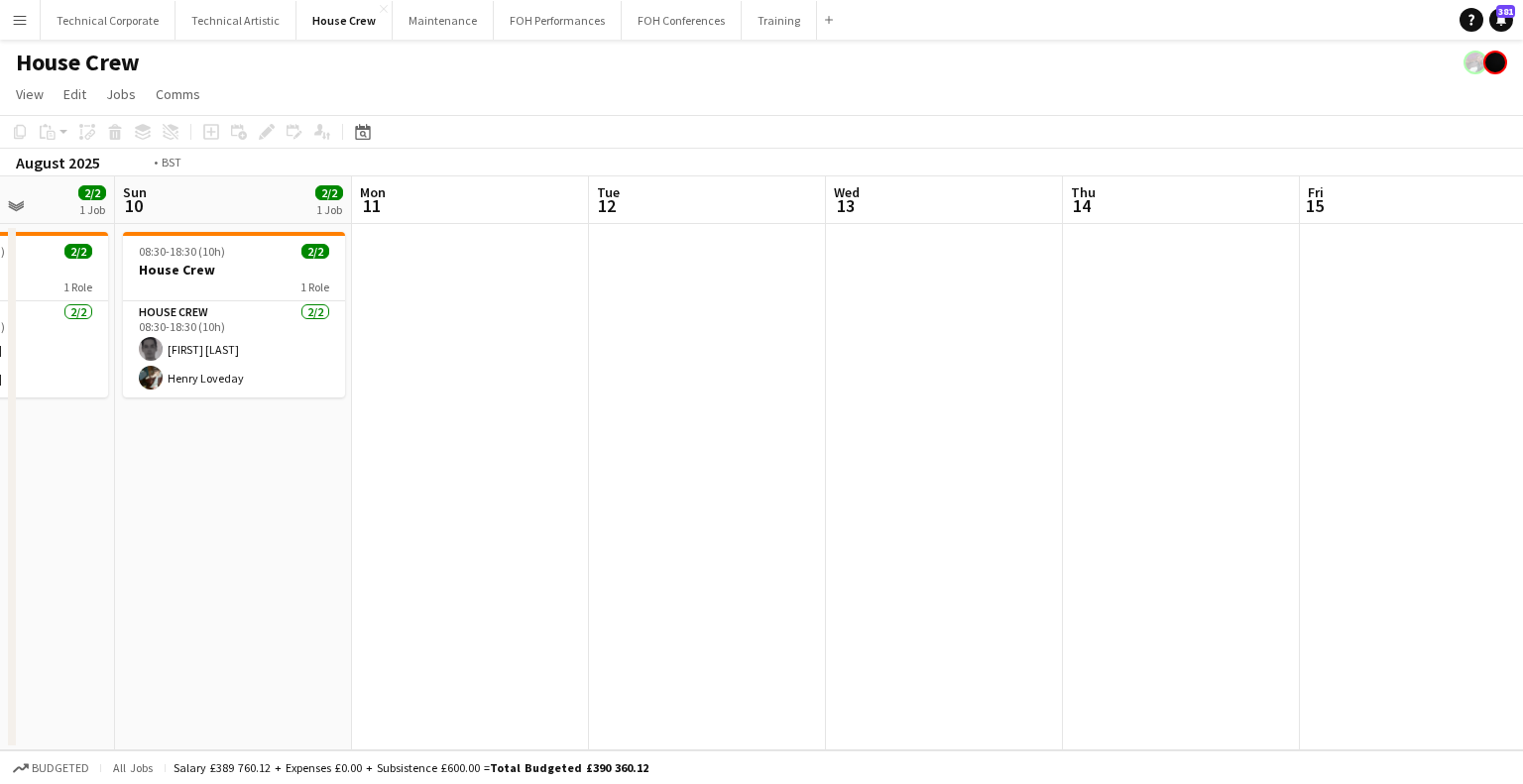 drag, startPoint x: 566, startPoint y: 531, endPoint x: 540, endPoint y: 531, distance: 26 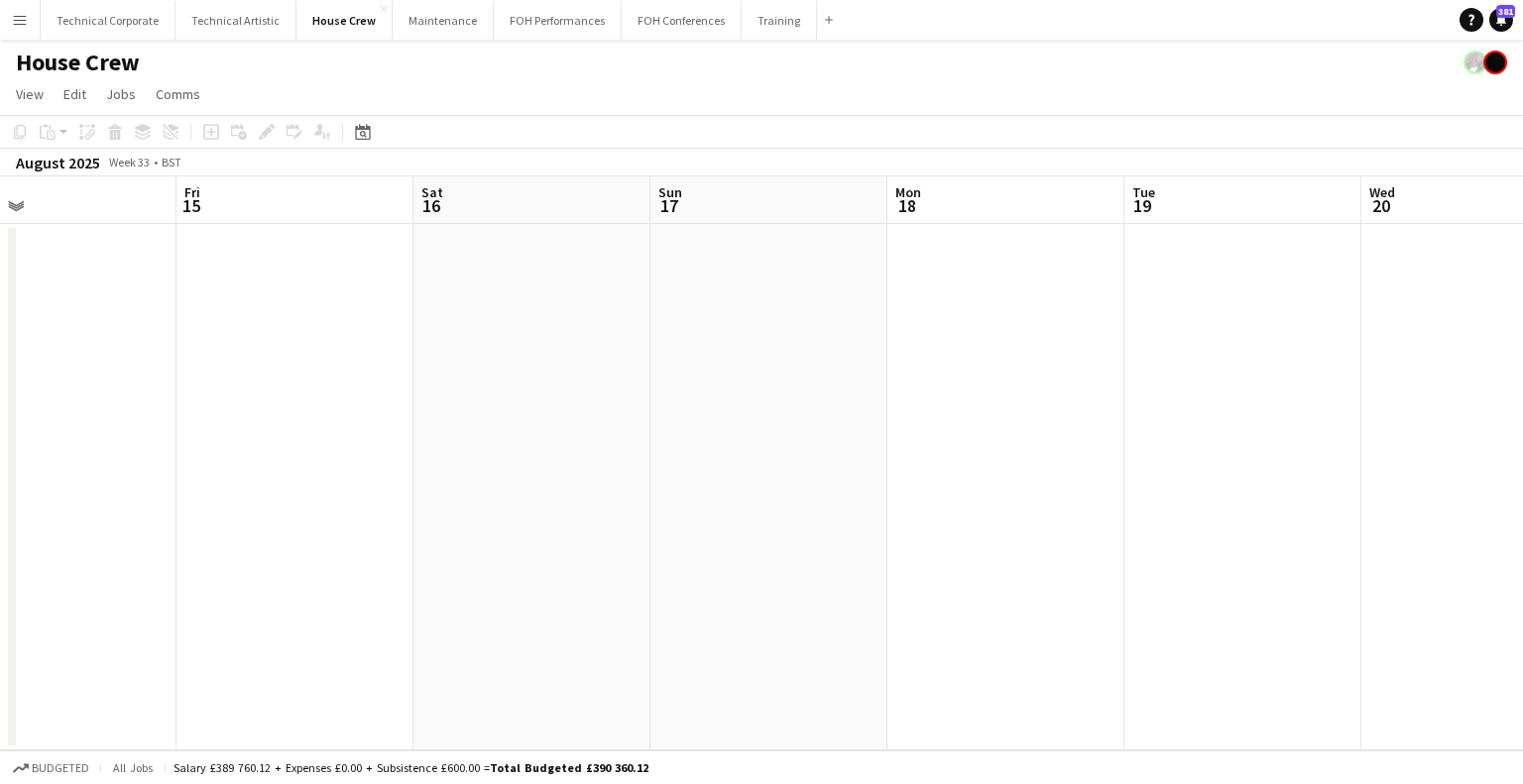drag, startPoint x: 853, startPoint y: 579, endPoint x: 1150, endPoint y: 511, distance: 304.68508 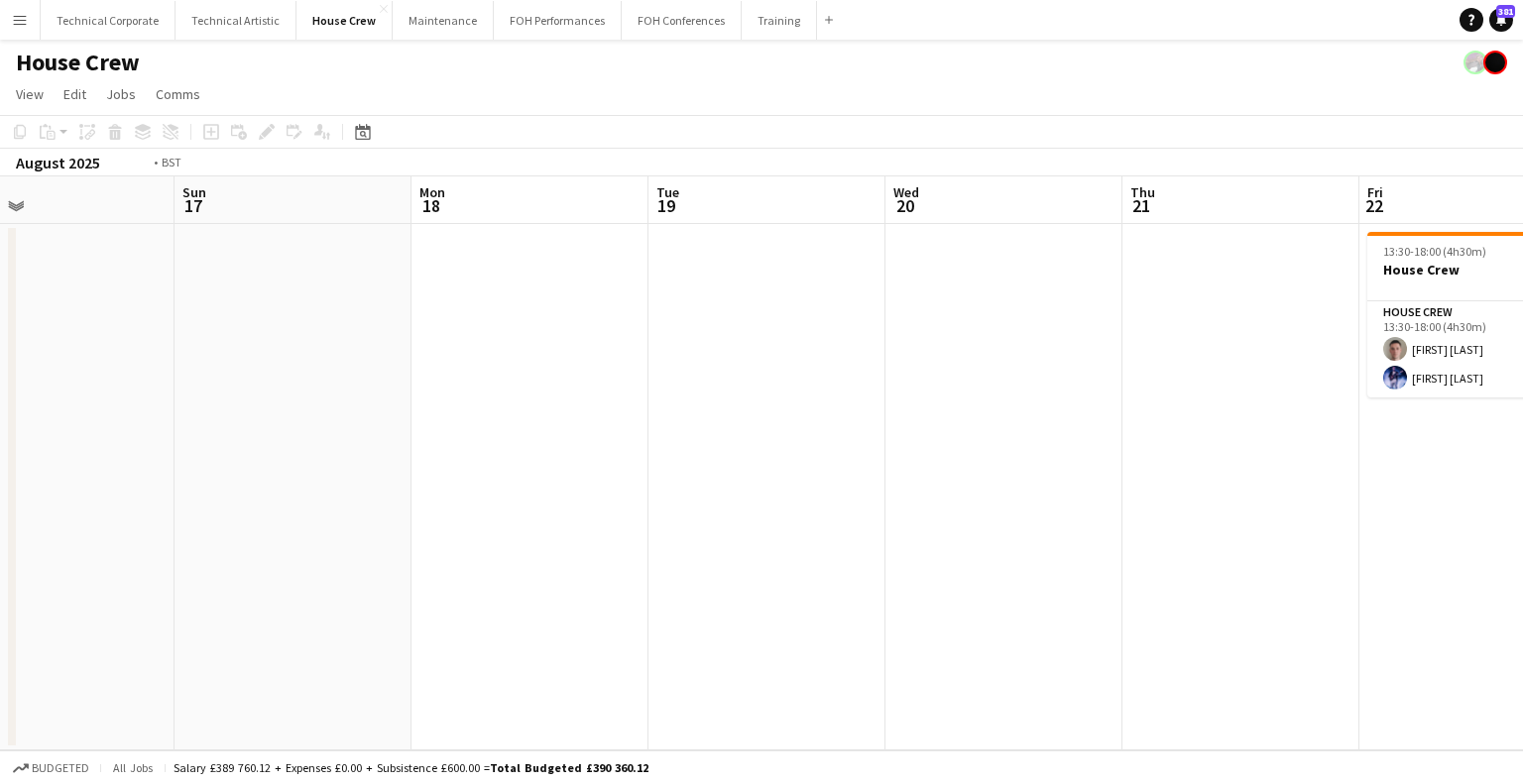 drag, startPoint x: 1396, startPoint y: 505, endPoint x: 1086, endPoint y: 518, distance: 310.27246 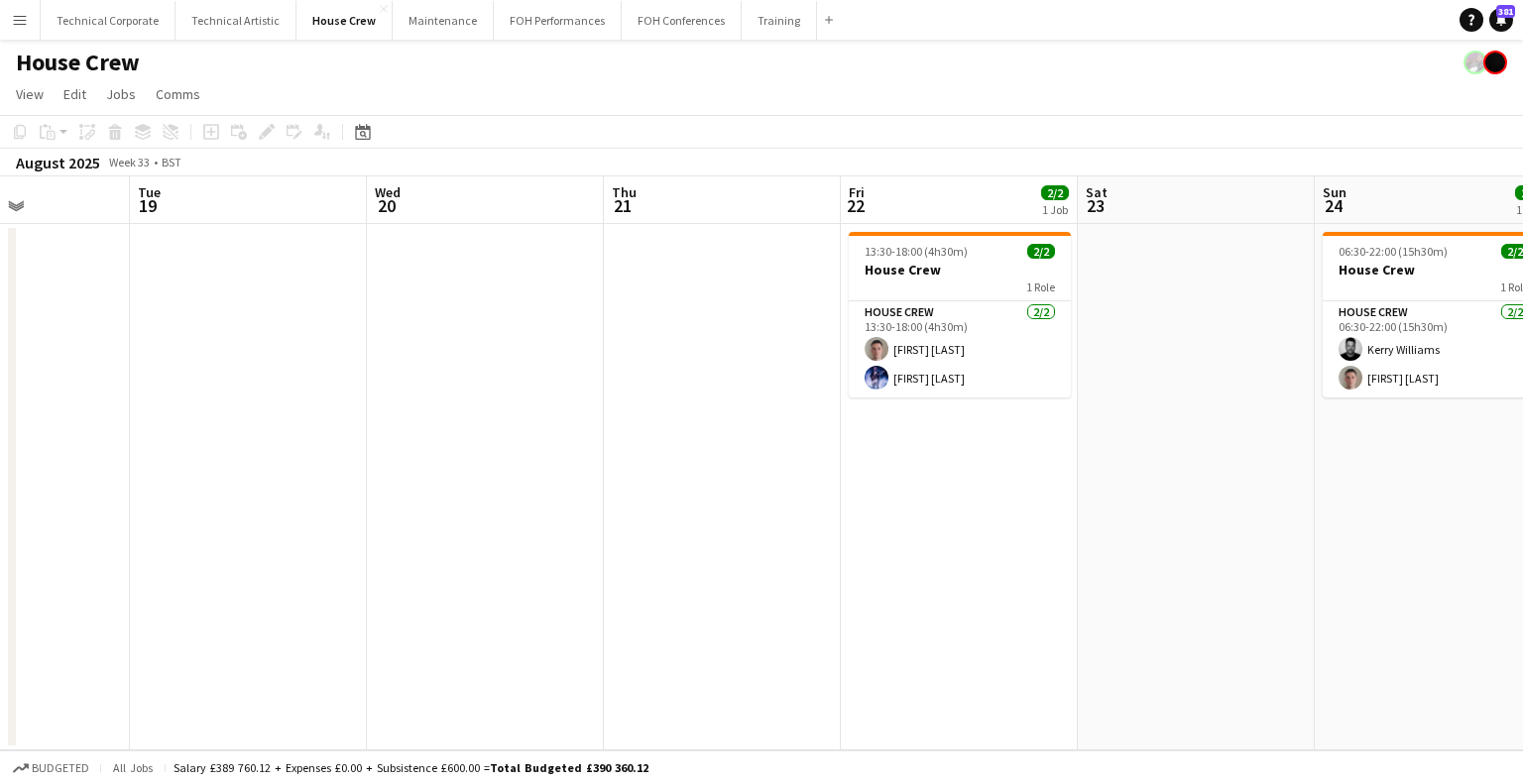 drag, startPoint x: 938, startPoint y: 559, endPoint x: 523, endPoint y: 561, distance: 415.00482 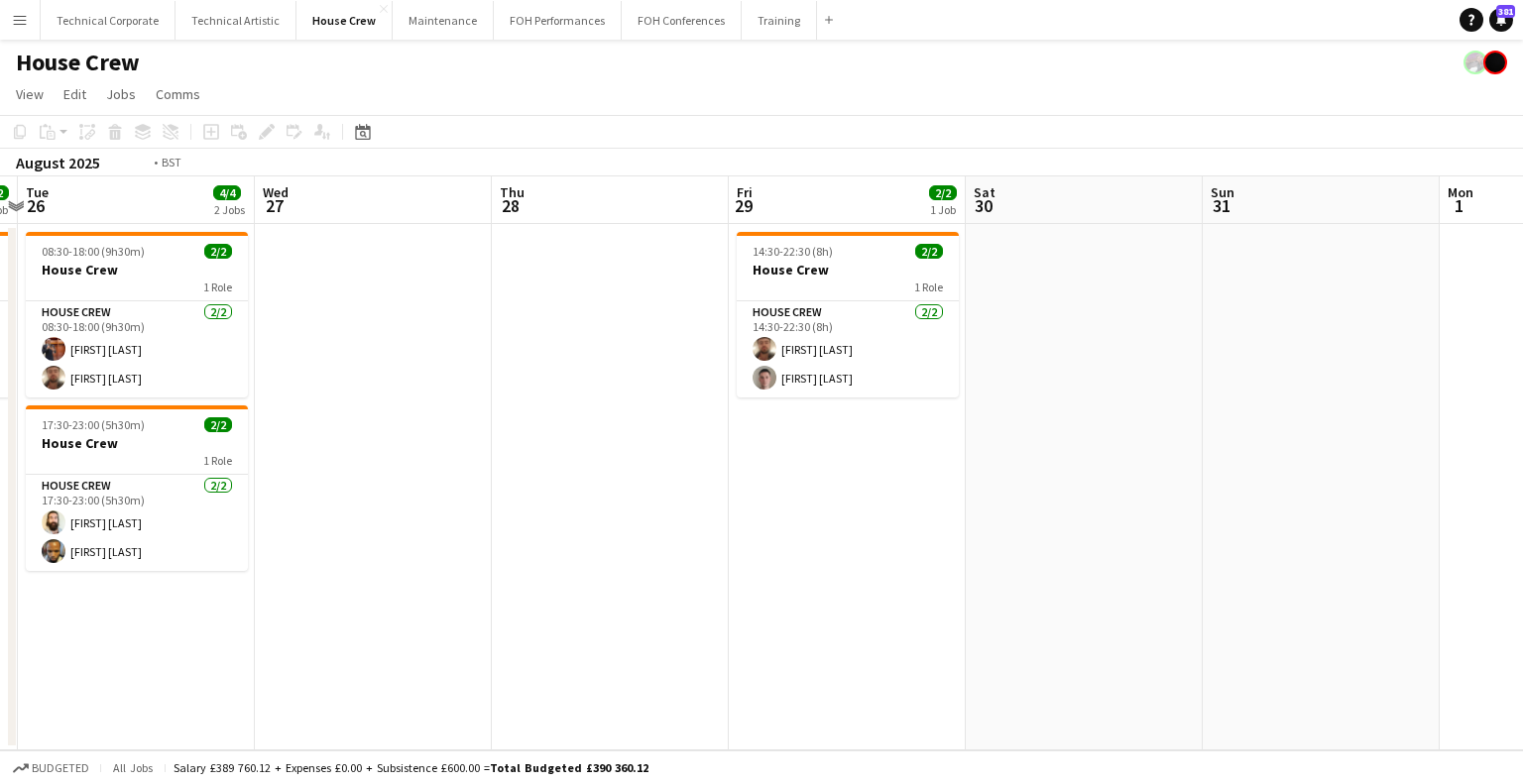 scroll, scrollTop: 0, scrollLeft: 575, axis: horizontal 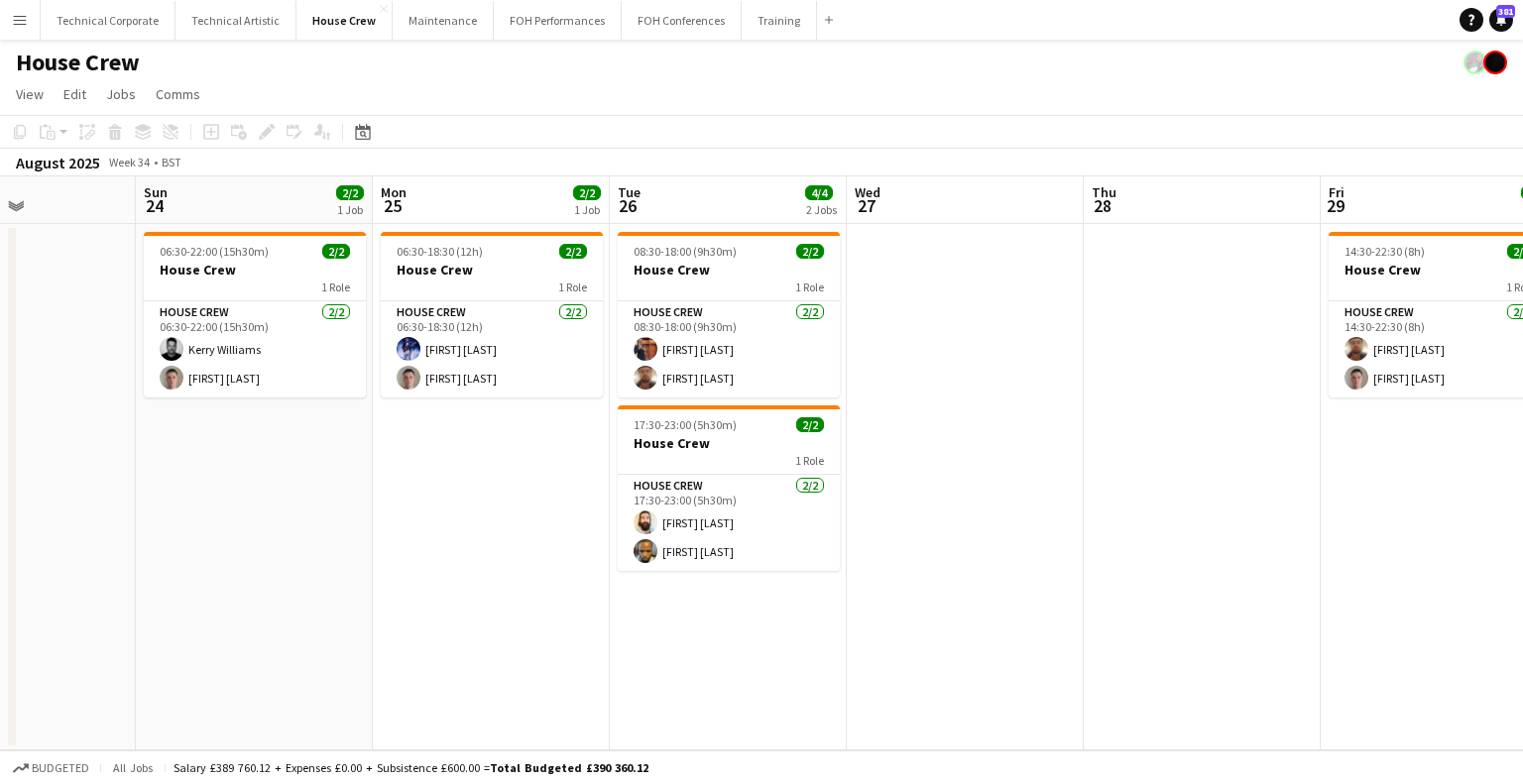 drag, startPoint x: 639, startPoint y: 526, endPoint x: 1212, endPoint y: 541, distance: 573.1963 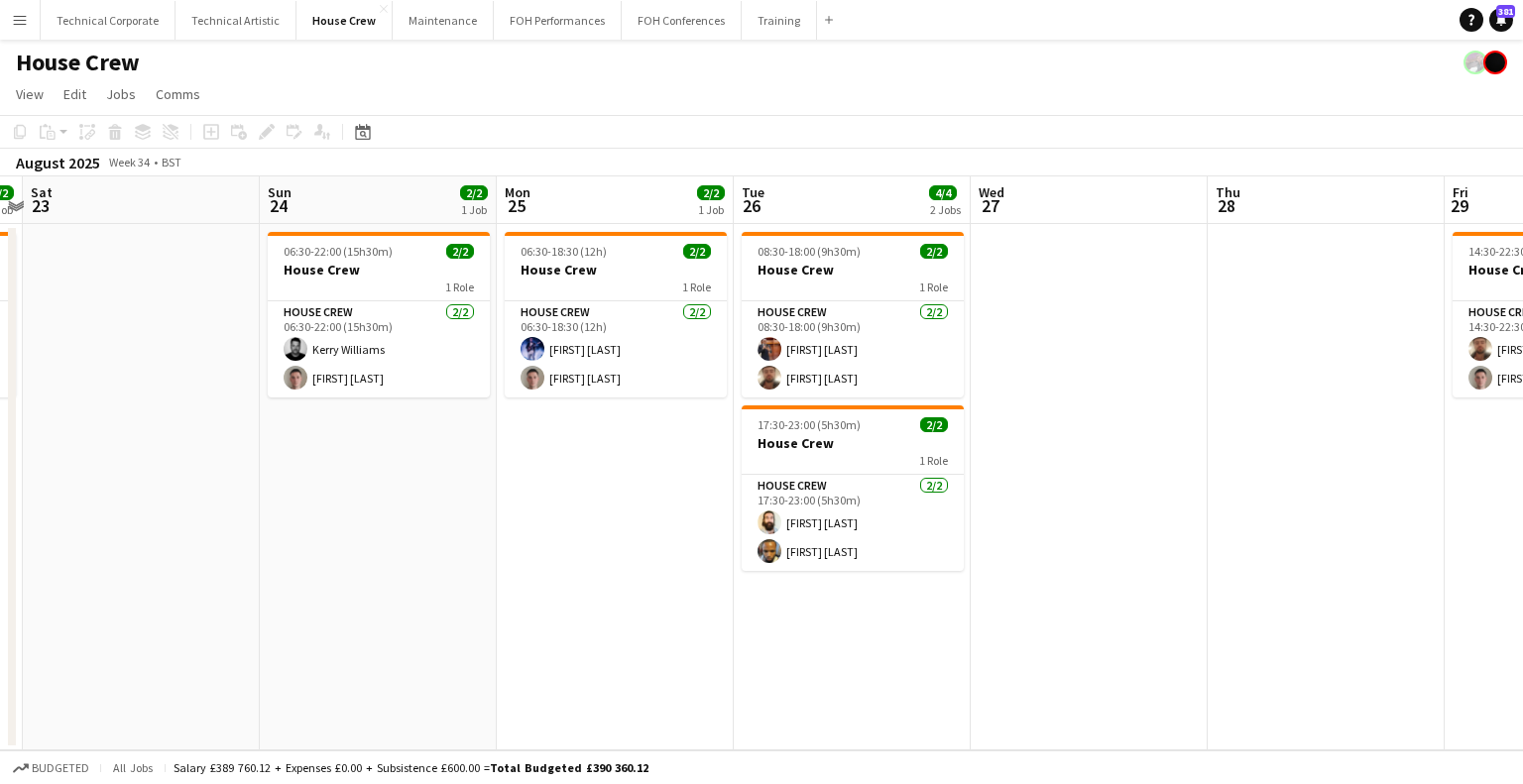 drag, startPoint x: 681, startPoint y: 364, endPoint x: 805, endPoint y: 417, distance: 134.85177 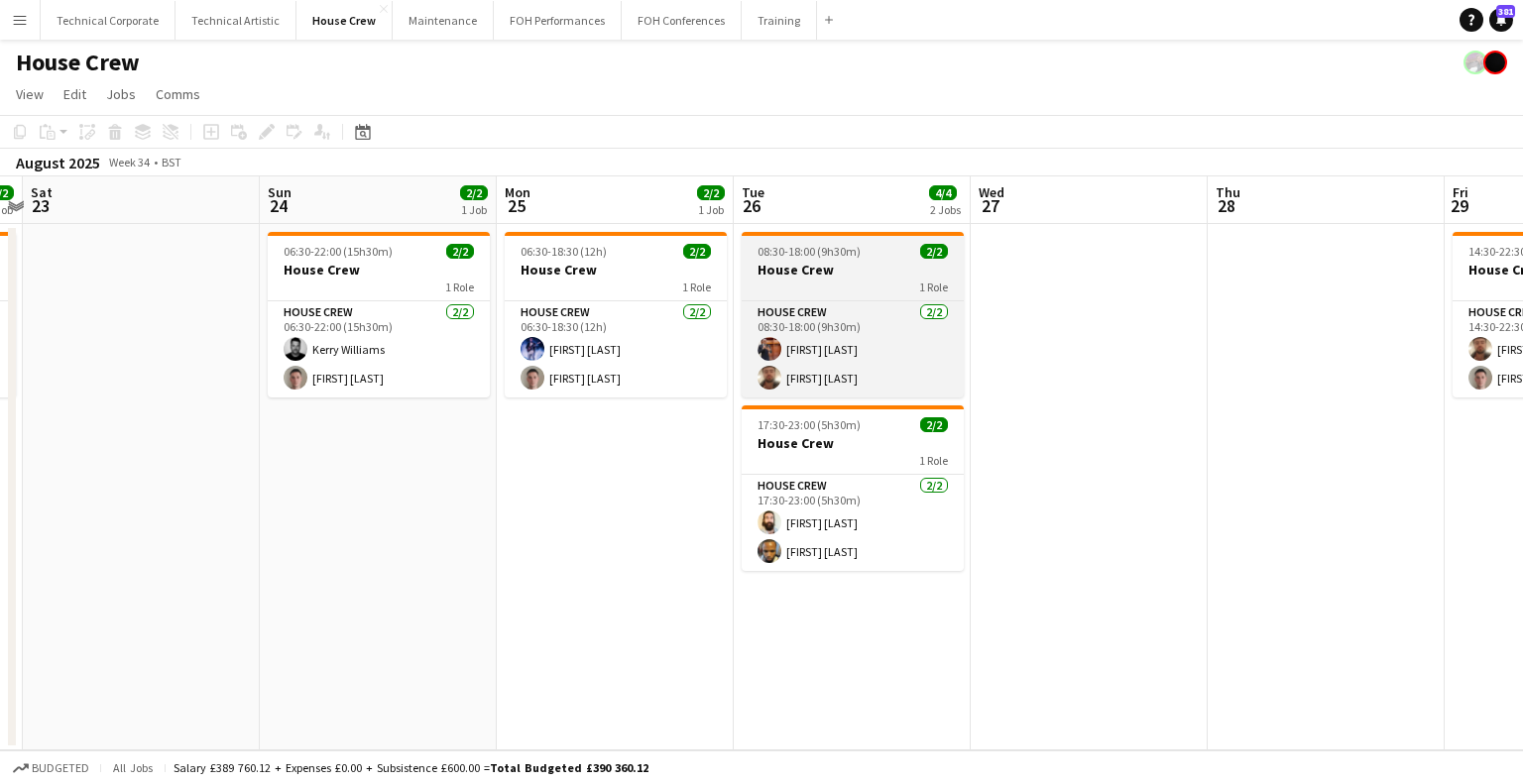 click on "1 Role" at bounding box center [853, 286] 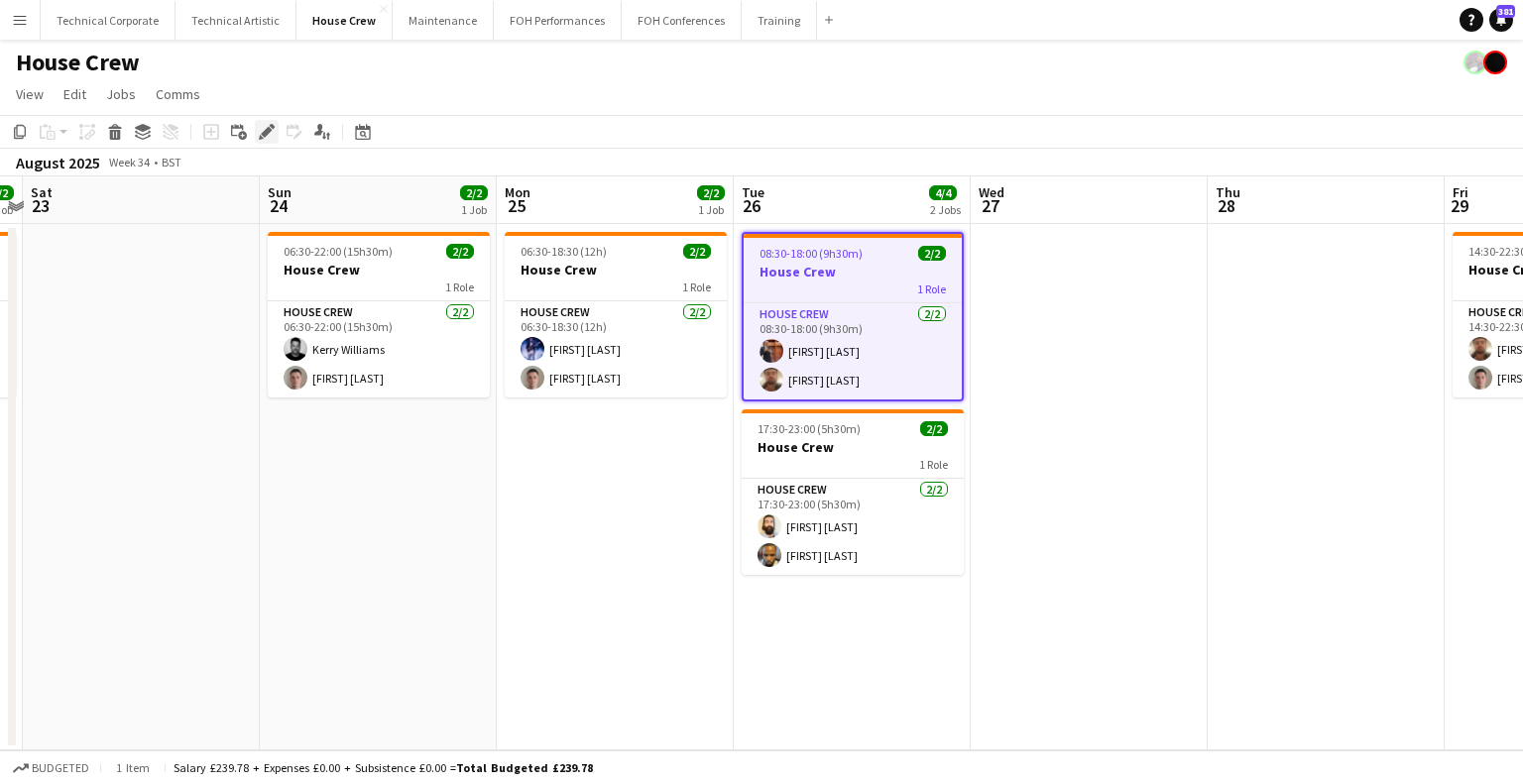 click on "Edit" 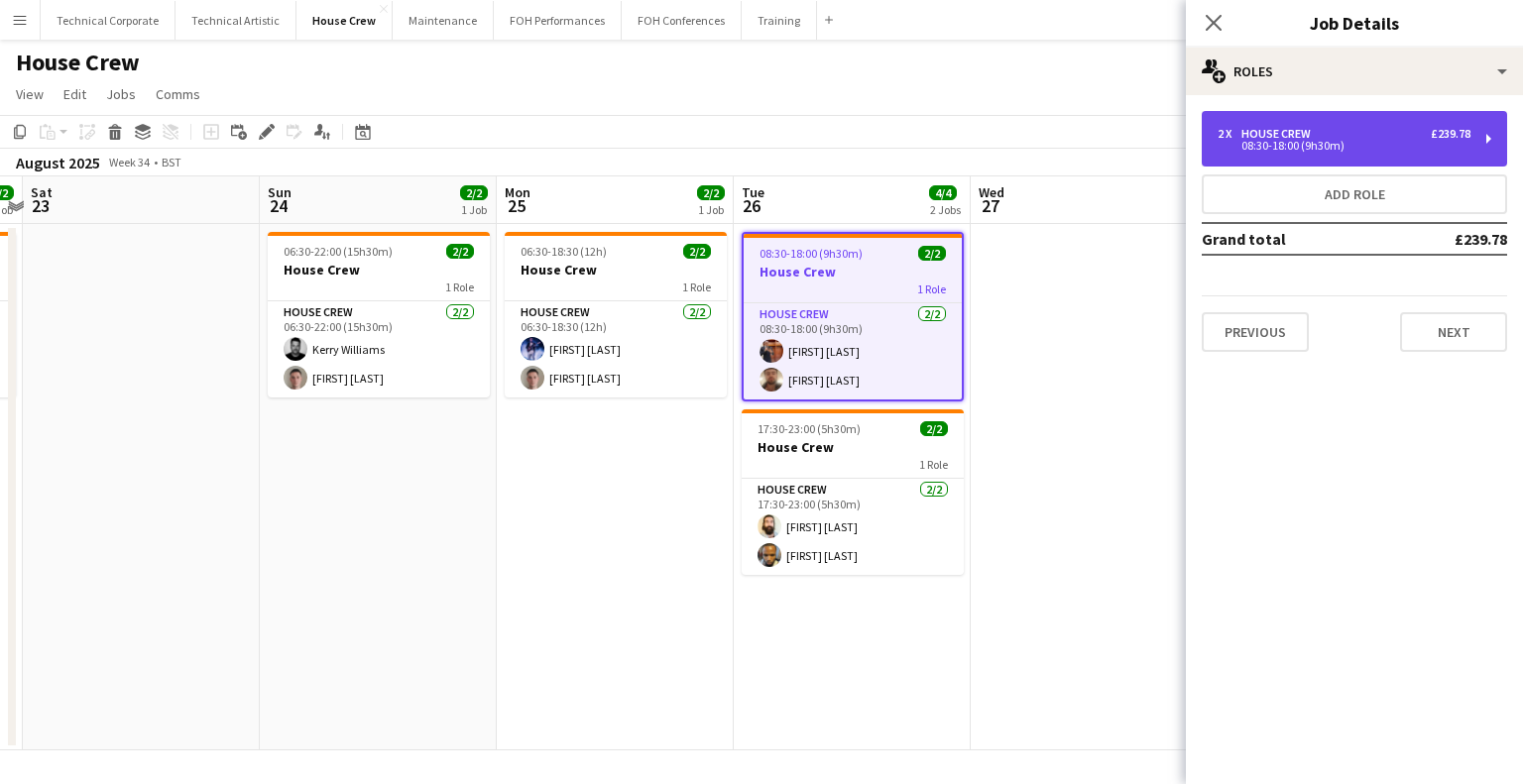 click on "2 x   House Crew   £239.78" at bounding box center [1344, 134] 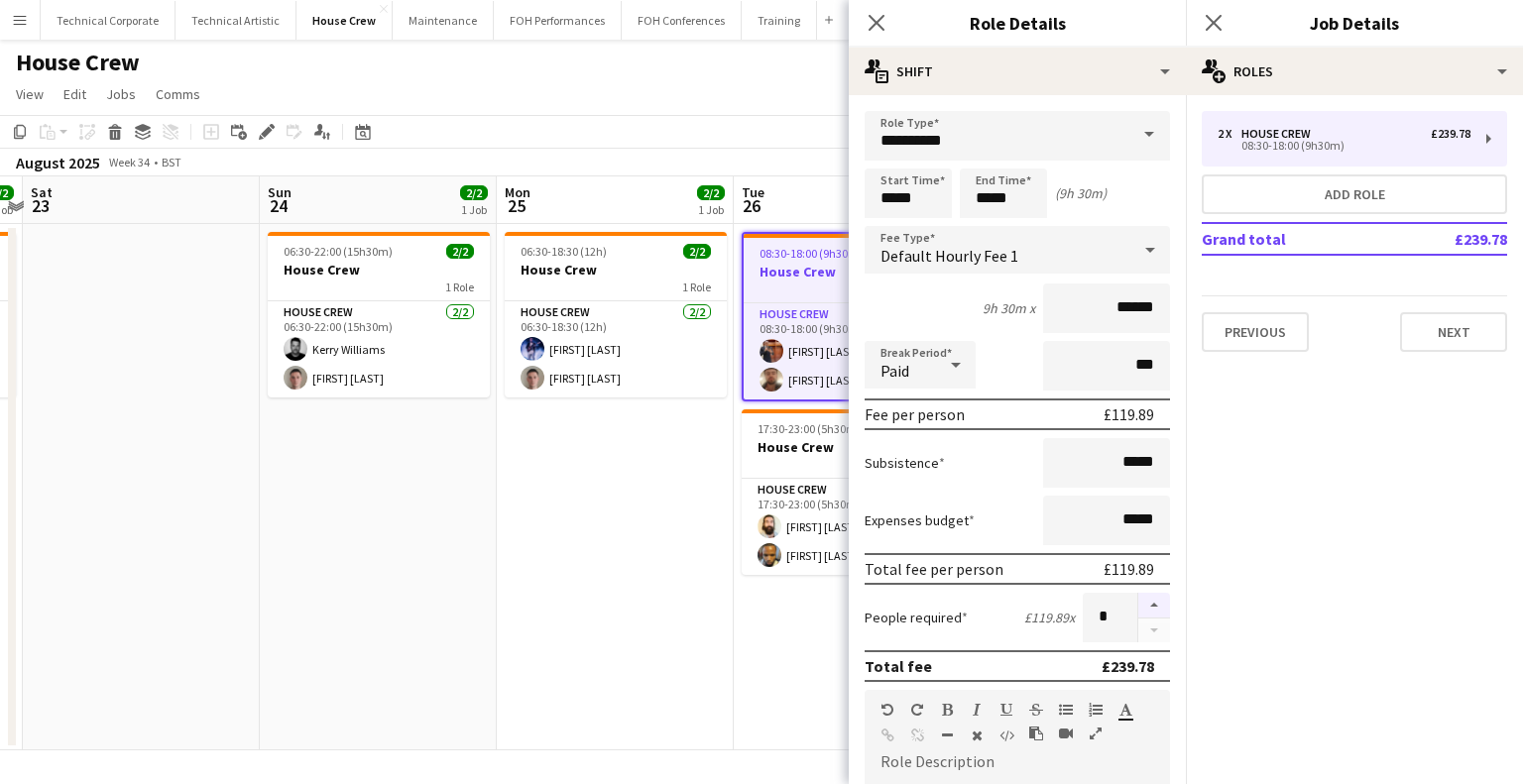 click at bounding box center [1154, 606] 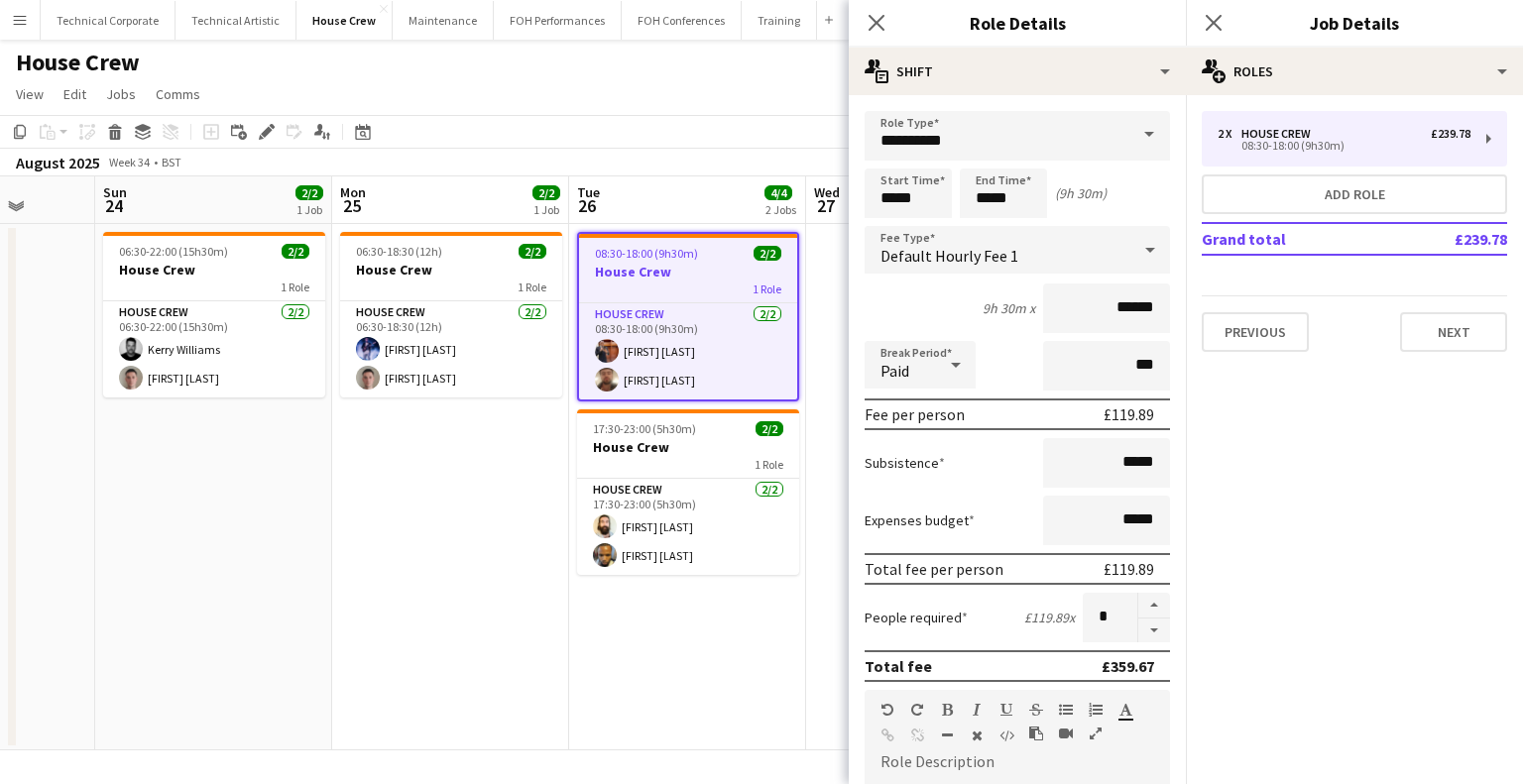 drag, startPoint x: 793, startPoint y: 590, endPoint x: 589, endPoint y: 594, distance: 204.03921 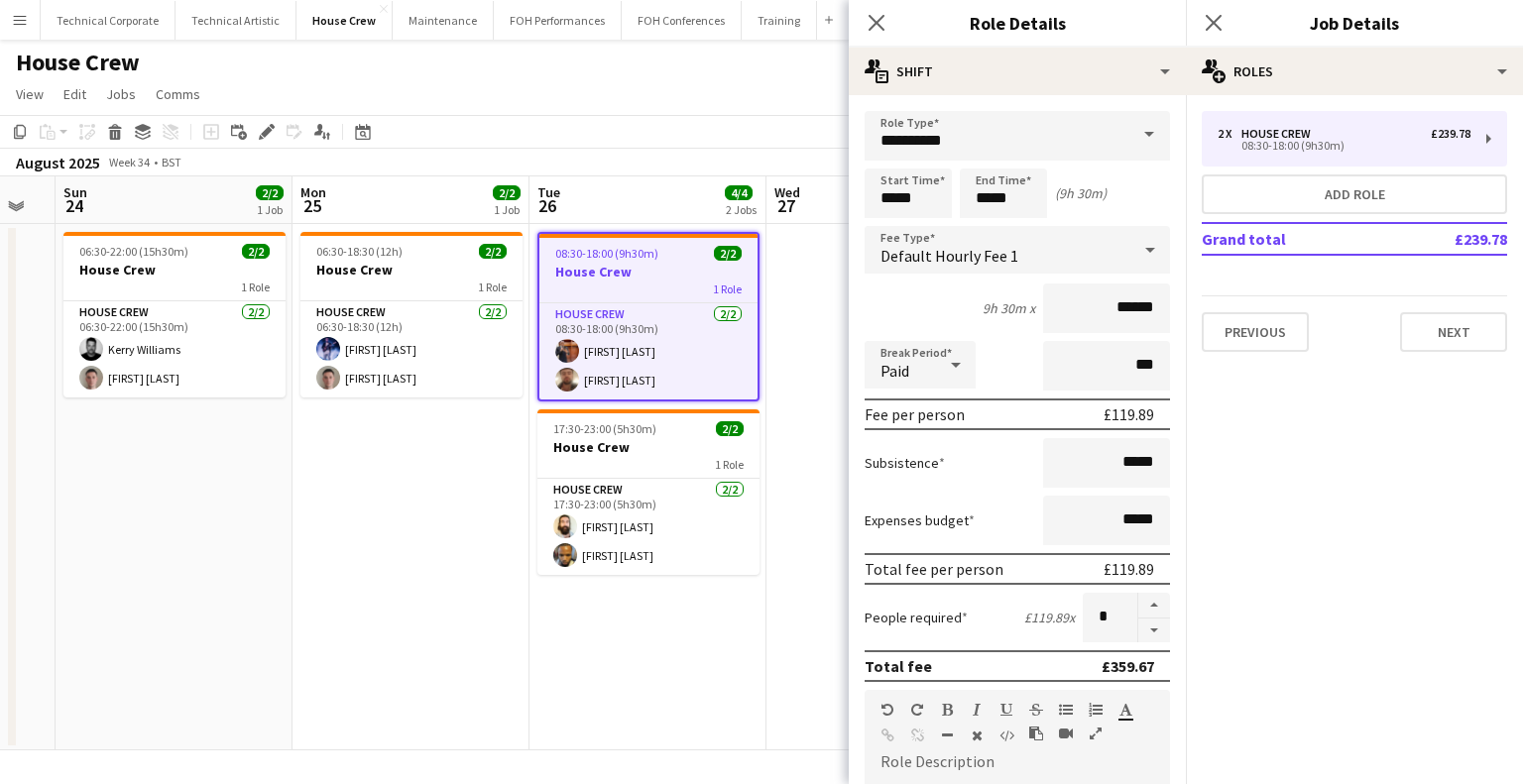 click on "08:30-18:00 (9h30m)    2/2   House Crew   1 Role   House Crew   2/2   08:30-18:00 (9h30m)
[FIRST] [LAST] [FIRST] [LAST]     17:30-23:00 (5h30m)    2/2   House Crew   1 Role   House Crew   2/2   17:30-23:00 (5h30m)
[FIRST] [LAST] [FIRST] [LAST]" at bounding box center (647, 487) 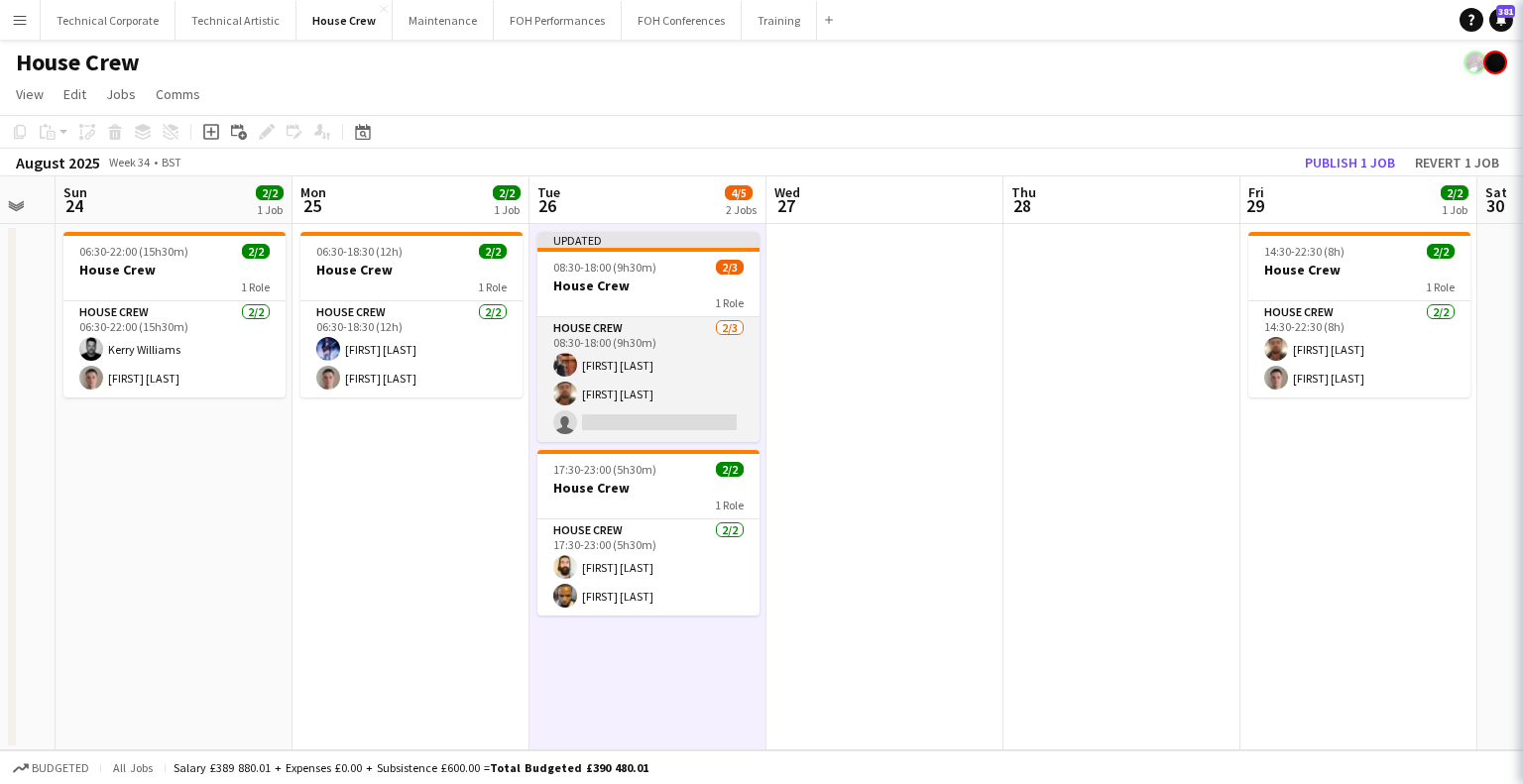 click on "House Crew   2/3   08:30-18:00 (9h30m)
[FIRST] [LAST] [FIRST] [LAST]
single-neutral-actions" at bounding box center (648, 380) 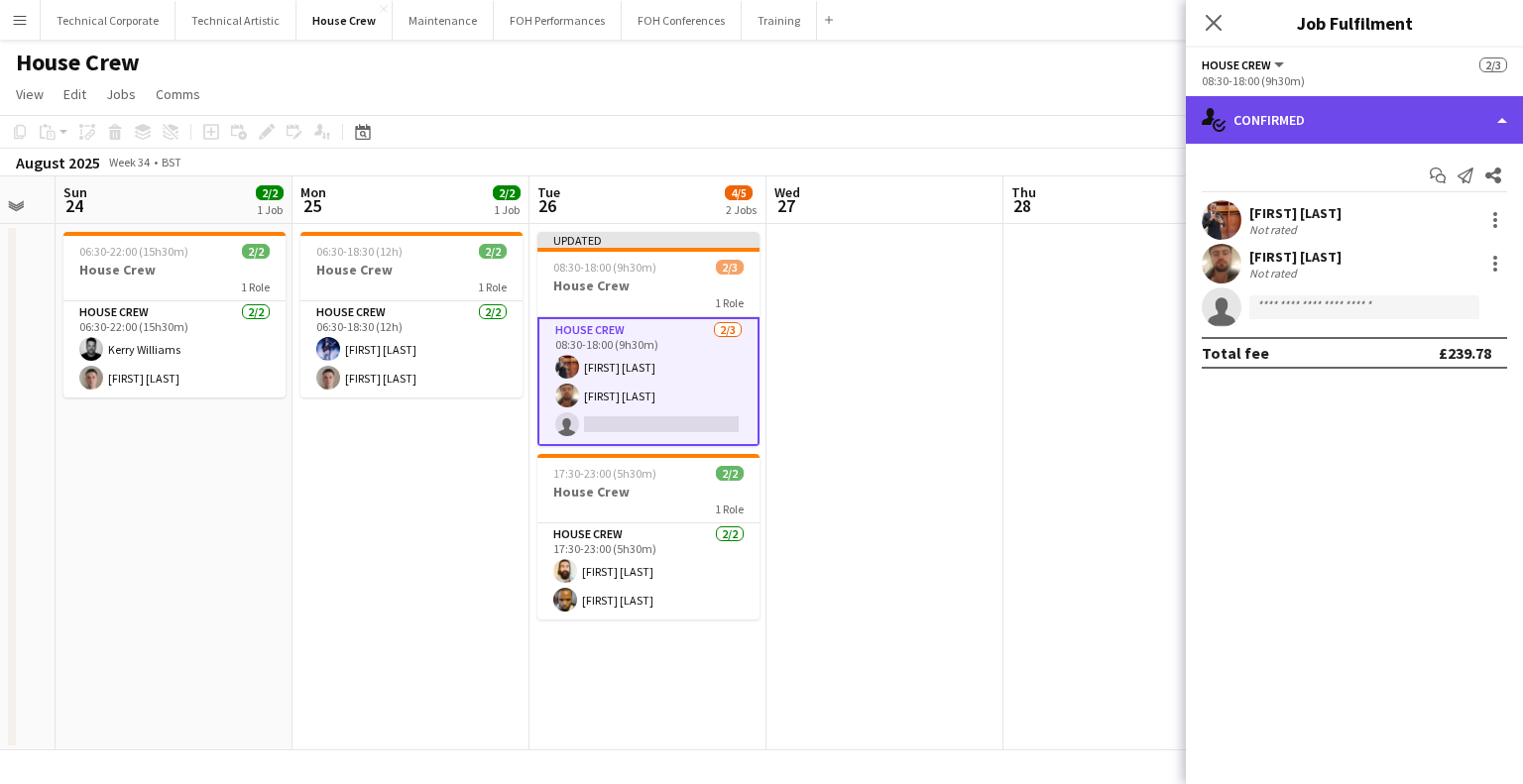 click on "single-neutral-actions-check-2
Confirmed" 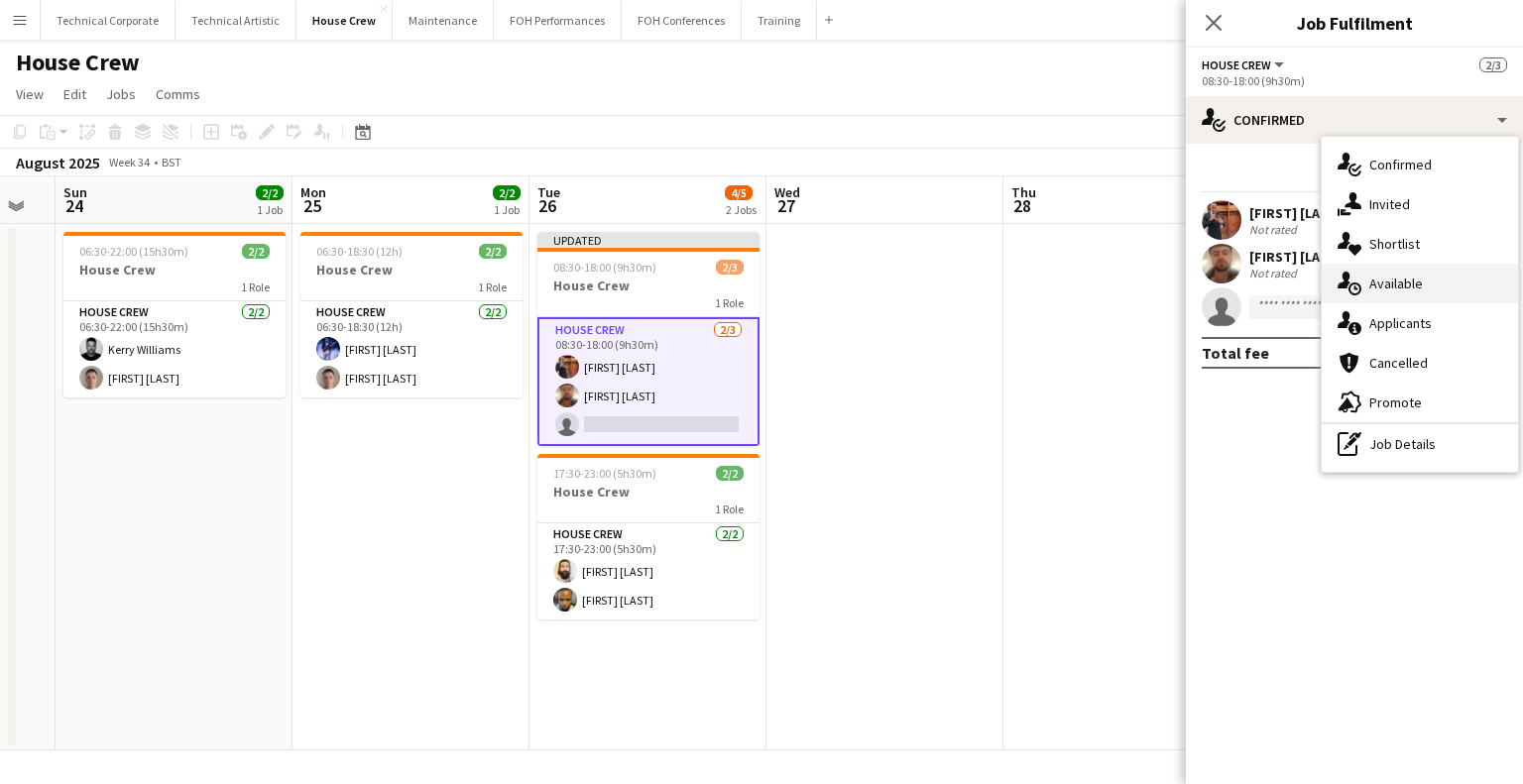 click on "single-neutral-actions-upload
Available" at bounding box center (1420, 283) 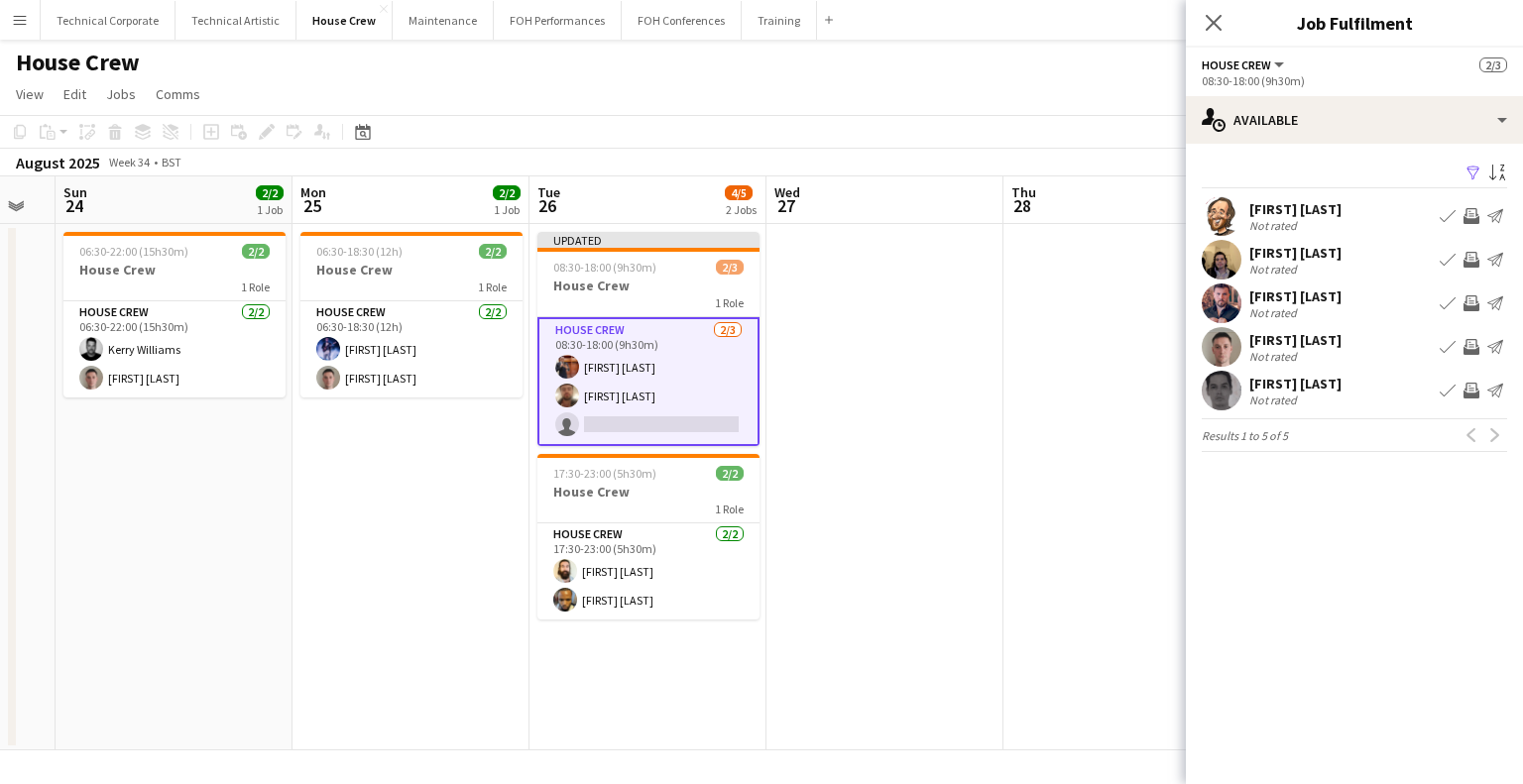 click on "Invite crew" at bounding box center (1471, 347) 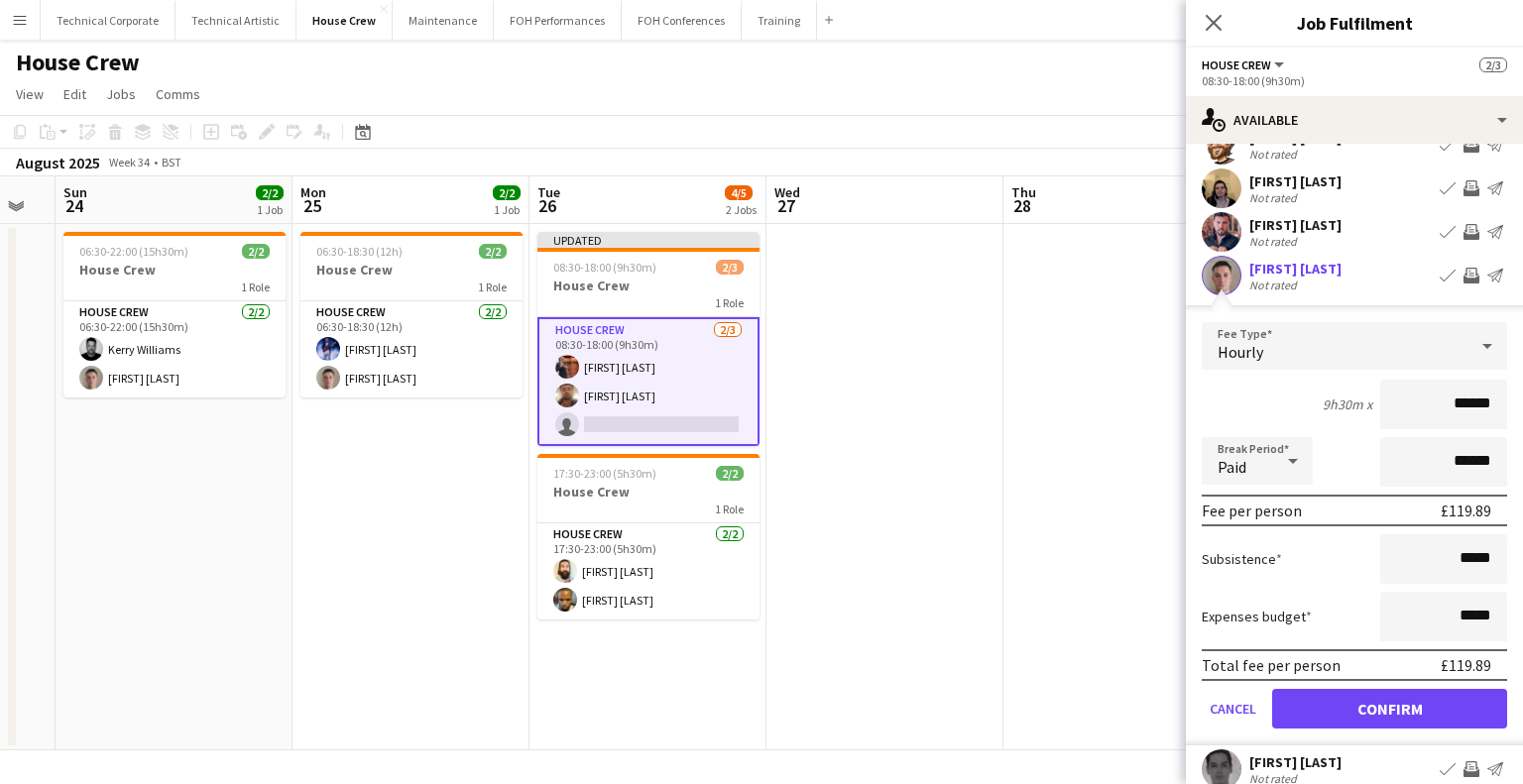 scroll, scrollTop: 139, scrollLeft: 0, axis: vertical 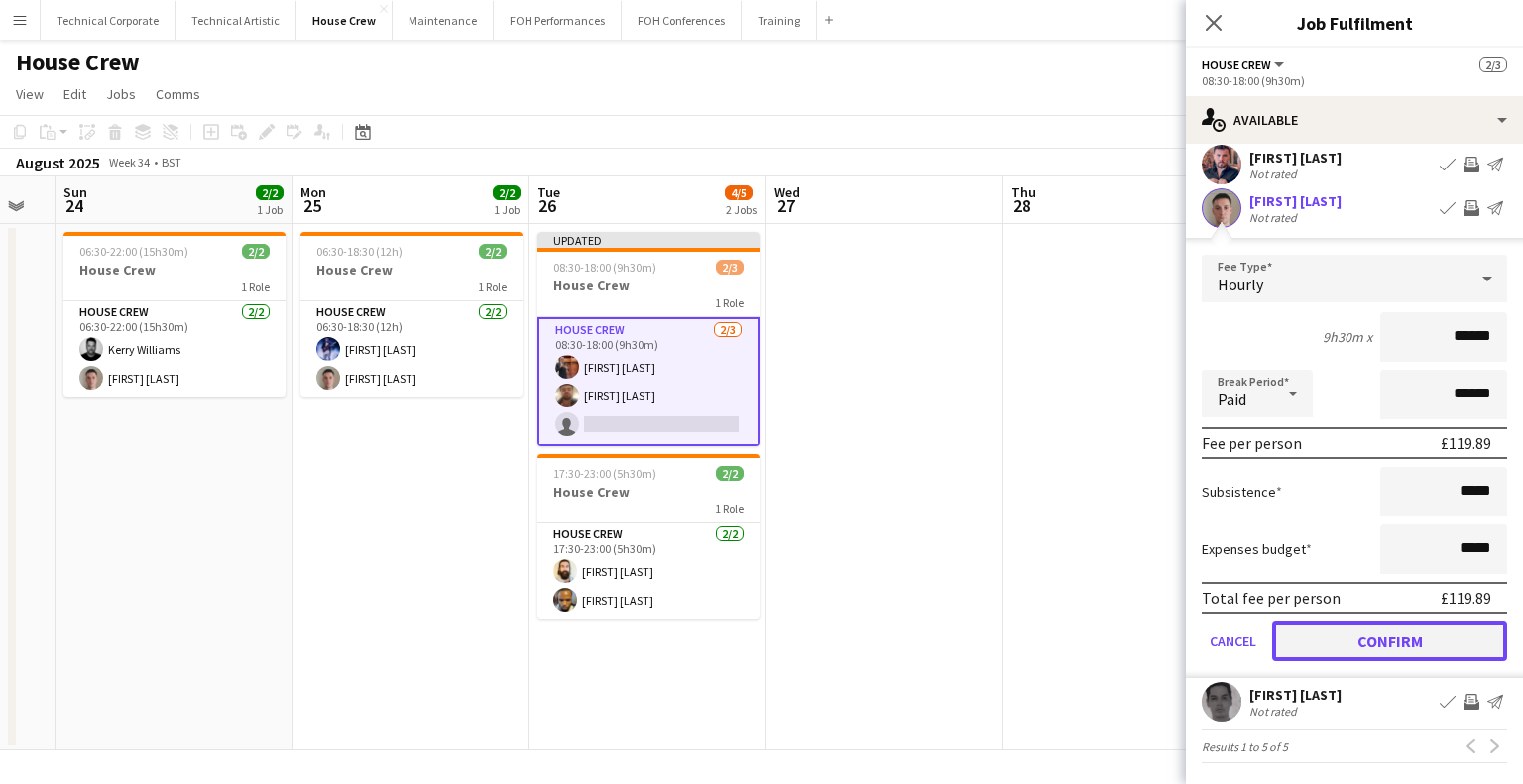 click on "Confirm" at bounding box center [1389, 641] 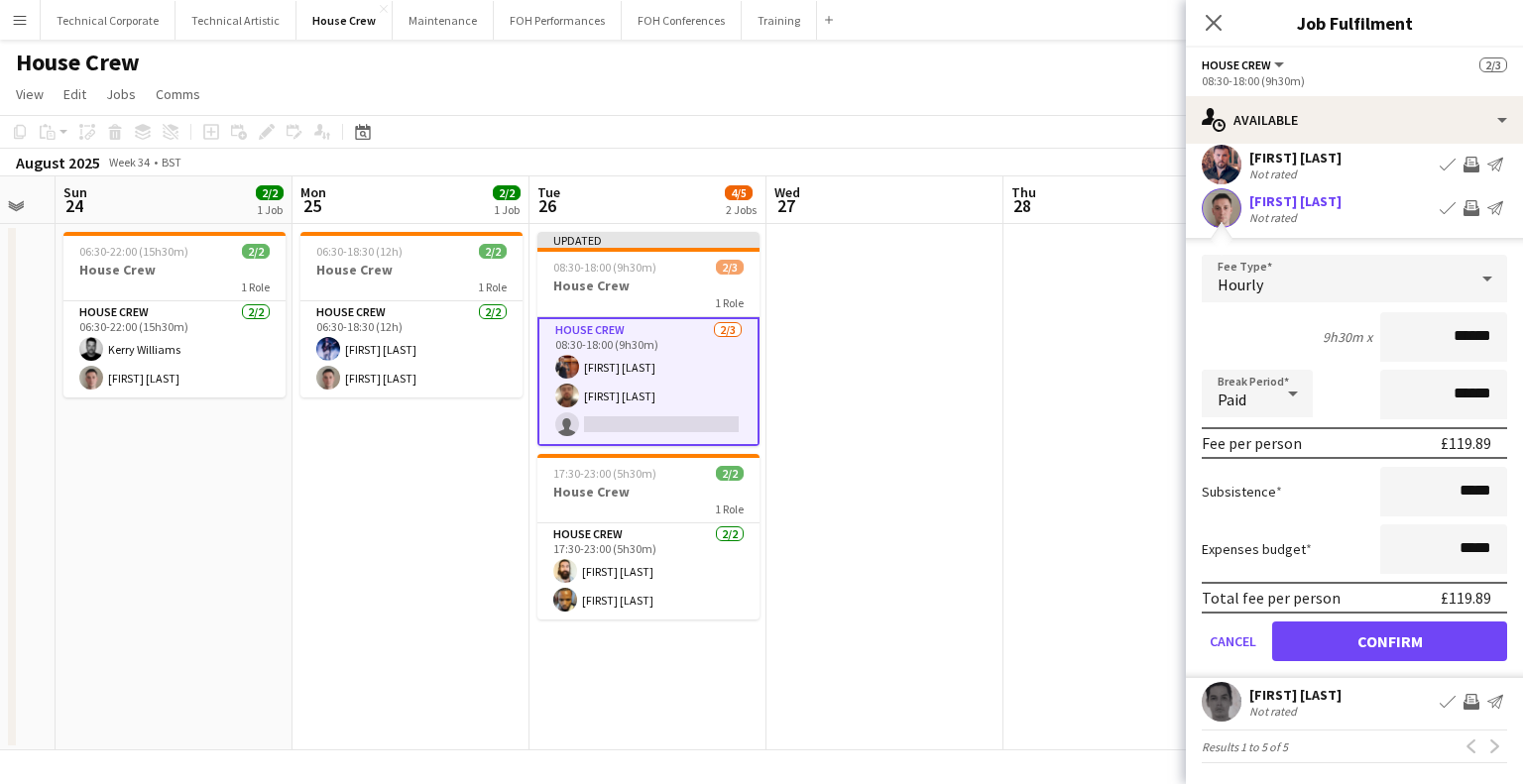 scroll, scrollTop: 0, scrollLeft: 0, axis: both 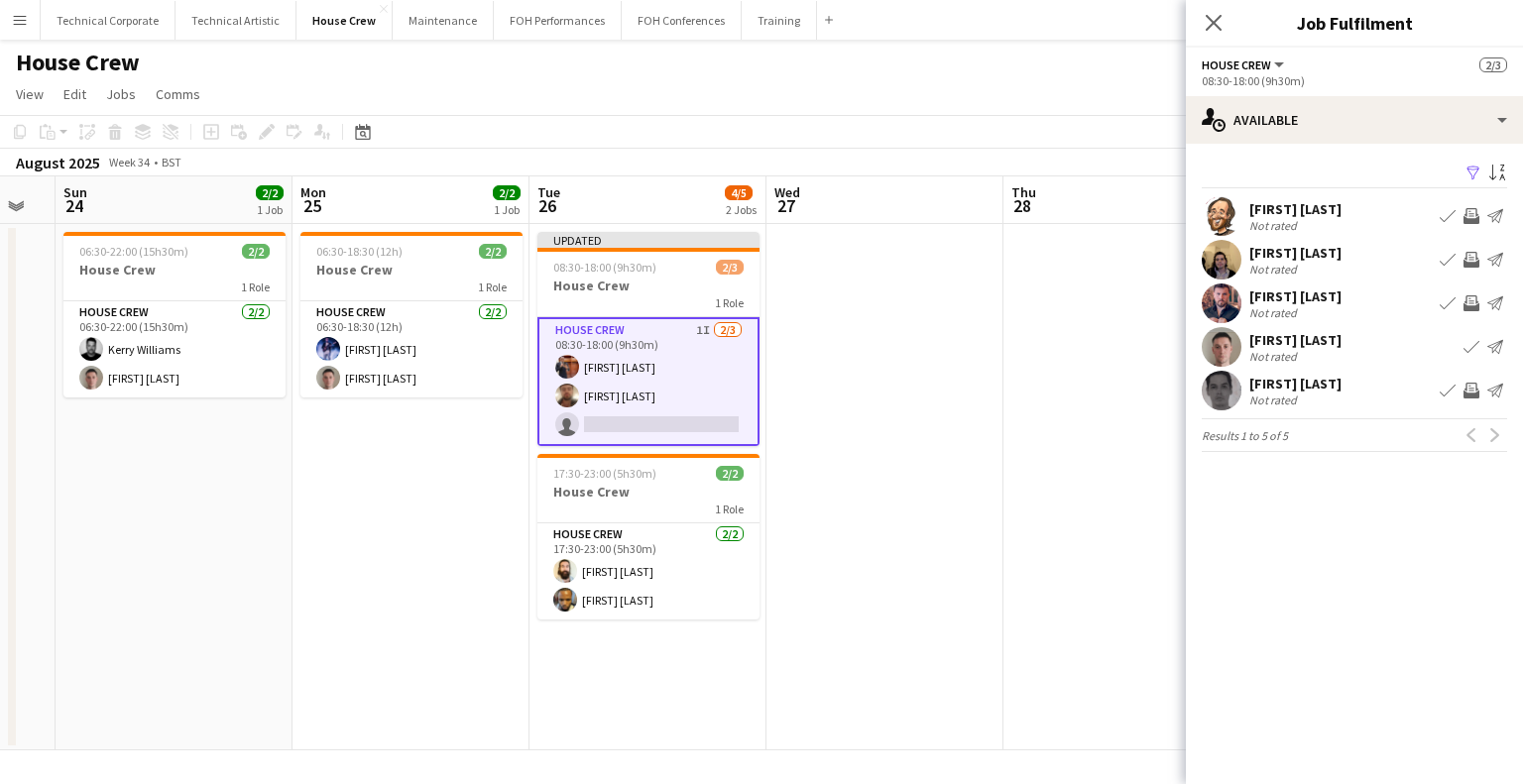 click on "Invite crew" at bounding box center (1471, 260) 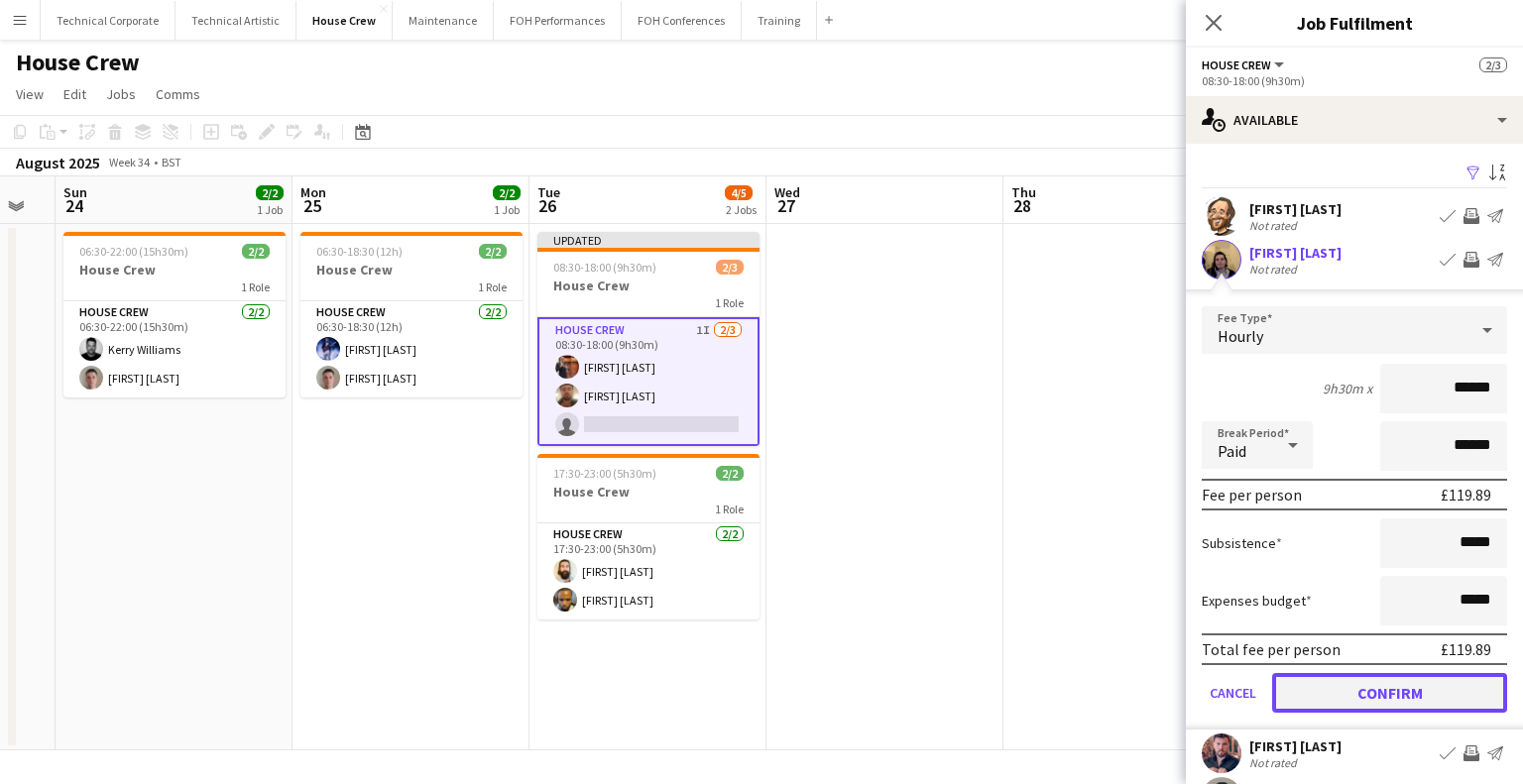 click on "Confirm" at bounding box center (1389, 693) 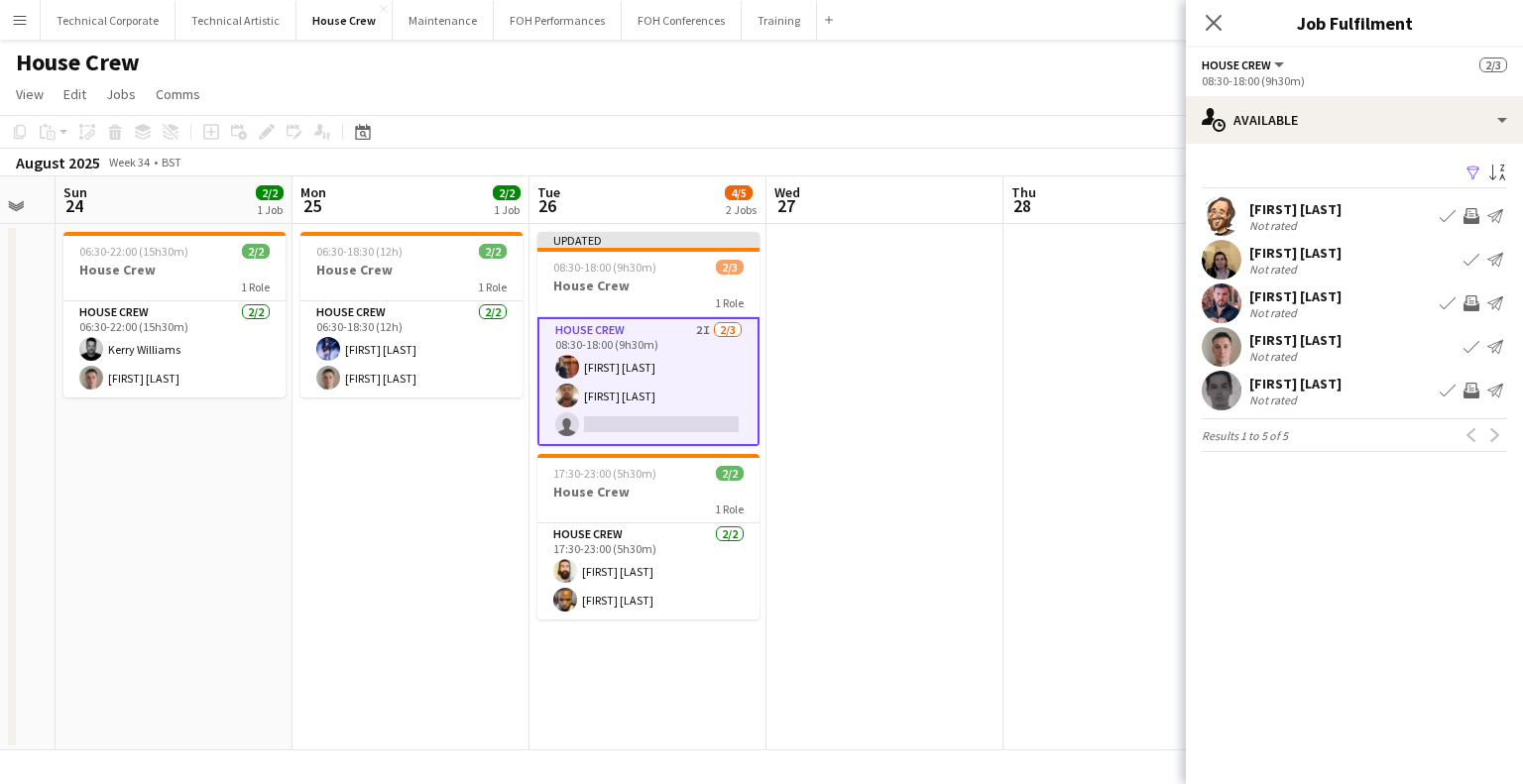 click at bounding box center (1121, 487) 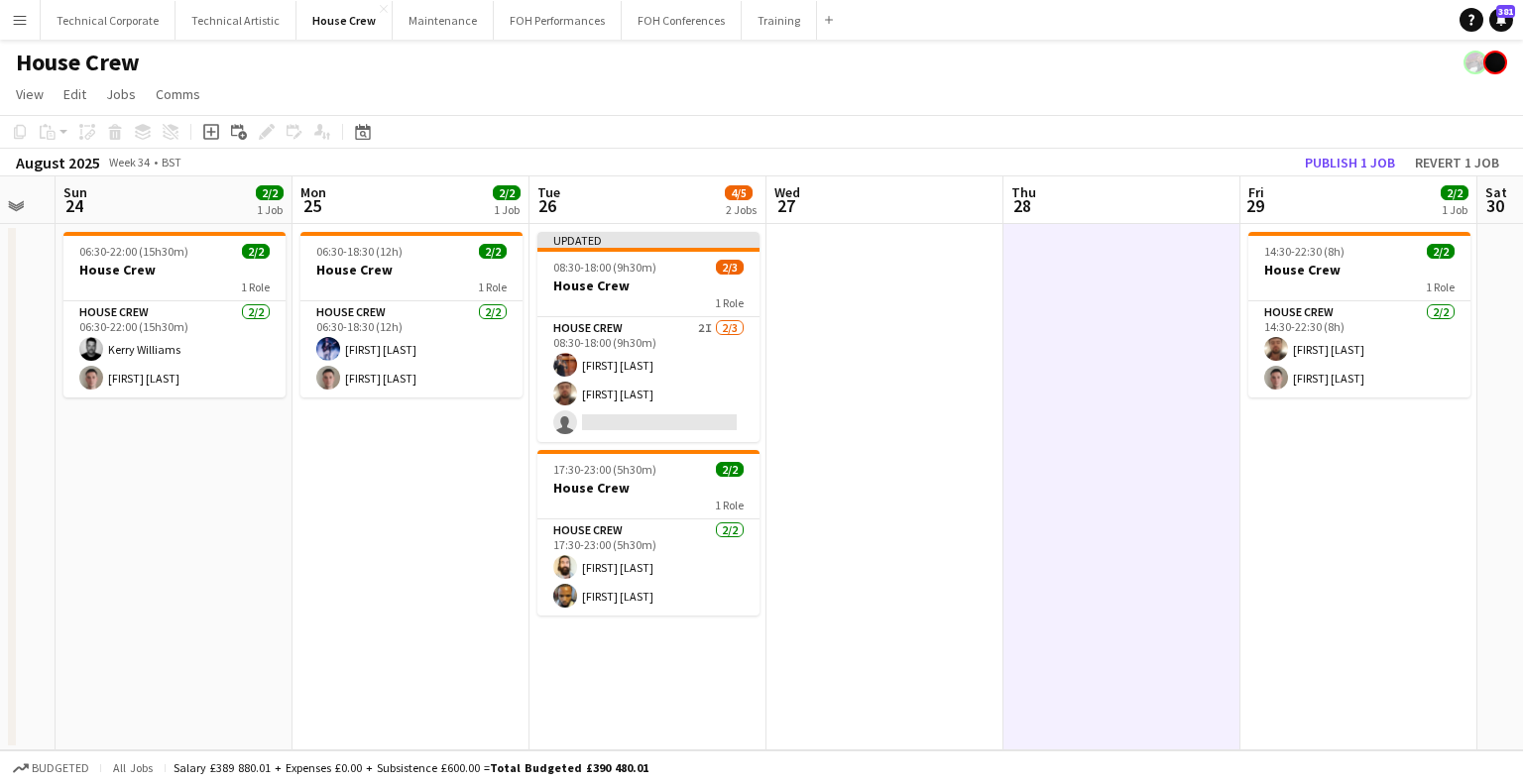 click on "Copy
Paste
Paste   Ctrl+V Paste with crew  Ctrl+Shift+V
Paste linked Job
Delete
Group
Ungroup
Add job
Add linked Job
Edit
Edit linked Job
Applicants
Date picker
AUG 2025 AUG 2025 Monday M Tuesday T Wednesday W Thursday T Friday F Saturday S Sunday S  AUG   1   2   3   4   5   6   7   8   9   10   11   12   13   14   15   16   17   18   19   20   21   22   23   24   25   26   27   28   29   30   31
Comparison range
Comparison range
Today" 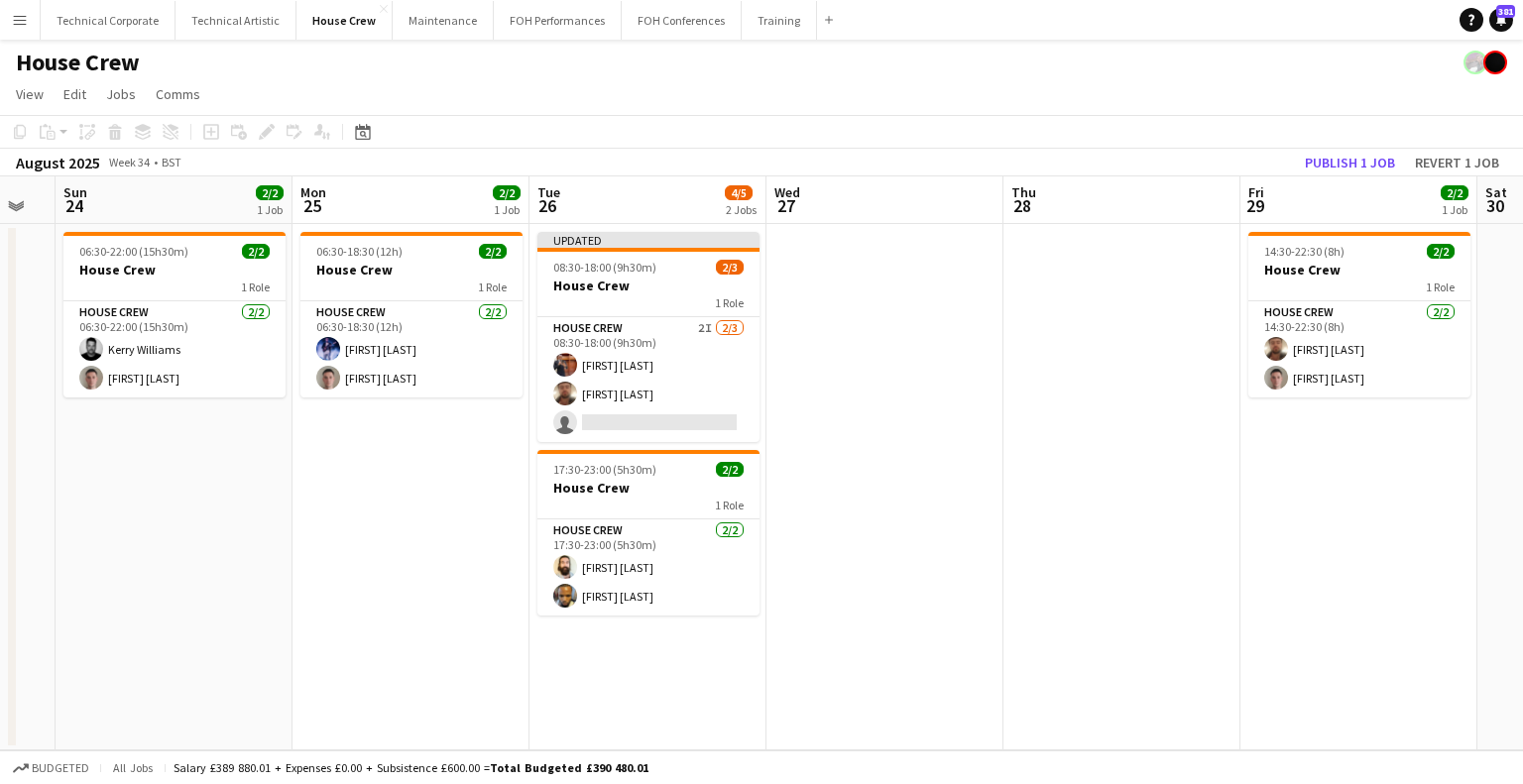 click on "Copy
Paste
Paste   Ctrl+V Paste with crew  Ctrl+Shift+V
Paste linked Job
Delete
Group
Ungroup
Add job
Add linked Job
Edit
Edit linked Job
Applicants
Date picker
AUG 2025 AUG 2025 Monday M Tuesday T Wednesday W Thursday T Friday F Saturday S Sunday S  AUG   1   2   3   4   5   6   7   8   9   10   11   12   13   14   15   16   17   18   19   20   21   22   23   24   25   26   27   28   29   30   31
Comparison range
Comparison range
Today" 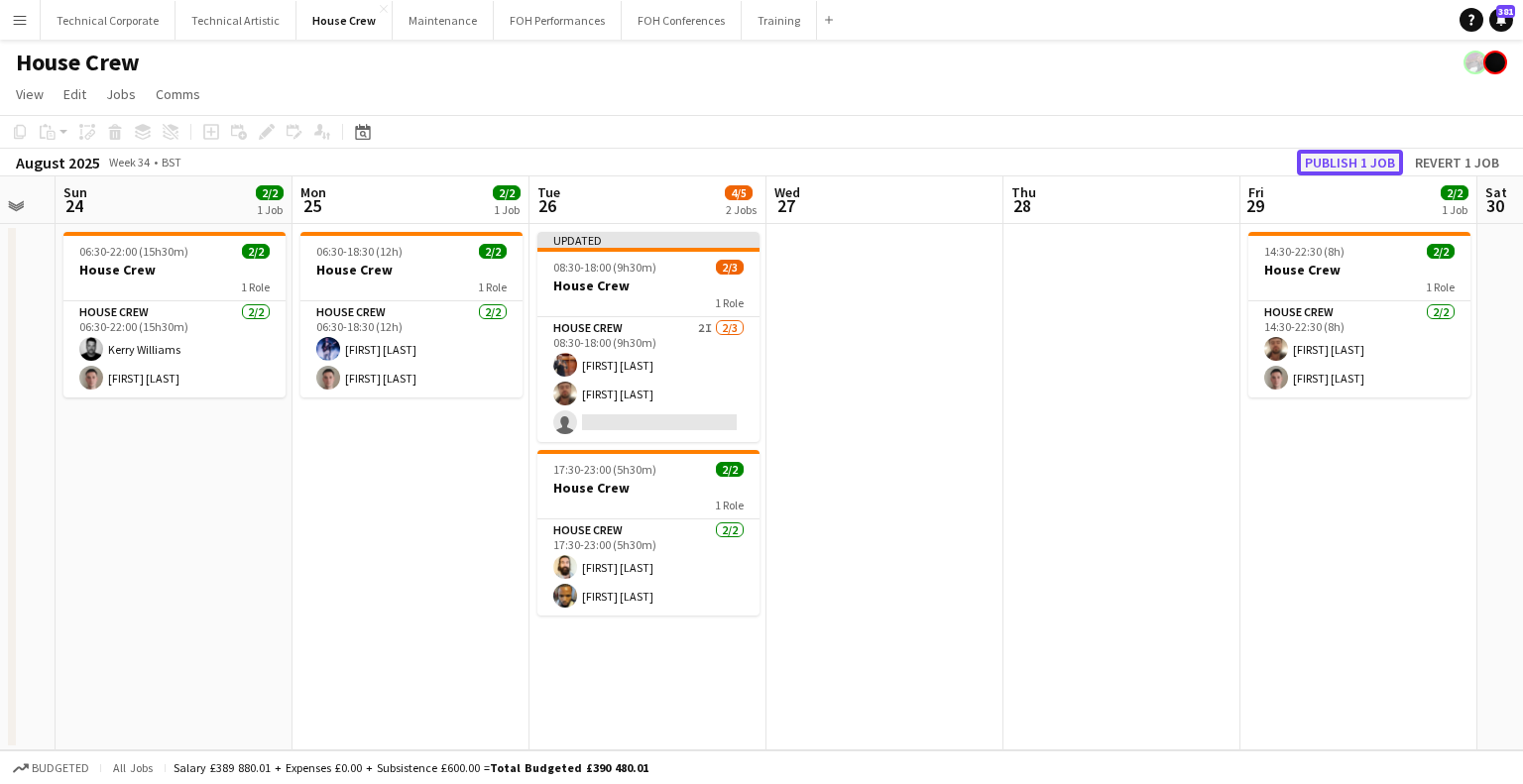 click on "Publish 1 job" 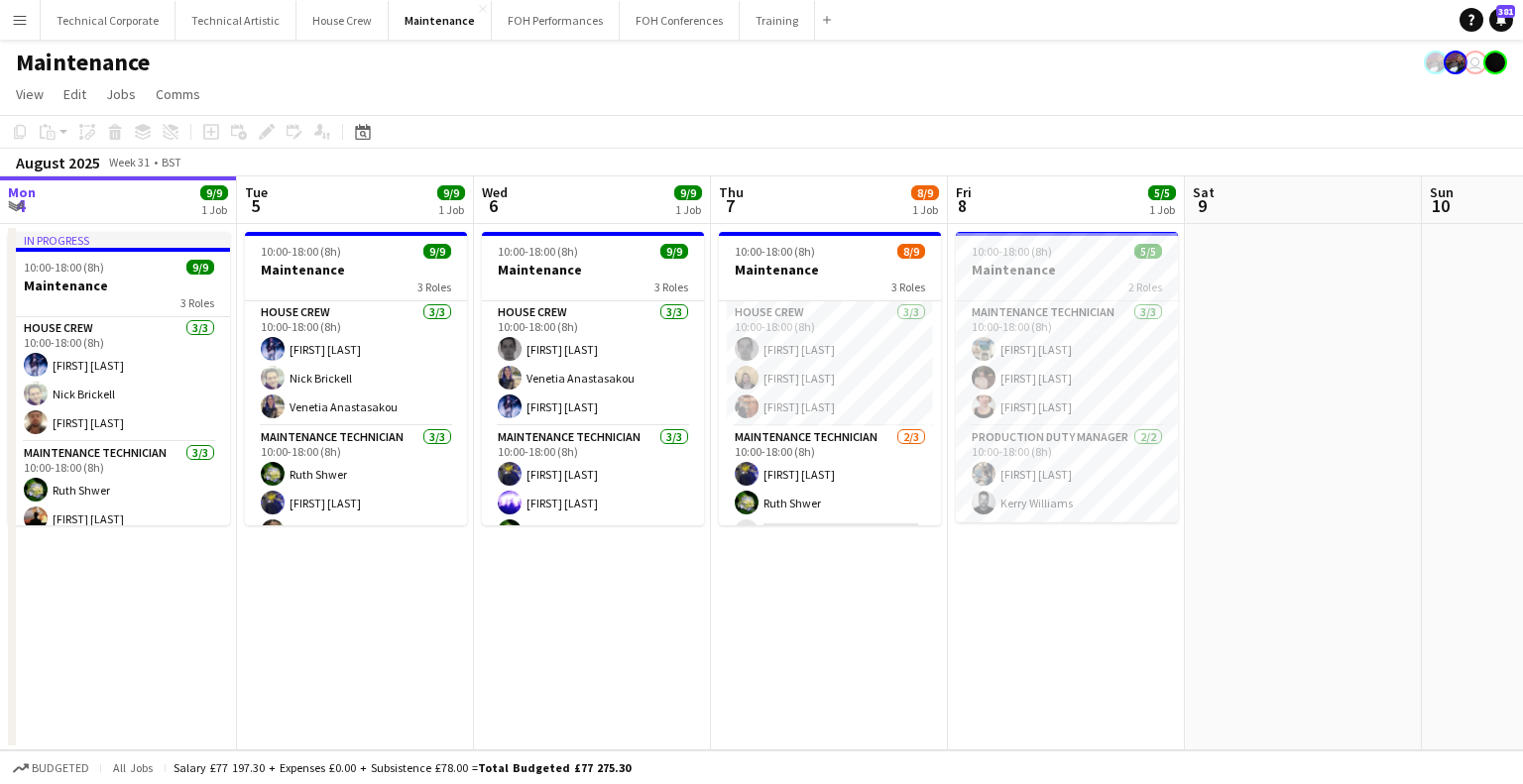 scroll, scrollTop: 0, scrollLeft: 0, axis: both 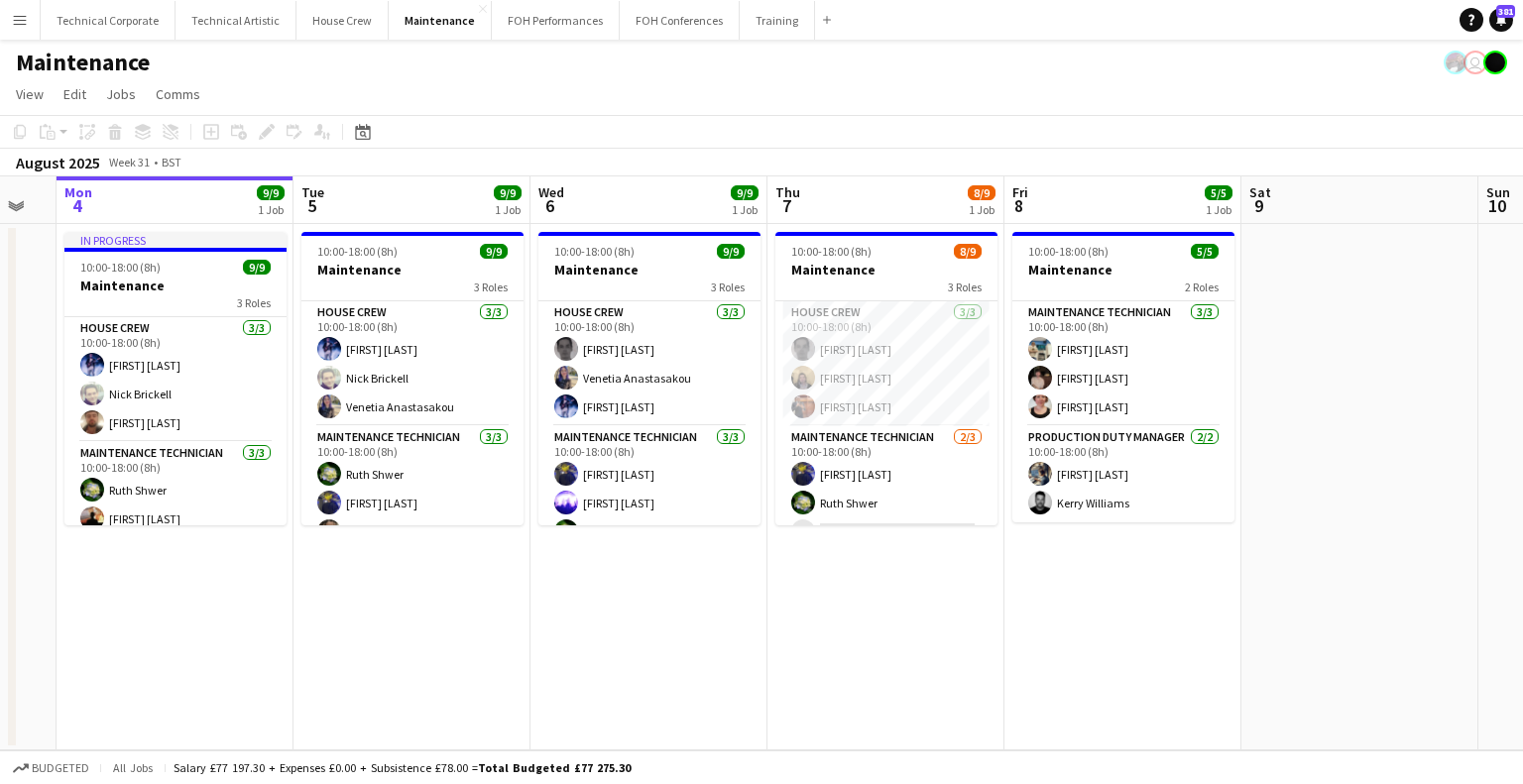 click on "Fri   1   6/6   1 Job   Sat   2   Sun   3   Mon   4   9/9   1 Job   Tue   5   9/9   1 Job   Wed   6   9/9   1 Job   Thu   7   8/9   1 Job   Fri   8   5/5   1 Job   Sat   9   Sun   10   Mon   11   9/9   1 Job   Tue   12   8/8   1 Job      10:00-18:00 (8h)    6/6   Maintenance   3 Roles   House Crew   2/2   10:00-18:00 (8h)
[FIRST] [LAST]  Maintenance Technician   3/3   10:00-18:00 (8h)
[FIRST] [LAST]  Maintenance Technician   1/1   10:00-18:00 (8h)
[FIRST] [LAST]  In progress   10:00-18:00 (8h)    9/9   Maintenance   3 Roles   House Crew   3/3   10:00-18:00 (8h)
[FIRST] [LAST] [FIRST] [LAST]  Maintenance Technician   3/3   10:00-18:00 (8h)
[FIRST] [LAST] [FIRST] [LAST]  Maintenance Technician   3/3   10:00-18:00 (8h)
[FIRST] [LAST] [FIRST] [LAST]     10:00-18:00 (8h)    9/9   Maintenance   3 Roles   House Crew   3/3   10:00-18:00 (8h)
[FIRST] [LAST] [FIRST] [LAST]  3/3" at bounding box center (762, 463) 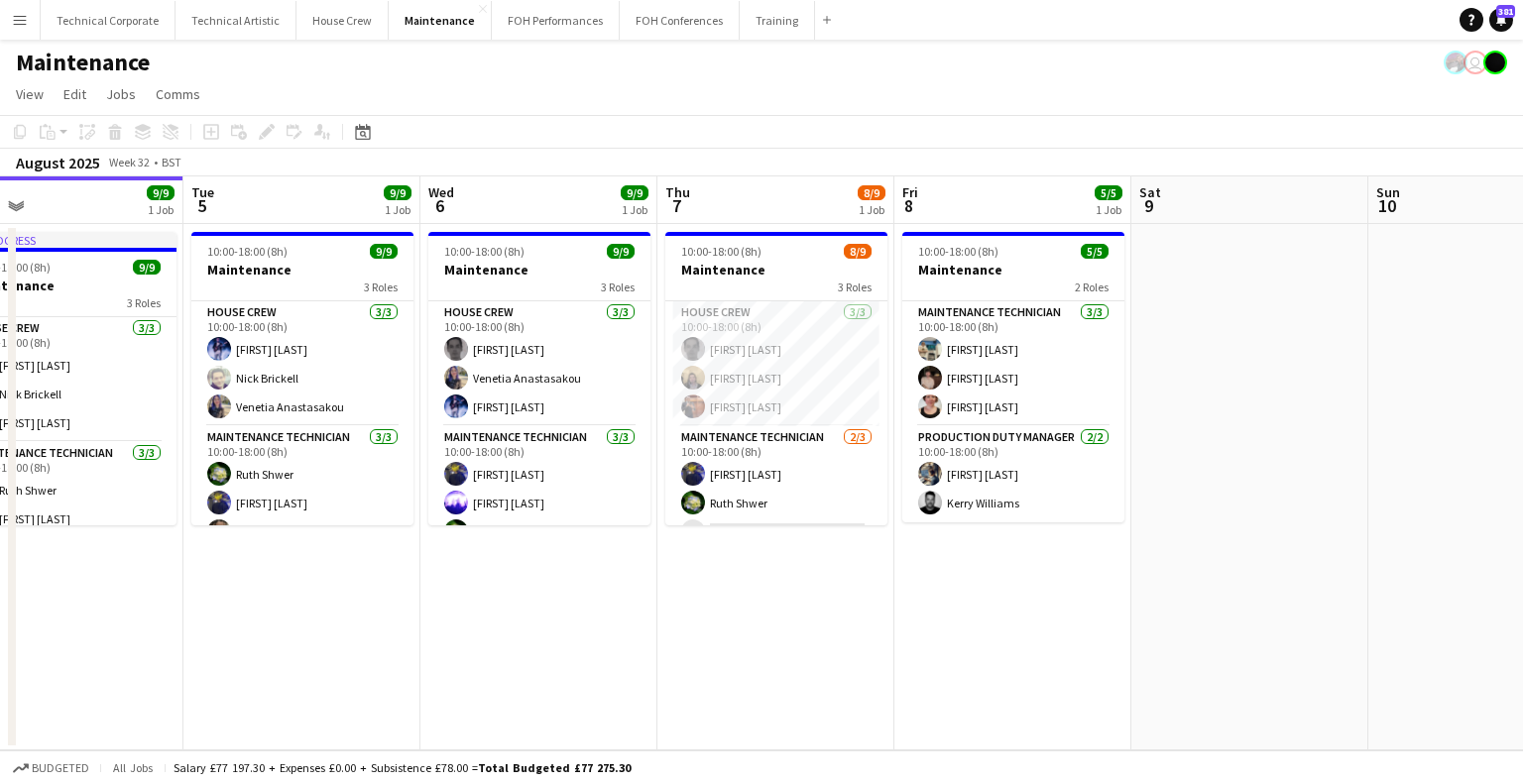 drag, startPoint x: 1306, startPoint y: 491, endPoint x: 441, endPoint y: 542, distance: 866.5022 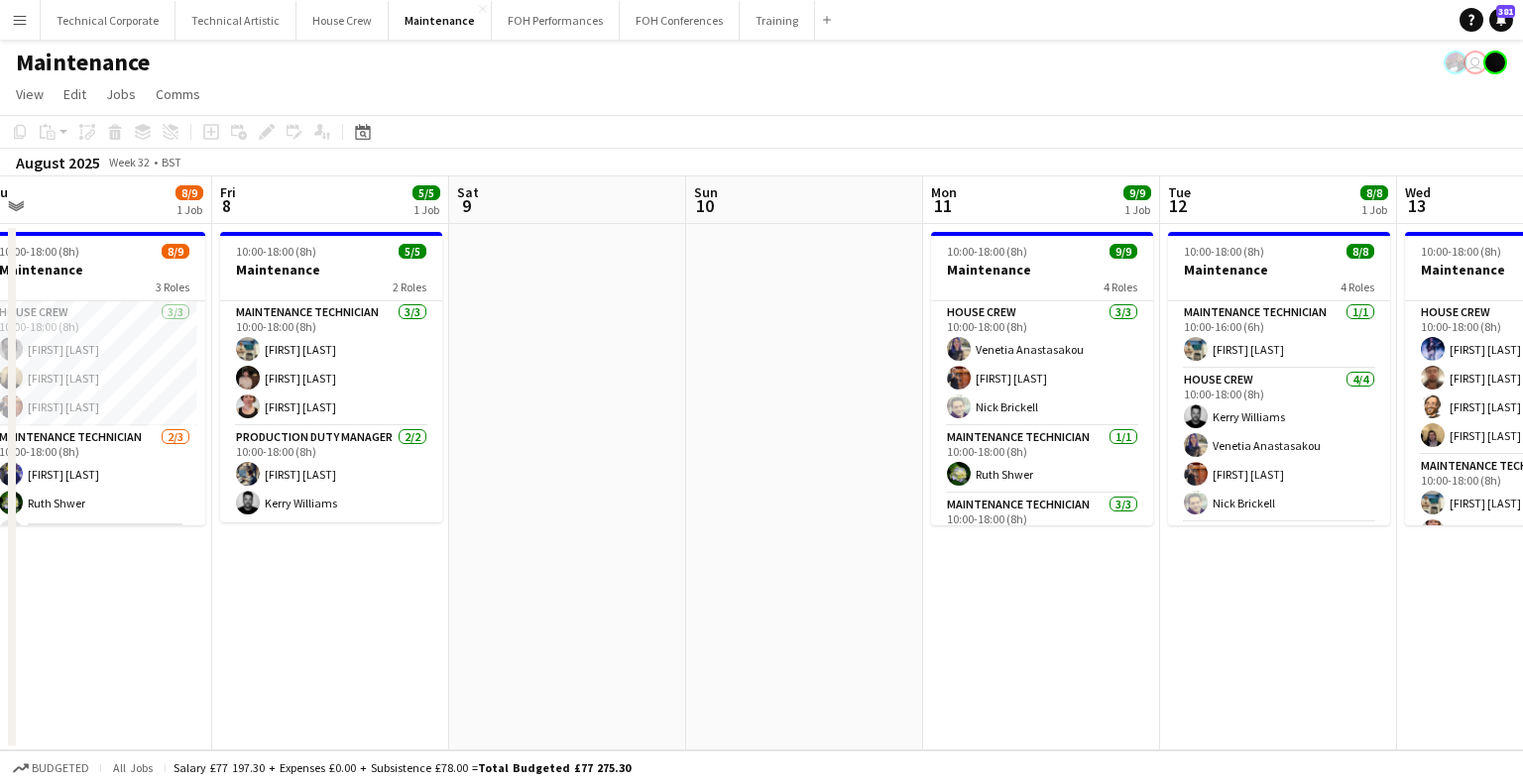 scroll, scrollTop: 0, scrollLeft: 898, axis: horizontal 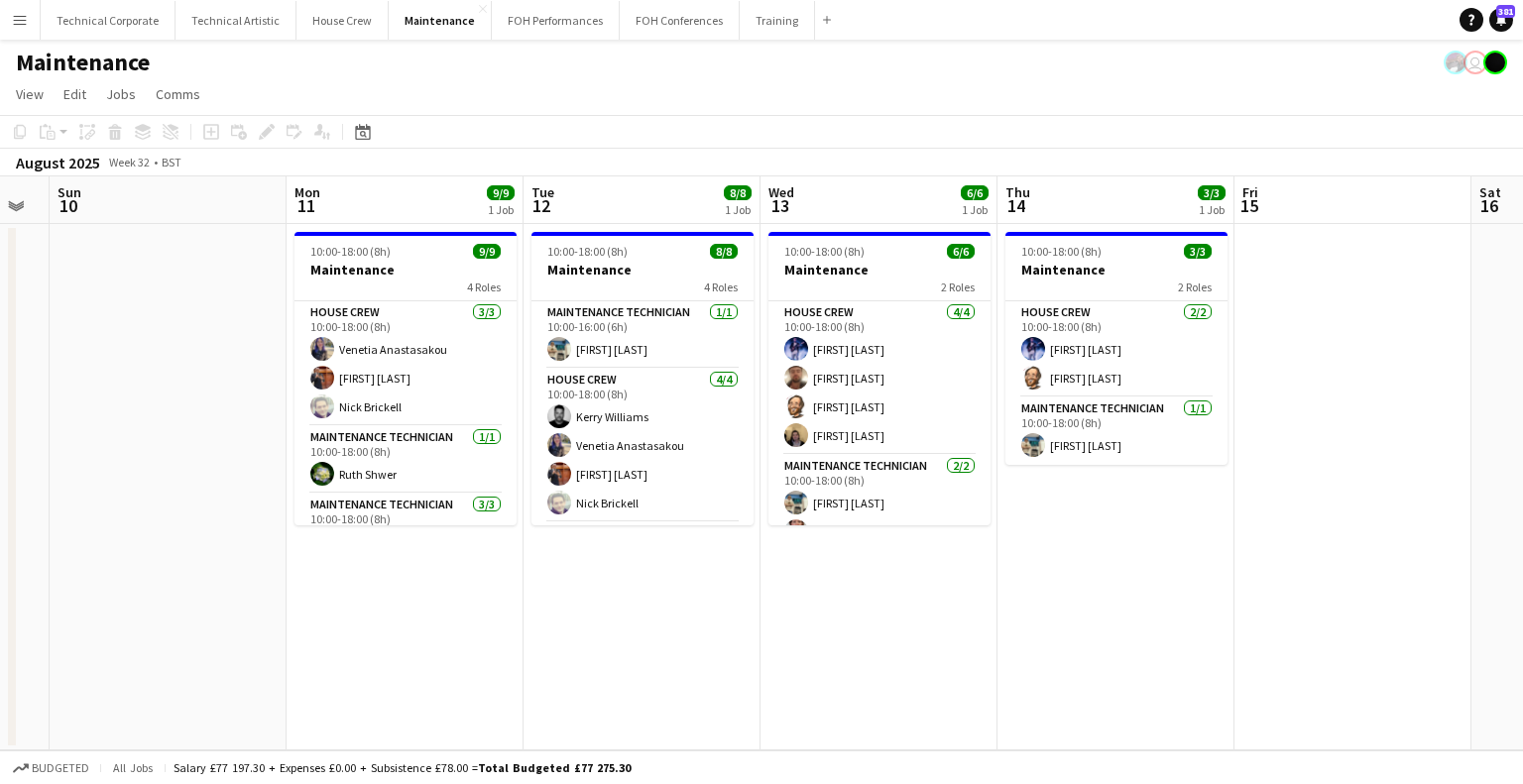 drag, startPoint x: 1011, startPoint y: 502, endPoint x: 447, endPoint y: 528, distance: 564.59897 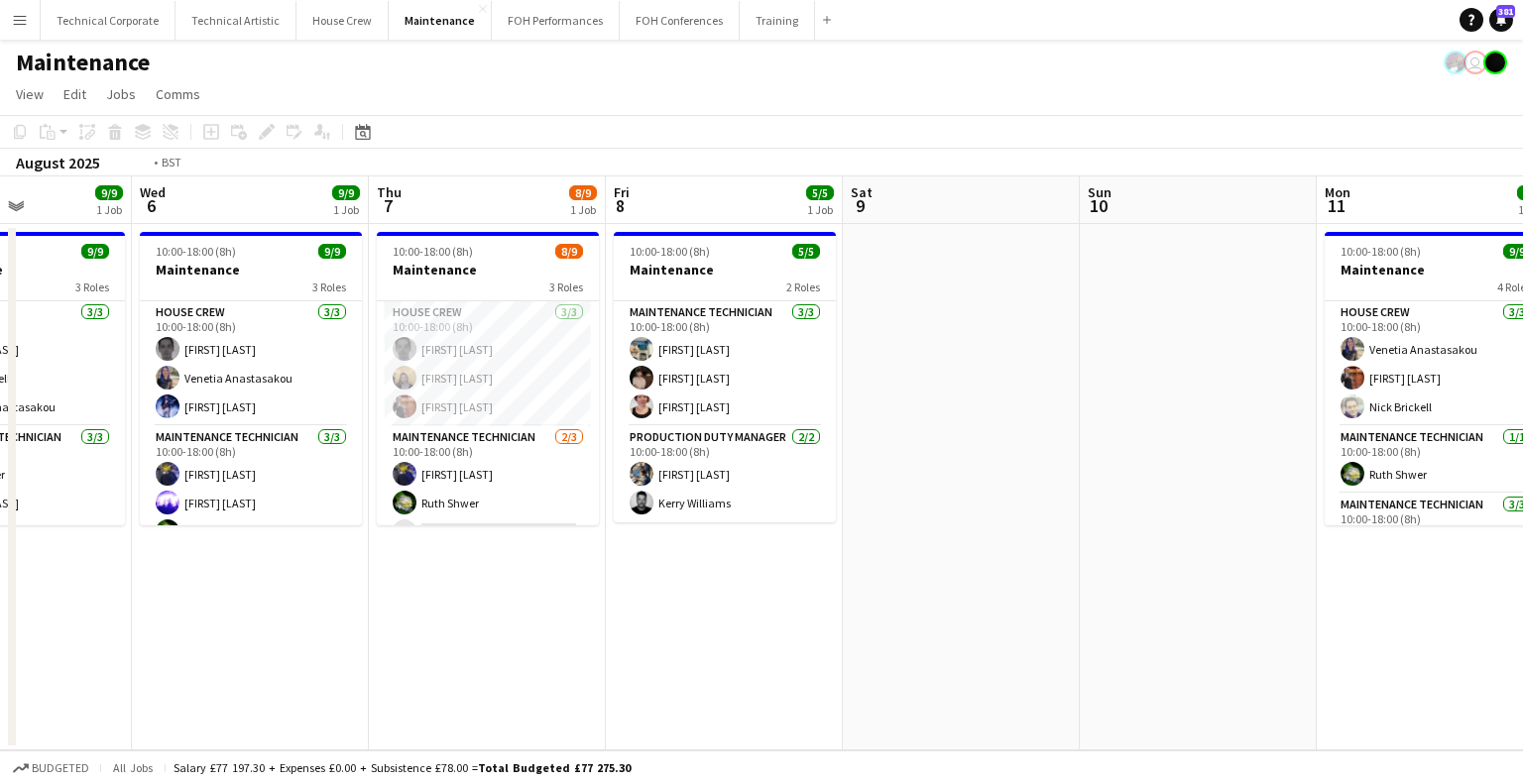 drag, startPoint x: 616, startPoint y: 526, endPoint x: 1290, endPoint y: 530, distance: 674.0119 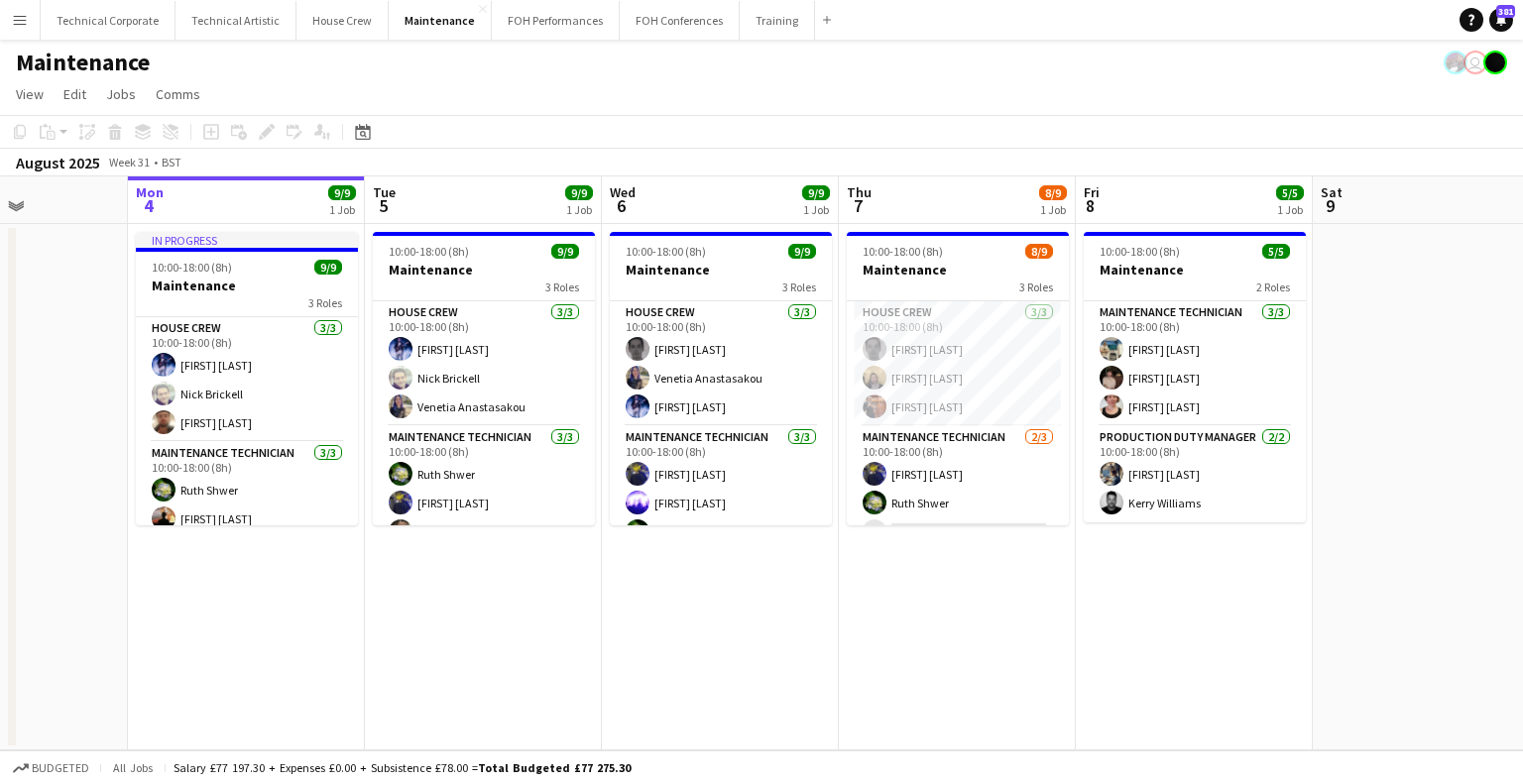 click on "Fri   1   6/6   1 Job   Sat   2   Sun   3   Mon   4   9/9   1 Job   Tue   5   9/9   1 Job   Wed   6   9/9   1 Job   Thu   7   8/9   1 Job   Fri   8   5/5   1 Job   Sat   9   Sun   10   Mon   11   9/9   1 Job   Tue   12   8/8   1 Job      10:00-18:00 (8h)    6/6   Maintenance   3 Roles   House Crew   2/2   10:00-18:00 (8h)
Rhyan Jordan Holder James Reyes-Gomez  Maintenance Technician   3/3   10:00-18:00 (8h)
Thomas PERM Alston Anders PERM Waller Marie PERM Kearney  Maintenance Technician   1/1   10:00-18:00 (8h)
Daniel Pye  In progress   10:00-18:00 (8h)    9/9   Maintenance   3 Roles   House Crew   3/3   10:00-18:00 (8h)
Ed Dampier Nick Brickell Donnacha Mooney  Maintenance Technician   3/3   10:00-18:00 (8h)
Ruth Shwer Ben Moon Eliyana Evans  Maintenance Technician   3/3   10:00-18:00 (8h)
Anders PERM Waller Thomas PERM Alston Marie PERM Kearney     10:00-18:00 (8h)    9/9   Maintenance   3 Roles   House Crew   3/3   10:00-18:00 (8h)
Ed Dampier Nick Brickell Venetia Anastasakou  3/3  Ruth Shwer  3/3" at bounding box center (762, 463) 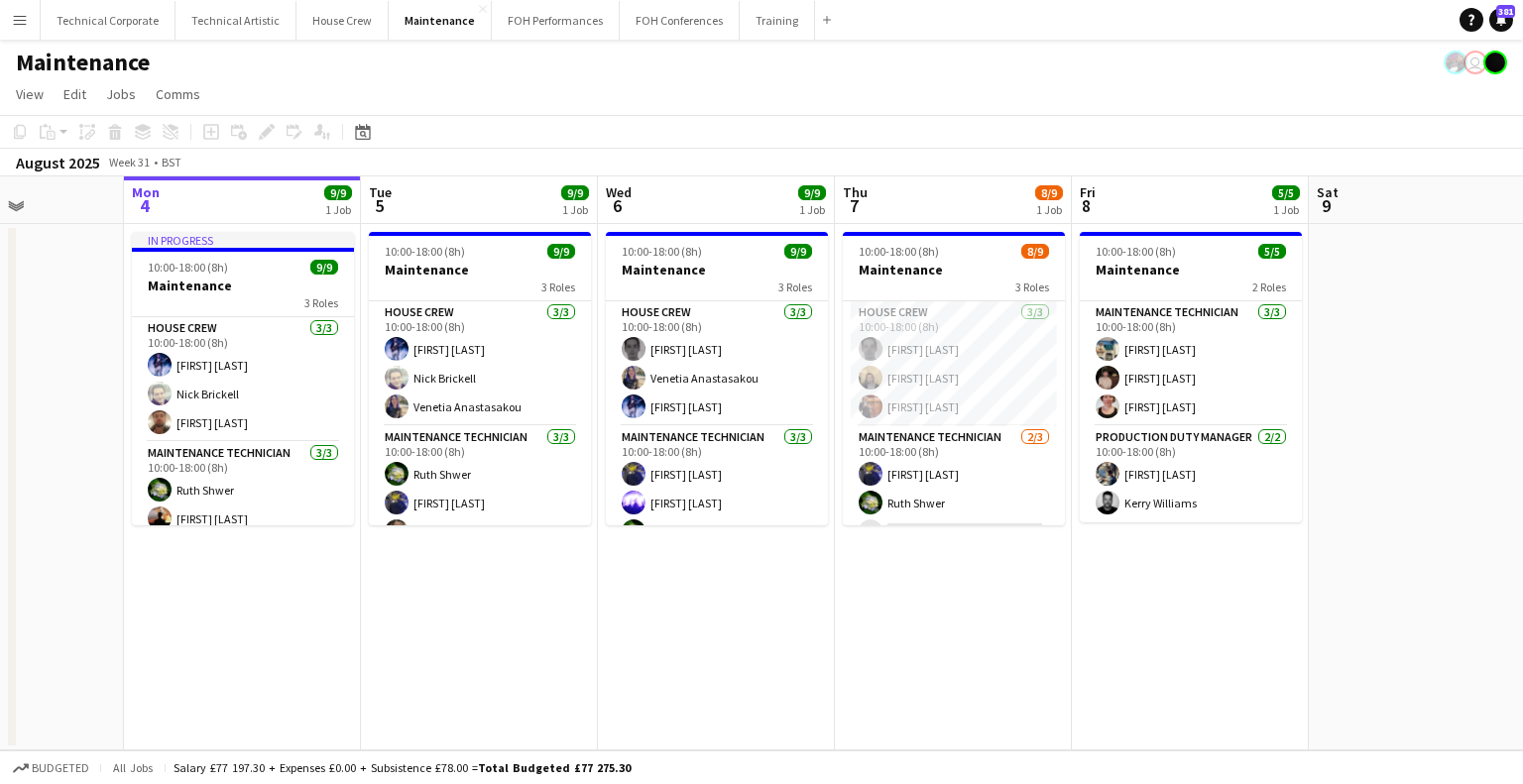 click on "10:00-18:00 (8h)    8/9   Maintenance   3 Roles   House Crew   3/3   10:00-18:00 (8h)
Johnny McCaughan James Reyes-Gomez Leroy Bonsu  Maintenance Technician   2/3   10:00-18:00 (8h)
Christopher Miller Ruth Shwer
single-neutral-actions
Maintenance Technician   3/3   10:00-18:00 (8h)
Thomas PERM Alston Anders PERM Waller Marie PERM Kearney" at bounding box center [953, 487] 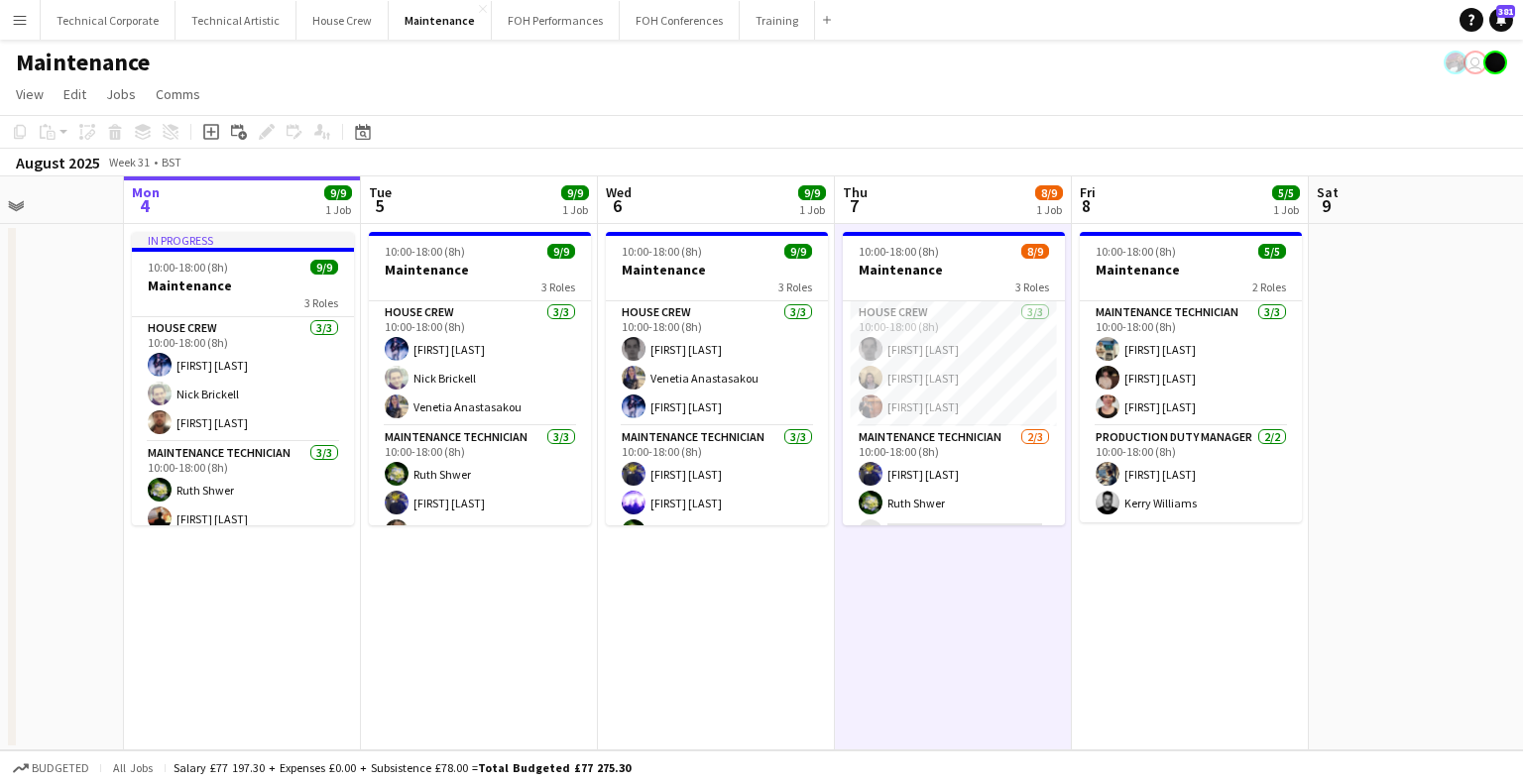 click on "10:00-18:00 (8h)    8/9   Maintenance   3 Roles   House Crew   3/3   10:00-18:00 (8h)
Johnny McCaughan James Reyes-Gomez Leroy Bonsu  Maintenance Technician   2/3   10:00-18:00 (8h)
Christopher Miller Ruth Shwer
single-neutral-actions
Maintenance Technician   3/3   10:00-18:00 (8h)
Thomas PERM Alston Anders PERM Waller Marie PERM Kearney" at bounding box center (953, 487) 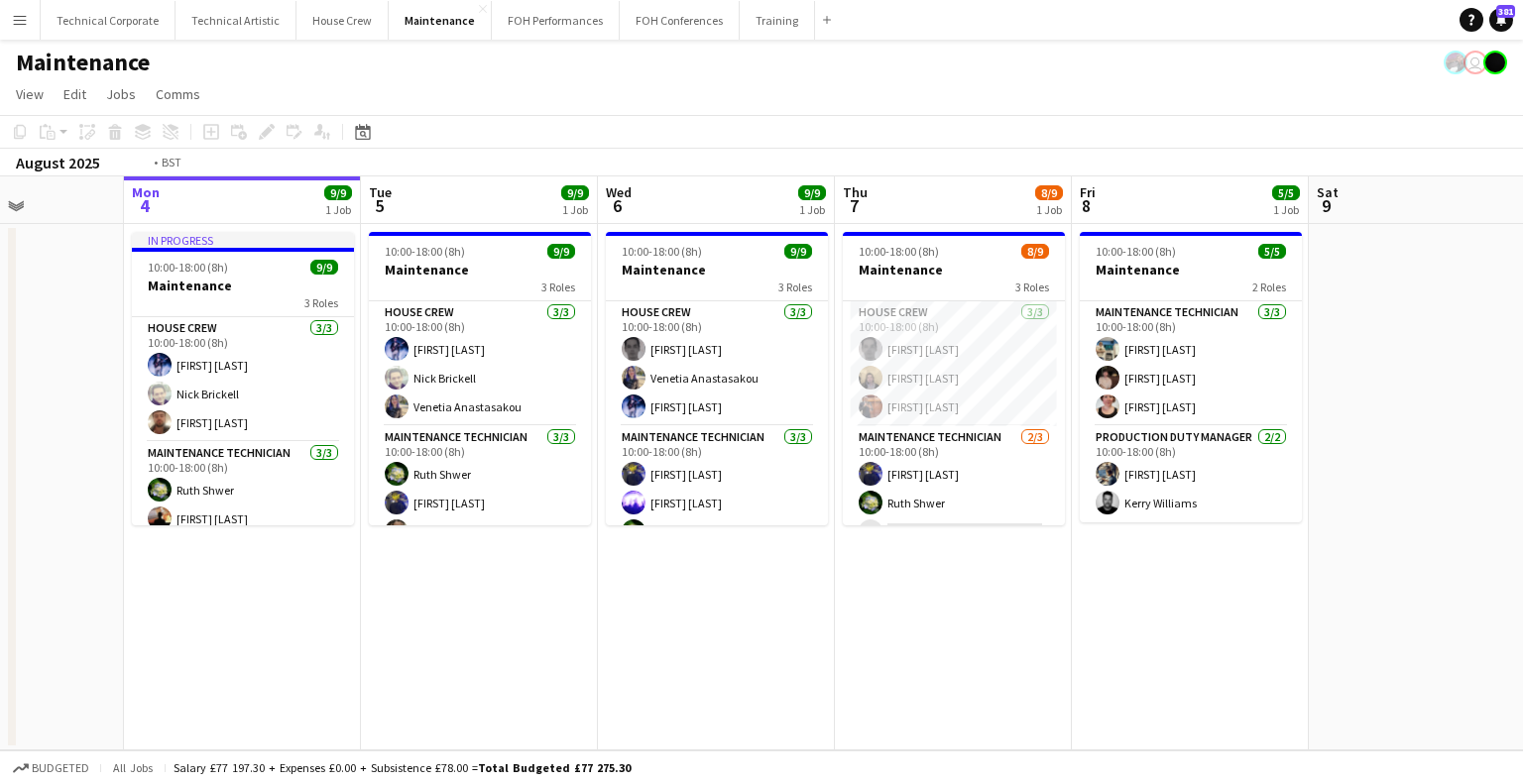 drag, startPoint x: 995, startPoint y: 650, endPoint x: 444, endPoint y: 659, distance: 551.073 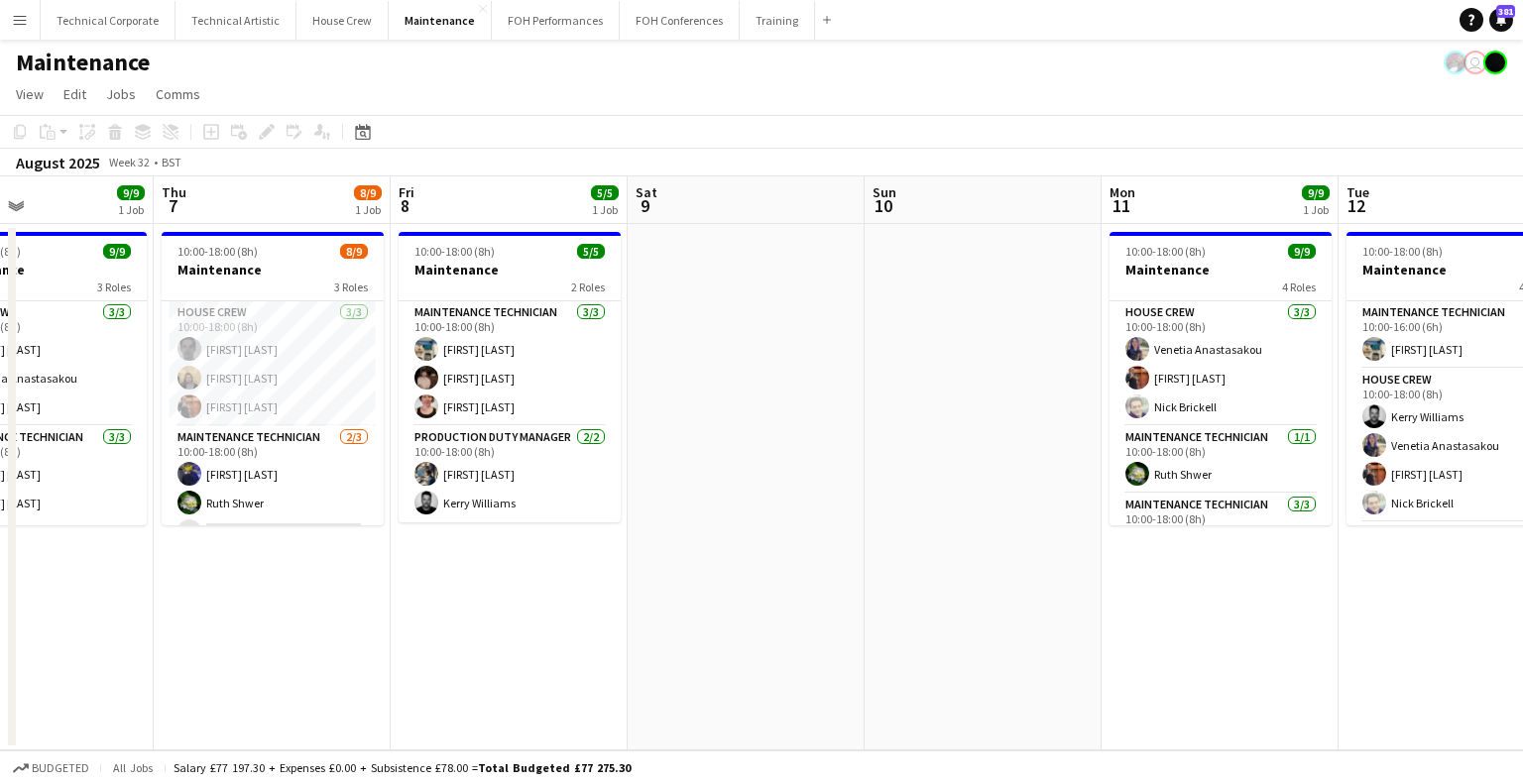 scroll, scrollTop: 0, scrollLeft: 801, axis: horizontal 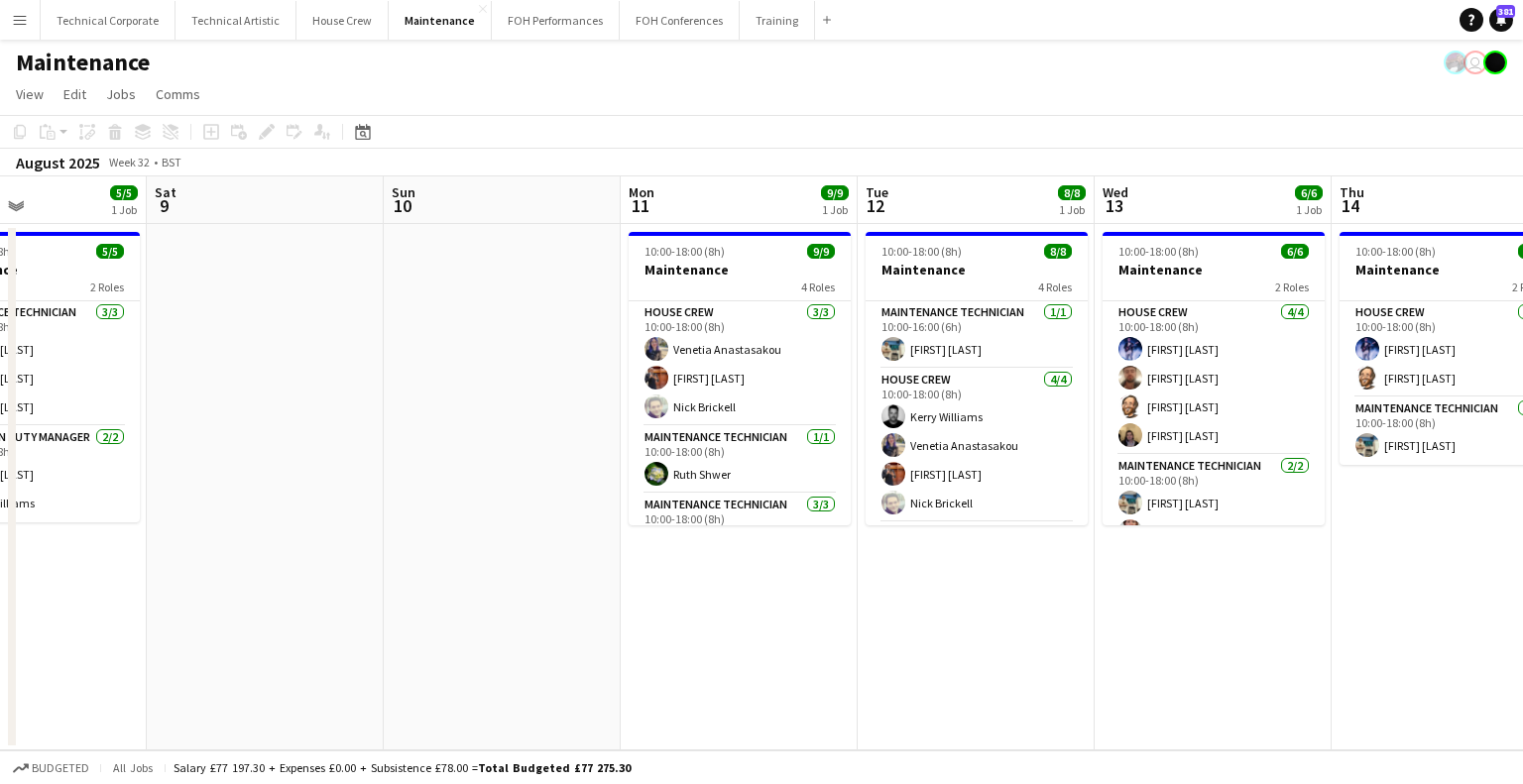 drag, startPoint x: 890, startPoint y: 619, endPoint x: 595, endPoint y: 648, distance: 296.422 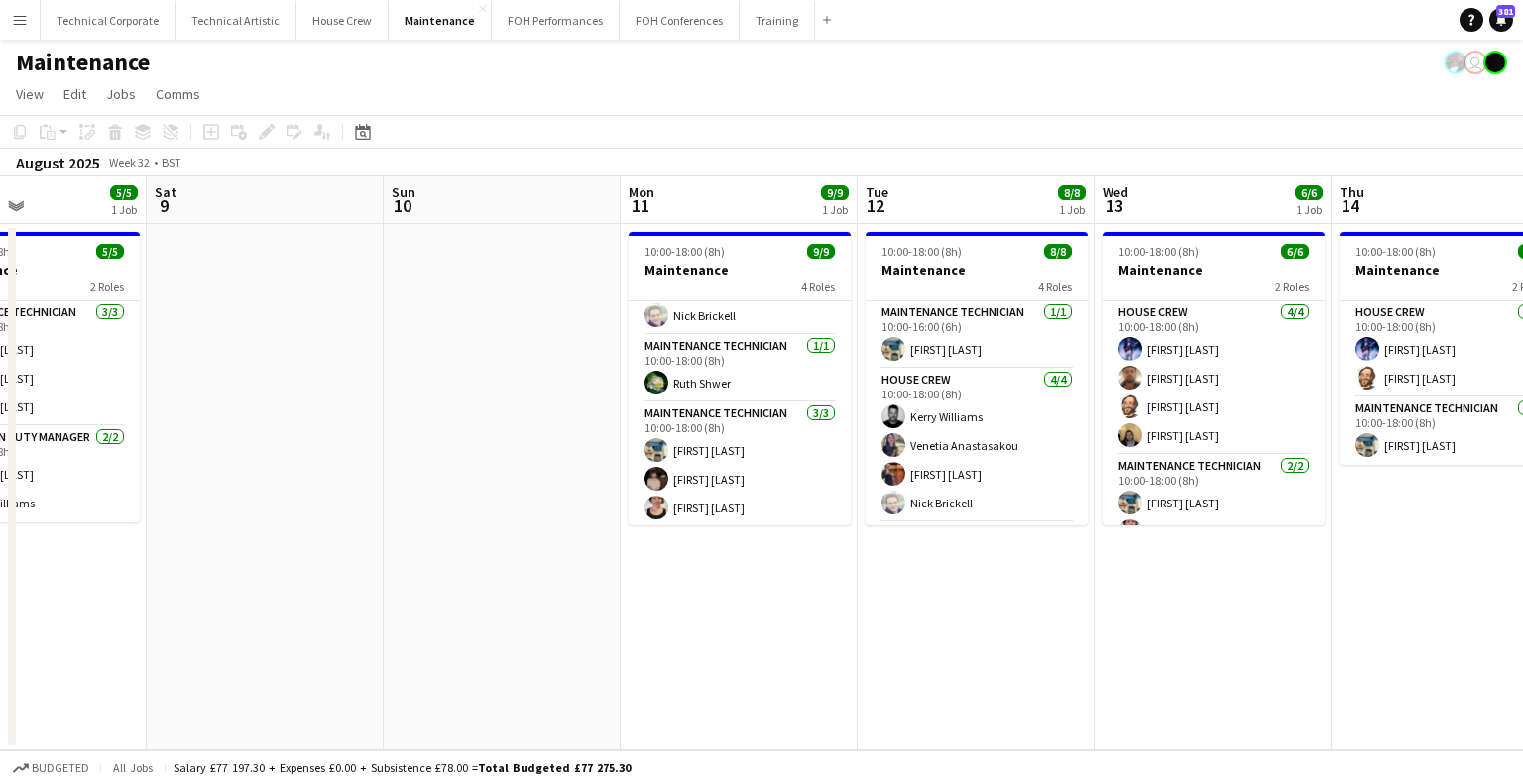scroll, scrollTop: 0, scrollLeft: 0, axis: both 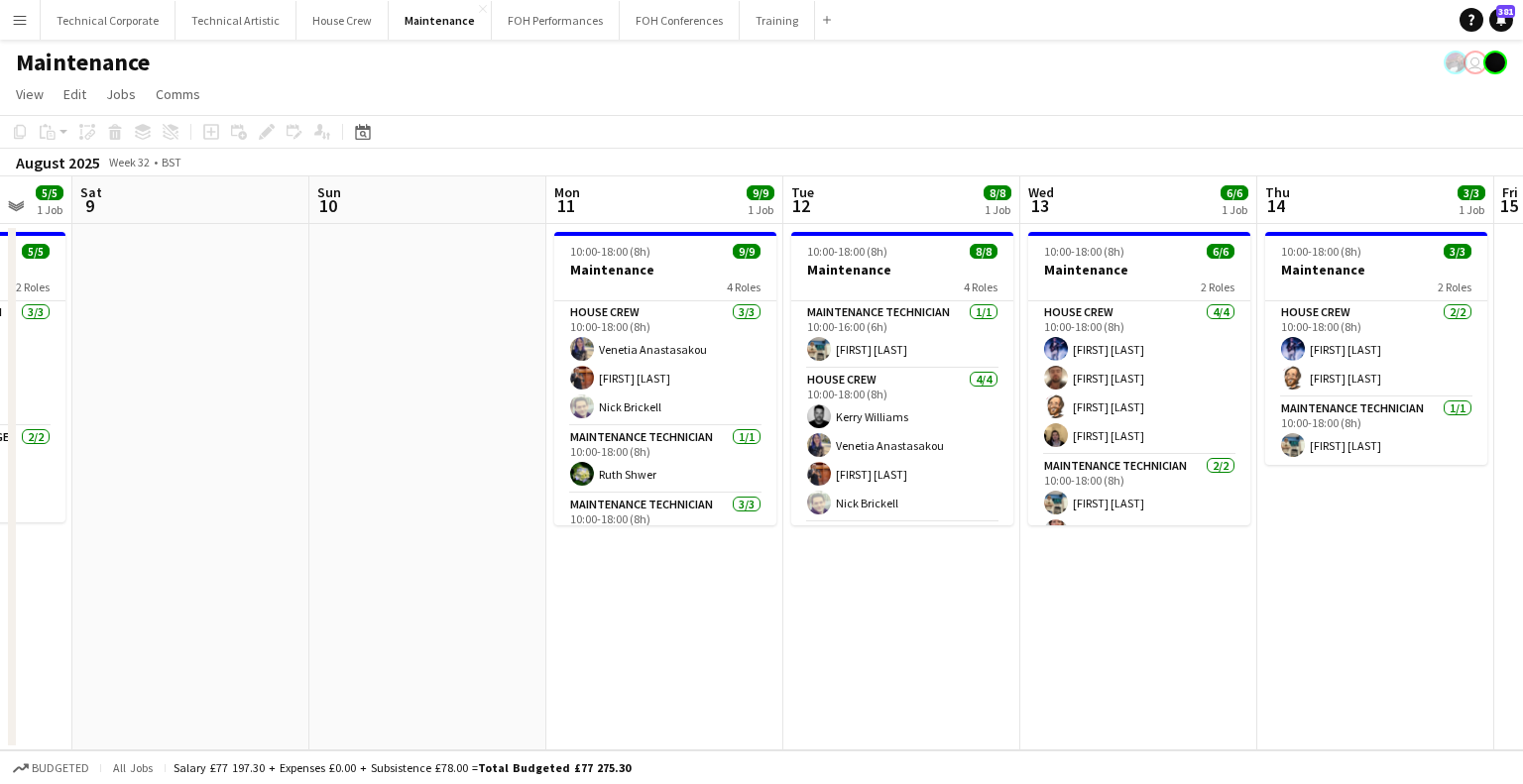 drag, startPoint x: 1012, startPoint y: 617, endPoint x: 971, endPoint y: 626, distance: 41.976184 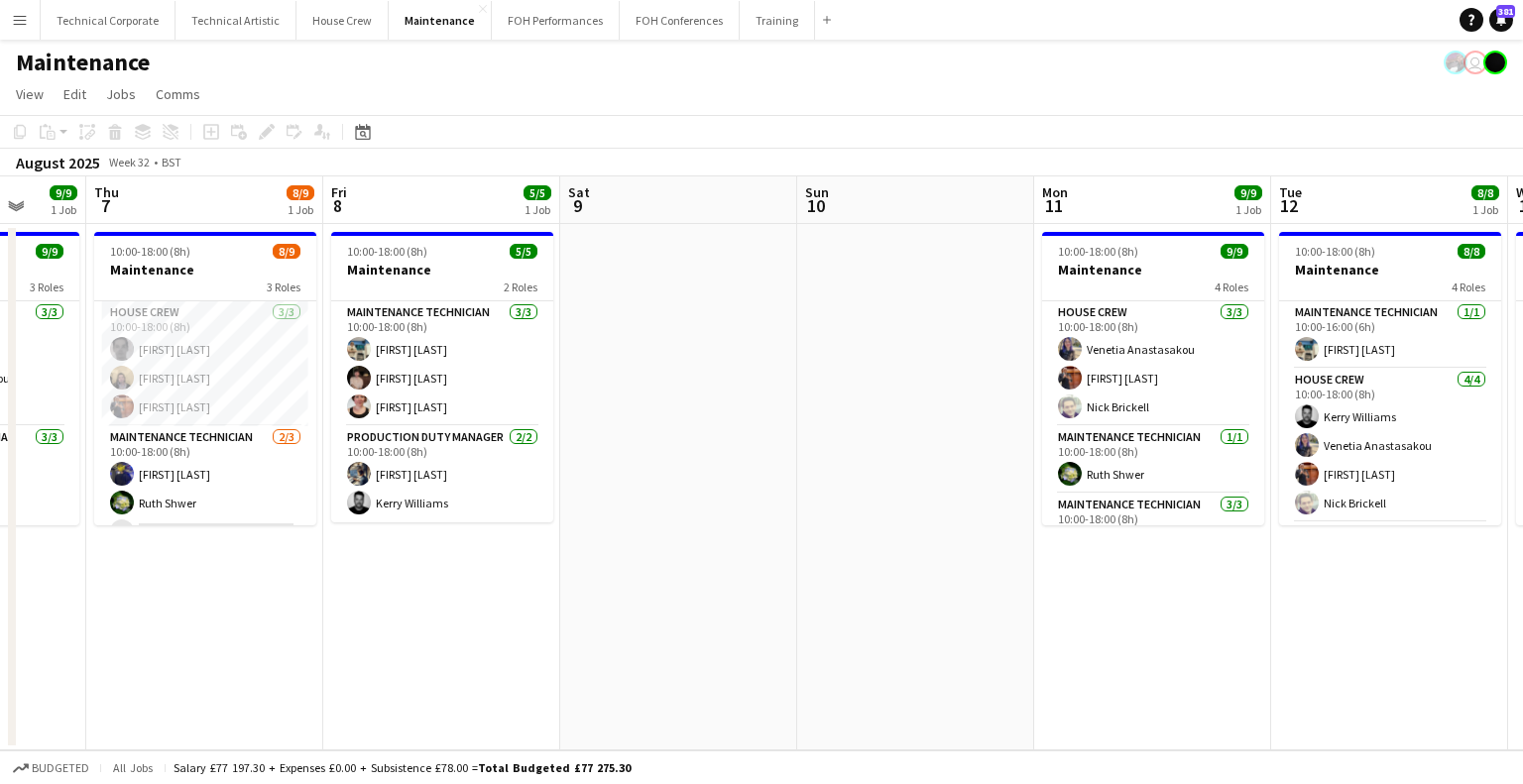 drag, startPoint x: 818, startPoint y: 622, endPoint x: 1041, endPoint y: 625, distance: 223.02 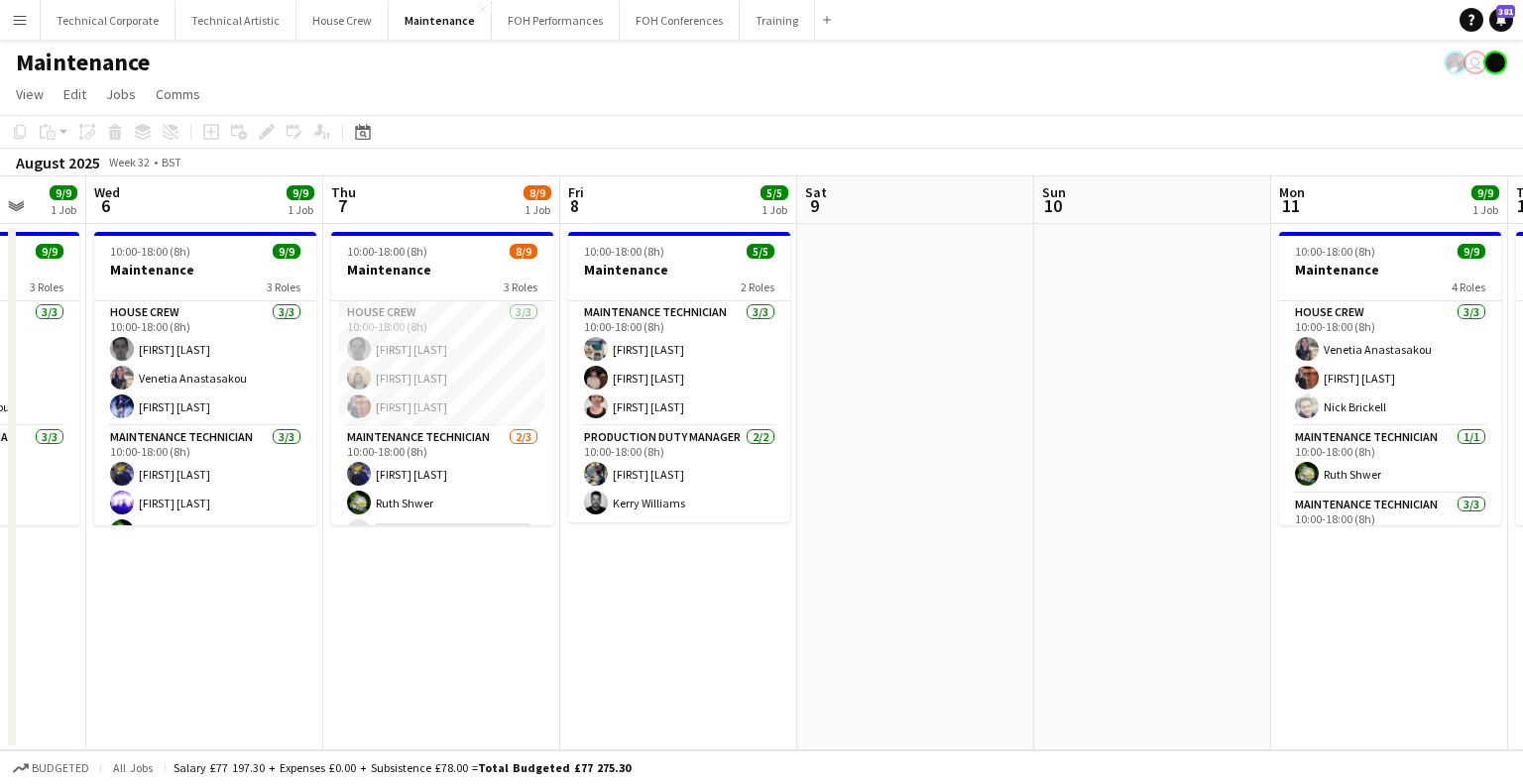 scroll, scrollTop: 0, scrollLeft: 549, axis: horizontal 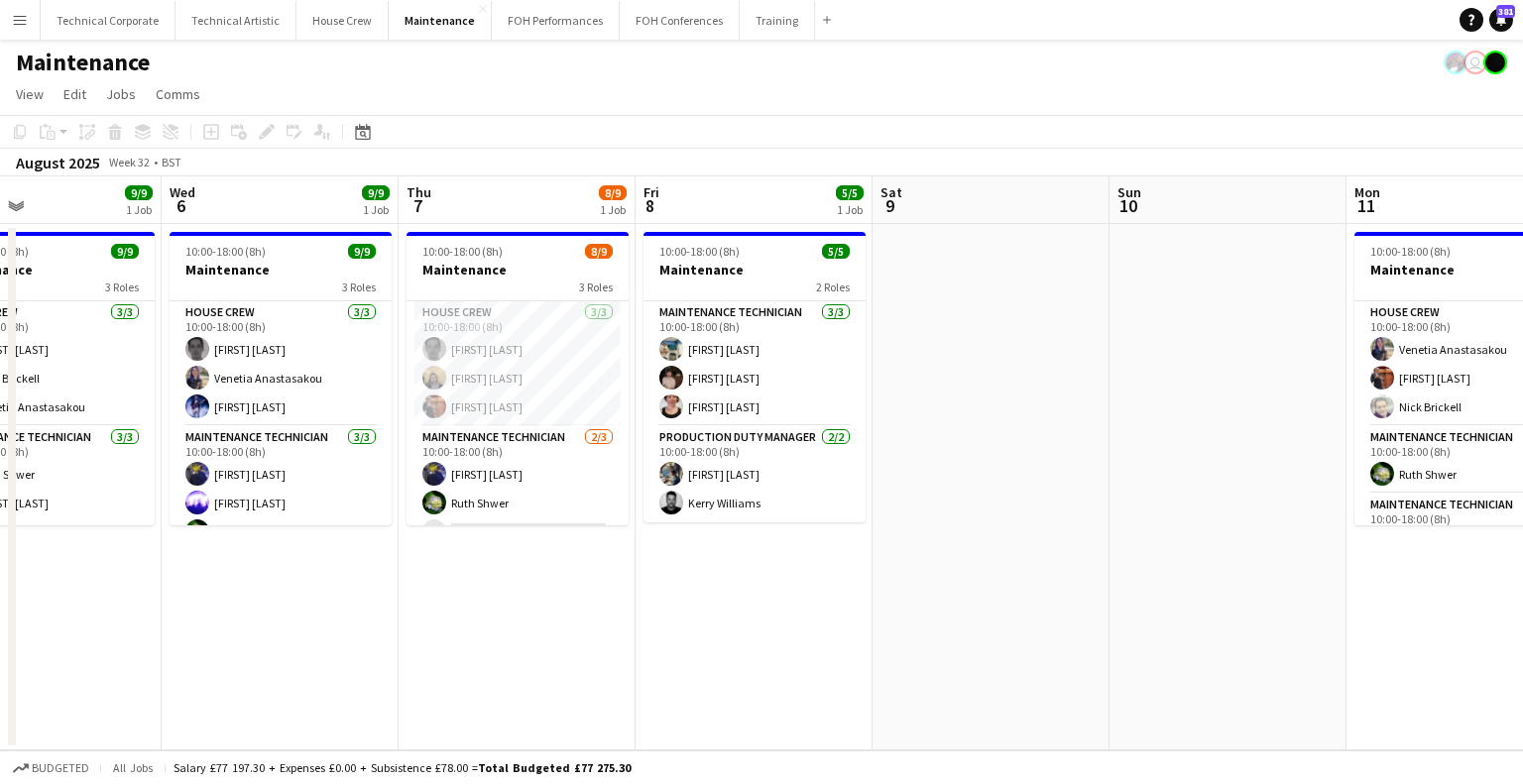 drag, startPoint x: 758, startPoint y: 625, endPoint x: 833, endPoint y: 625, distance: 75 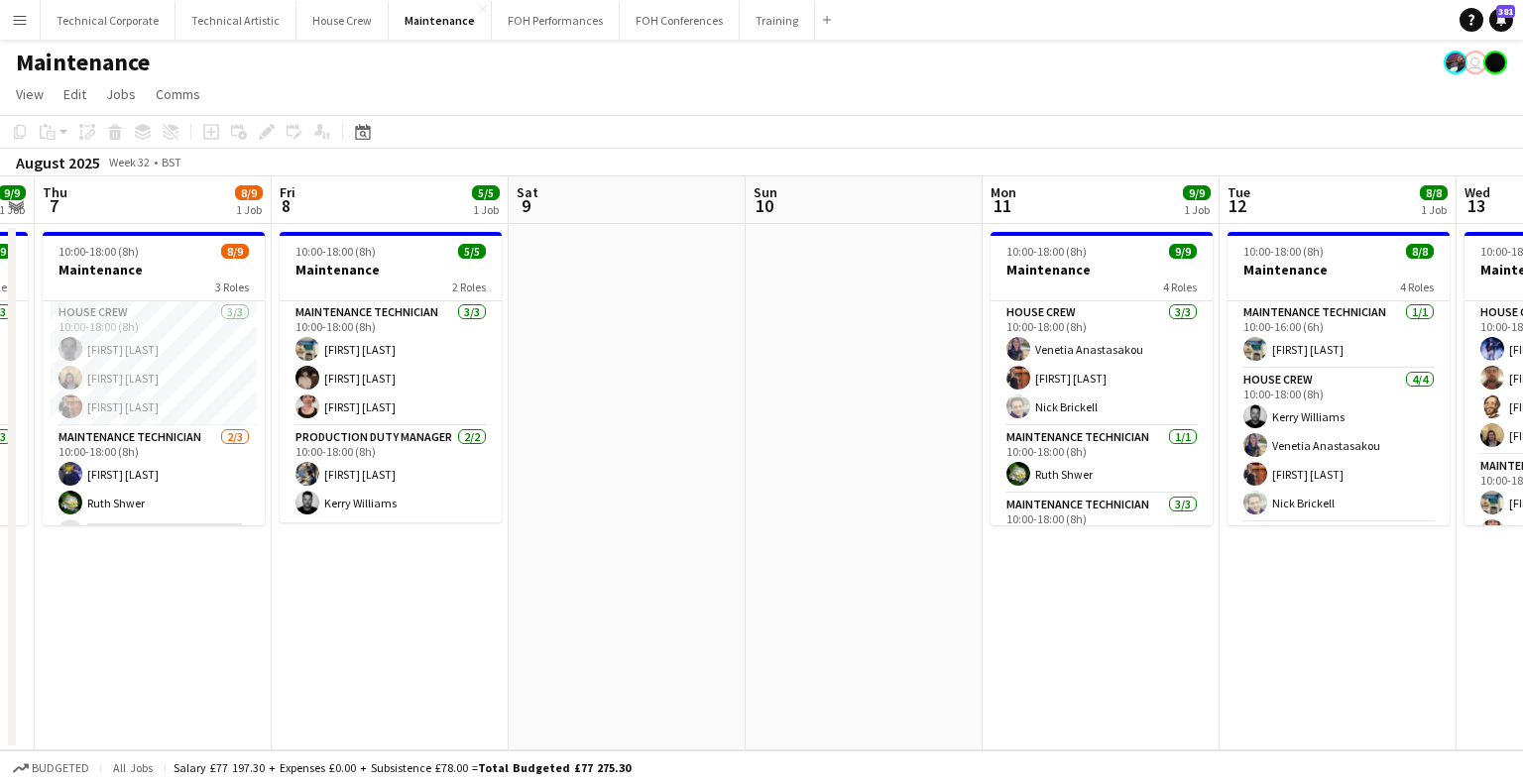 drag, startPoint x: 868, startPoint y: 584, endPoint x: 504, endPoint y: 601, distance: 364.39676 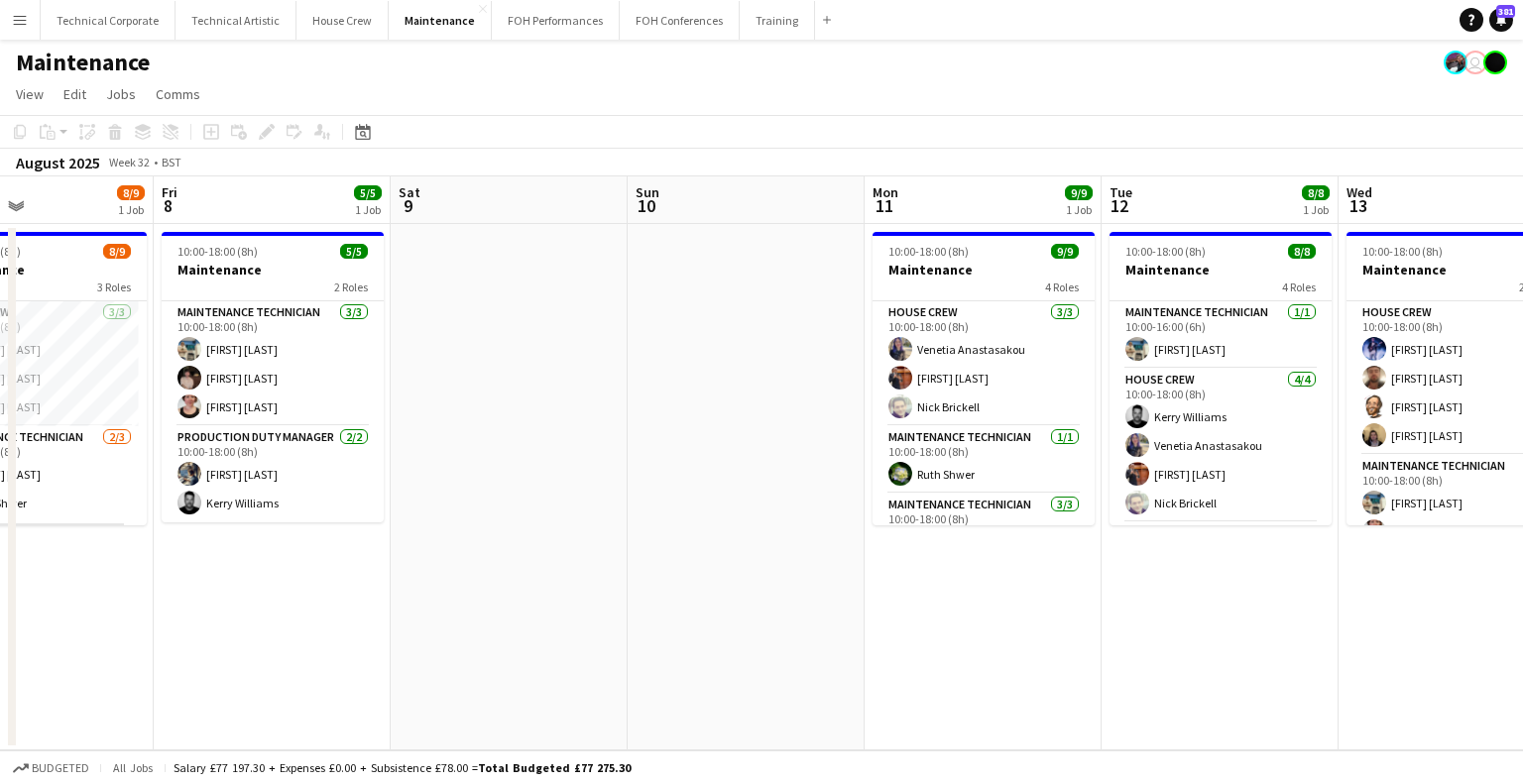drag, startPoint x: 848, startPoint y: 514, endPoint x: 739, endPoint y: 705, distance: 219.9136 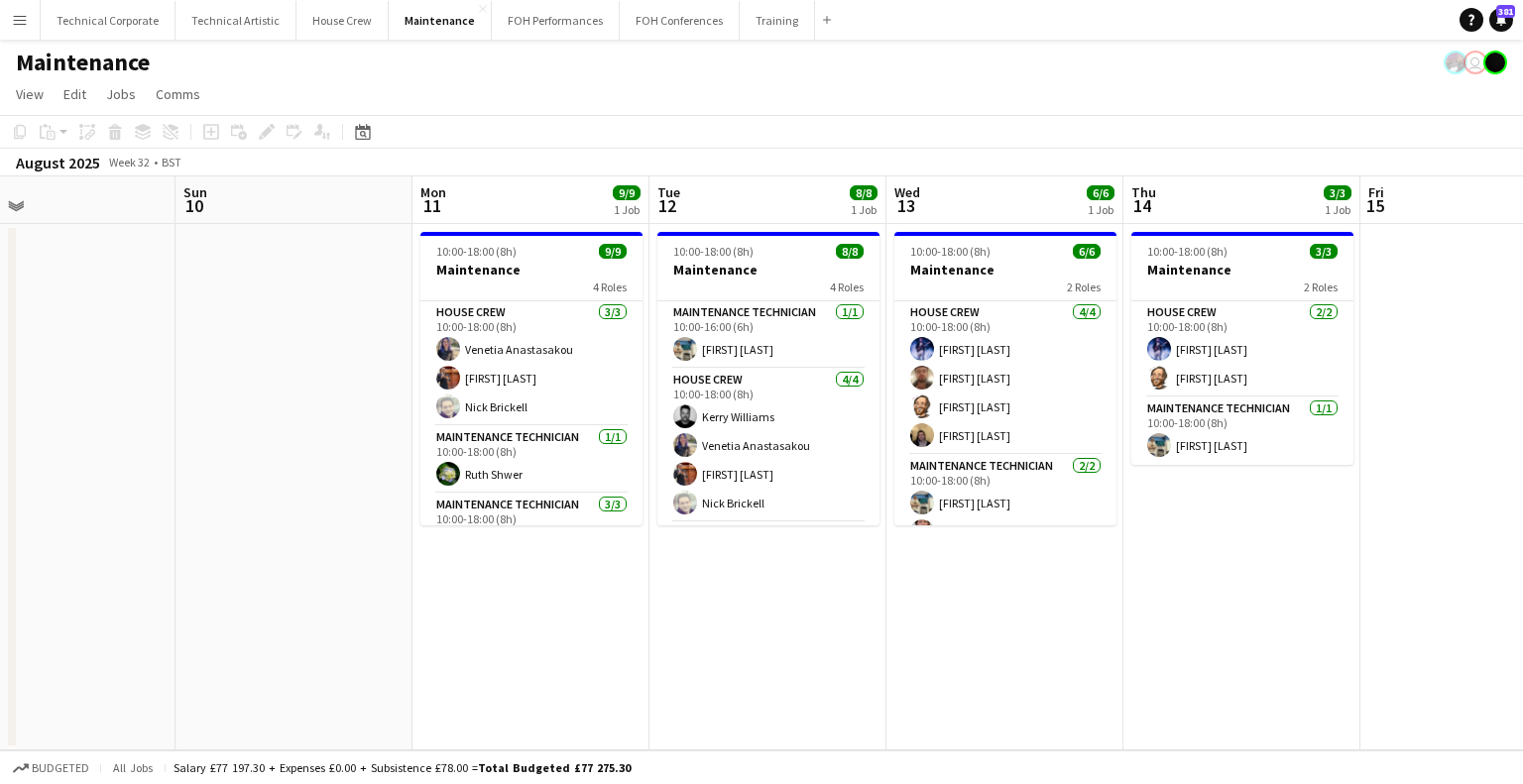 drag, startPoint x: 1013, startPoint y: 613, endPoint x: 682, endPoint y: 628, distance: 331.3397 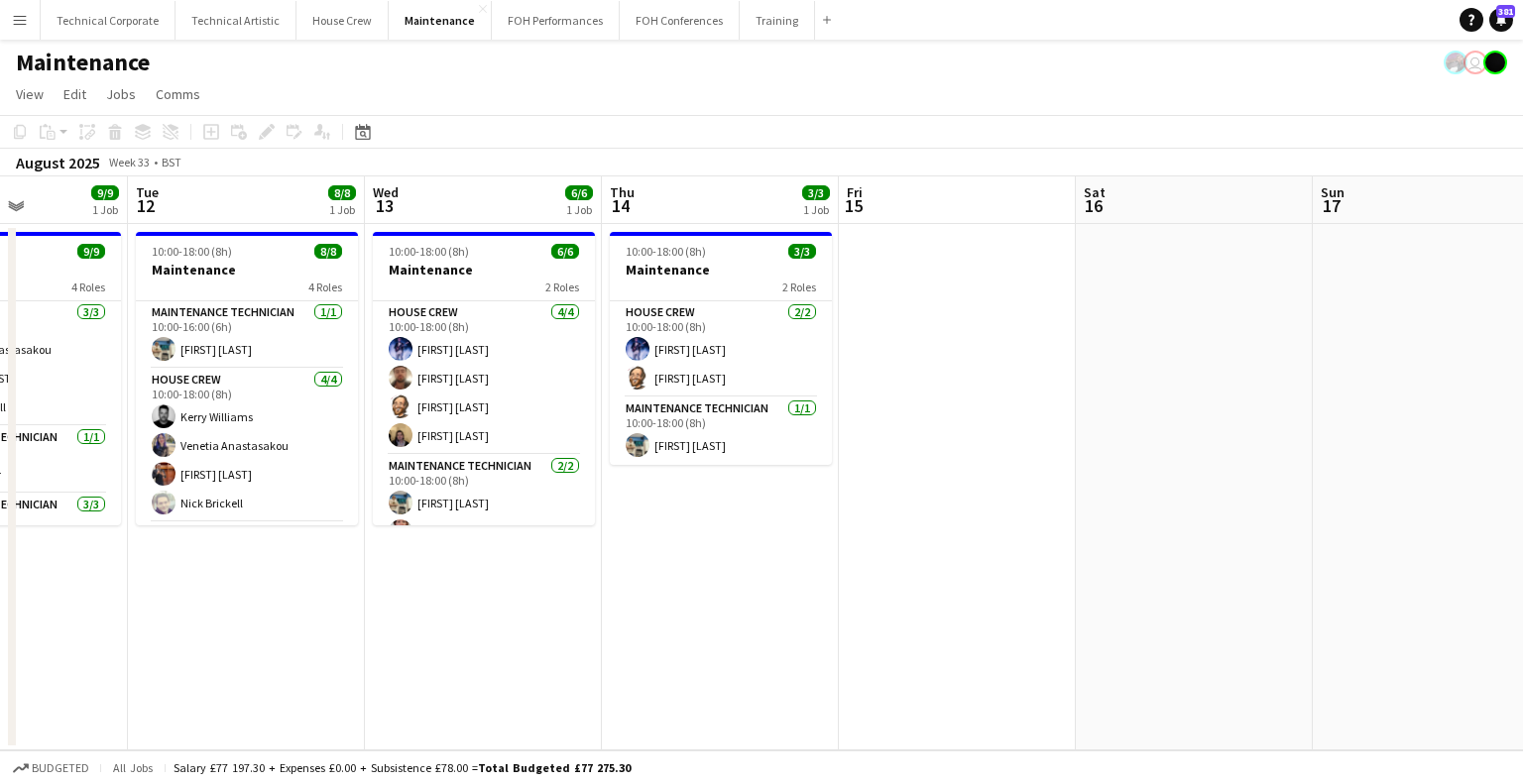 drag, startPoint x: 887, startPoint y: 633, endPoint x: 677, endPoint y: 626, distance: 210.11663 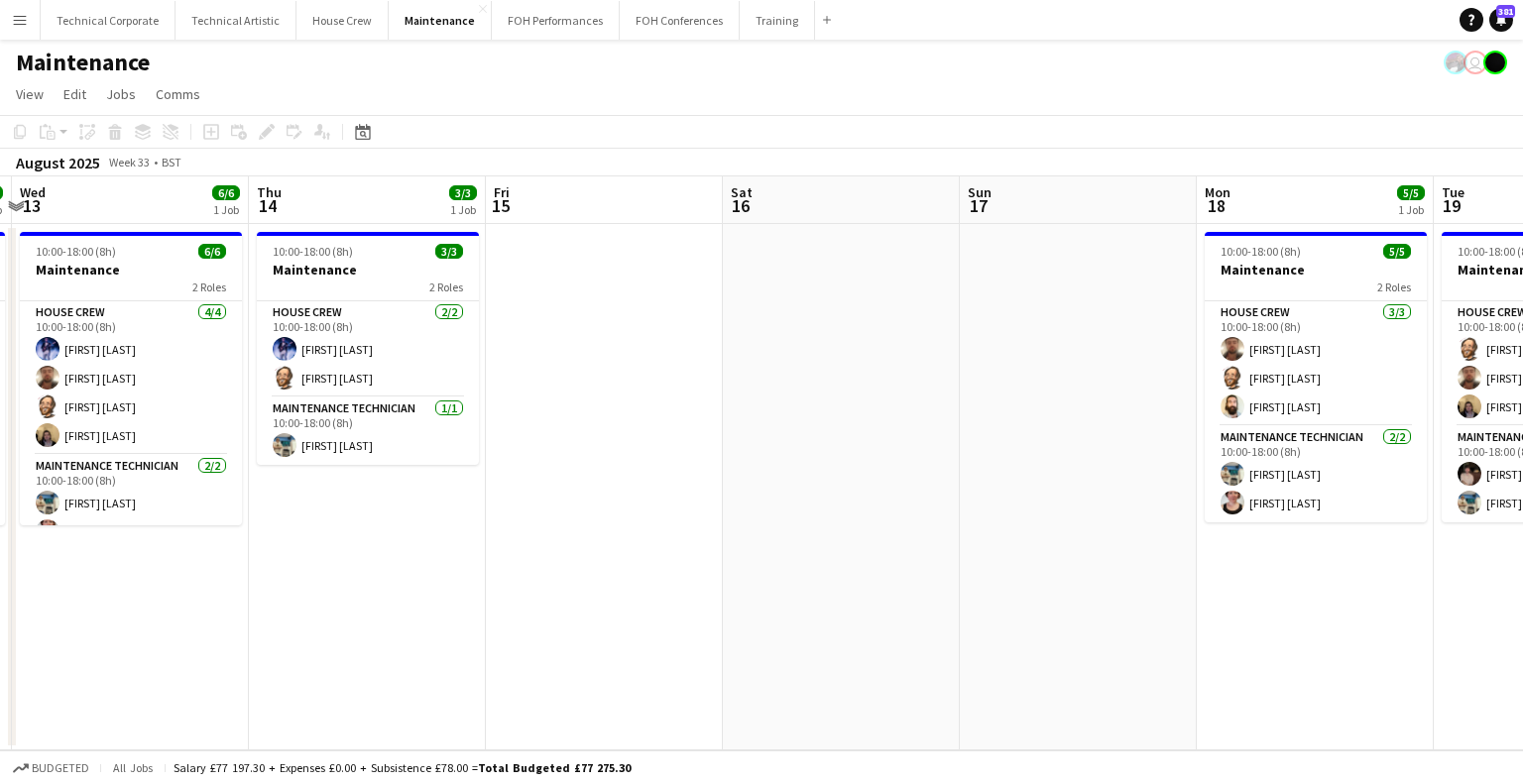 drag, startPoint x: 677, startPoint y: 626, endPoint x: 325, endPoint y: 583, distance: 354.61669 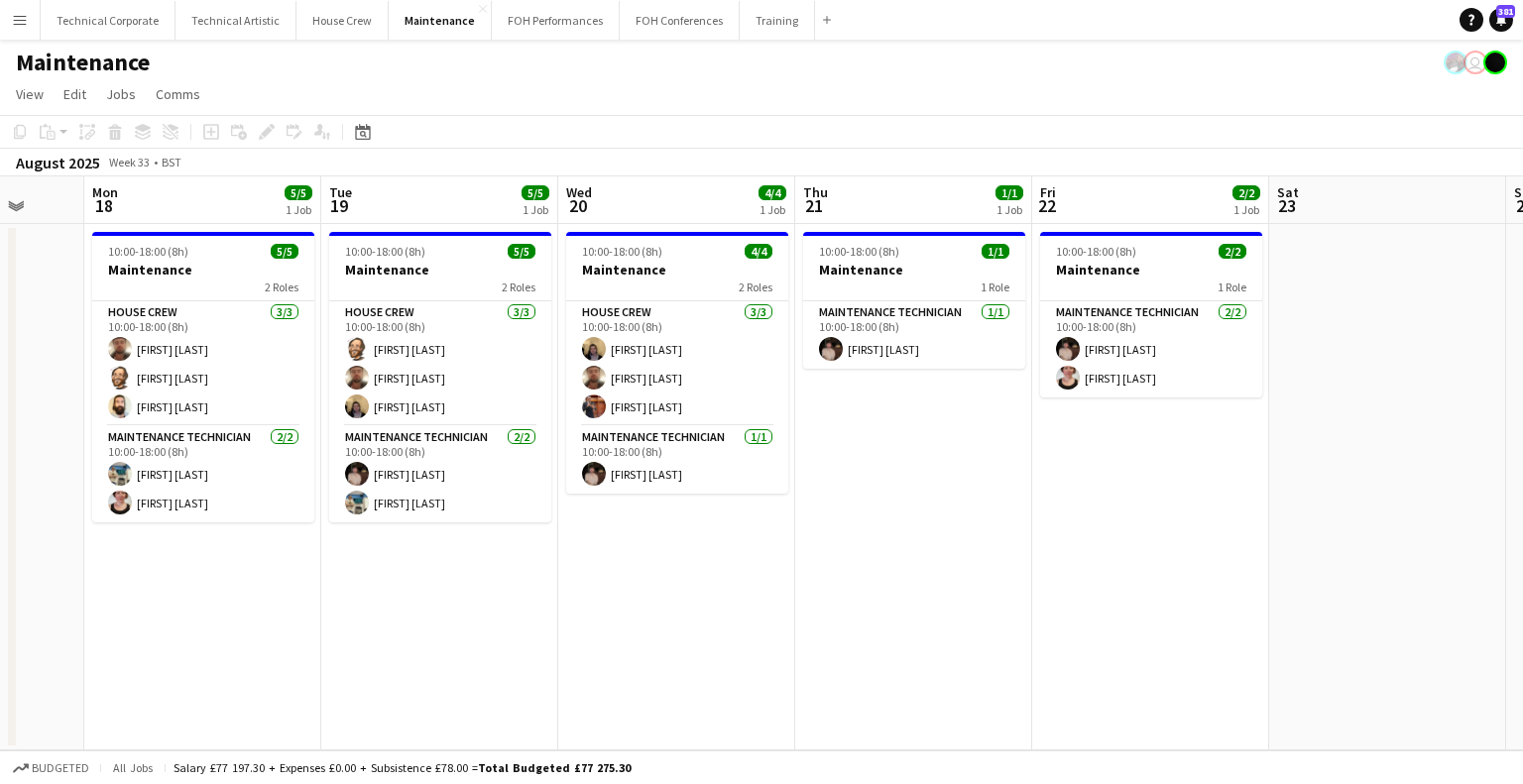 scroll, scrollTop: 0, scrollLeft: 636, axis: horizontal 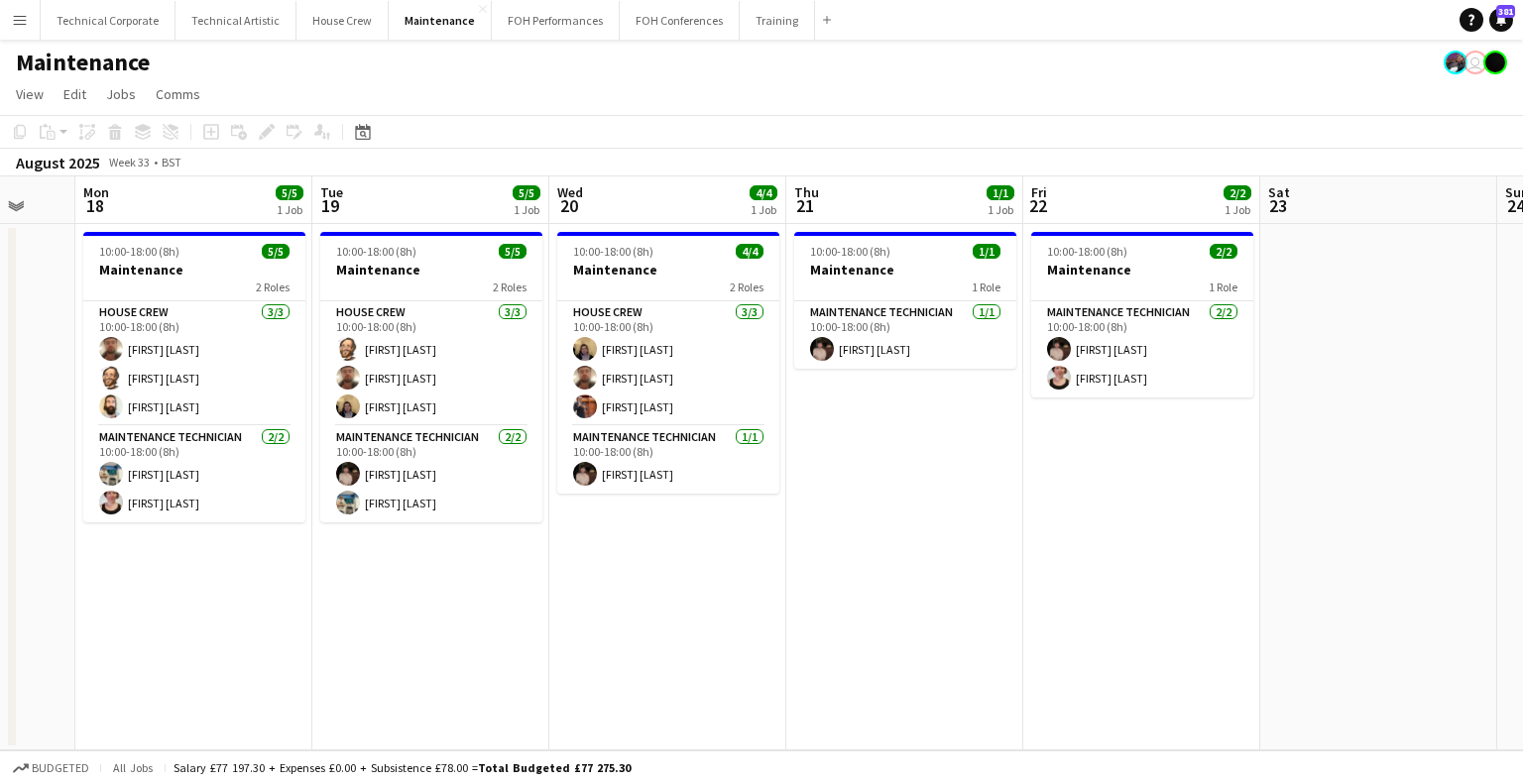 click on "Fri   15   Sat   16   Sun   17   Mon   18   5/5   1 Job   Tue   19   5/5   1 Job   Wed   20   4/4   1 Job   Thu   21   1/1   1 Job   Fri   22   2/2   1 Job   Sat   23   Sun   24   Mon   25   Tue   26      10:00-18:00 (8h)    5/5   Maintenance   2 Roles   House Crew   3/3   10:00-18:00 (8h)
Donnacha Mooney Jonathan Siddall Justin Gartry  Maintenance Technician   2/2   10:00-18:00 (8h)
Thomas PERM Alston Marie PERM Kearney     10:00-18:00 (8h)    5/5   Maintenance   2 Roles   House Crew   3/3   10:00-18:00 (8h)
Jonathan Siddall Donnacha Mooney James Reyes-Gomez  Maintenance Technician   2/2   10:00-18:00 (8h)
Anders PERM Waller Thomas PERM Alston     10:00-18:00 (8h)    4/4   Maintenance   2 Roles   House Crew   3/3   10:00-18:00 (8h)
James Reyes-Gomez Donnacha Mooney Leroy Bonsu  Maintenance Technician   1/1   10:00-18:00 (8h)
Anders PERM Waller     10:00-18:00 (8h)    1/1   Maintenance   1 Role   Maintenance Technician   1/1   10:00-18:00 (8h)
Anders PERM Waller     10:00-18:00 (8h)    2/2   1 Role" at bounding box center (762, 463) 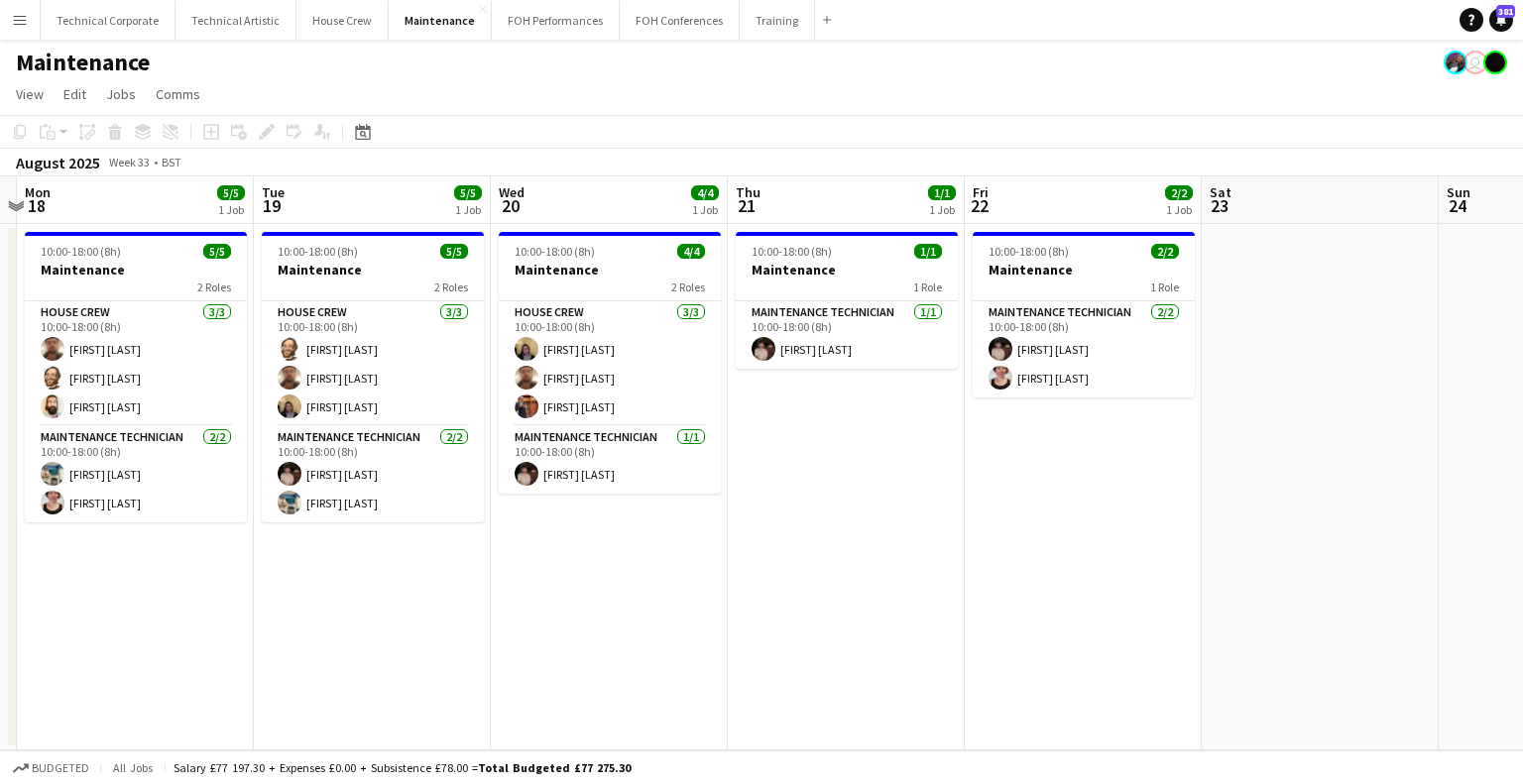 click on "Fri   15   Sat   16   Sun   17   Mon   18   5/5   1 Job   Tue   19   5/5   1 Job   Wed   20   4/4   1 Job   Thu   21   1/1   1 Job   Fri   22   2/2   1 Job   Sat   23   Sun   24   Mon   25   Tue   26      10:00-18:00 (8h)    5/5   Maintenance   2 Roles   House Crew   3/3   10:00-18:00 (8h)
Donnacha Mooney Jonathan Siddall Justin Gartry  Maintenance Technician   2/2   10:00-18:00 (8h)
Thomas PERM Alston Marie PERM Kearney     10:00-18:00 (8h)    5/5   Maintenance   2 Roles   House Crew   3/3   10:00-18:00 (8h)
Jonathan Siddall Donnacha Mooney James Reyes-Gomez  Maintenance Technician   2/2   10:00-18:00 (8h)
Anders PERM Waller Thomas PERM Alston     10:00-18:00 (8h)    4/4   Maintenance   2 Roles   House Crew   3/3   10:00-18:00 (8h)
James Reyes-Gomez Donnacha Mooney Leroy Bonsu  Maintenance Technician   1/1   10:00-18:00 (8h)
Anders PERM Waller     10:00-18:00 (8h)    1/1   Maintenance   1 Role   Maintenance Technician   1/1   10:00-18:00 (8h)
Anders PERM Waller     10:00-18:00 (8h)    2/2   1 Role" at bounding box center (762, 463) 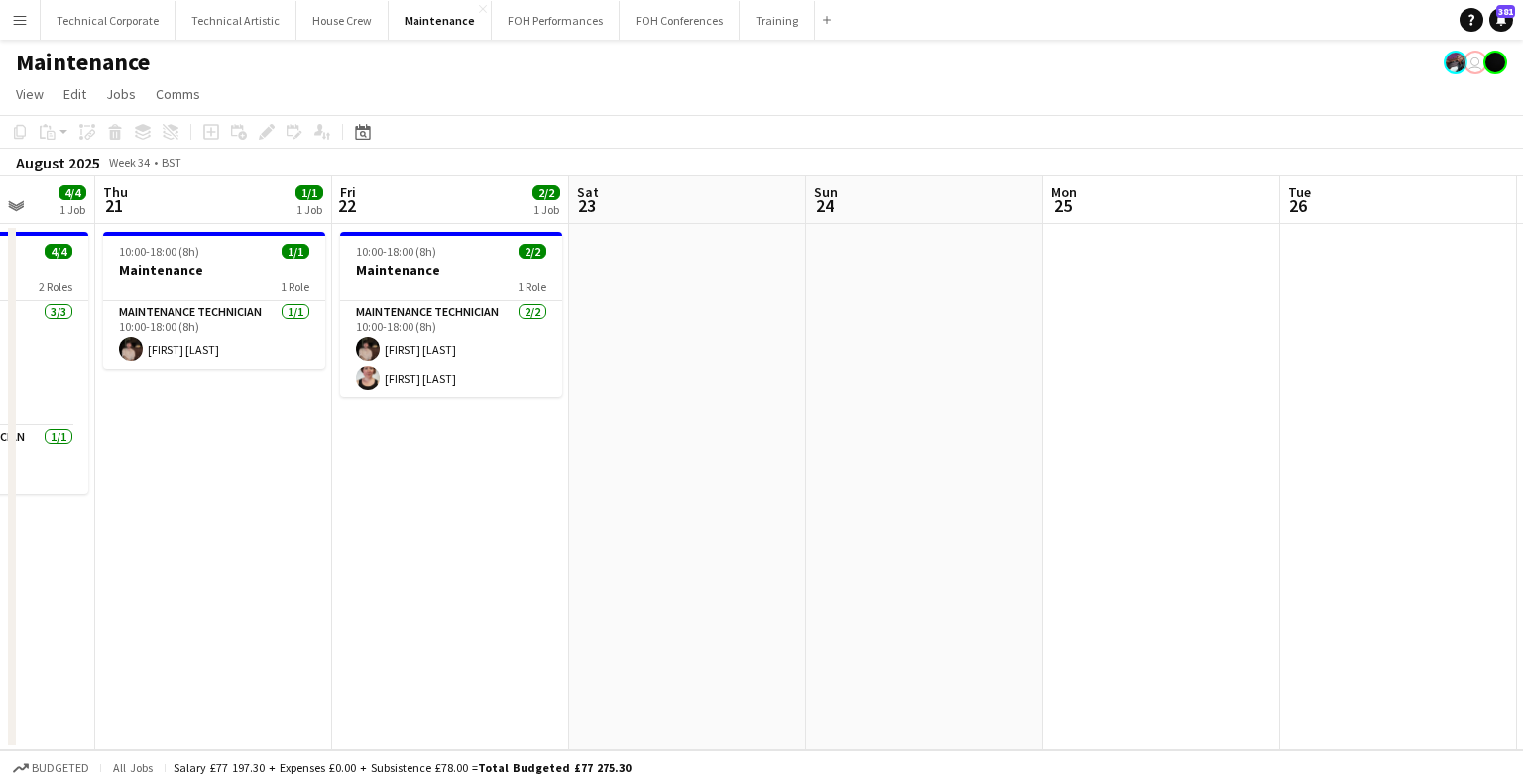 drag, startPoint x: 965, startPoint y: 606, endPoint x: 332, endPoint y: 661, distance: 635.38492 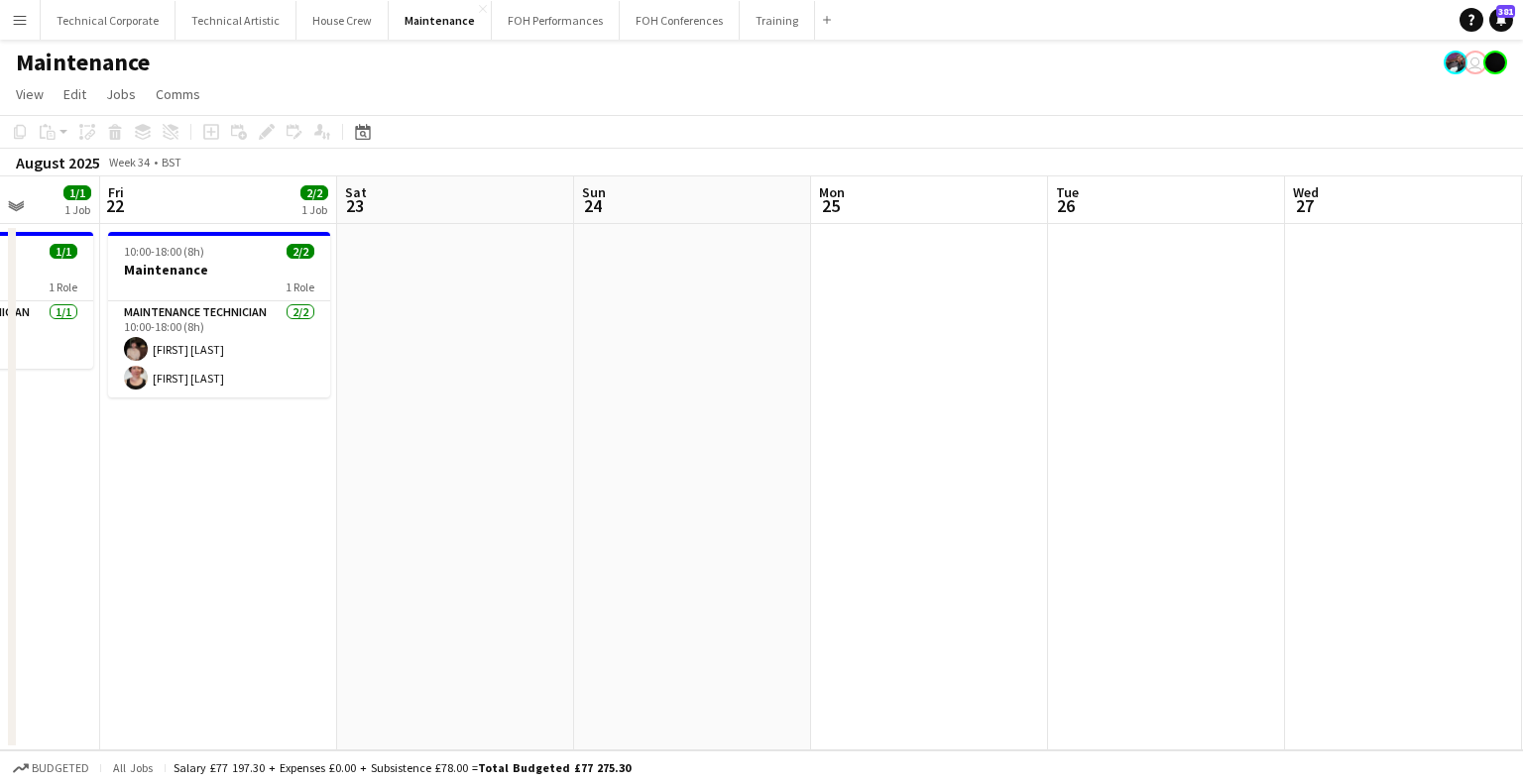 drag, startPoint x: 633, startPoint y: 526, endPoint x: 859, endPoint y: 593, distance: 235.72229 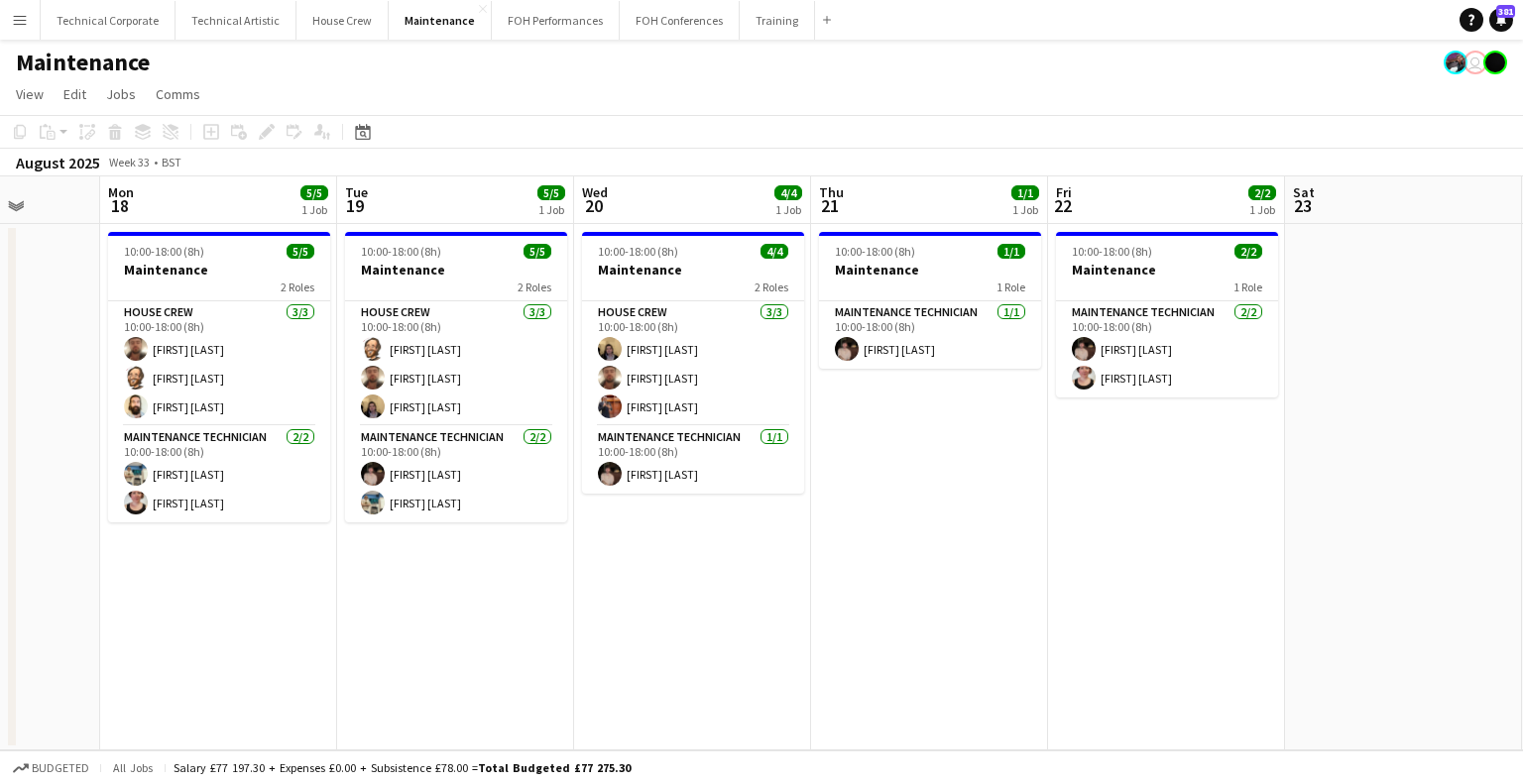 scroll, scrollTop: 0, scrollLeft: 539, axis: horizontal 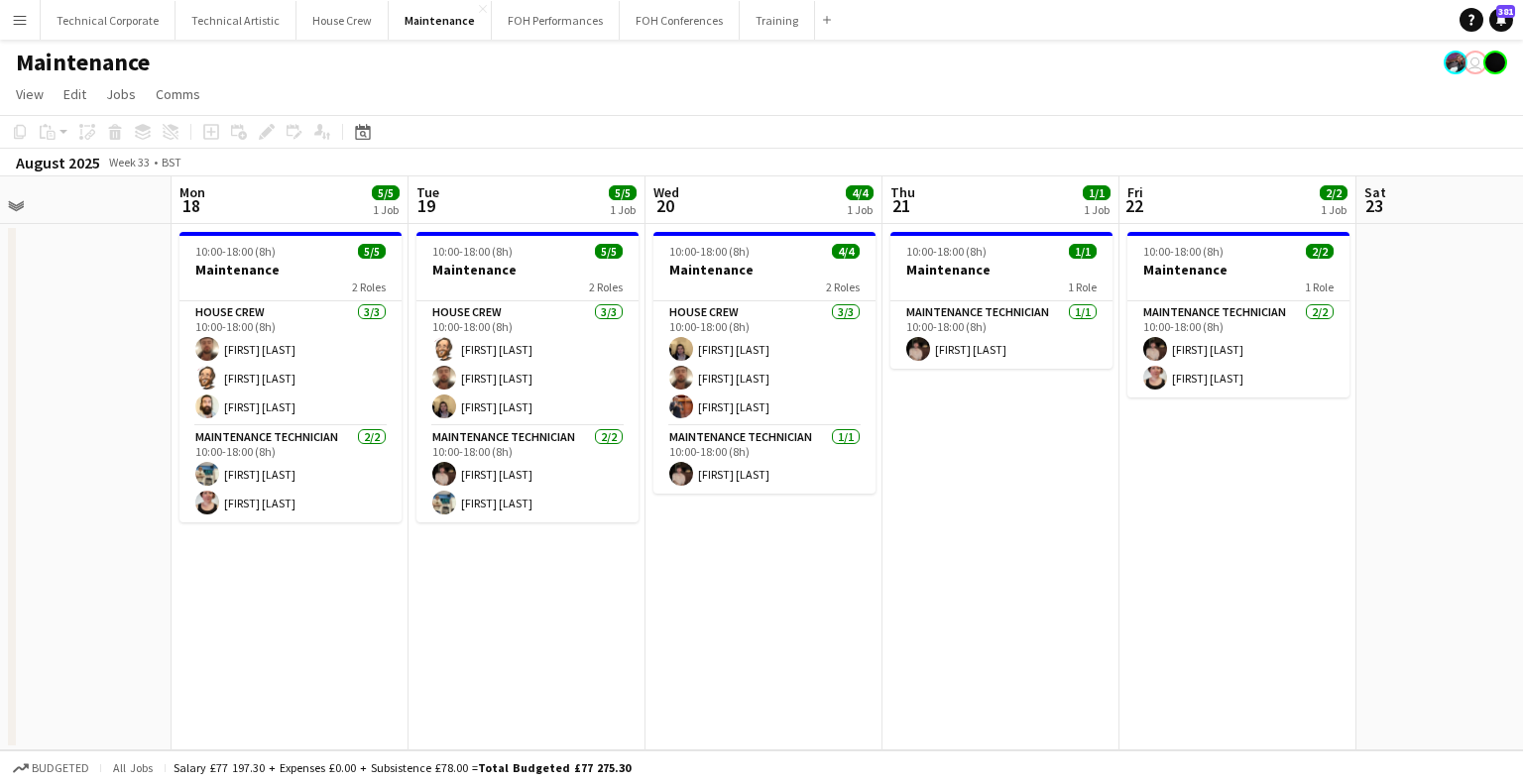 drag, startPoint x: 796, startPoint y: 598, endPoint x: 870, endPoint y: 595, distance: 74.06079 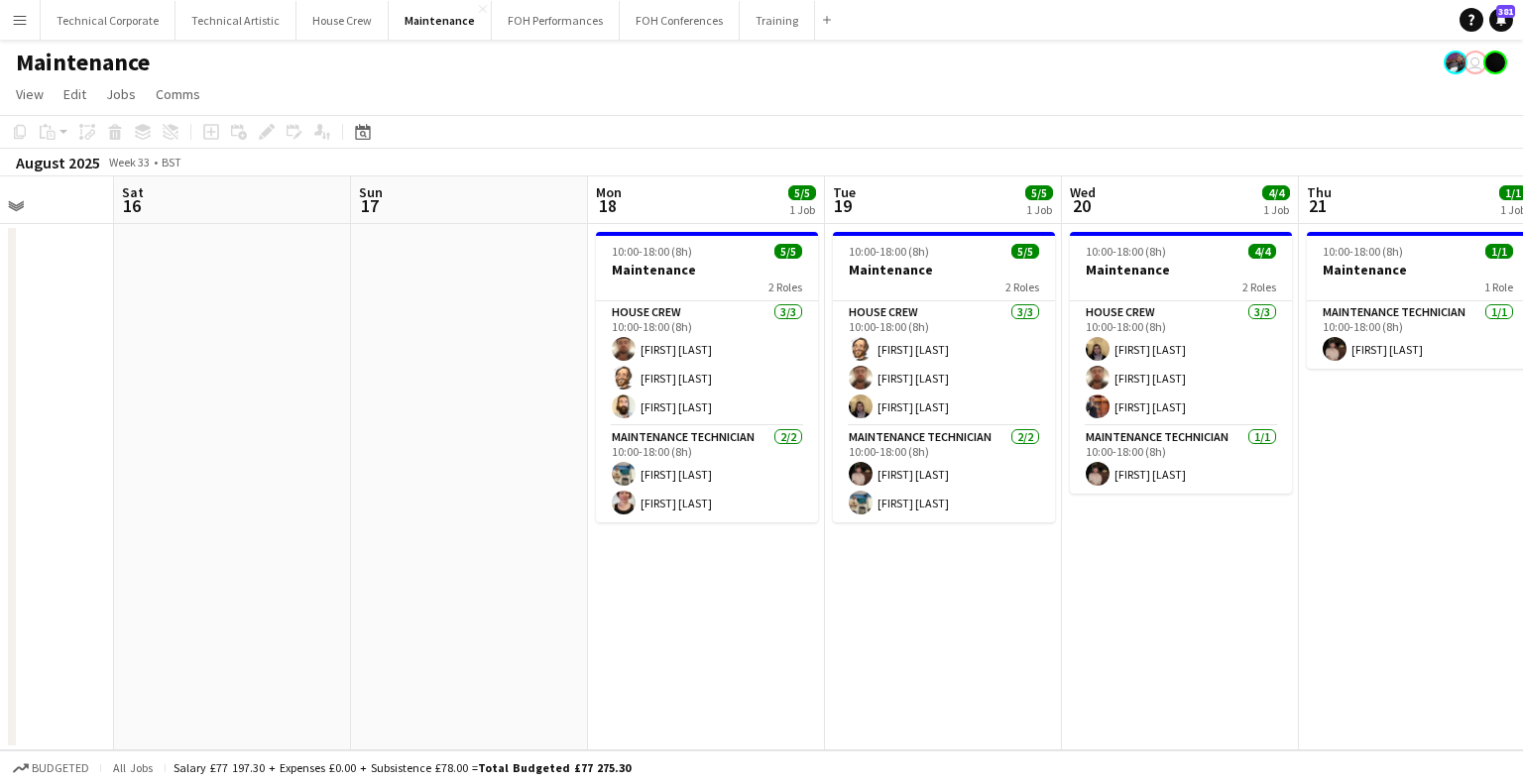drag, startPoint x: 921, startPoint y: 585, endPoint x: 962, endPoint y: 581, distance: 41.19466 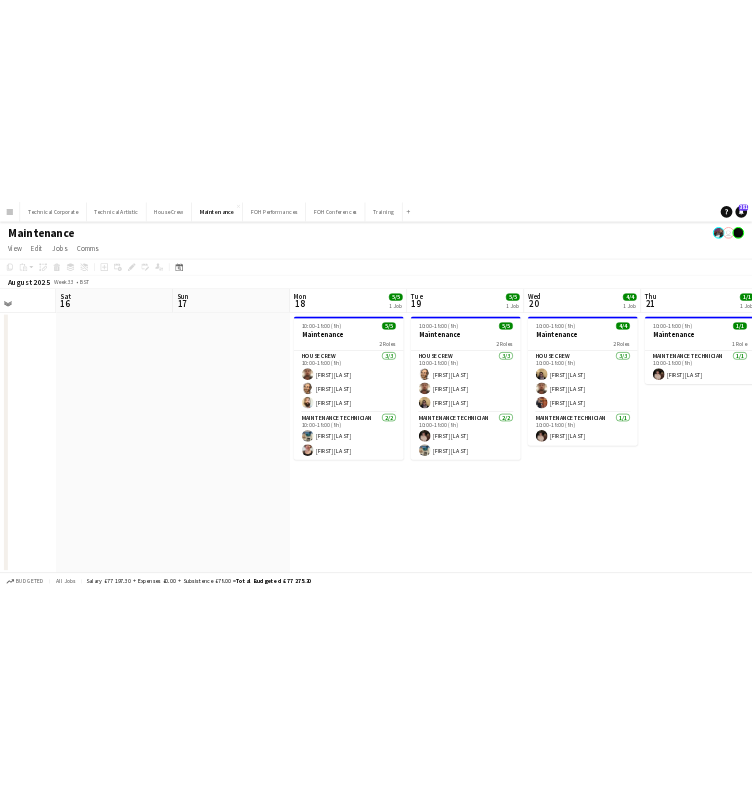 scroll, scrollTop: 0, scrollLeft: 600, axis: horizontal 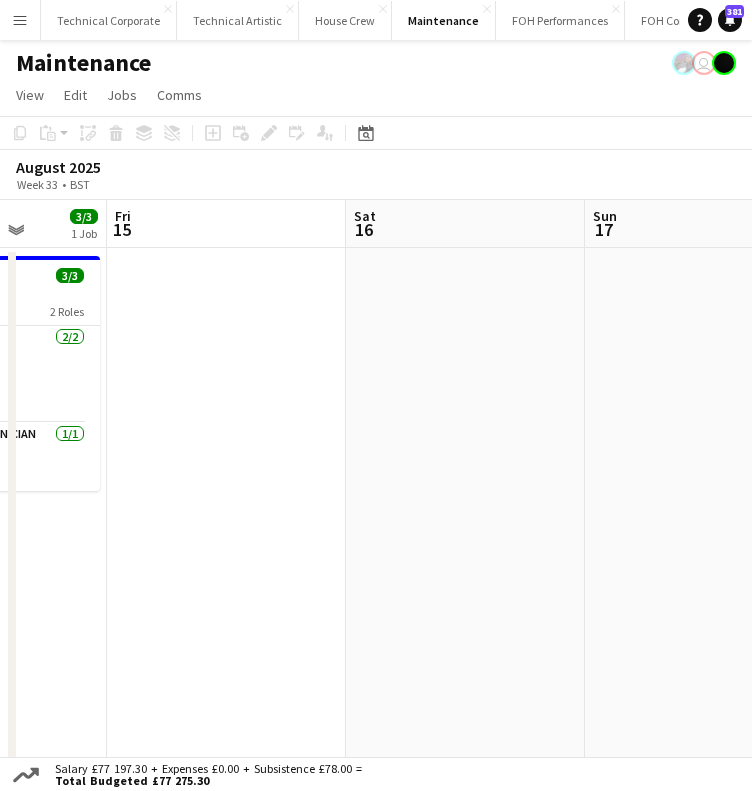 drag, startPoint x: 240, startPoint y: 331, endPoint x: 561, endPoint y: 408, distance: 330.10605 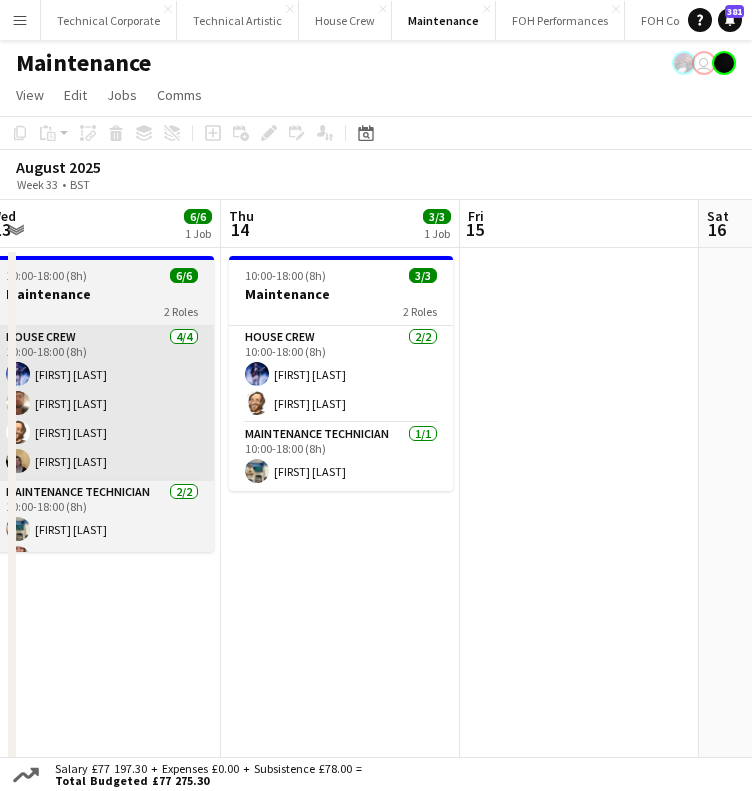 drag, startPoint x: 528, startPoint y: 390, endPoint x: 265, endPoint y: 414, distance: 264.09277 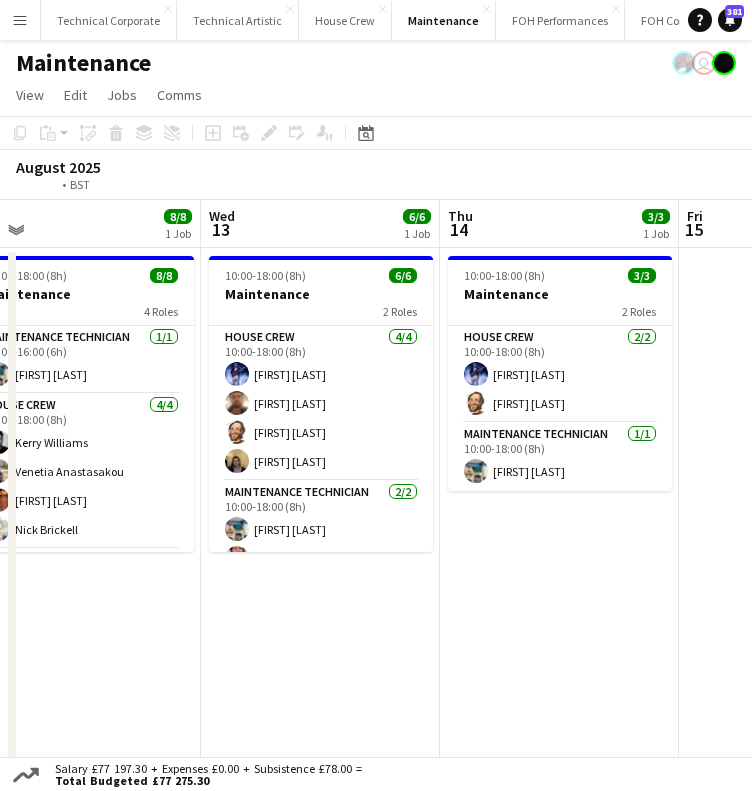 drag, startPoint x: 233, startPoint y: 409, endPoint x: 366, endPoint y: 414, distance: 133.09395 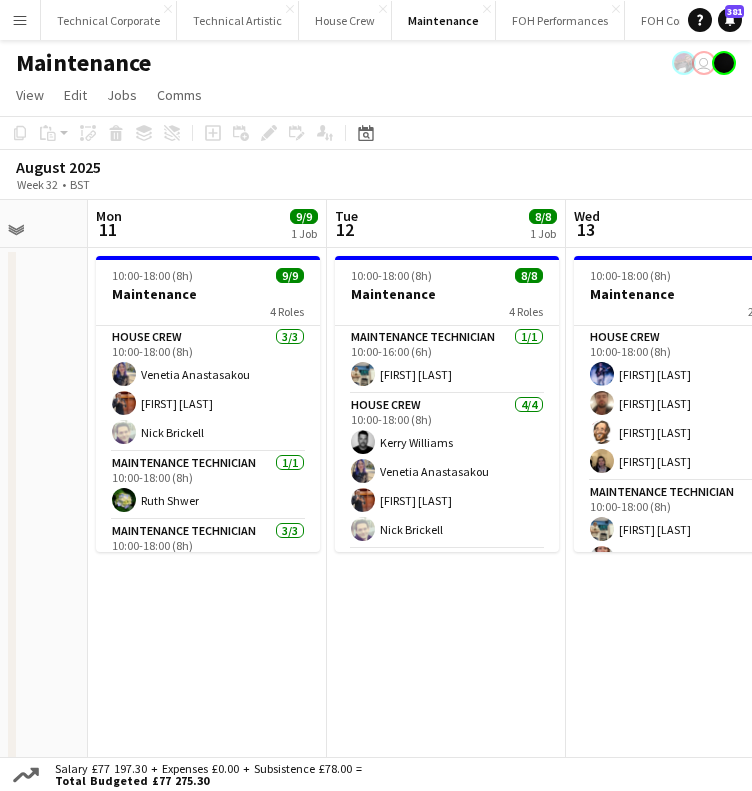 drag, startPoint x: 284, startPoint y: 407, endPoint x: 634, endPoint y: 421, distance: 350.27988 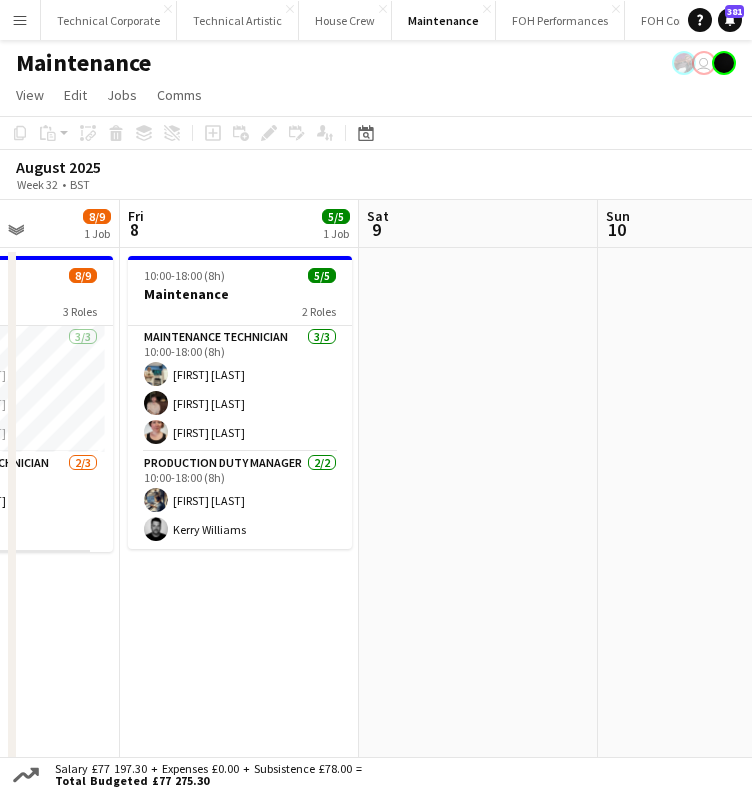 drag, startPoint x: 565, startPoint y: 411, endPoint x: 662, endPoint y: 414, distance: 97.04638 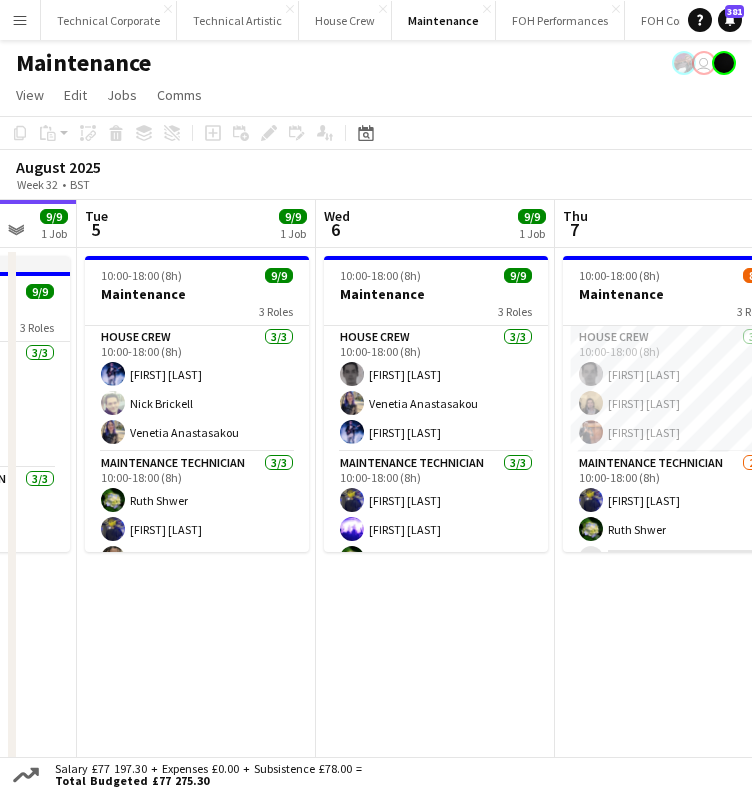 drag, startPoint x: 79, startPoint y: 399, endPoint x: 483, endPoint y: 423, distance: 404.71225 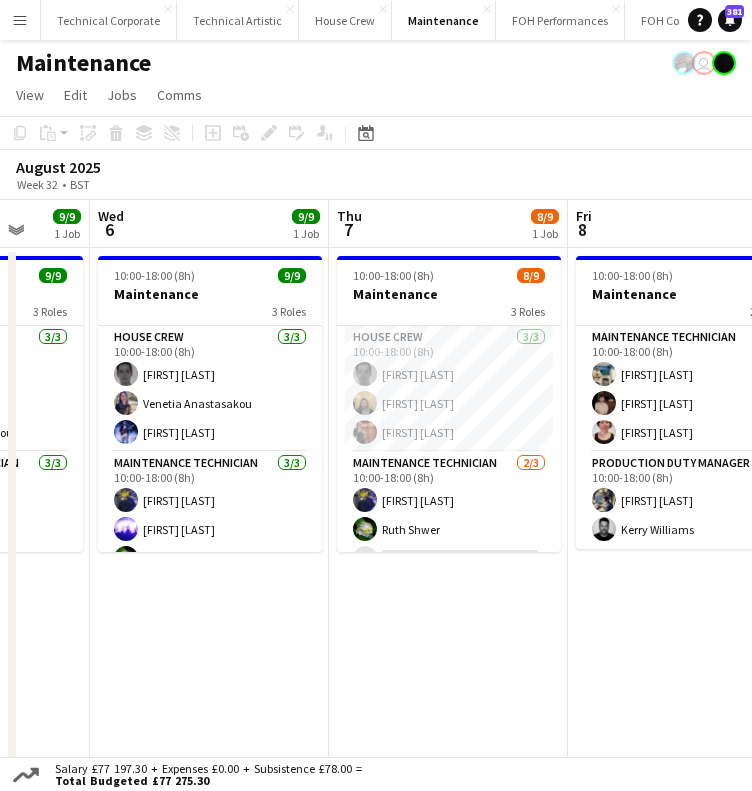 scroll, scrollTop: 0, scrollLeft: 872, axis: horizontal 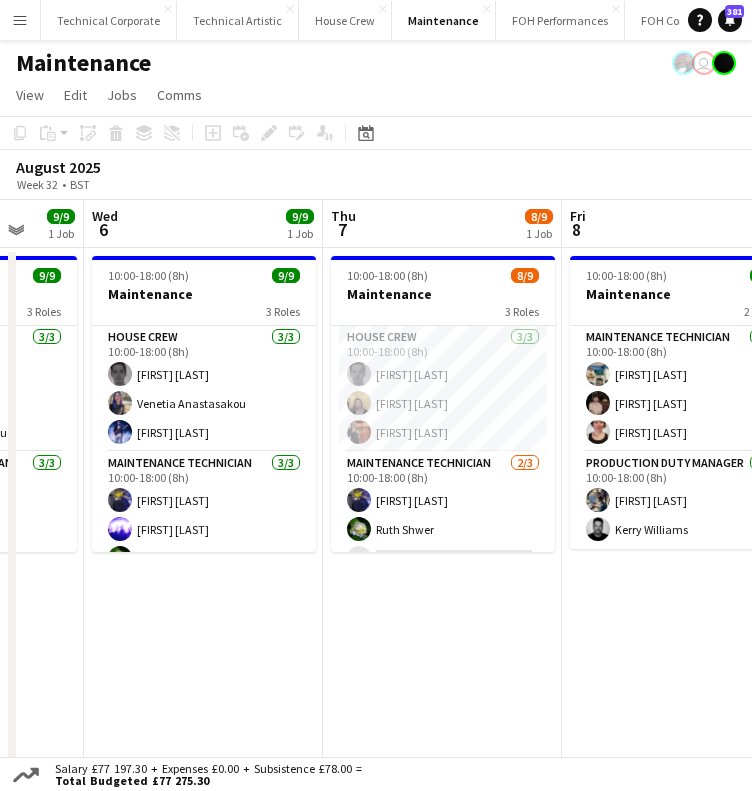 drag, startPoint x: 628, startPoint y: 347, endPoint x: 408, endPoint y: 359, distance: 220.32703 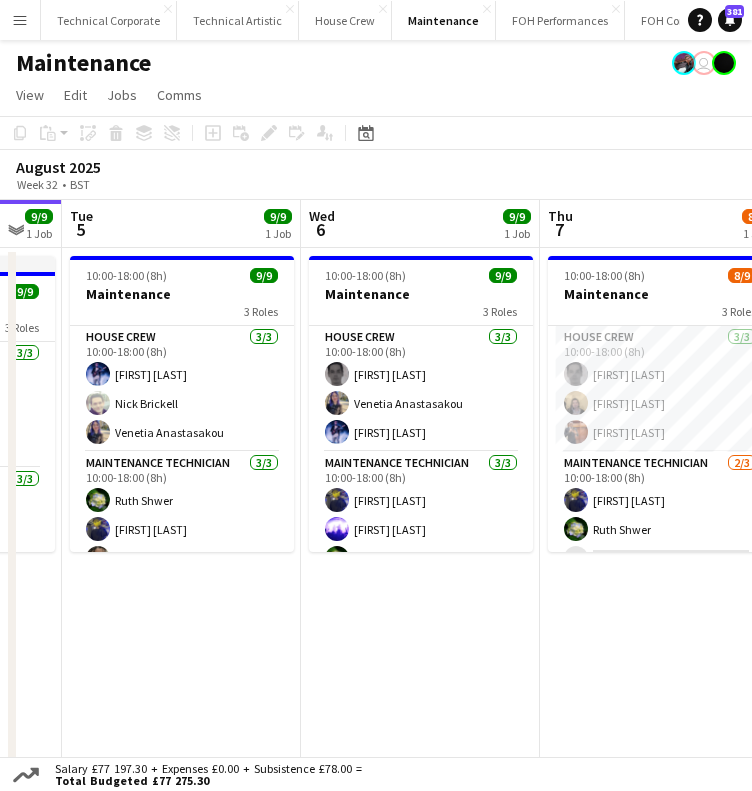 drag, startPoint x: 421, startPoint y: 593, endPoint x: 395, endPoint y: 581, distance: 28.635643 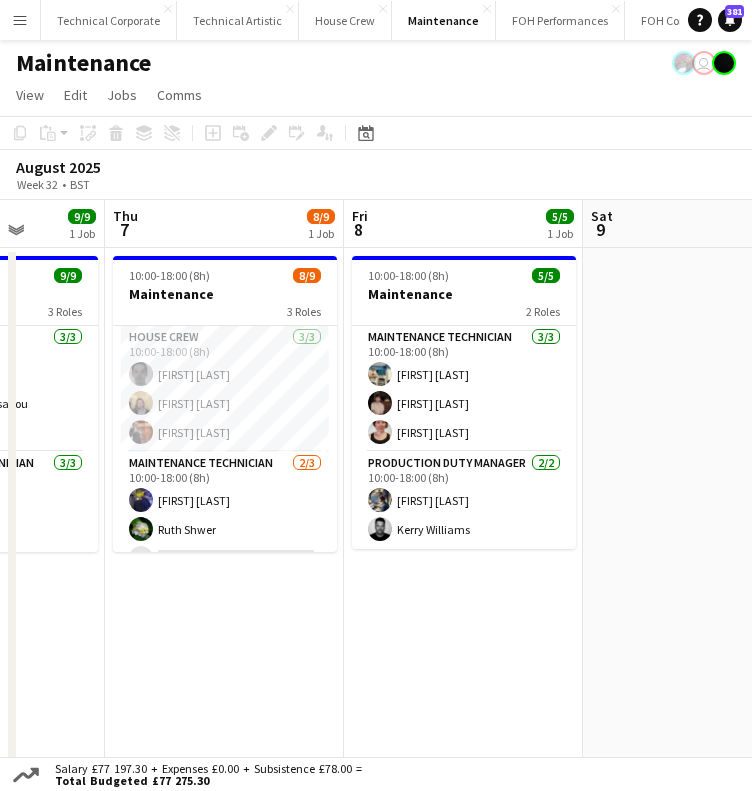 drag, startPoint x: 585, startPoint y: 582, endPoint x: 244, endPoint y: 590, distance: 341.09384 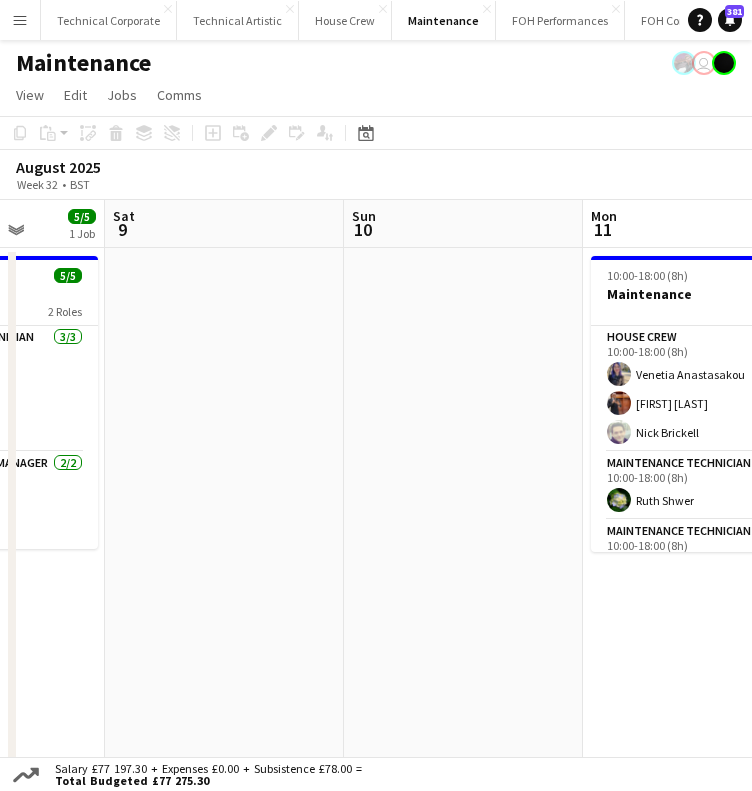 drag, startPoint x: 302, startPoint y: 599, endPoint x: 186, endPoint y: 612, distance: 116.72617 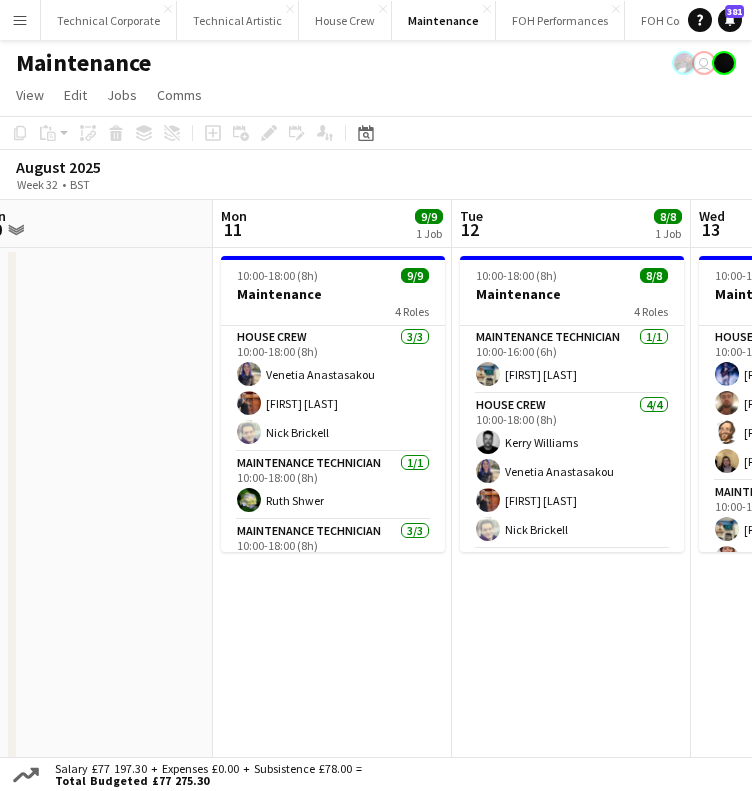 drag, startPoint x: 286, startPoint y: 595, endPoint x: 399, endPoint y: 614, distance: 114.58621 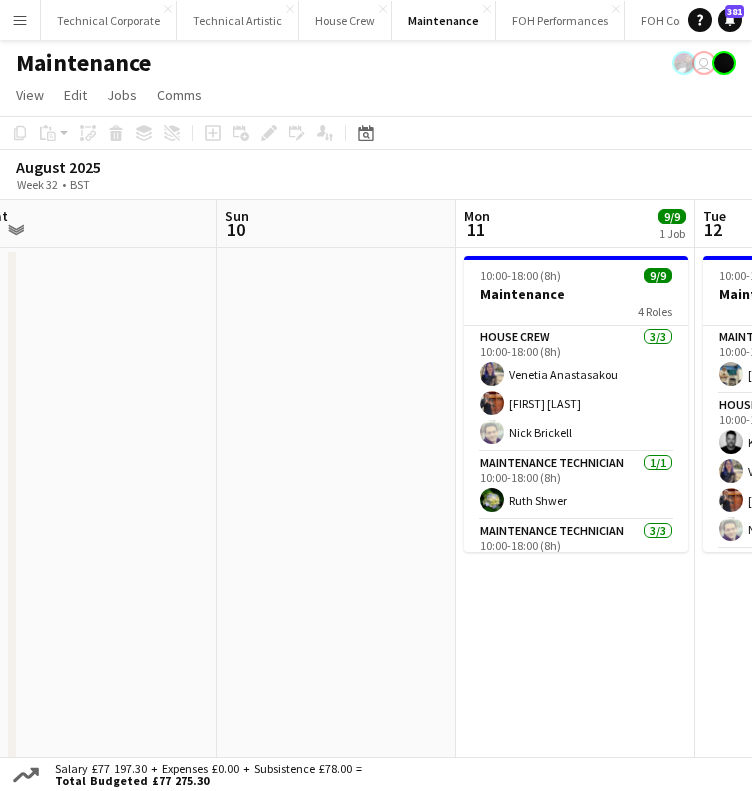 drag, startPoint x: 554, startPoint y: 602, endPoint x: 456, endPoint y: 592, distance: 98.50888 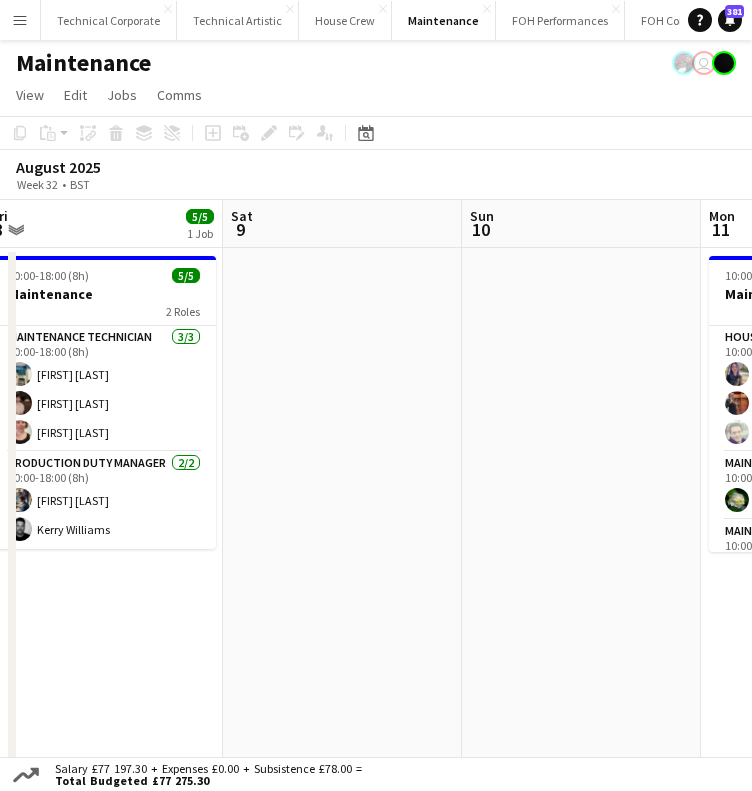 drag, startPoint x: 434, startPoint y: 591, endPoint x: 548, endPoint y: 570, distance: 115.918076 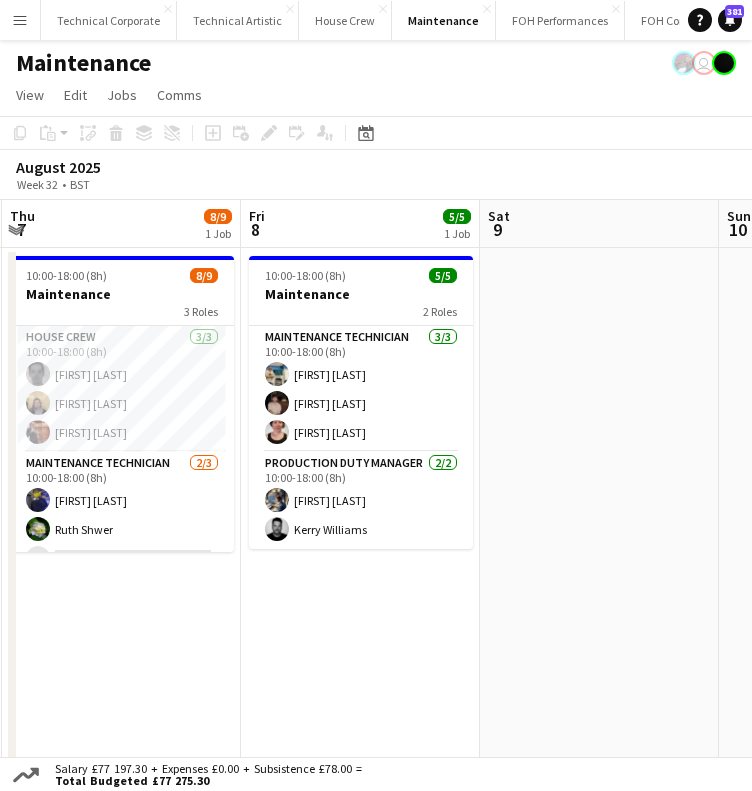 drag, startPoint x: 488, startPoint y: 348, endPoint x: 246, endPoint y: 373, distance: 243.2879 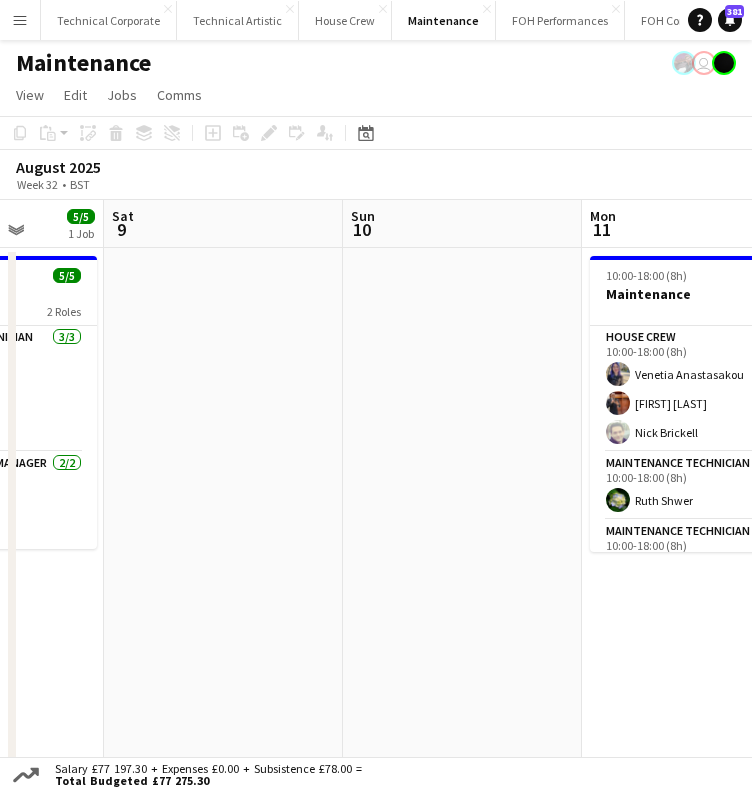 scroll, scrollTop: 0, scrollLeft: 751, axis: horizontal 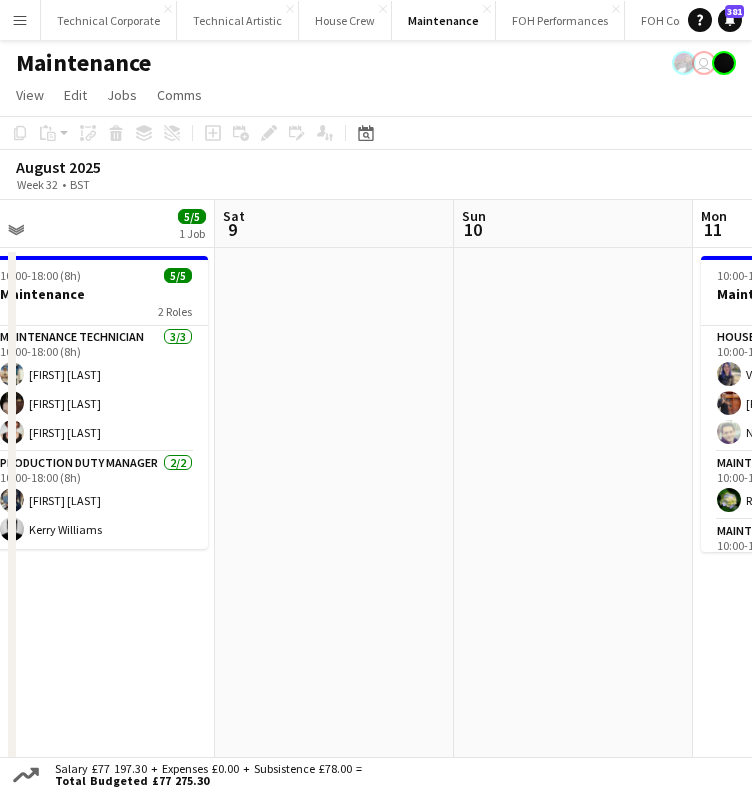 drag, startPoint x: 364, startPoint y: 387, endPoint x: 196, endPoint y: 398, distance: 168.35974 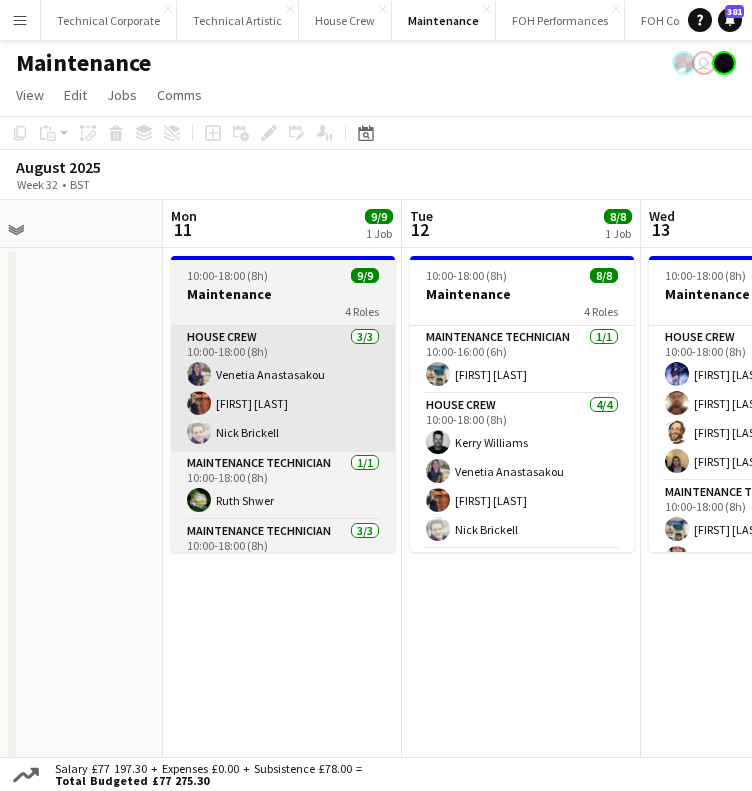 scroll, scrollTop: 0, scrollLeft: 814, axis: horizontal 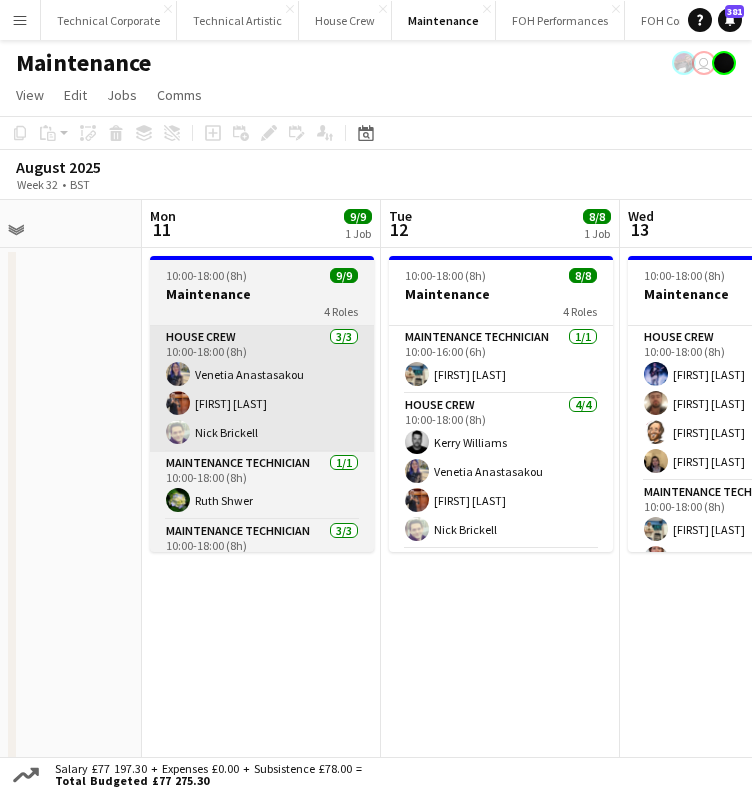 drag, startPoint x: 357, startPoint y: 401, endPoint x: 300, endPoint y: 419, distance: 59.77458 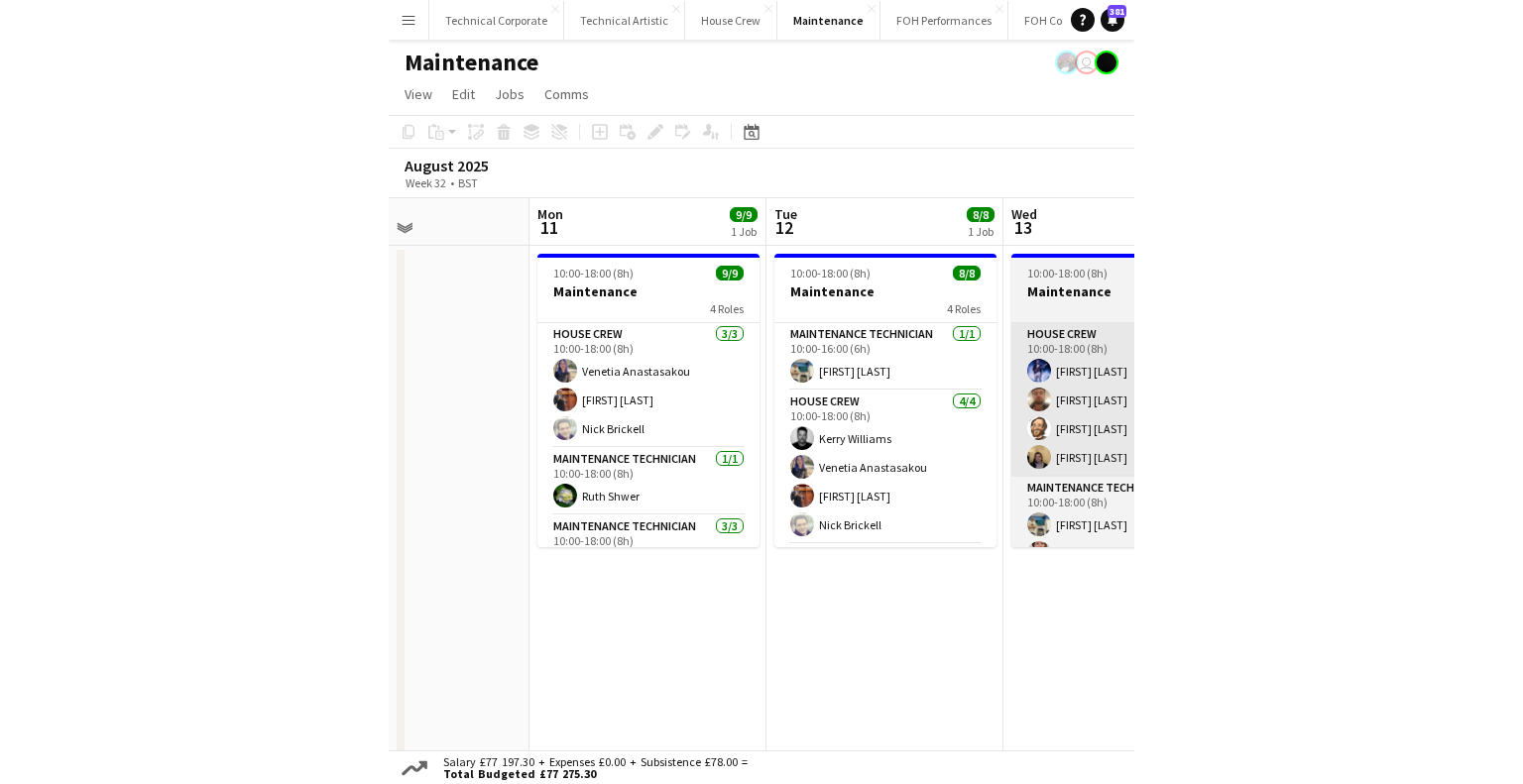scroll, scrollTop: 0, scrollLeft: 847, axis: horizontal 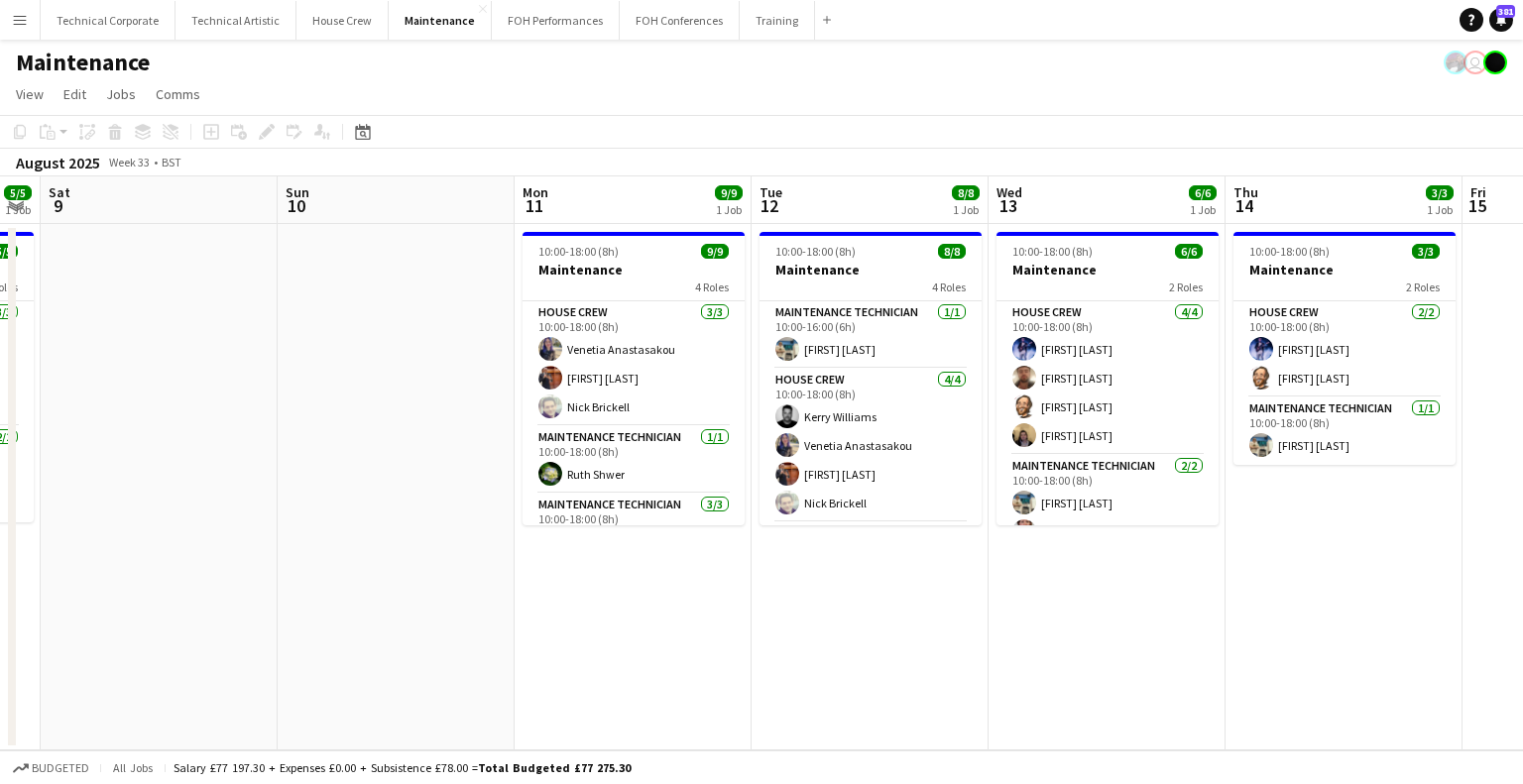 drag, startPoint x: 425, startPoint y: 573, endPoint x: 1056, endPoint y: 581, distance: 631.0507 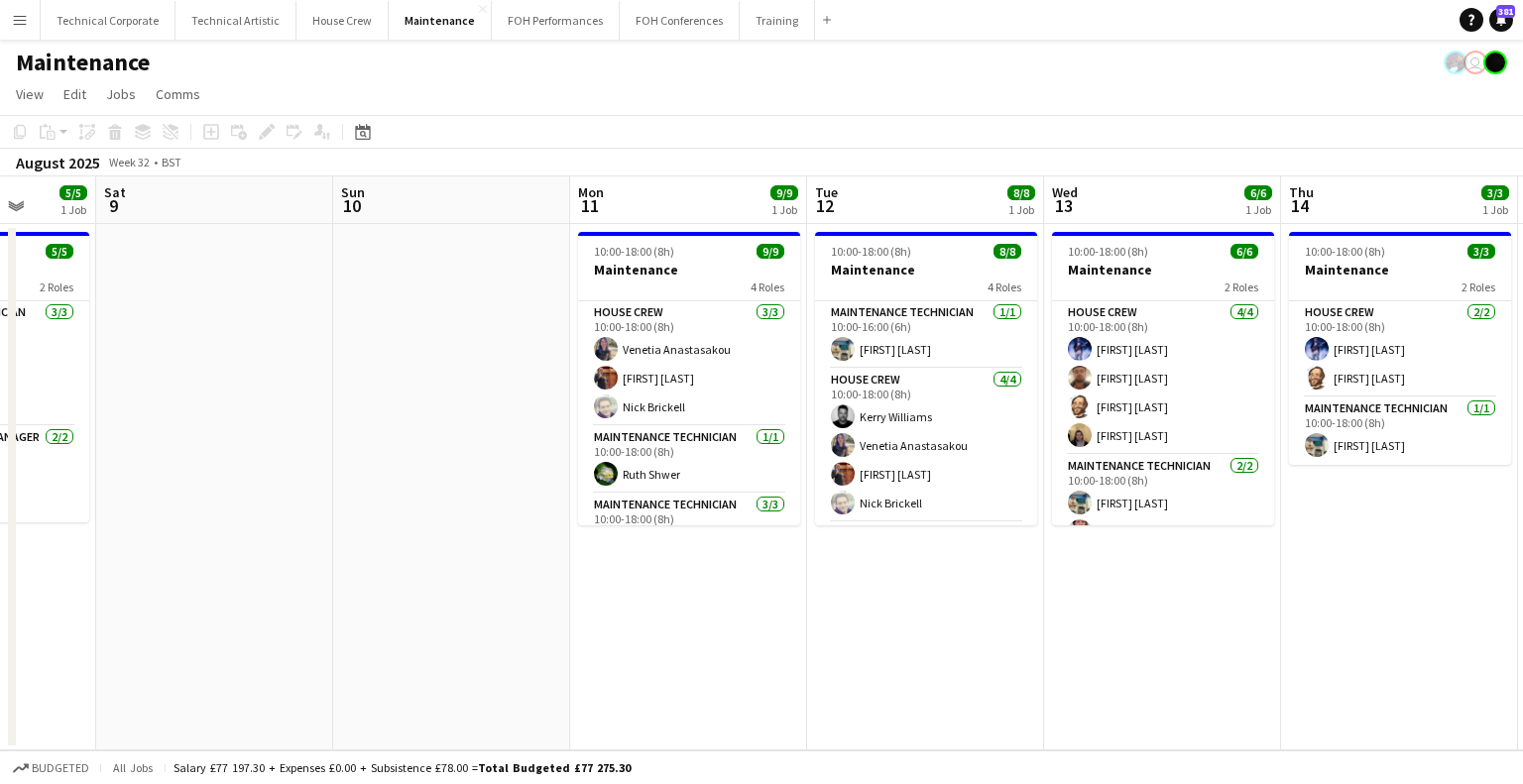 drag, startPoint x: 1009, startPoint y: 578, endPoint x: 793, endPoint y: 582, distance: 216.037 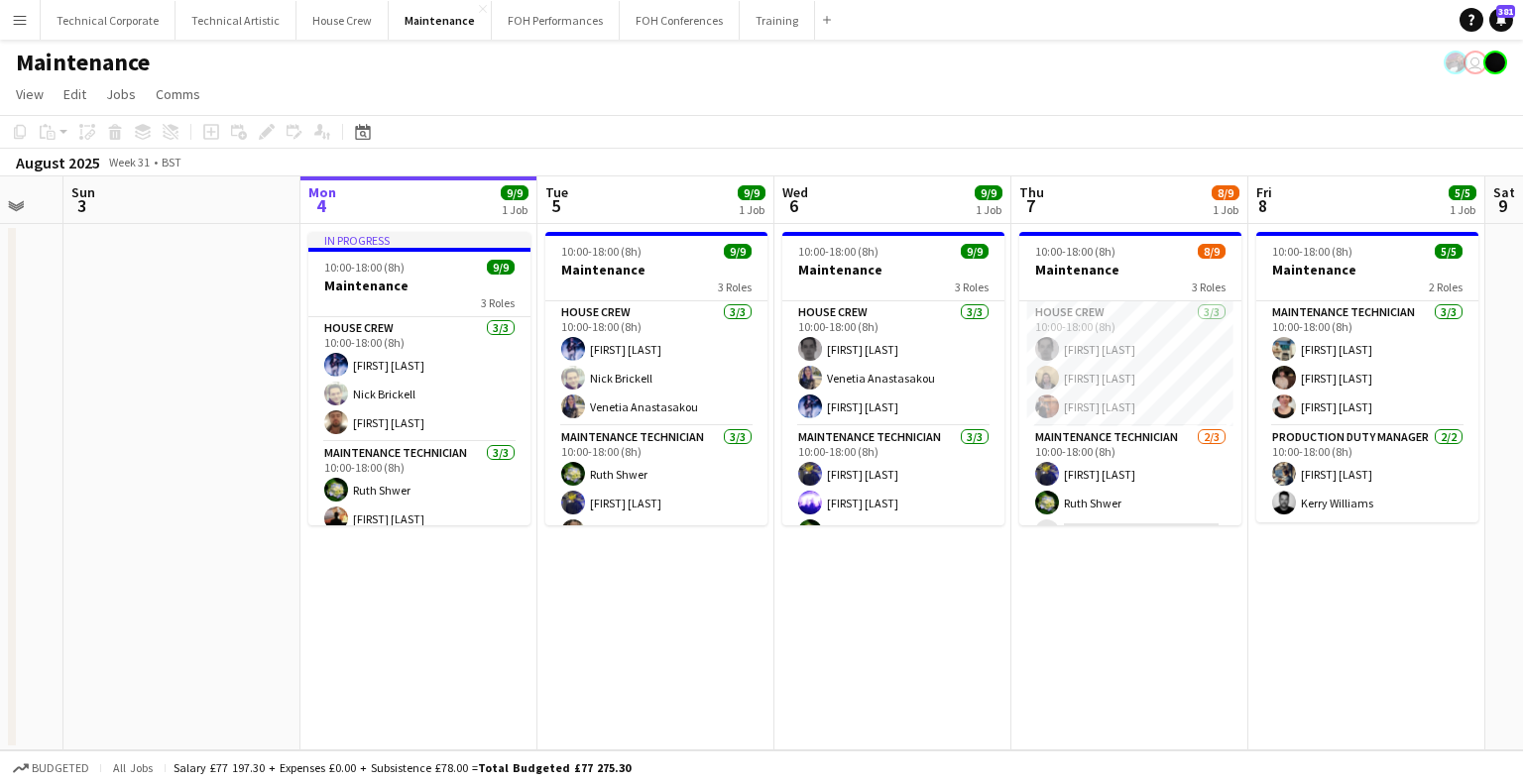 scroll, scrollTop: 0, scrollLeft: 480, axis: horizontal 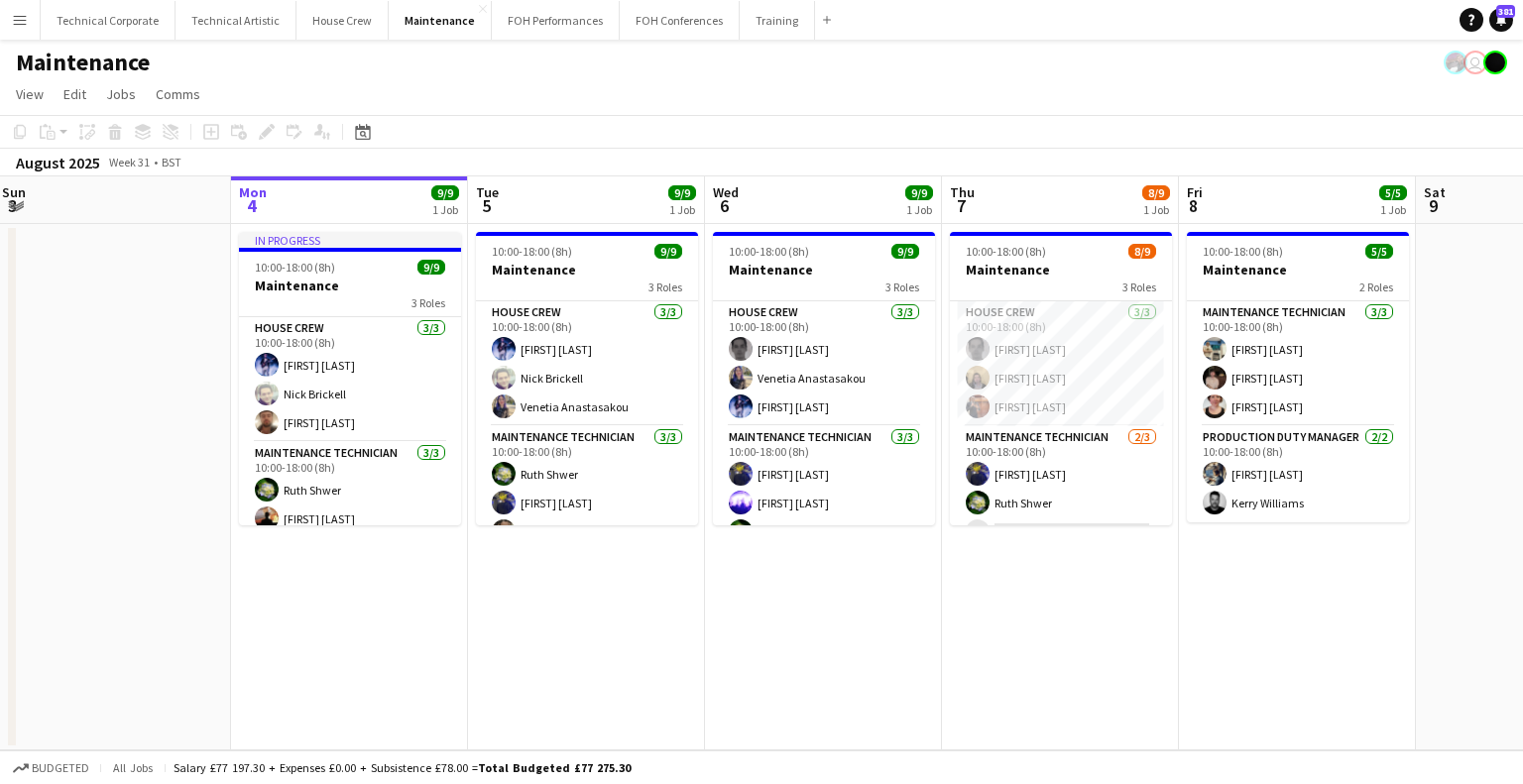 drag, startPoint x: 615, startPoint y: 565, endPoint x: 1050, endPoint y: 582, distance: 435.33206 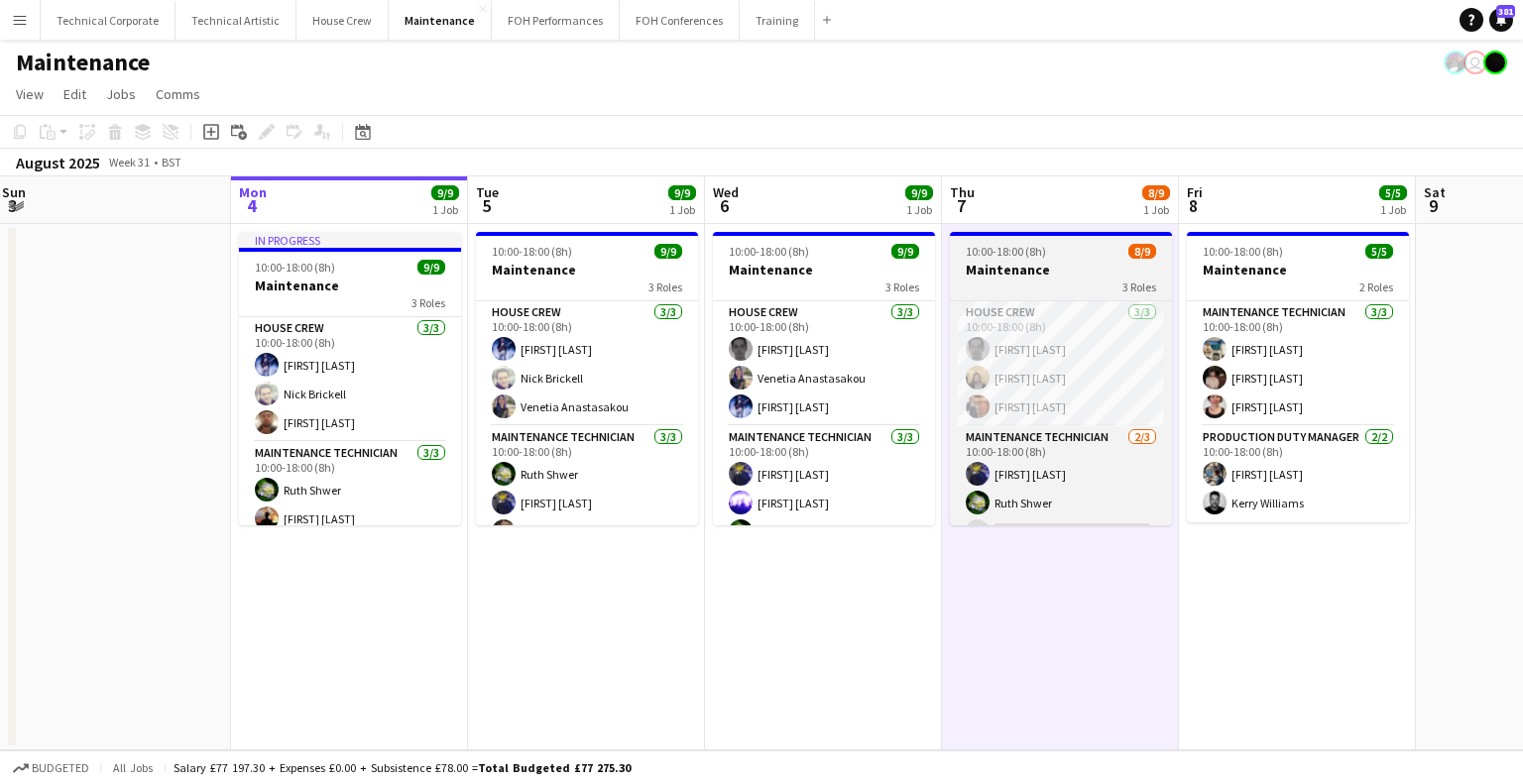 click on "10:00-18:00 (8h)    8/9" at bounding box center (1061, 251) 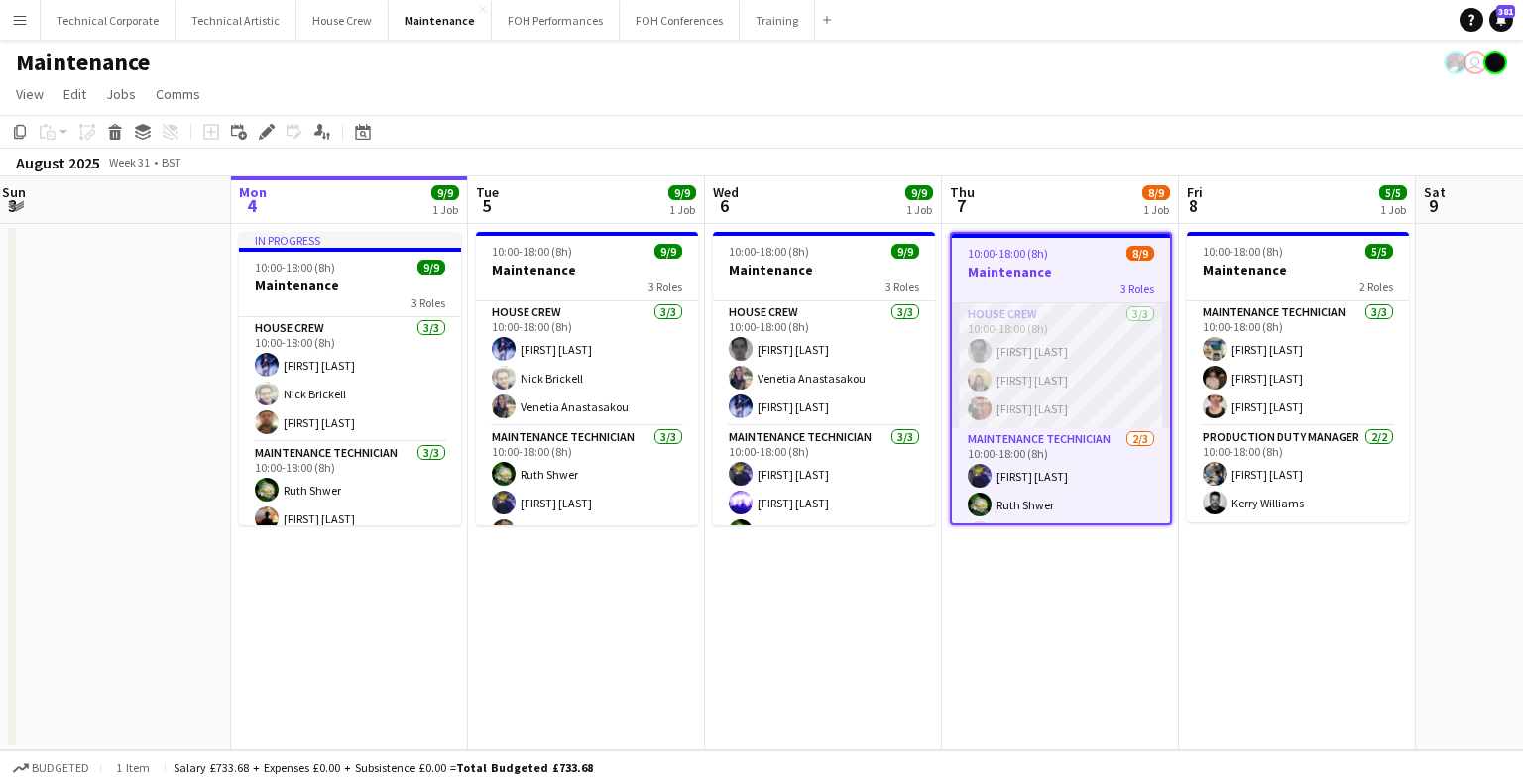 click on "House Crew   3/3   10:00-18:00 (8h)
Johnny McCaughan James Reyes-Gomez Leroy Bonsu" at bounding box center [1061, 366] 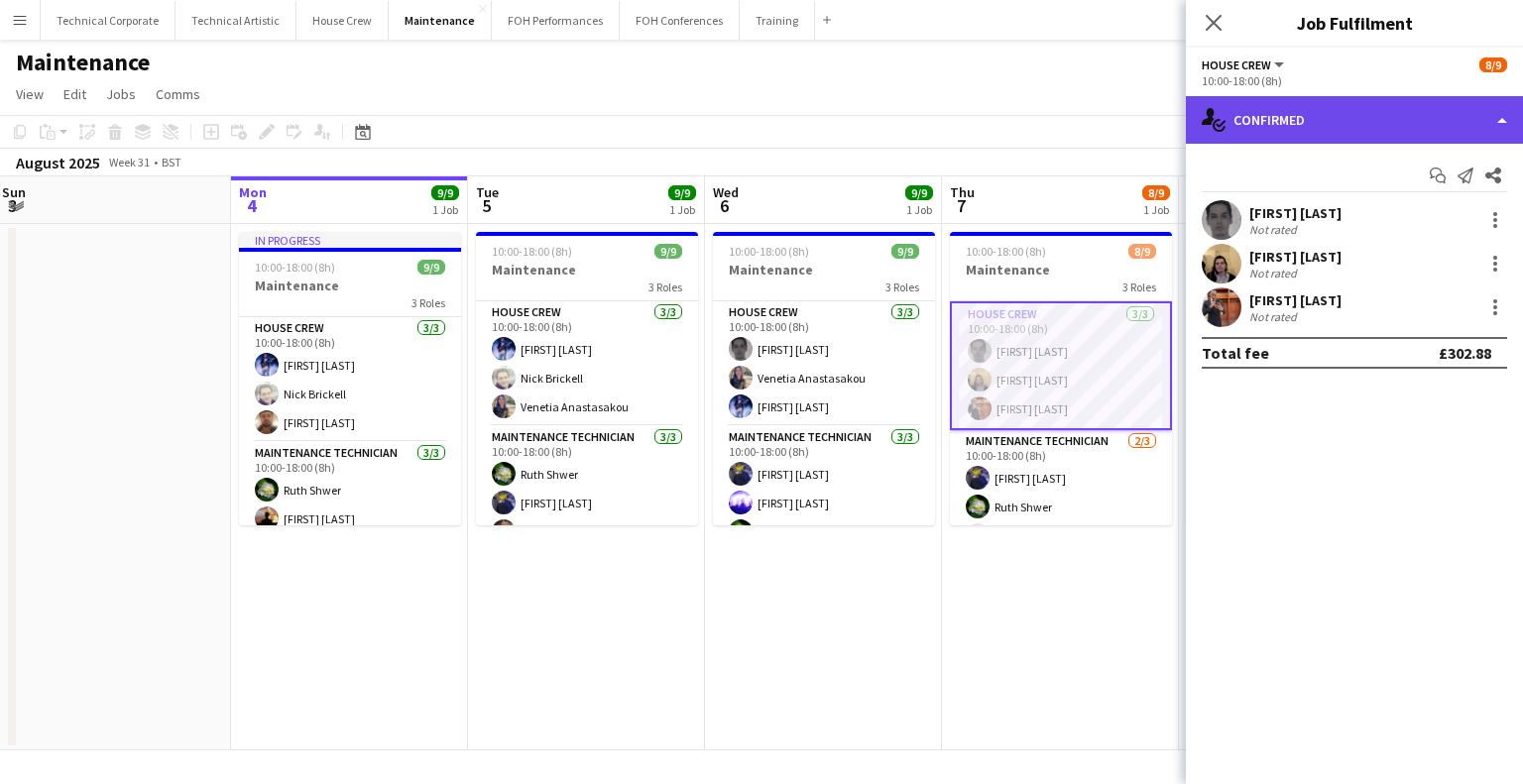 click on "single-neutral-actions-check-2
Confirmed" 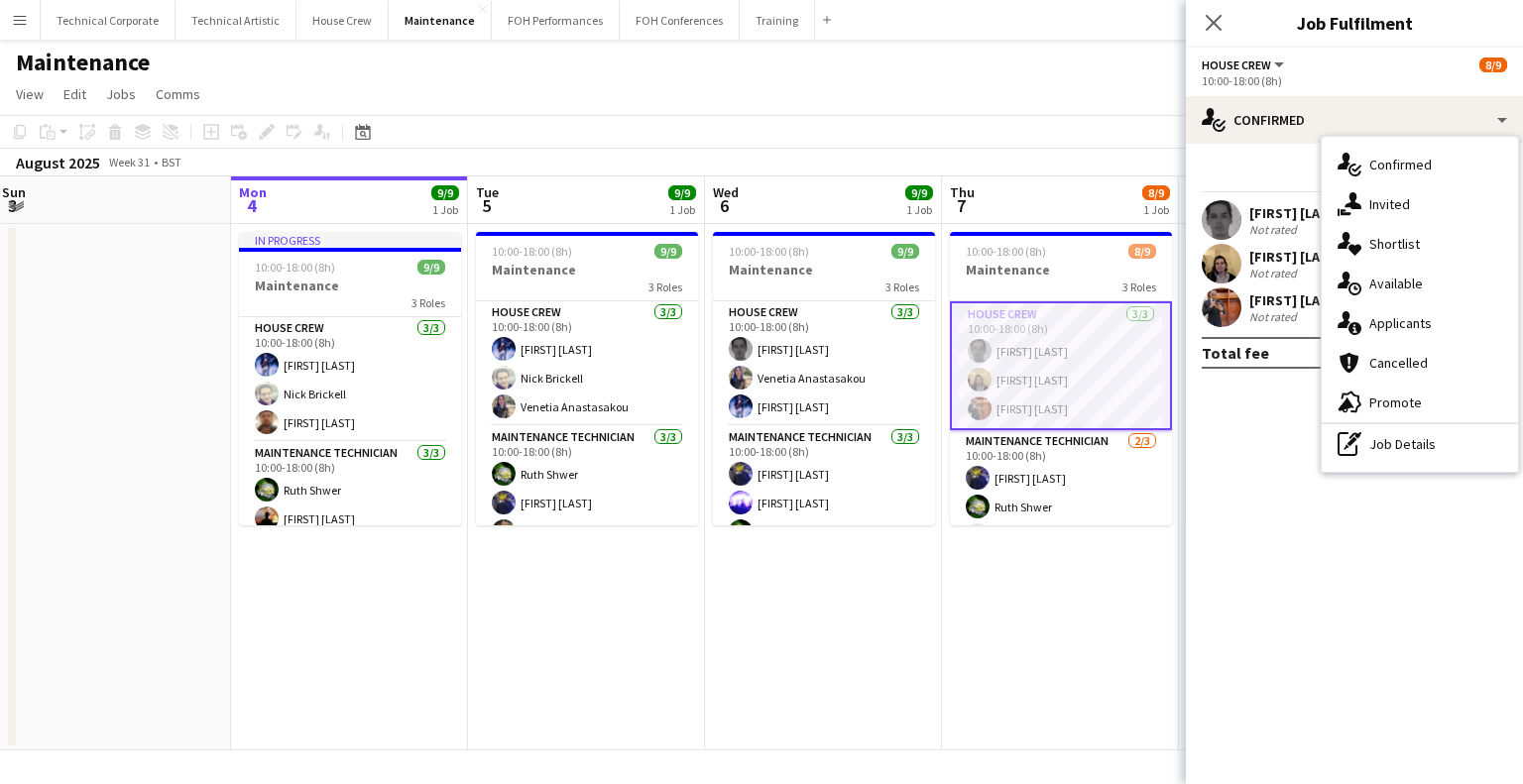 click on "pen-write
Job Details" at bounding box center [1420, 444] 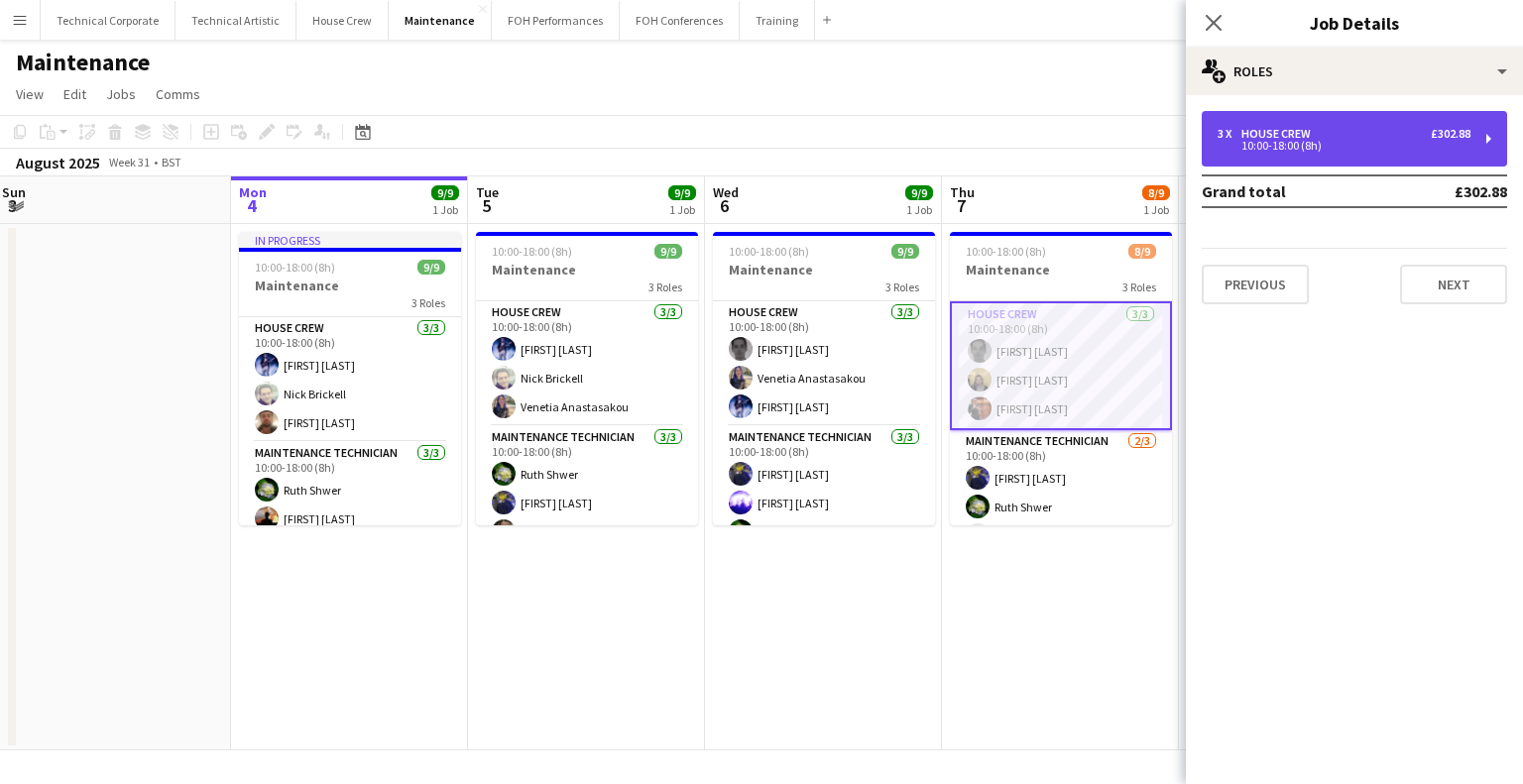 click on "10:00-18:00 (8h)" at bounding box center [1344, 146] 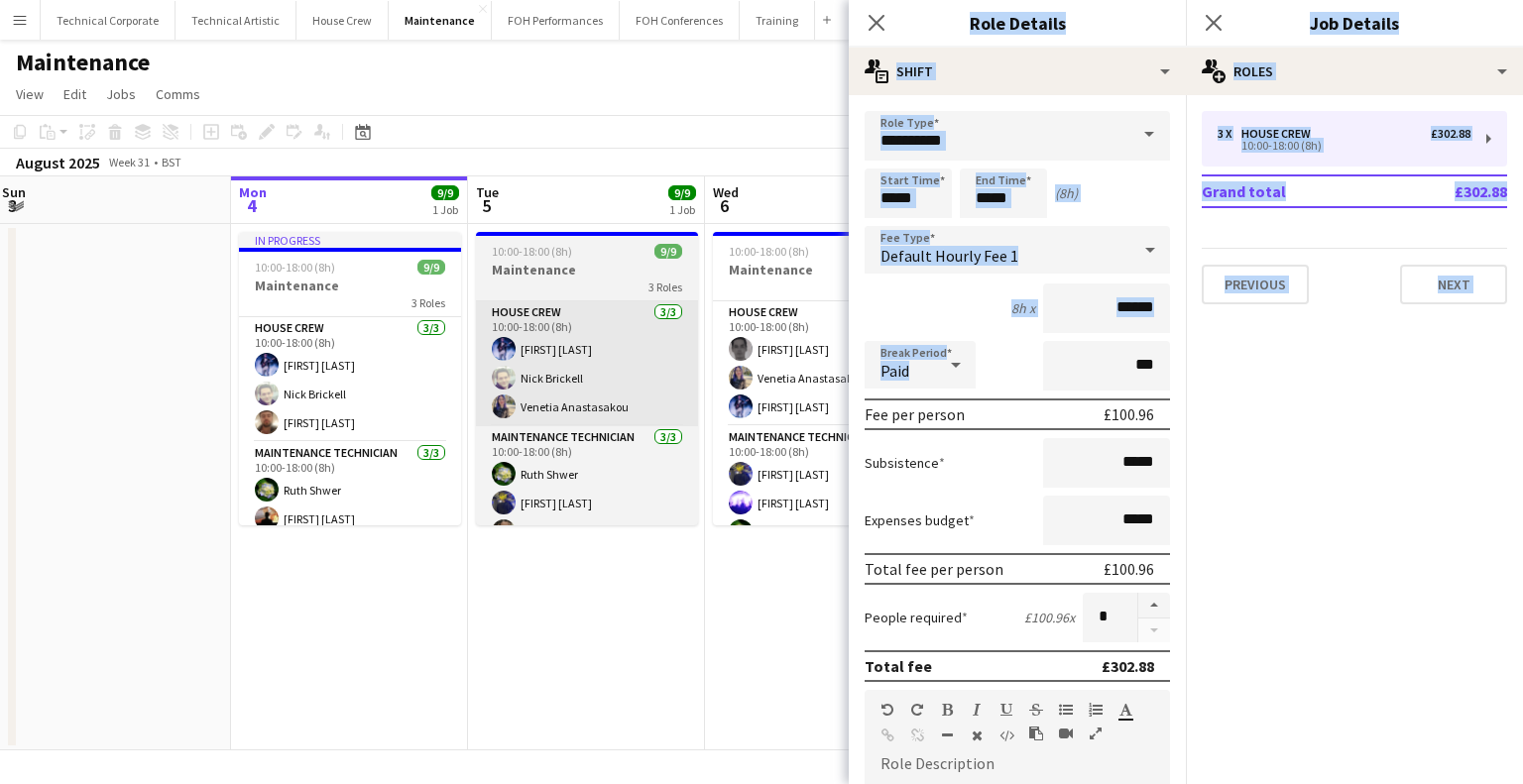 drag, startPoint x: 686, startPoint y: 400, endPoint x: 601, endPoint y: 408, distance: 85.37564 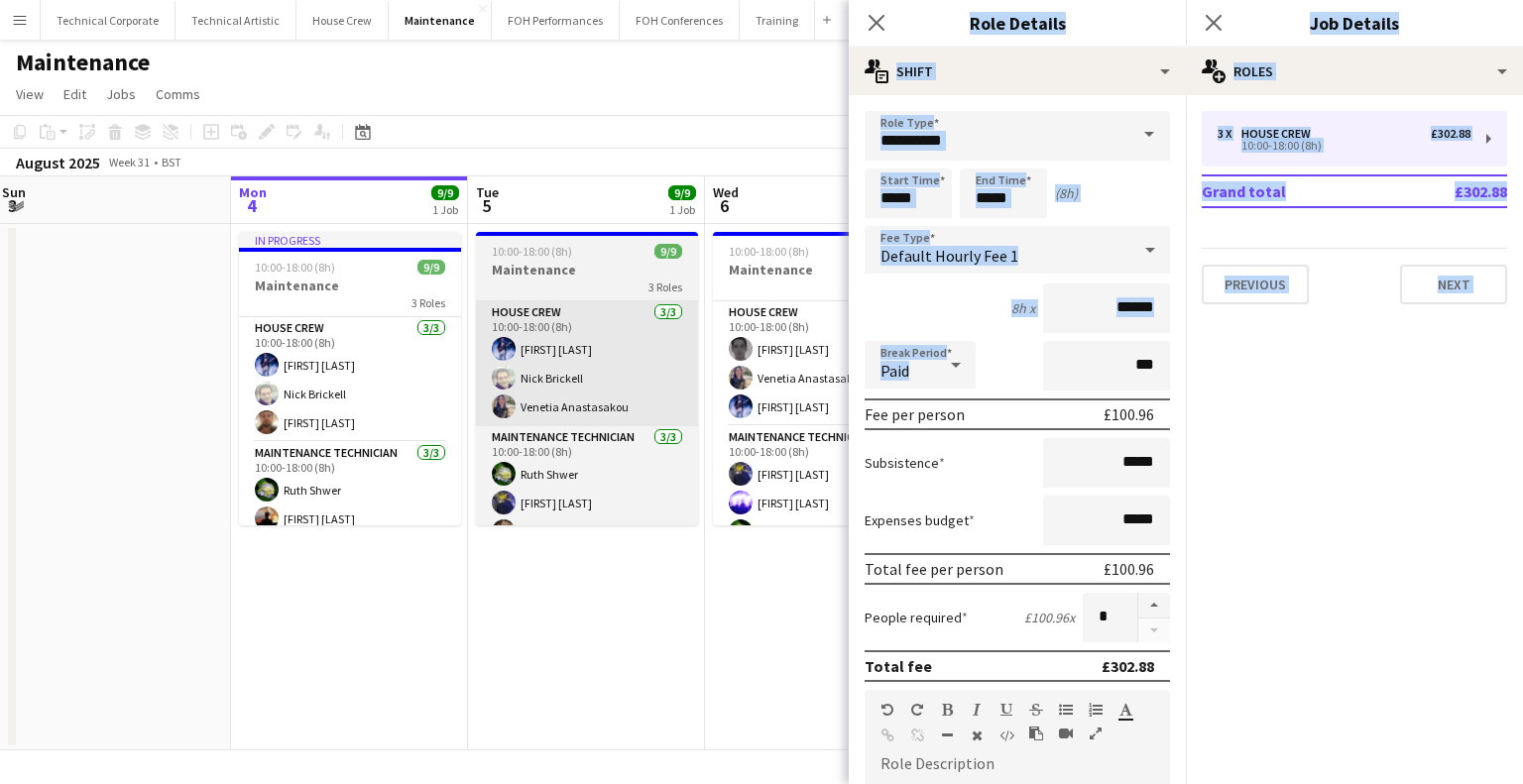 click on "Menu
Boards
Boards   Boards   All jobs   Status
Workforce
Workforce   My Workforce   Recruiting
Comms
Comms
Pay
Pay   Approvals   Payments   Reports
Platform Settings
Platform Settings   App settings   Your settings   Profiles
Training Academy
Training Academy
Knowledge Base
Knowledge Base
Product Updates
Product Updates   Log Out   Privacy   Technical Corporate
Close
Technical Artistic
Close
House Crew
Close
Maintenance
Close
FOH Performances
Close
FOH Conferences
Close
Training
Close
Add
Help" at bounding box center [762, 392] 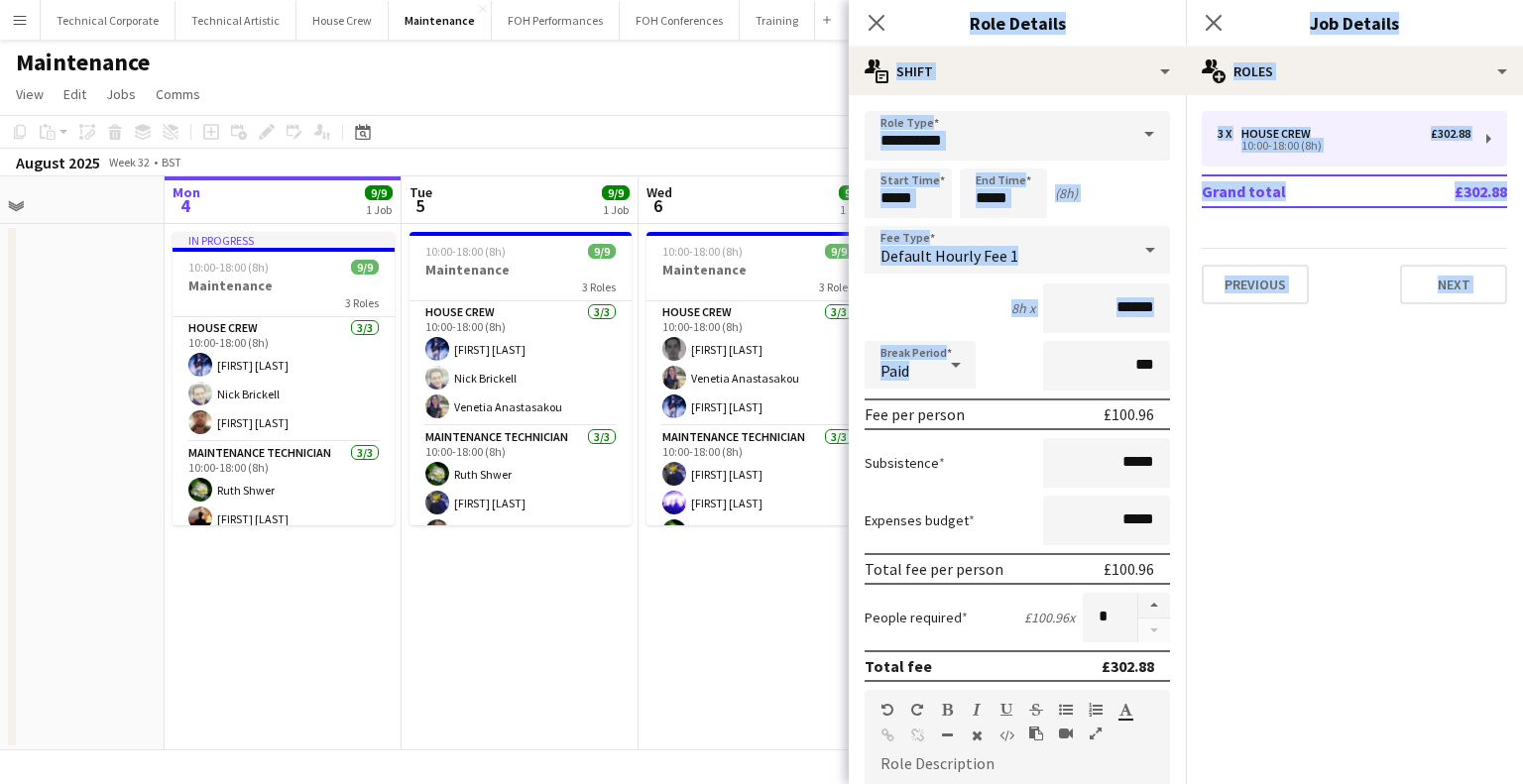 drag, startPoint x: 474, startPoint y: 392, endPoint x: 193, endPoint y: 403, distance: 281.2152 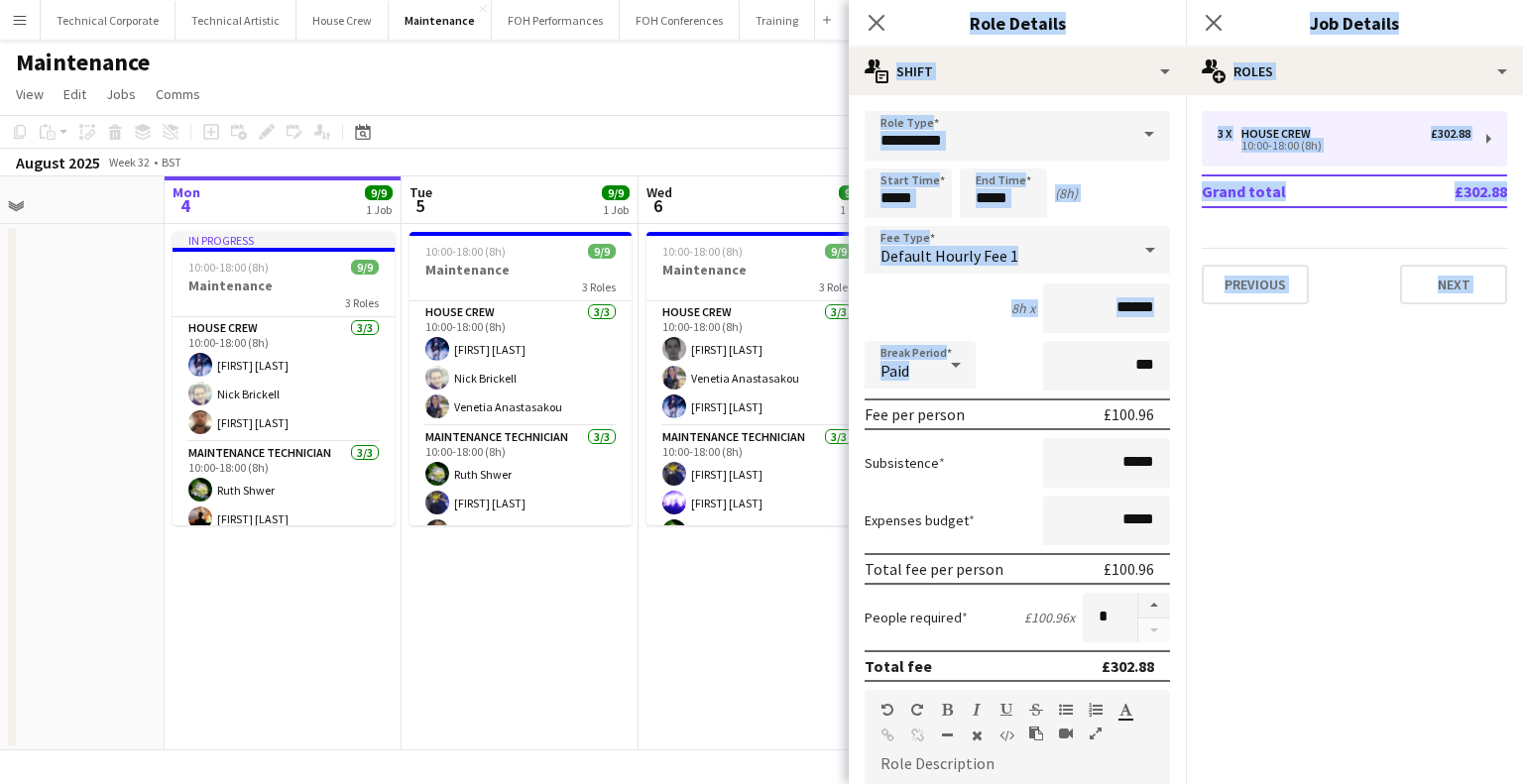 click on "Fri   1   6/6   1 Job   Sat   2   Sun   3   Mon   4   9/9   1 Job   Tue   5   9/9   1 Job   Wed   6   9/9   1 Job   Thu   7   8/9   1 Job   Fri   8   5/5   1 Job   Sat   9   Sun   10   Mon   11   9/9   1 Job   Tue   12   8/8   1 Job      10:00-18:00 (8h)    6/6   Maintenance   3 Roles   House Crew   2/2   10:00-18:00 (8h)
Rhyan Jordan Holder James Reyes-Gomez  Maintenance Technician   3/3   10:00-18:00 (8h)
Thomas PERM Alston Anders PERM Waller Marie PERM Kearney  Maintenance Technician   1/1   10:00-18:00 (8h)
Daniel Pye  In progress   10:00-18:00 (8h)    9/9   Maintenance   3 Roles   House Crew   3/3   10:00-18:00 (8h)
Ed Dampier Nick Brickell Donnacha Mooney  Maintenance Technician   3/3   10:00-18:00 (8h)
Ruth Shwer Ben Moon Eliyana Evans  Maintenance Technician   3/3   10:00-18:00 (8h)
Anders PERM Waller Thomas PERM Alston Marie PERM Kearney     10:00-18:00 (8h)    9/9   Maintenance   3 Roles   House Crew   3/3   10:00-18:00 (8h)
Ed Dampier Nick Brickell Venetia Anastasakou  3/3  Ruth Shwer  3/3" at bounding box center [762, 463] 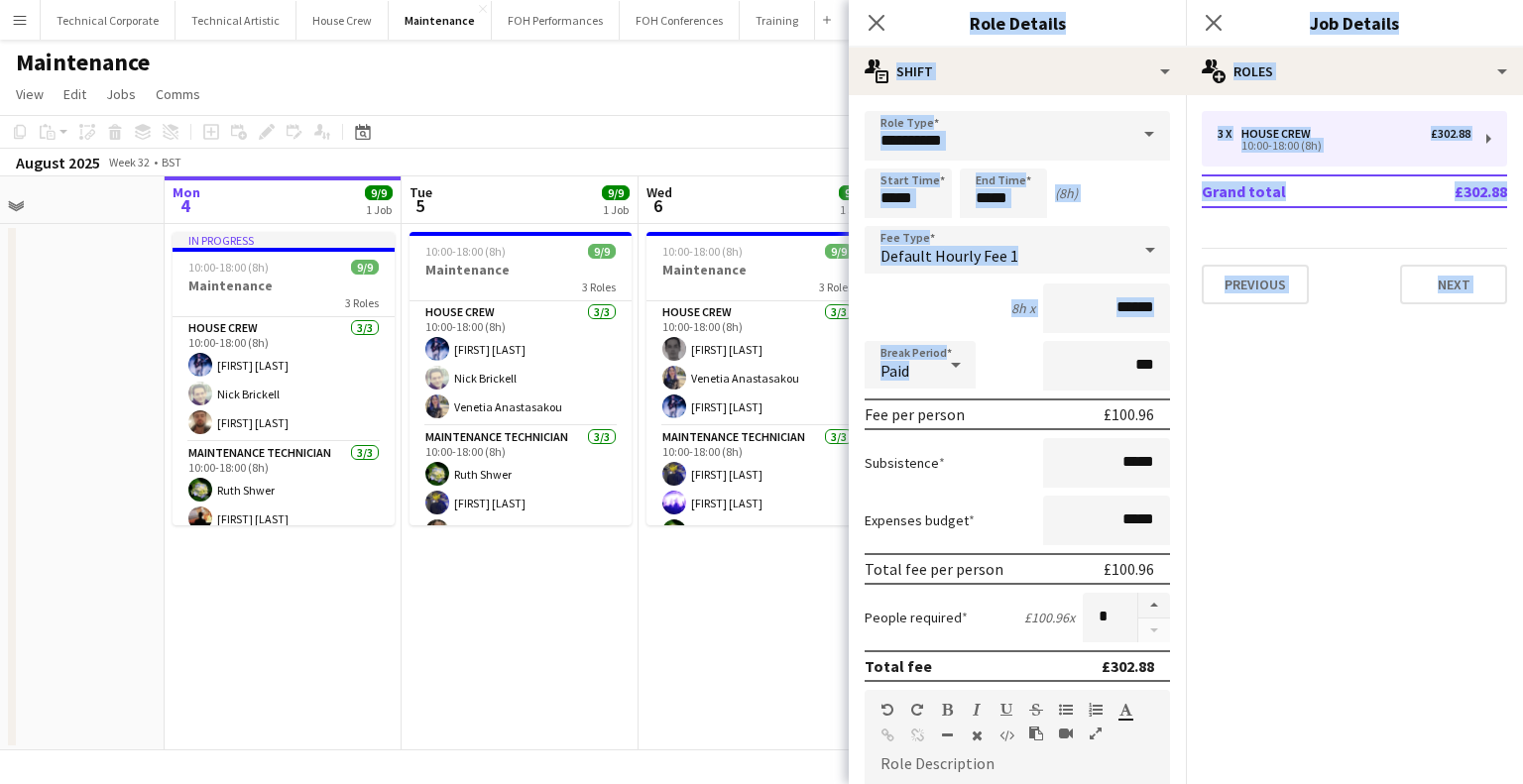 scroll, scrollTop: 0, scrollLeft: 553, axis: horizontal 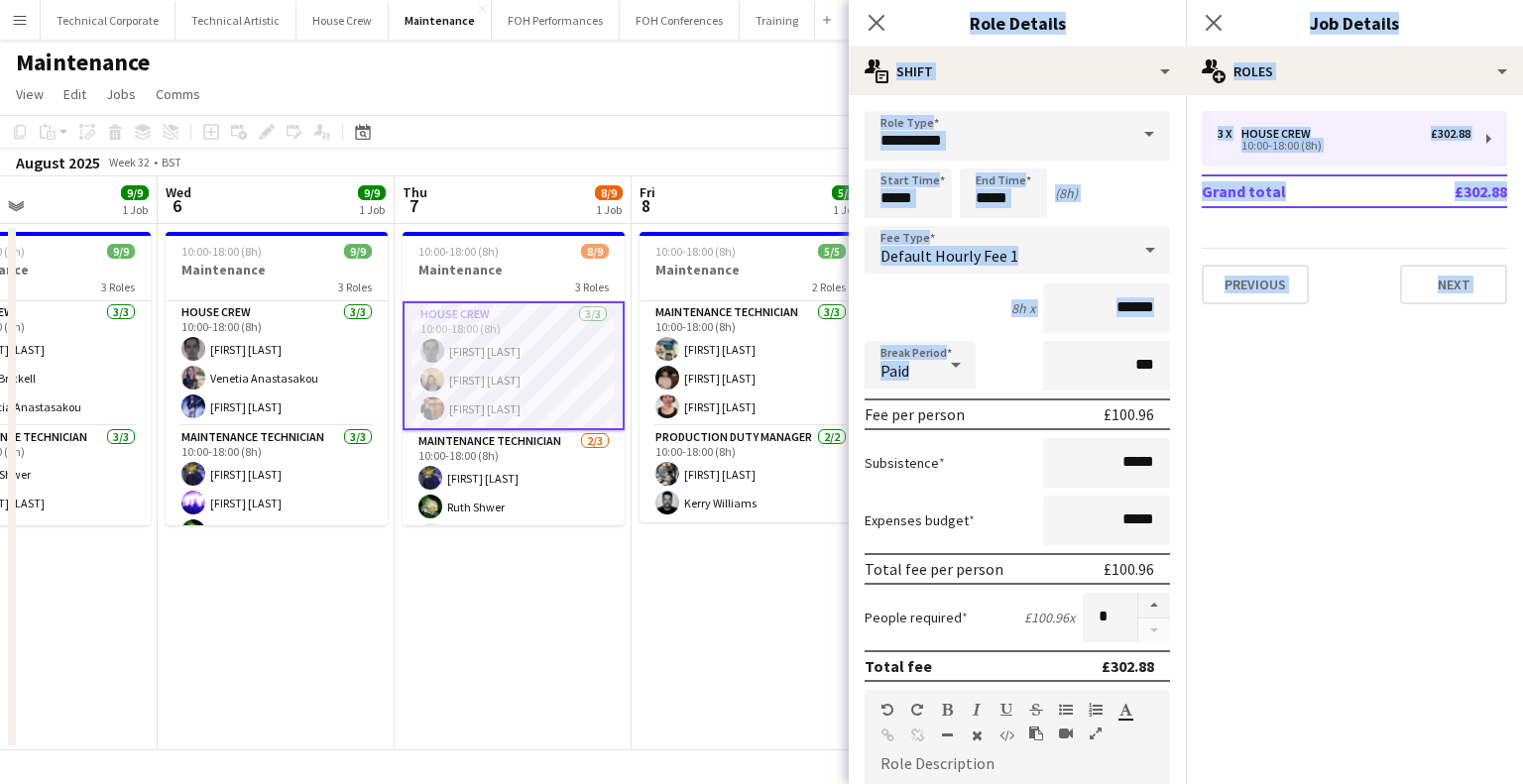 drag, startPoint x: 902, startPoint y: 315, endPoint x: 965, endPoint y: 359, distance: 76.843998 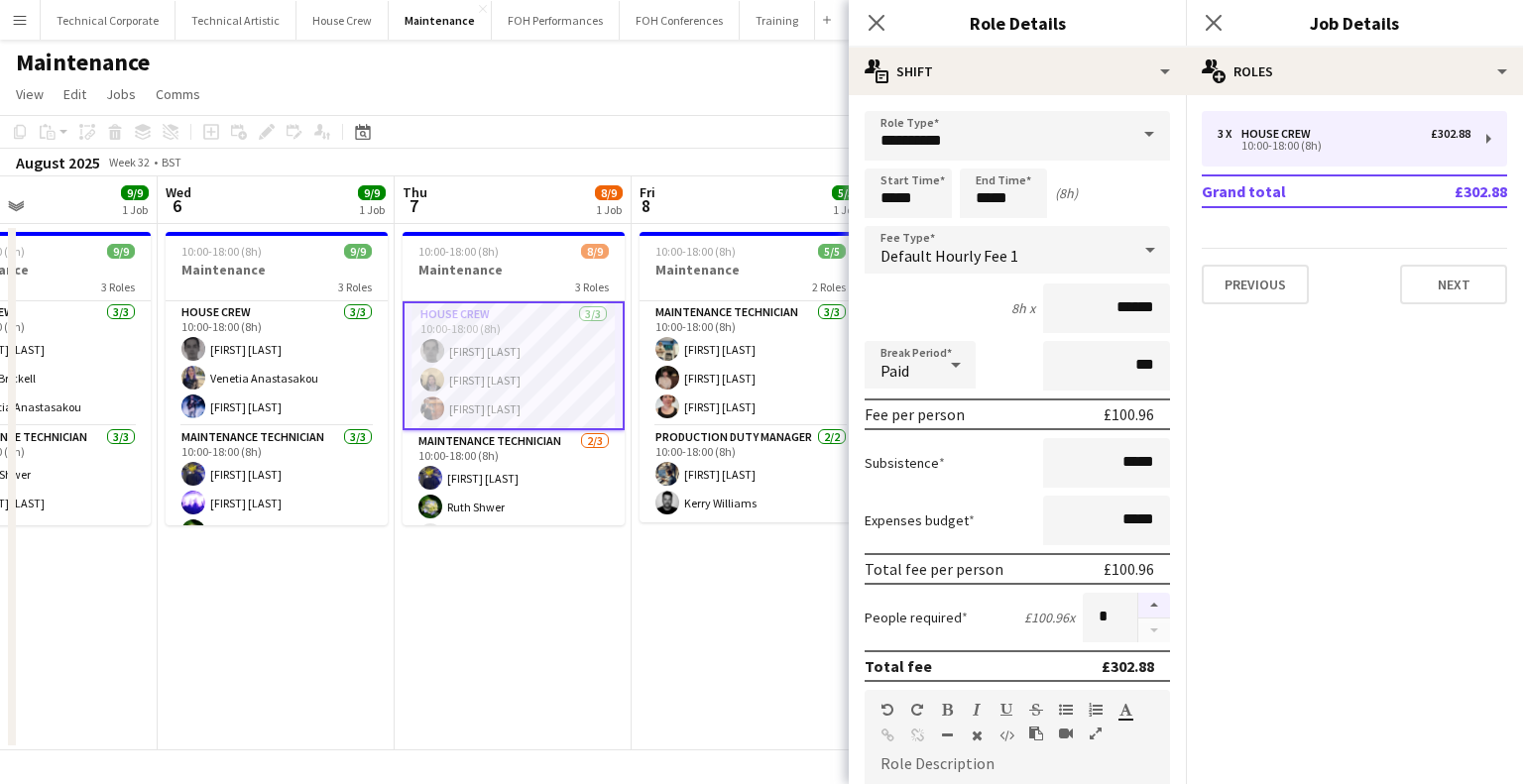 click at bounding box center (1154, 606) 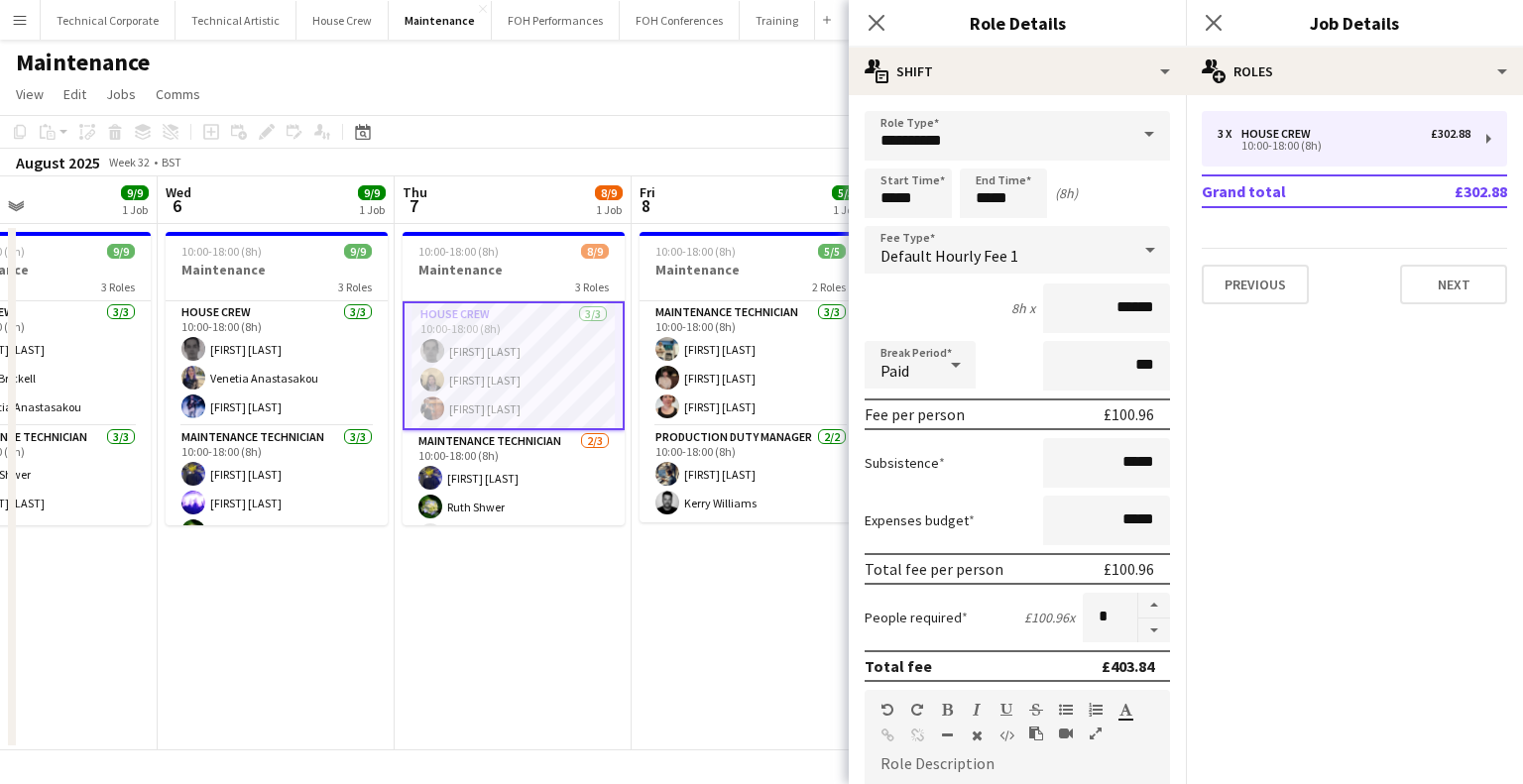 scroll, scrollTop: 0, scrollLeft: 596, axis: horizontal 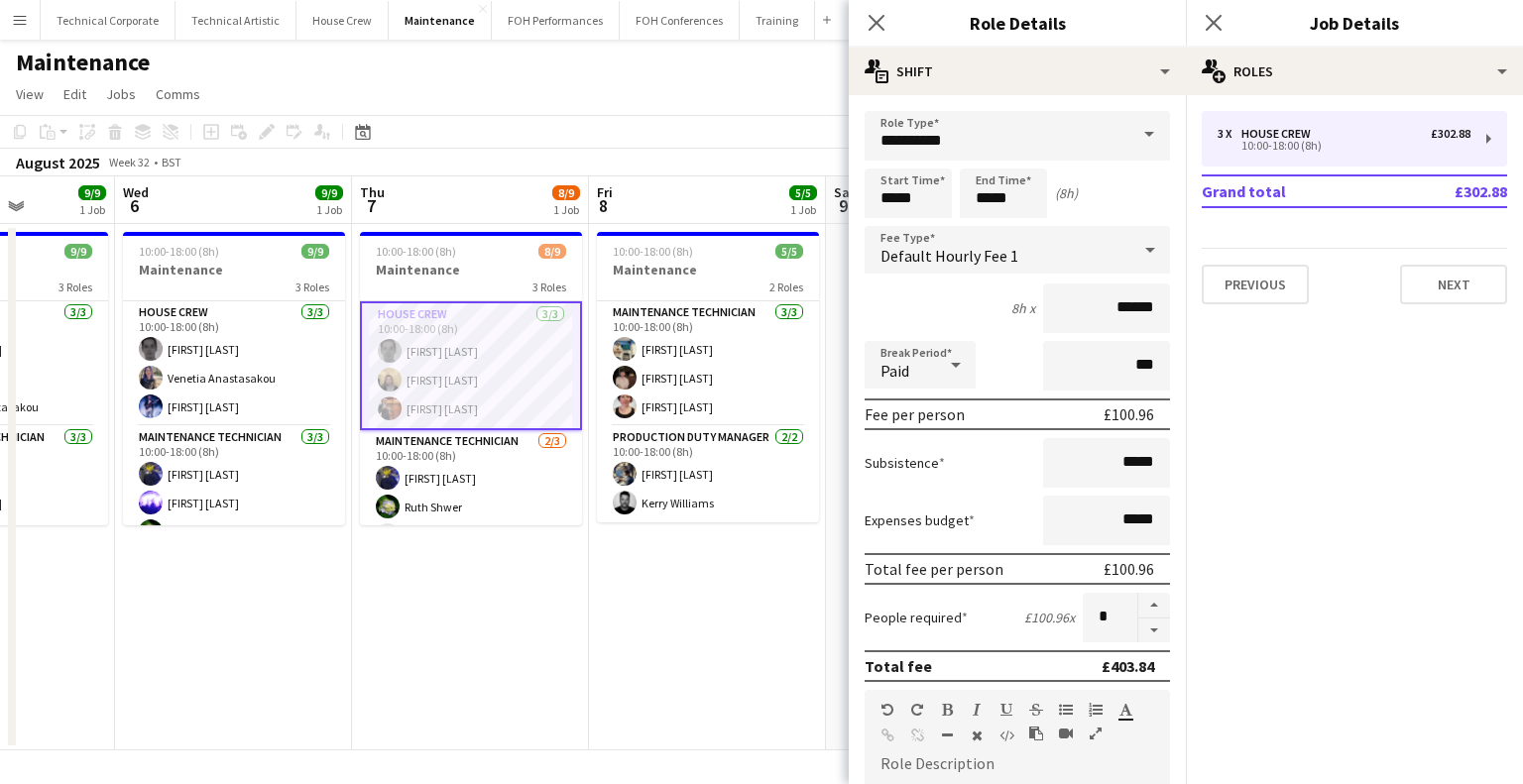 drag, startPoint x: 543, startPoint y: 457, endPoint x: 738, endPoint y: 471, distance: 195.50192 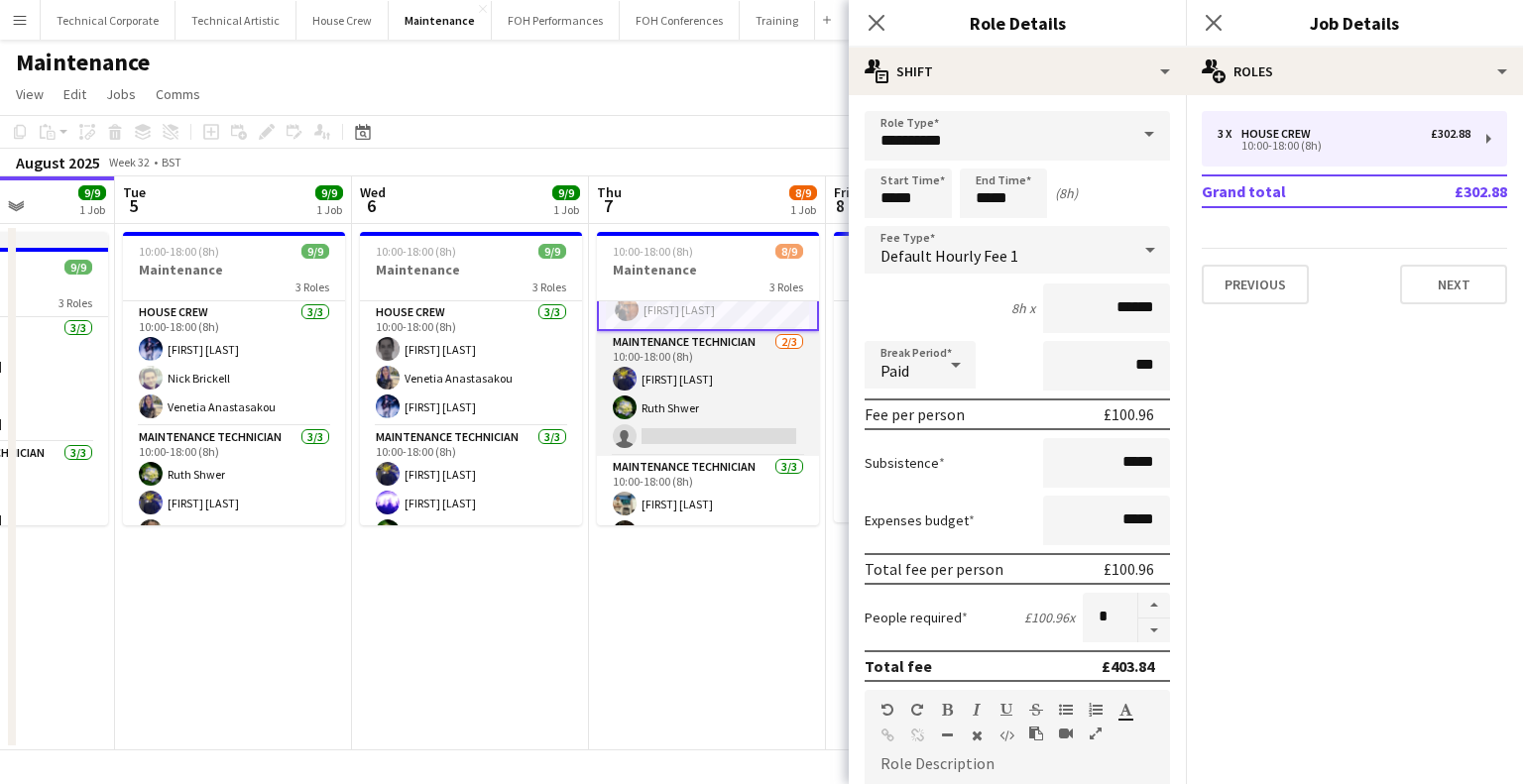 scroll, scrollTop: 0, scrollLeft: 0, axis: both 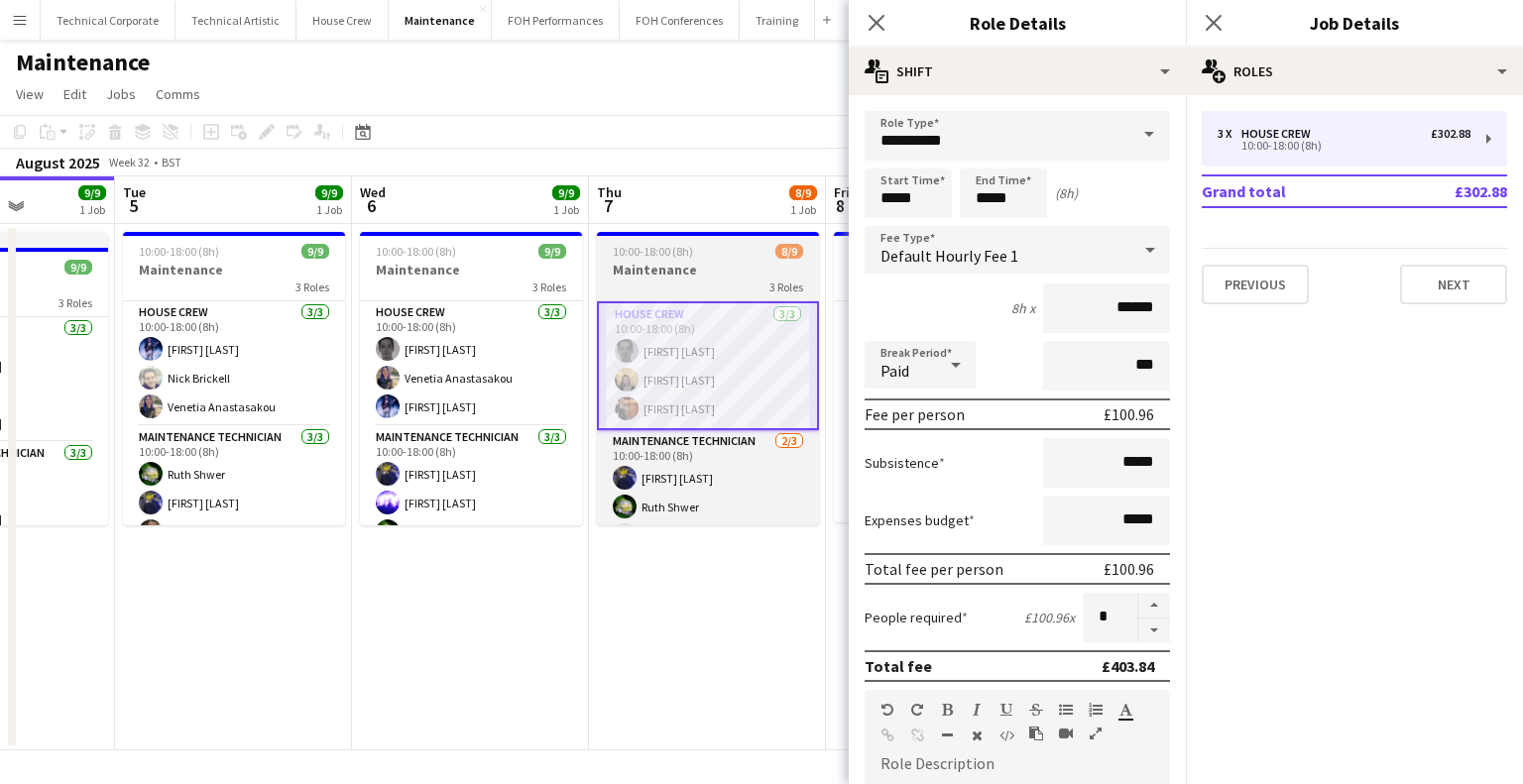 click on "Maintenance" at bounding box center (708, 270) 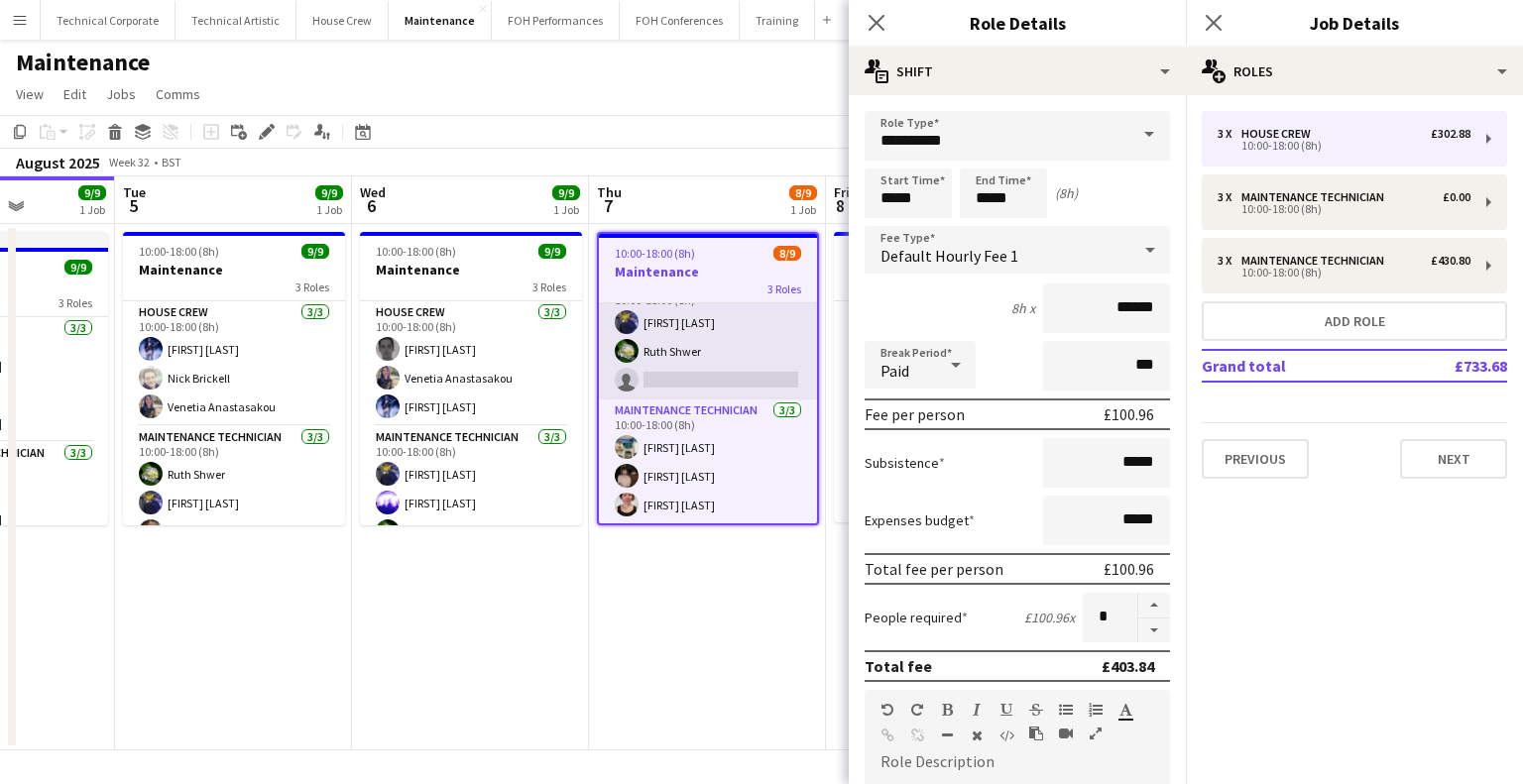 scroll, scrollTop: 0, scrollLeft: 0, axis: both 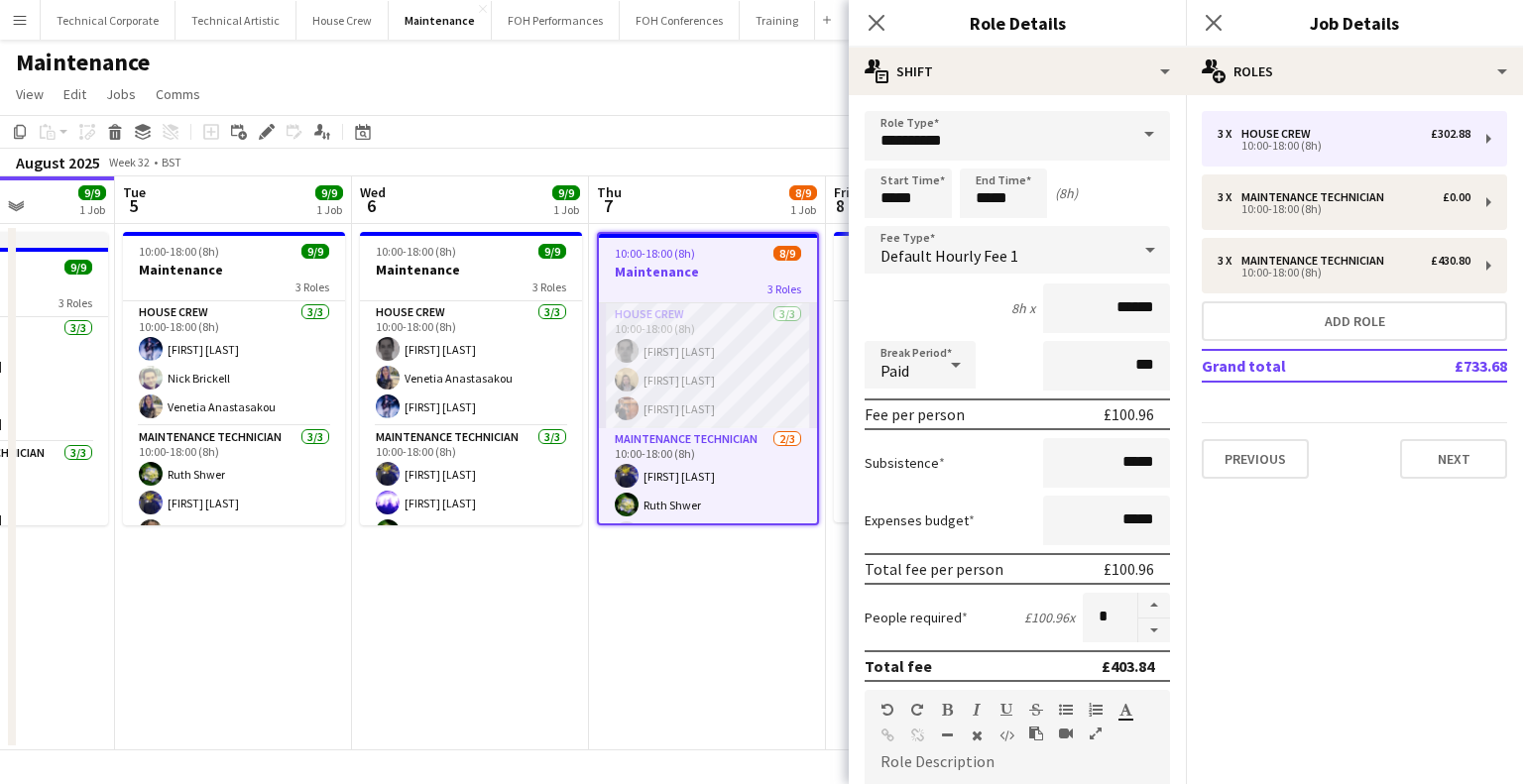 click on "House Crew   3/3   10:00-18:00 (8h)
Johnny McCaughan James Reyes-Gomez Leroy Bonsu" at bounding box center [708, 366] 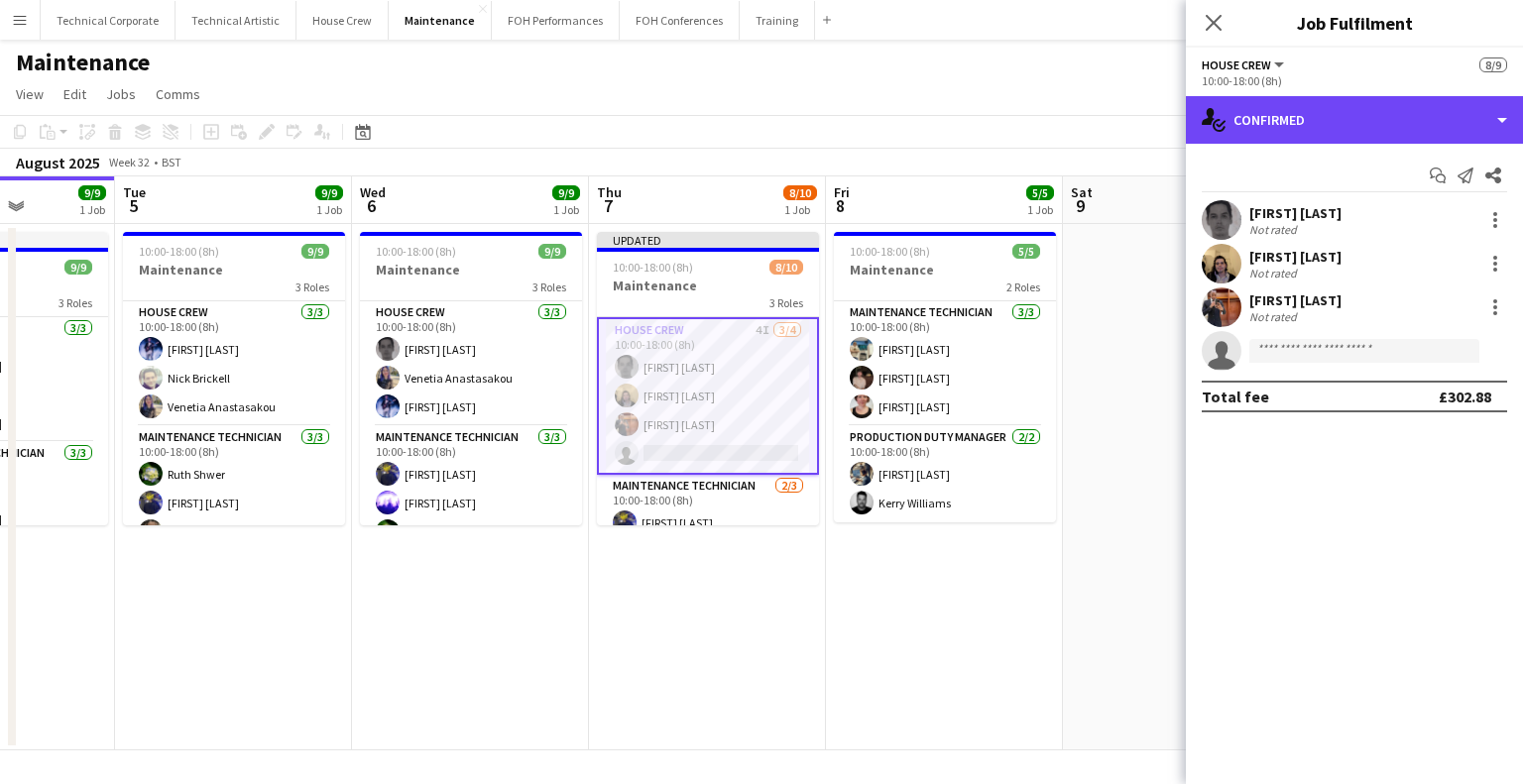 drag, startPoint x: 1297, startPoint y: 124, endPoint x: 1317, endPoint y: 170, distance: 50.159745 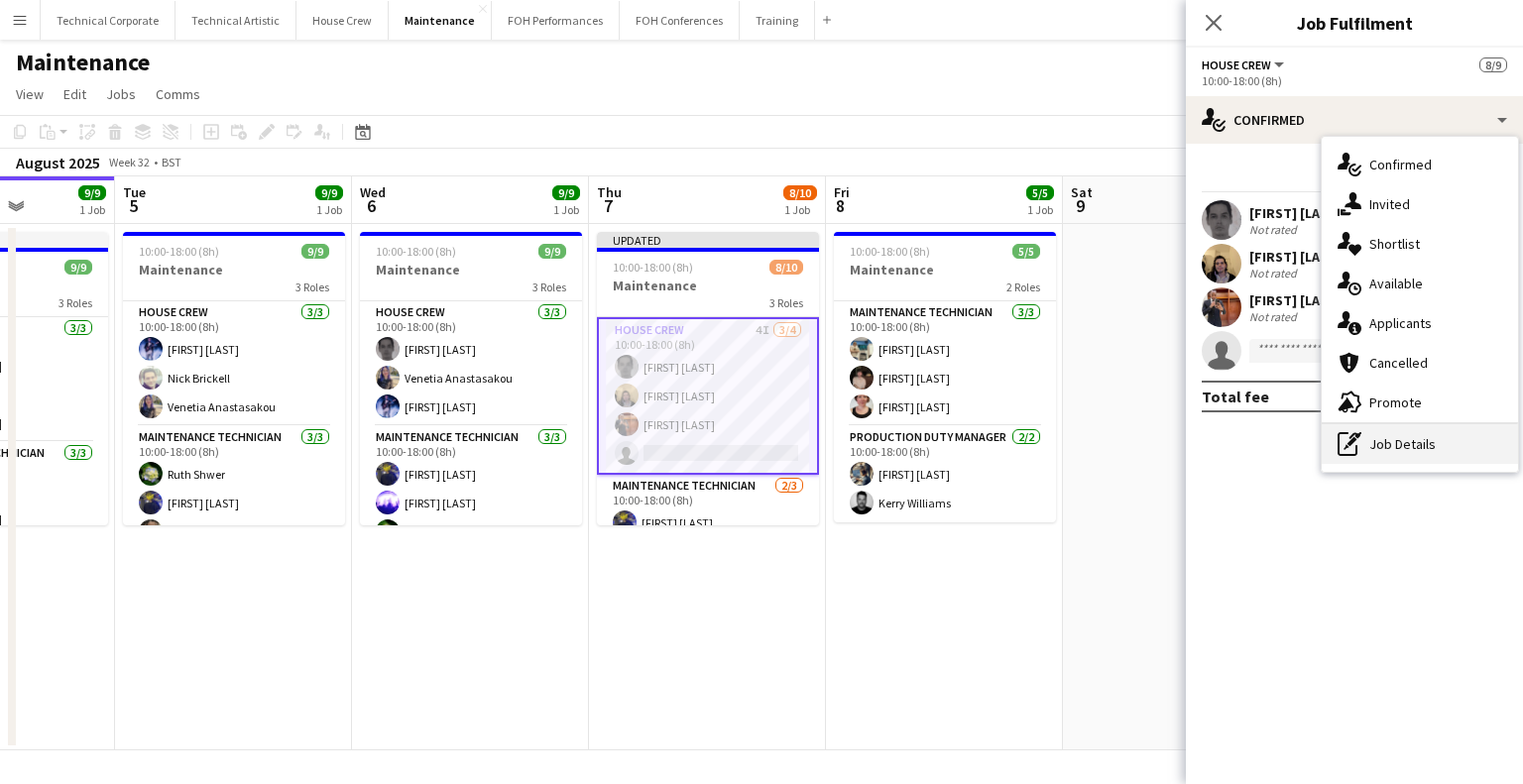 click on "pen-write
Job Details" at bounding box center [1420, 444] 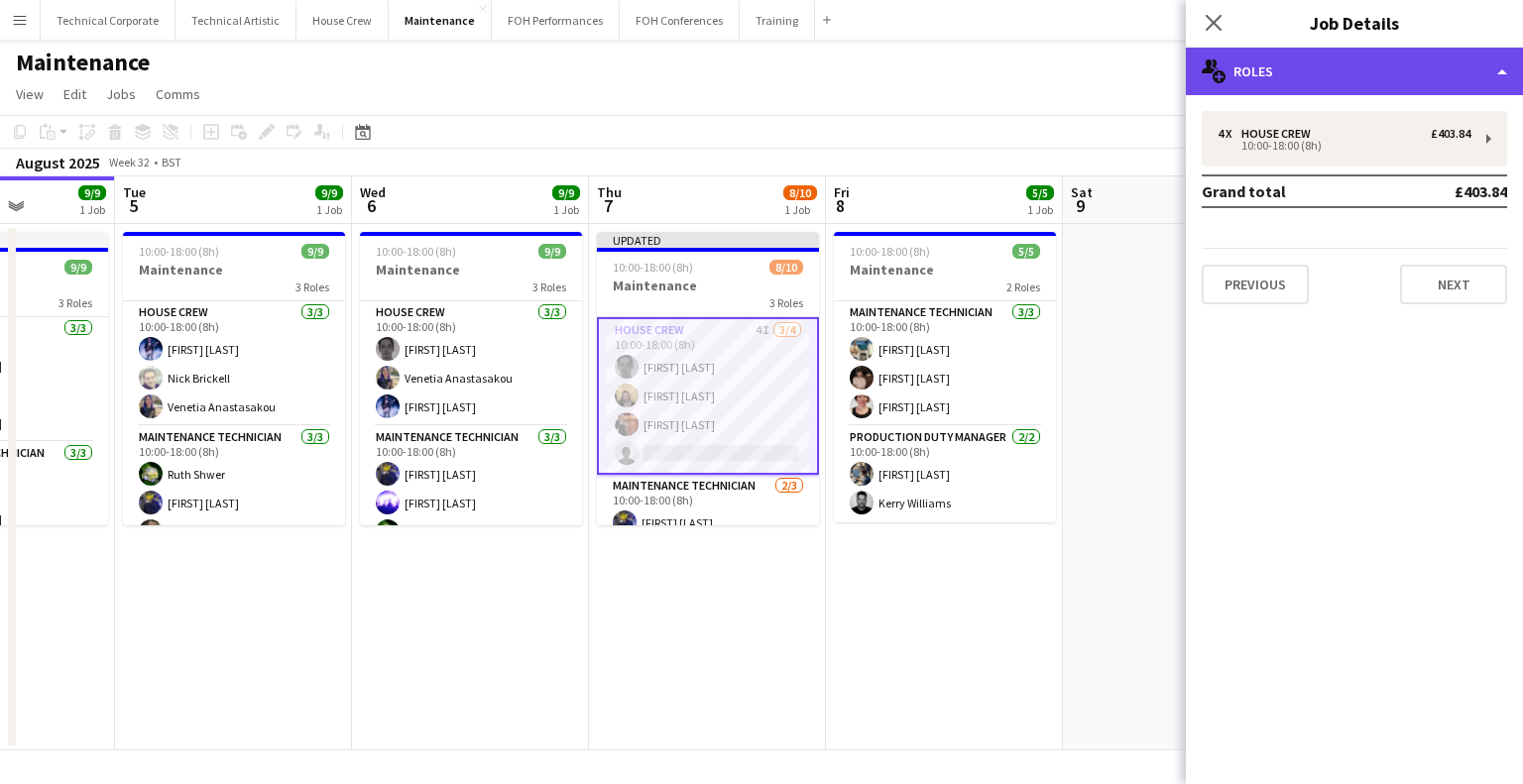 click on "multiple-users-add
Roles" 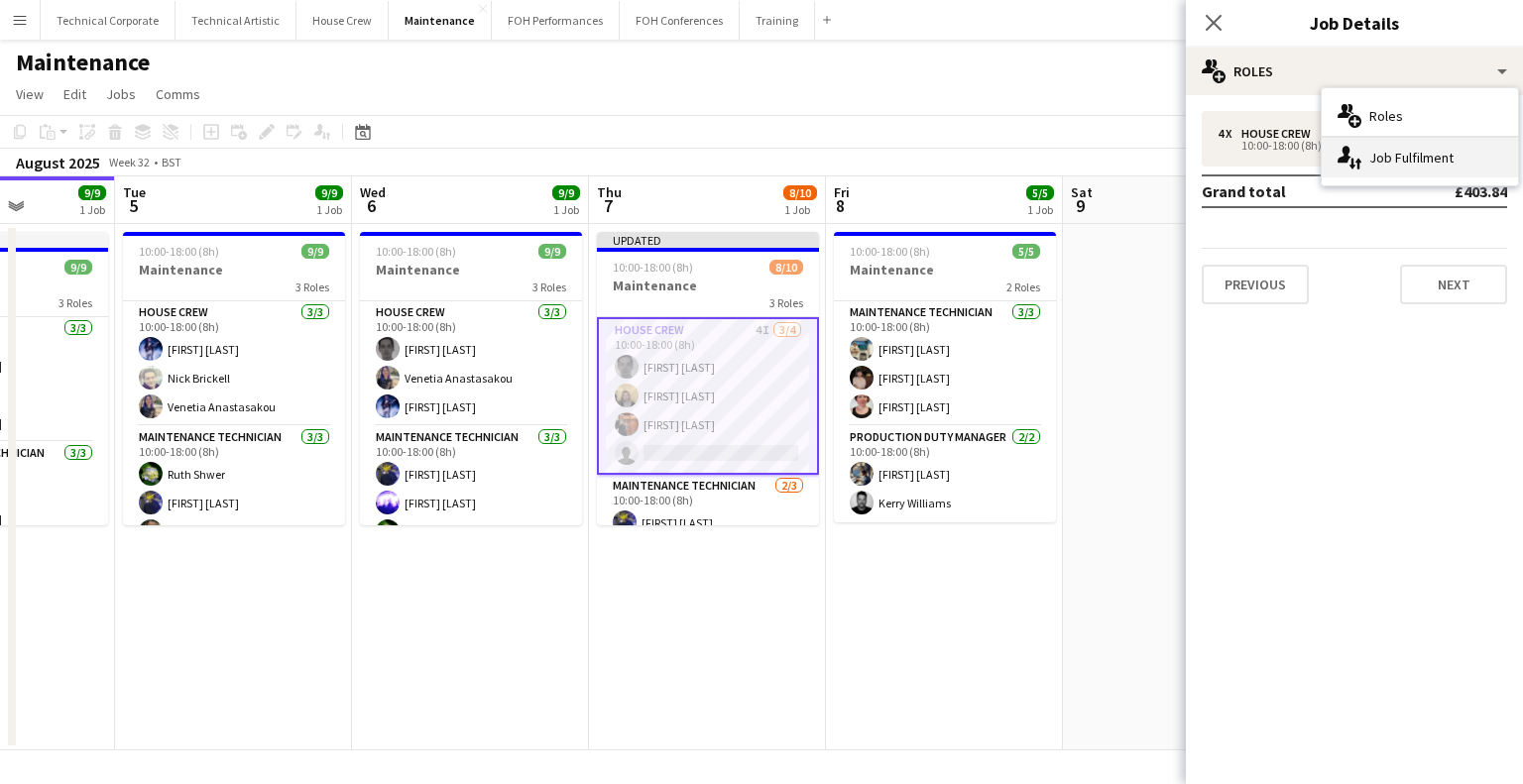 click on "single-neutral-actions-up-down
Job Fulfilment" at bounding box center (1420, 158) 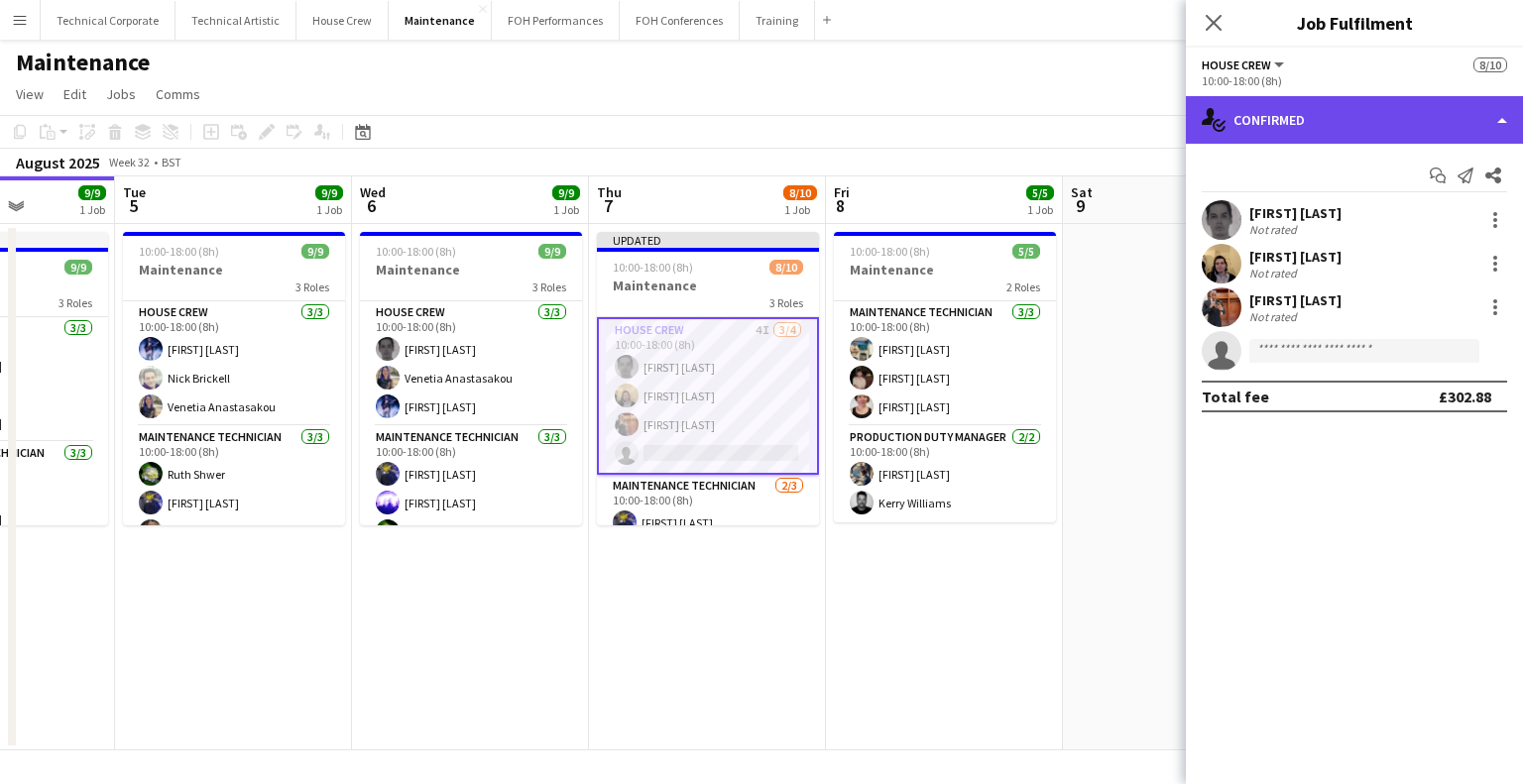 click on "single-neutral-actions-check-2
Confirmed" 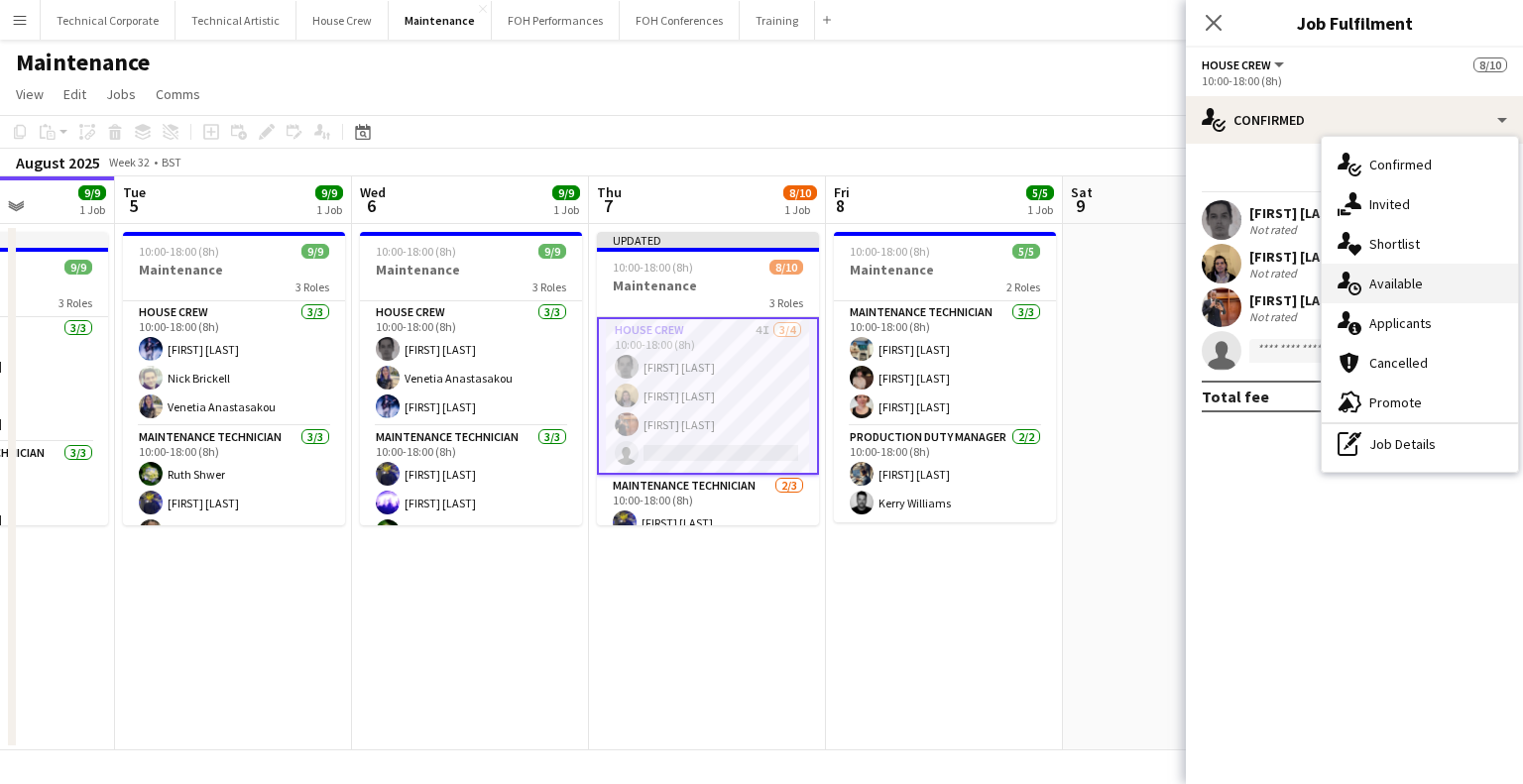 click on "single-neutral-actions-upload
Available" at bounding box center (1420, 283) 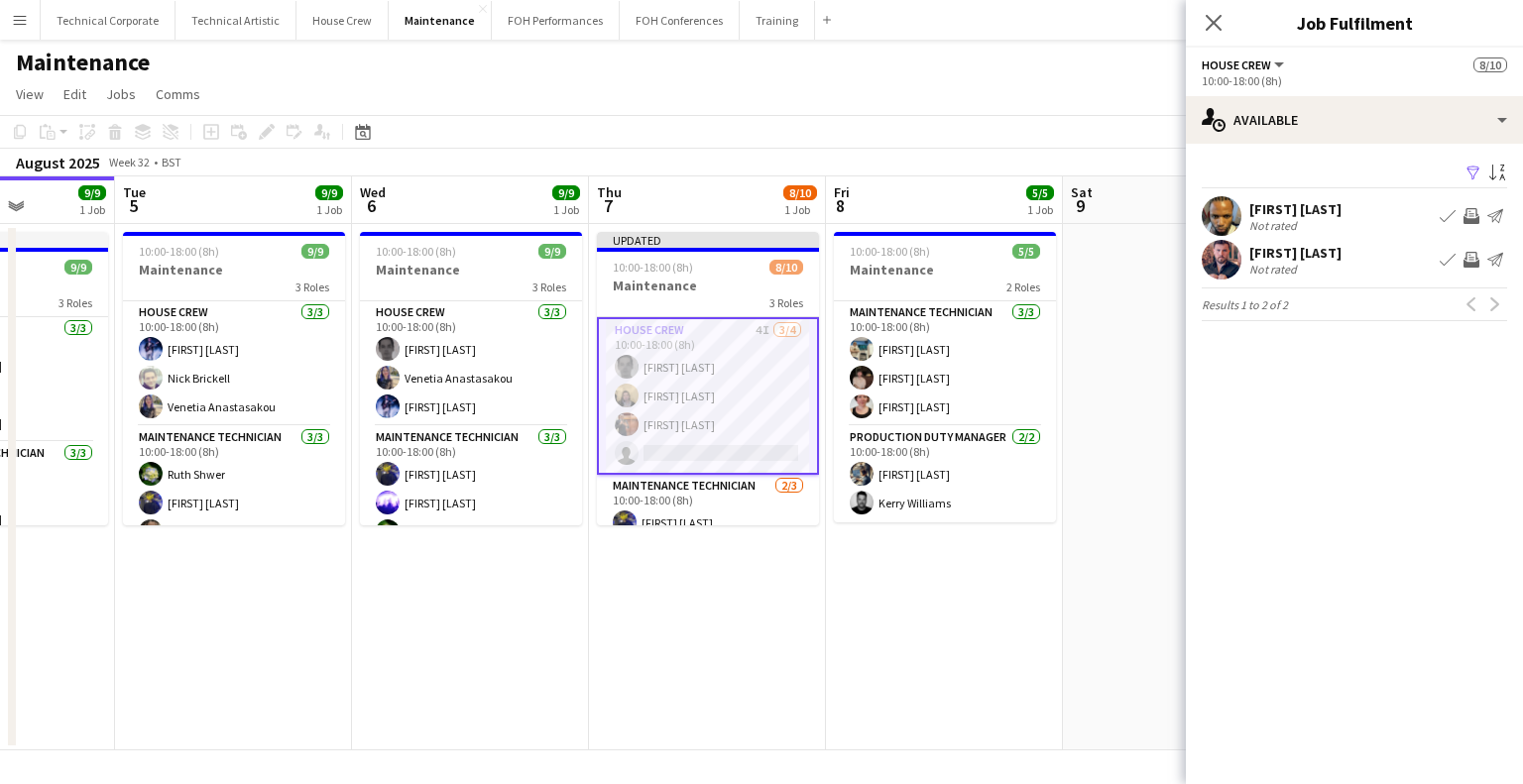 click on "10:00-18:00 (8h)" 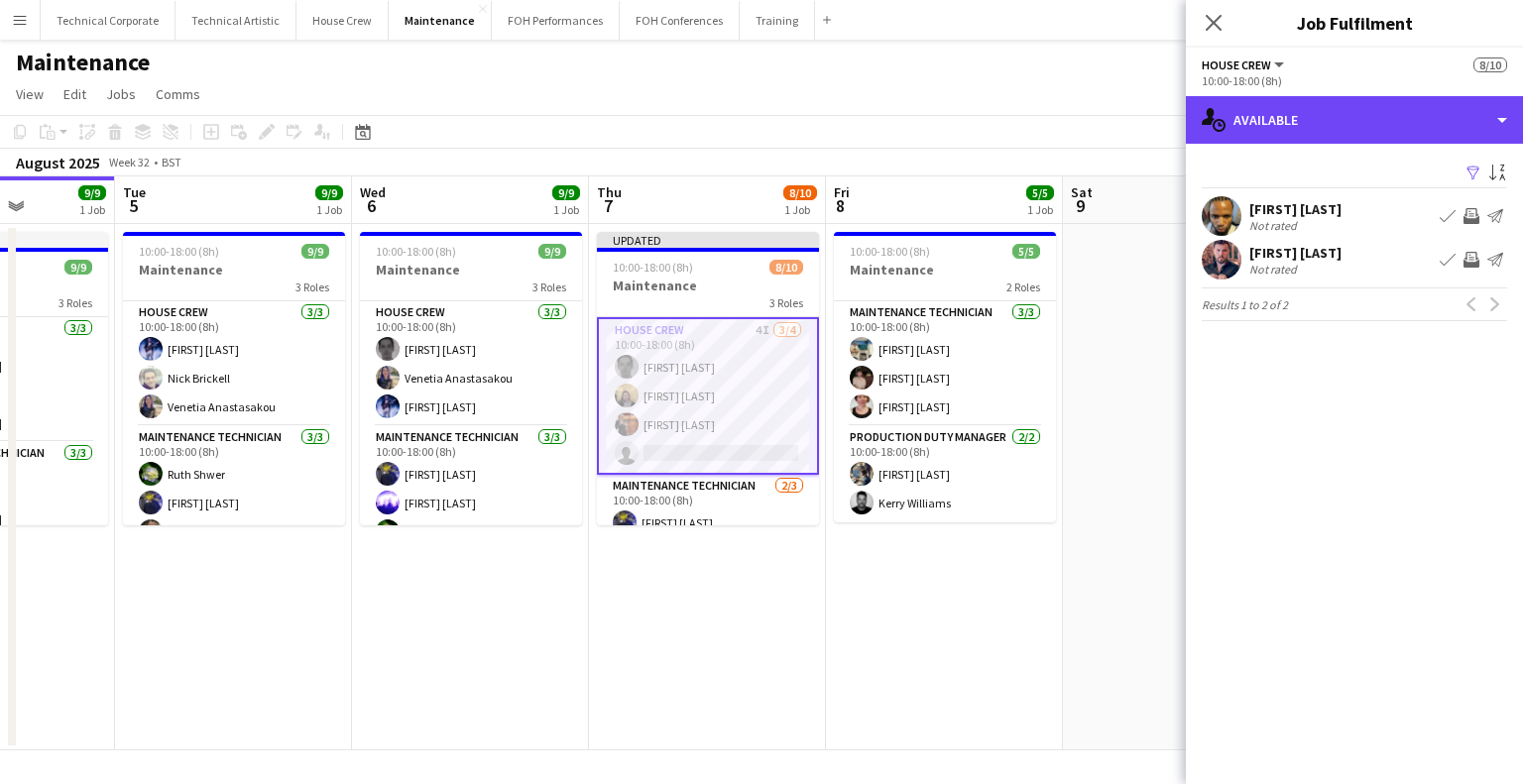 drag, startPoint x: 1301, startPoint y: 100, endPoint x: 1345, endPoint y: 157, distance: 72.00694 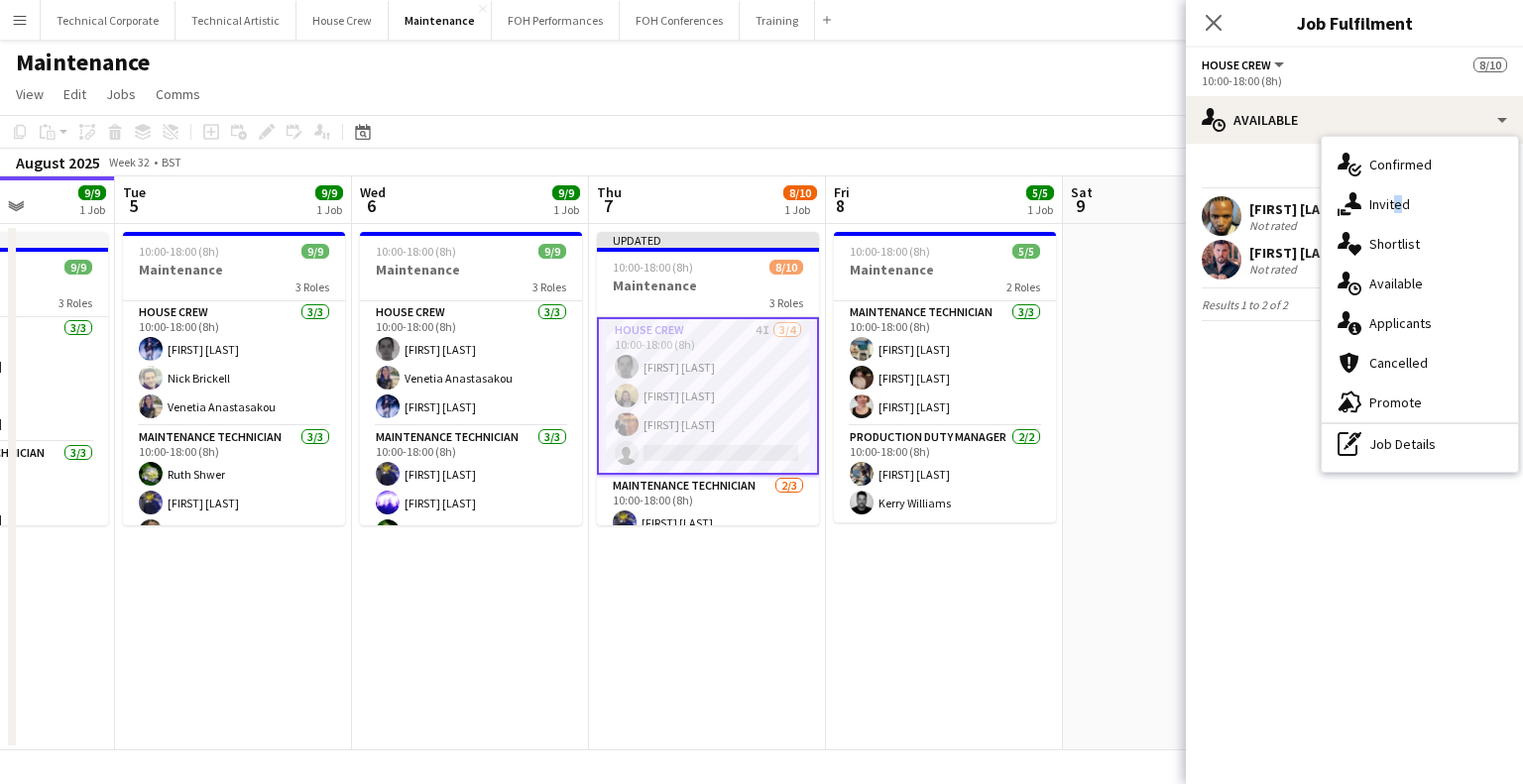 drag, startPoint x: 1392, startPoint y: 196, endPoint x: 1365, endPoint y: 254, distance: 63.97656 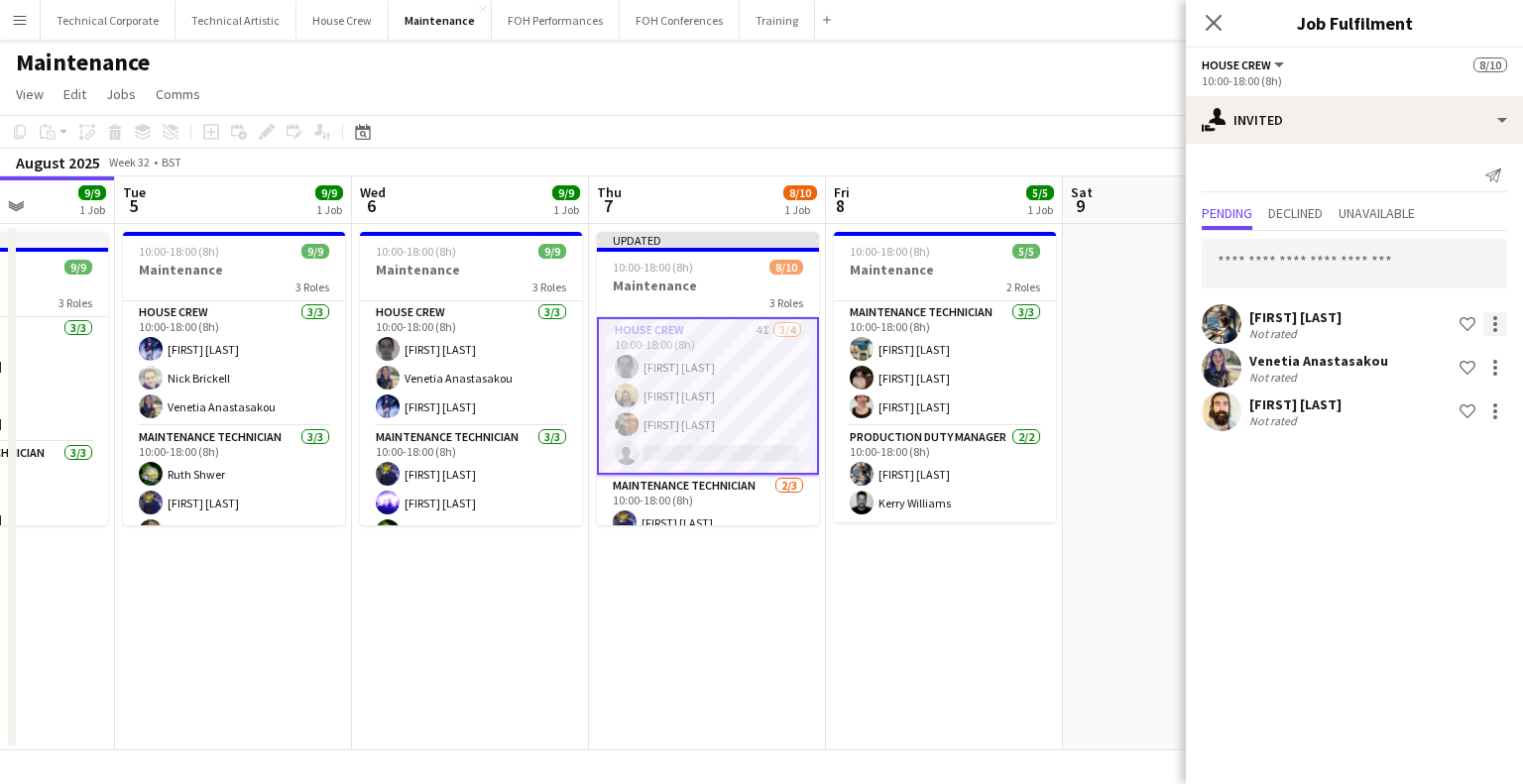click at bounding box center (1495, 411) 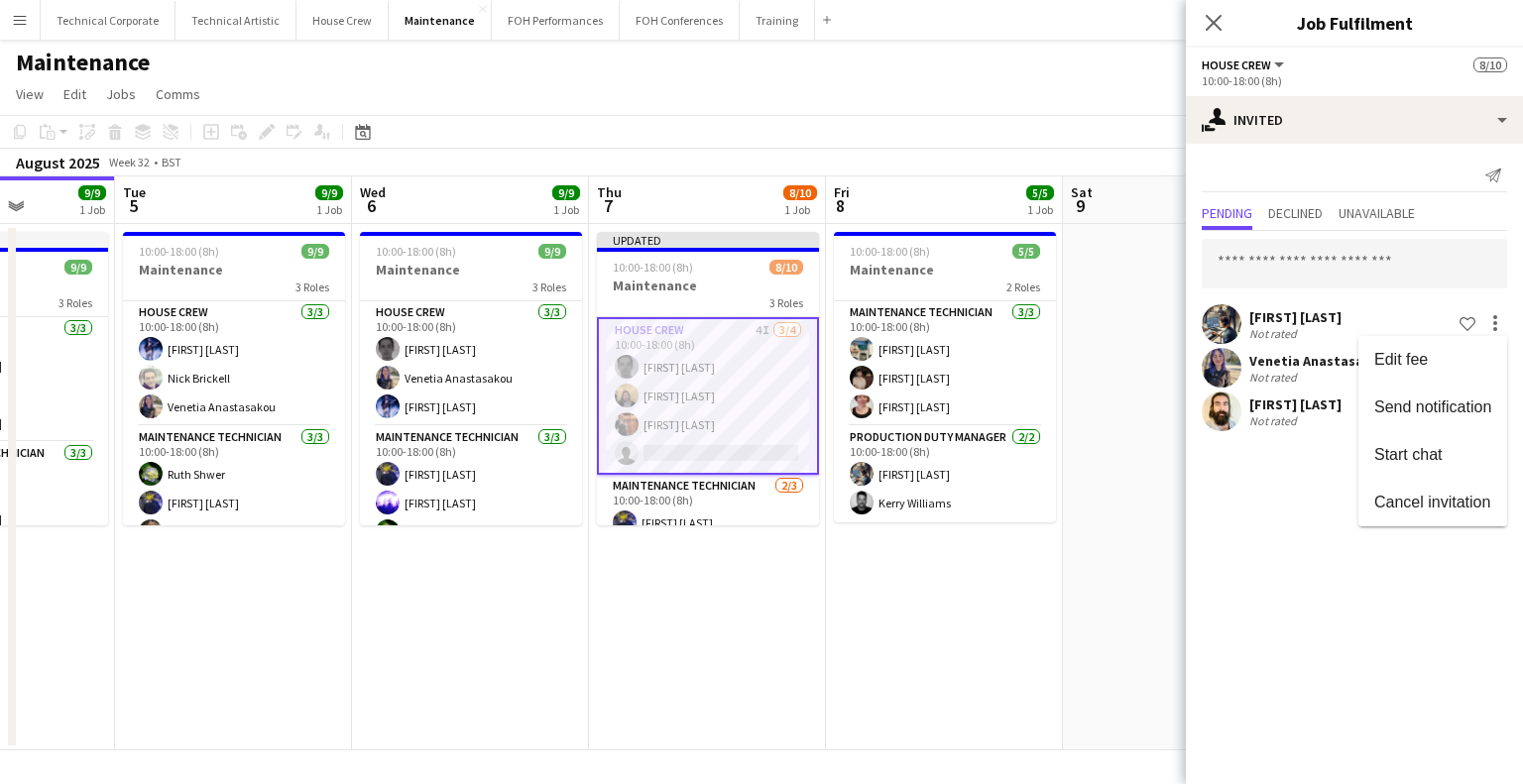 drag, startPoint x: 1464, startPoint y: 503, endPoint x: 1472, endPoint y: 376, distance: 127.25172 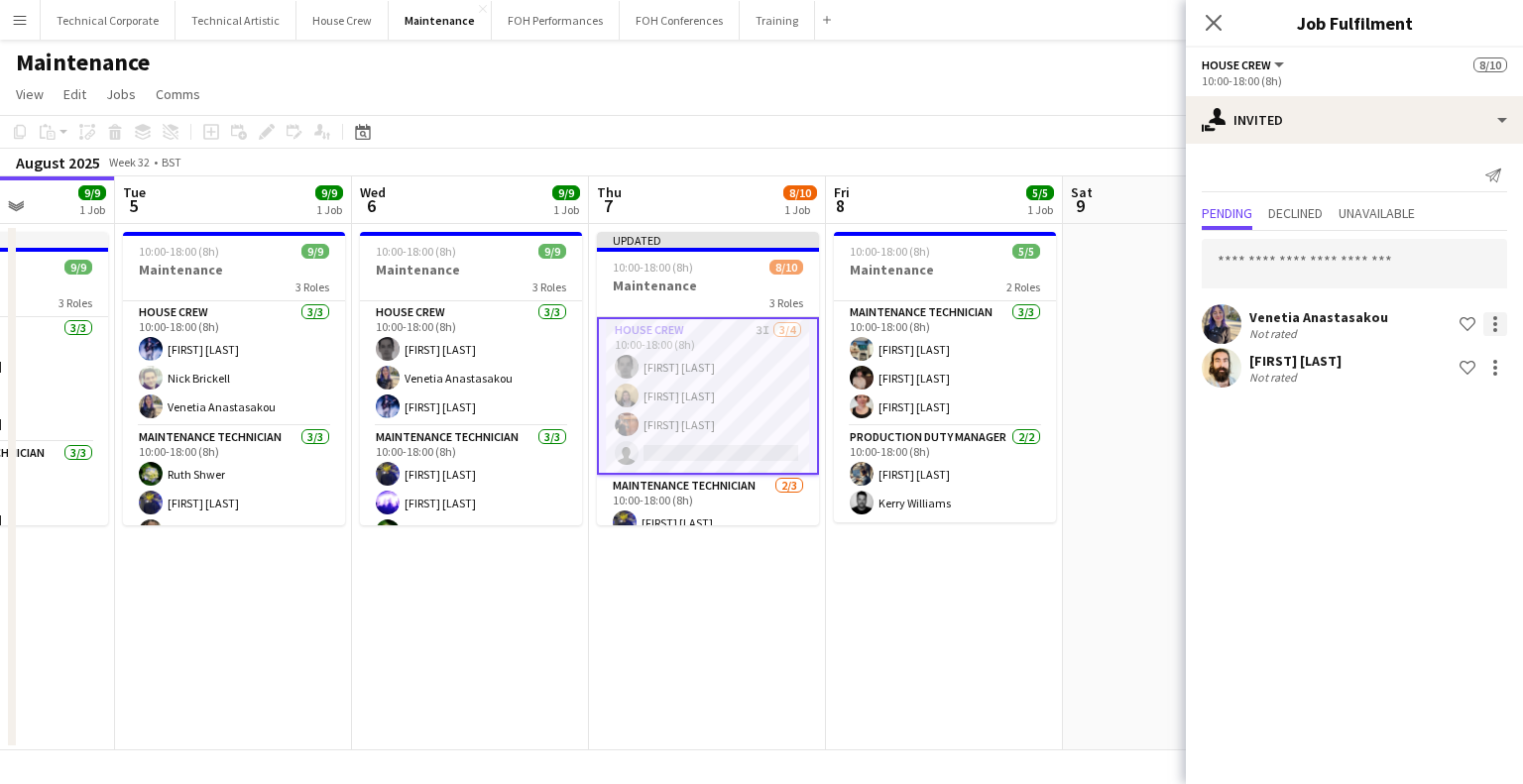 click 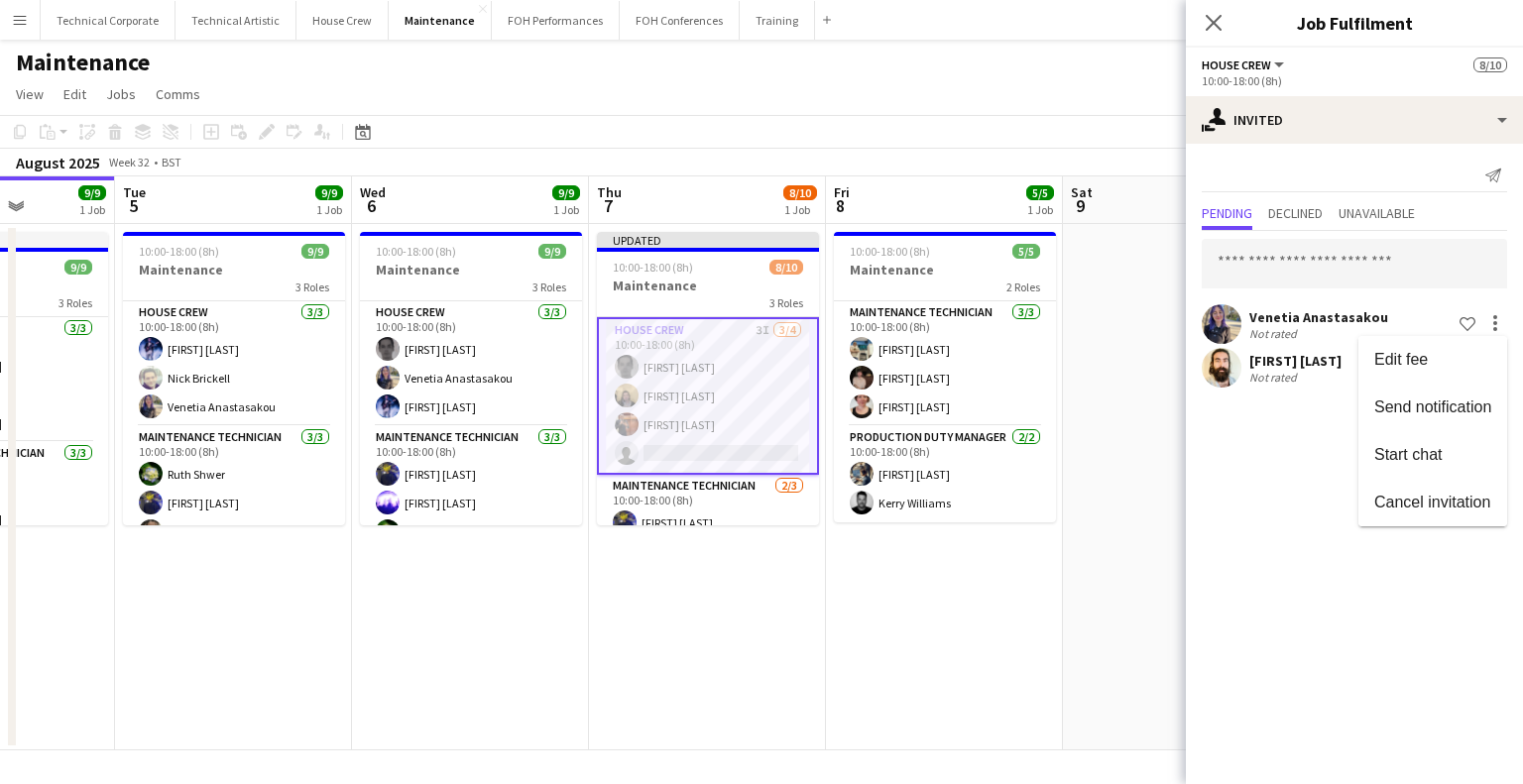 click on "Cancel invitation" at bounding box center [1432, 502] 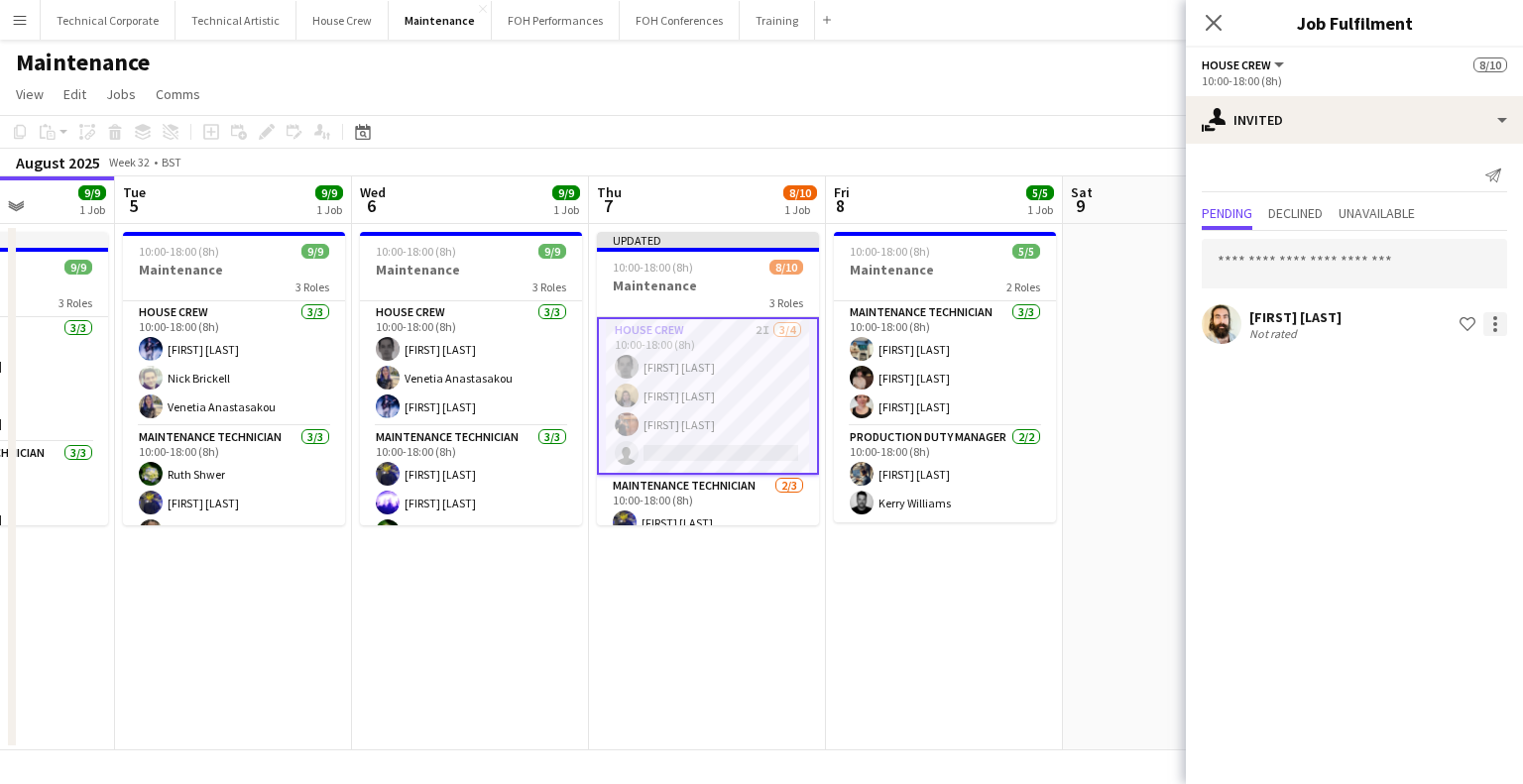 click 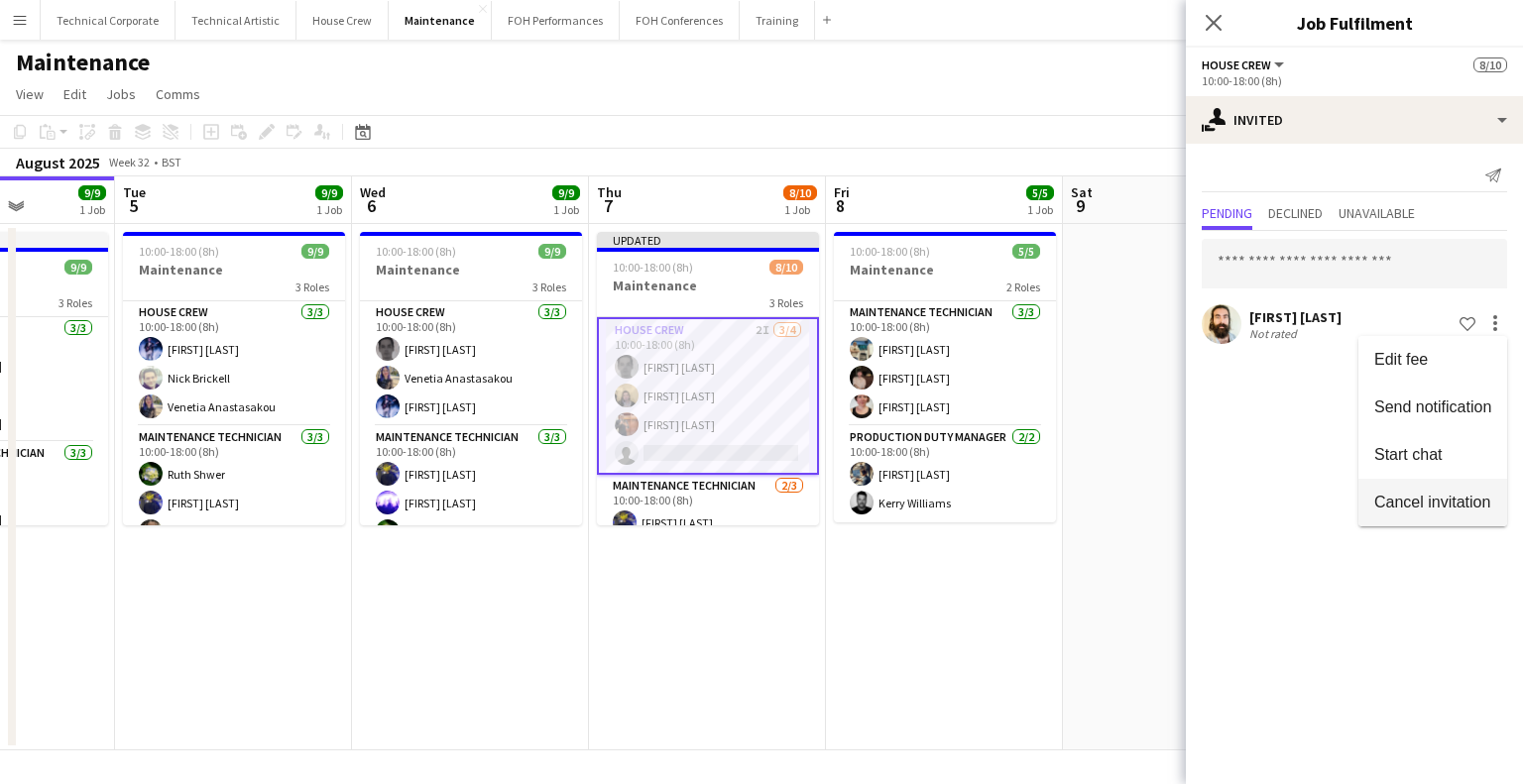 click on "Cancel invitation" at bounding box center (1432, 502) 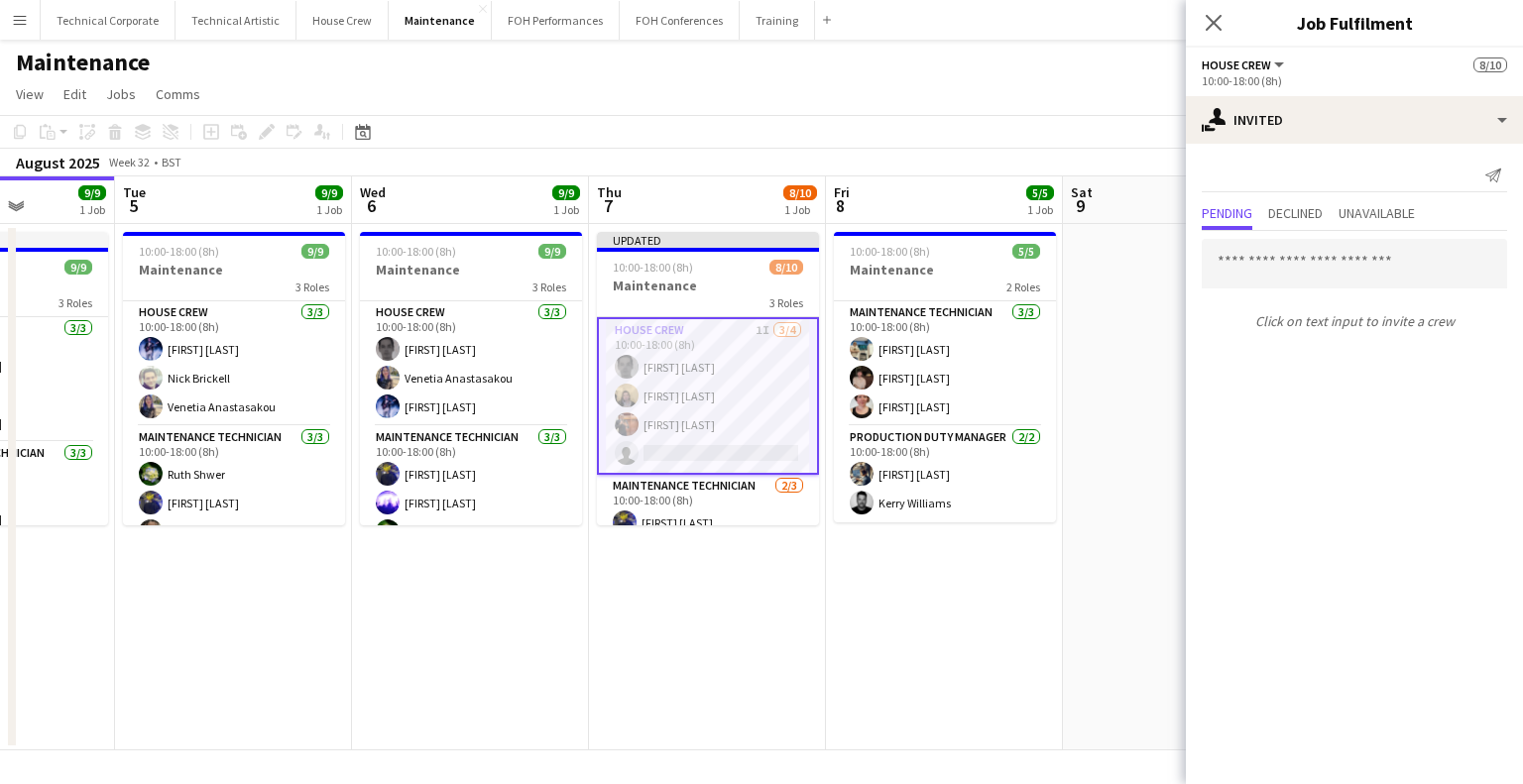 click on "10:00-18:00 (8h)    5/5   Maintenance   2 Roles   Maintenance Technician   3/3   10:00-18:00 (8h)
Thomas PERM Alston Anders PERM Waller Marie PERM Kearney  Production Duty Manager   2/2   10:00-18:00 (8h)
Joe Harbot Kerry Williams" at bounding box center (944, 487) 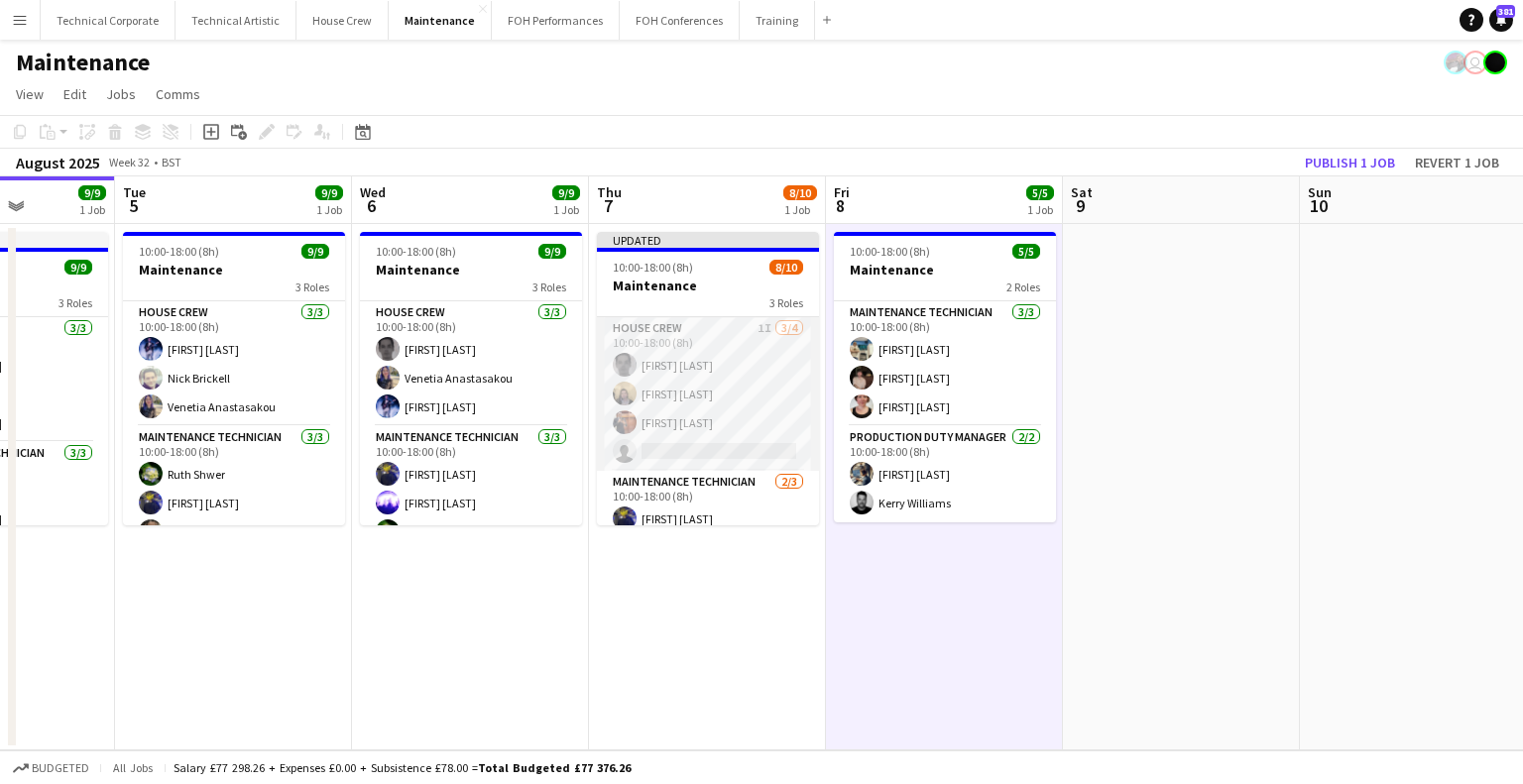click on "House Crew   1I   3/4   10:00-18:00 (8h)
Johnny McCaughan James Reyes-Gomez Leroy Bonsu
single-neutral-actions" at bounding box center (708, 393) 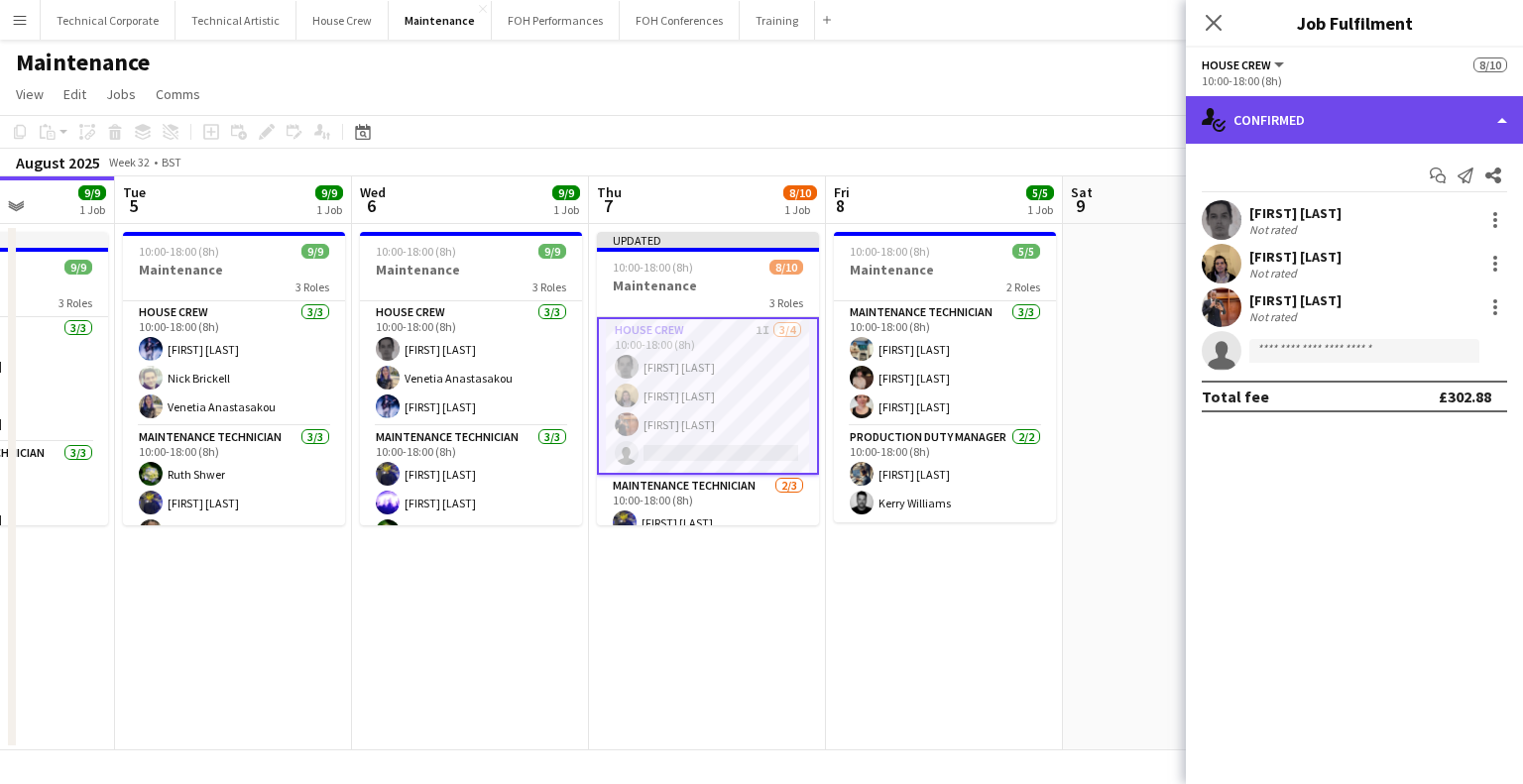 click on "single-neutral-actions-check-2
Confirmed" 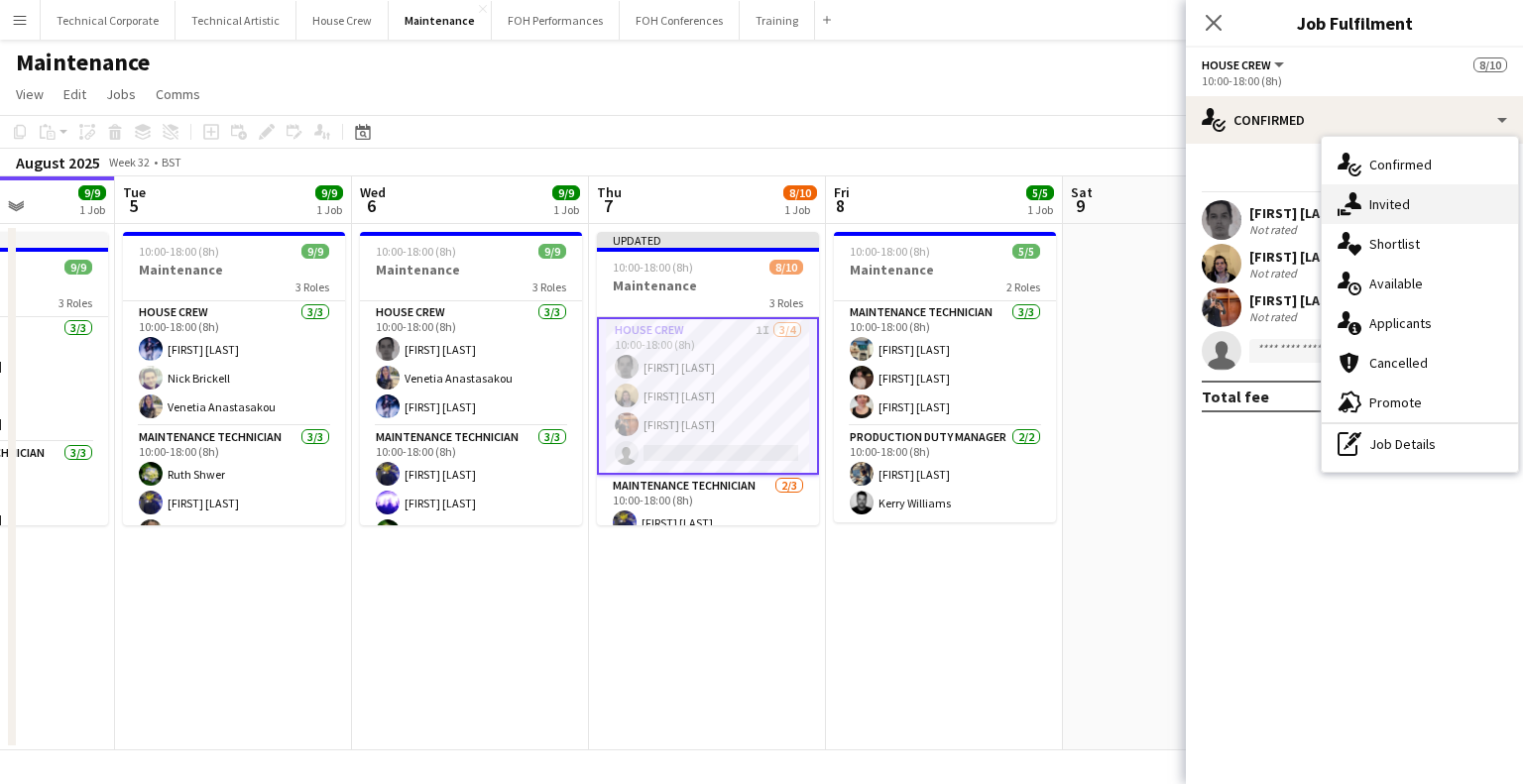 click on "single-neutral-actions-share-1
Invited" at bounding box center (1420, 204) 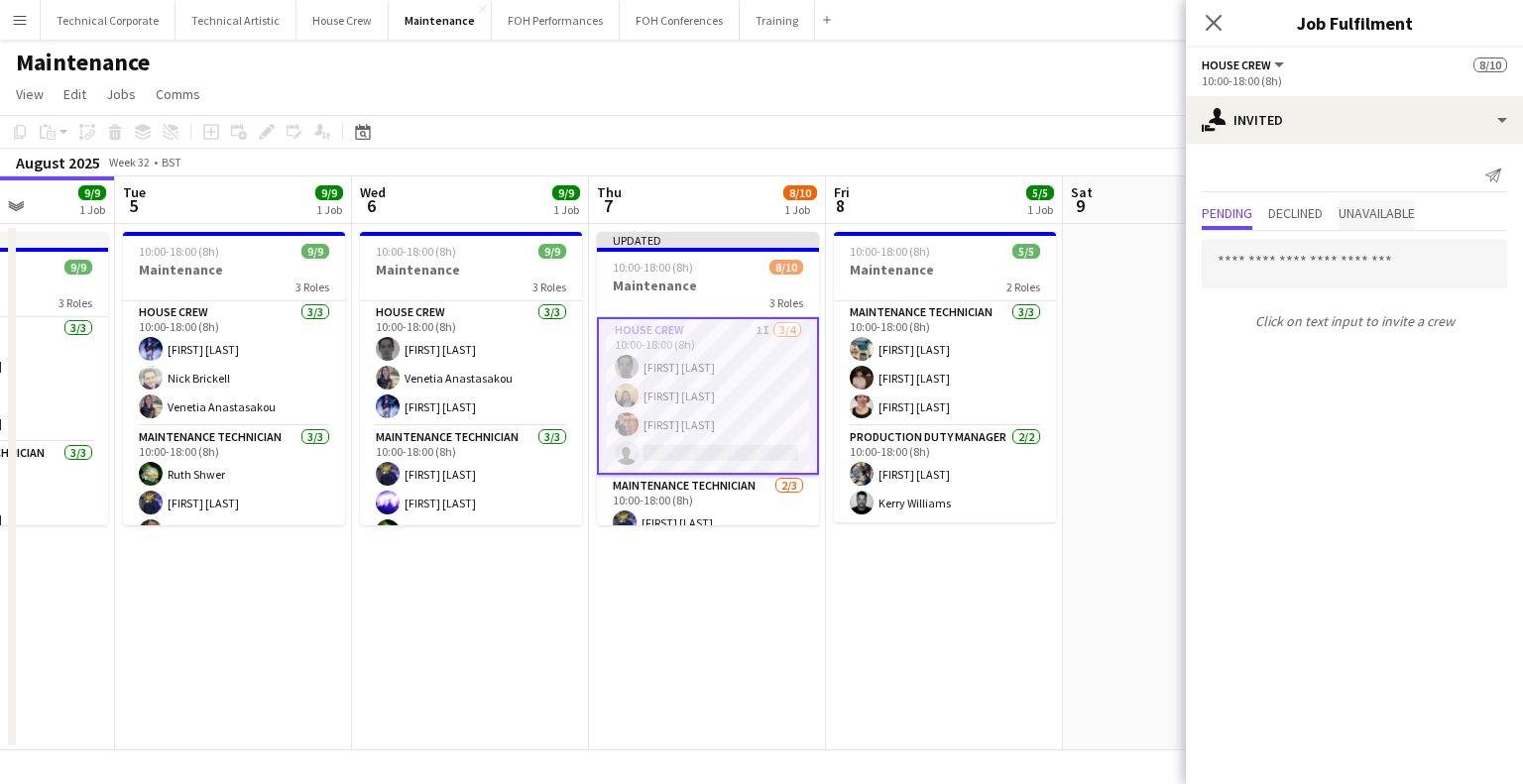 click on "Unavailable" at bounding box center (1376, 215) 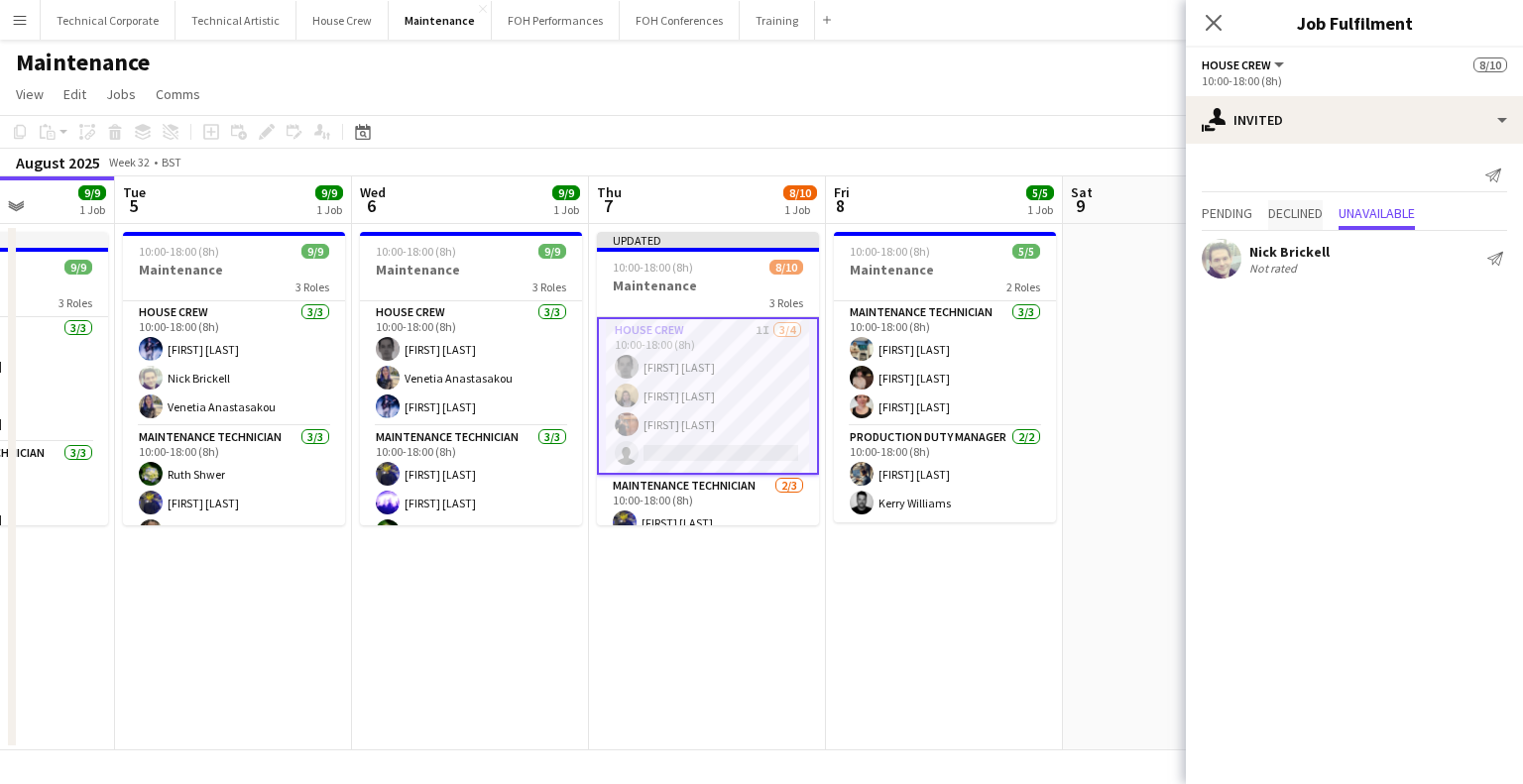 click on "Declined" at bounding box center [1295, 213] 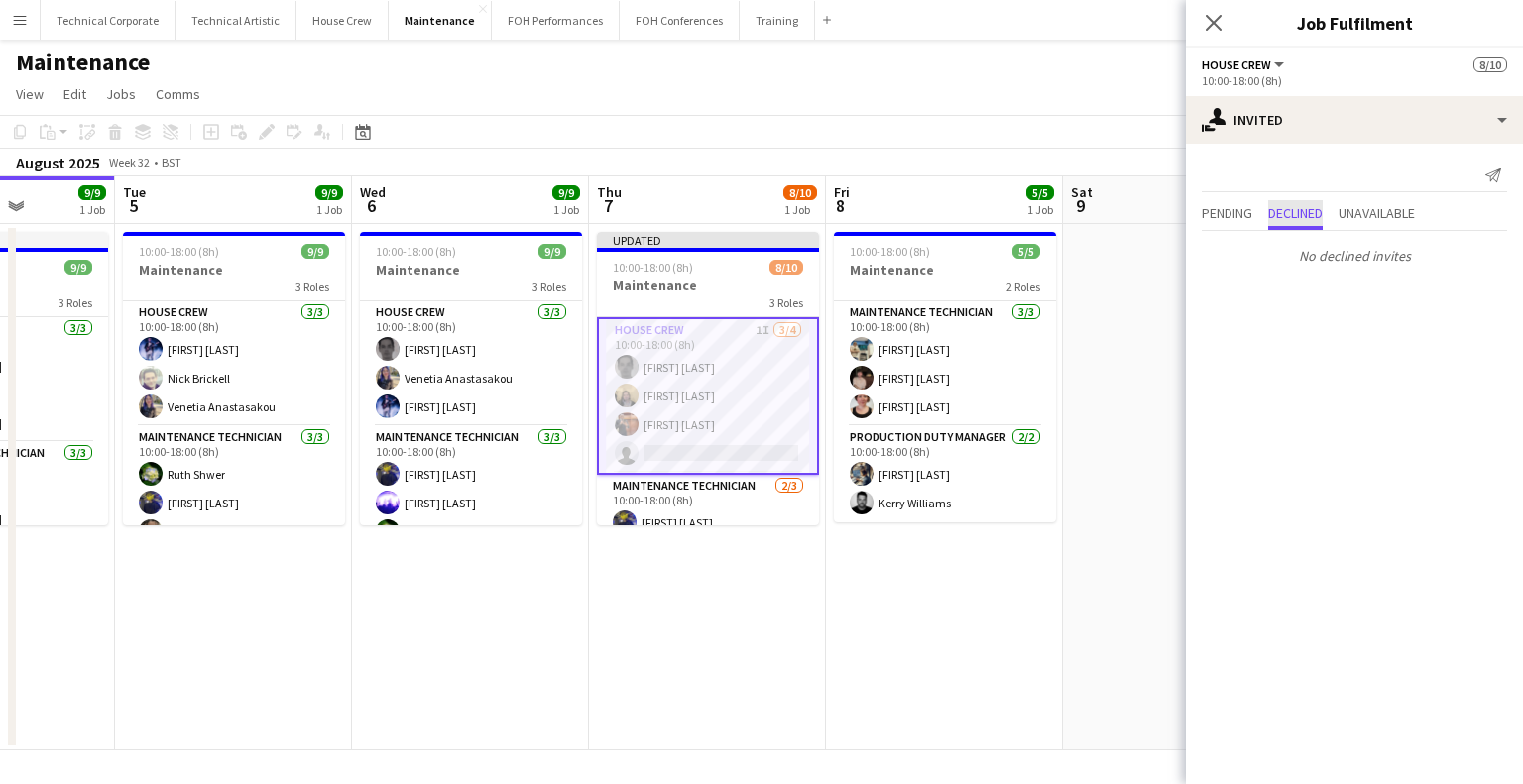 click on "Pending Declined Unavailable" at bounding box center [1354, 215] 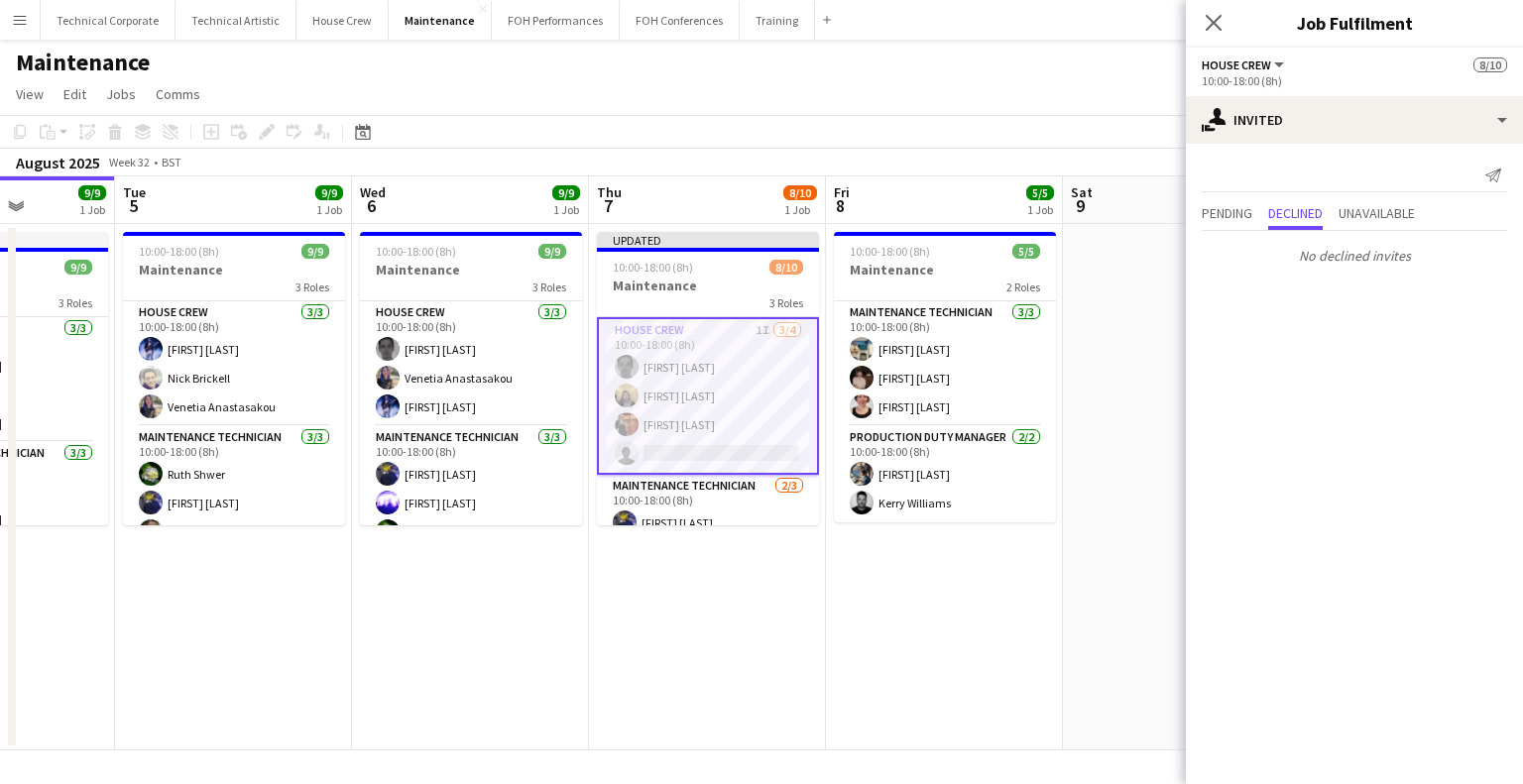 drag, startPoint x: 708, startPoint y: 602, endPoint x: 1153, endPoint y: 287, distance: 545.20638 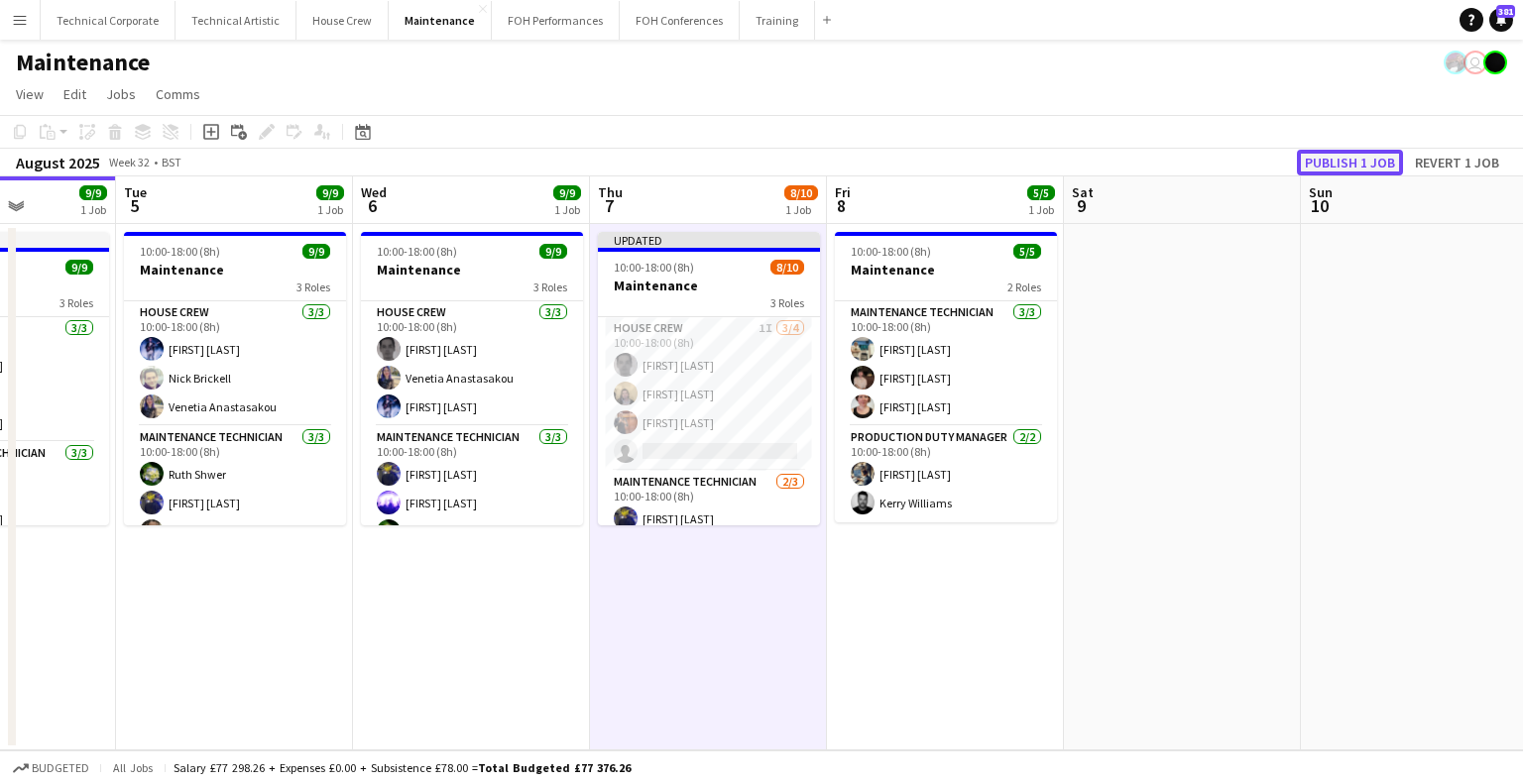 click on "Publish 1 job" 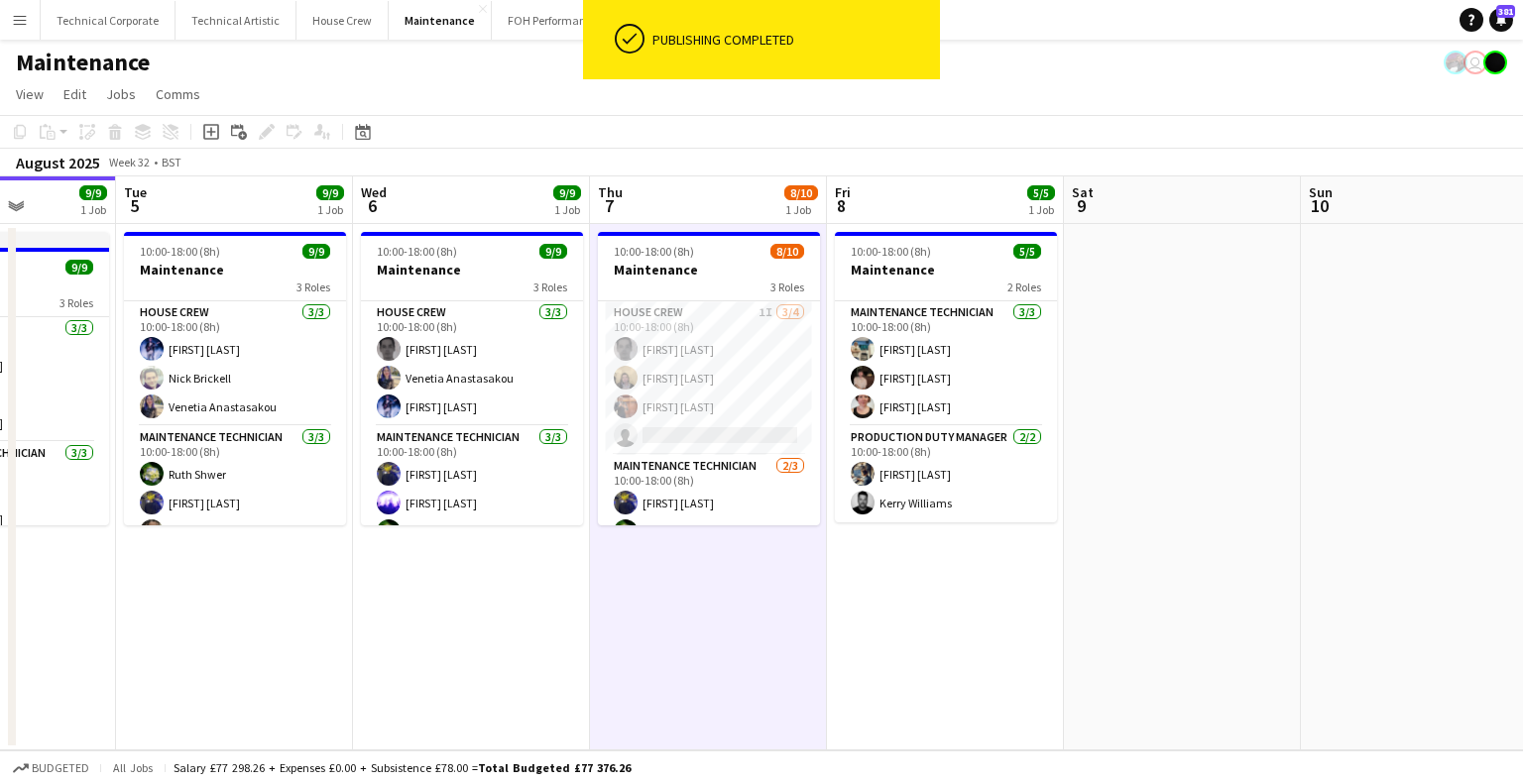 click on "House Crew   1I   3/4   10:00-18:00 (8h)
Johnny McCaughan James Reyes-Gomez Leroy Bonsu
single-neutral-actions" at bounding box center (709, 378) 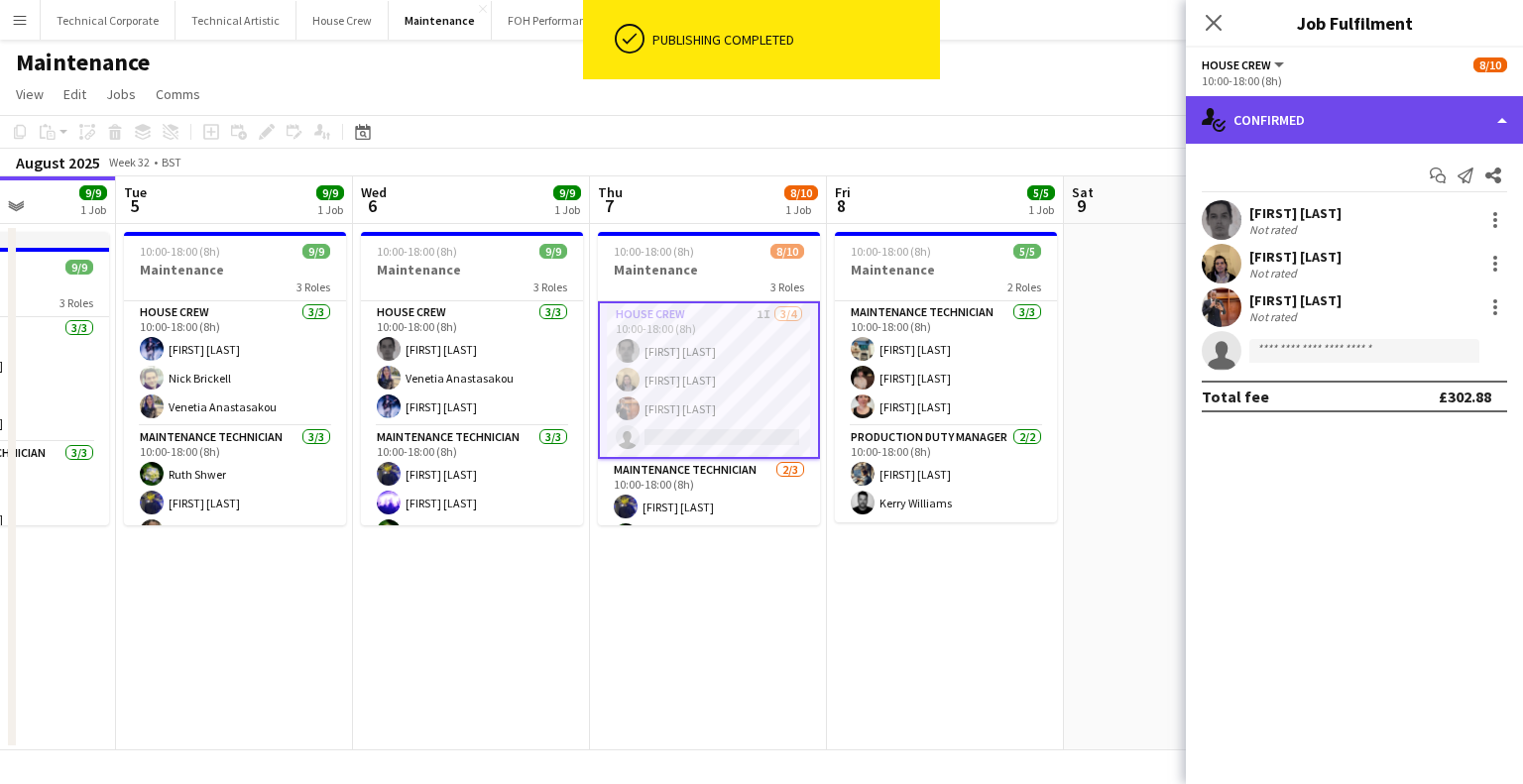 click on "single-neutral-actions-check-2
Confirmed" 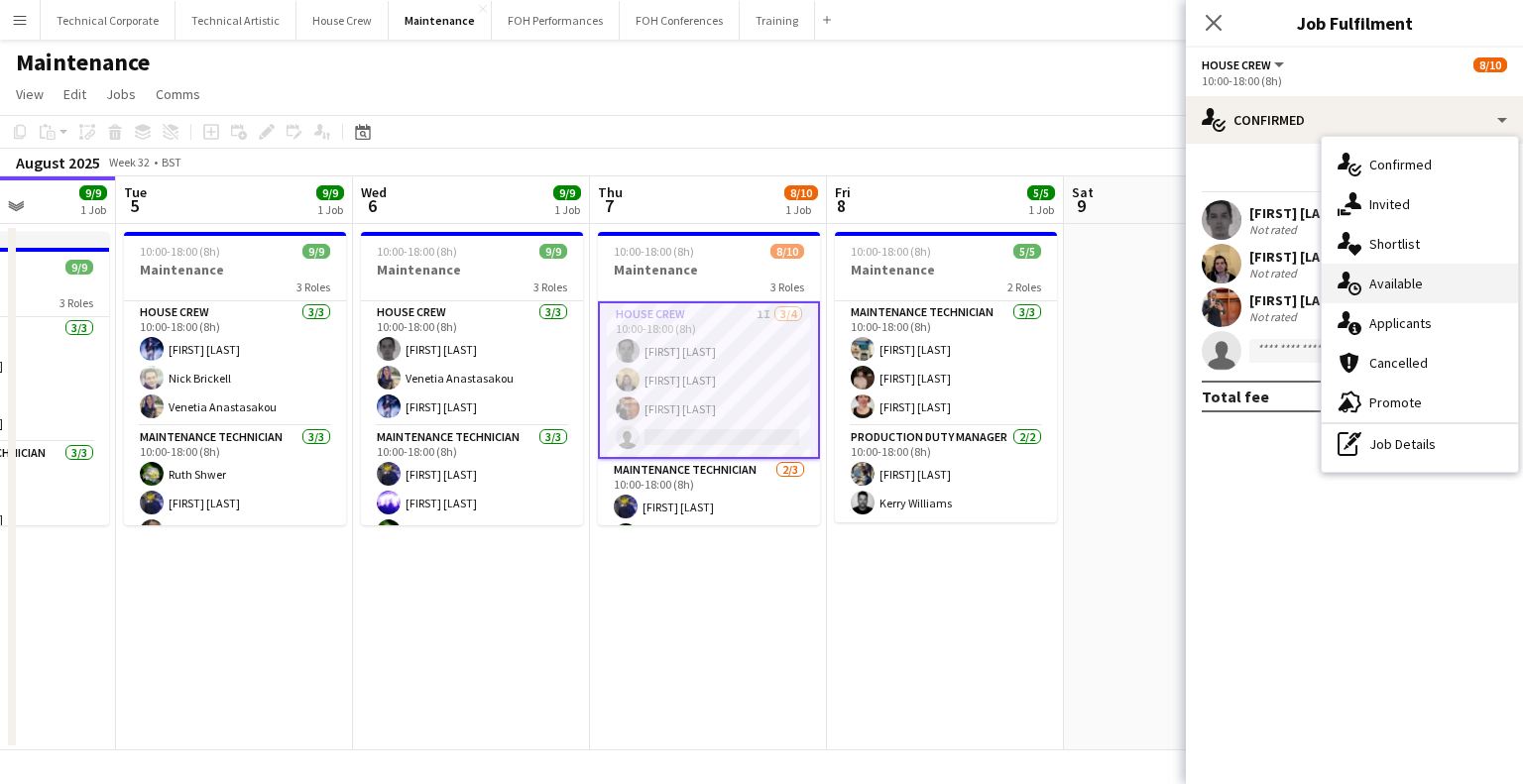 click on "single-neutral-actions-upload
Available" at bounding box center [1420, 283] 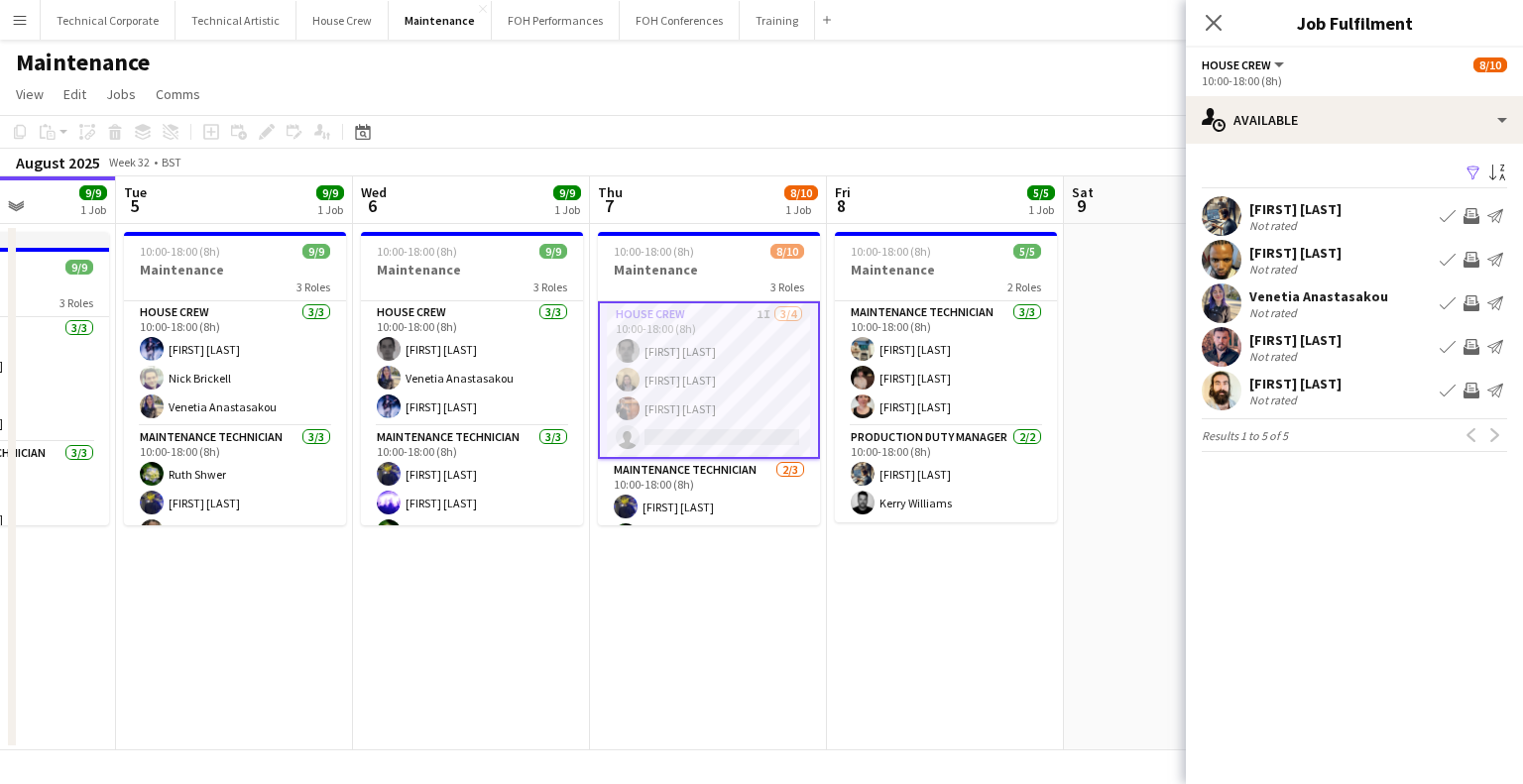 click on "Invite crew" at bounding box center (1471, 216) 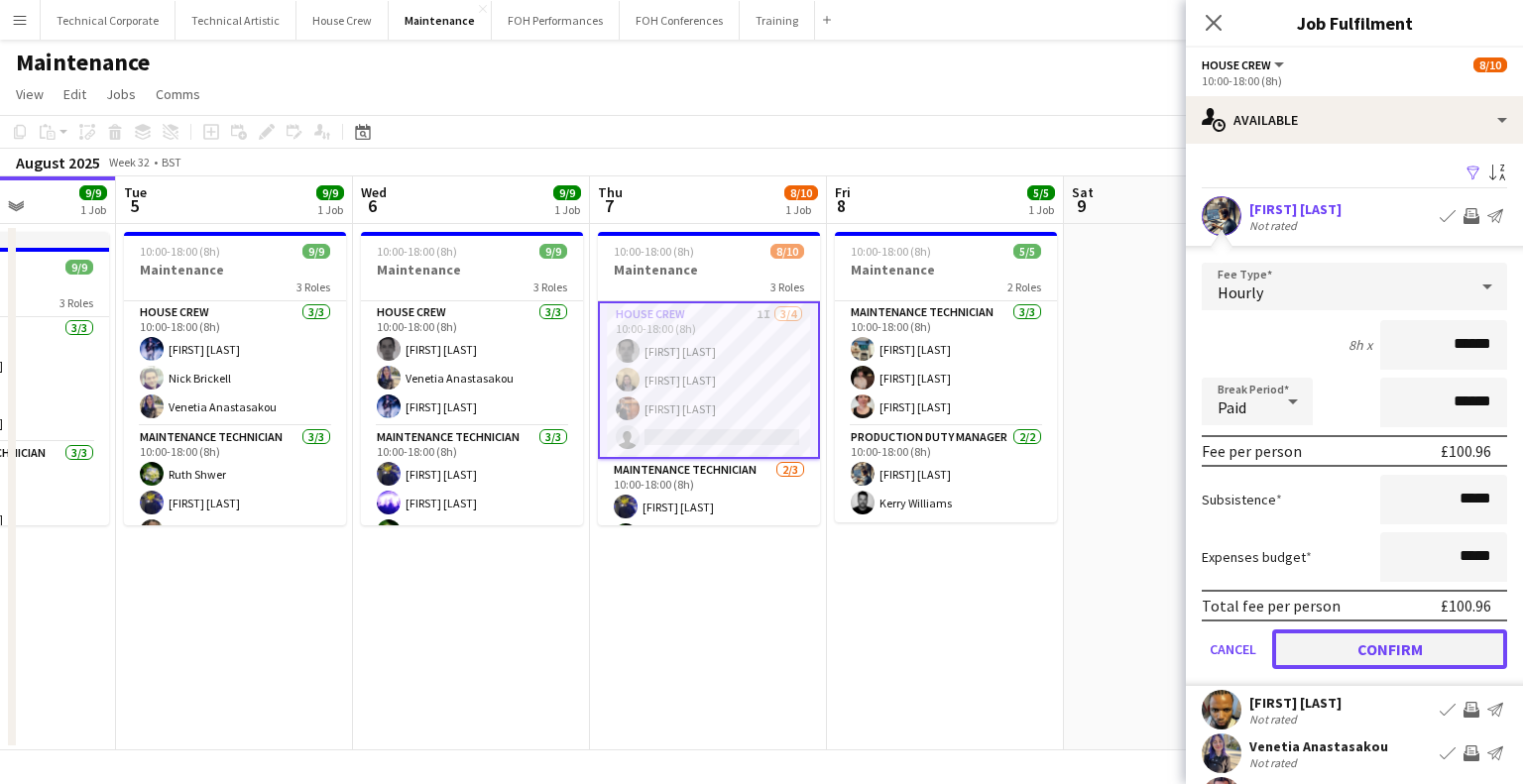 click on "Confirm" at bounding box center (1389, 649) 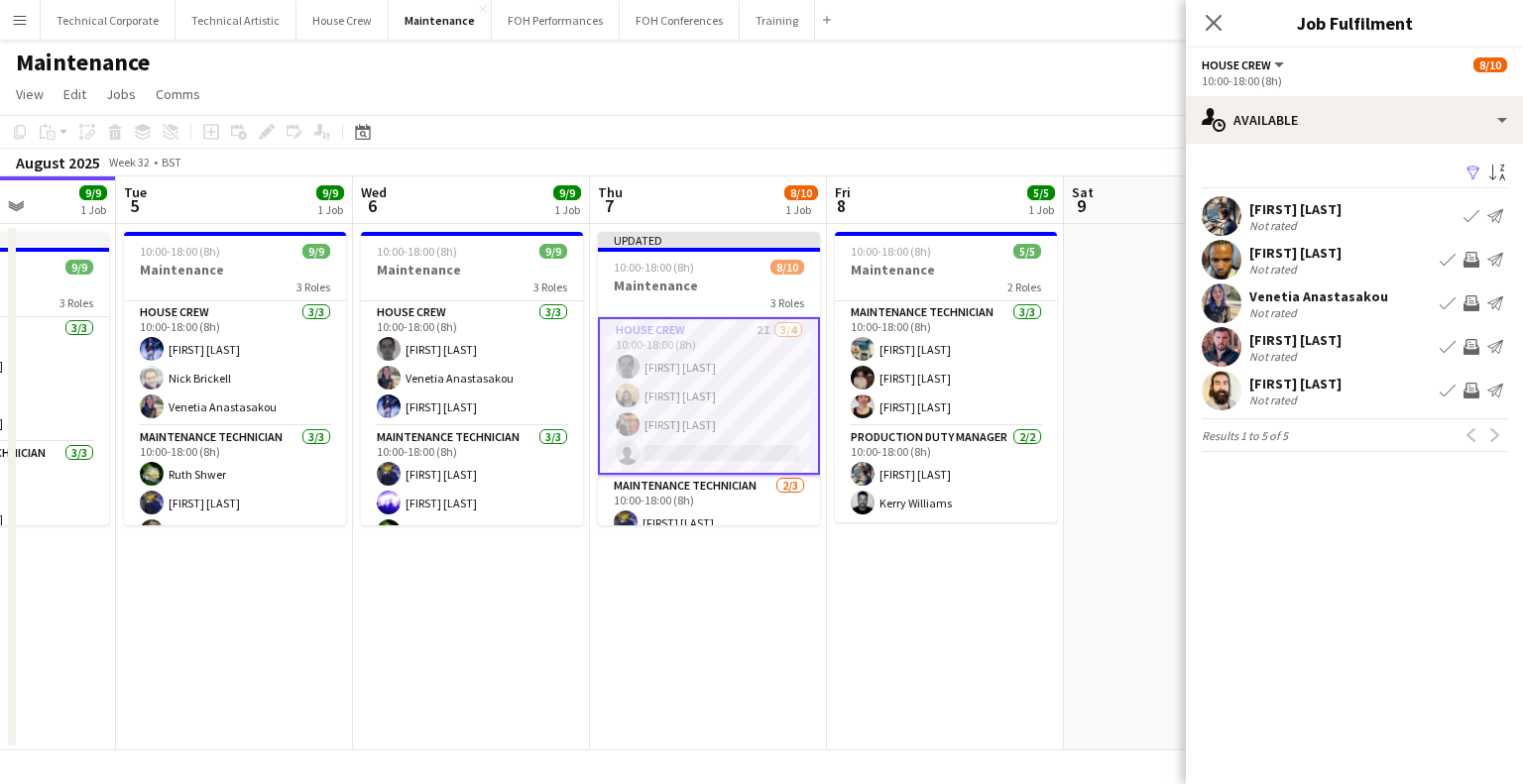 click on "Invite crew" at bounding box center (1471, 303) 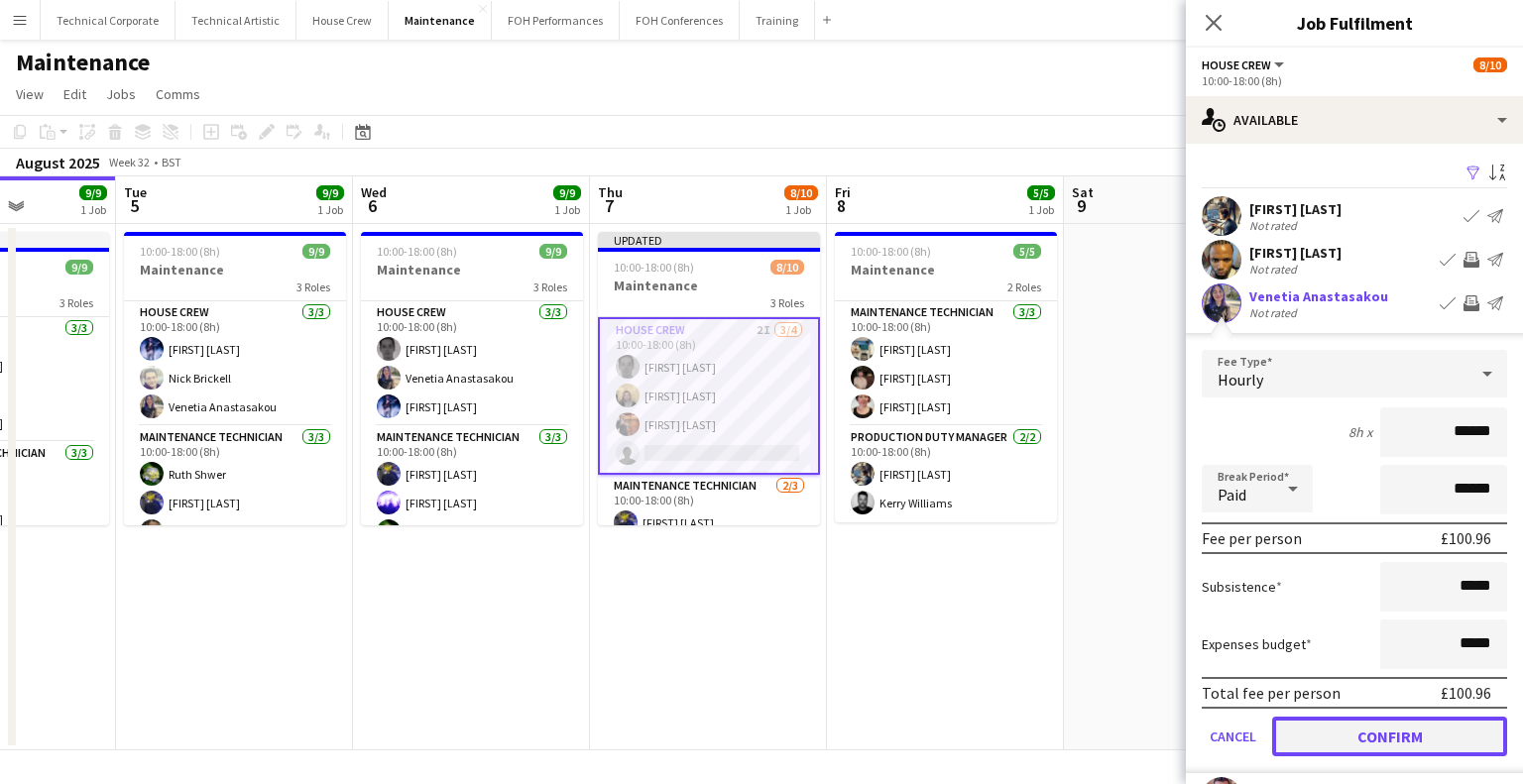click on "Confirm" at bounding box center [1389, 736] 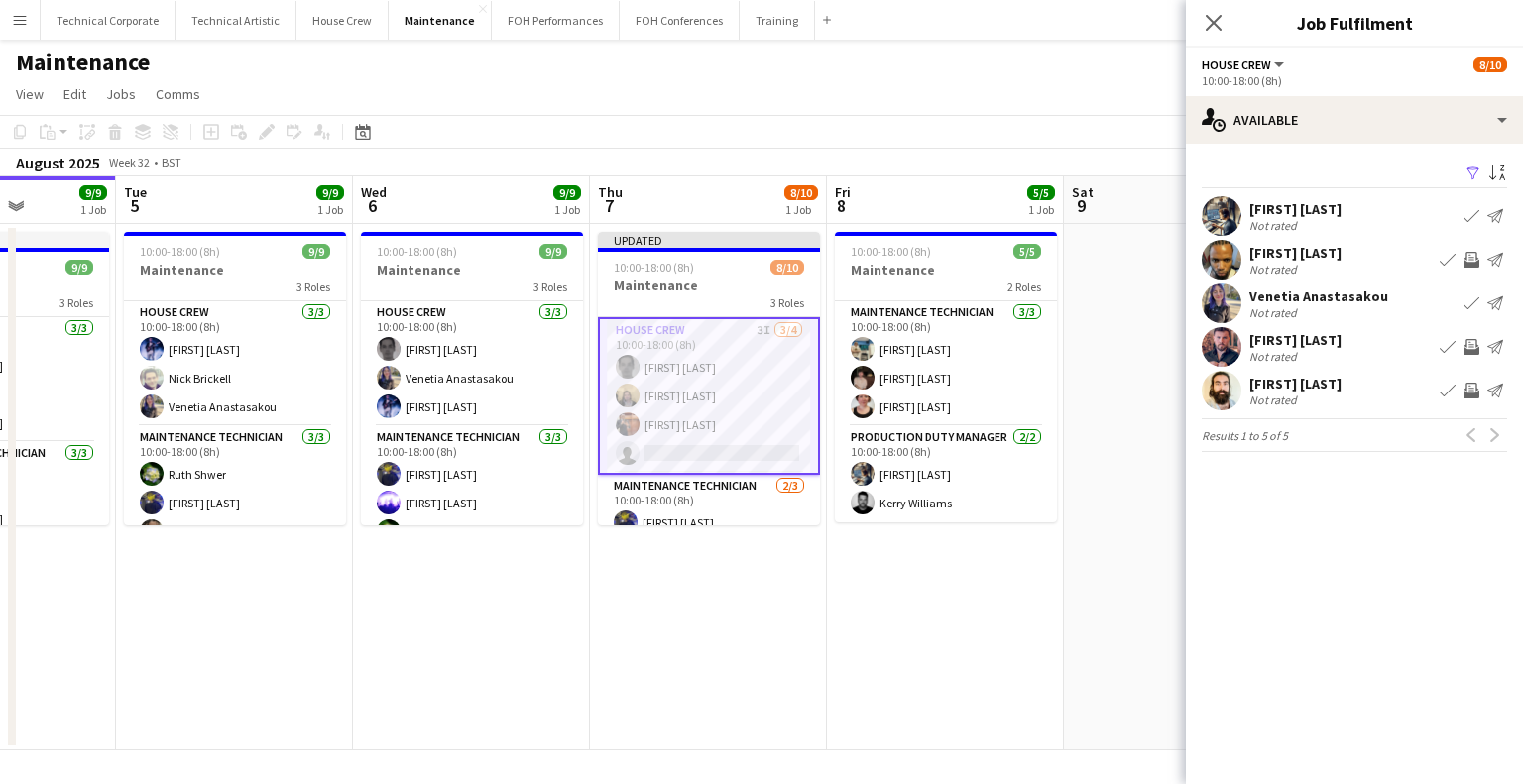 click on "Invite crew" at bounding box center (1471, 391) 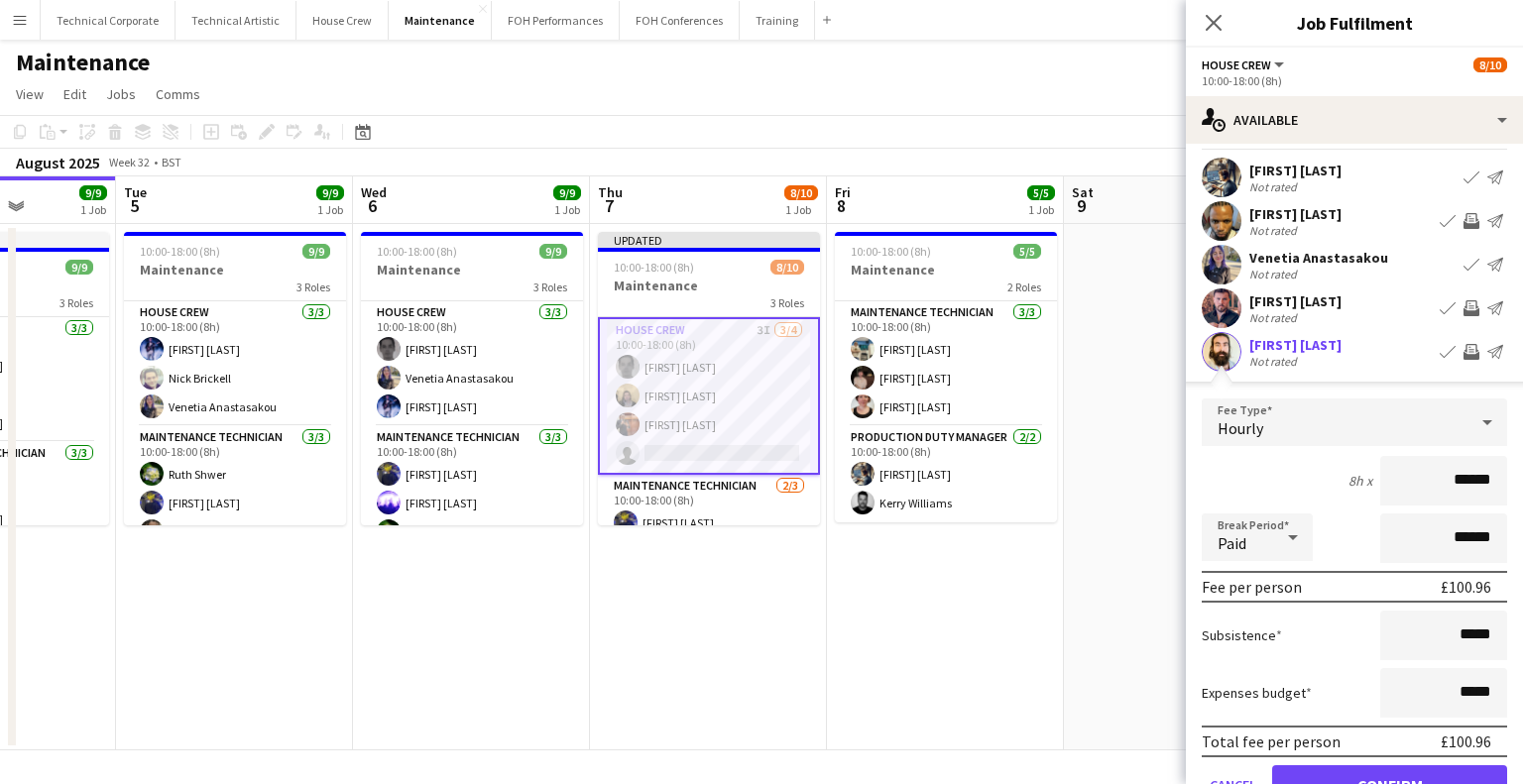 scroll, scrollTop: 139, scrollLeft: 0, axis: vertical 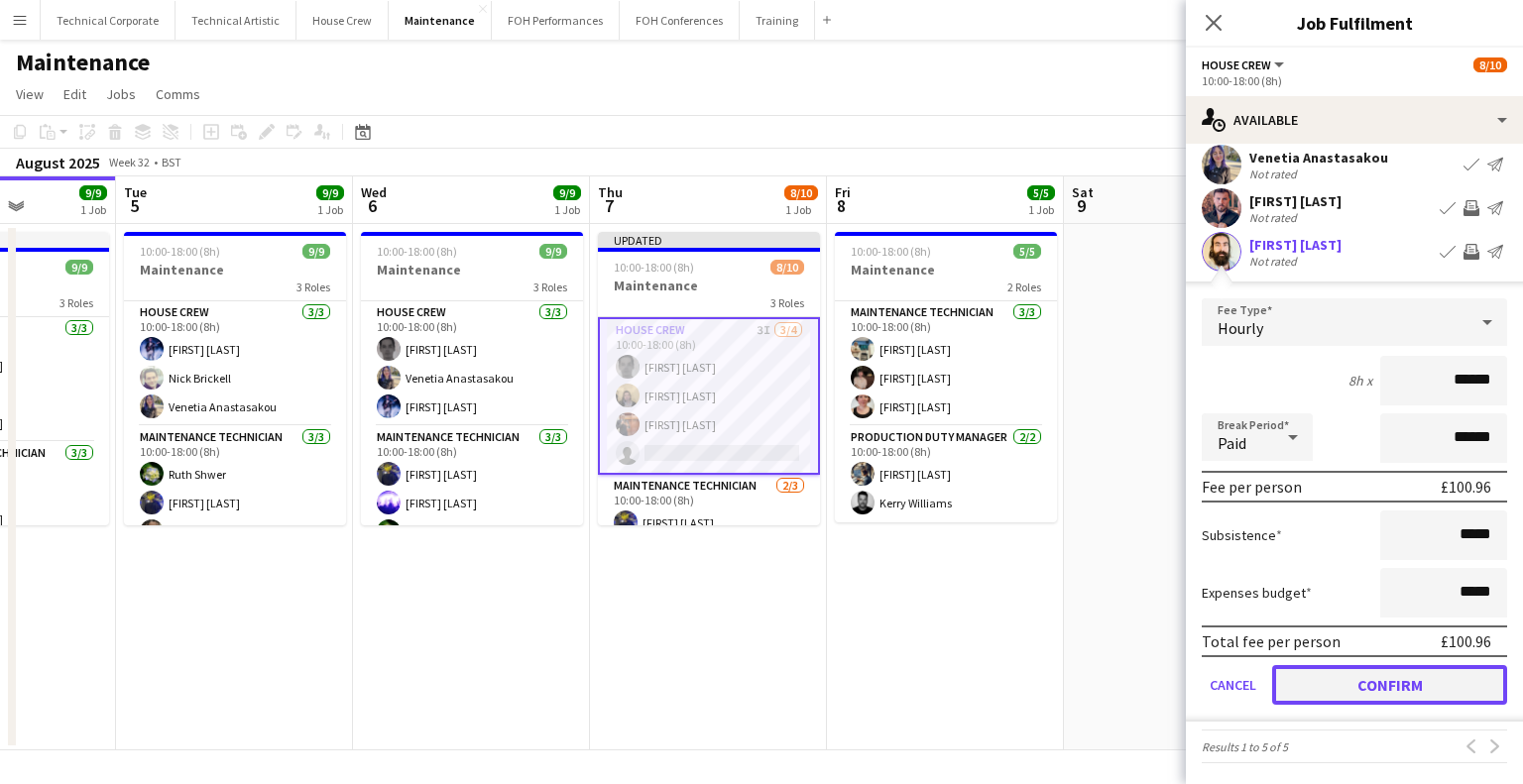 click on "Confirm" at bounding box center [1389, 685] 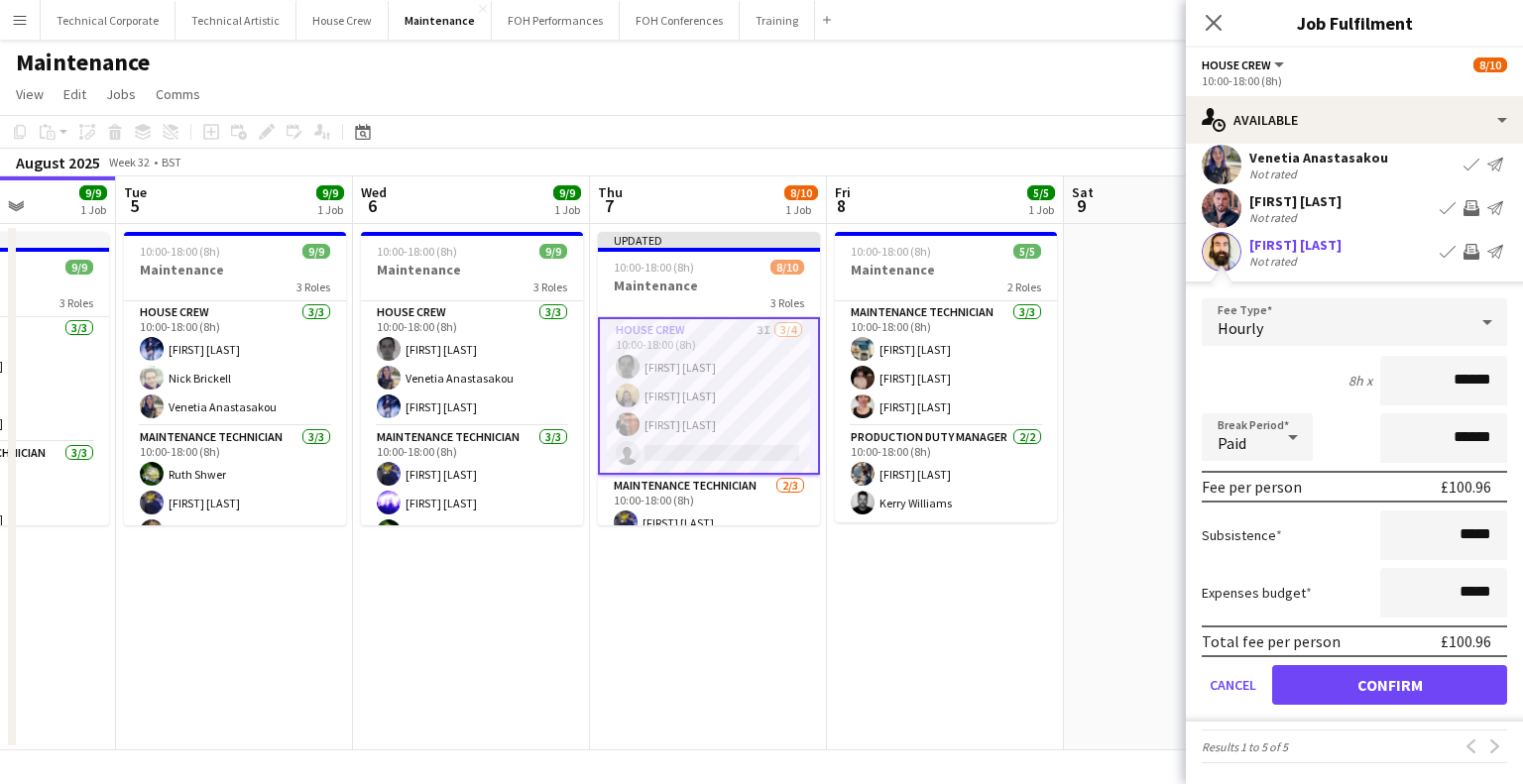 scroll, scrollTop: 0, scrollLeft: 0, axis: both 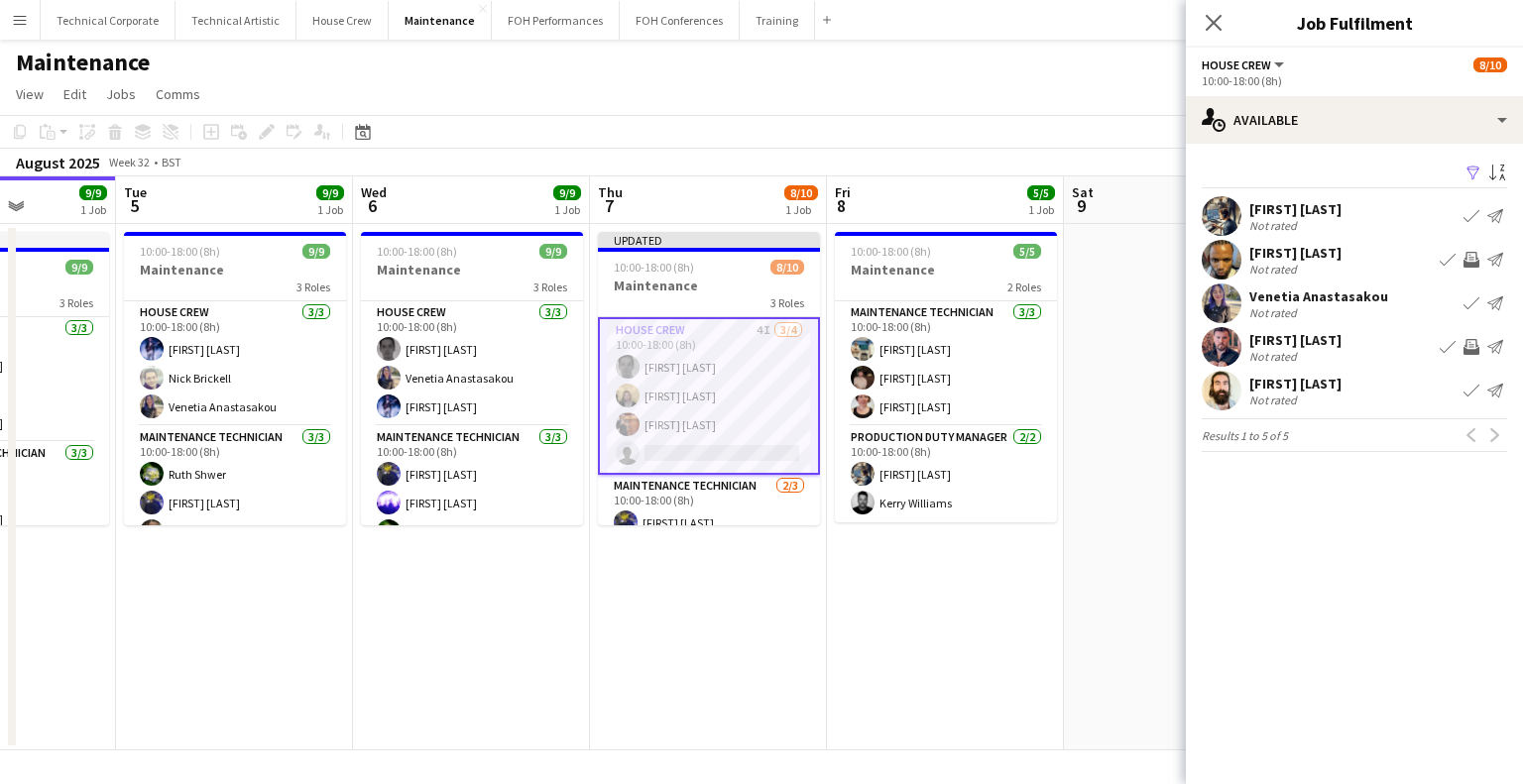 click on "10:00-18:00 (8h)    5/5   Maintenance   2 Roles   Maintenance Technician   3/3   10:00-18:00 (8h)
Thomas PERM Alston Anders PERM Waller Marie PERM Kearney  Production Duty Manager   2/2   10:00-18:00 (8h)
Joe Harbot Kerry Williams" at bounding box center [945, 487] 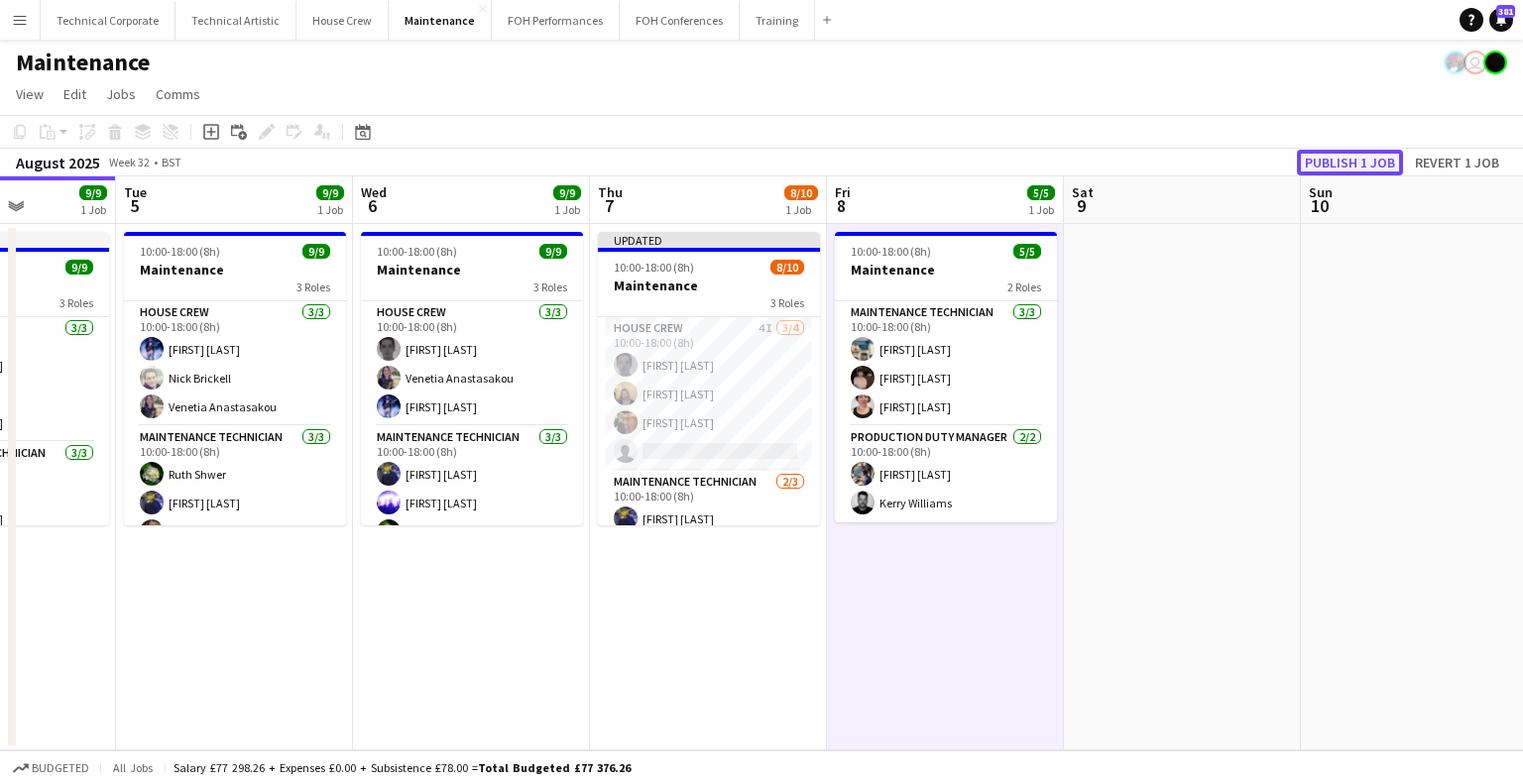 click on "Publish 1 job" 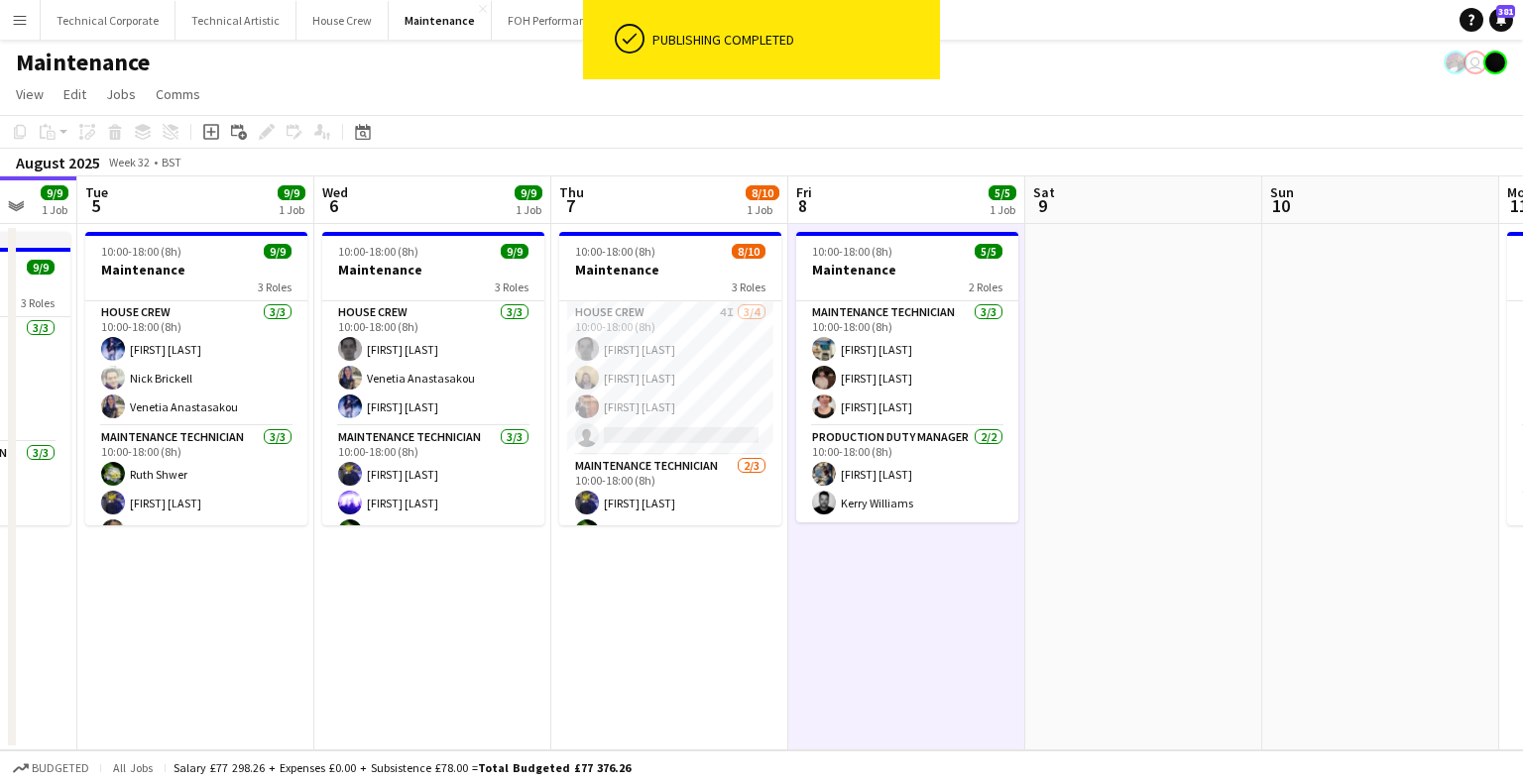 drag, startPoint x: 757, startPoint y: 563, endPoint x: 627, endPoint y: 536, distance: 132.77424 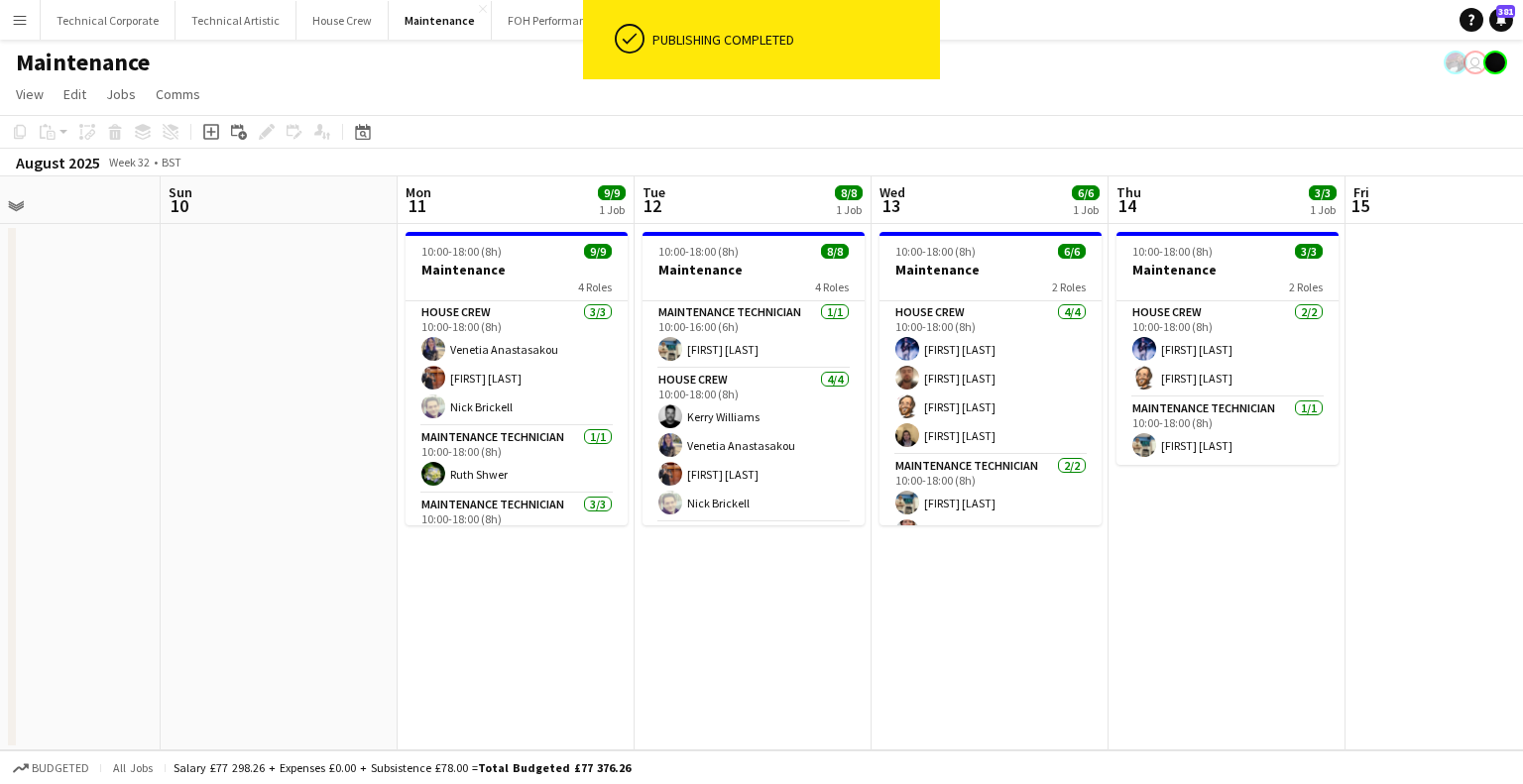 scroll, scrollTop: 0, scrollLeft: 555, axis: horizontal 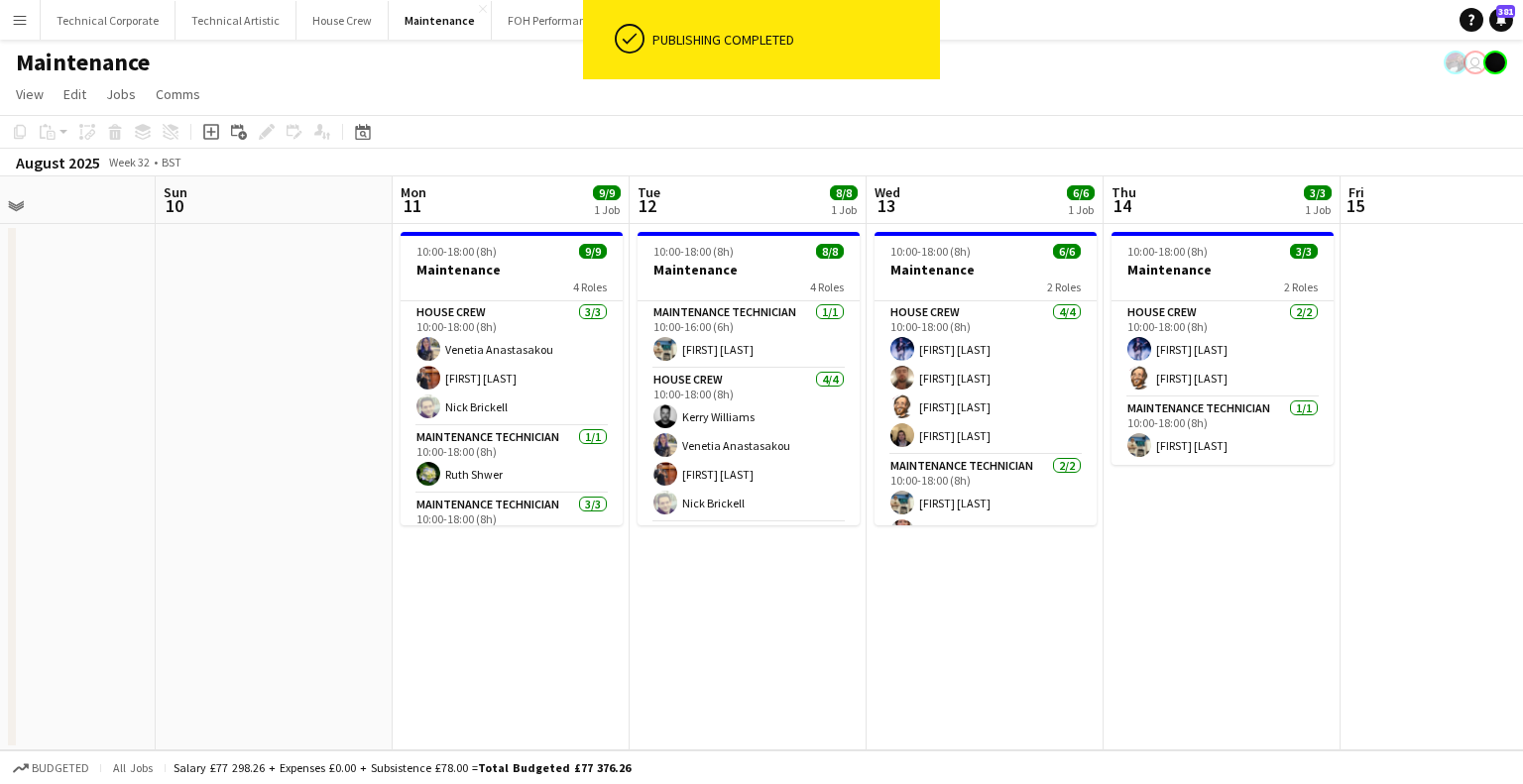 drag, startPoint x: 1026, startPoint y: 484, endPoint x: 633, endPoint y: 520, distance: 394.64541 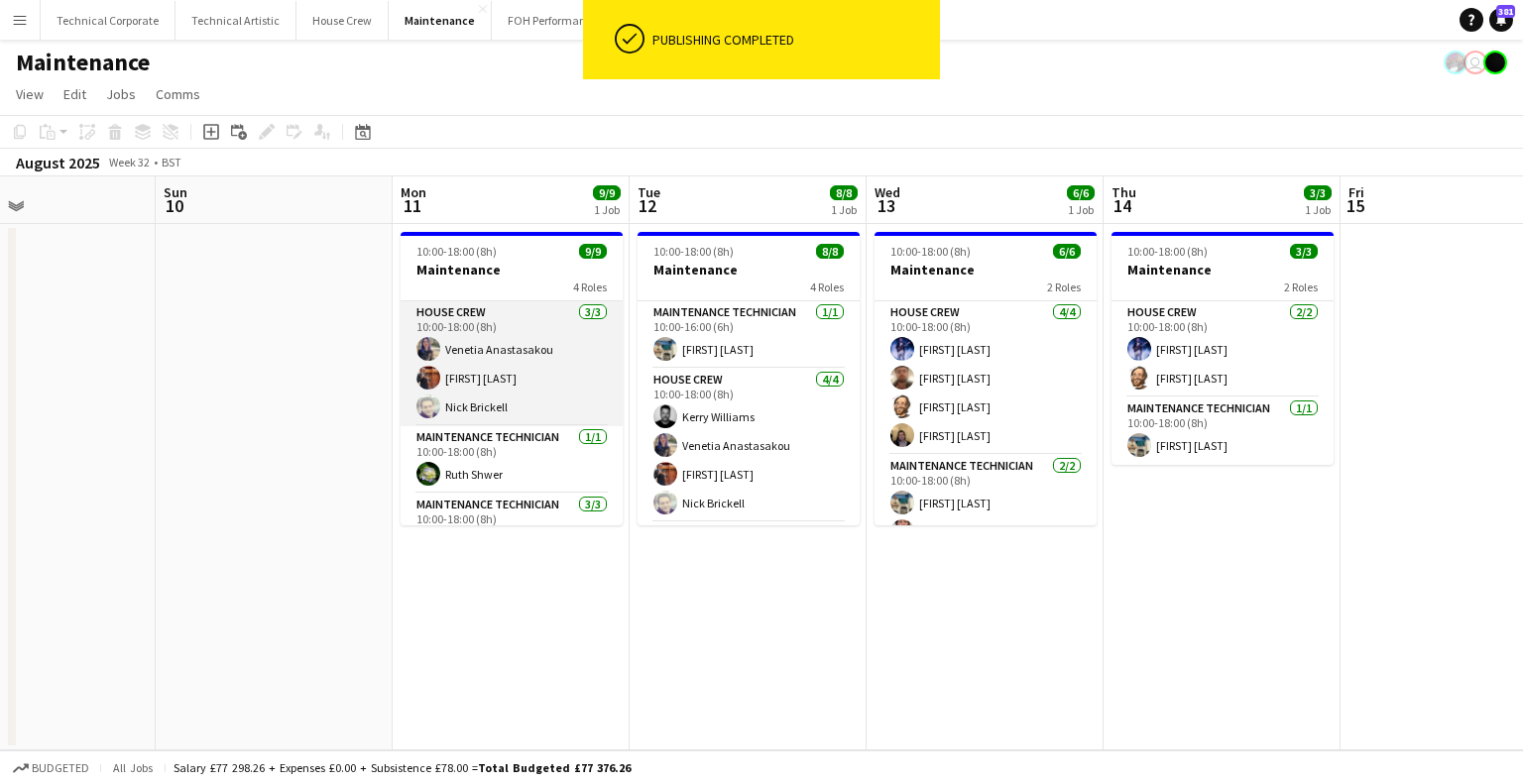 click on "House Crew   3/3   10:00-18:00 (8h)
Venetia Anastasakou Leroy Bonsu Nick Brickell" at bounding box center [512, 364] 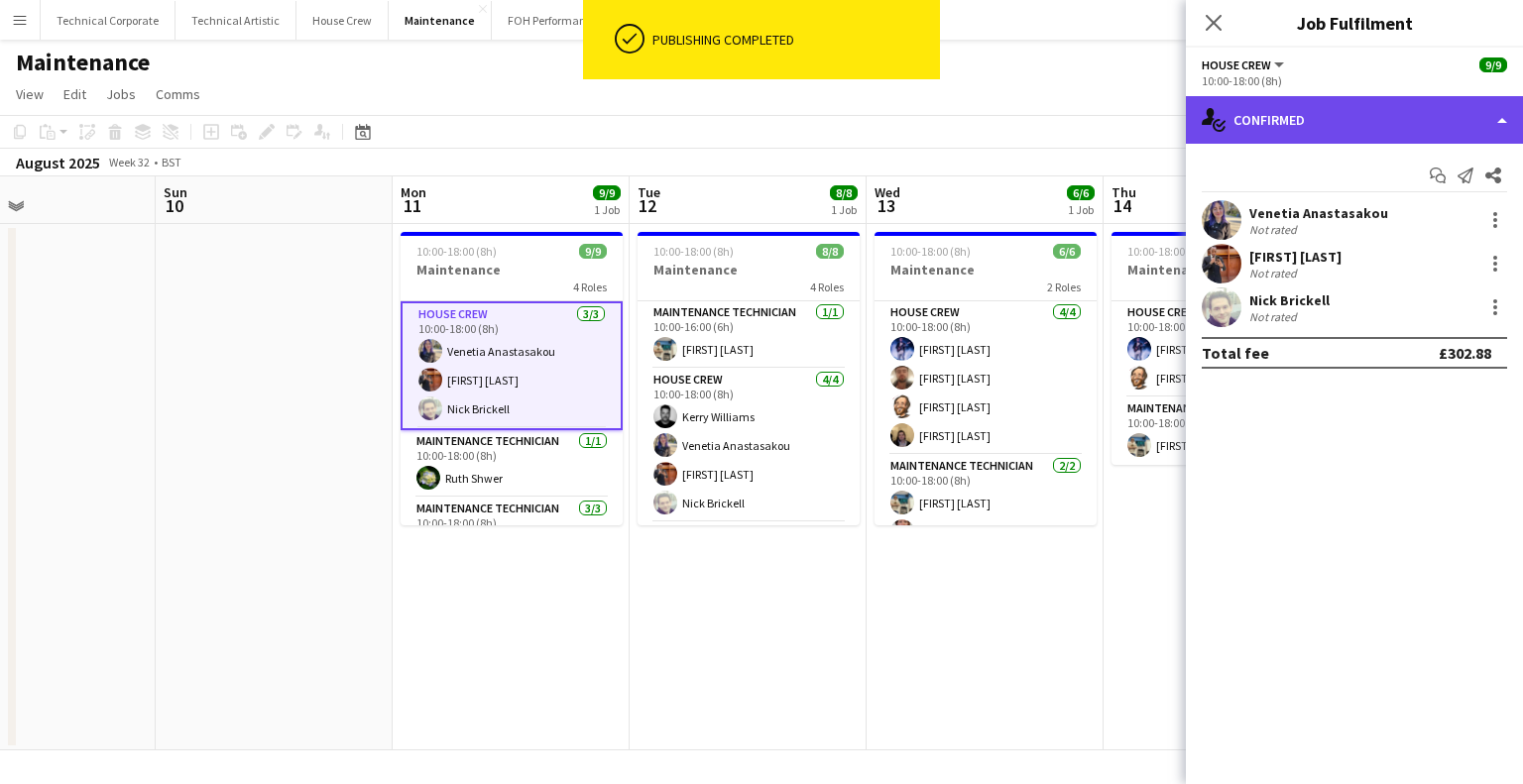 click on "single-neutral-actions-check-2
Confirmed" 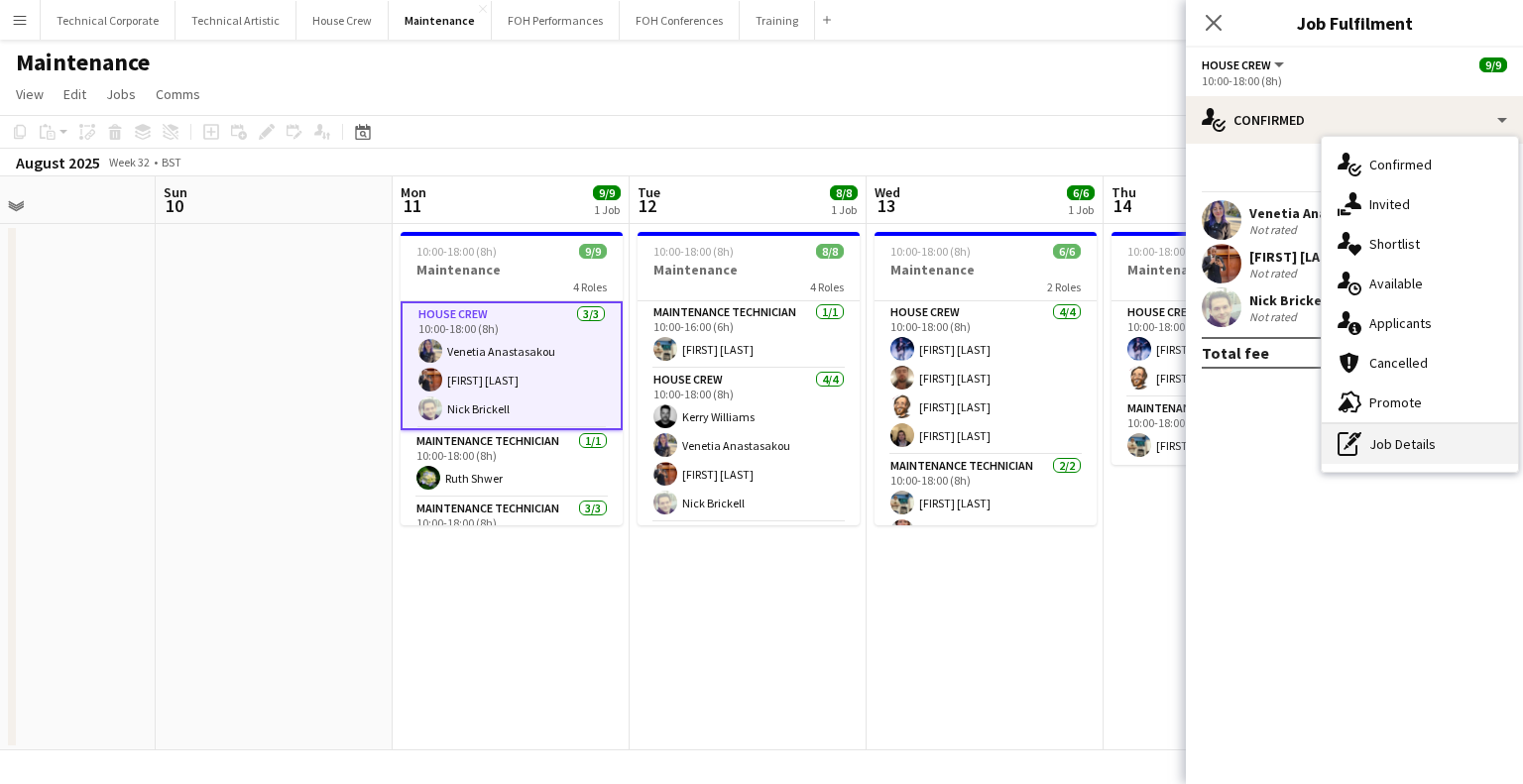 click on "pen-write
Job Details" at bounding box center [1420, 444] 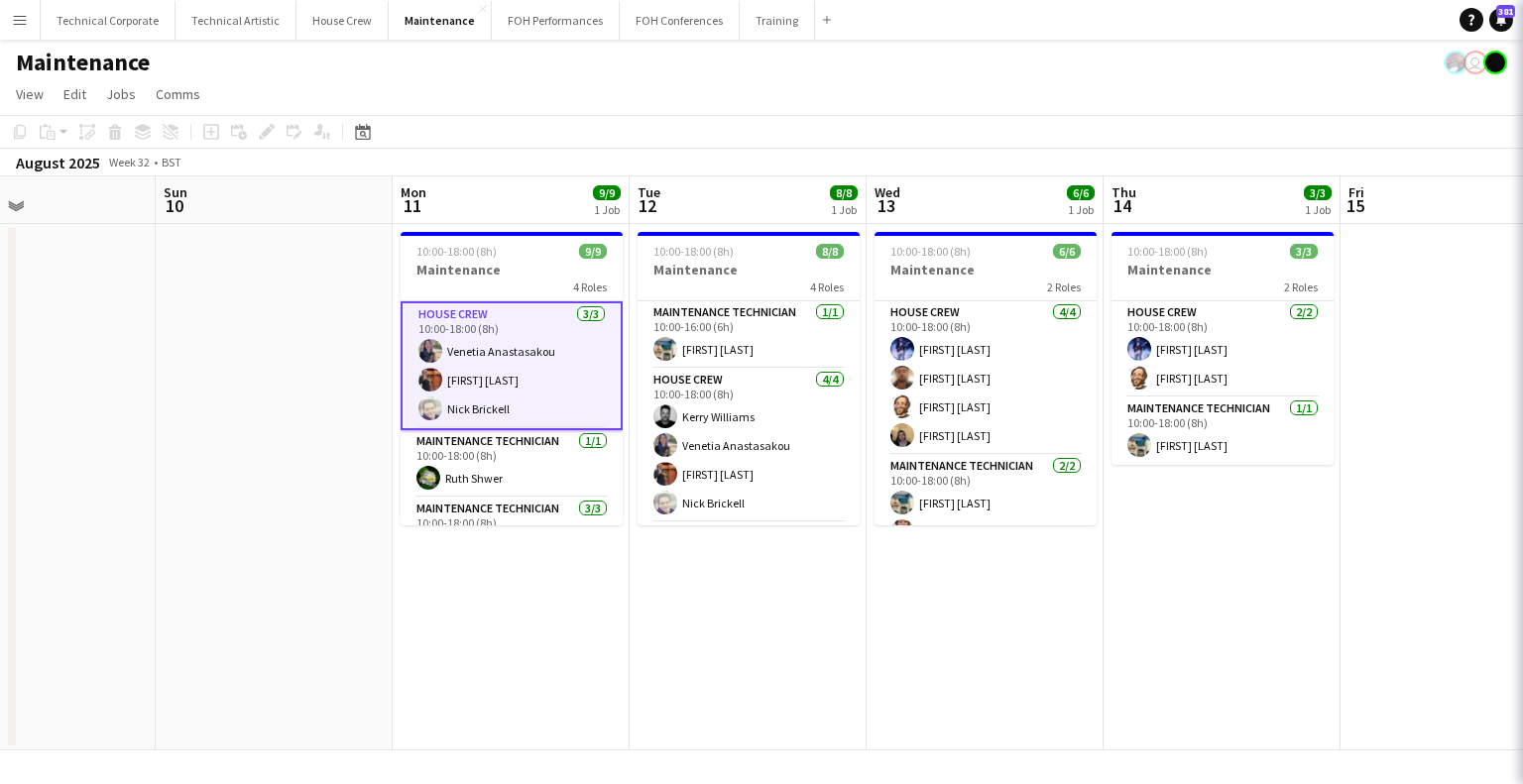 click on "Grand total" at bounding box center [1632, 191] 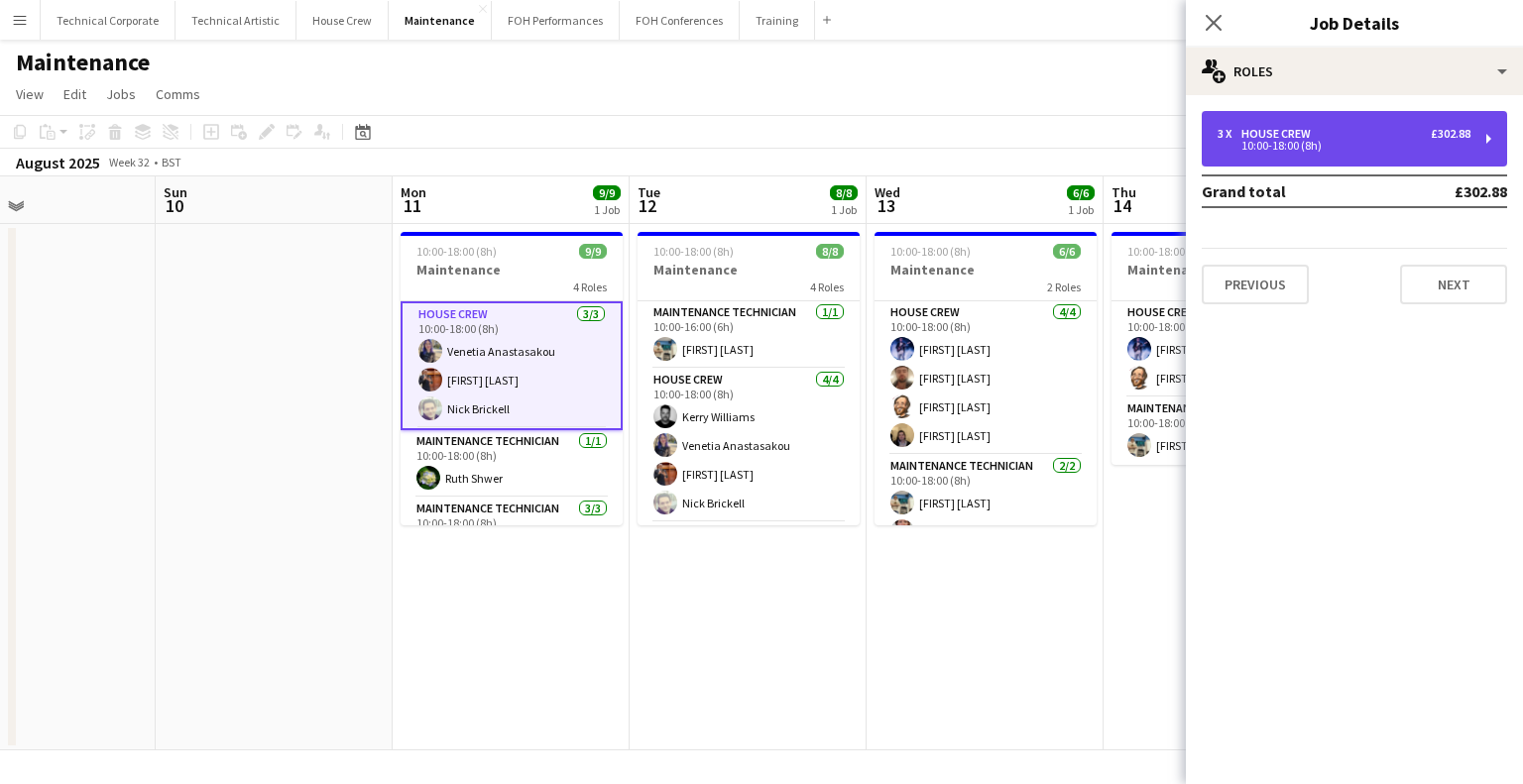 click on "10:00-18:00 (8h)" at bounding box center [1344, 146] 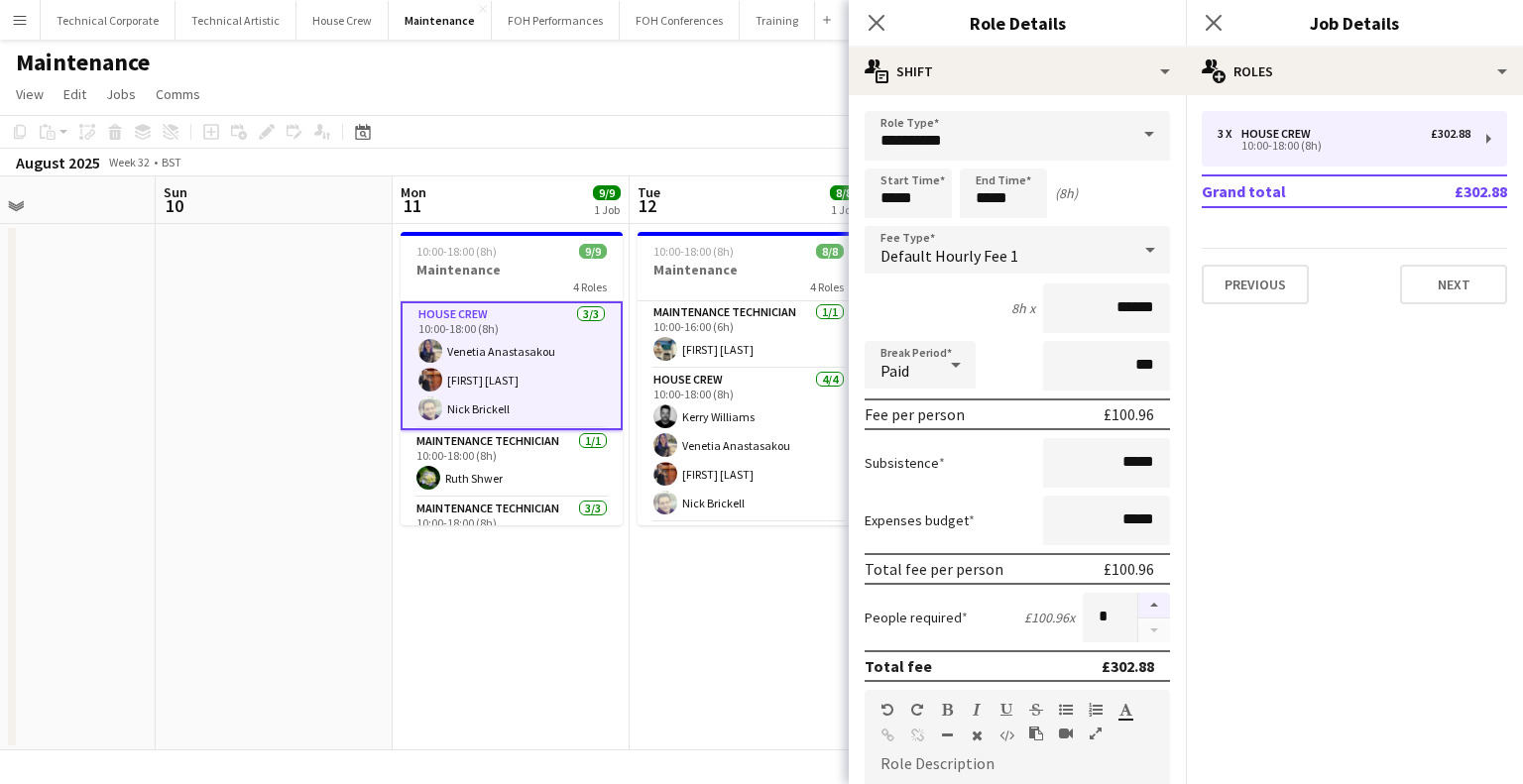 click at bounding box center (1154, 606) 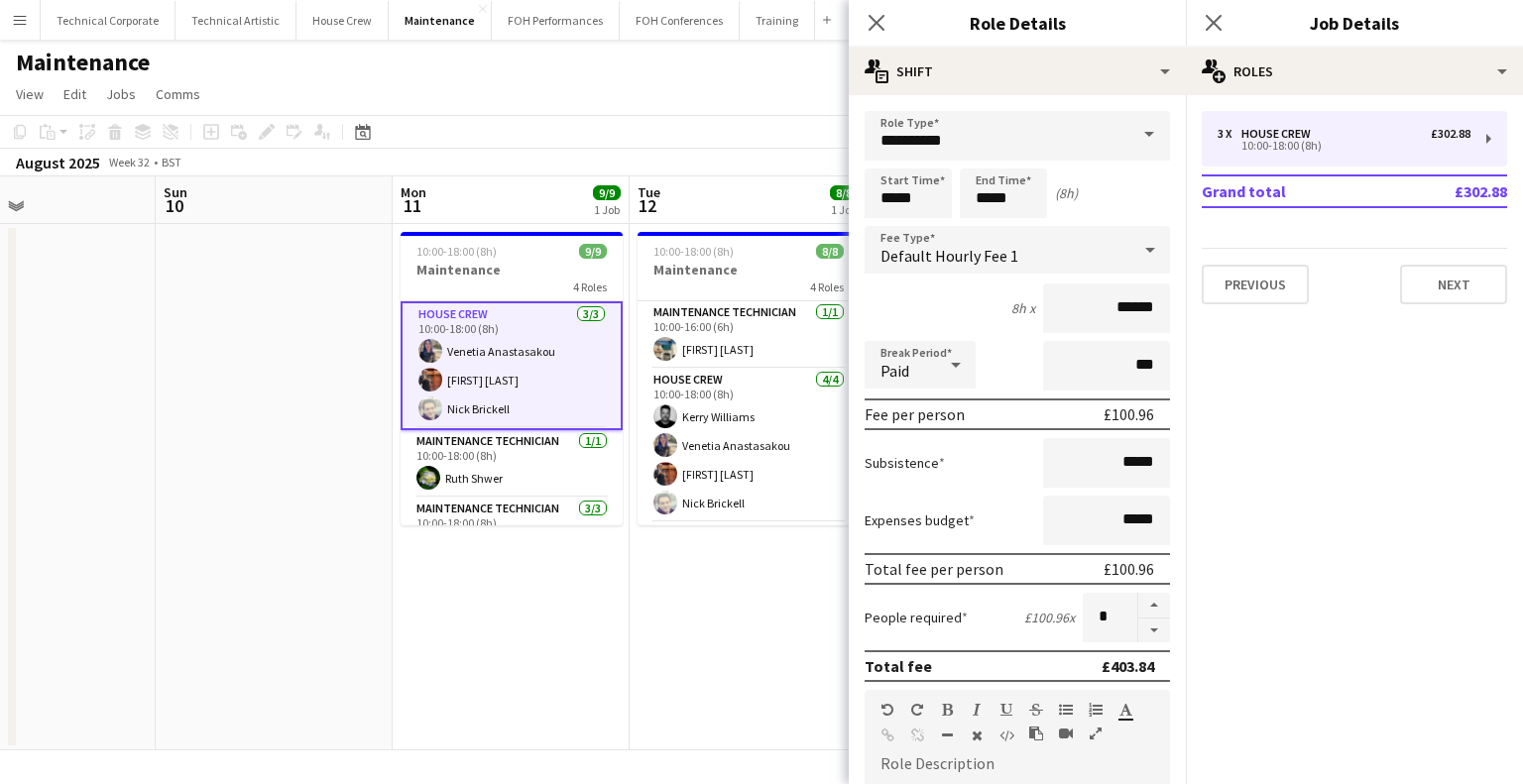 click on "pencil3
General details   3 x   House Crew   £302.88   10:00-18:00 (8h)   Grand total   £302.88   Previous   Next" 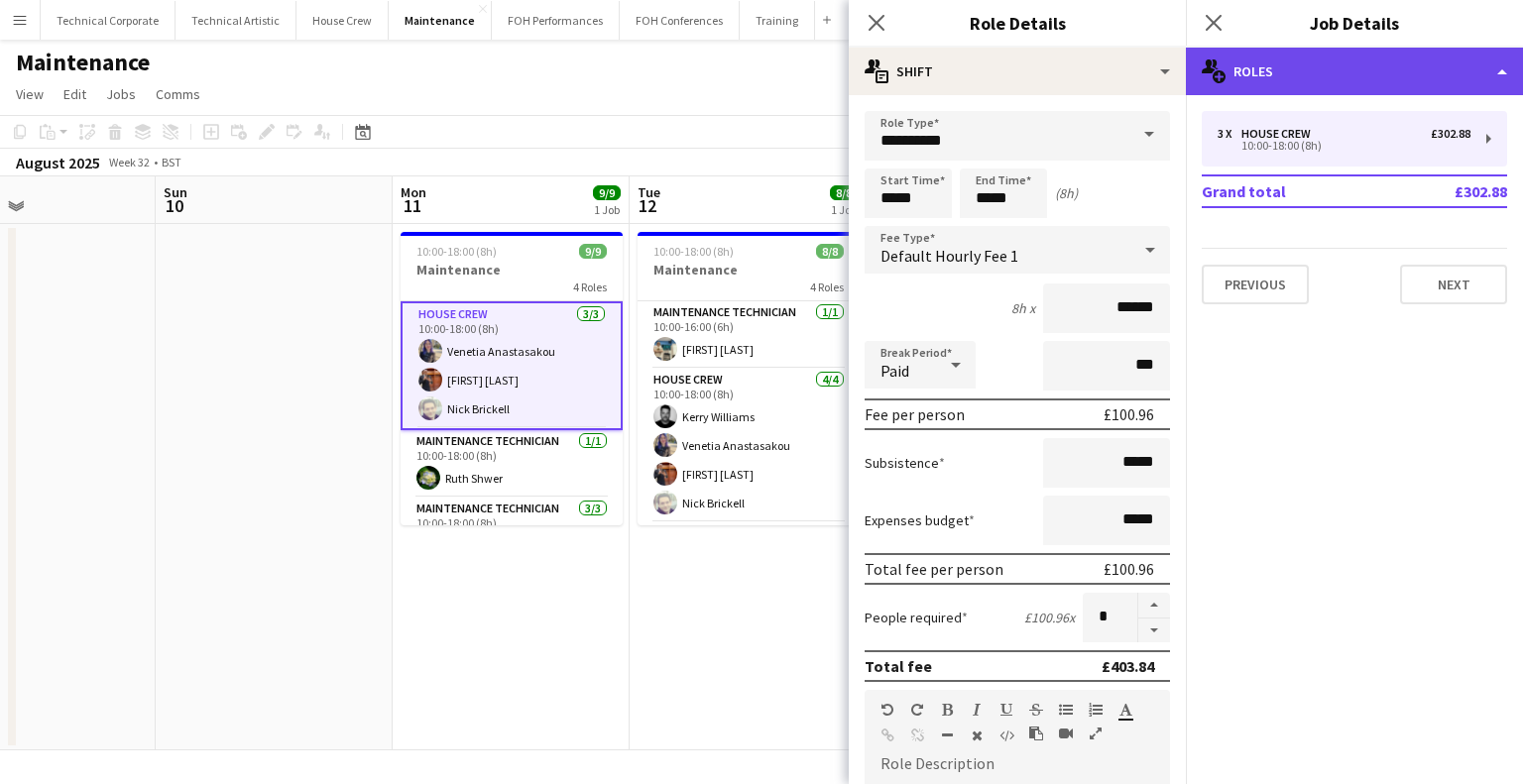 click on "multiple-users-add
Roles" 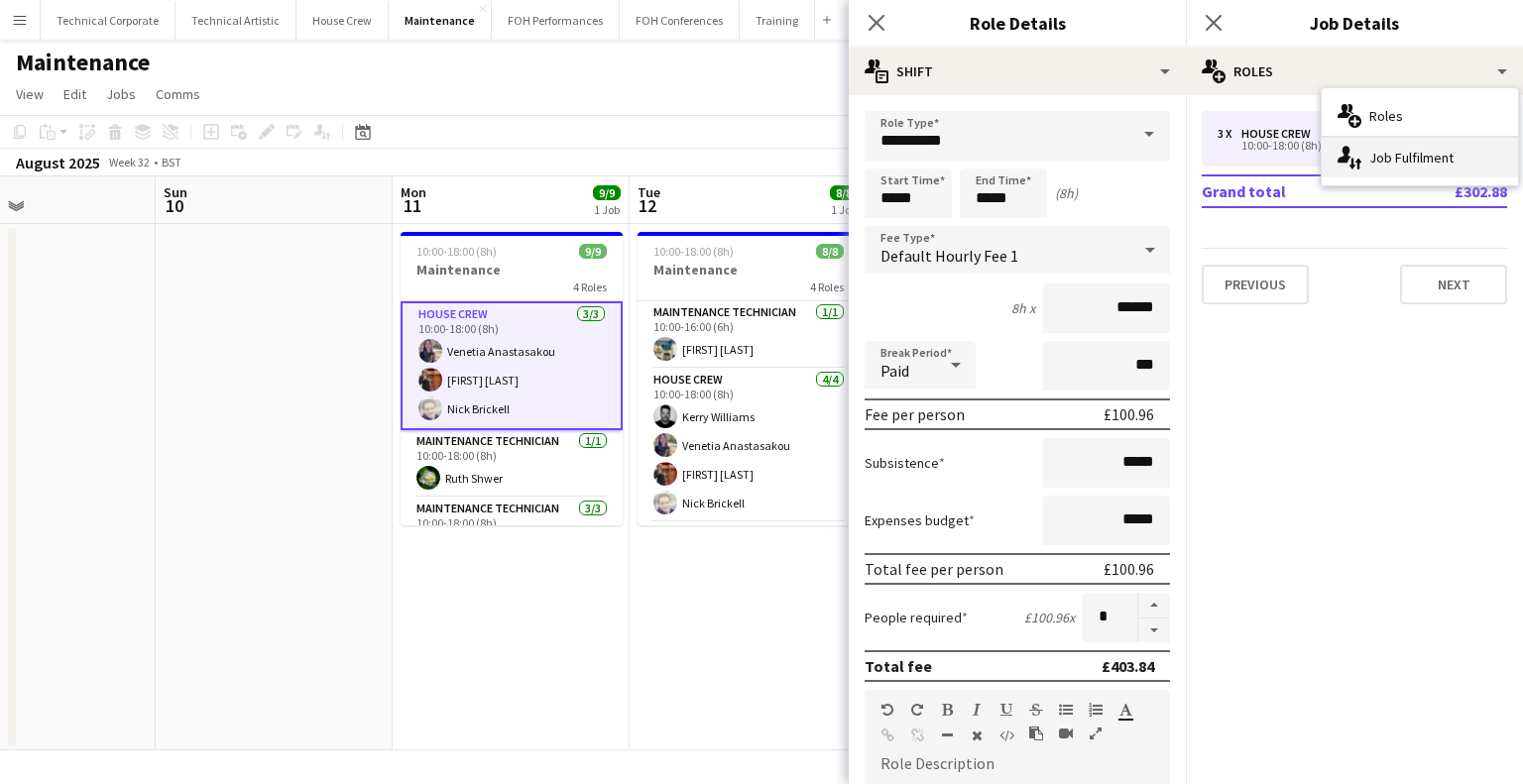 click on "single-neutral-actions-up-down
Job Fulfilment" at bounding box center (1420, 158) 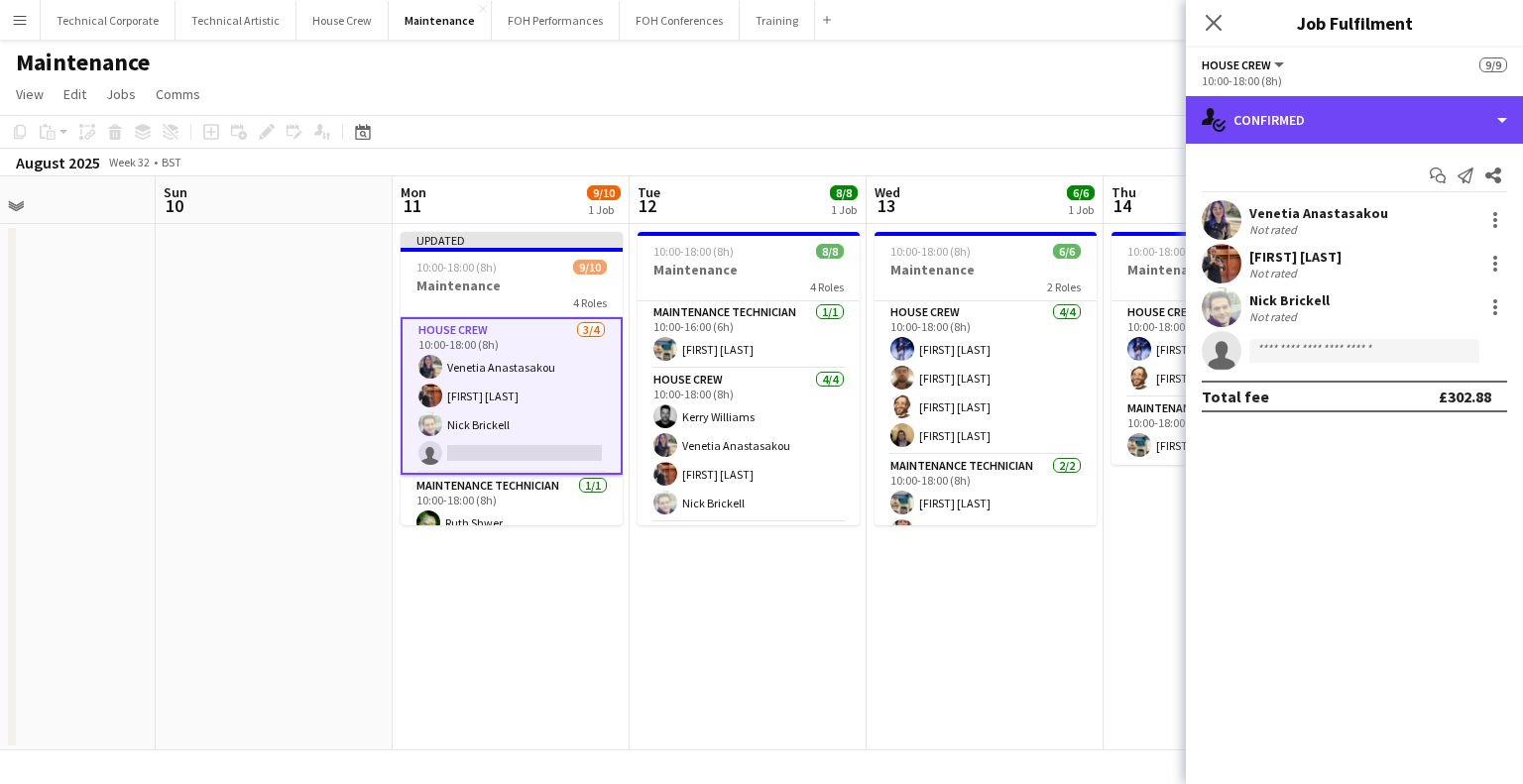 drag, startPoint x: 1297, startPoint y: 123, endPoint x: 1365, endPoint y: 242, distance: 137.05838 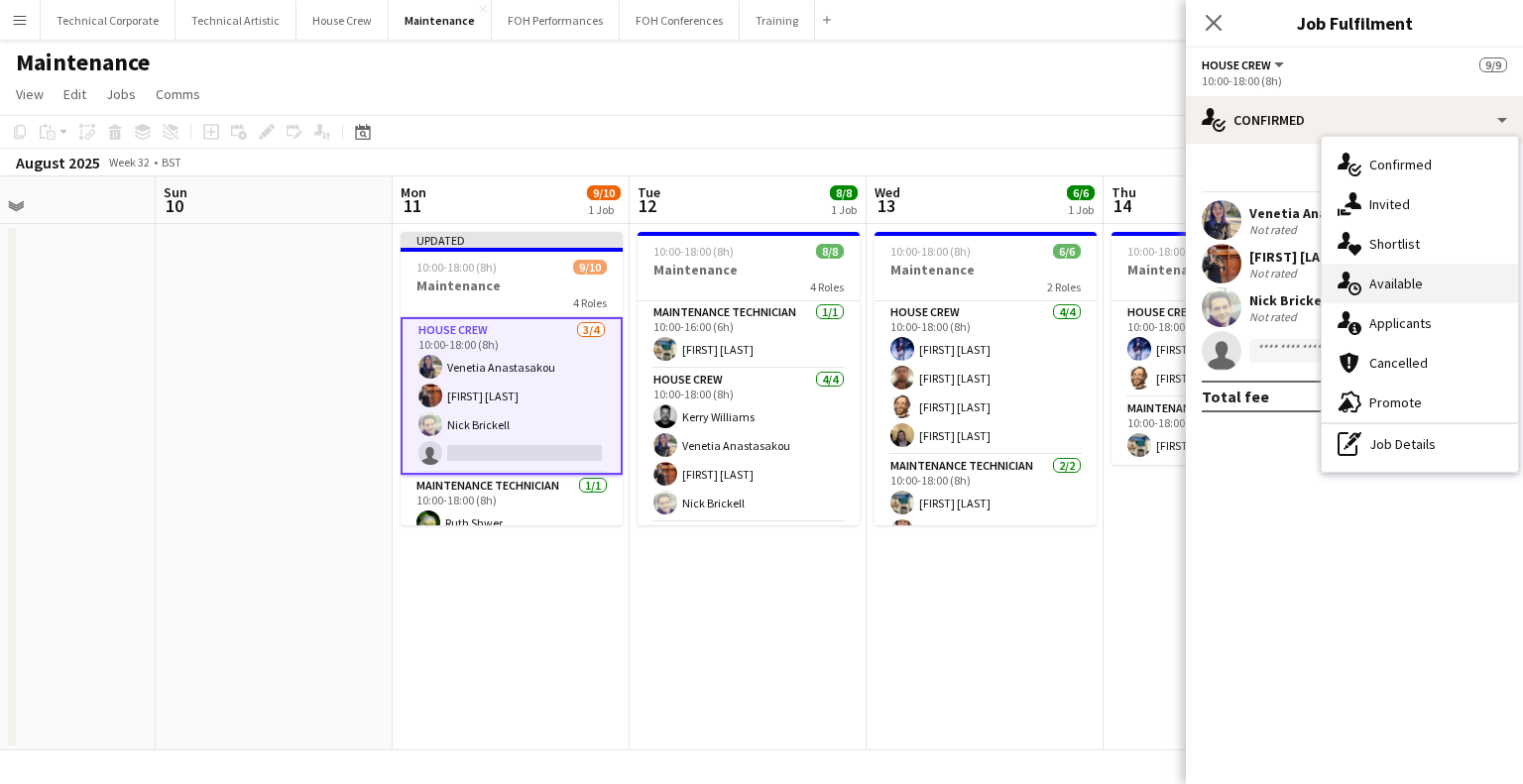 click on "single-neutral-actions-upload
Available" at bounding box center [1420, 283] 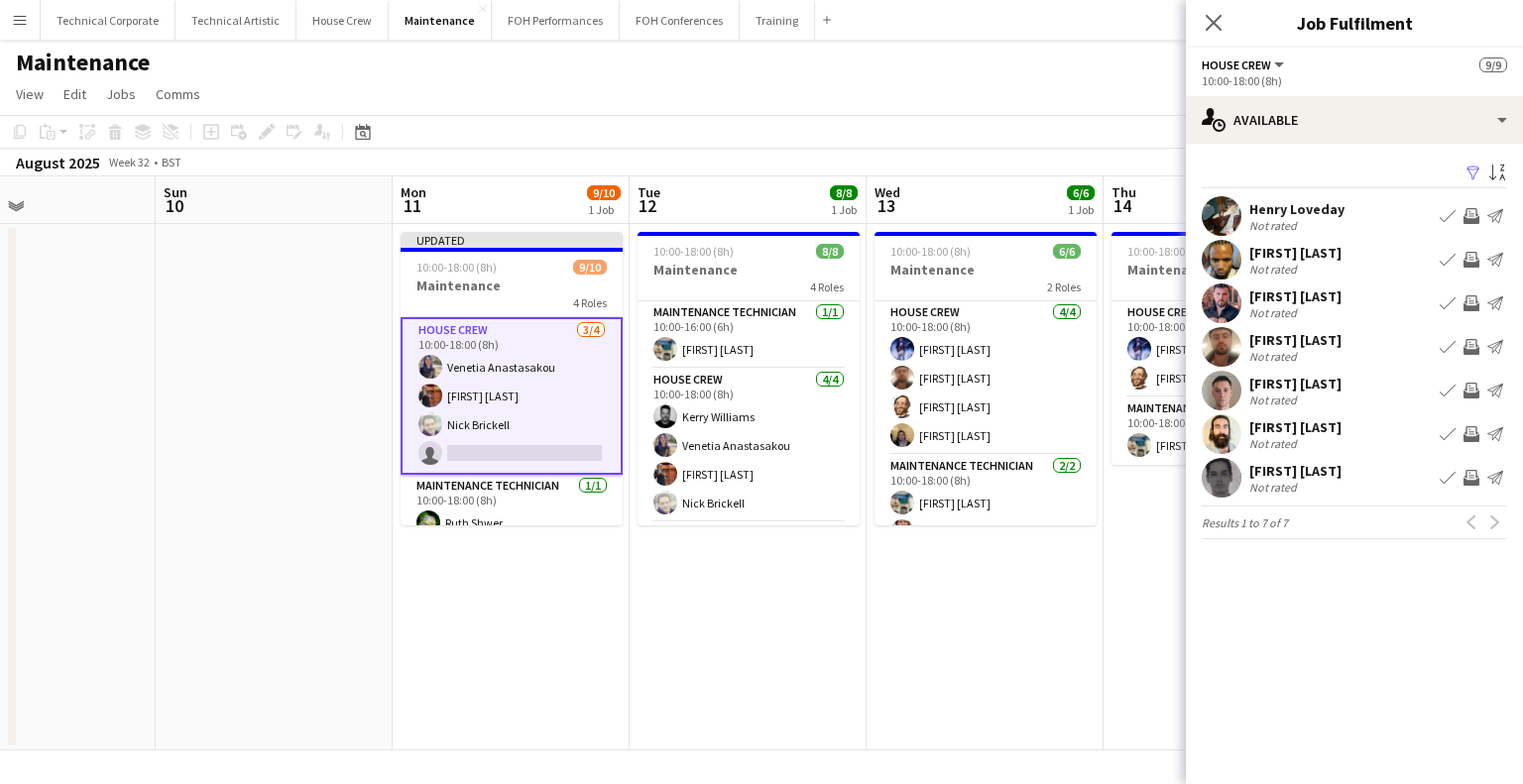 click on "Invite crew" at bounding box center [1471, 391] 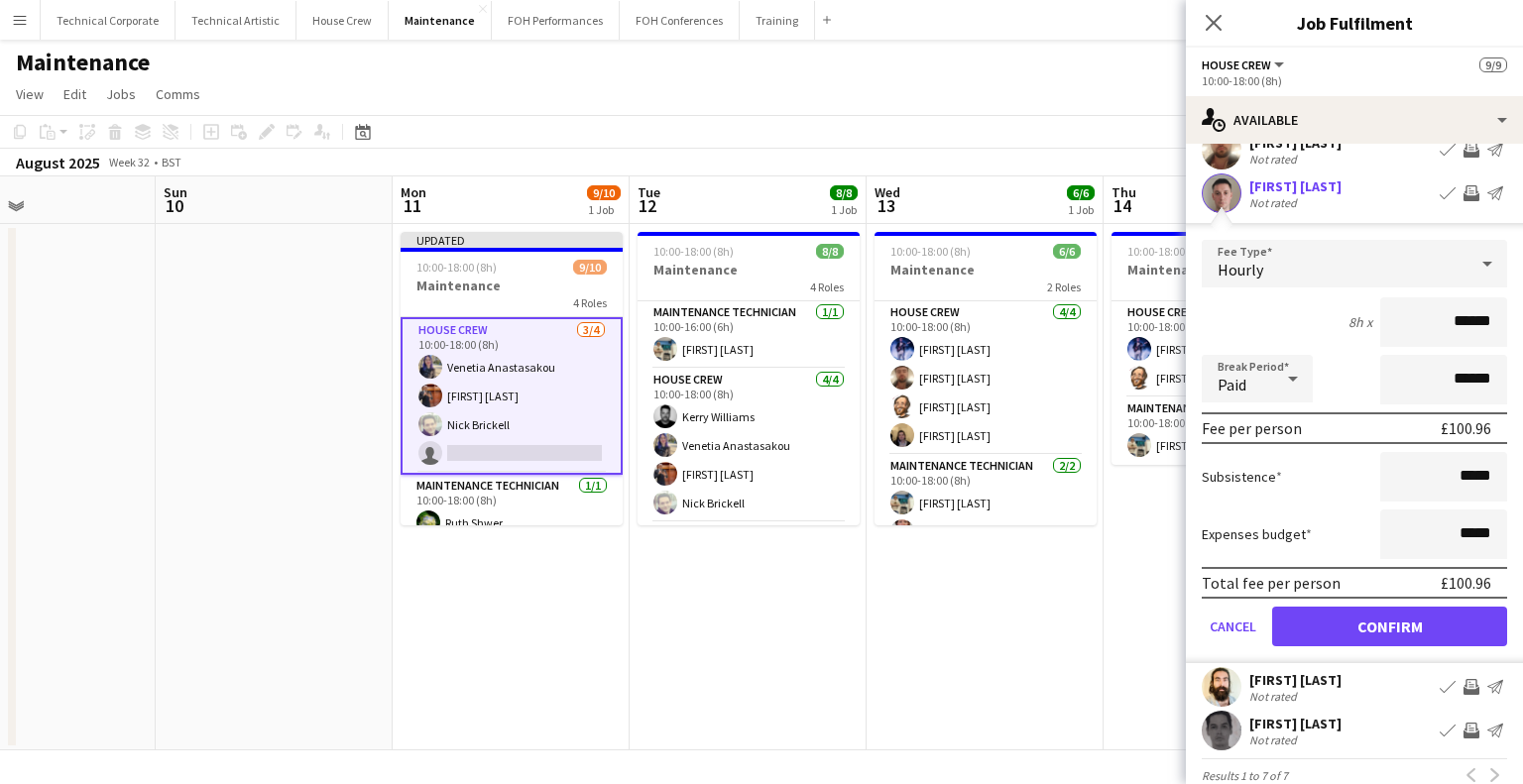 scroll, scrollTop: 198, scrollLeft: 0, axis: vertical 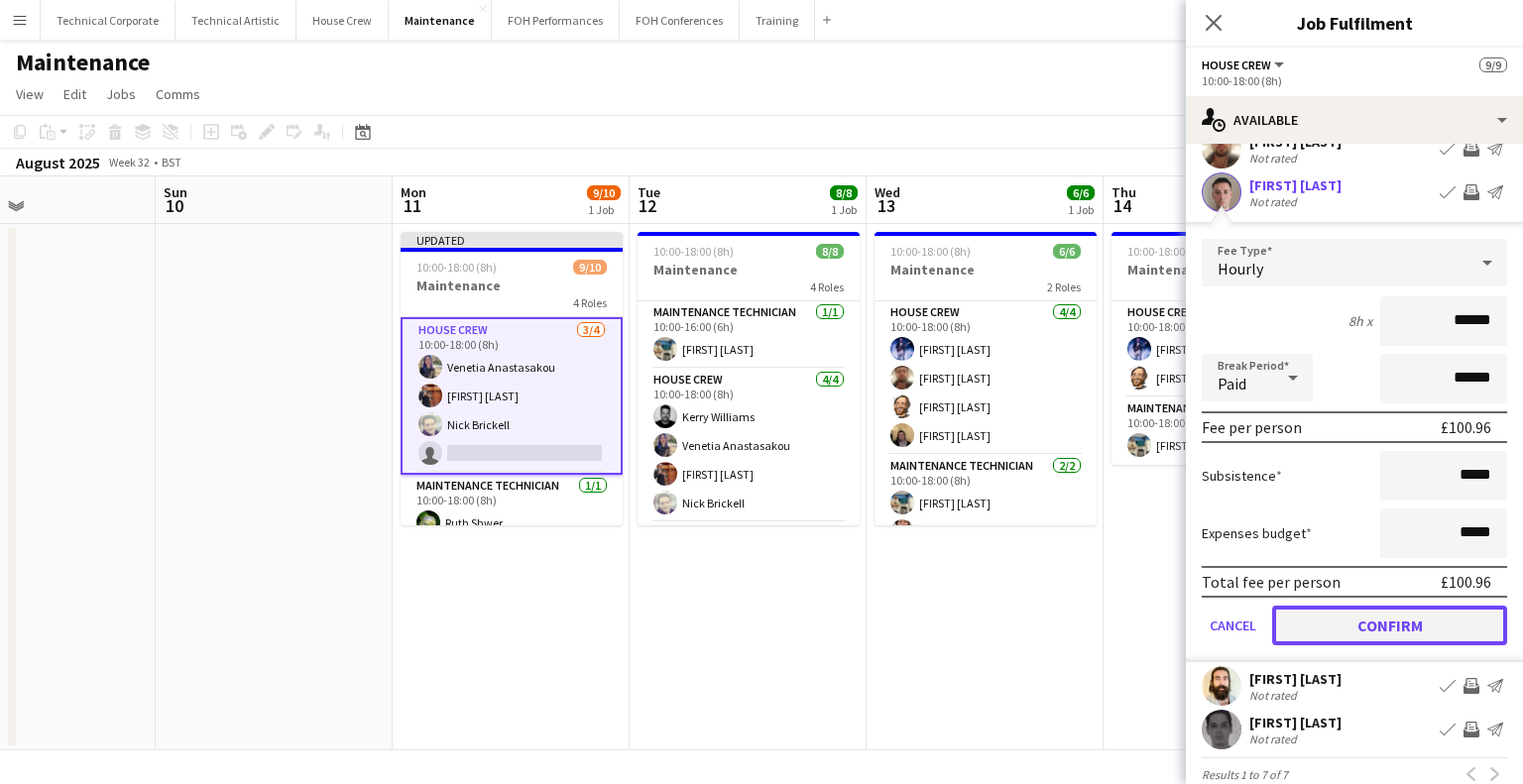 click on "Confirm" at bounding box center [1389, 625] 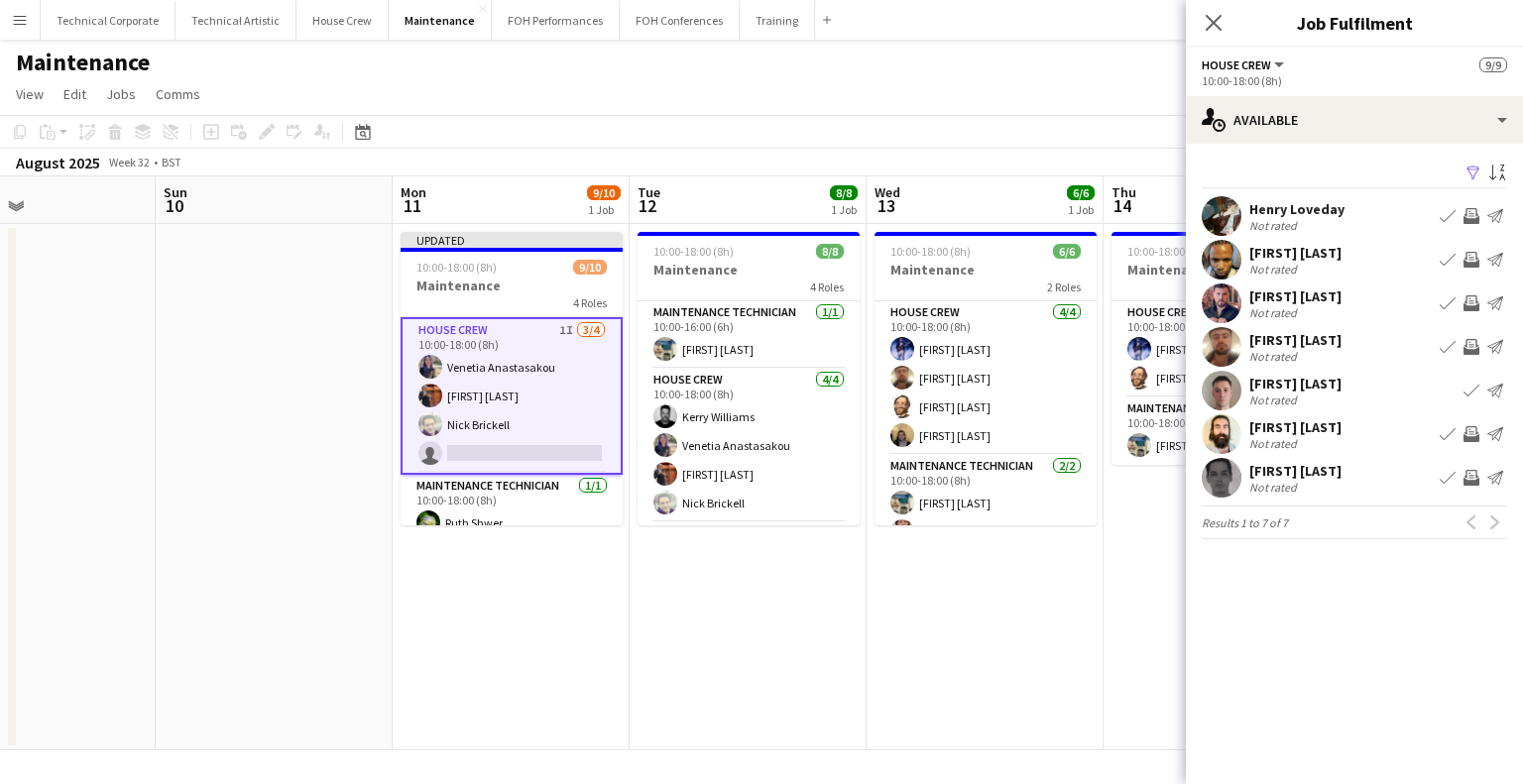 scroll, scrollTop: 0, scrollLeft: 0, axis: both 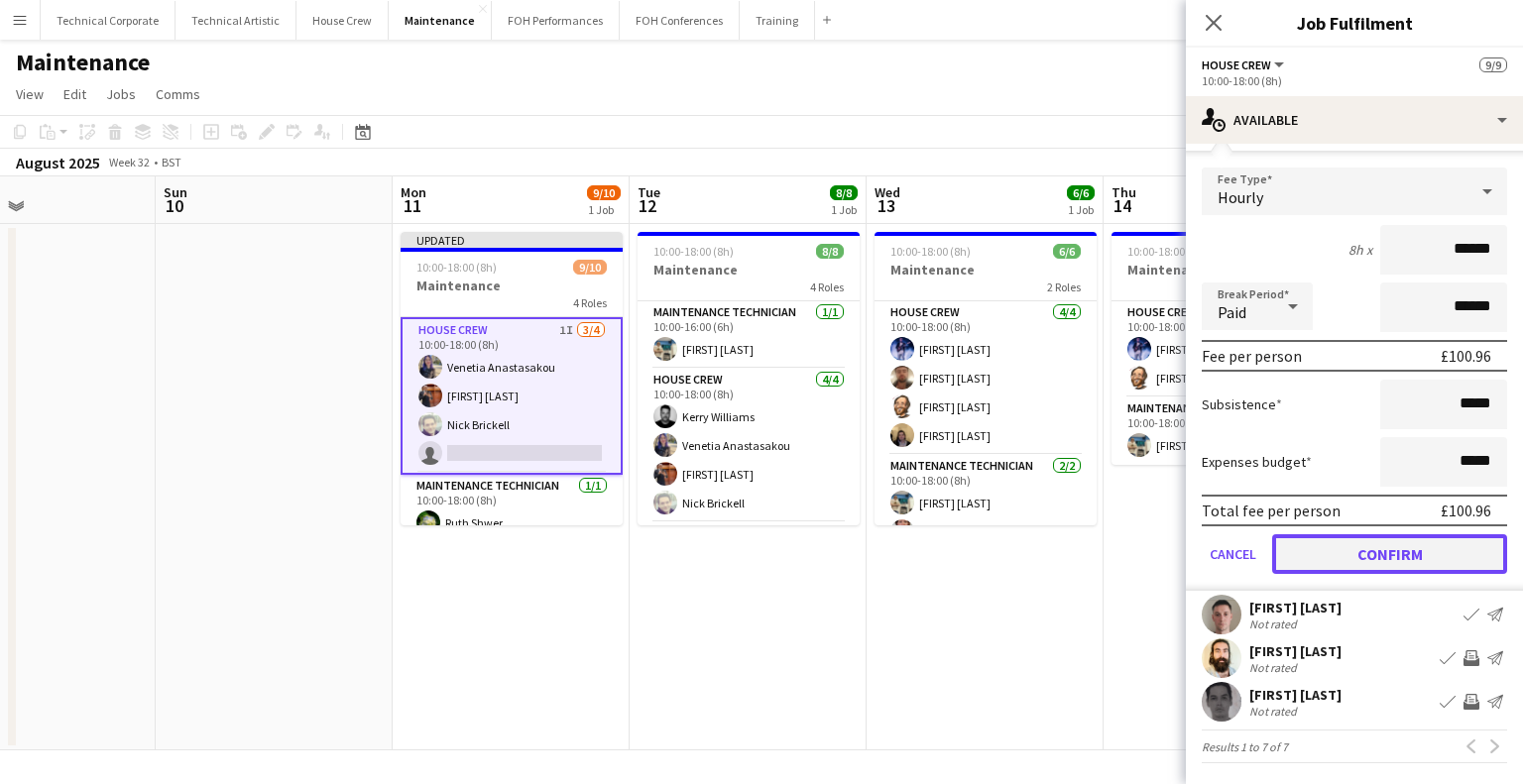 click on "Confirm" at bounding box center [1389, 554] 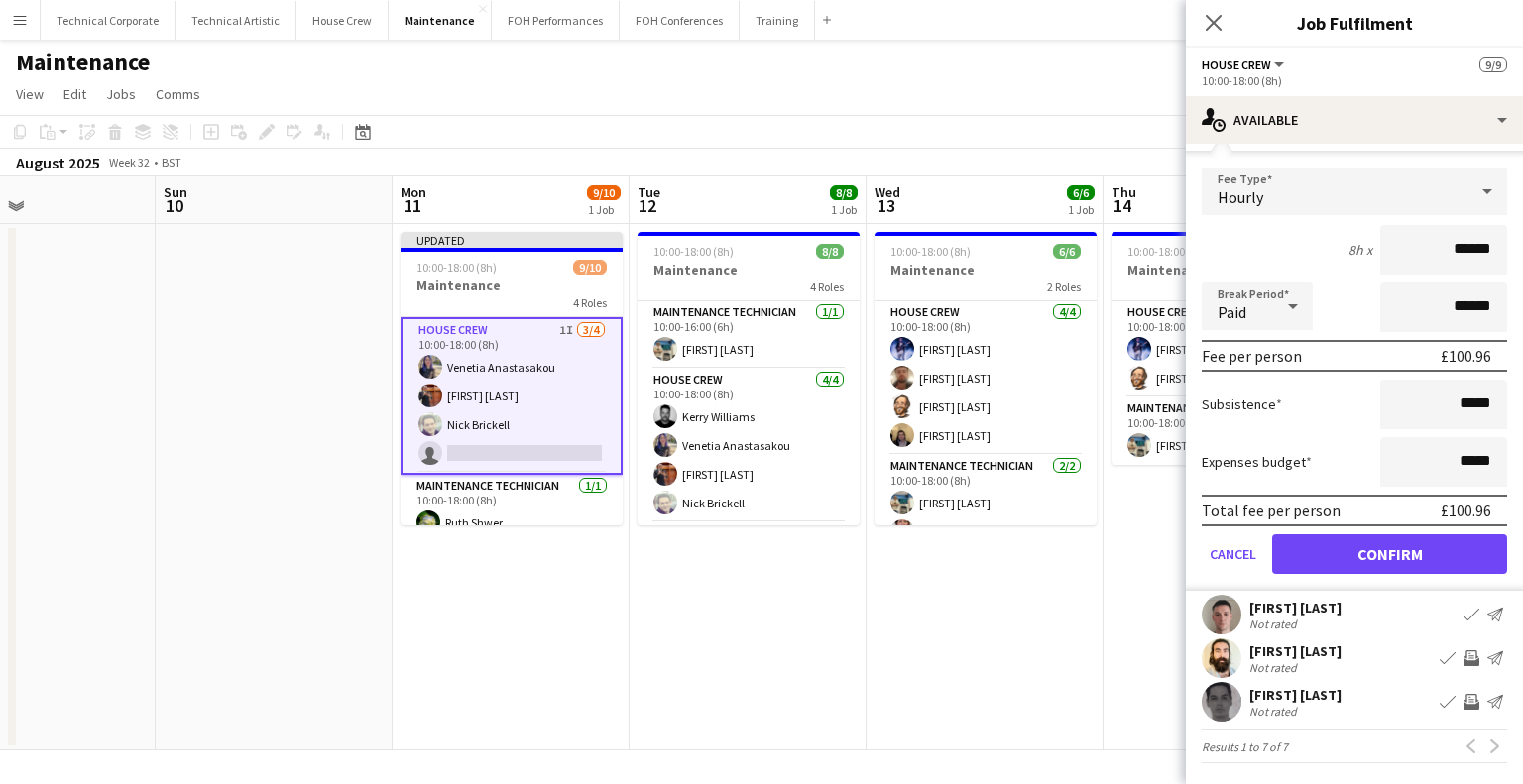scroll, scrollTop: 0, scrollLeft: 0, axis: both 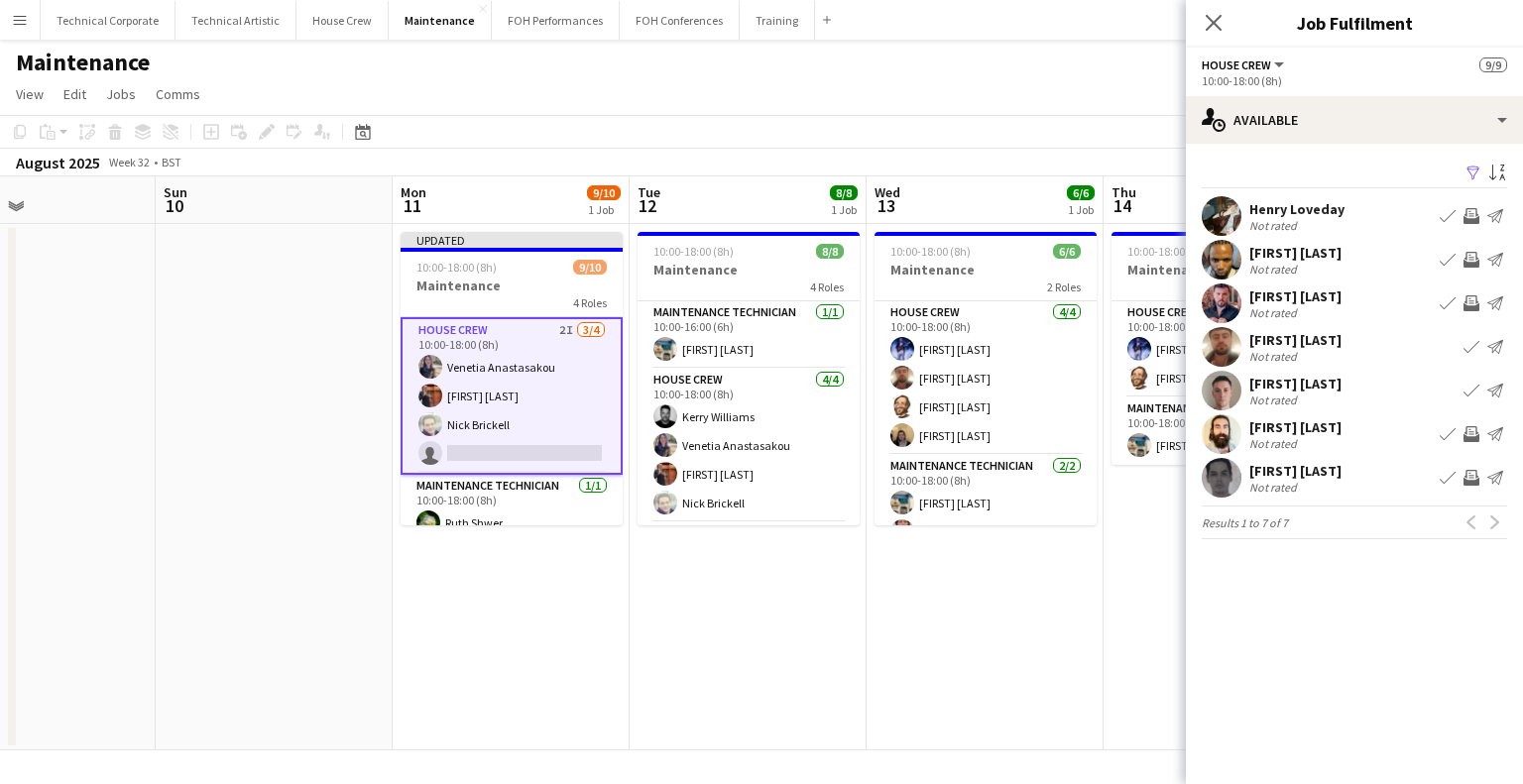 click on "Invite crew" at bounding box center [1471, 434] 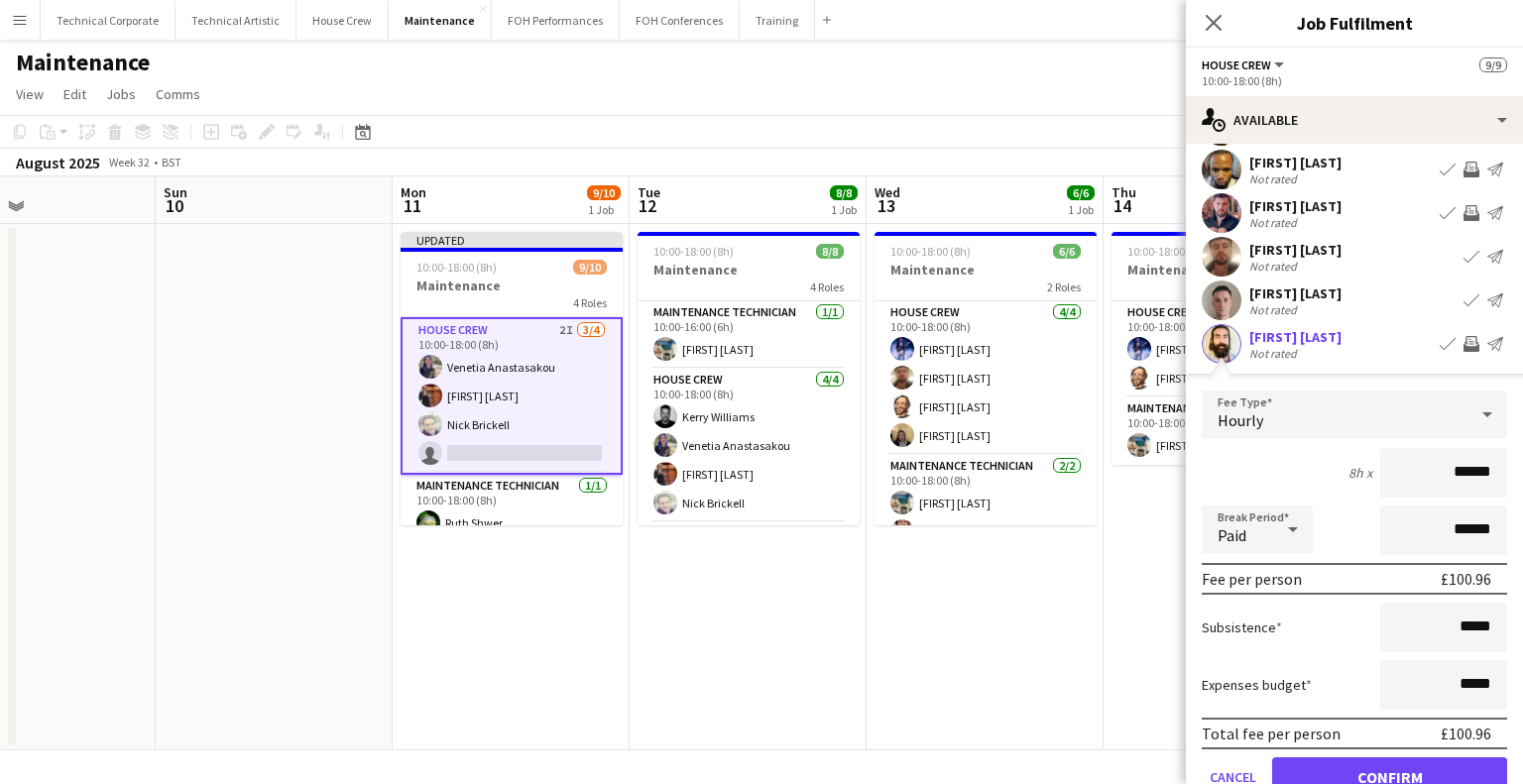 scroll, scrollTop: 226, scrollLeft: 0, axis: vertical 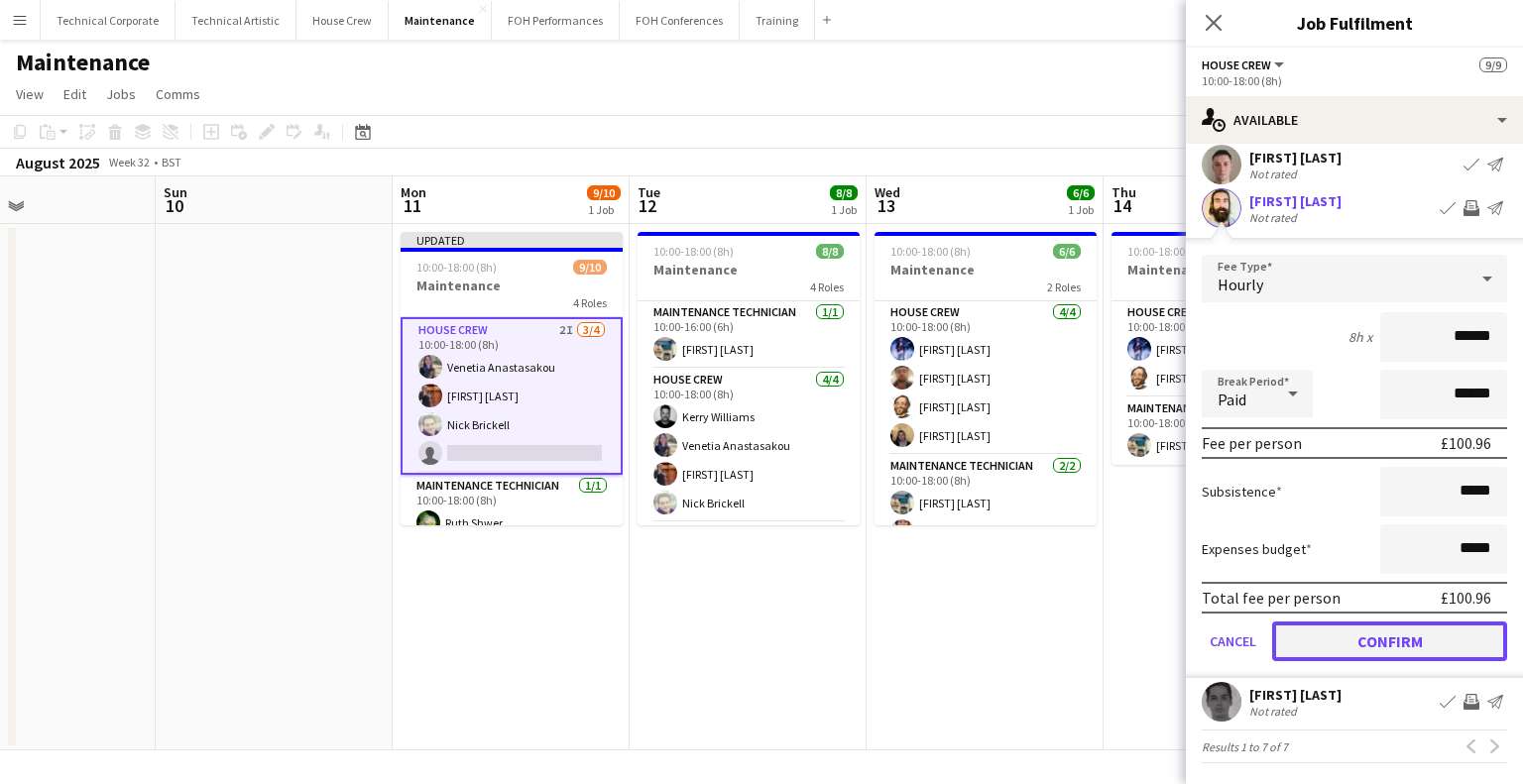 click on "Confirm" at bounding box center (1389, 641) 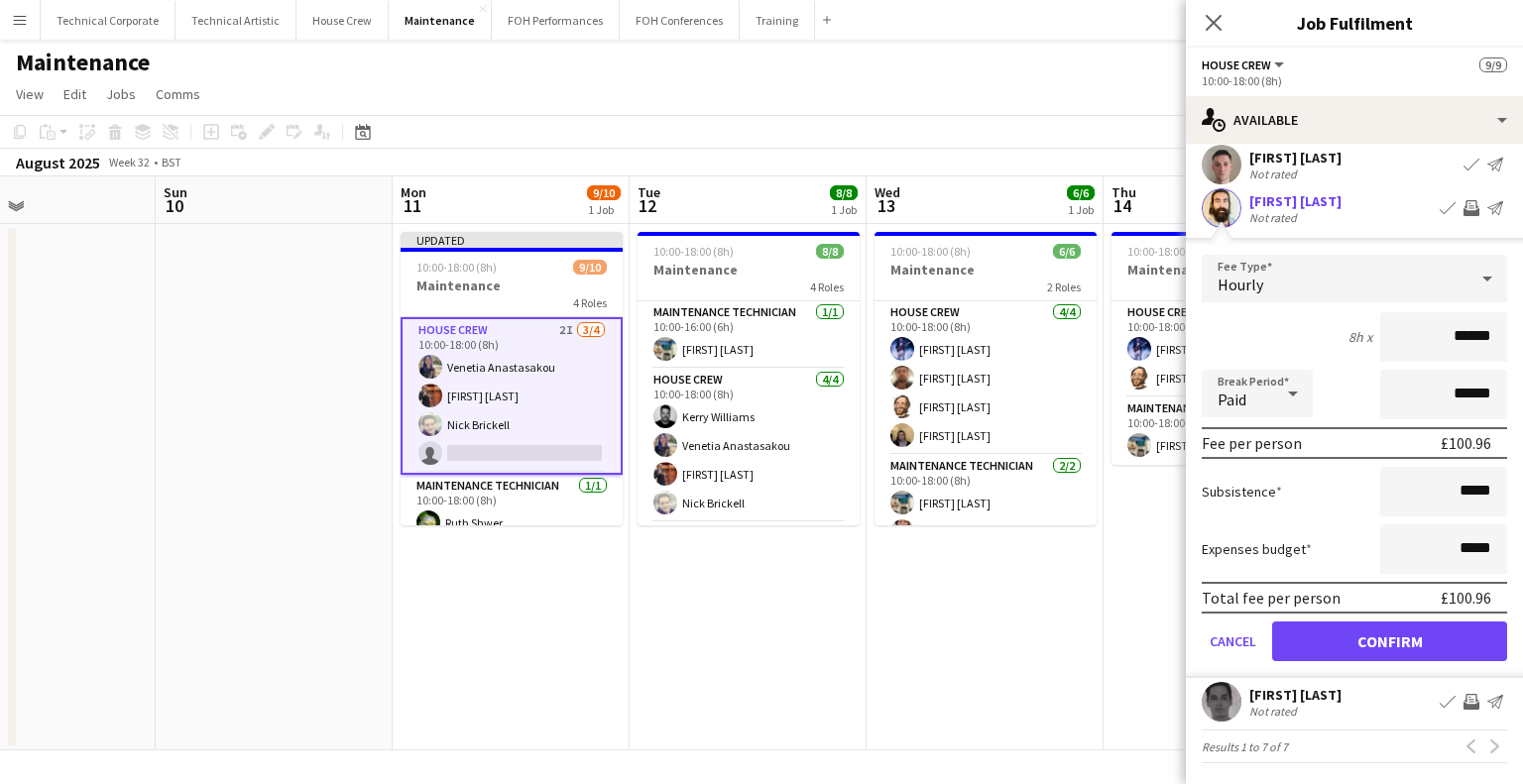 scroll, scrollTop: 0, scrollLeft: 0, axis: both 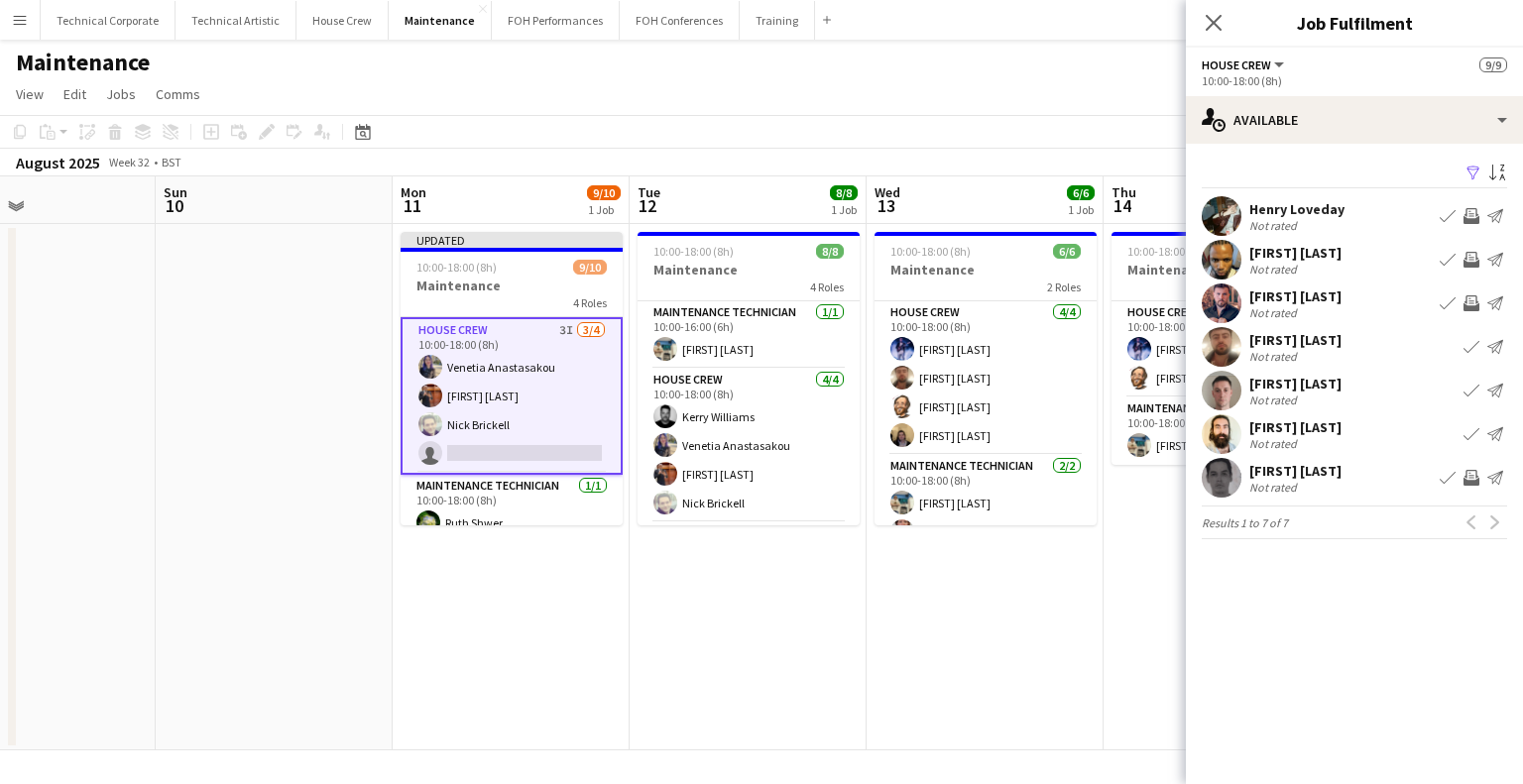 click on "Invite crew" at bounding box center (1471, 478) 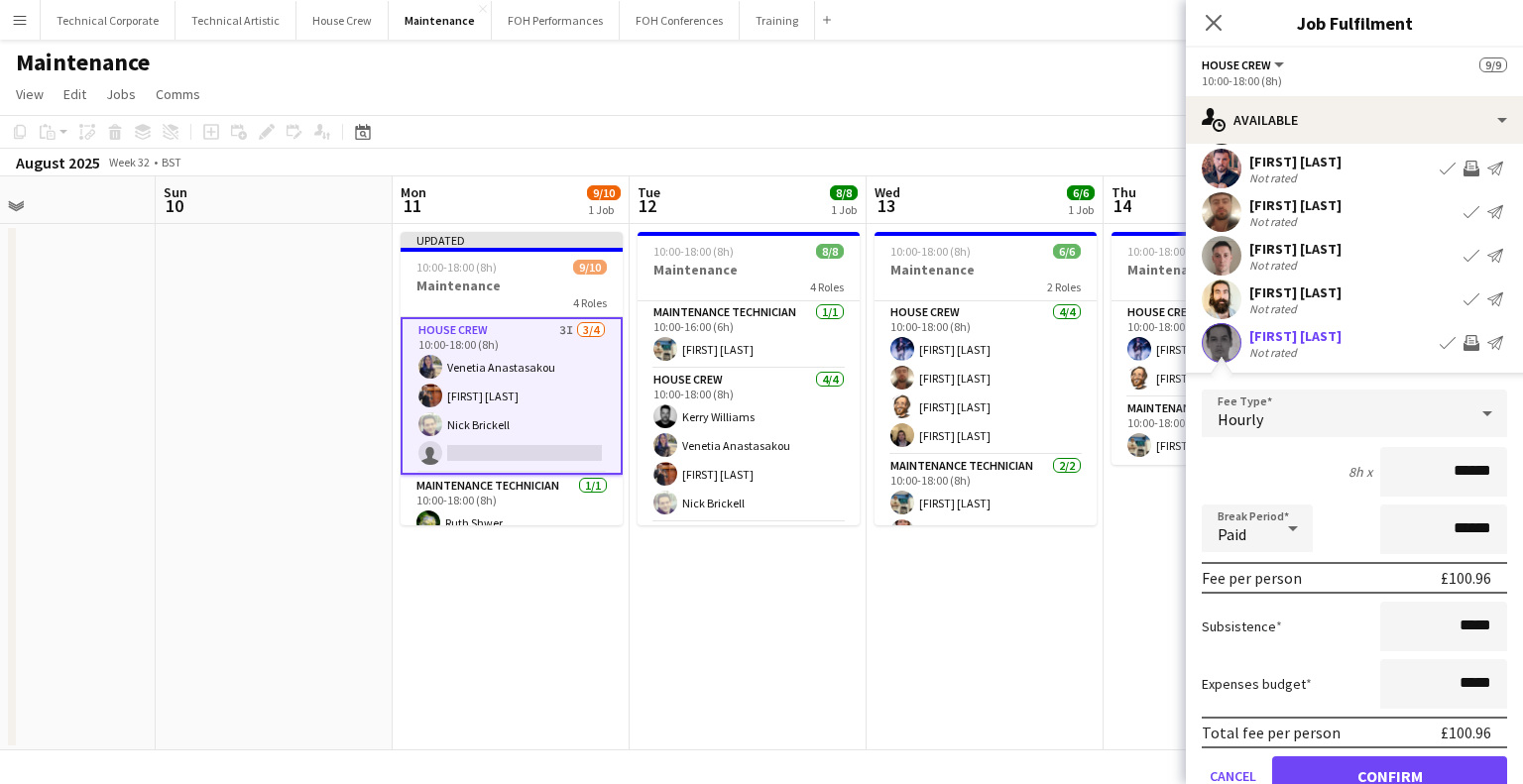 scroll, scrollTop: 198, scrollLeft: 0, axis: vertical 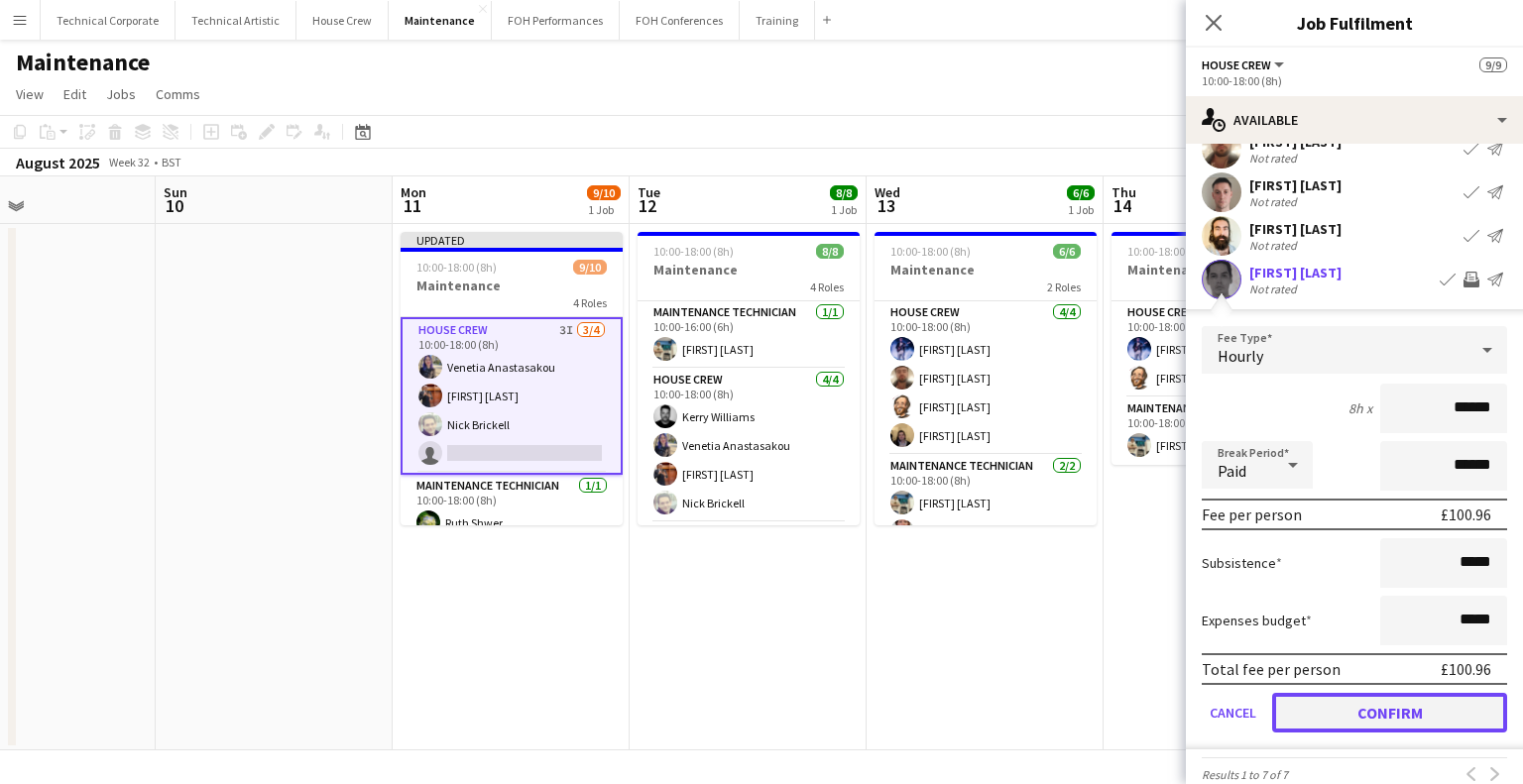 click on "Confirm" at bounding box center (1389, 713) 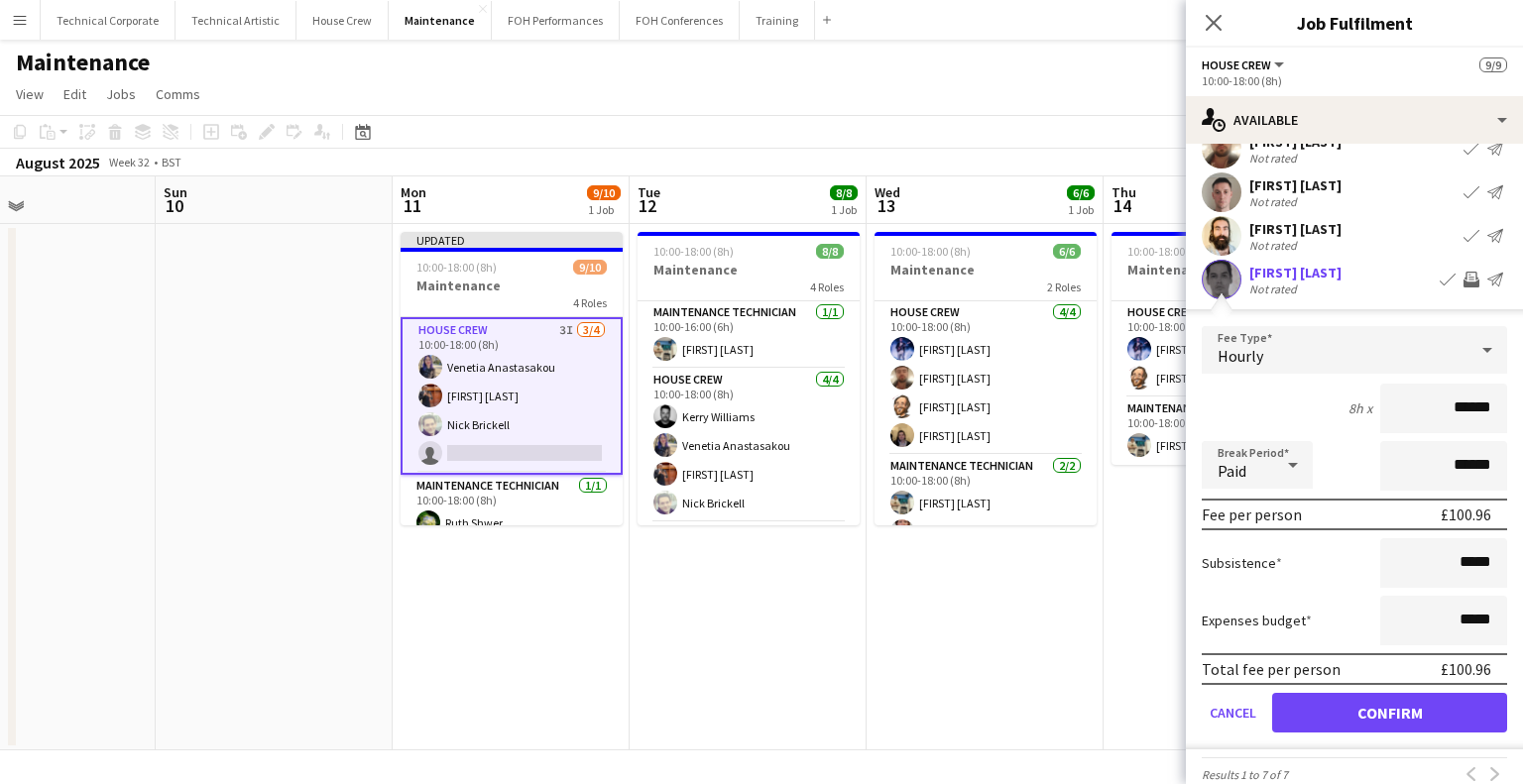 scroll, scrollTop: 0, scrollLeft: 0, axis: both 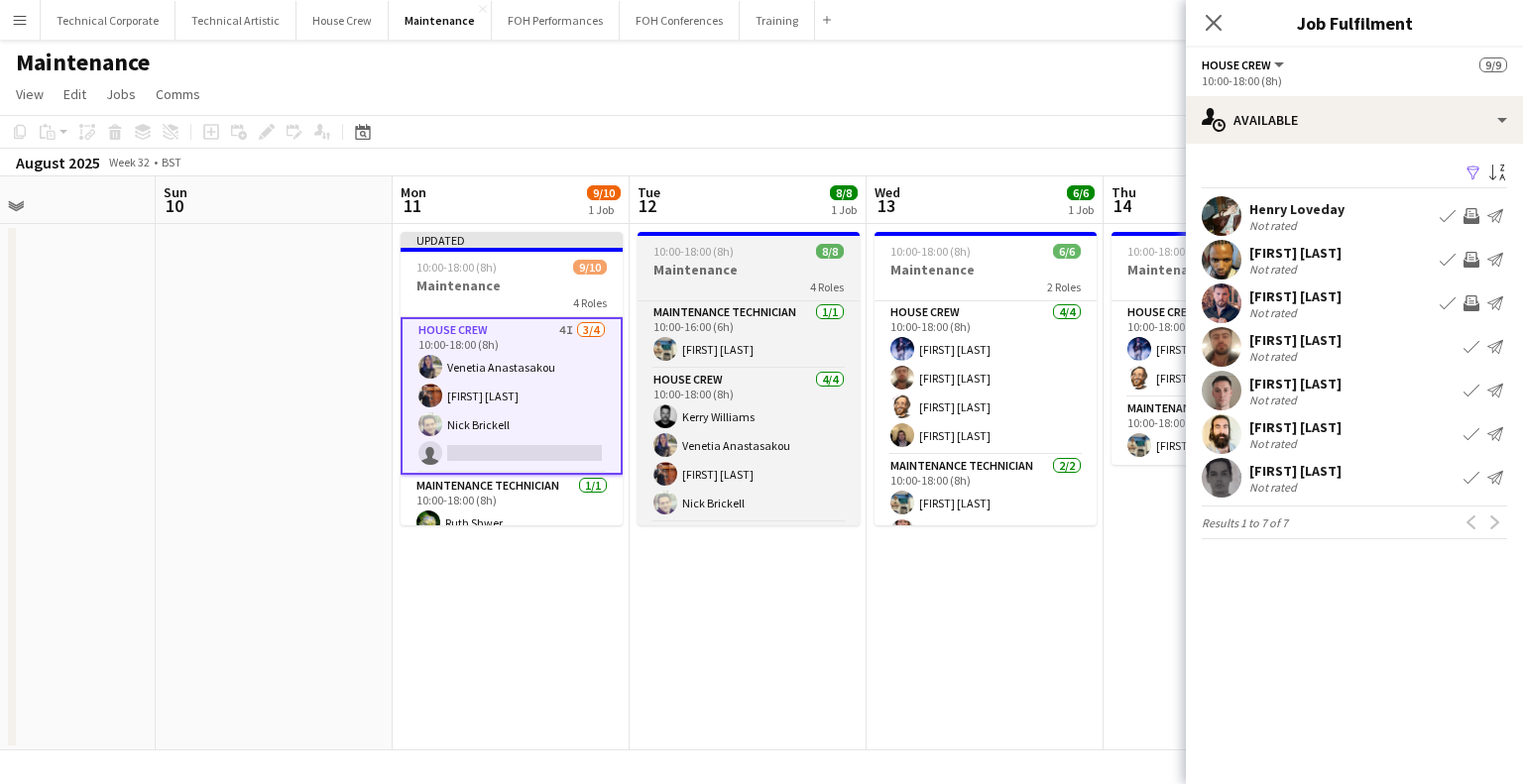 click on "Maintenance" at bounding box center (749, 270) 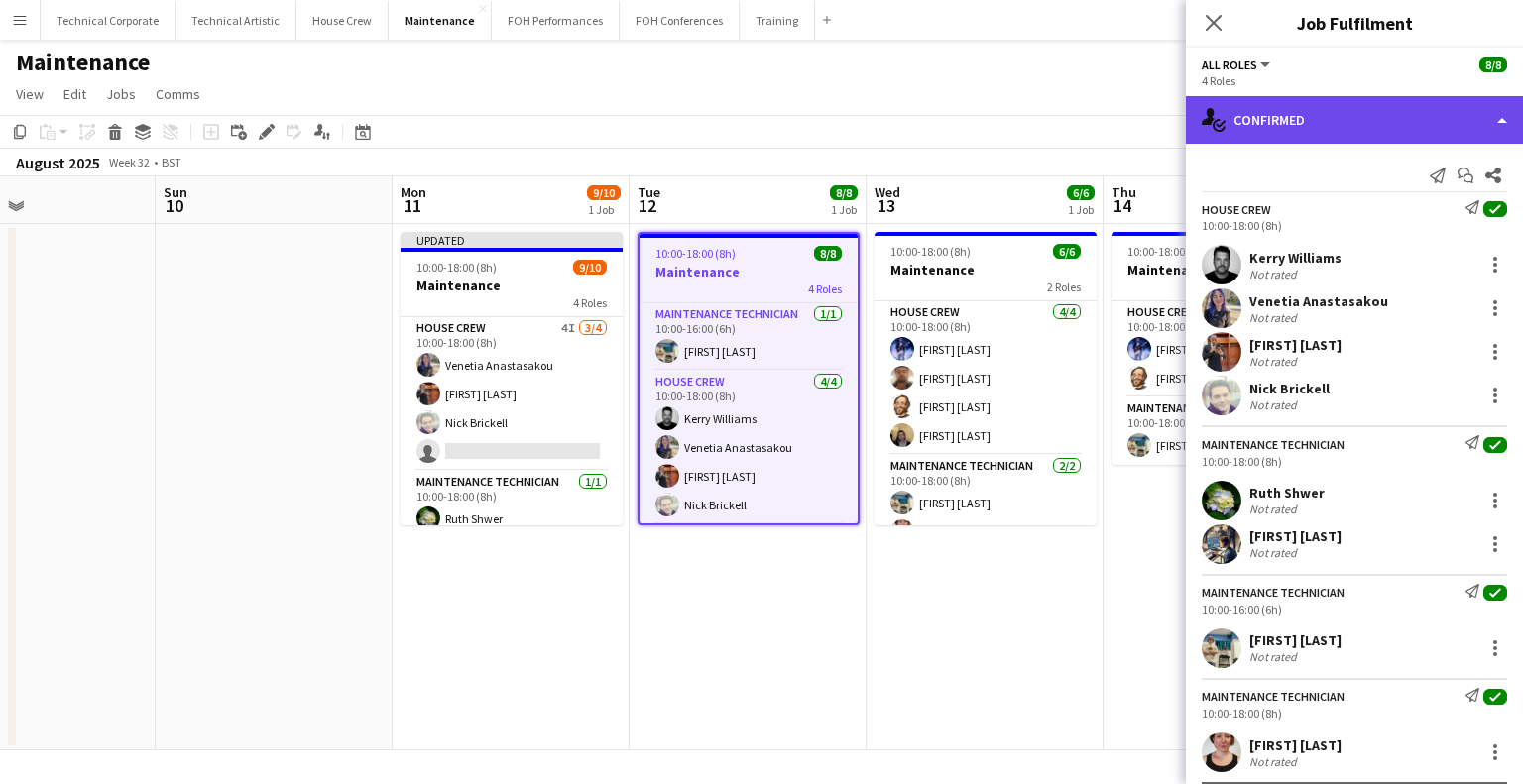 click on "single-neutral-actions-check-2
Confirmed" 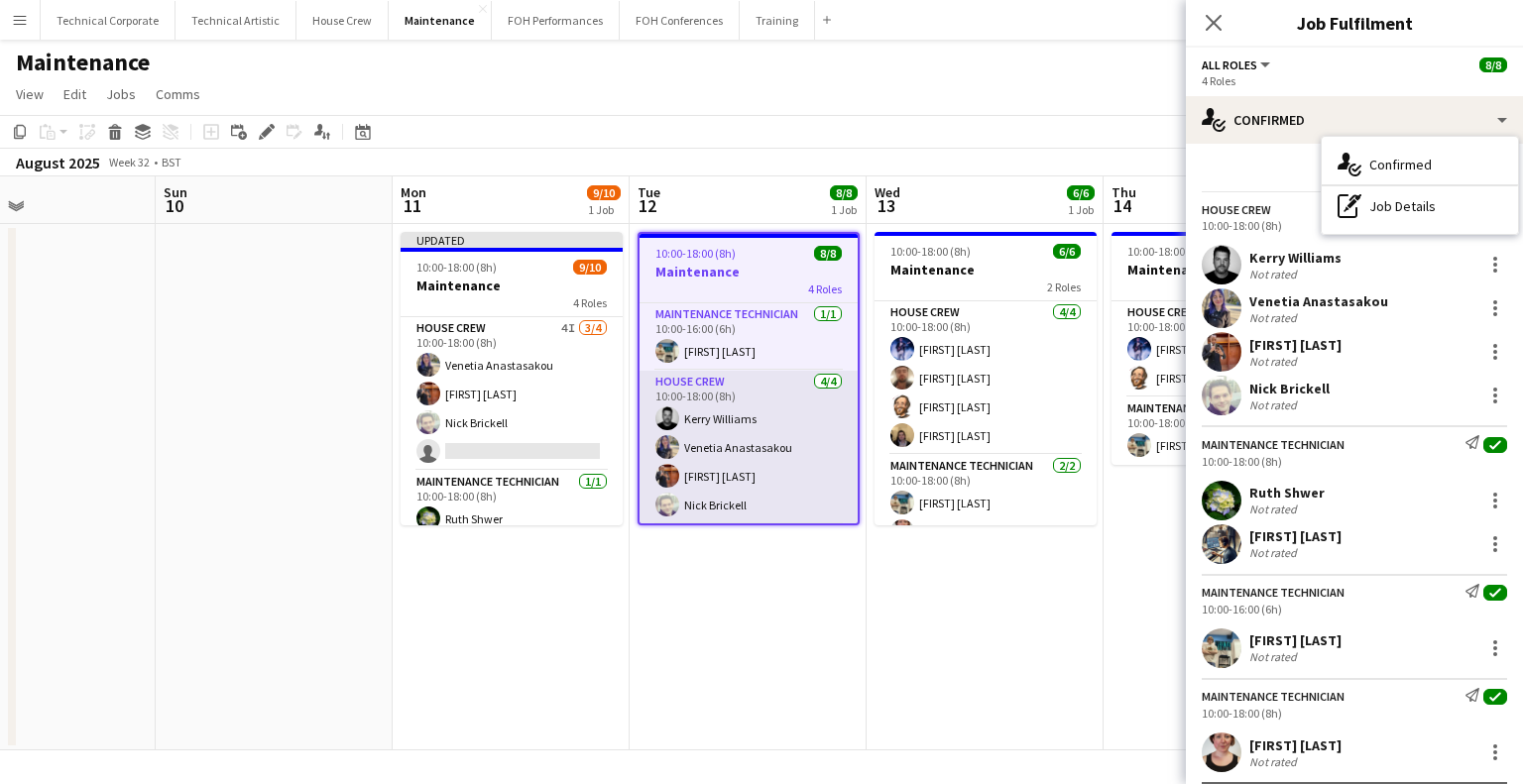 click on "House Crew   4/4   10:00-18:00 (8h)
Kerry Williams Venetia Anastasakou Leroy Bonsu Nick Brickell" at bounding box center (749, 447) 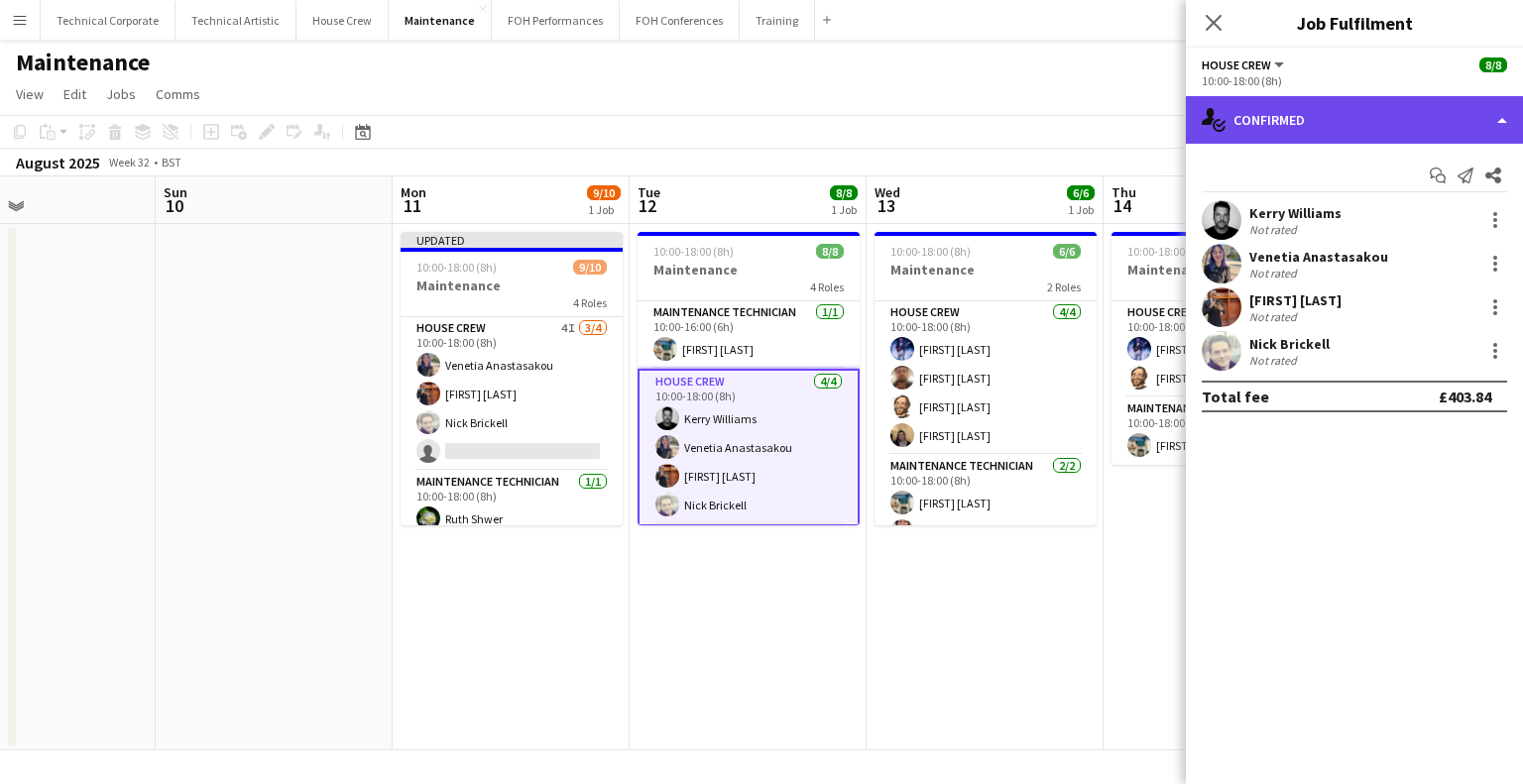 click on "single-neutral-actions-check-2
Confirmed" 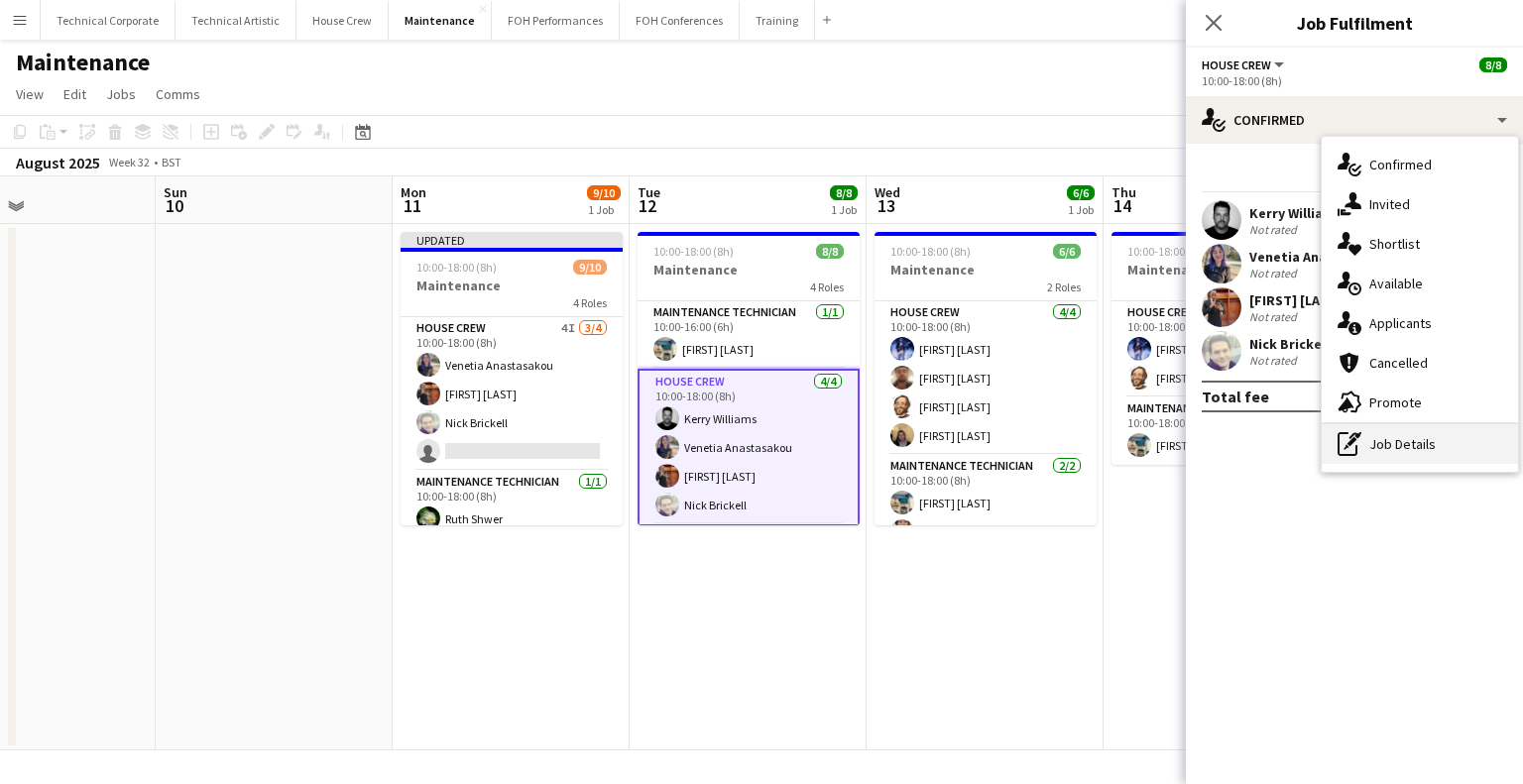 click on "pen-write
Job Details" at bounding box center (1420, 444) 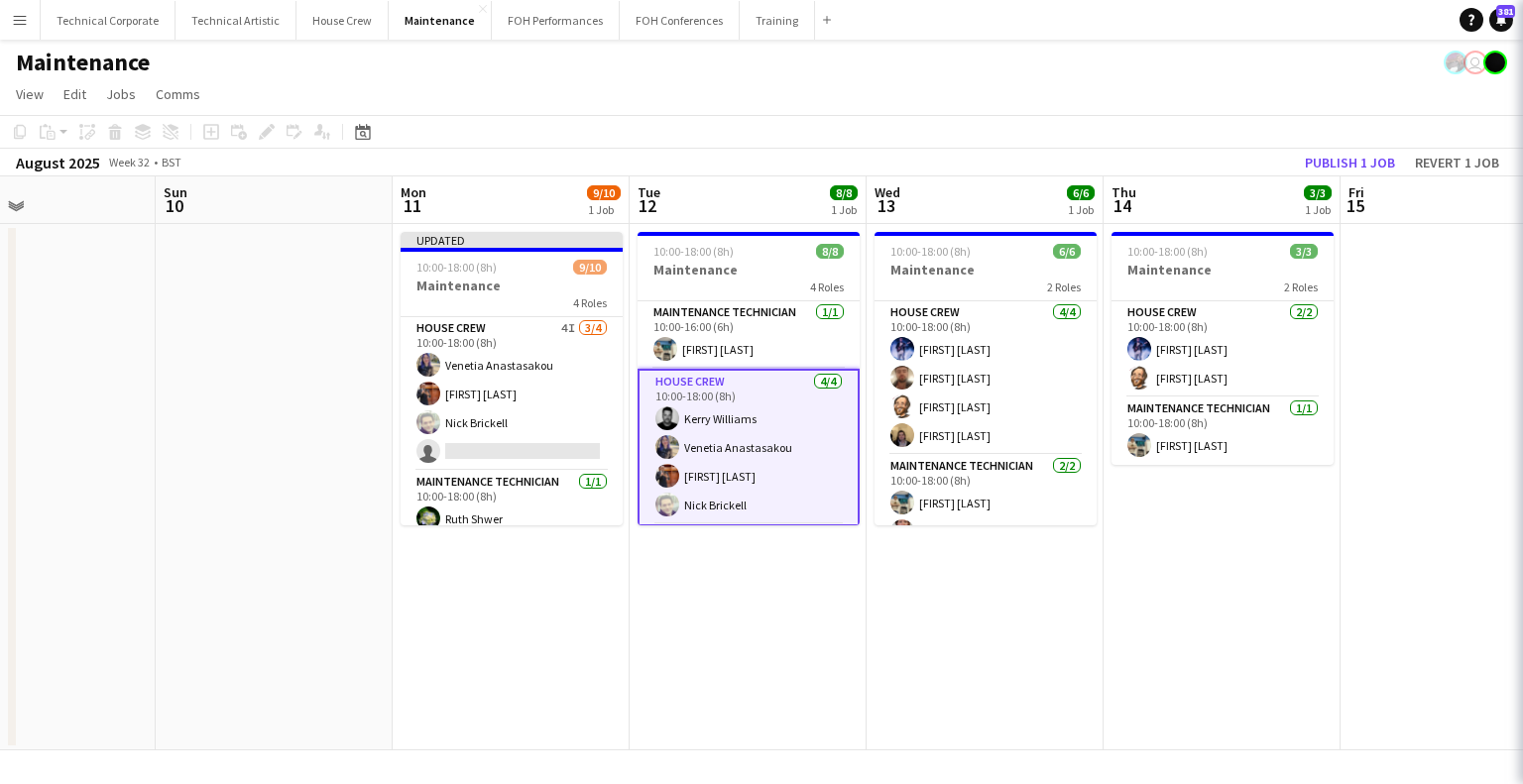 click on "4 x   House Crew   £403.84   10:00-18:00 (8h)" at bounding box center [1692, 139] 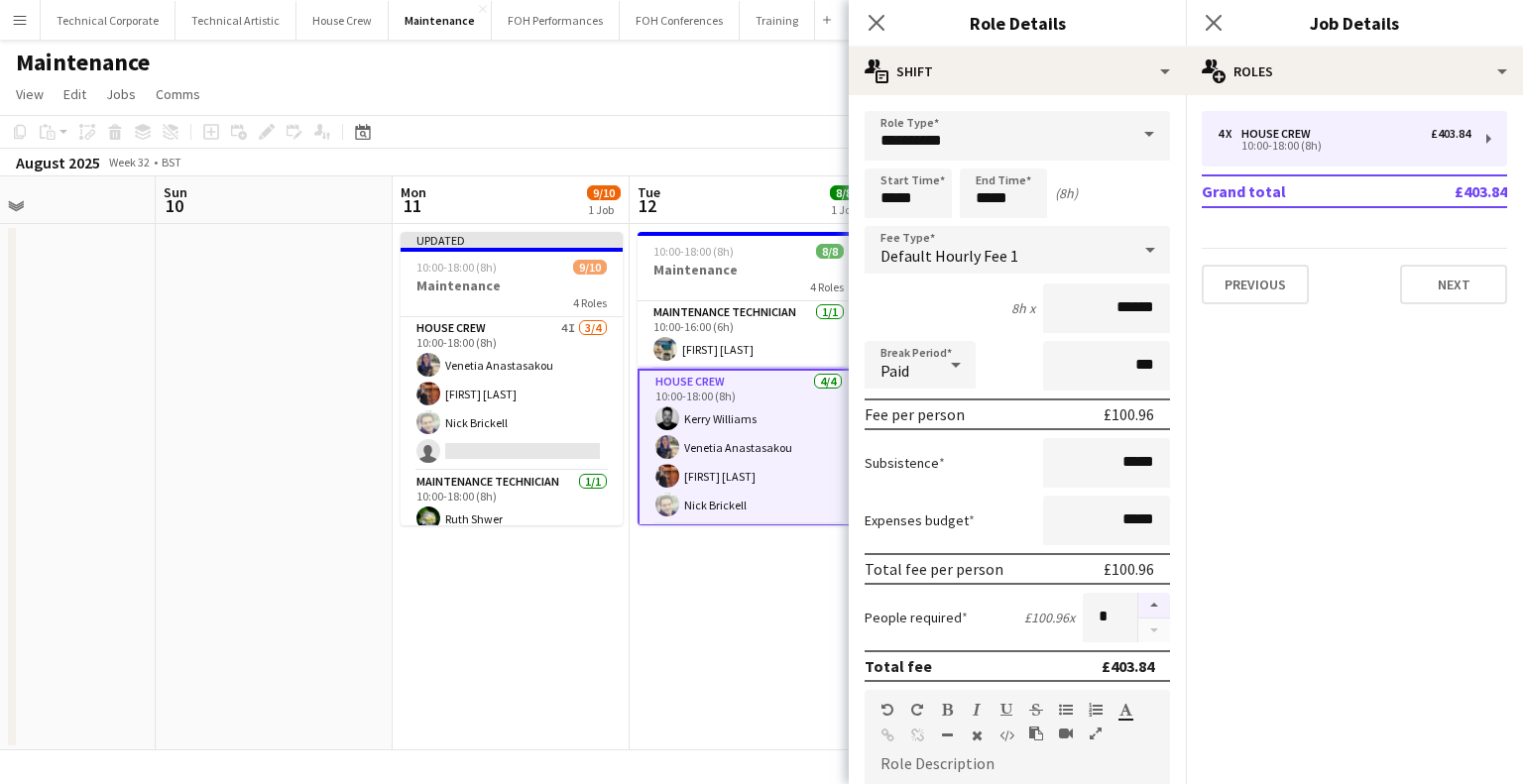 click at bounding box center [1154, 606] 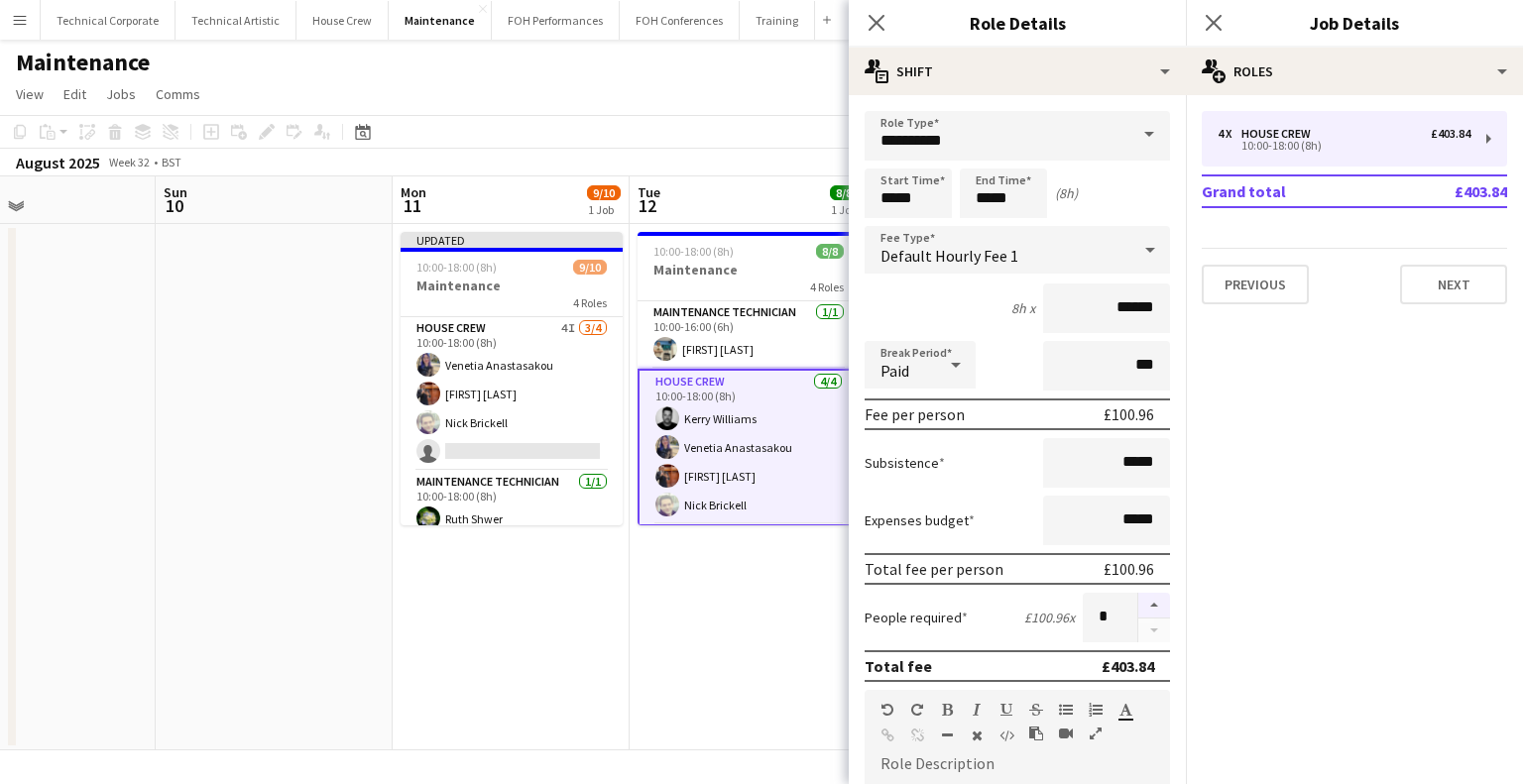 type on "*" 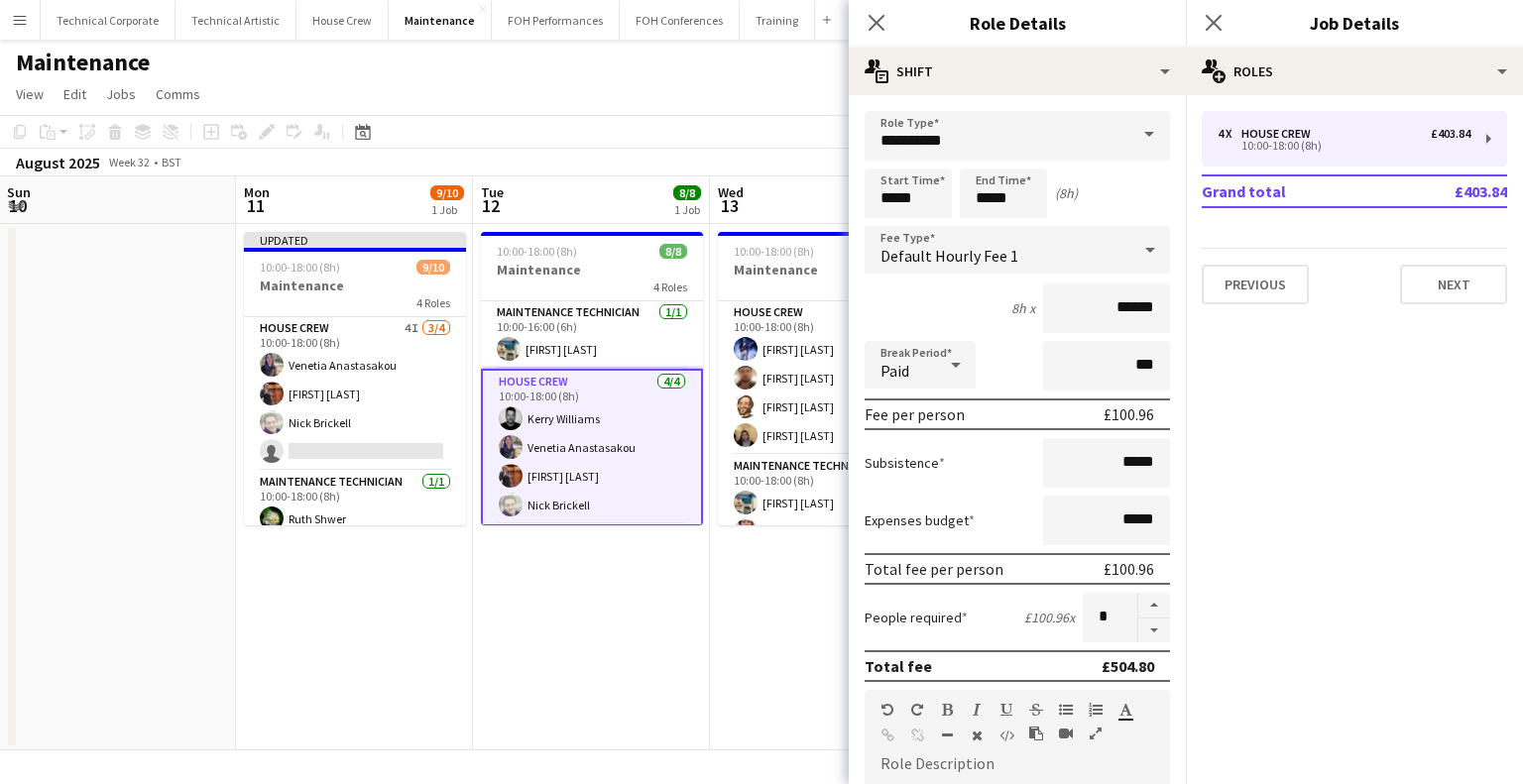 drag, startPoint x: 742, startPoint y: 598, endPoint x: 658, endPoint y: 560, distance: 92.19544 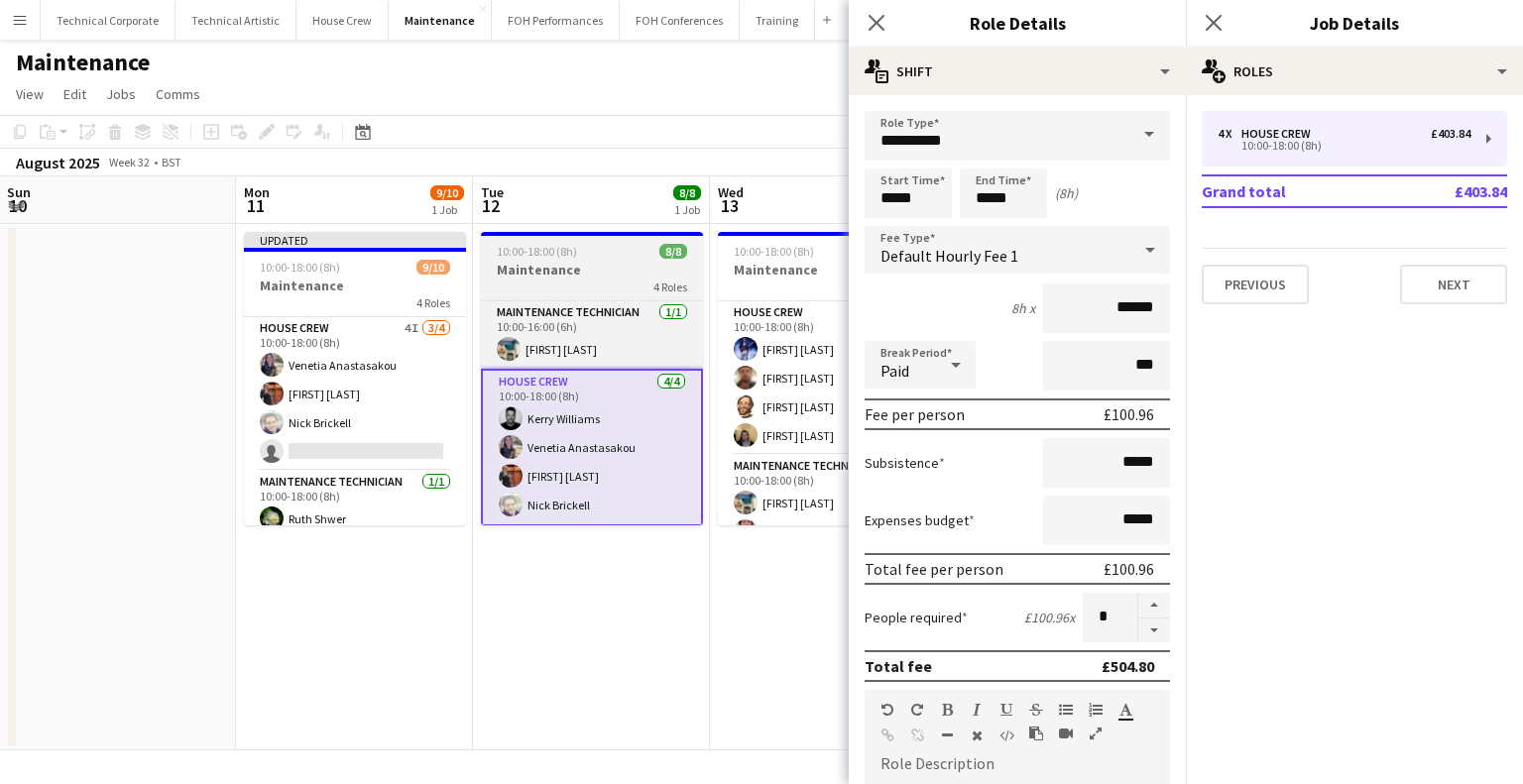 scroll, scrollTop: 0, scrollLeft: 718, axis: horizontal 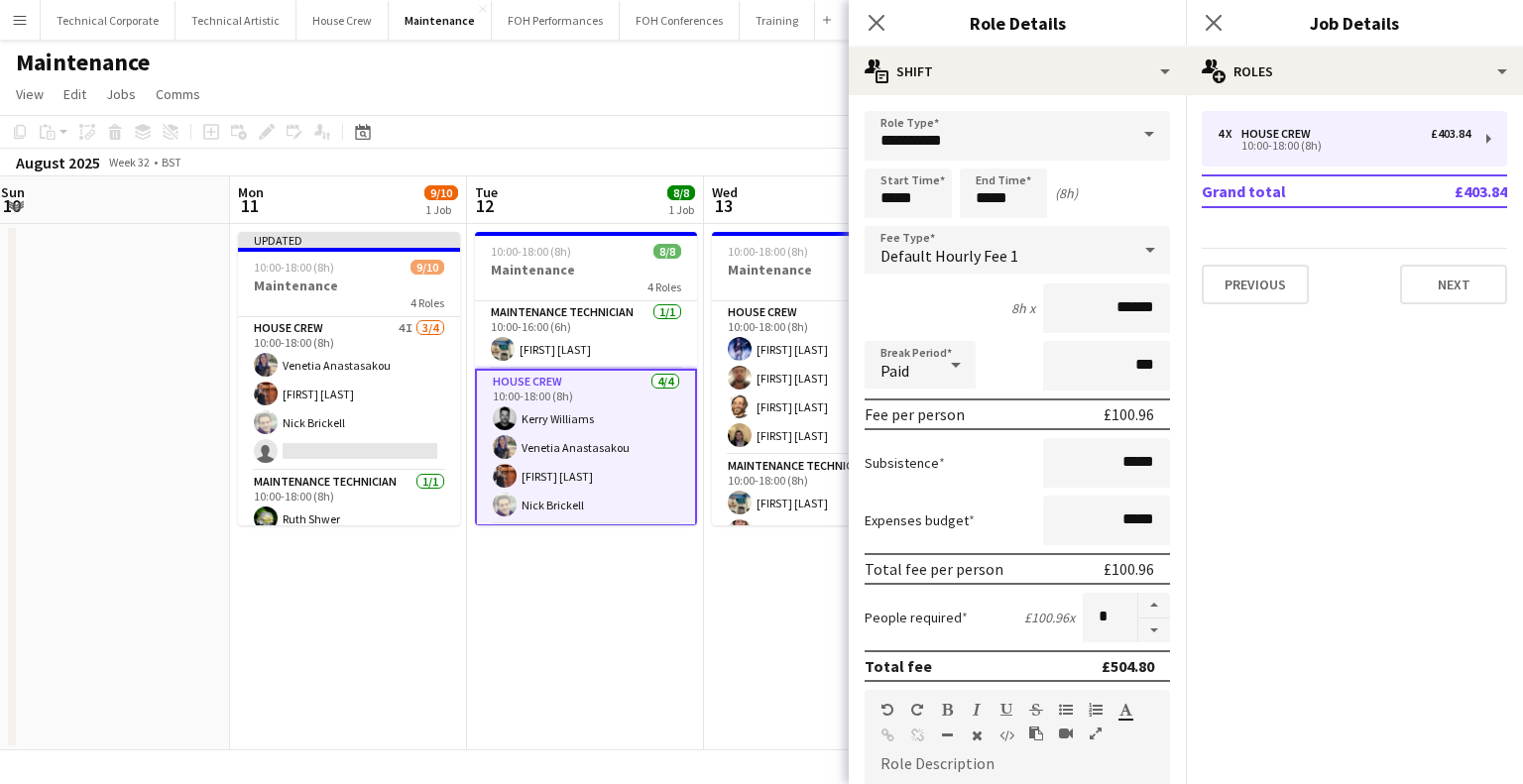 click on "House Crew   4/4   10:00-18:00 (8h)
Kerry Williams Venetia Anastasakou Leroy Bonsu Nick Brickell" at bounding box center [586, 447] 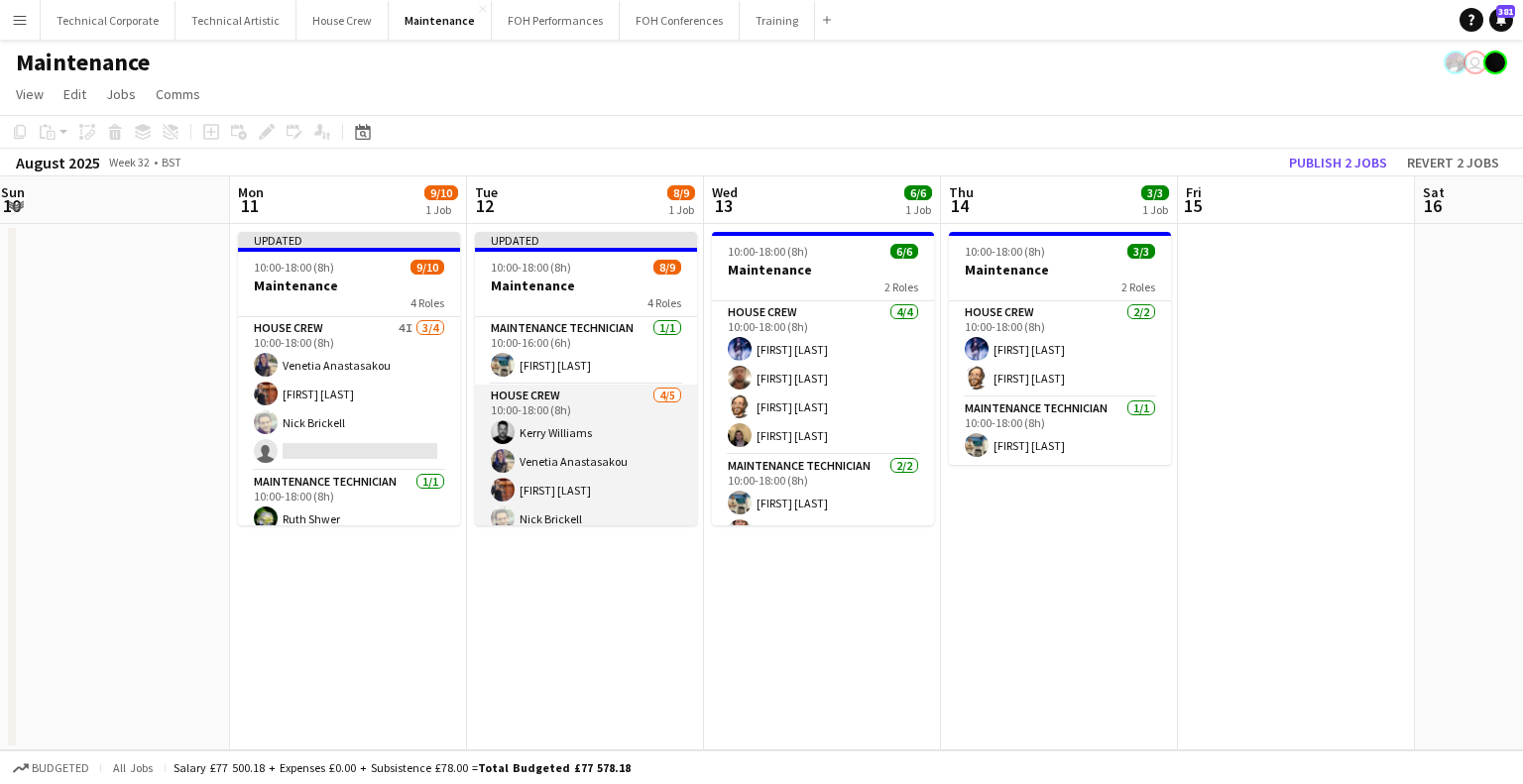 click on "House Crew   4/5   10:00-18:00 (8h)
Kerry Williams Venetia Anastasakou Leroy Bonsu Nick Brickell
single-neutral-actions" at bounding box center (586, 476) 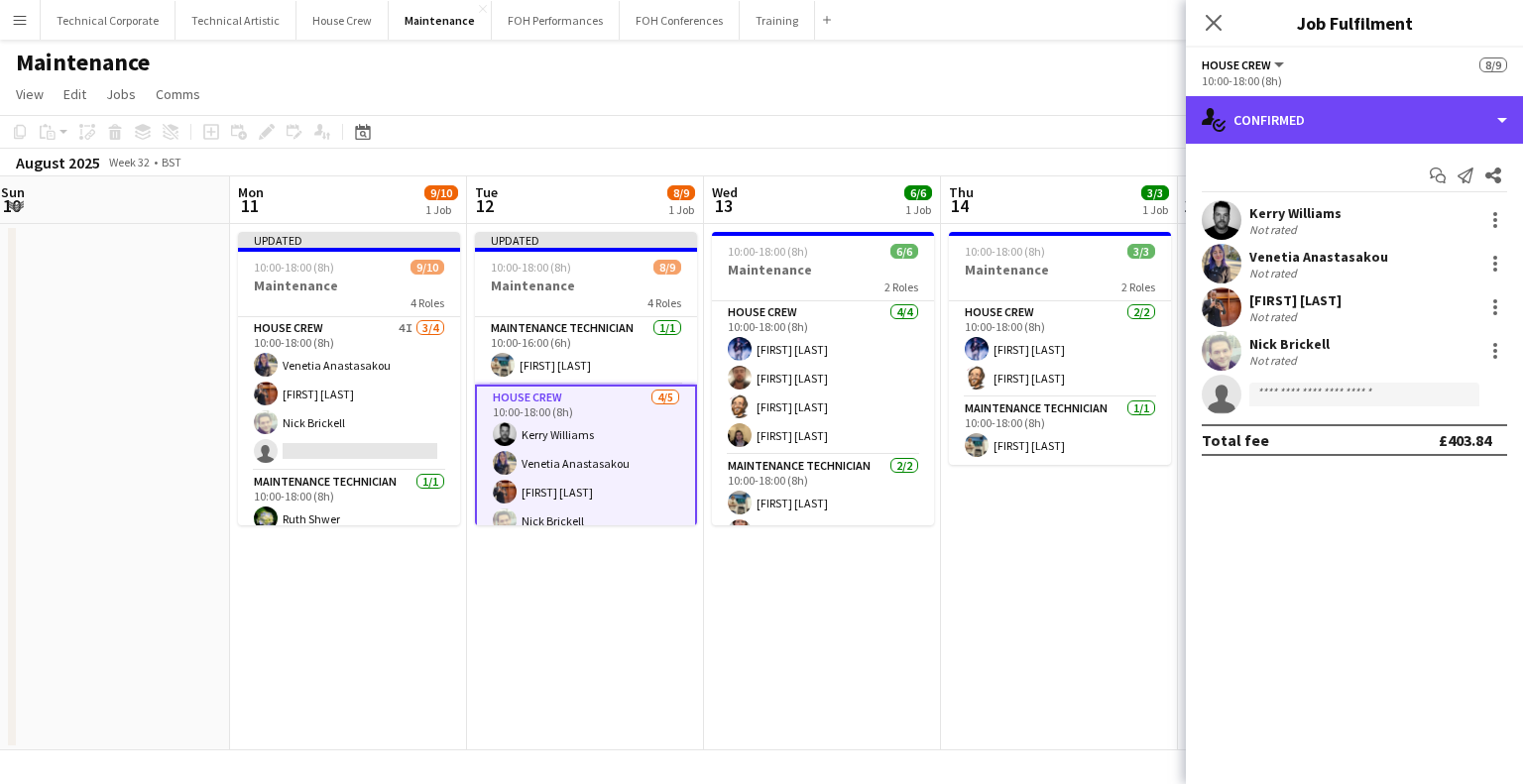 drag, startPoint x: 1341, startPoint y: 118, endPoint x: 1400, endPoint y: 262, distance: 155.61812 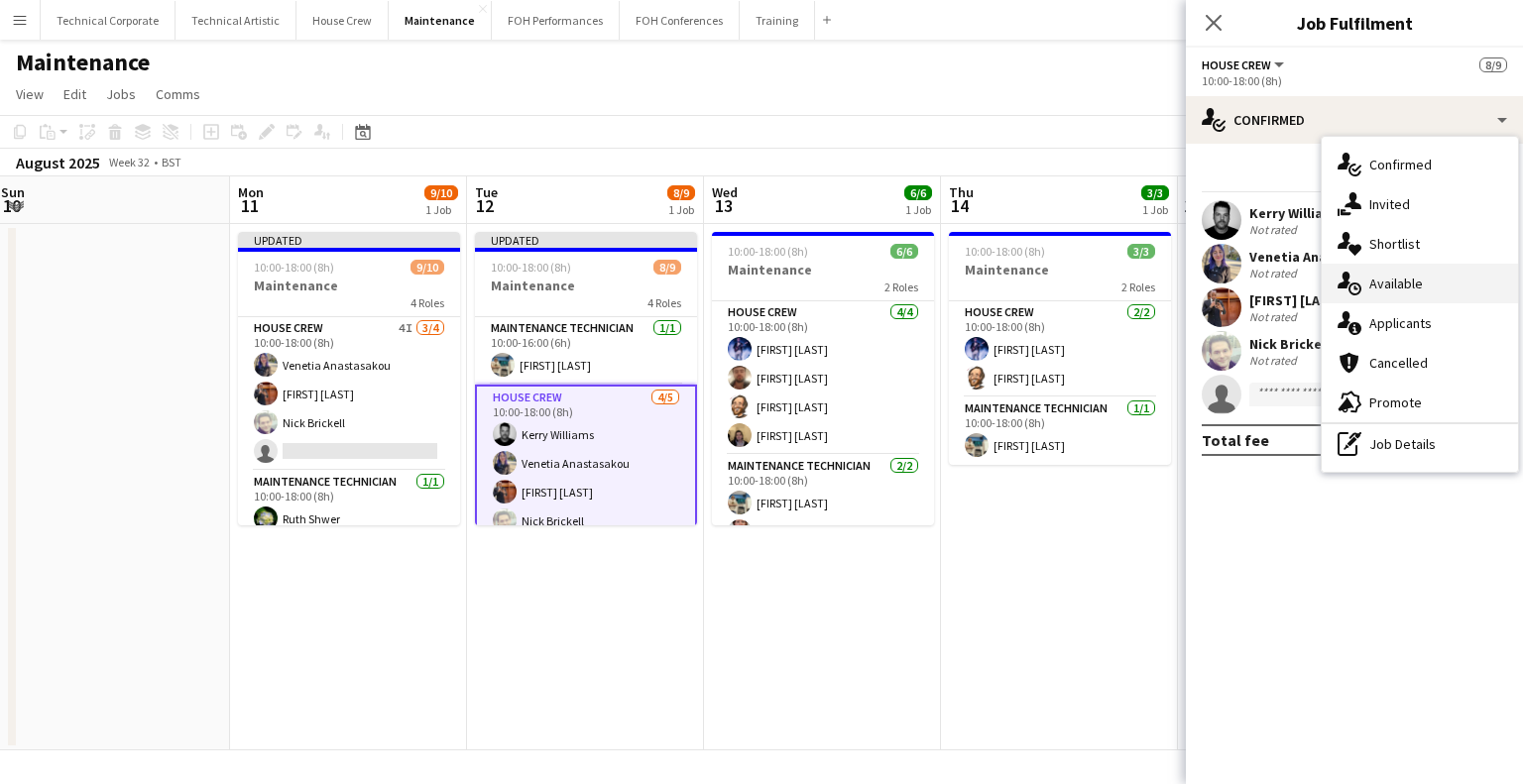 click on "single-neutral-actions-upload
Available" at bounding box center (1420, 283) 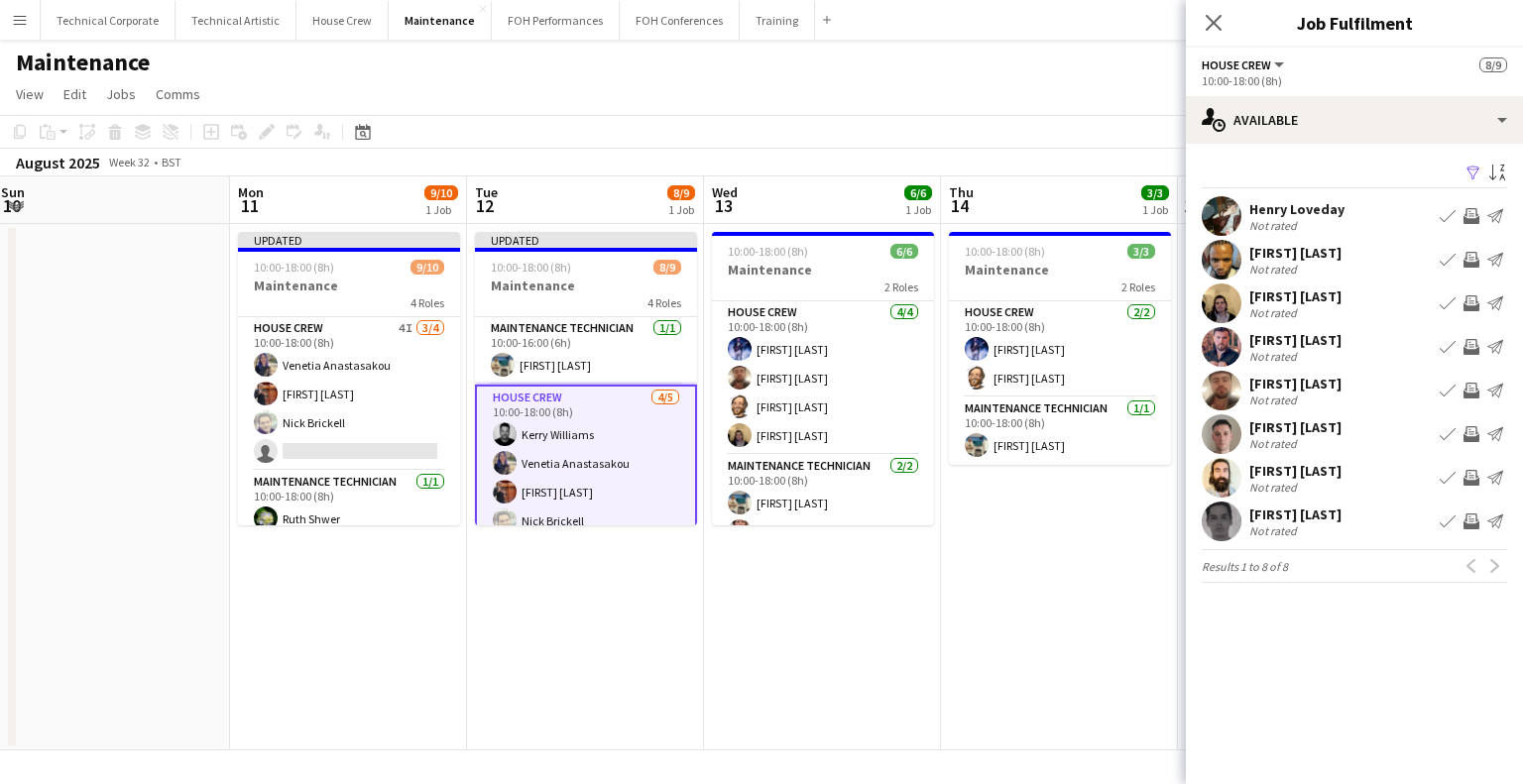 scroll, scrollTop: 99, scrollLeft: 0, axis: vertical 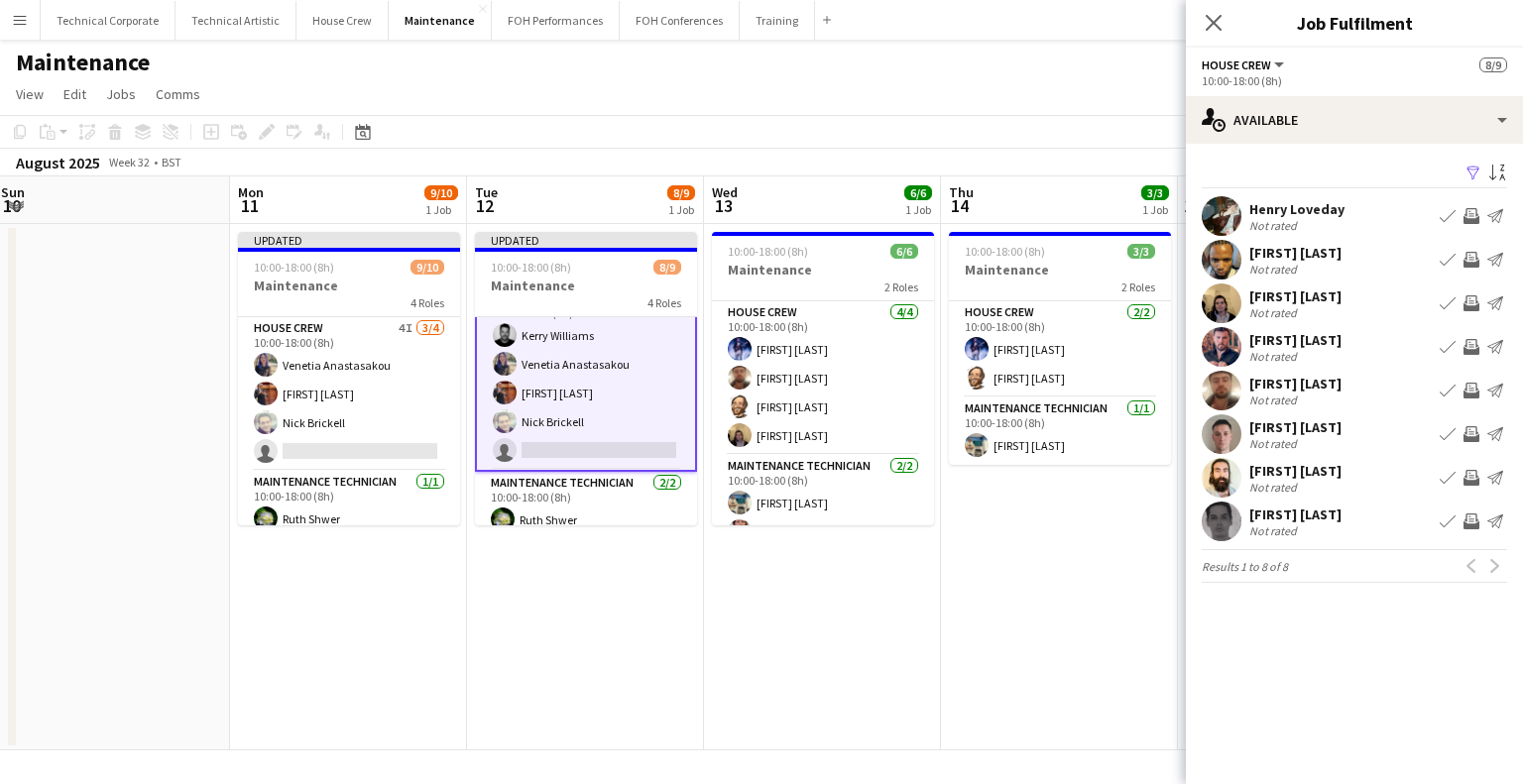 click on "Invite crew" at bounding box center [1471, 478] 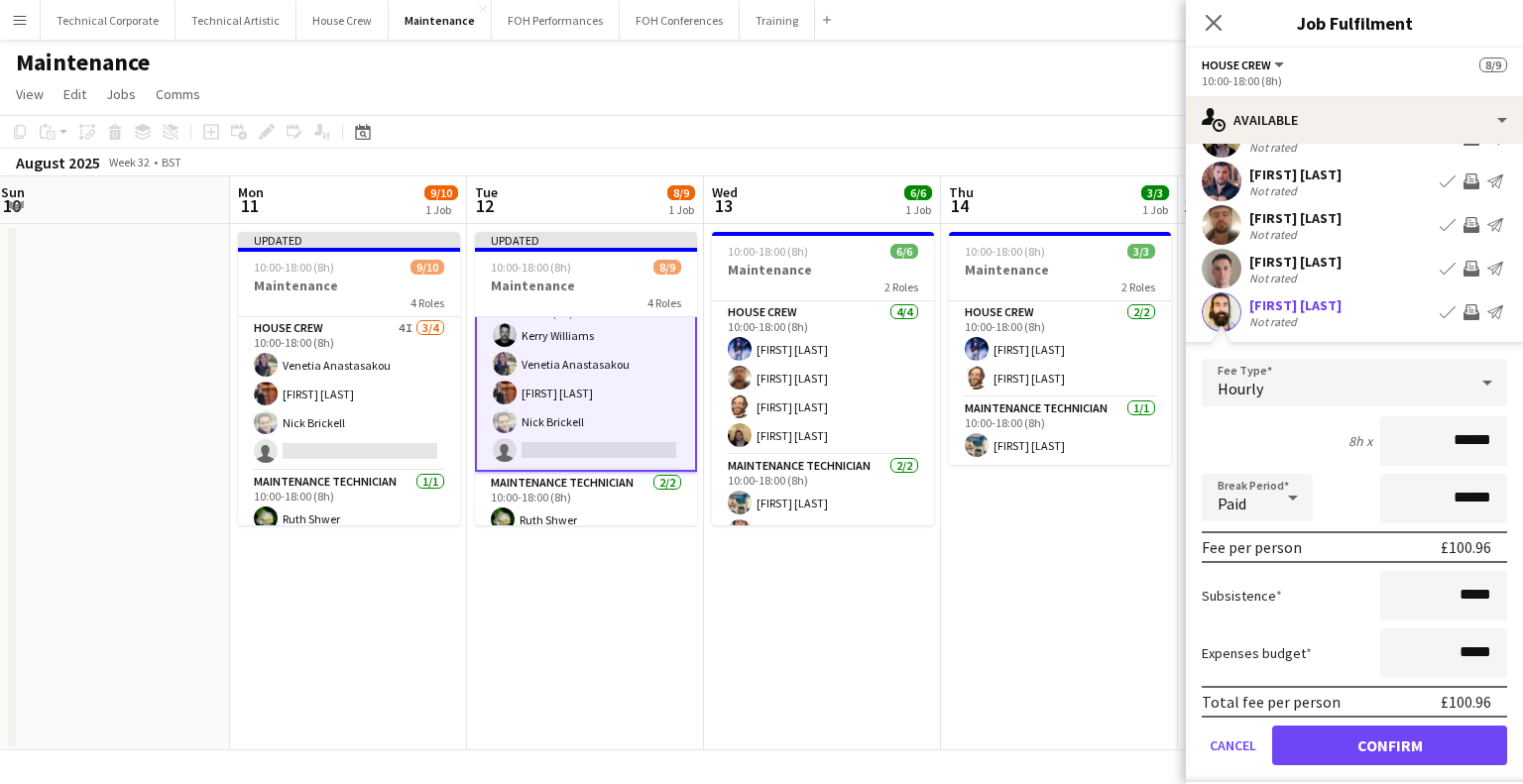 scroll, scrollTop: 270, scrollLeft: 0, axis: vertical 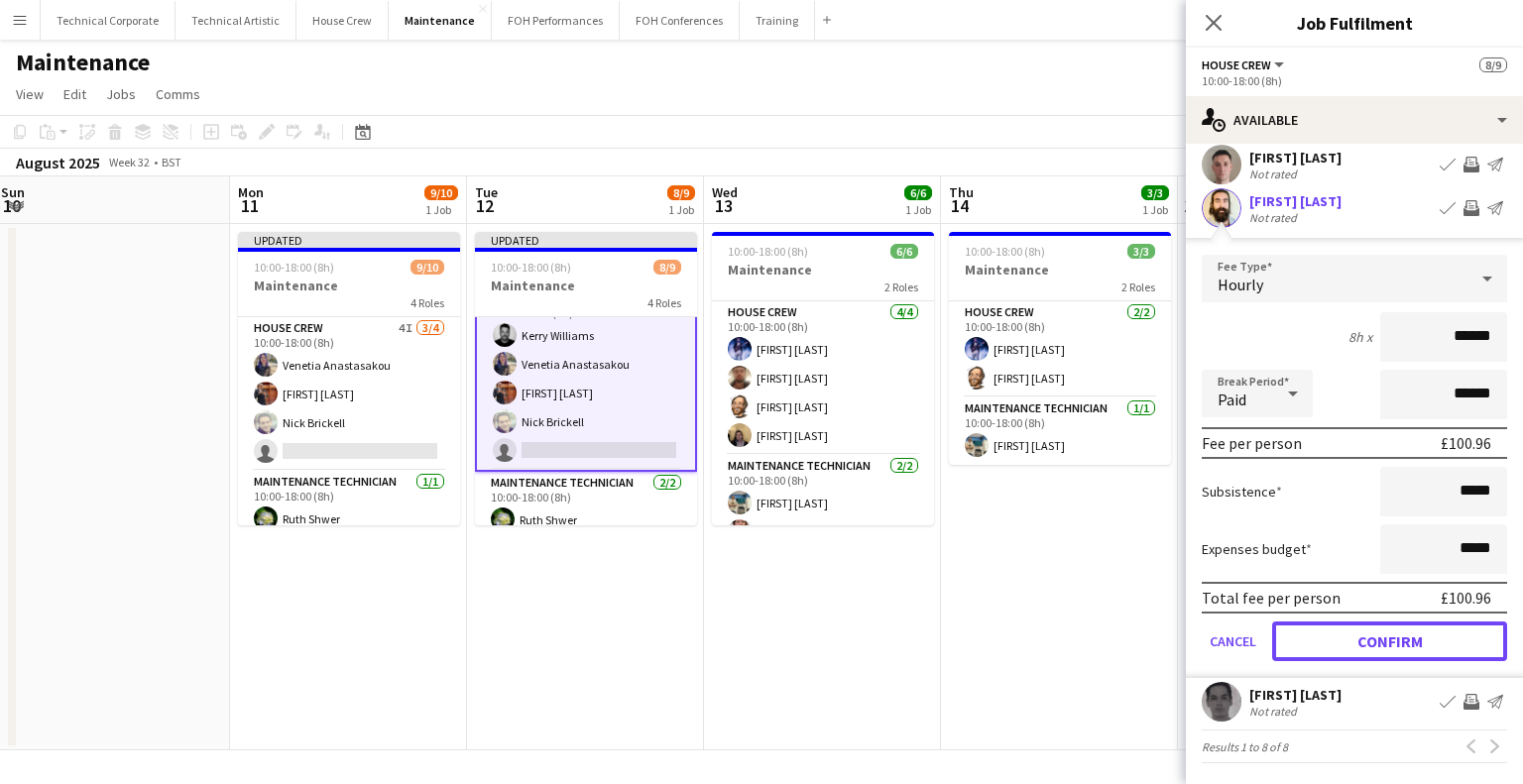 click on "Confirm" at bounding box center (1389, 641) 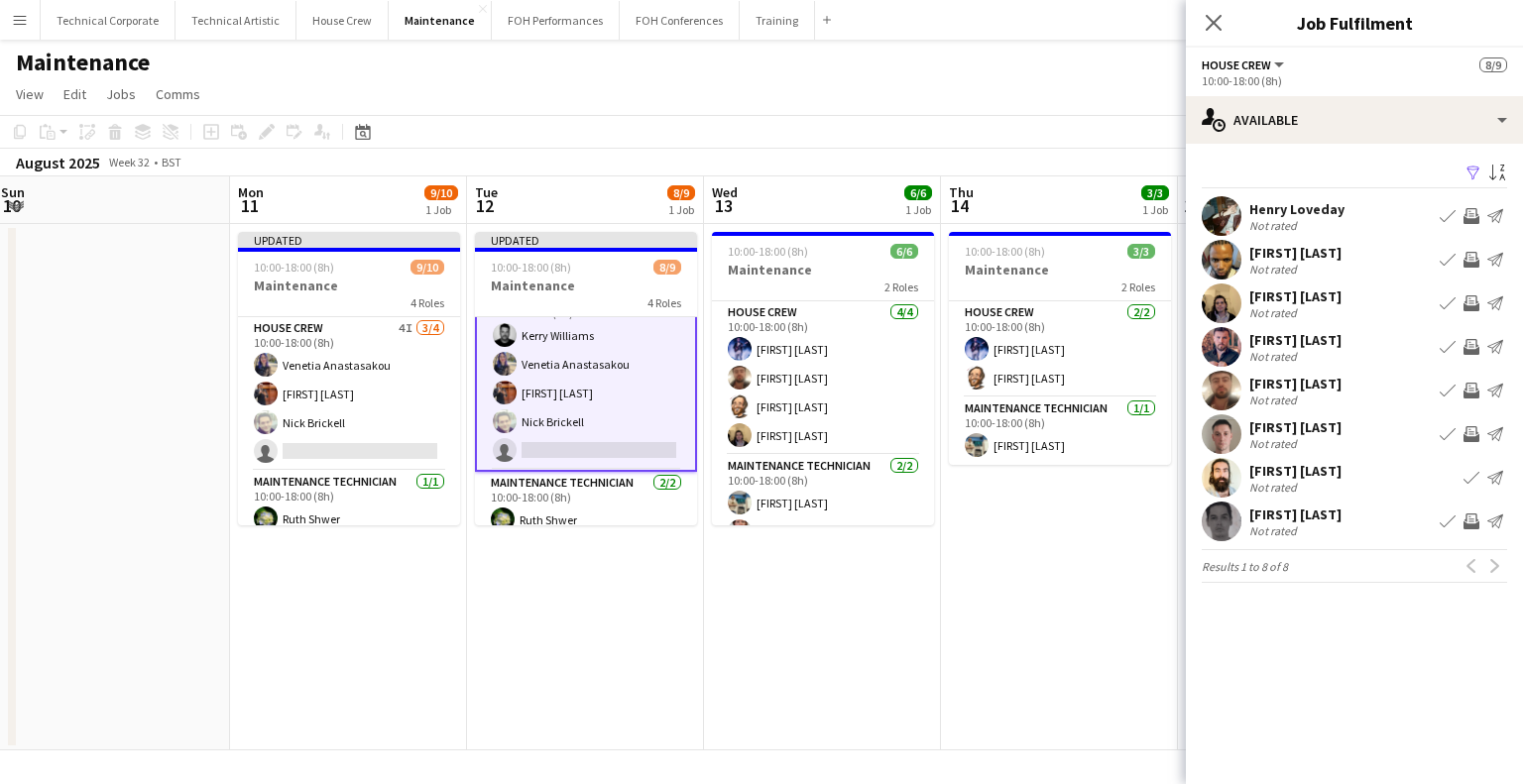 scroll, scrollTop: 0, scrollLeft: 0, axis: both 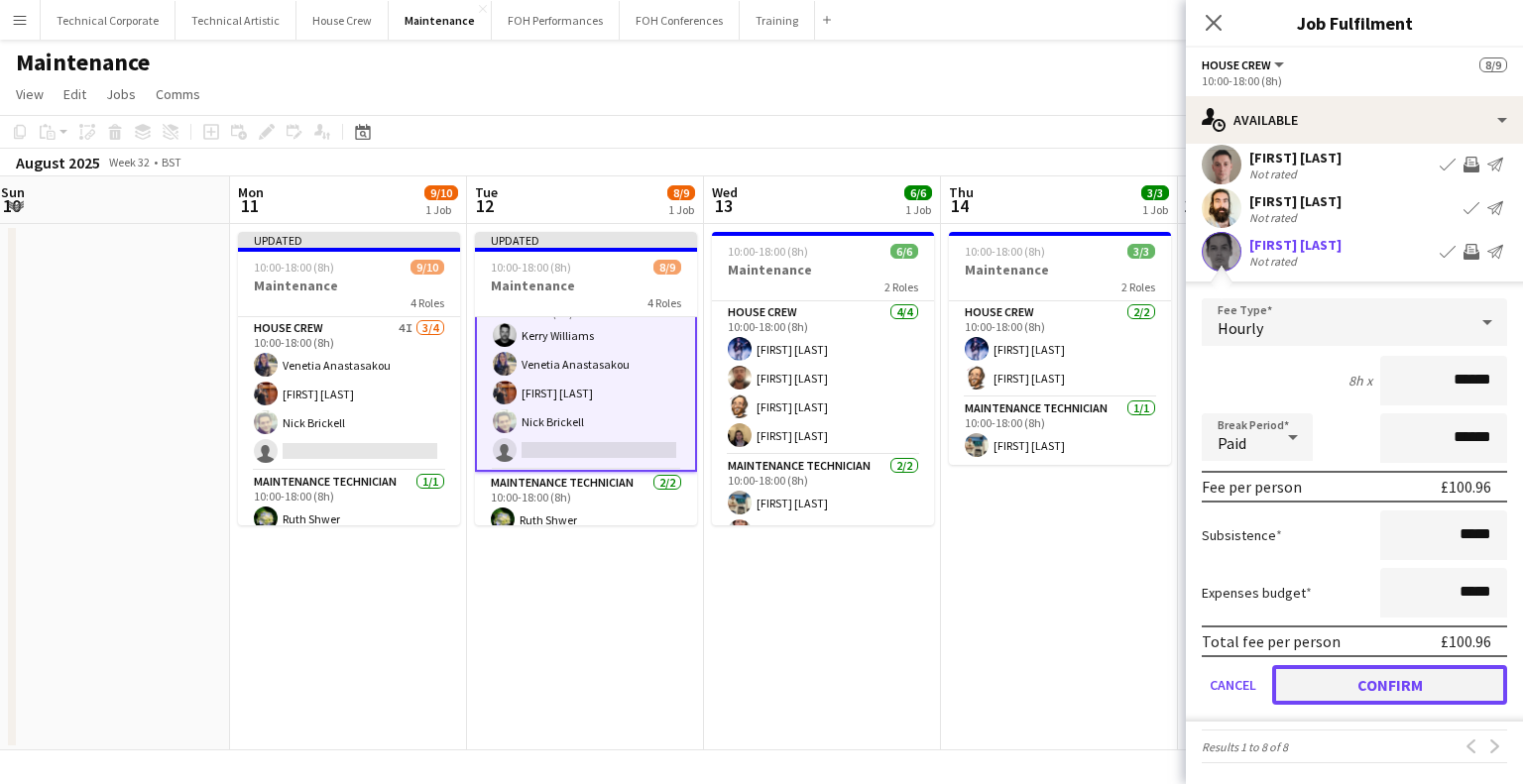 click on "Confirm" at bounding box center [1389, 685] 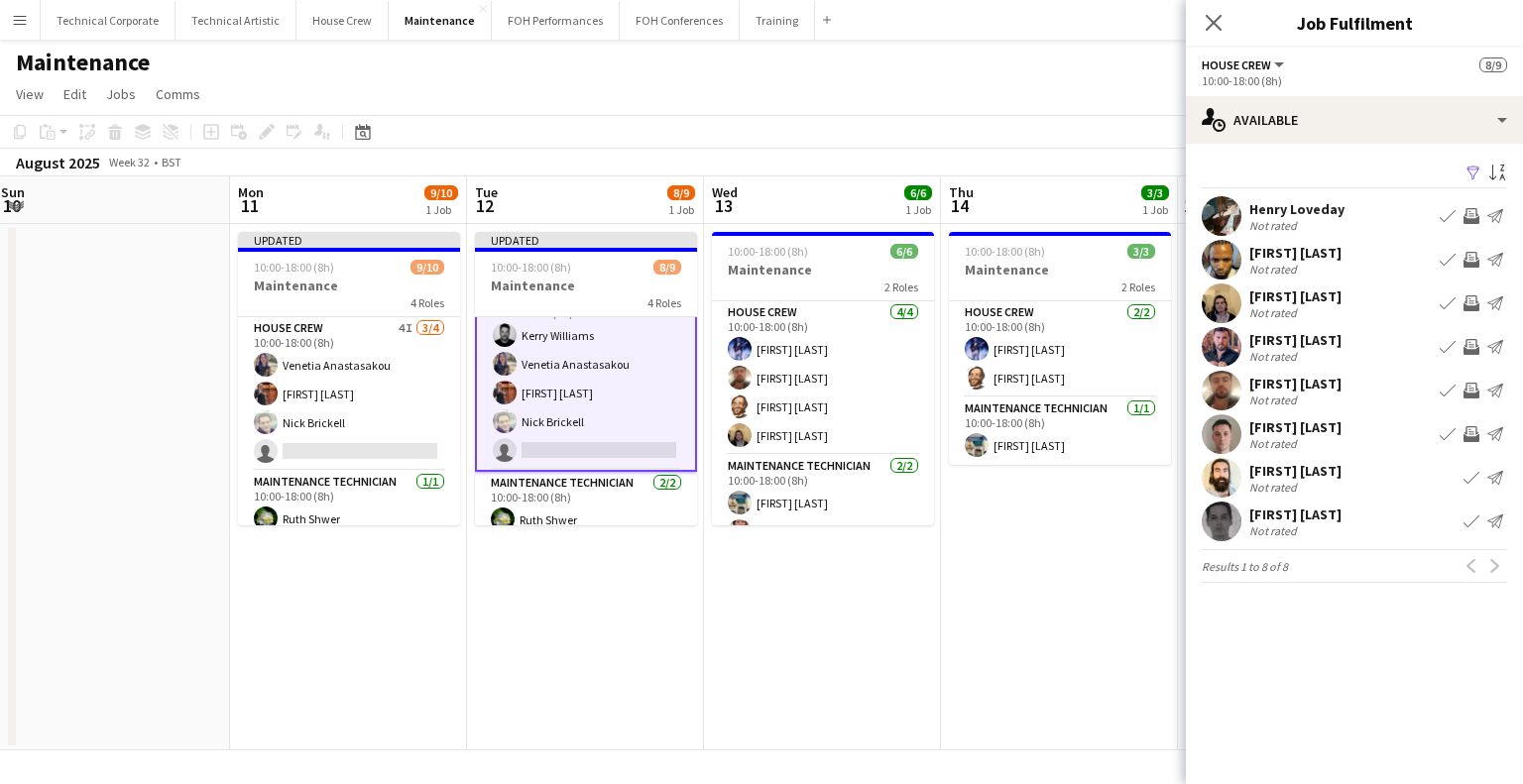 scroll, scrollTop: 0, scrollLeft: 0, axis: both 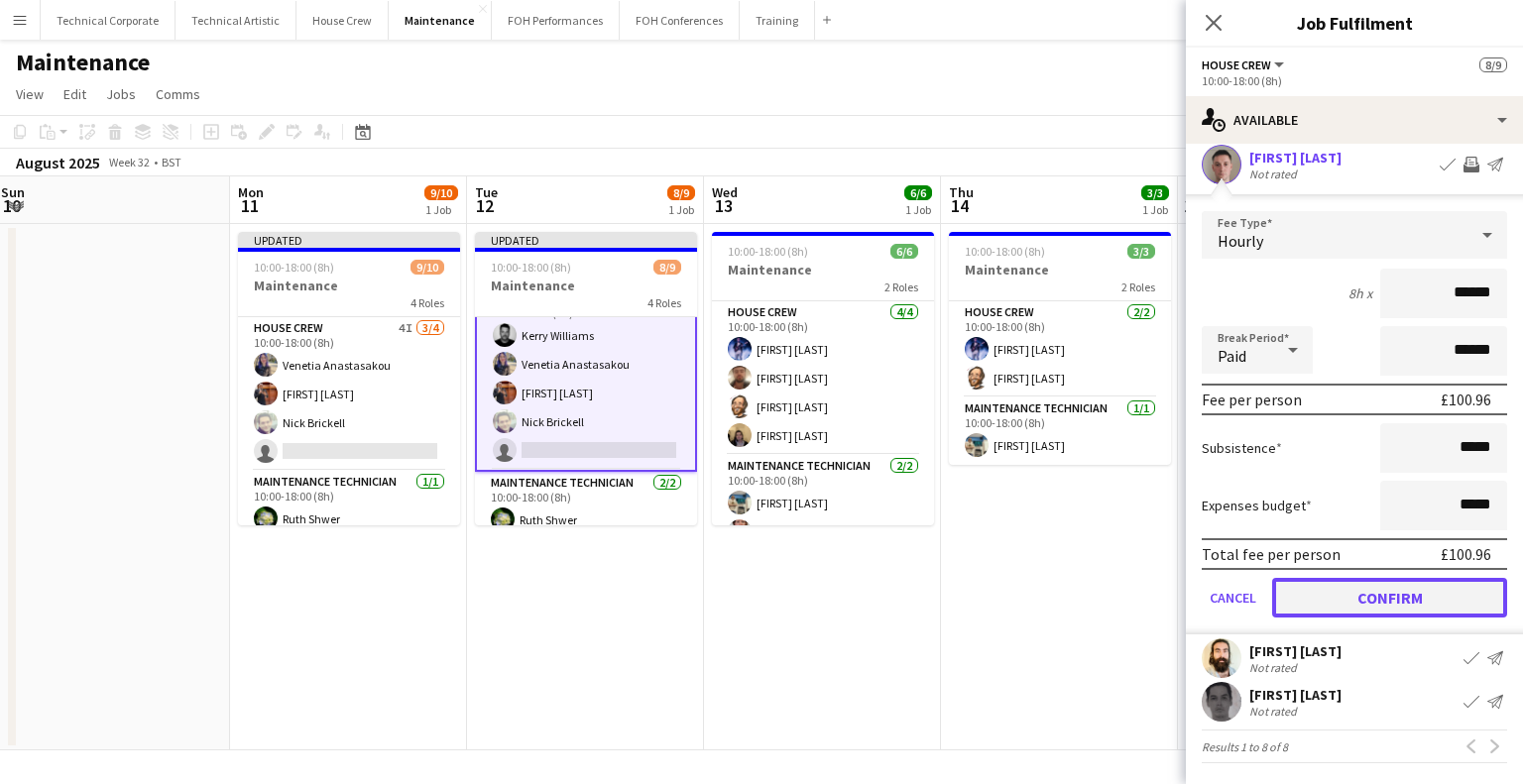 click on "Confirm" at bounding box center [1389, 598] 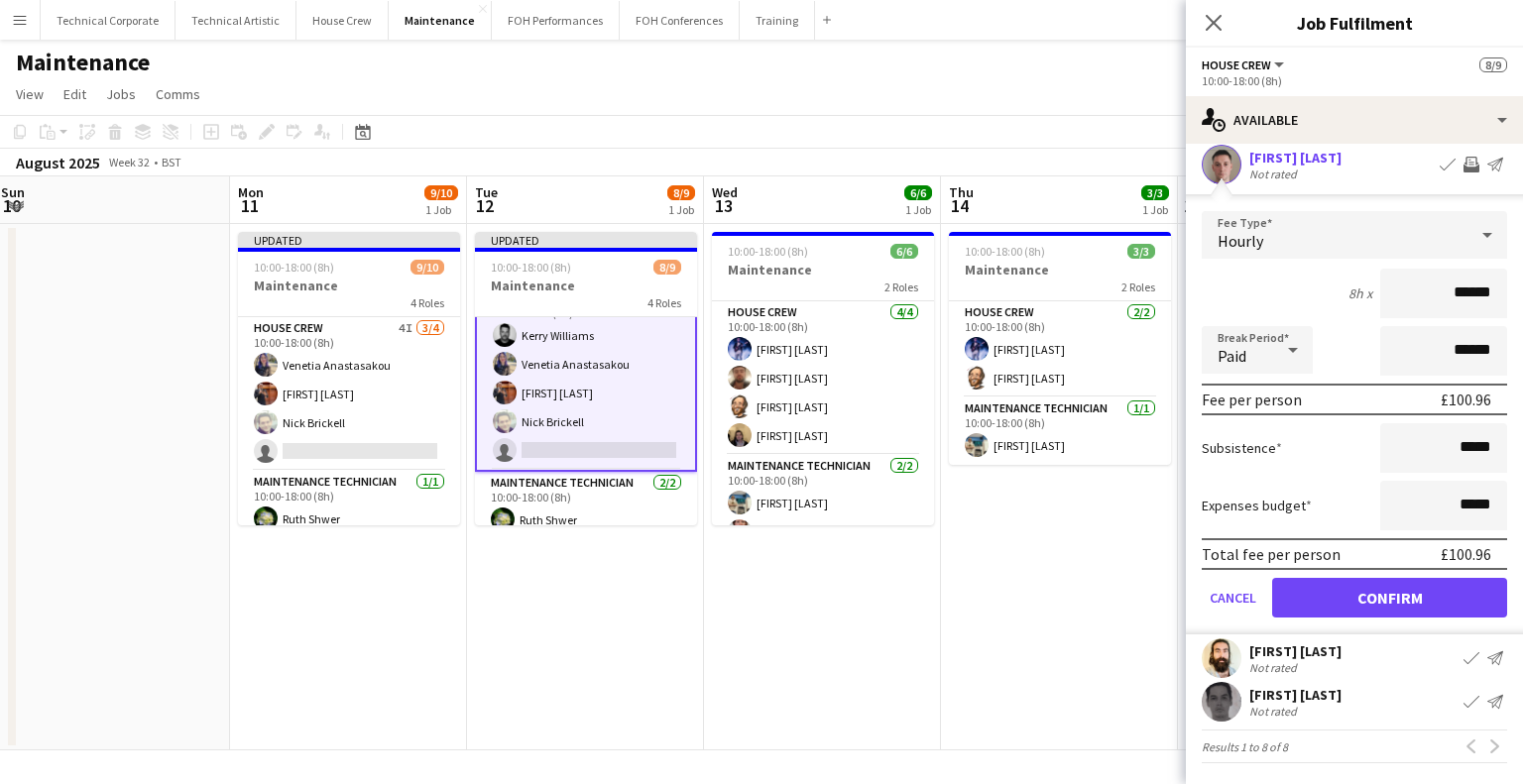 scroll, scrollTop: 0, scrollLeft: 0, axis: both 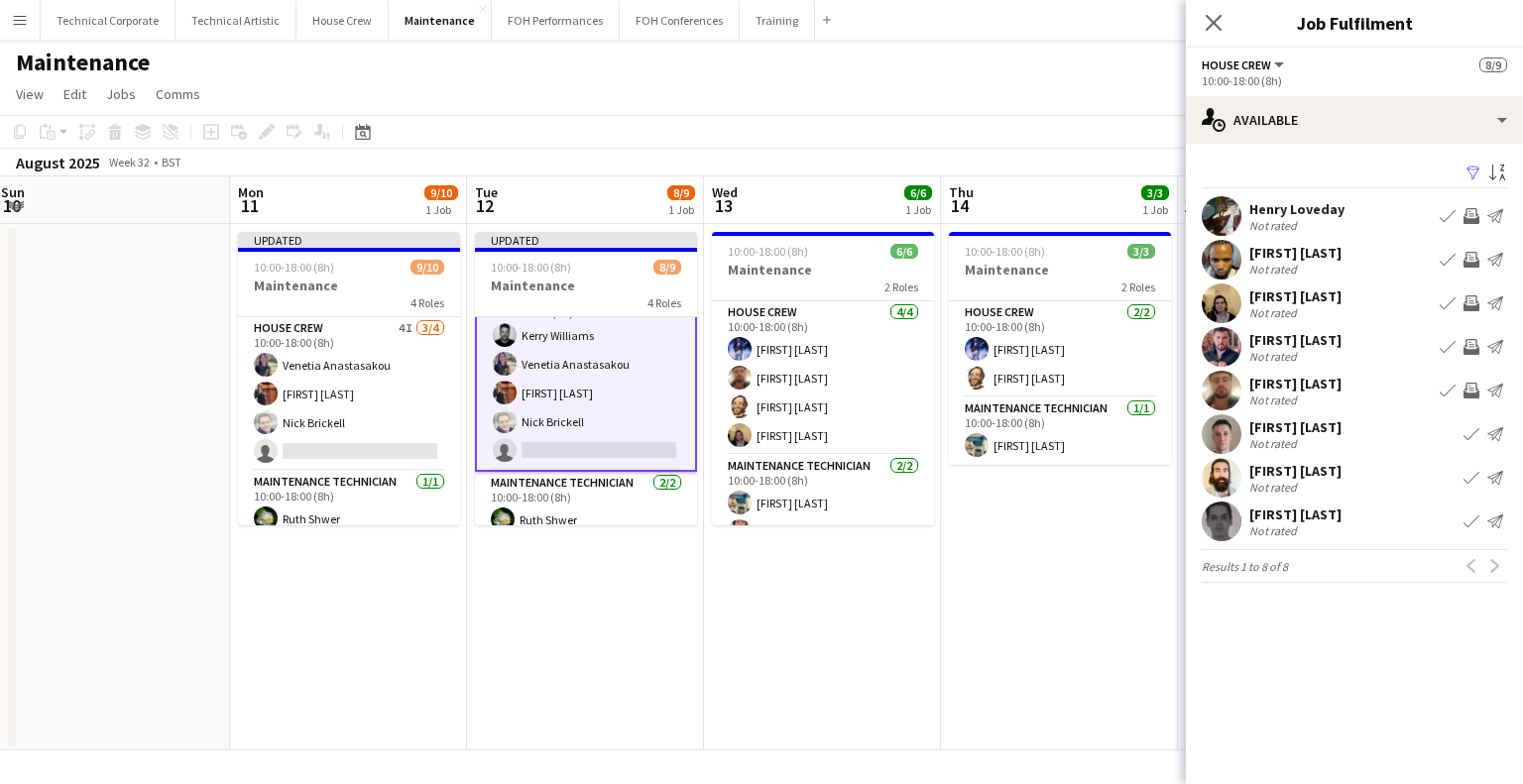 click on "Invite crew" at bounding box center (1471, 391) 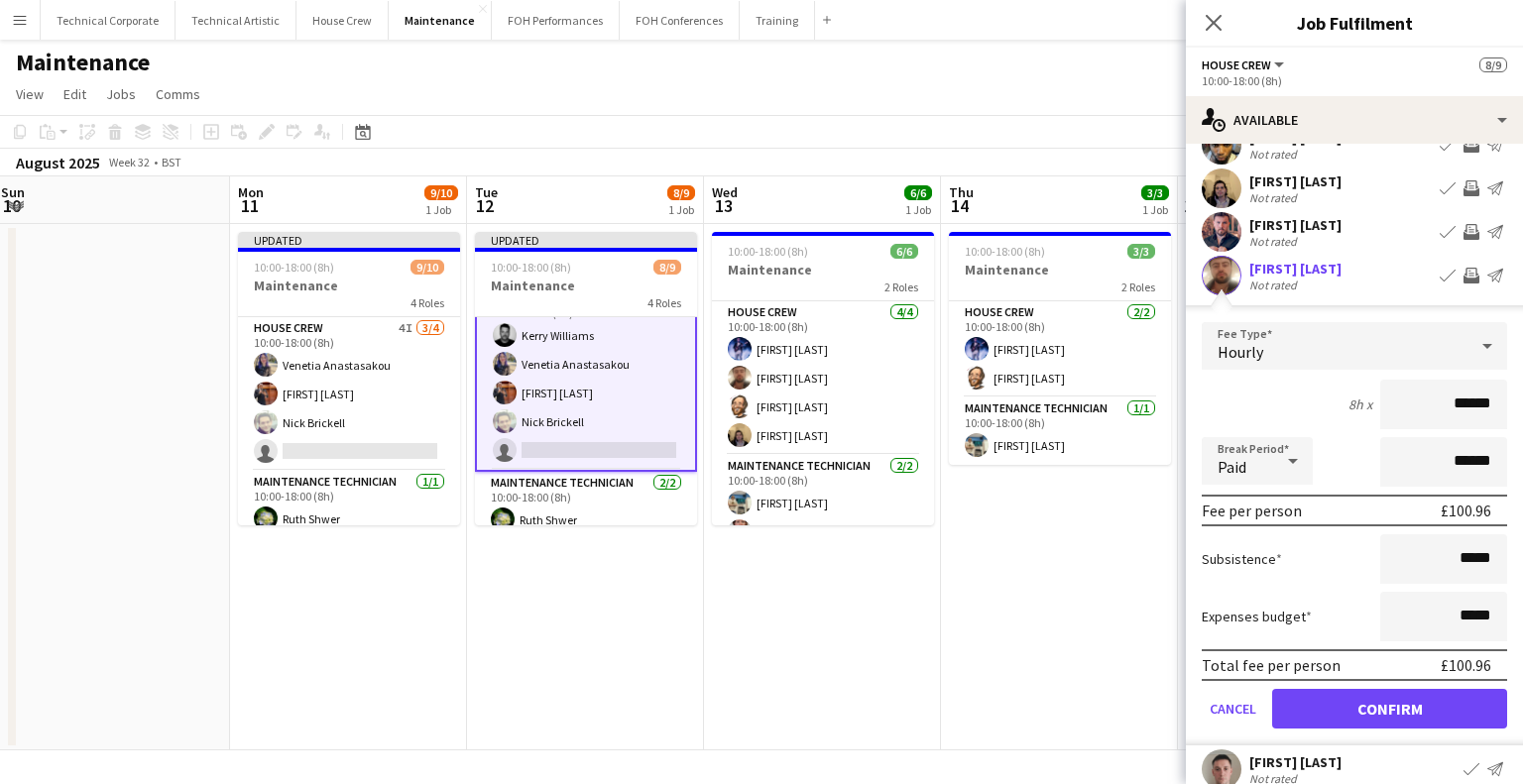 scroll, scrollTop: 198, scrollLeft: 0, axis: vertical 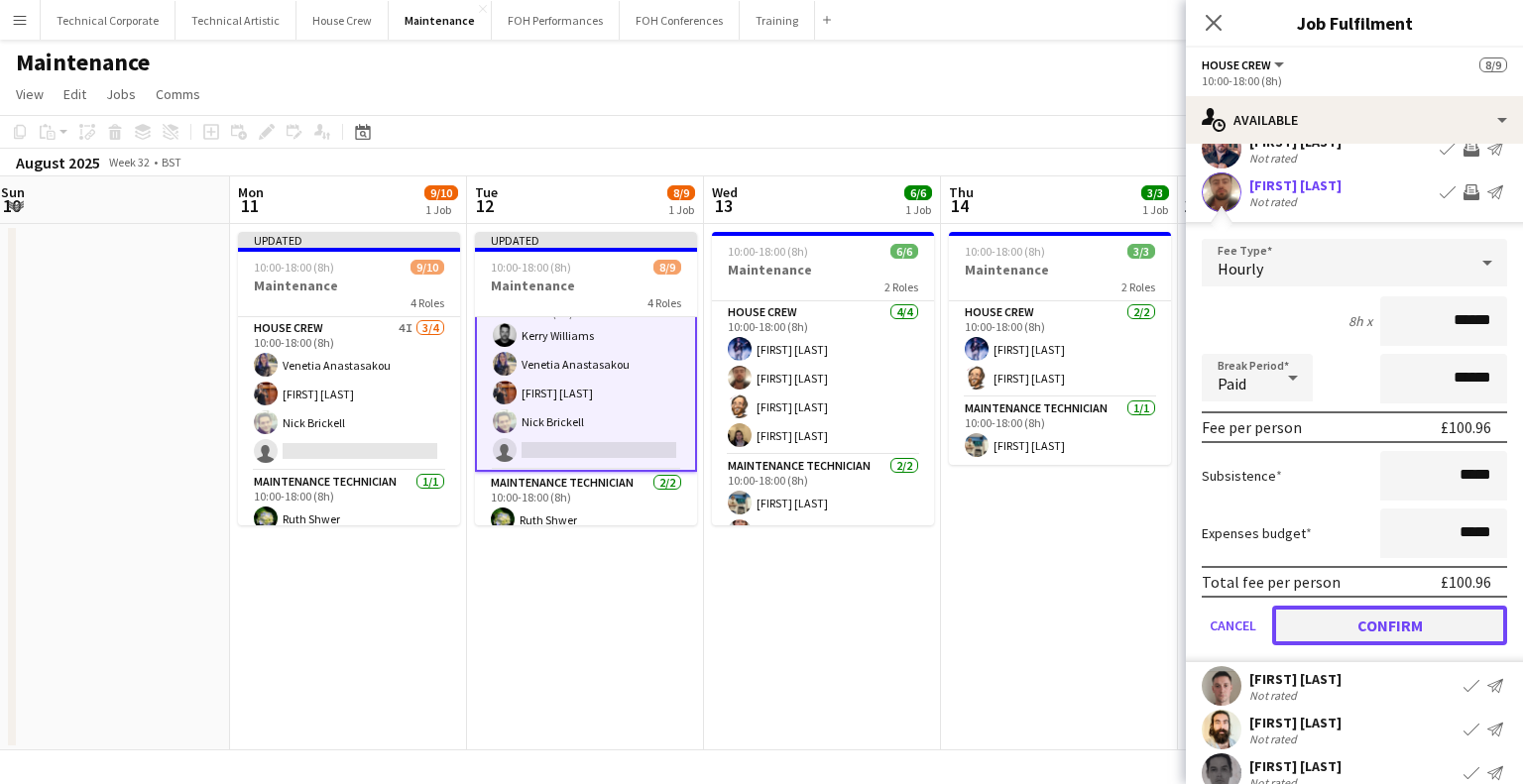 click on "Confirm" at bounding box center (1389, 625) 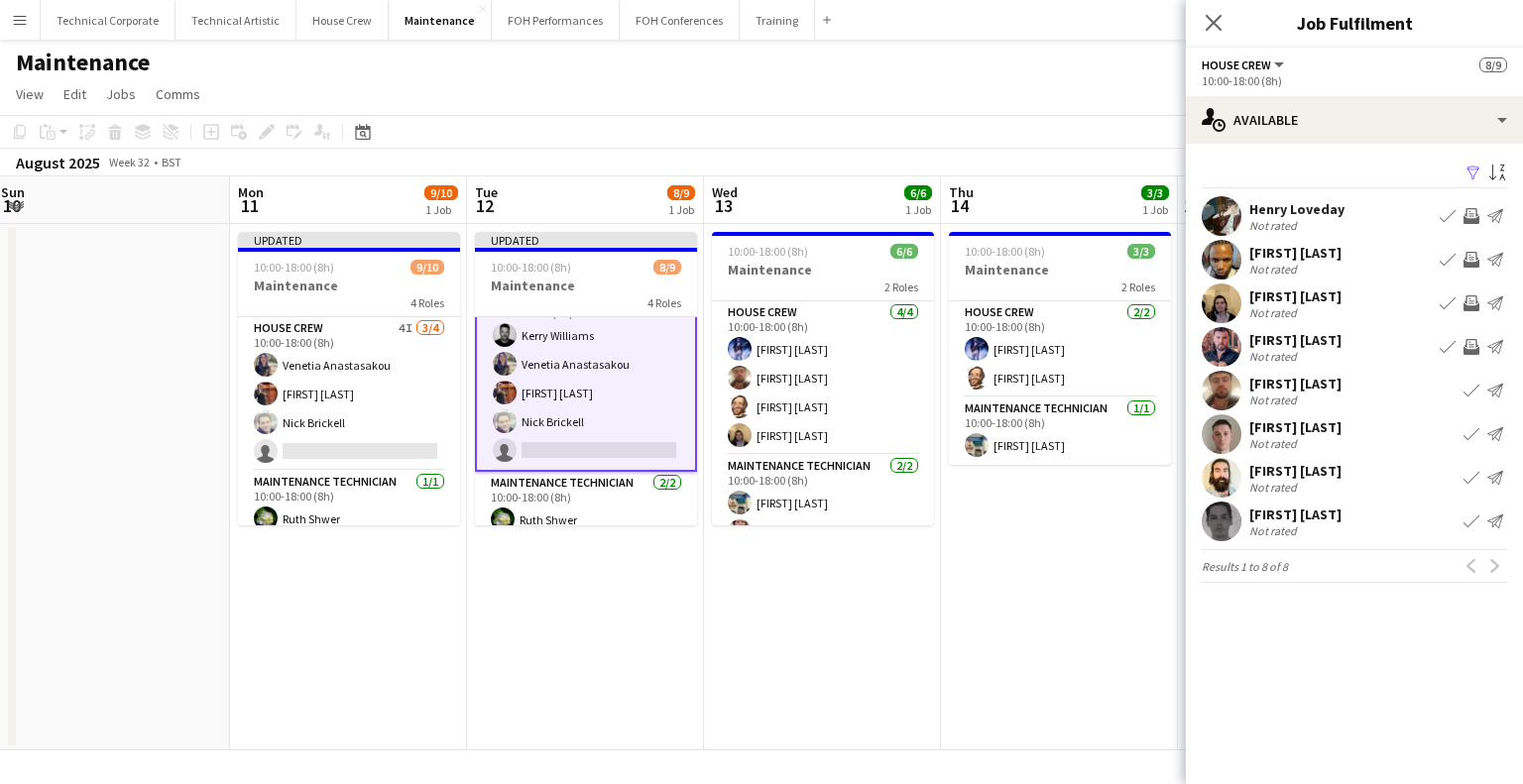 scroll, scrollTop: 0, scrollLeft: 0, axis: both 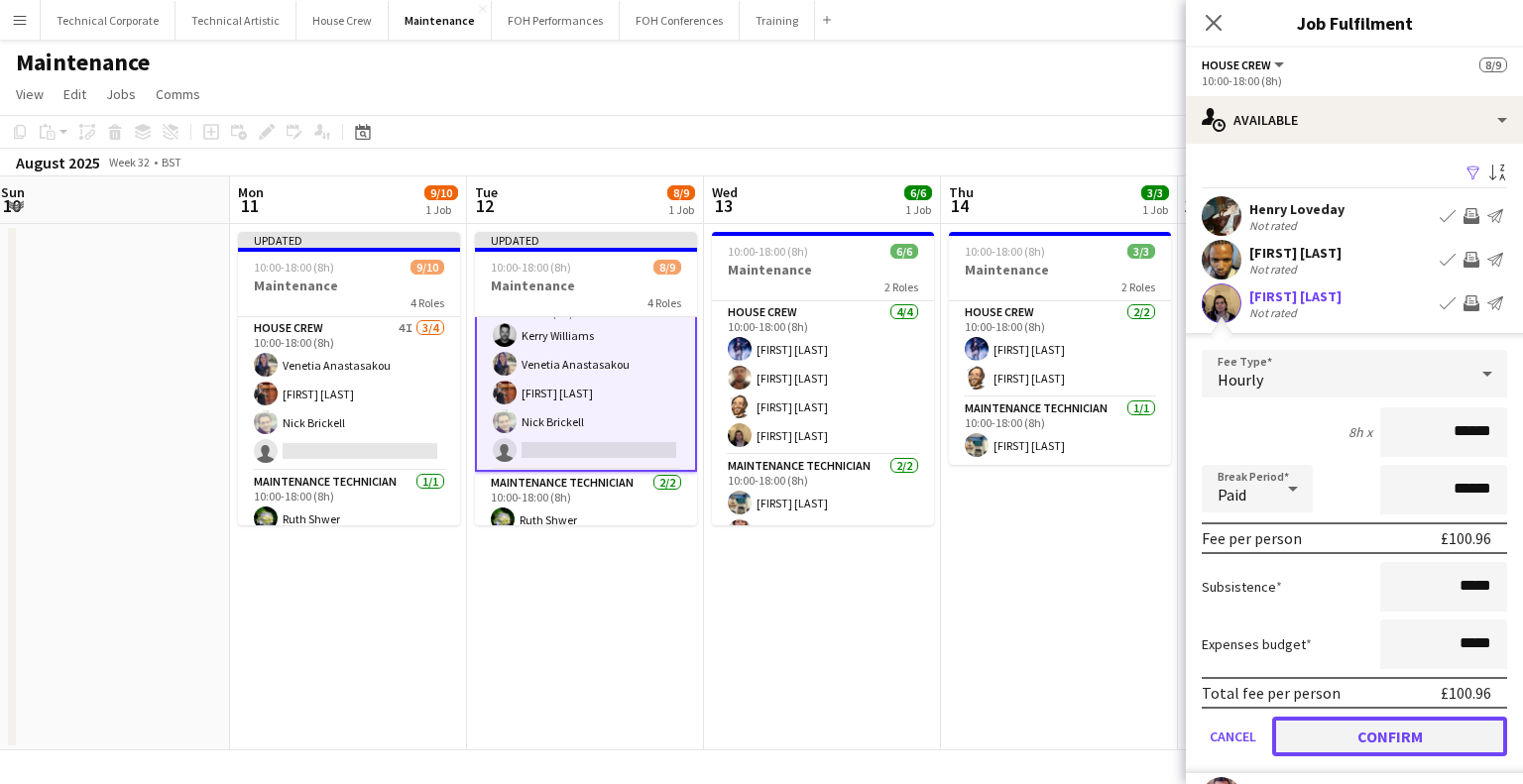 click on "Confirm" at bounding box center [1389, 736] 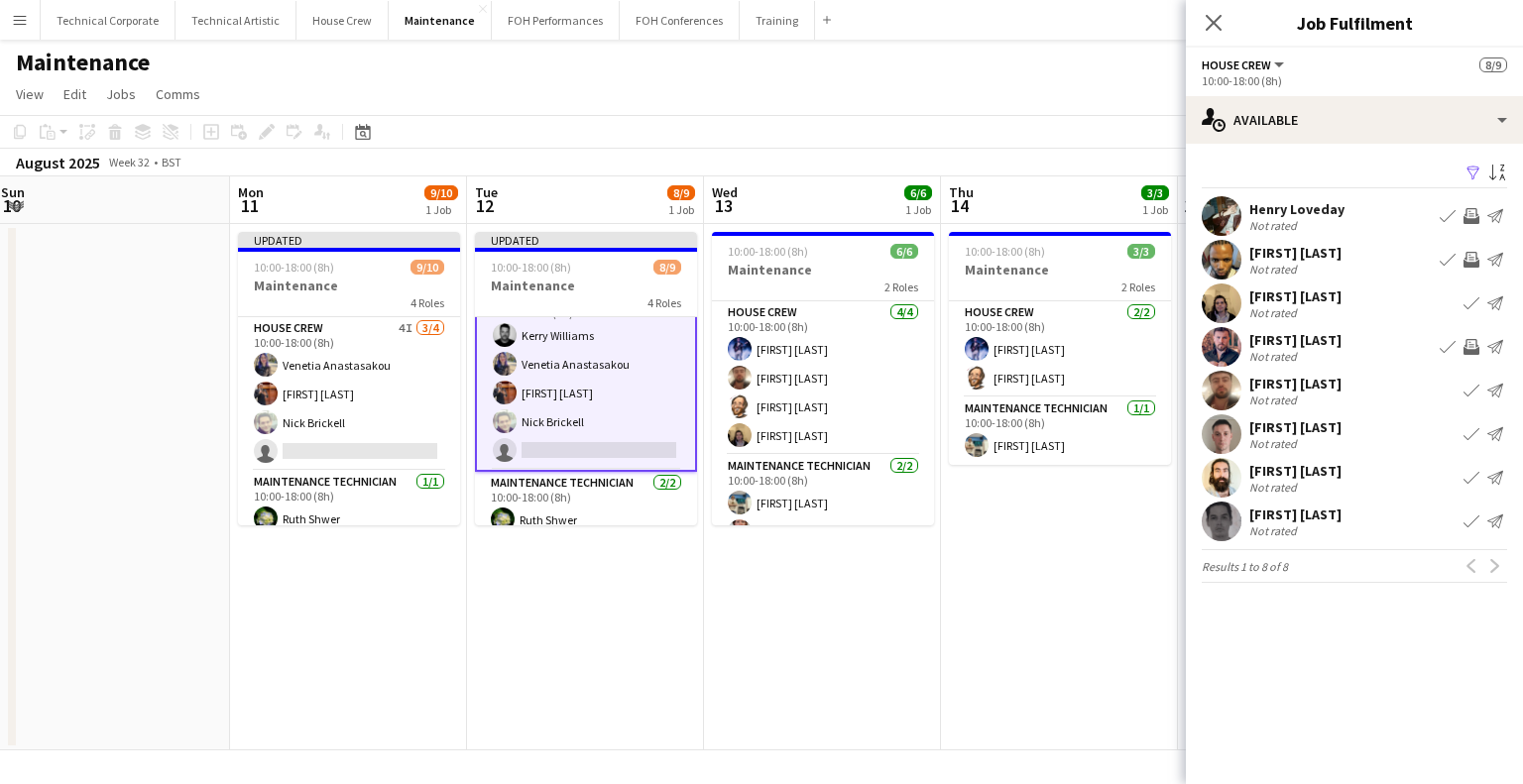 click on "10:00-18:00 (8h)    6/6   Maintenance   2 Roles   House Crew   4/4   10:00-18:00 (8h)
Ed Dampier Donnacha Mooney Jonathan Siddall James Reyes-Gomez  Maintenance Technician   2/2   10:00-18:00 (8h)
Thomas PERM Alston Marie PERM Kearney" at bounding box center [822, 487] 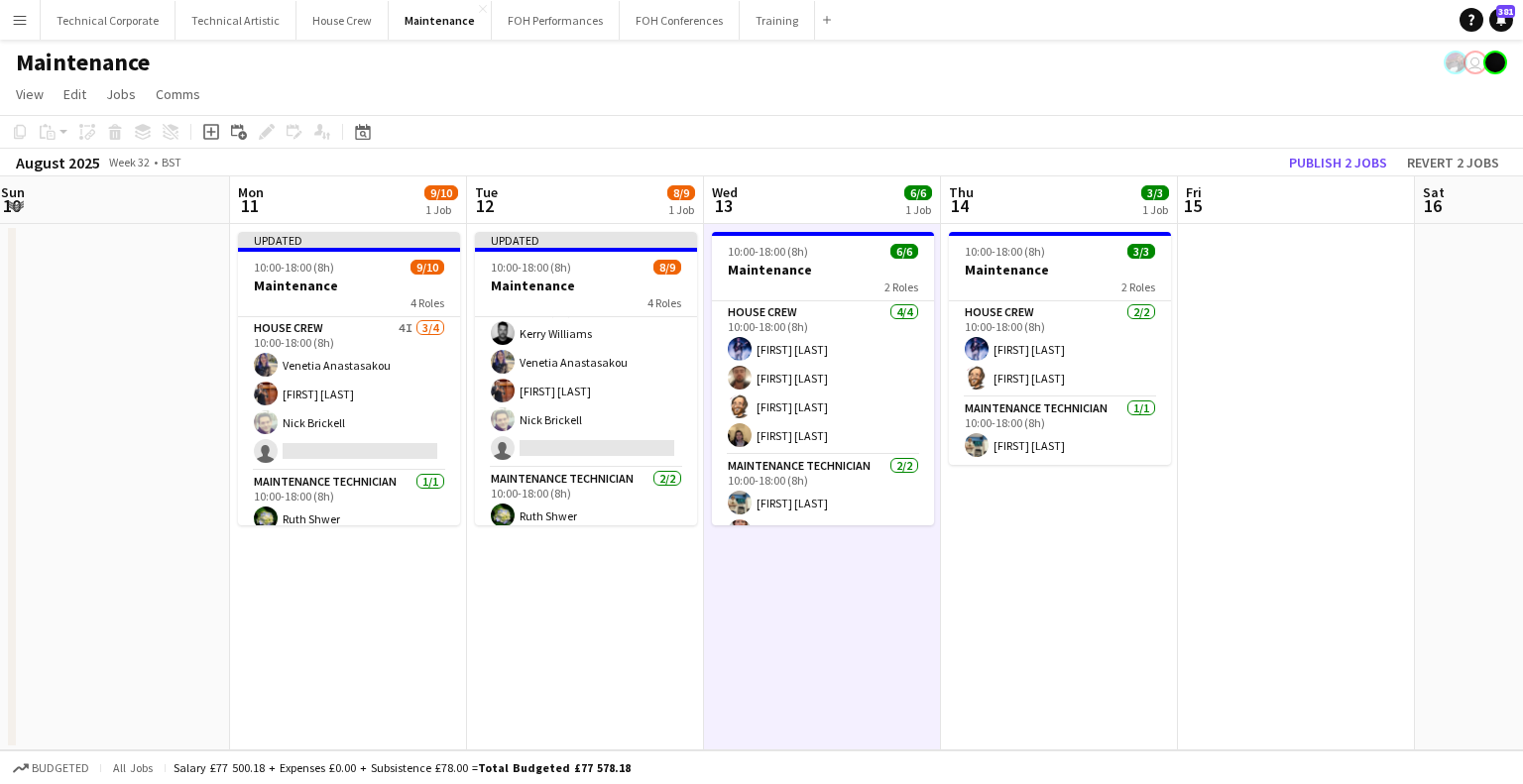 scroll, scrollTop: 97, scrollLeft: 0, axis: vertical 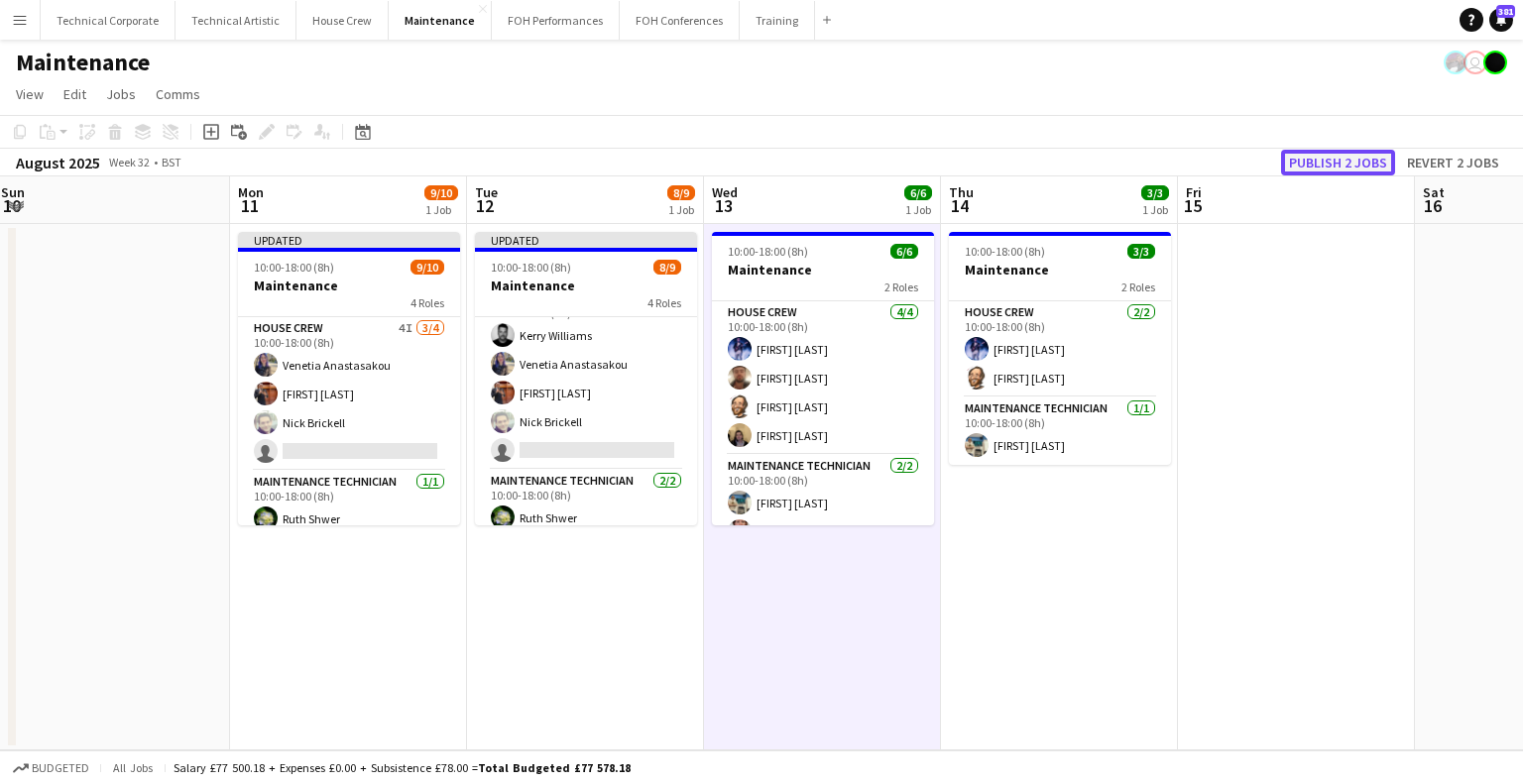 click on "Publish 2 jobs" 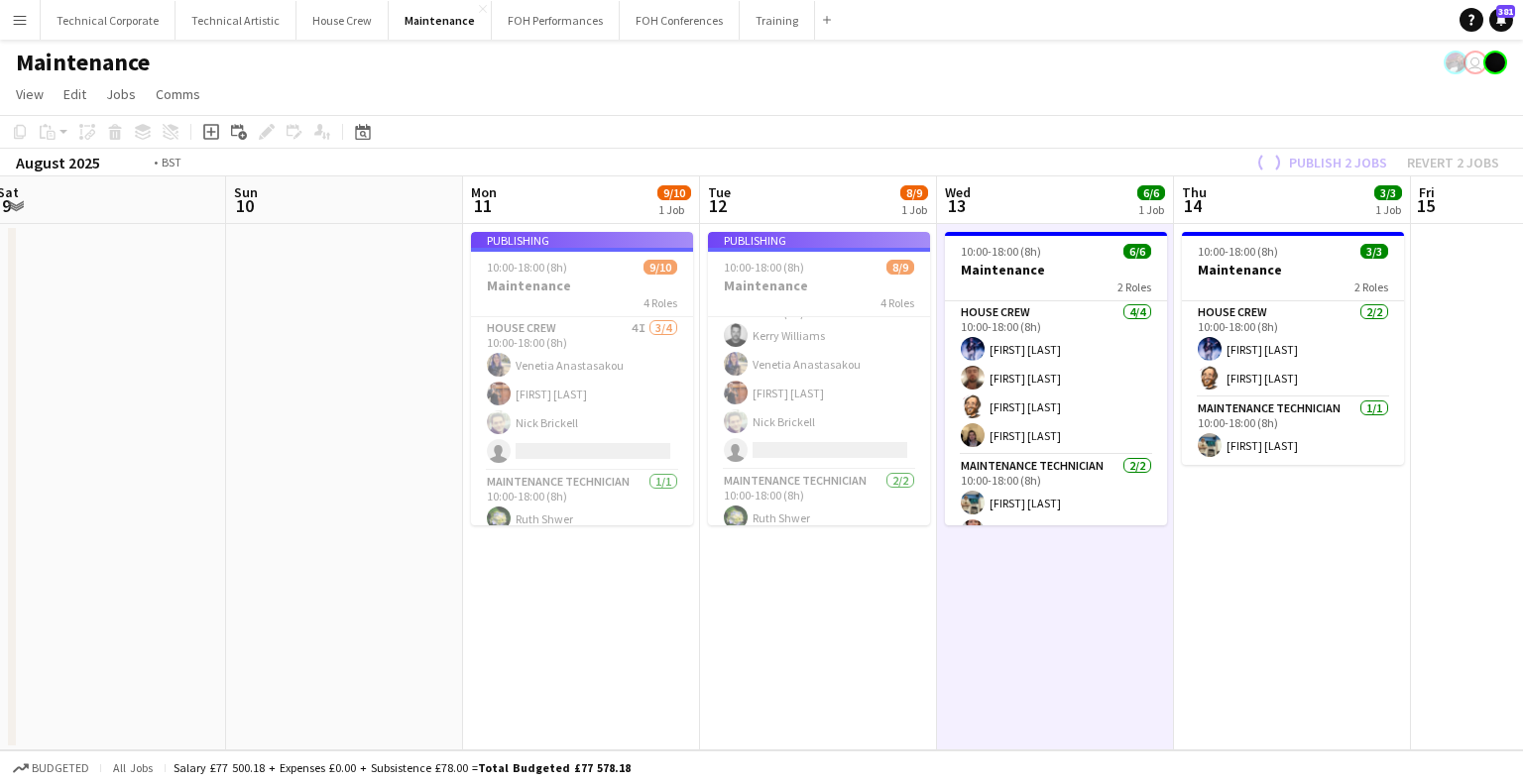 drag, startPoint x: 649, startPoint y: 542, endPoint x: 615, endPoint y: 538, distance: 34.23449 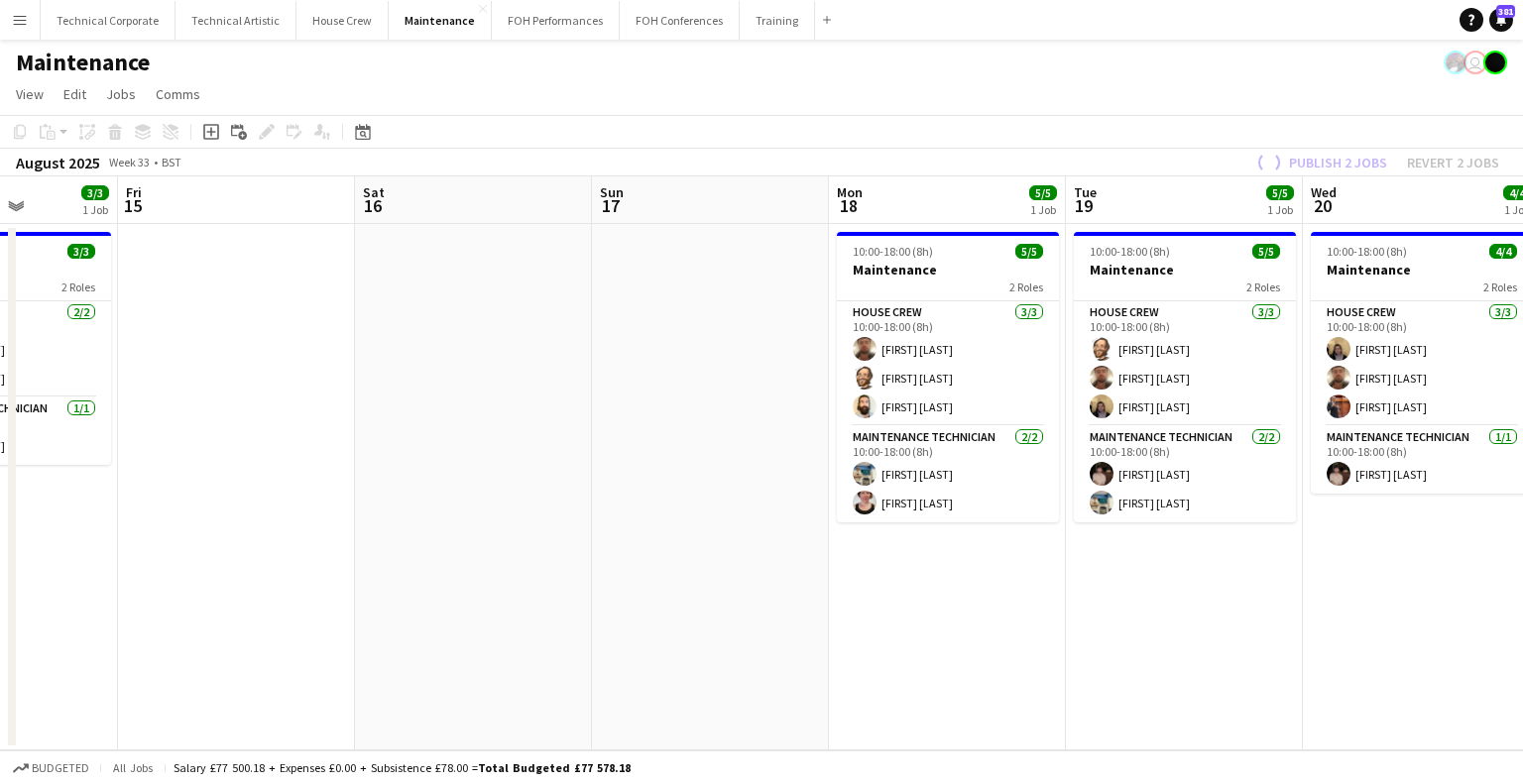 scroll, scrollTop: 0, scrollLeft: 600, axis: horizontal 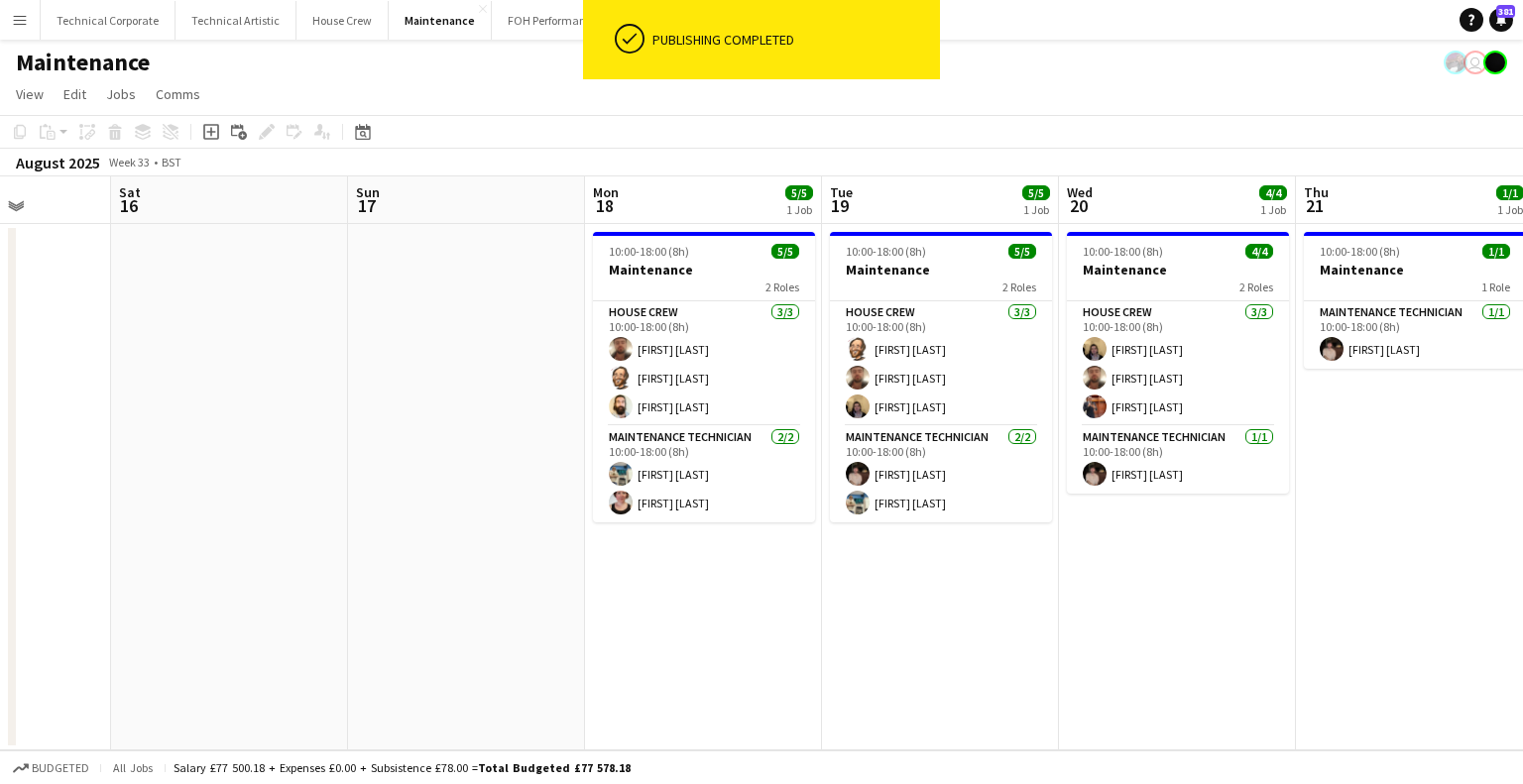 drag, startPoint x: 1315, startPoint y: 555, endPoint x: 732, endPoint y: 562, distance: 583.042 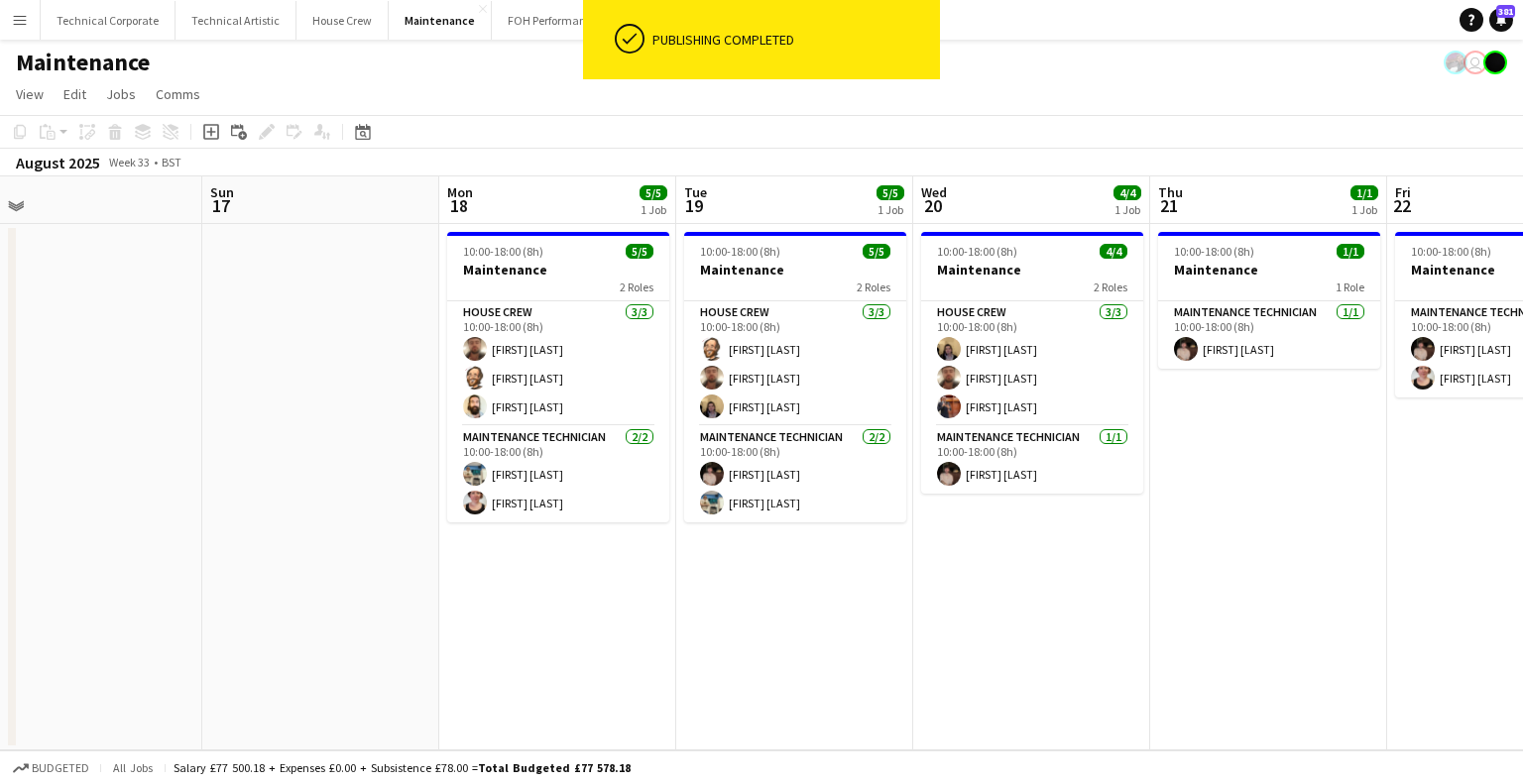 drag, startPoint x: 1241, startPoint y: 540, endPoint x: 1042, endPoint y: 721, distance: 269.00186 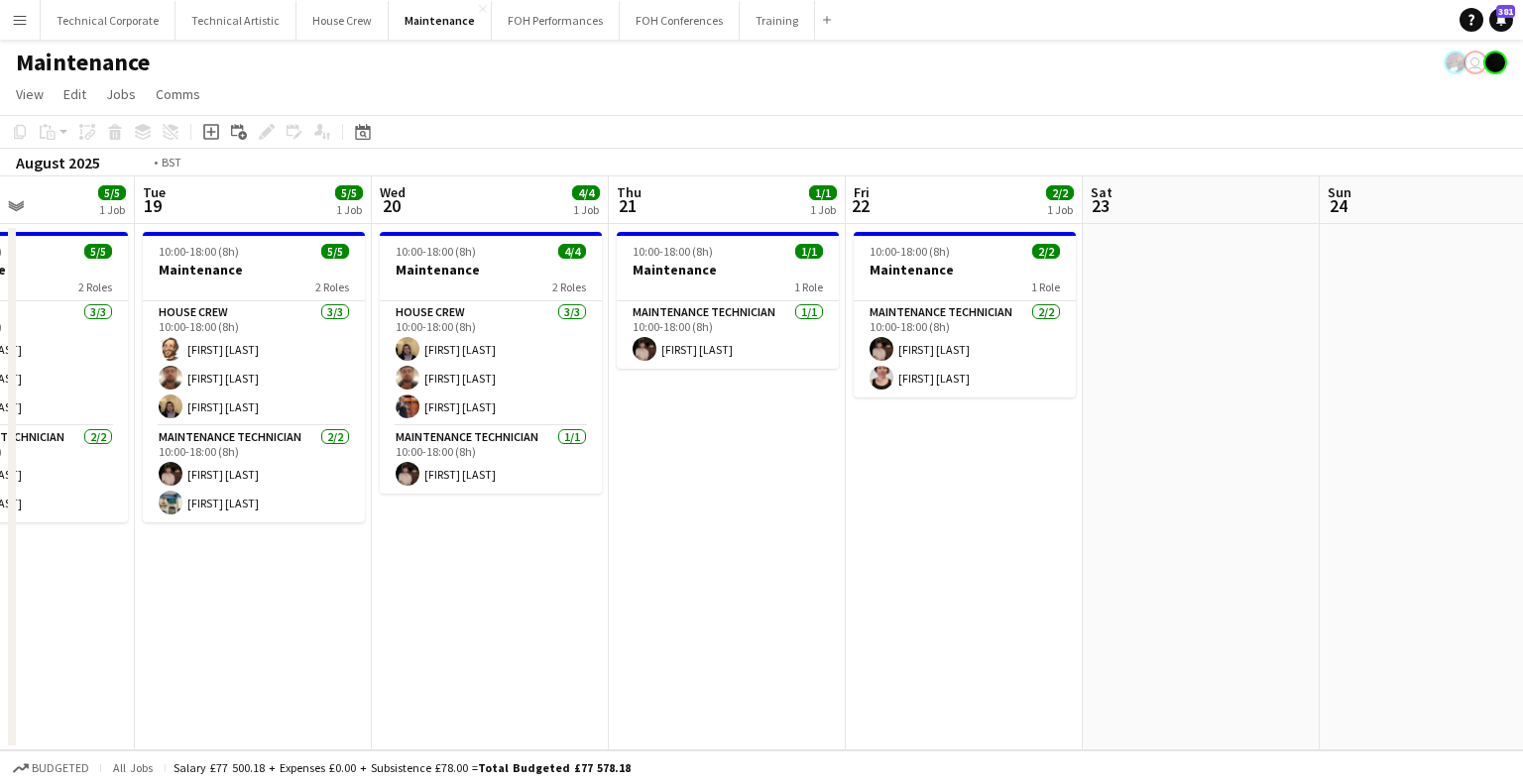drag, startPoint x: 1260, startPoint y: 501, endPoint x: 776, endPoint y: 494, distance: 484.0506 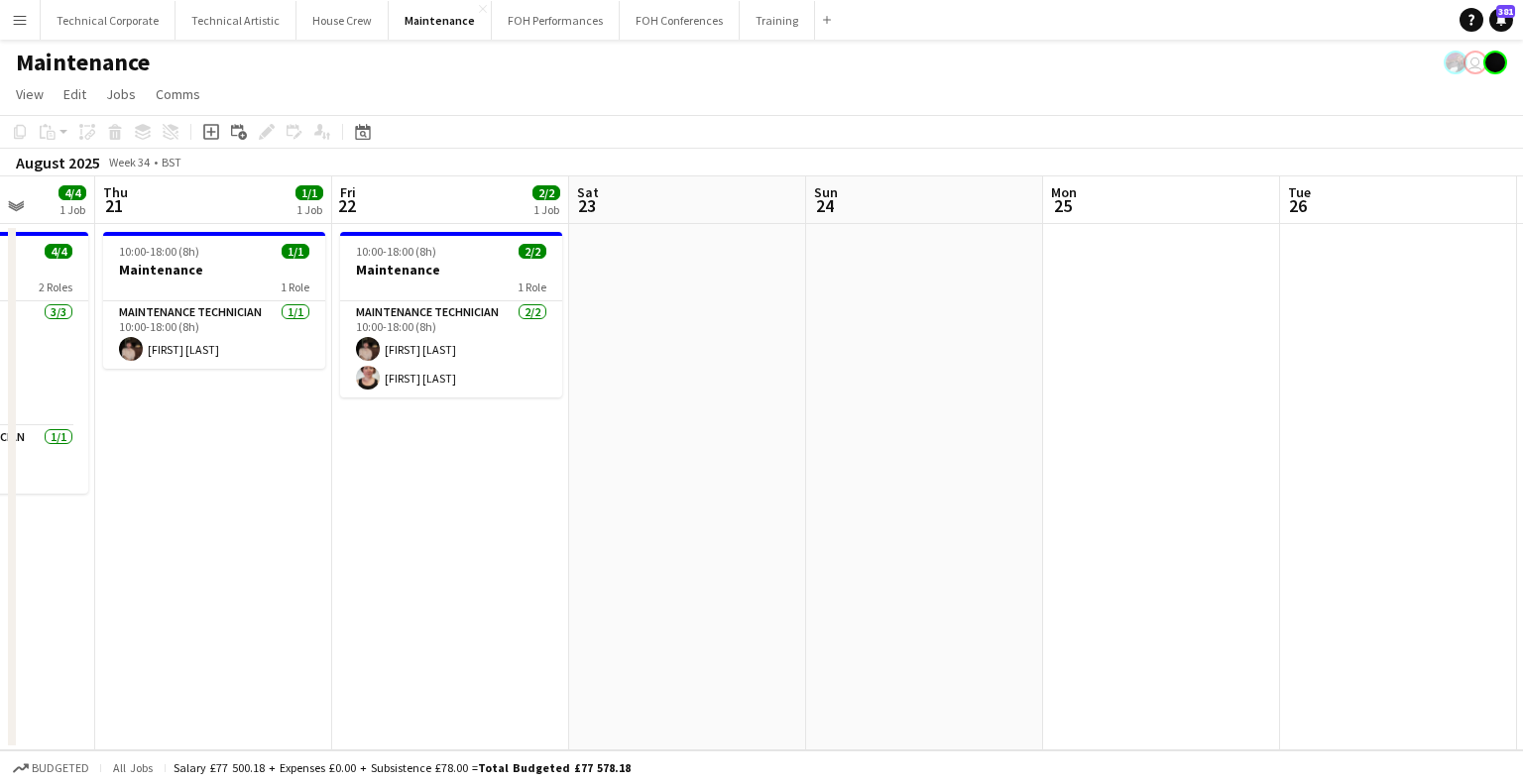 drag, startPoint x: 1181, startPoint y: 488, endPoint x: 644, endPoint y: 523, distance: 538.1394 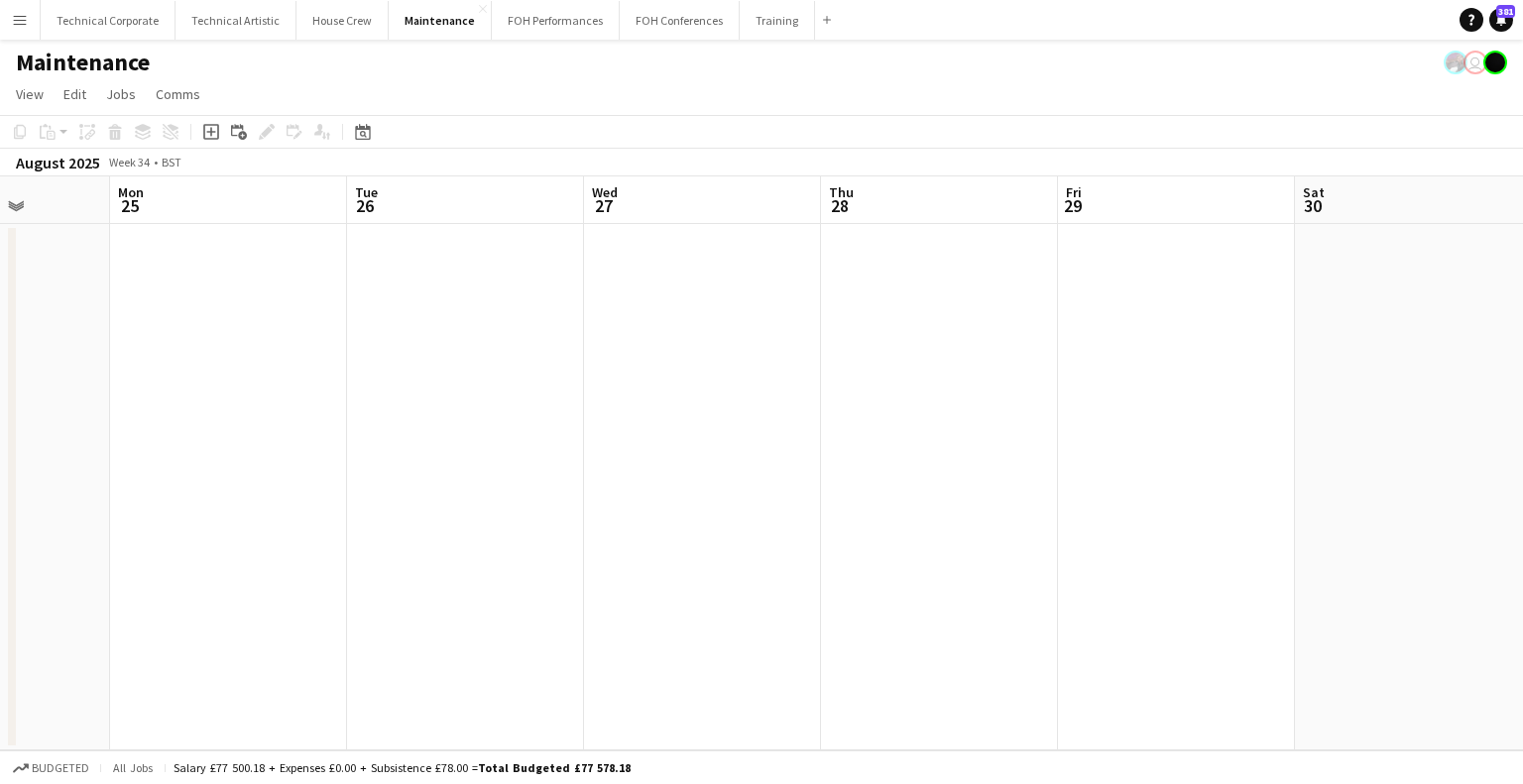 drag, startPoint x: 589, startPoint y: 531, endPoint x: 373, endPoint y: 535, distance: 216.037 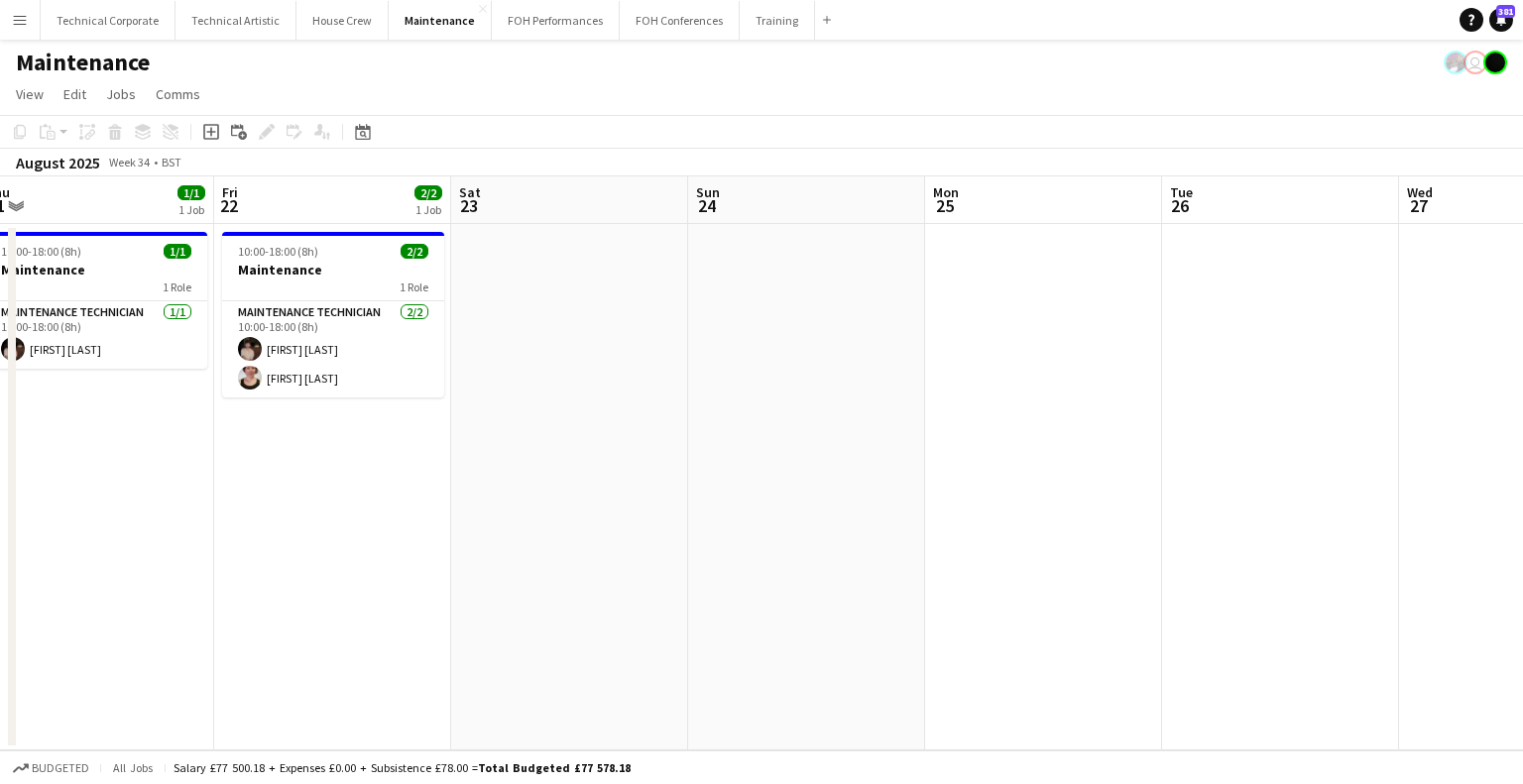 drag, startPoint x: 313, startPoint y: 541, endPoint x: 1188, endPoint y: 529, distance: 875.0823 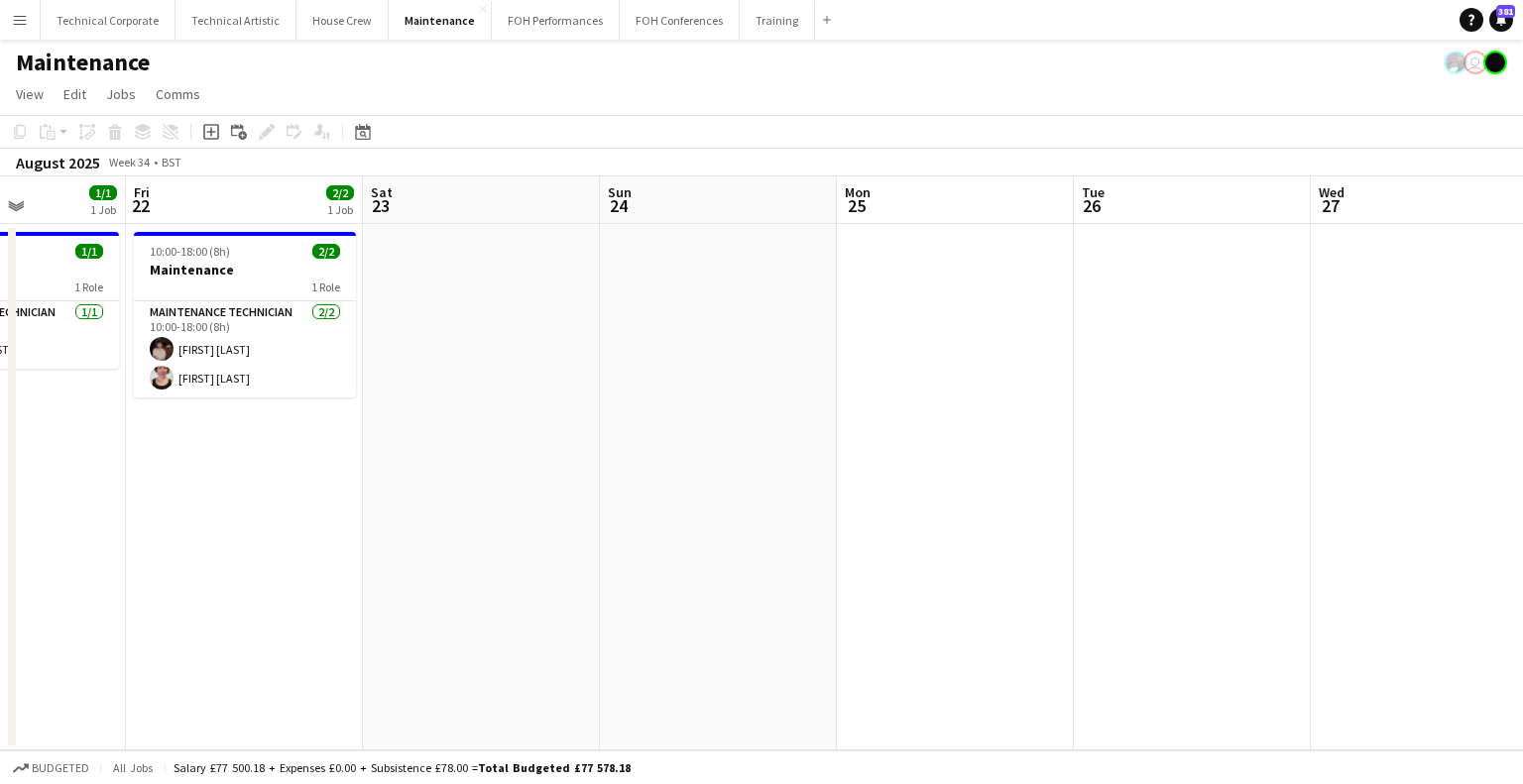 drag, startPoint x: 515, startPoint y: 558, endPoint x: 1242, endPoint y: 590, distance: 727.7039 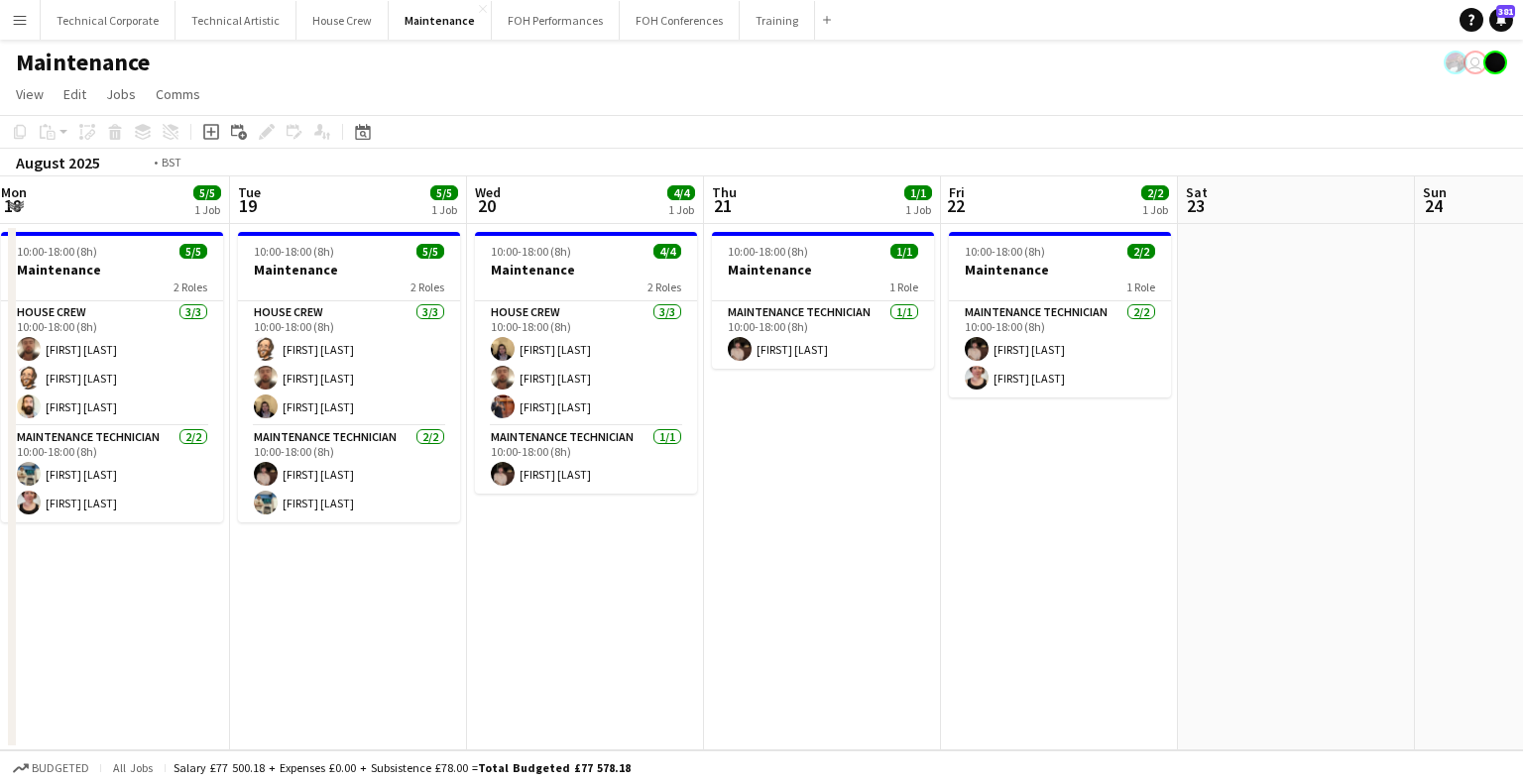 scroll, scrollTop: 0, scrollLeft: 563, axis: horizontal 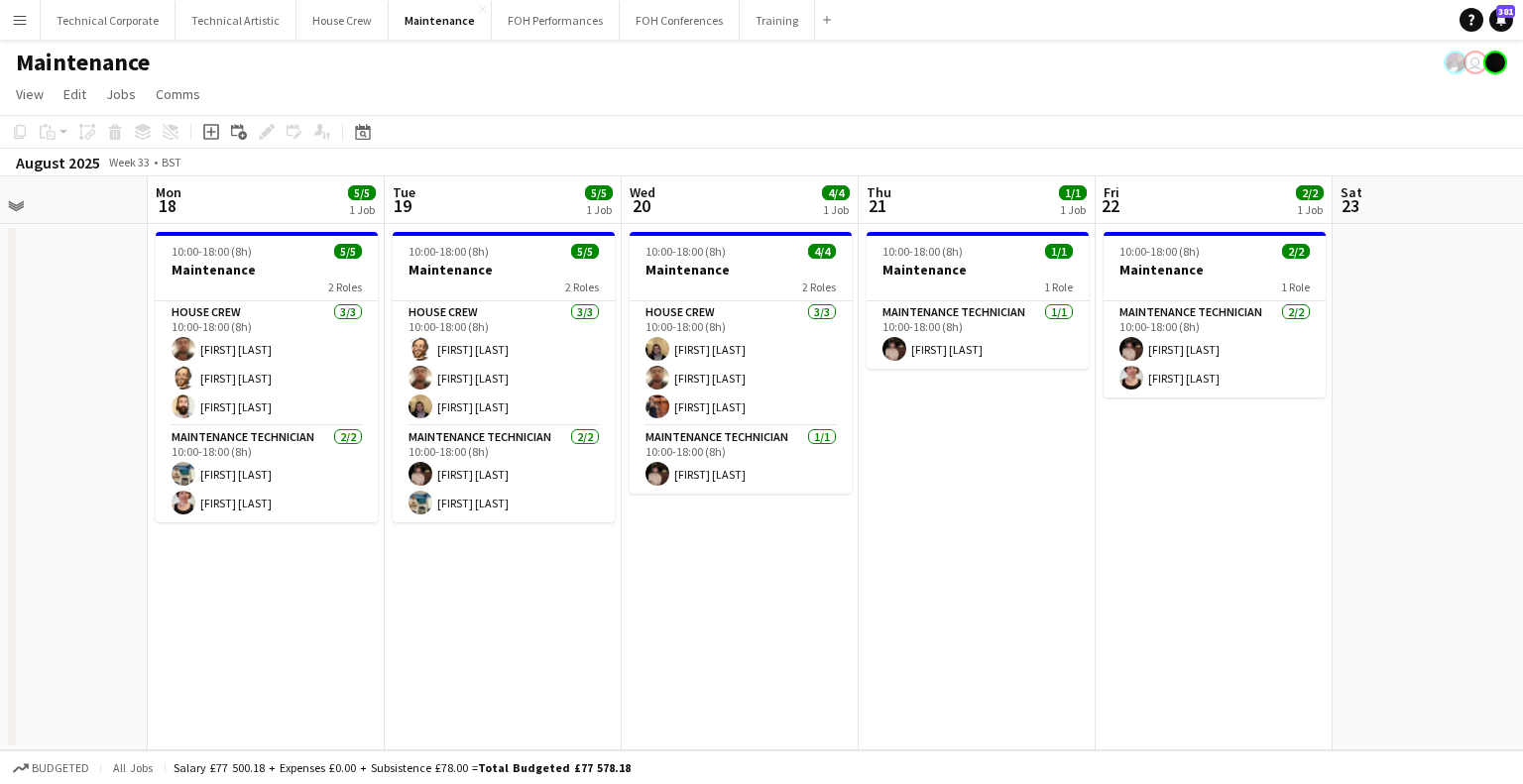 drag, startPoint x: 664, startPoint y: 571, endPoint x: 820, endPoint y: 596, distance: 157.99051 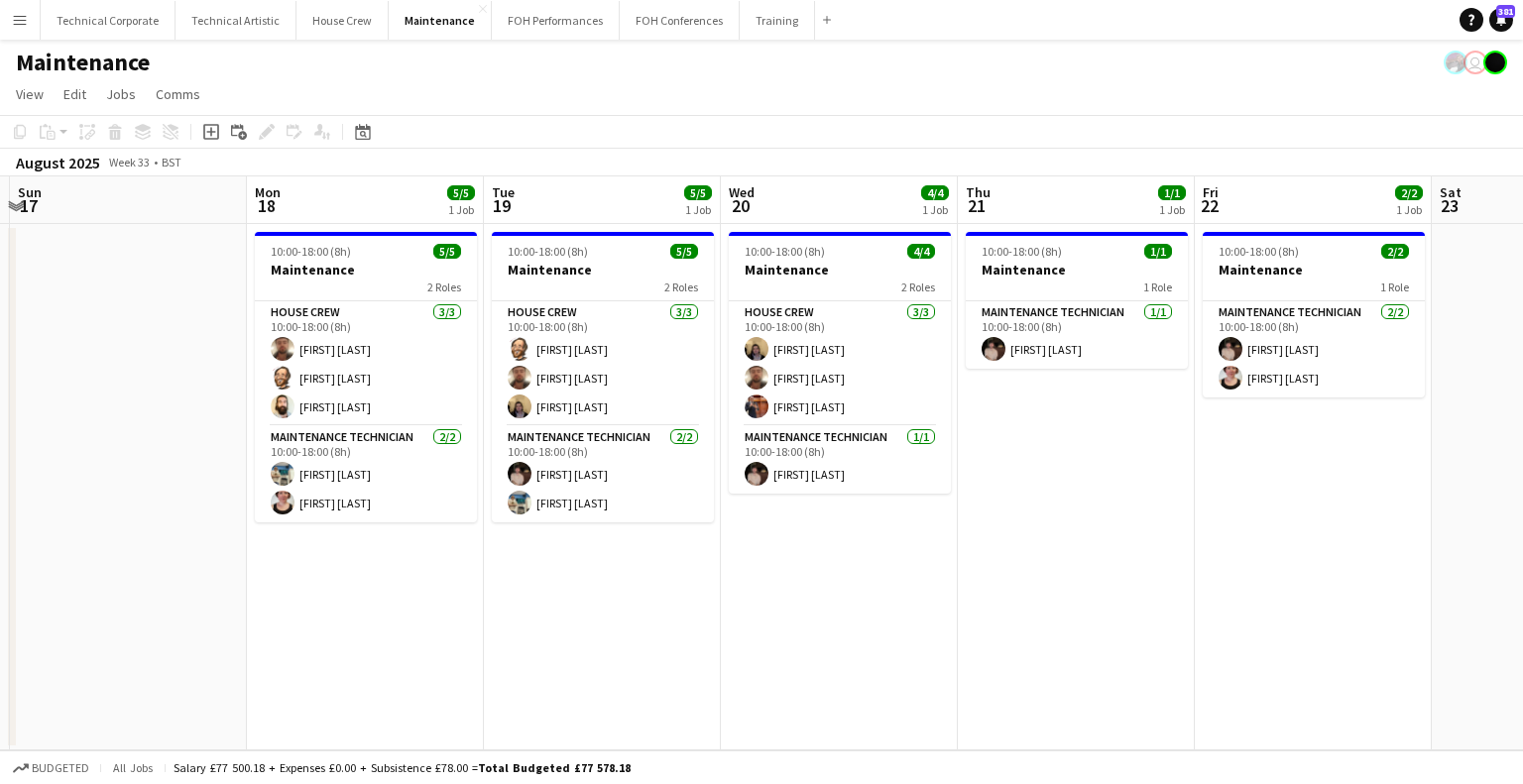 drag, startPoint x: 820, startPoint y: 596, endPoint x: 918, endPoint y: 613, distance: 99.46356 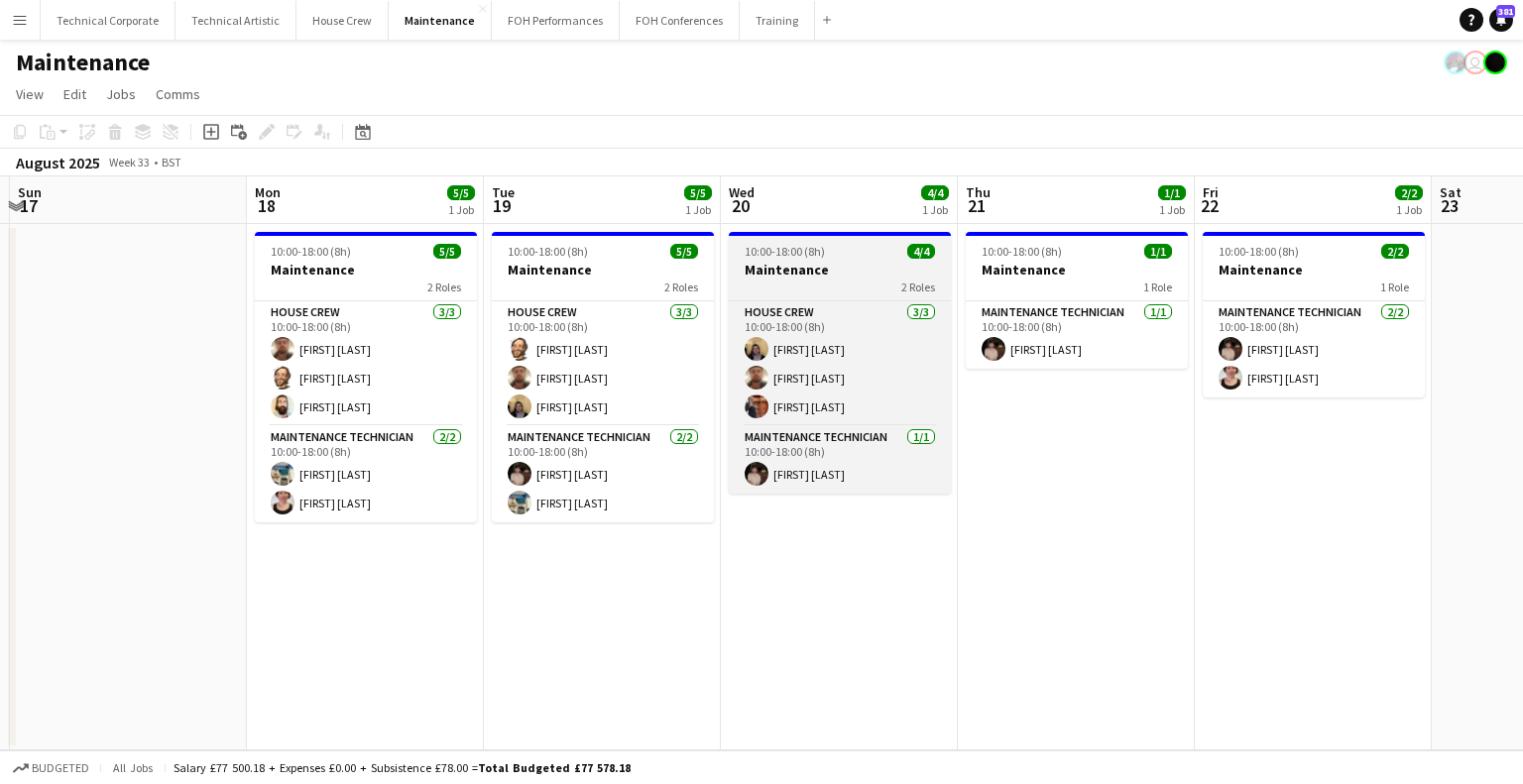 click on "Maintenance" at bounding box center [840, 270] 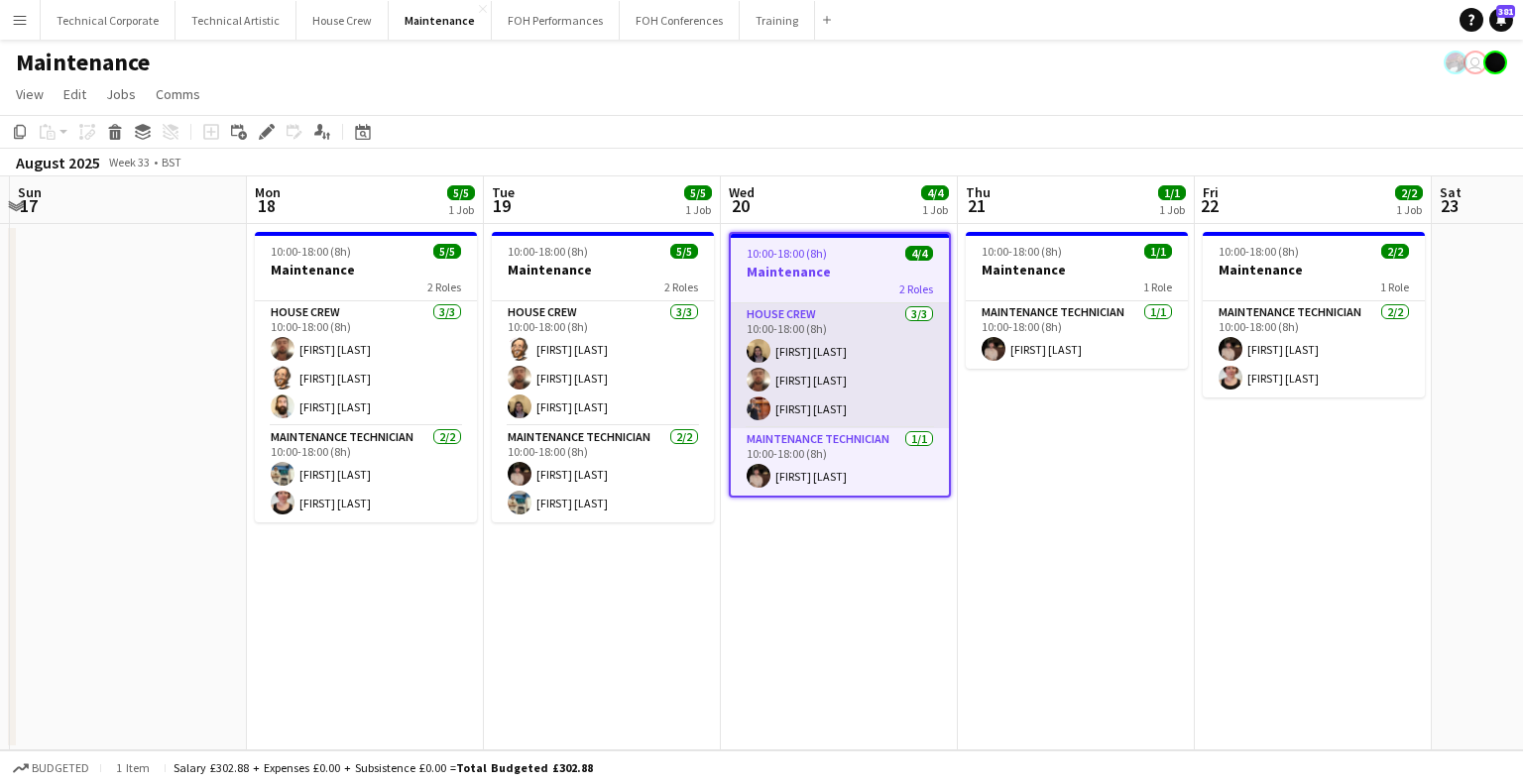 drag, startPoint x: 796, startPoint y: 380, endPoint x: 845, endPoint y: 368, distance: 50.447993 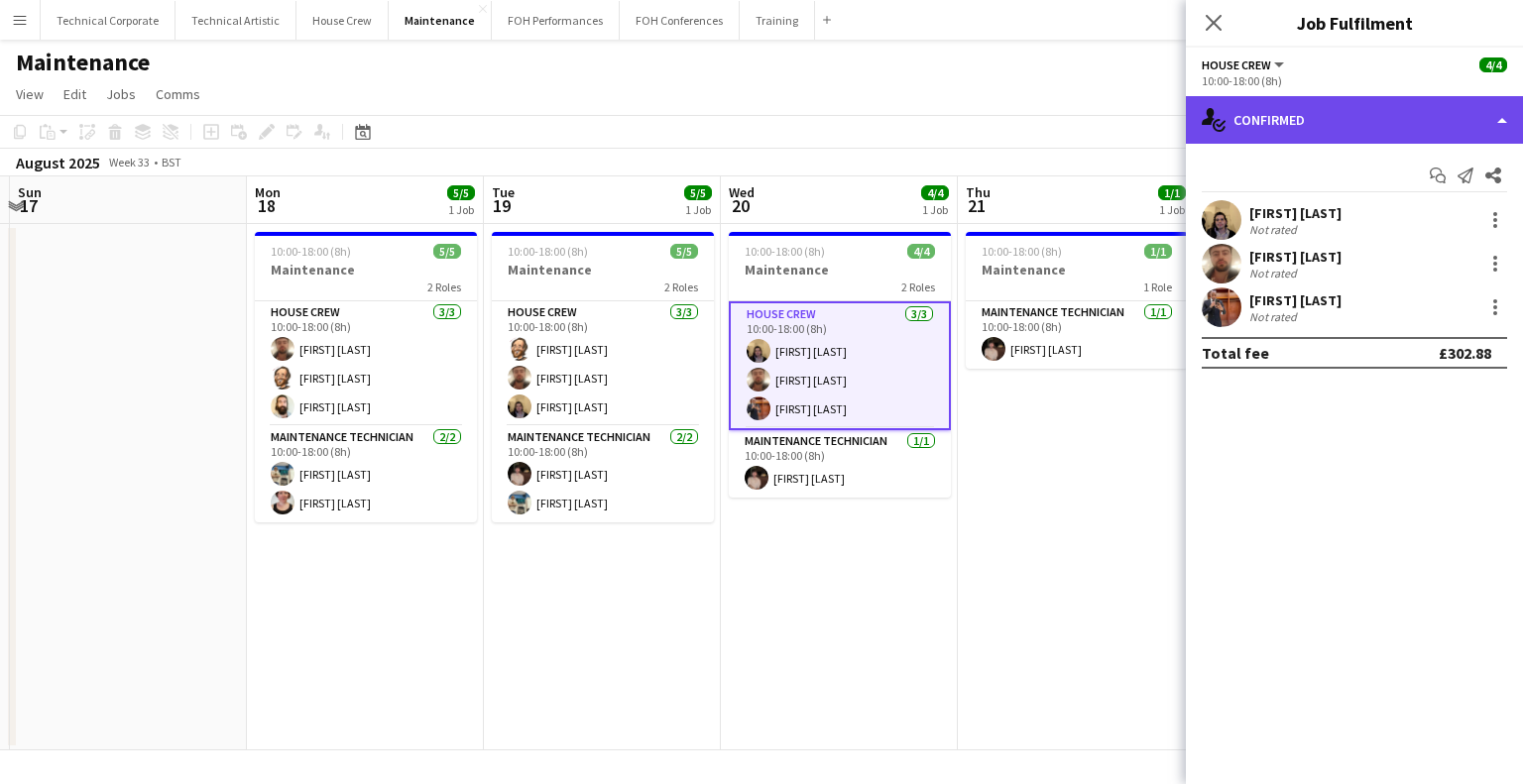 click on "single-neutral-actions-check-2
Confirmed" 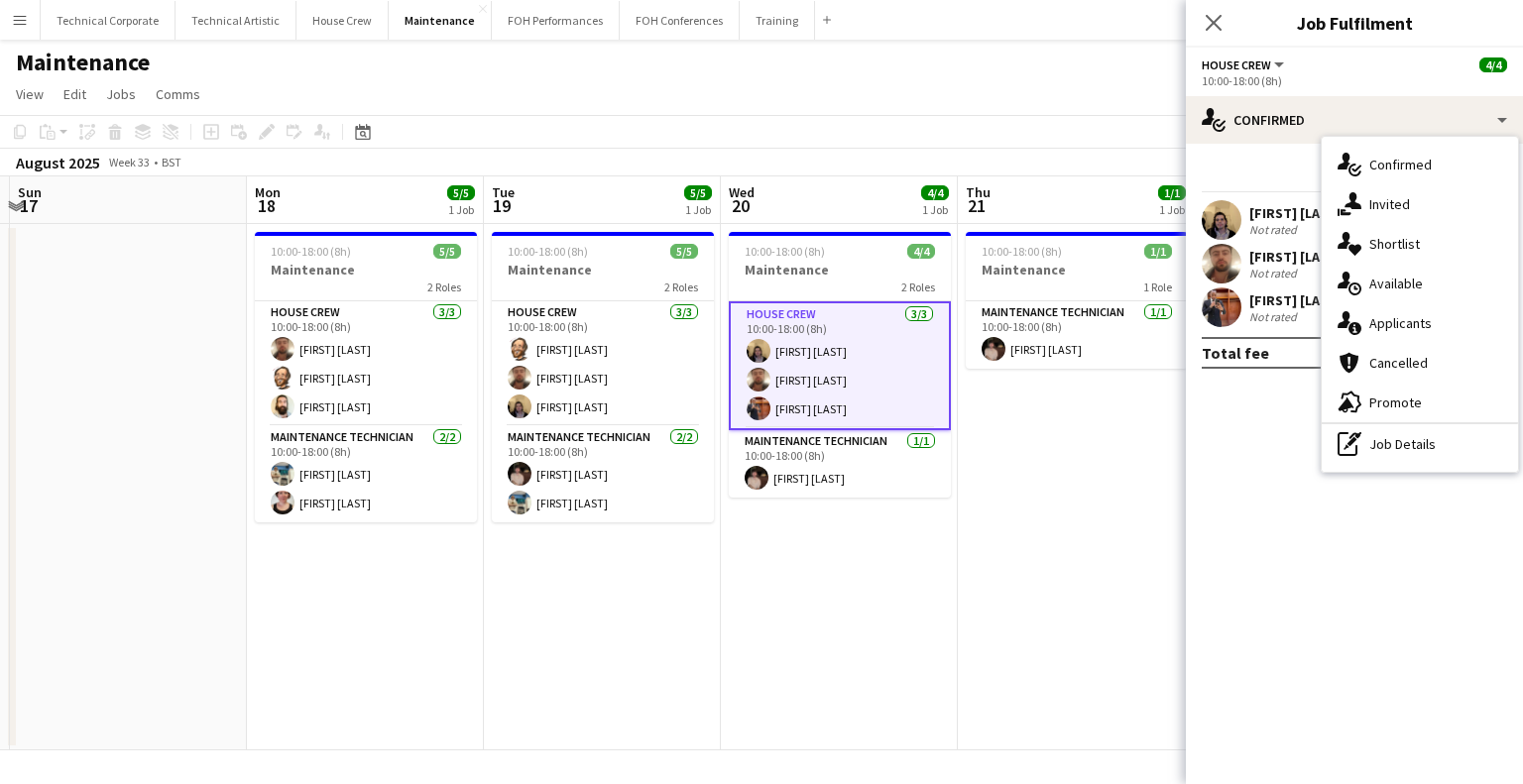 click on "single-neutral-actions-check-2
Confirmed
single-neutral-actions-share-1
Invited
single-neutral-actions-heart
Shortlist
single-neutral-actions-upload
Available
single-neutral-actions-information
Applicants
cancellation
Cancelled
advertising-megaphone
Promote
pen-write
Job Details" at bounding box center (1420, 304) 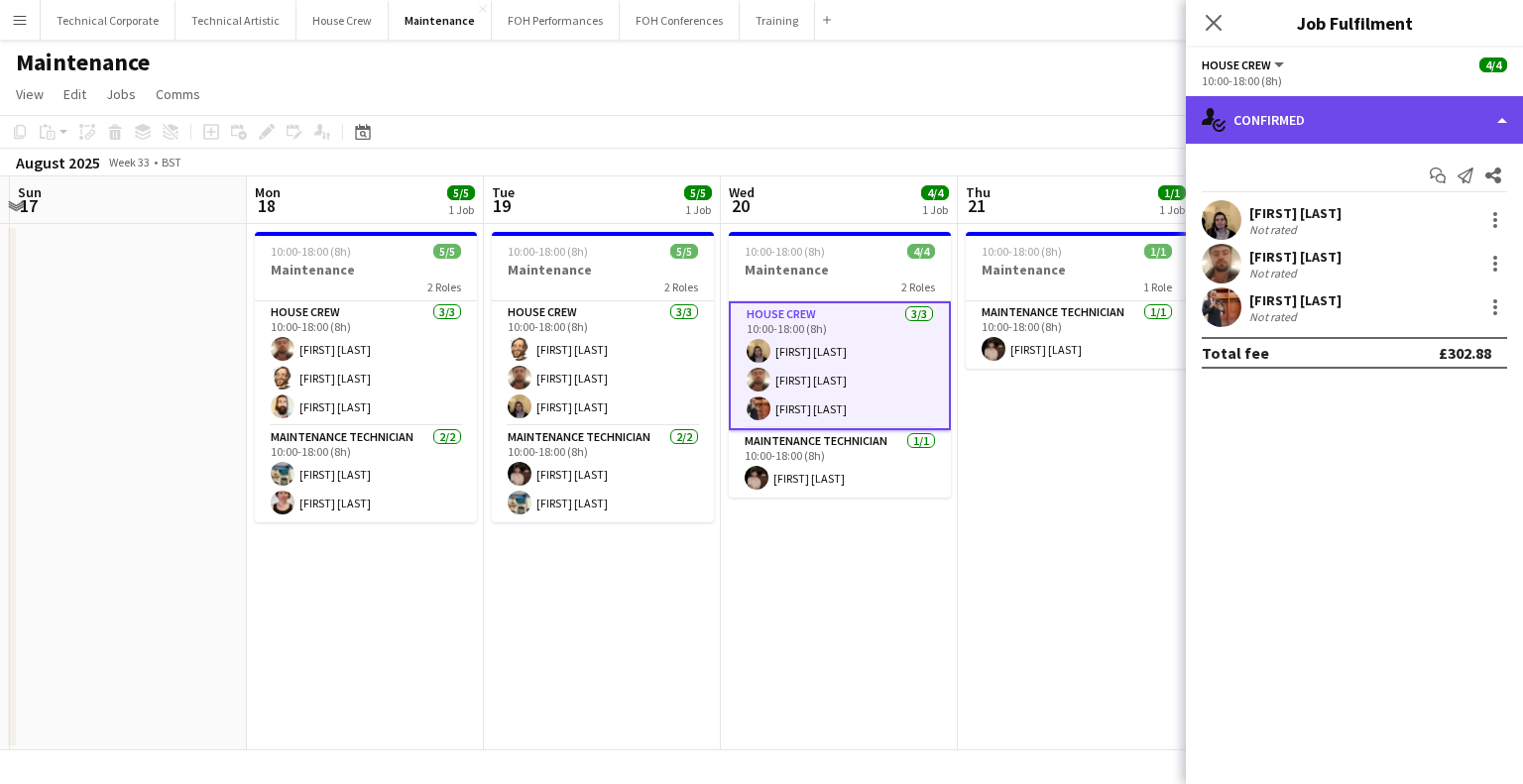 click on "single-neutral-actions-check-2
Confirmed" 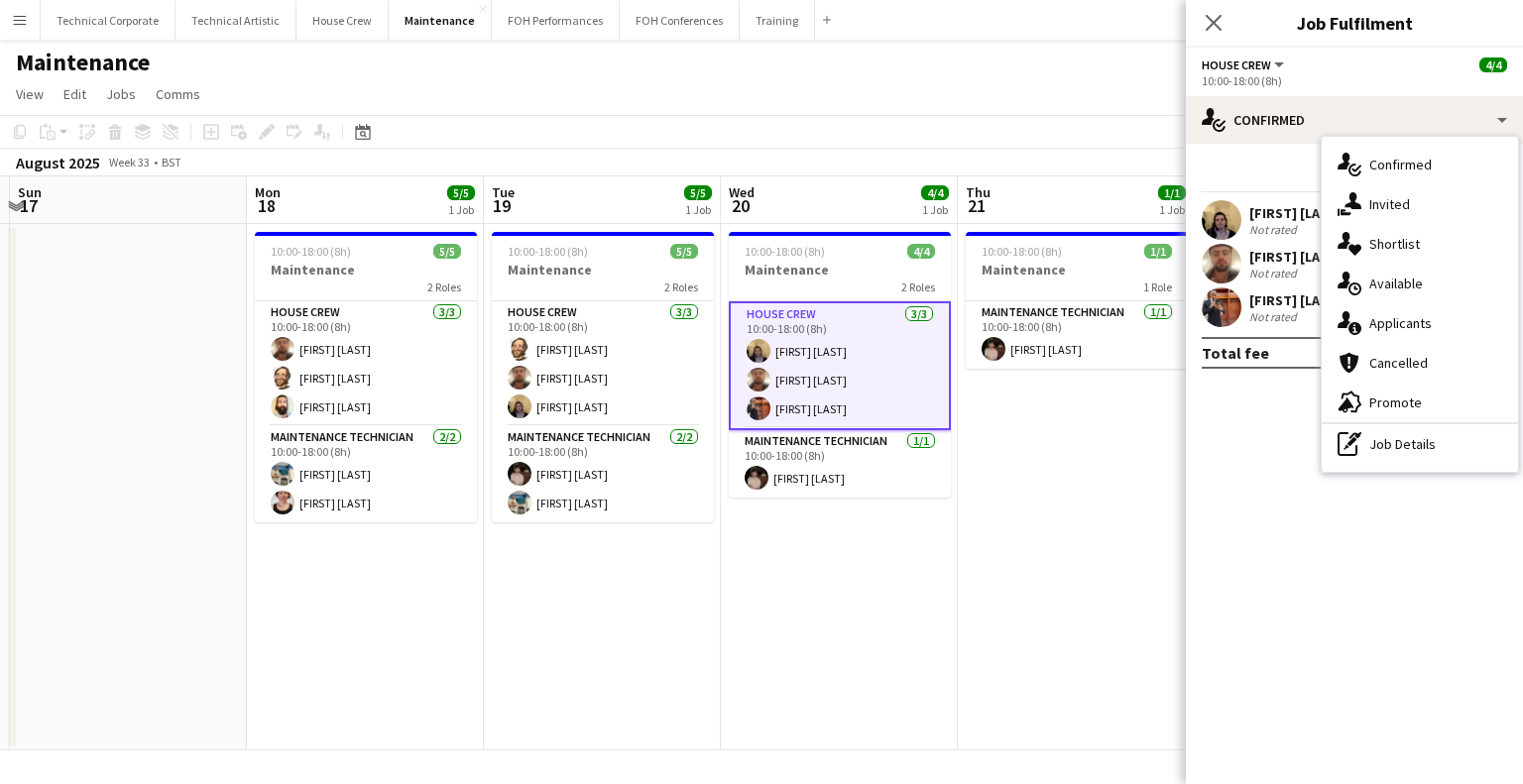 click on "pen-write
Job Details" at bounding box center [1420, 444] 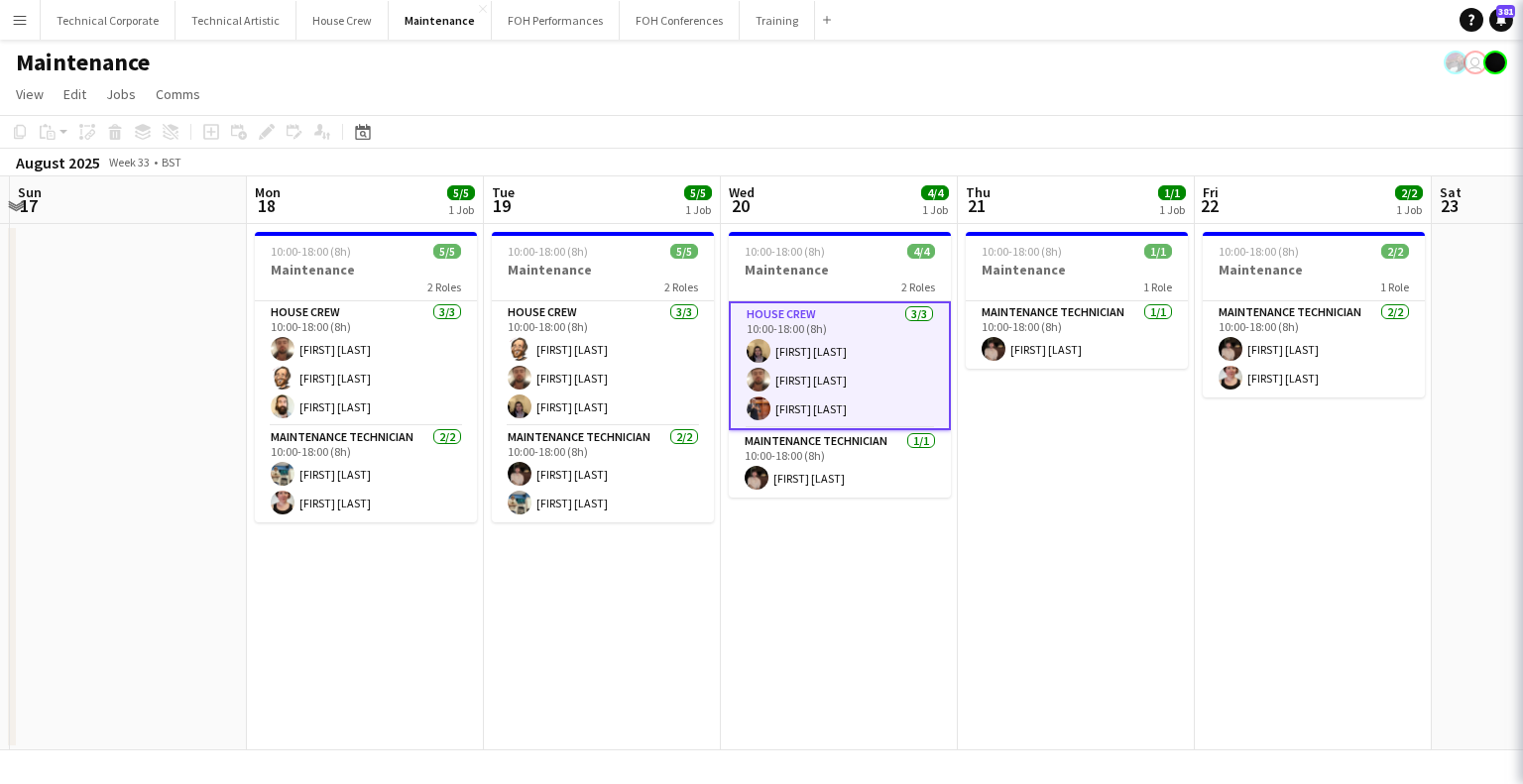 click on "Grand total" at bounding box center (1632, 191) 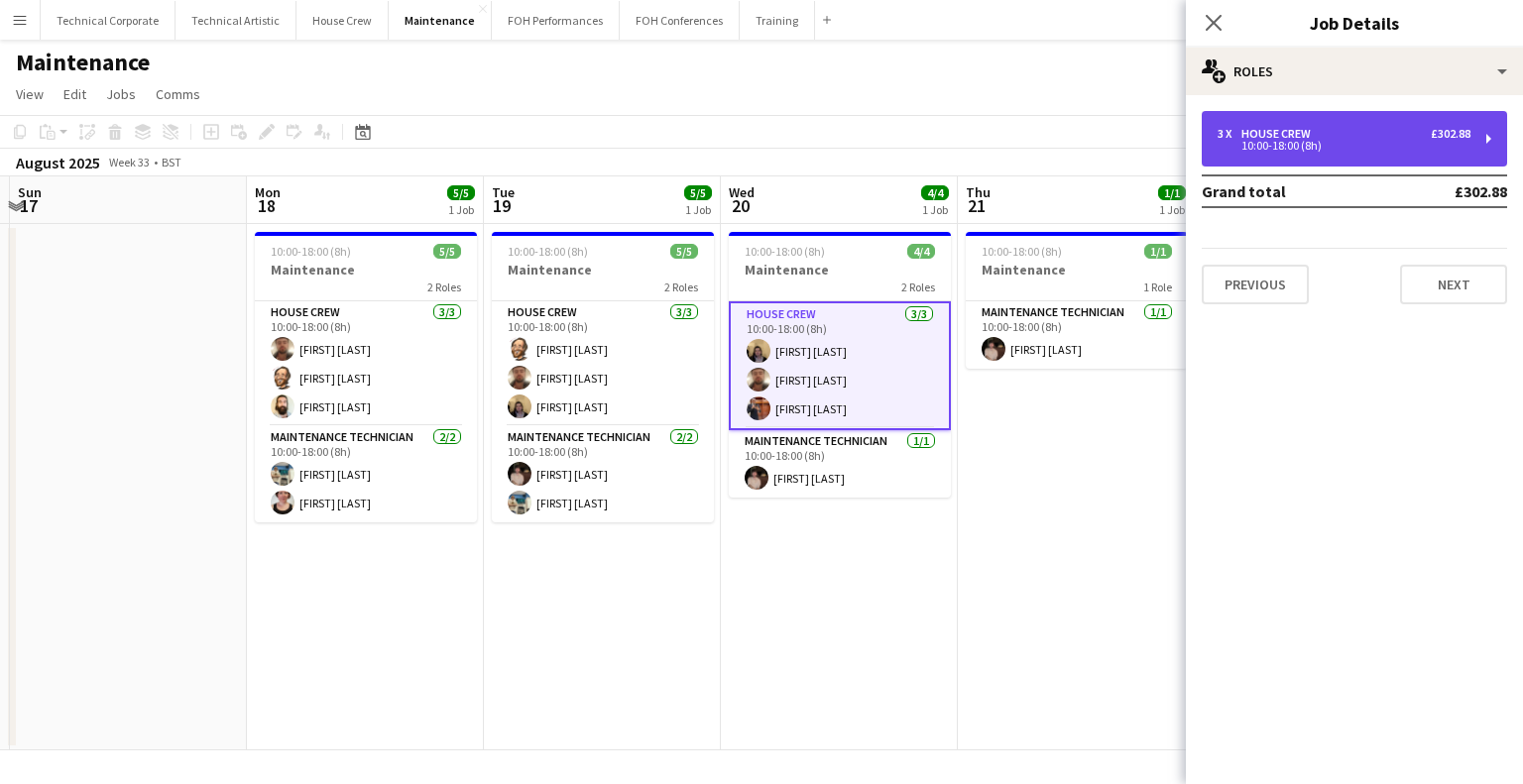 click on "10:00-18:00 (8h)" at bounding box center [1344, 146] 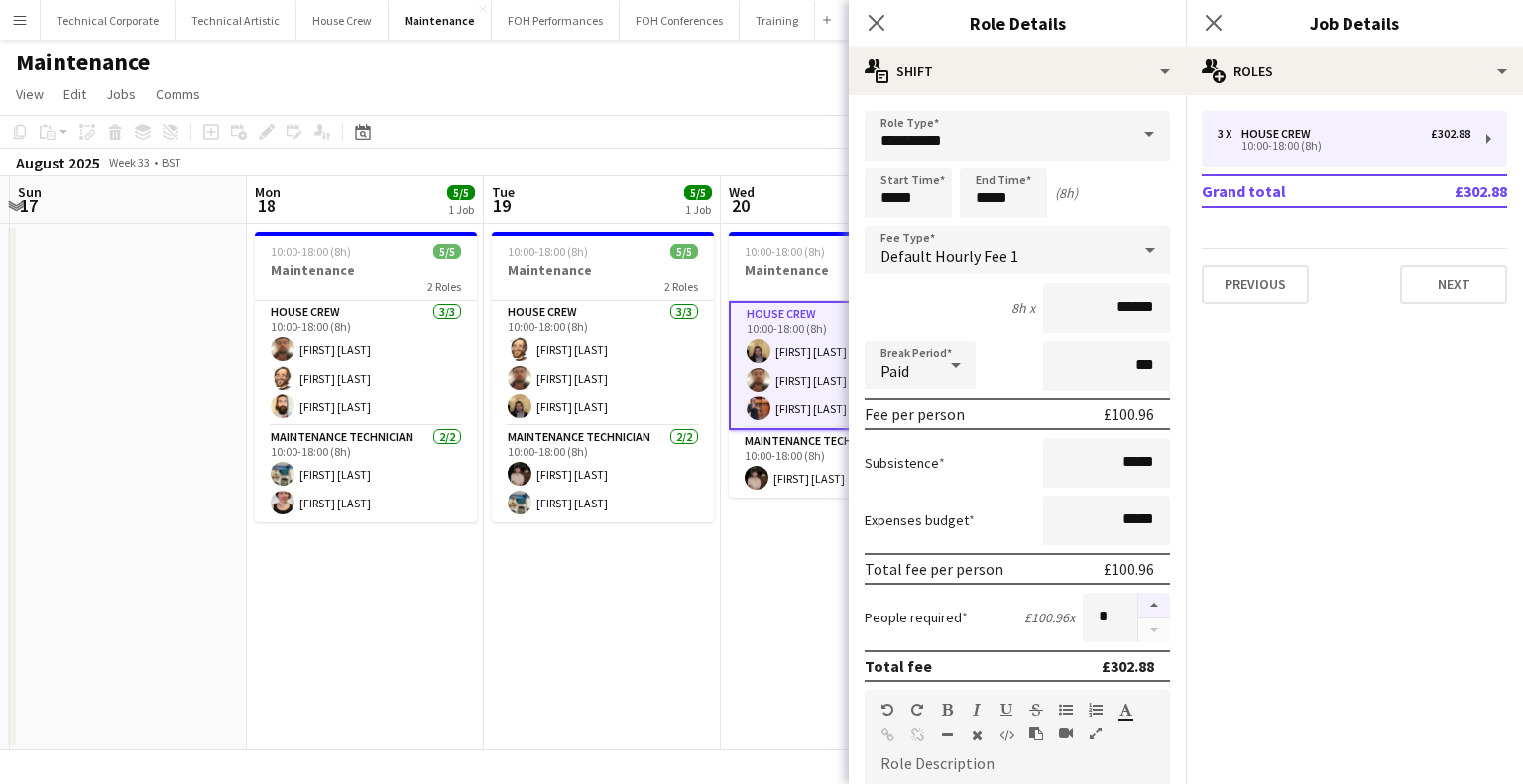 click at bounding box center [1154, 606] 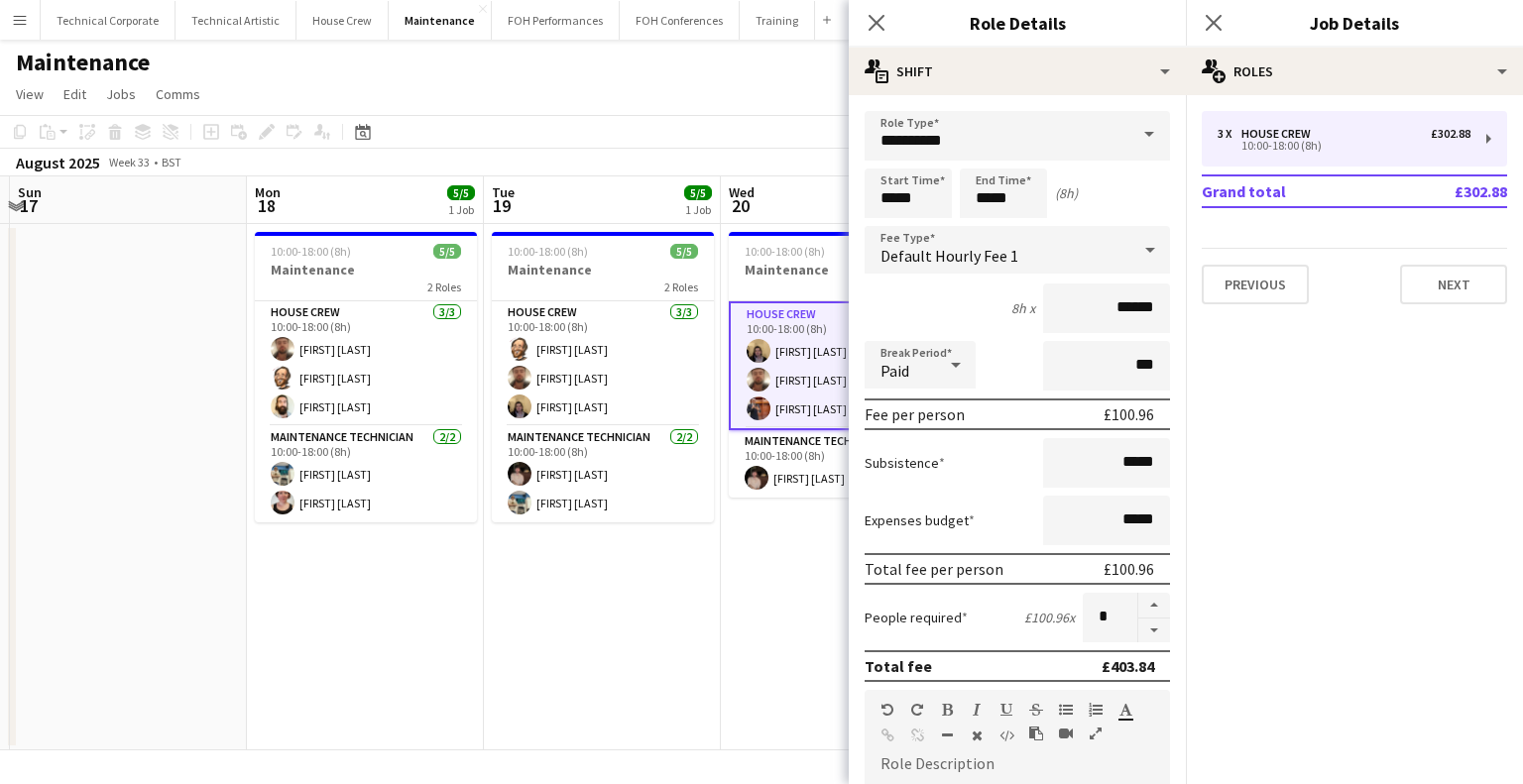 click on "10:00-18:00 (8h)    4/4   Maintenance   2 Roles   House Crew   3/3   10:00-18:00 (8h)
James Reyes-Gomez Donnacha Mooney Leroy Bonsu  Maintenance Technician   1/1   10:00-18:00 (8h)
Anders PERM Waller" at bounding box center [839, 487] 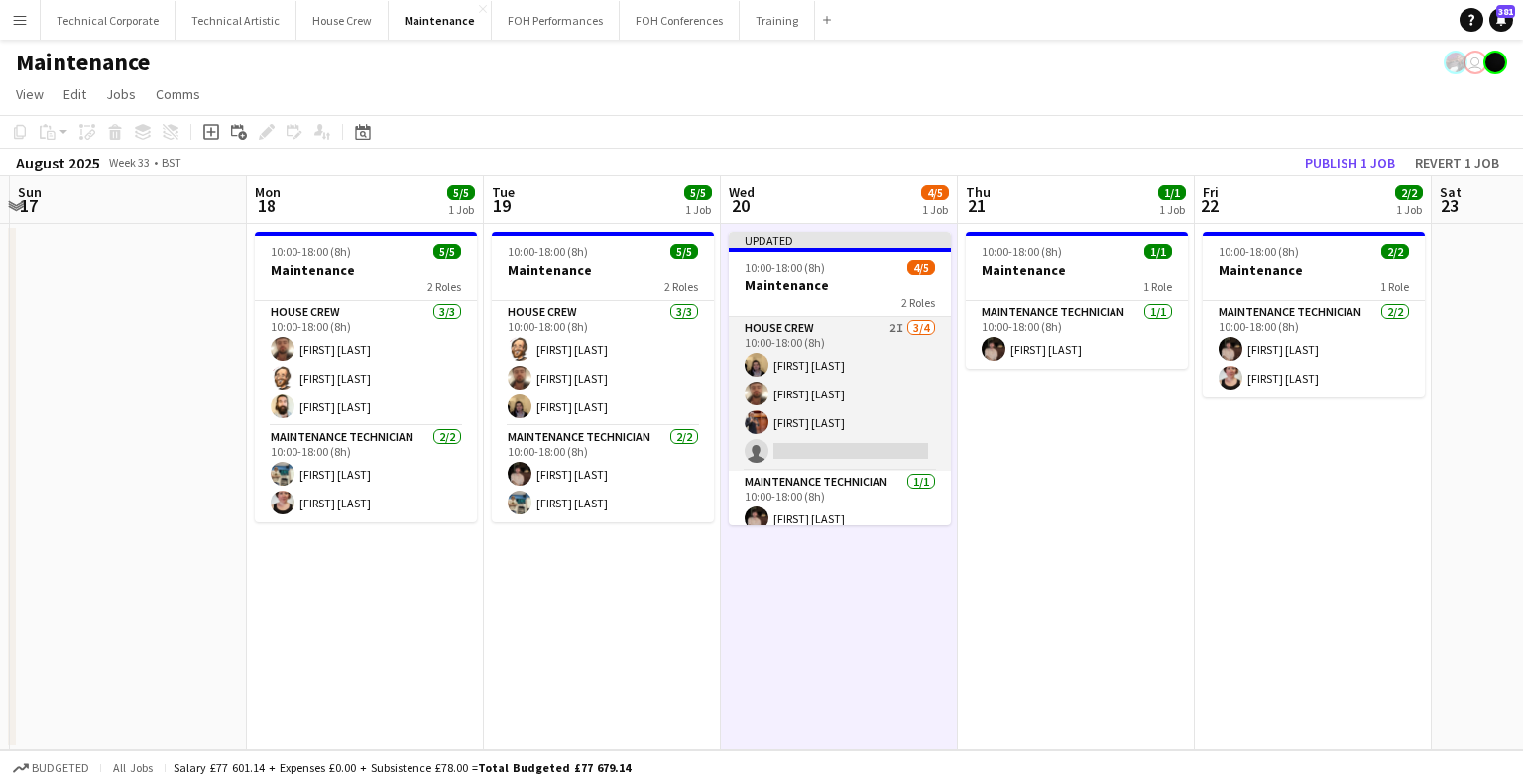 click at bounding box center [757, 393] 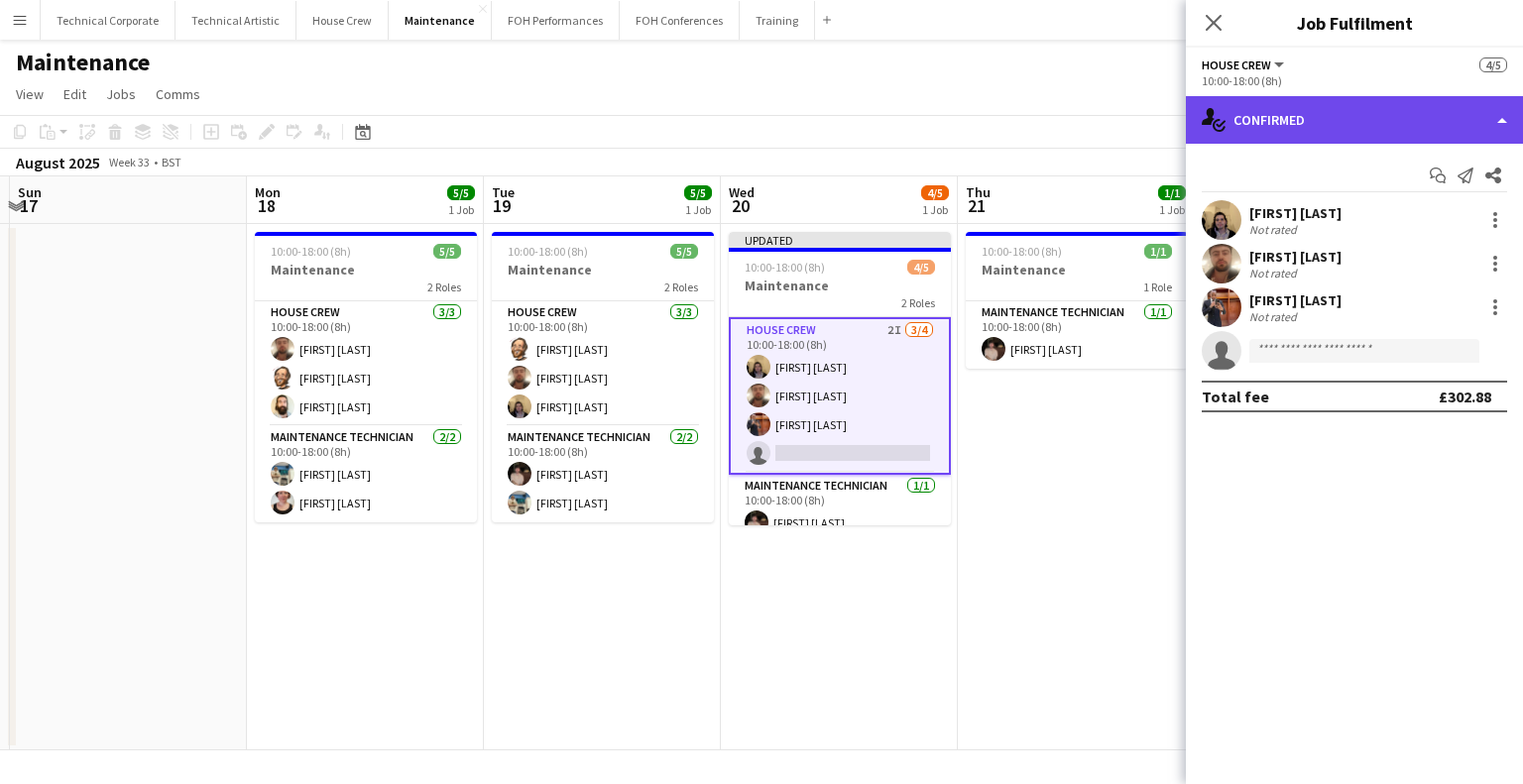click on "single-neutral-actions-check-2
Confirmed" 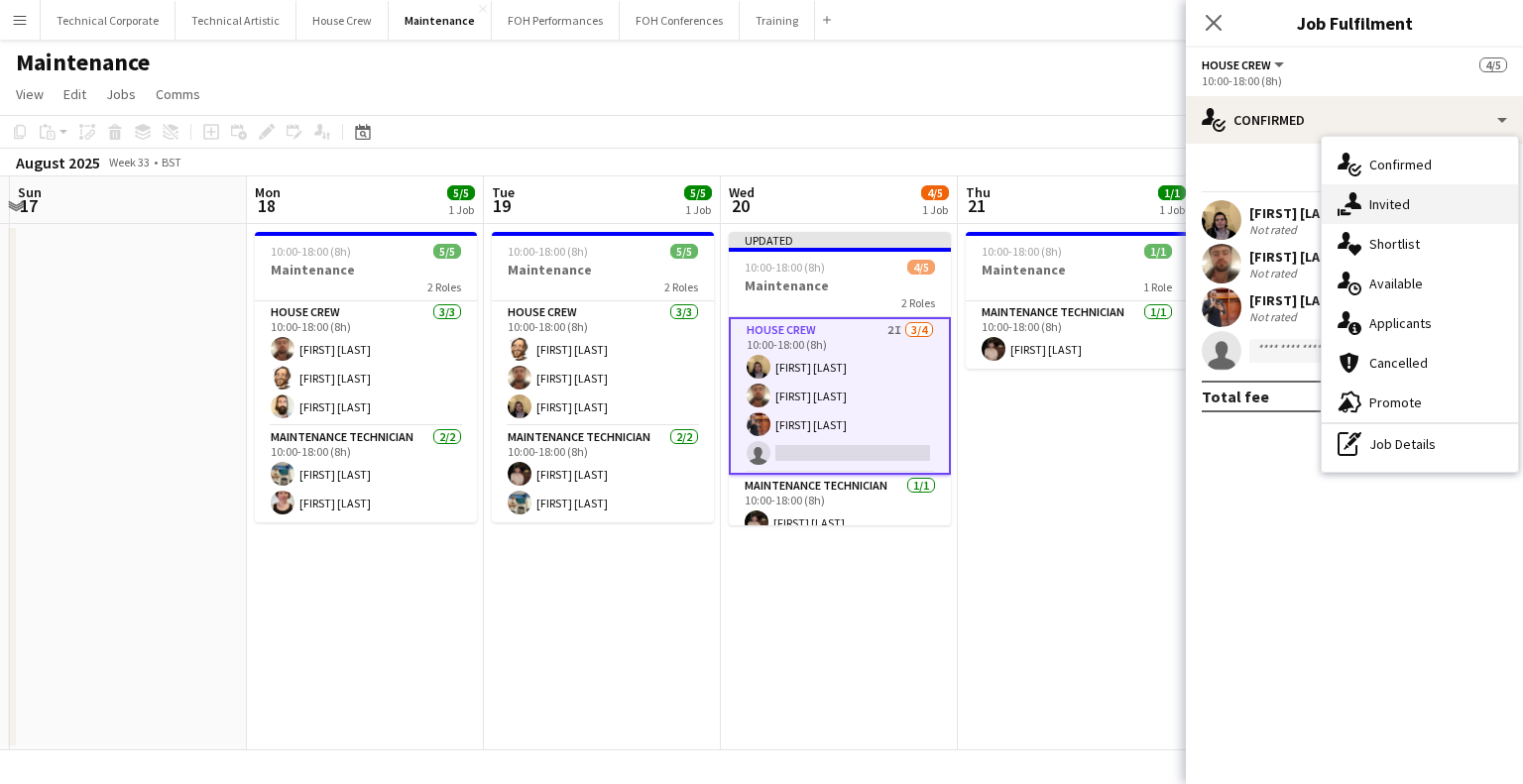 click on "single-neutral-actions-share-1
Invited" at bounding box center [1420, 204] 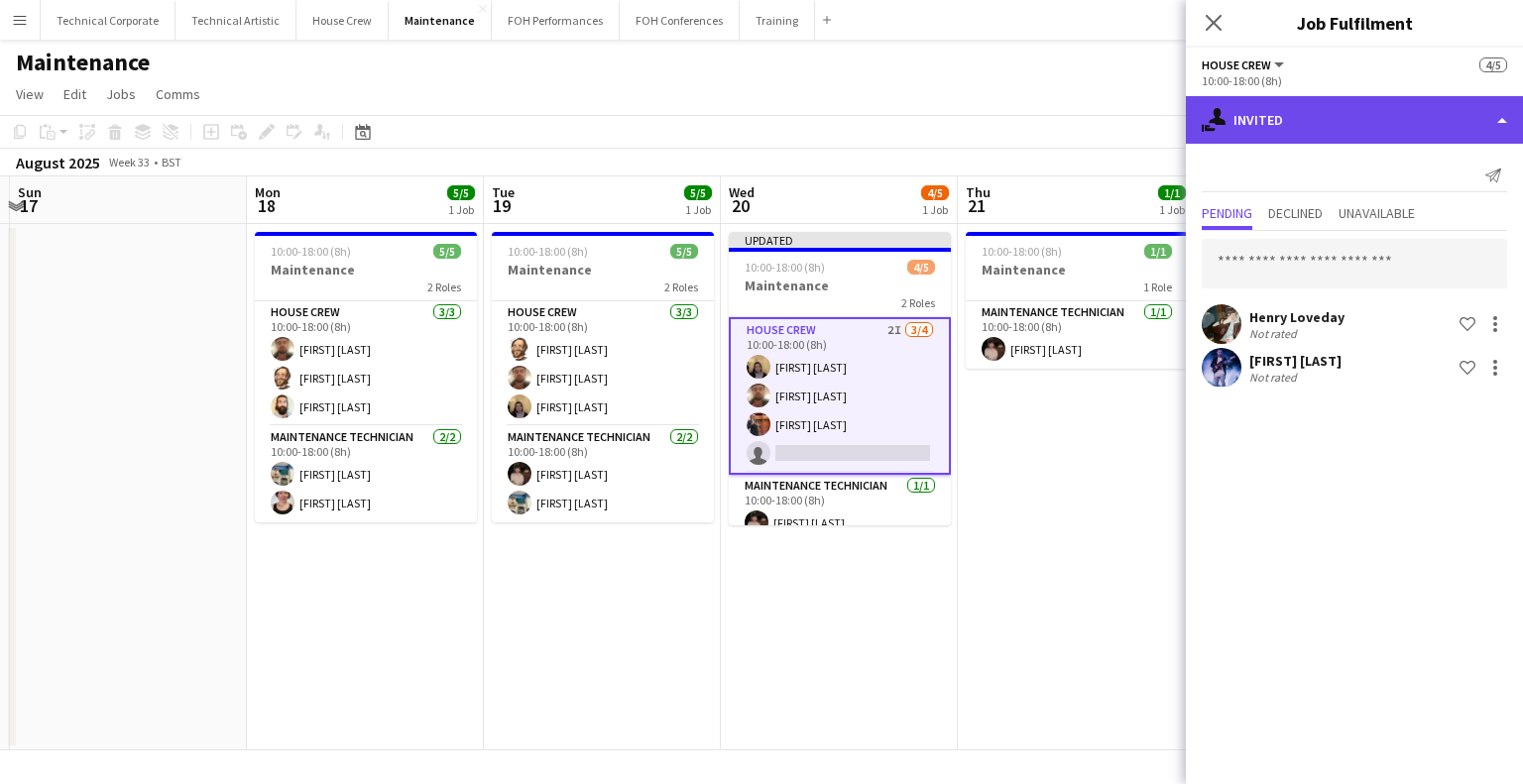click on "single-neutral-actions-share-1
Invited" 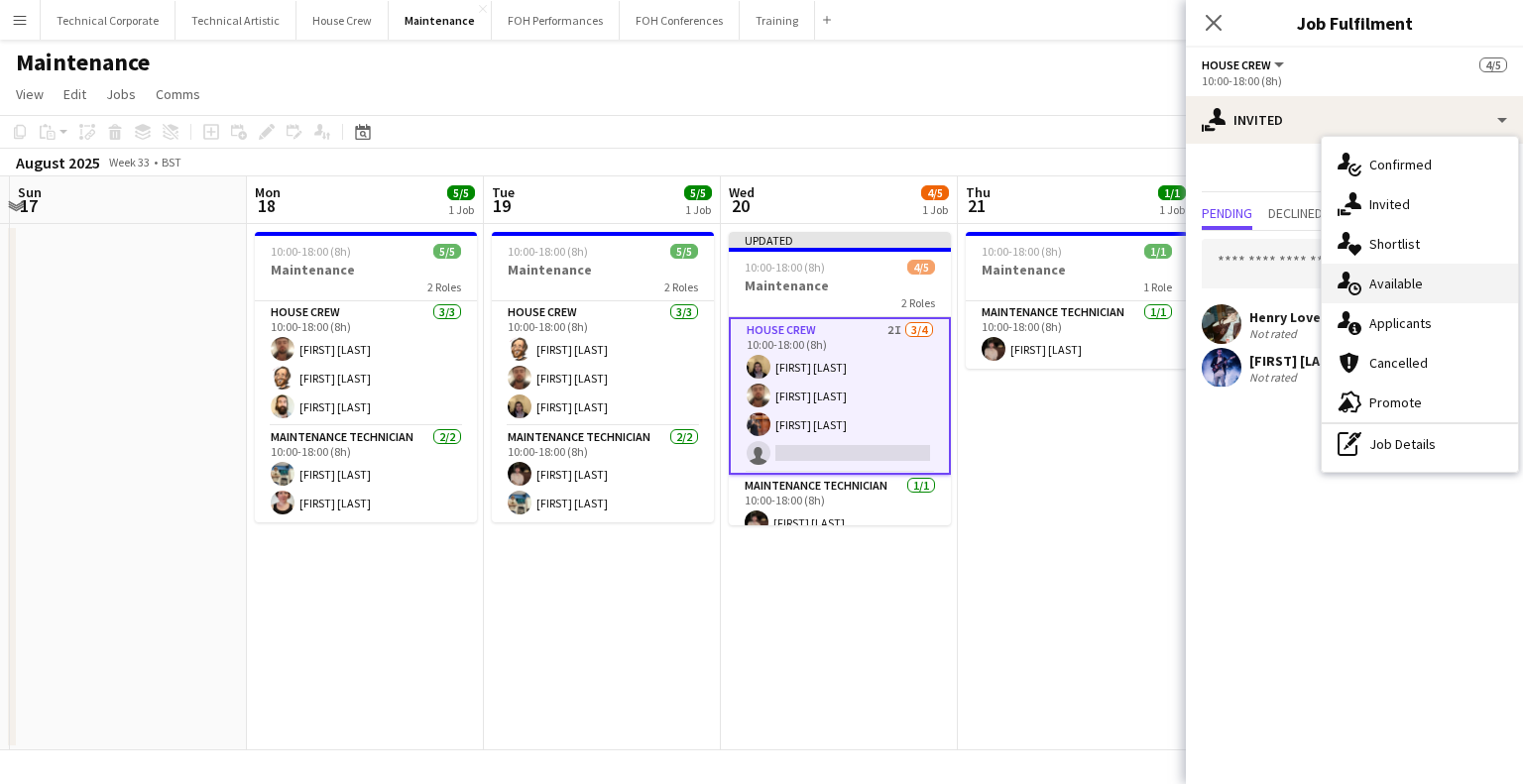 click on "single-neutral-actions-upload
Available" at bounding box center [1420, 283] 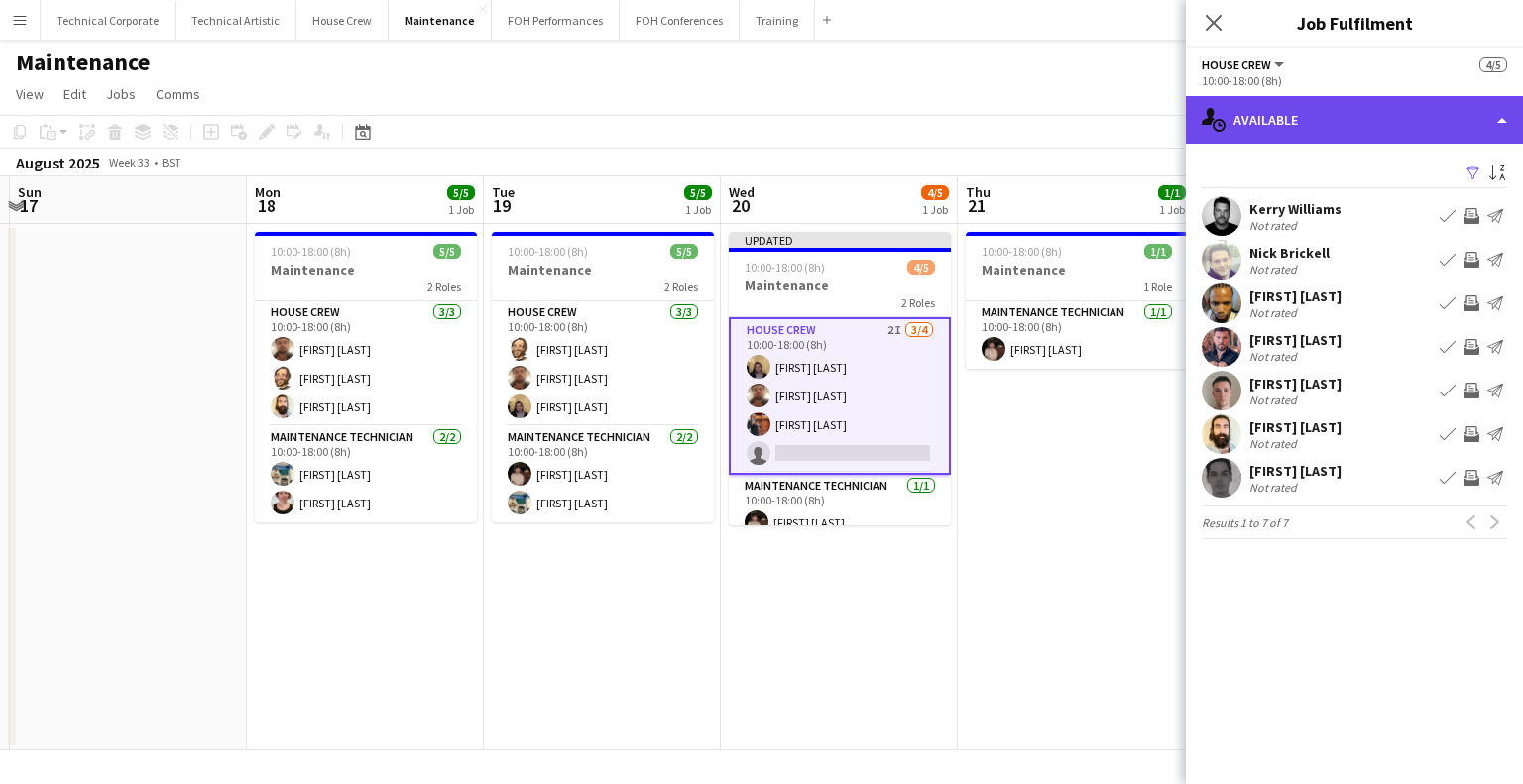click on "single-neutral-actions-upload
Available" 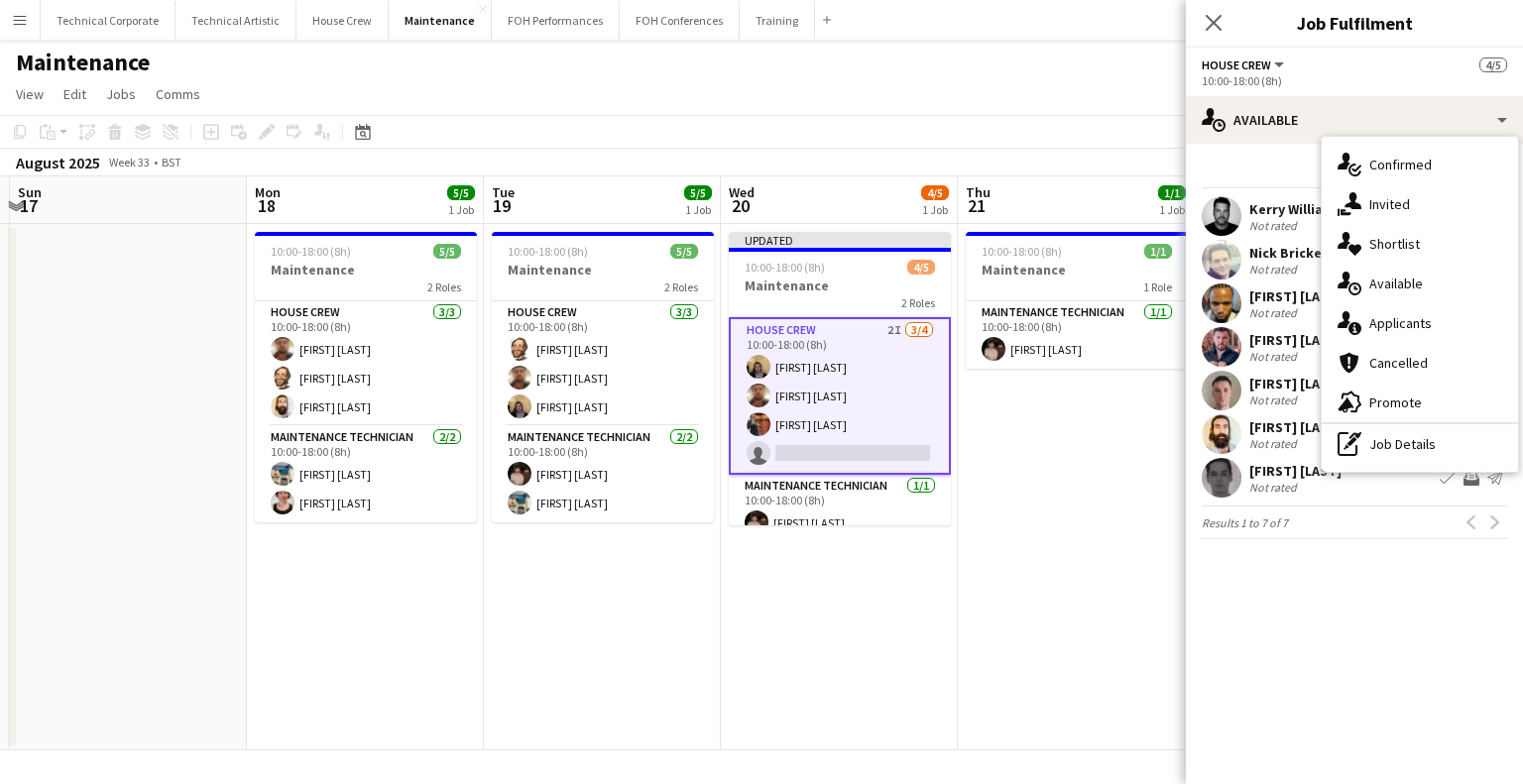 click on "single-neutral-actions-share-1
Invited" at bounding box center (1420, 204) 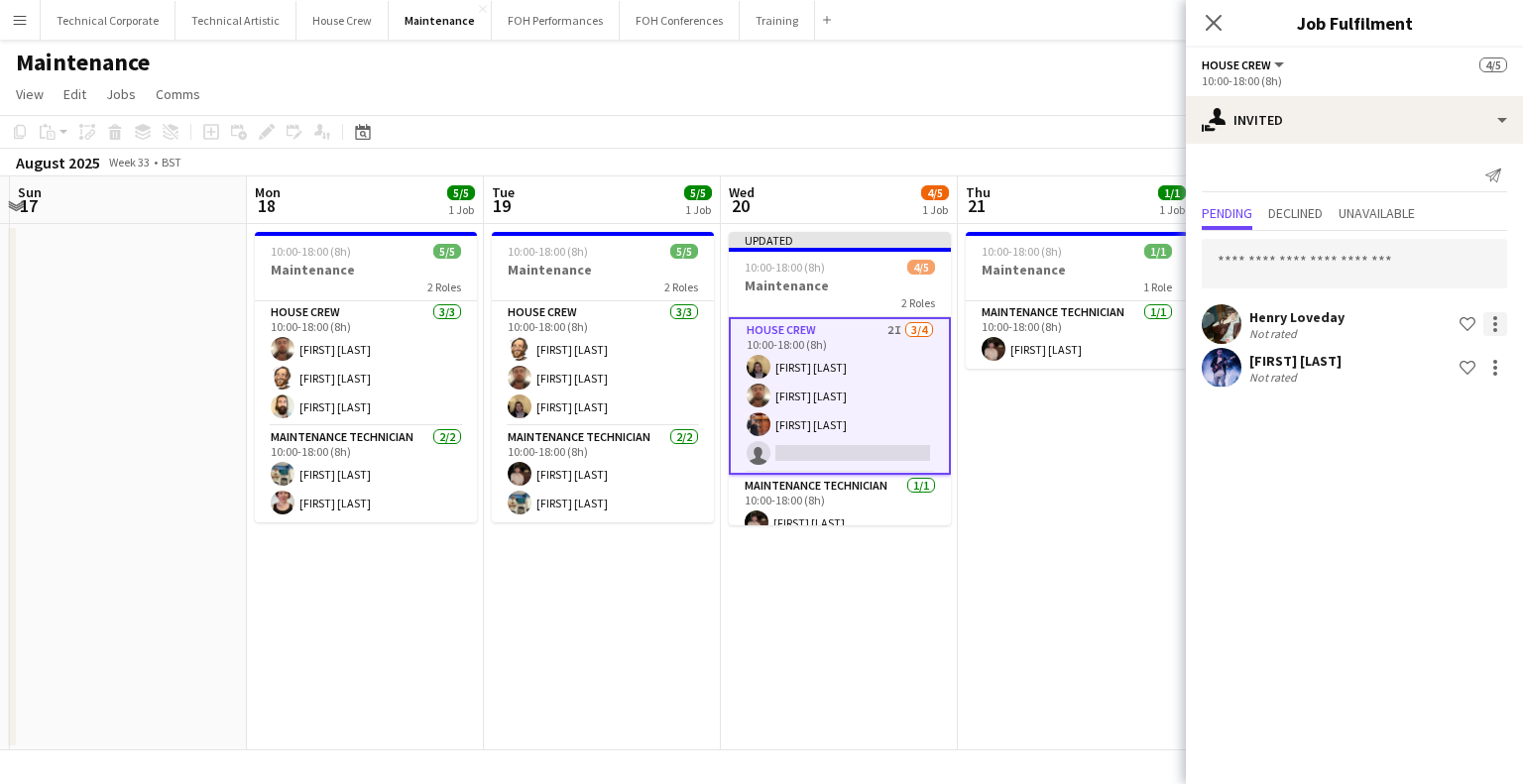 click 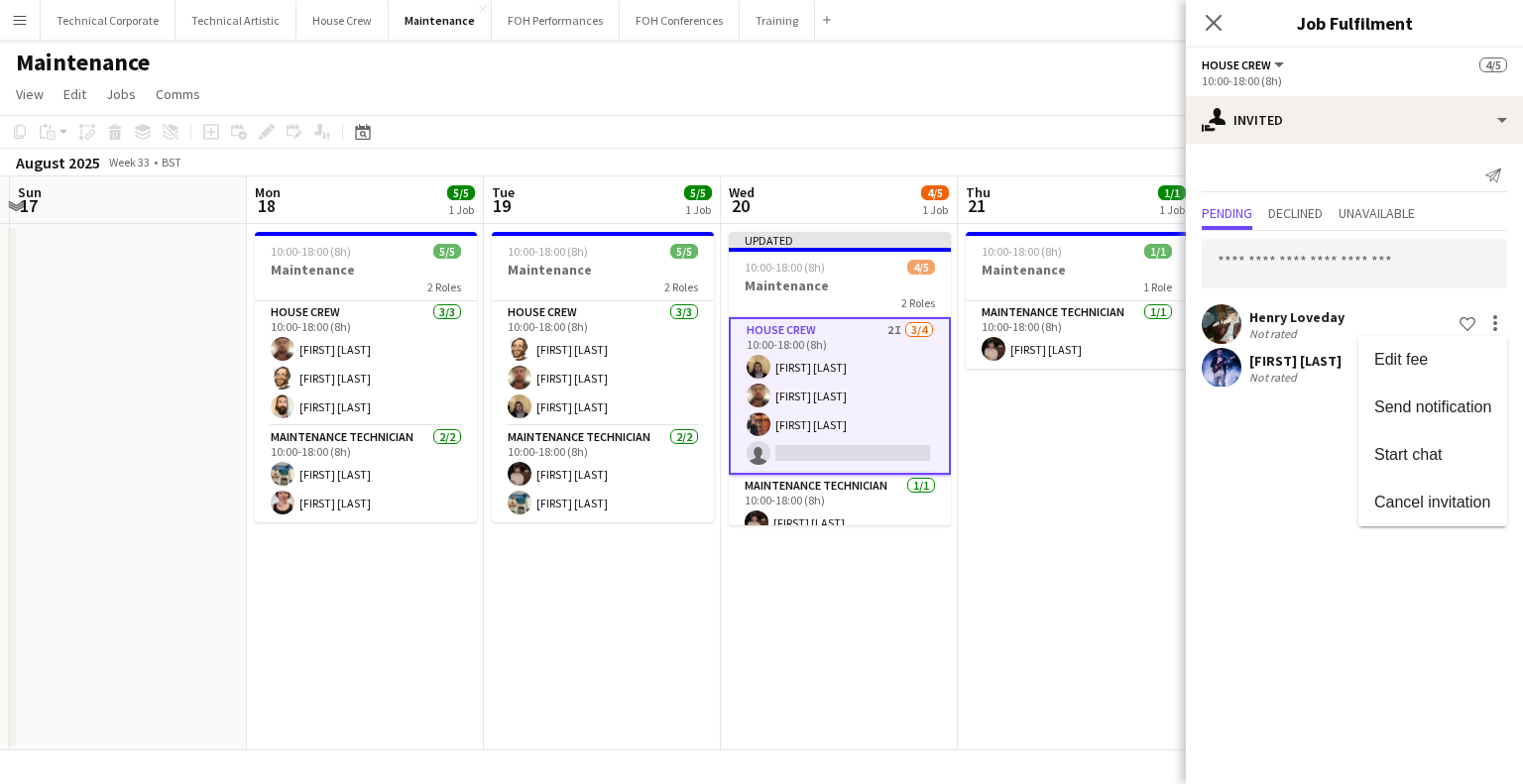 click at bounding box center [762, 392] 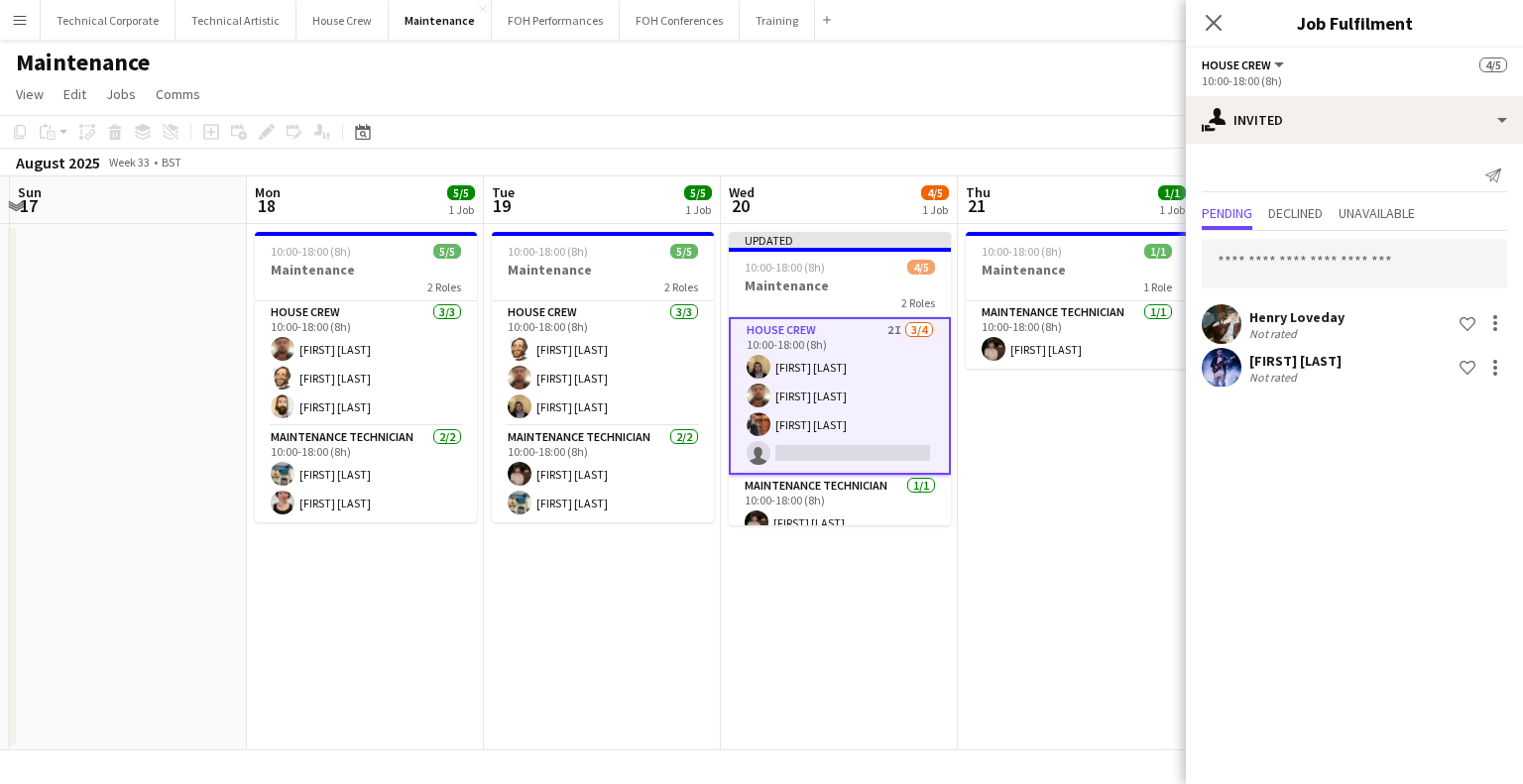 click on "user-plus
Invited
Send notification
Pending Declined Unavailable  Henry Loveday   Not rated
Shortlist crew
Ed Dampier   Not rated
Shortlist crew" 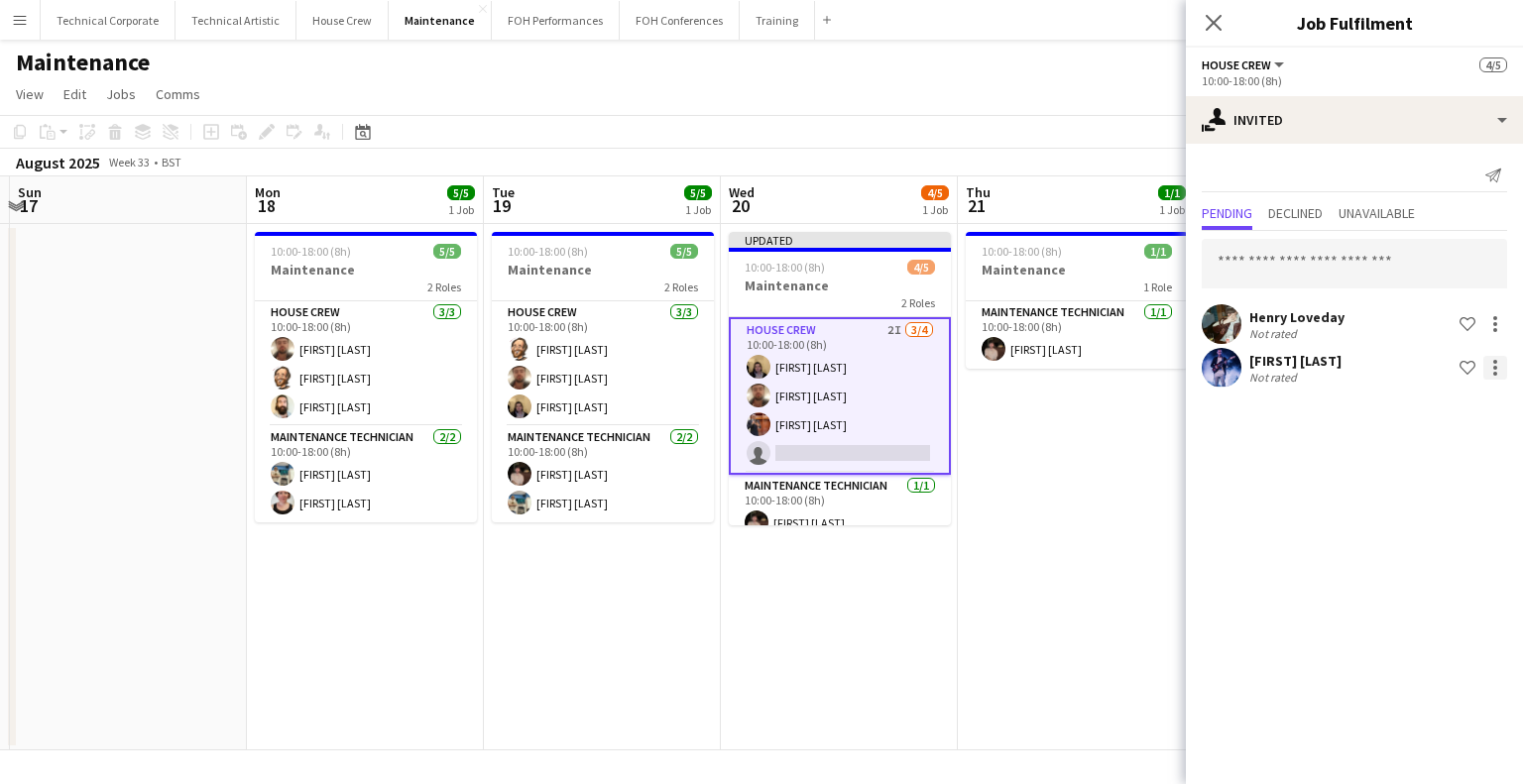 click 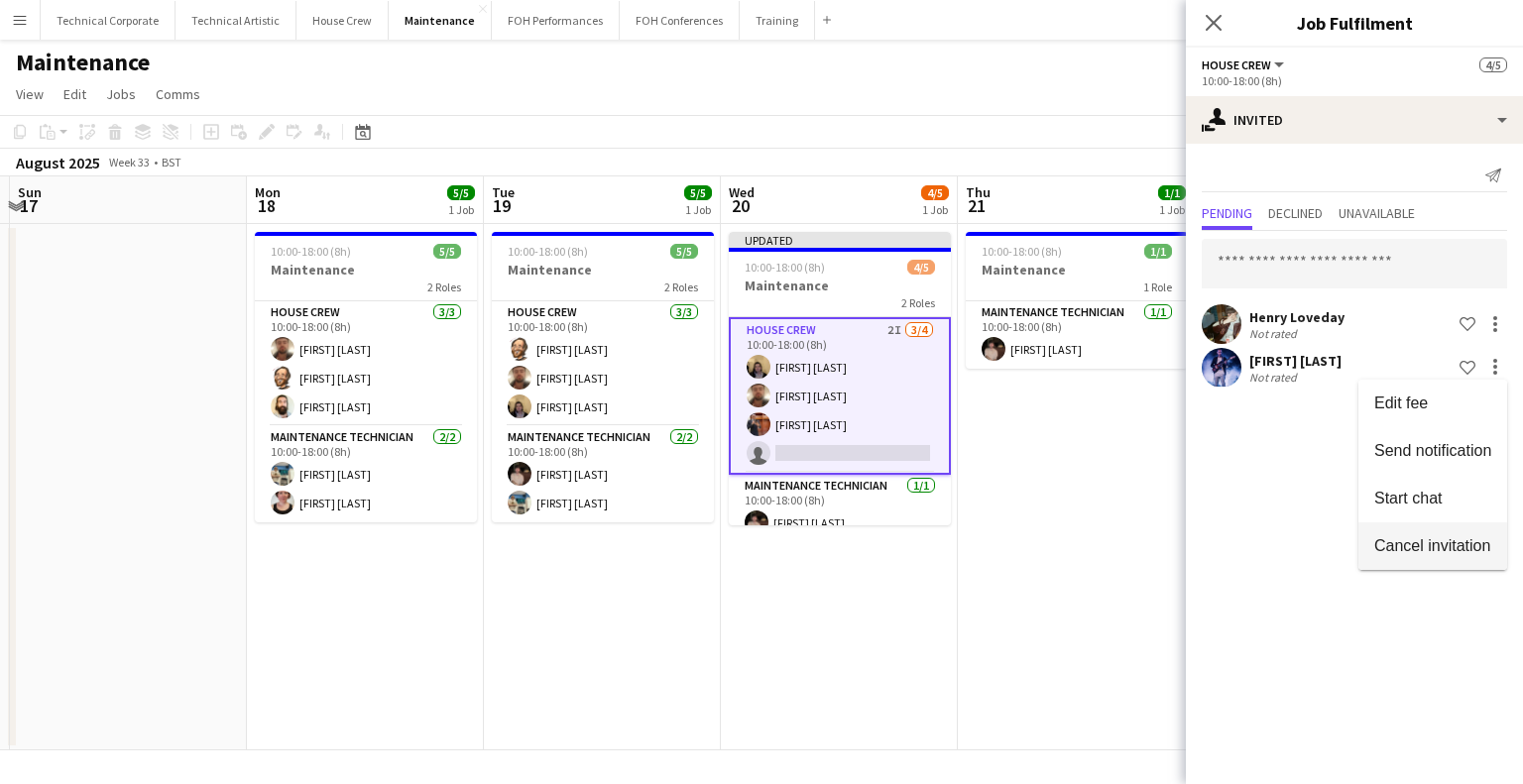 click on "Cancel invitation" at bounding box center [1433, 546] 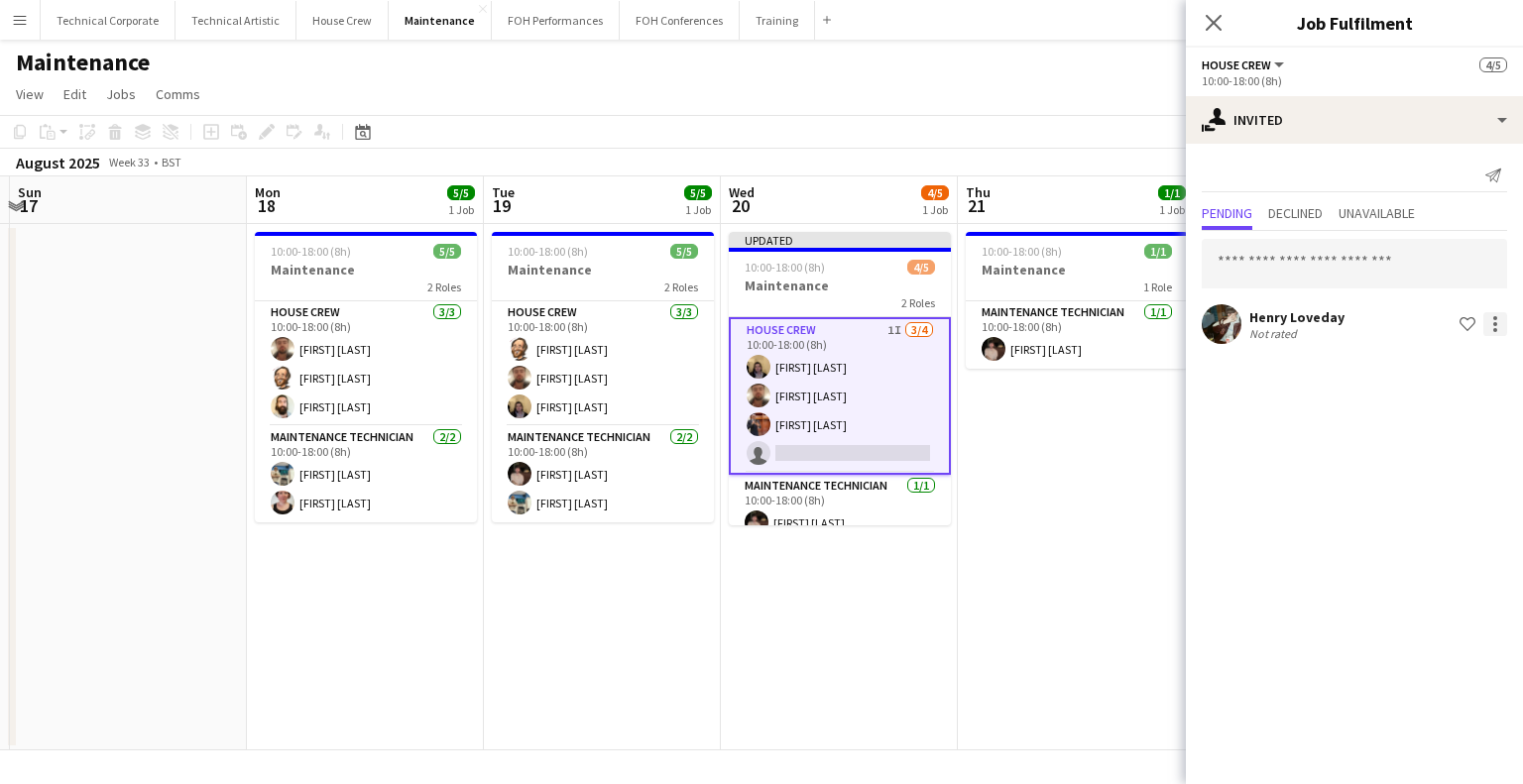 drag, startPoint x: 1483, startPoint y: 318, endPoint x: 1488, endPoint y: 329, distance: 12.083046 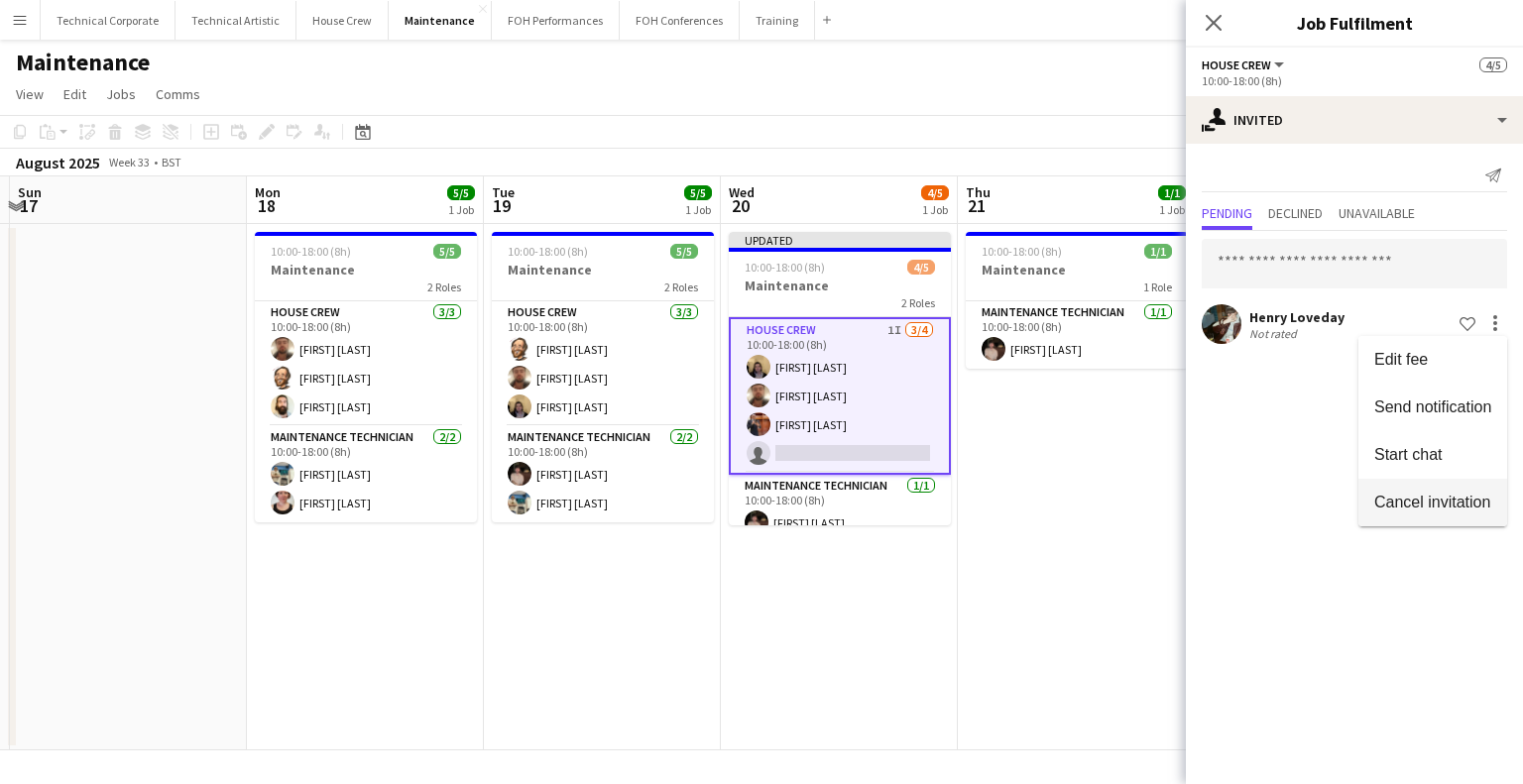 click on "Cancel invitation" at bounding box center [1432, 502] 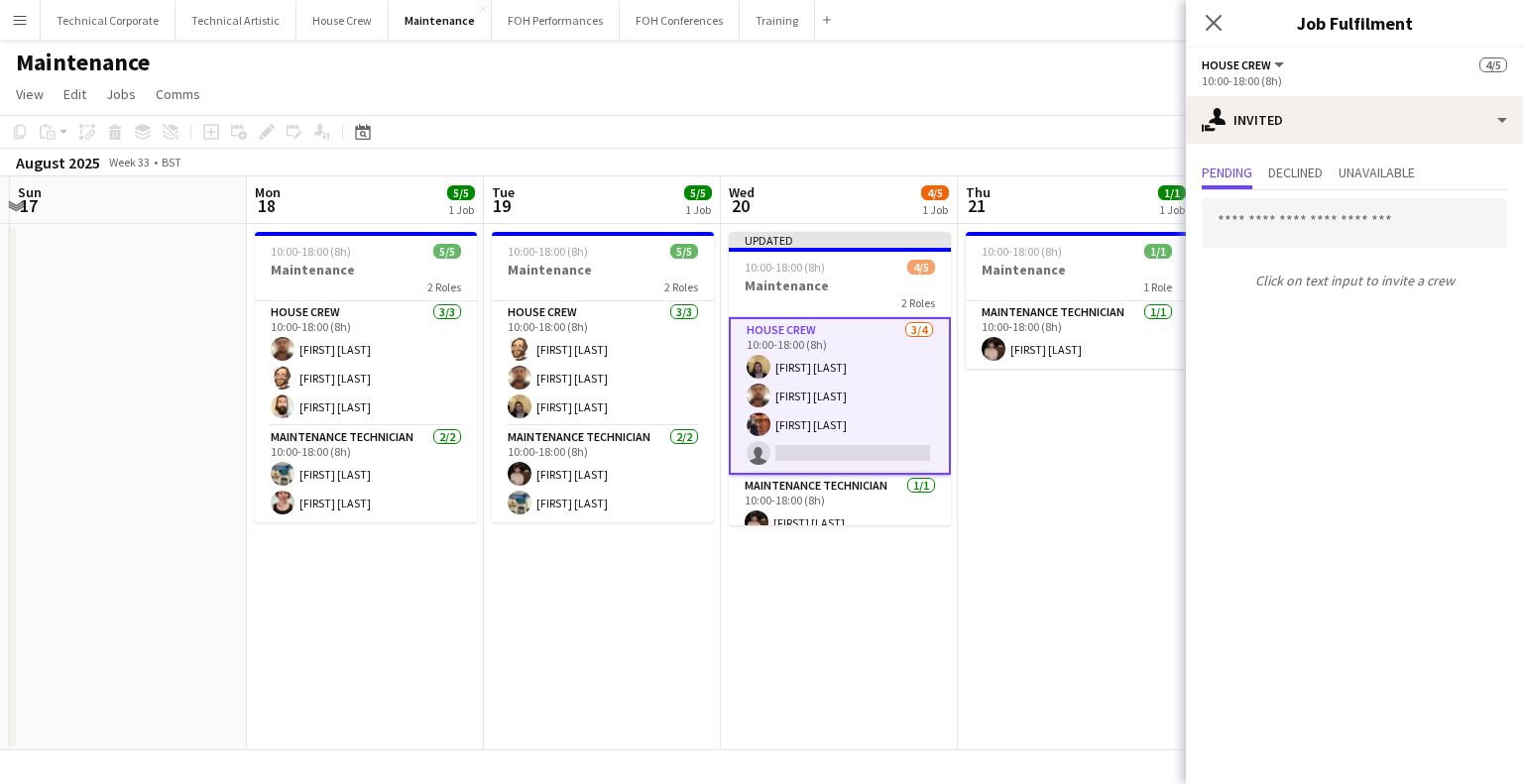 click on "10:00-18:00 (8h)    1/1   Maintenance   1 Role   Maintenance Technician   1/1   10:00-18:00 (8h)
Anders PERM Waller" at bounding box center (1076, 487) 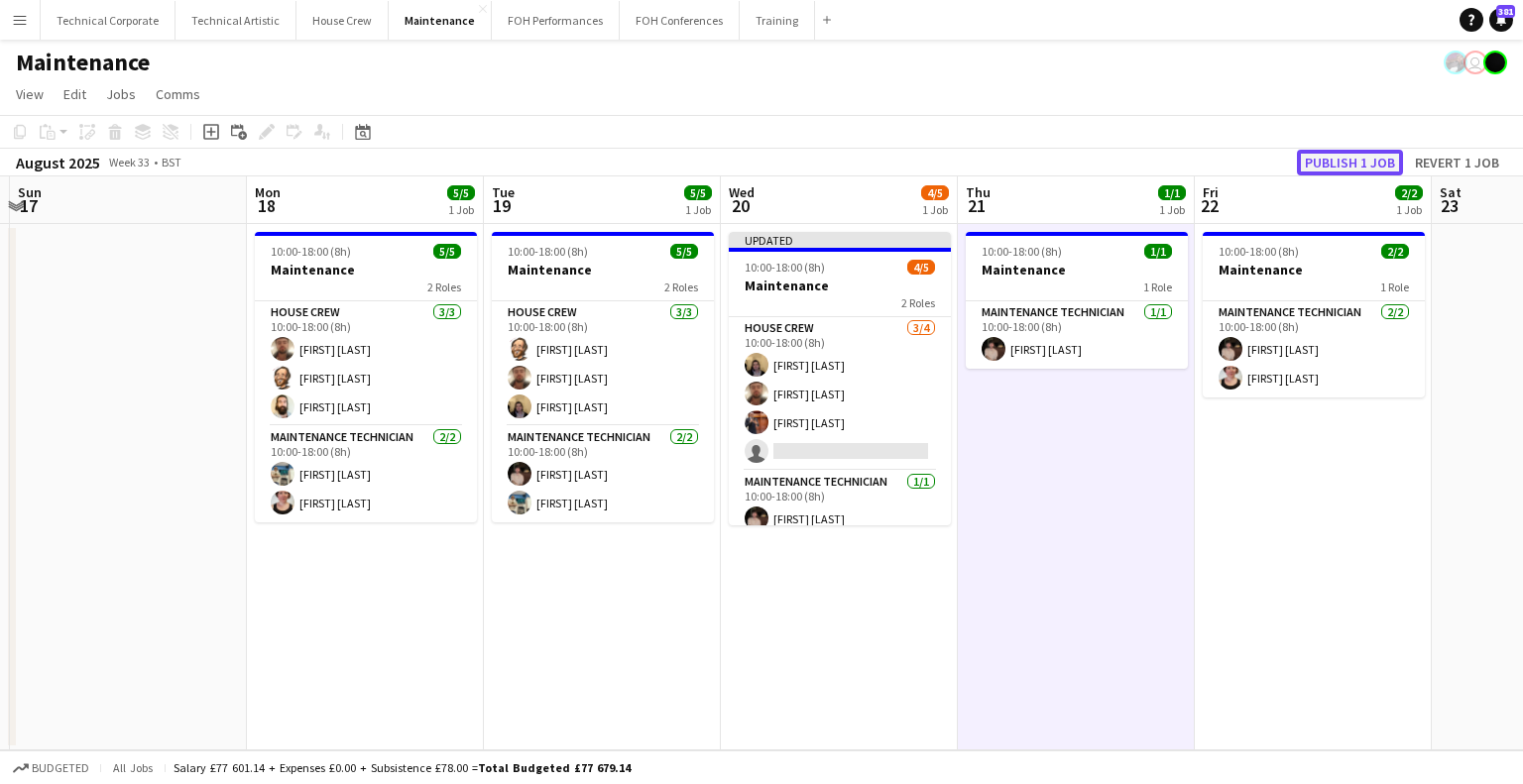 click on "Publish 1 job" 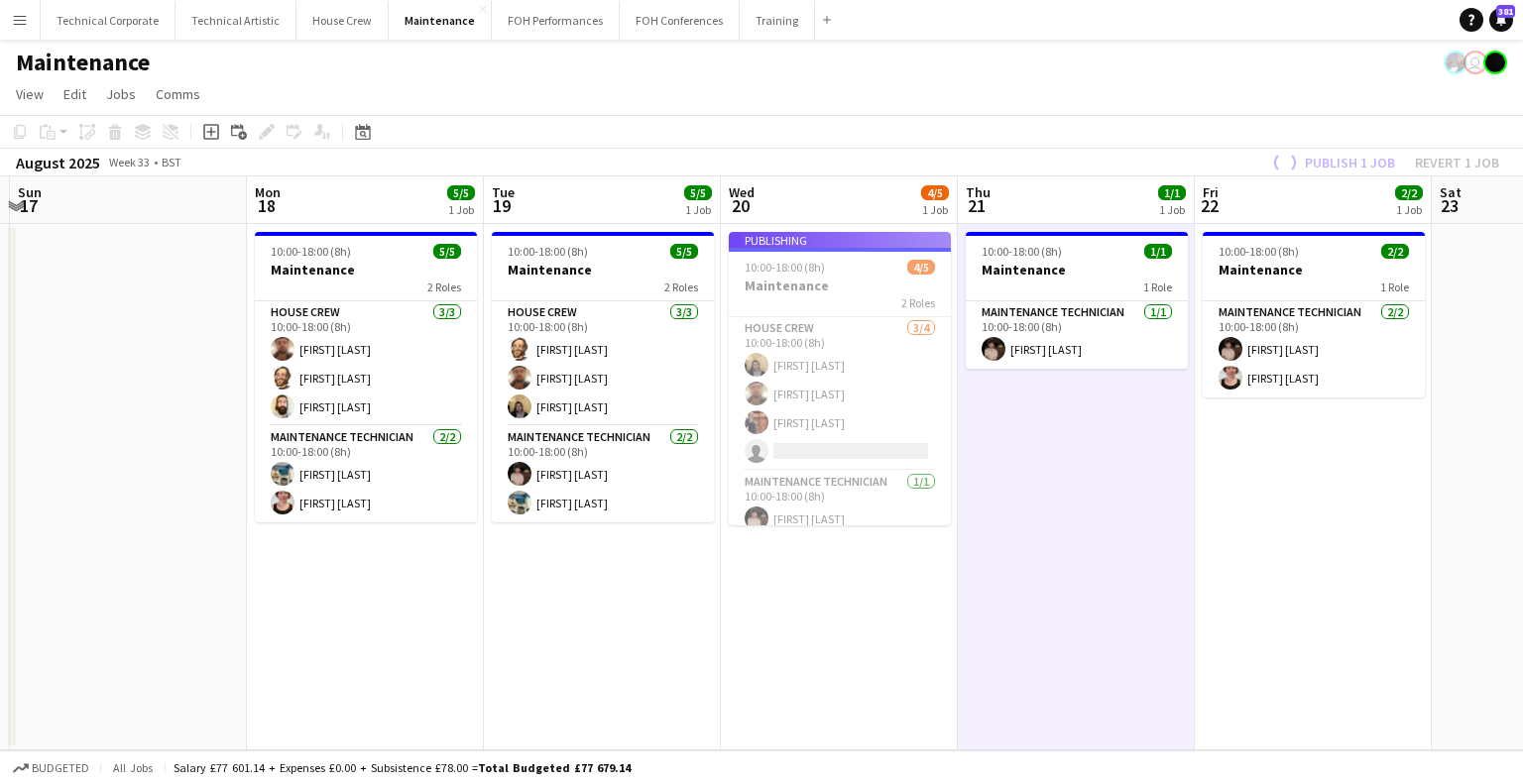 click on "Publishing   10:00-18:00 (8h)    4/5   Maintenance   2 Roles   House Crew   3/4   10:00-18:00 (8h)
James Reyes-Gomez Donnacha Mooney Leroy Bonsu
single-neutral-actions
Maintenance Technician   1/1   10:00-18:00 (8h)
Anders PERM Waller" at bounding box center [840, 379] 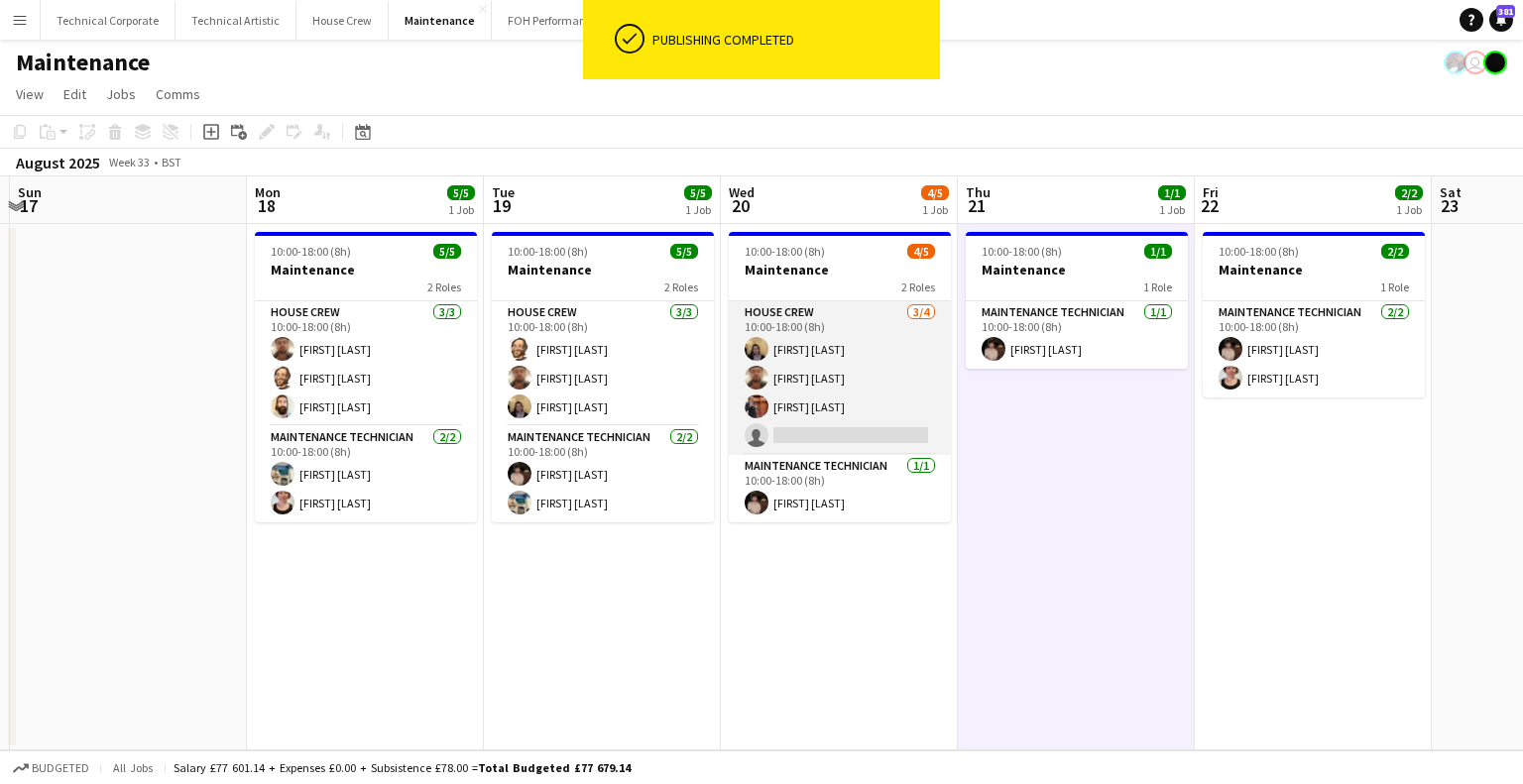 click on "House Crew   3/4   10:00-18:00 (8h)
James Reyes-Gomez Donnacha Mooney Leroy Bonsu
single-neutral-actions" at bounding box center (840, 378) 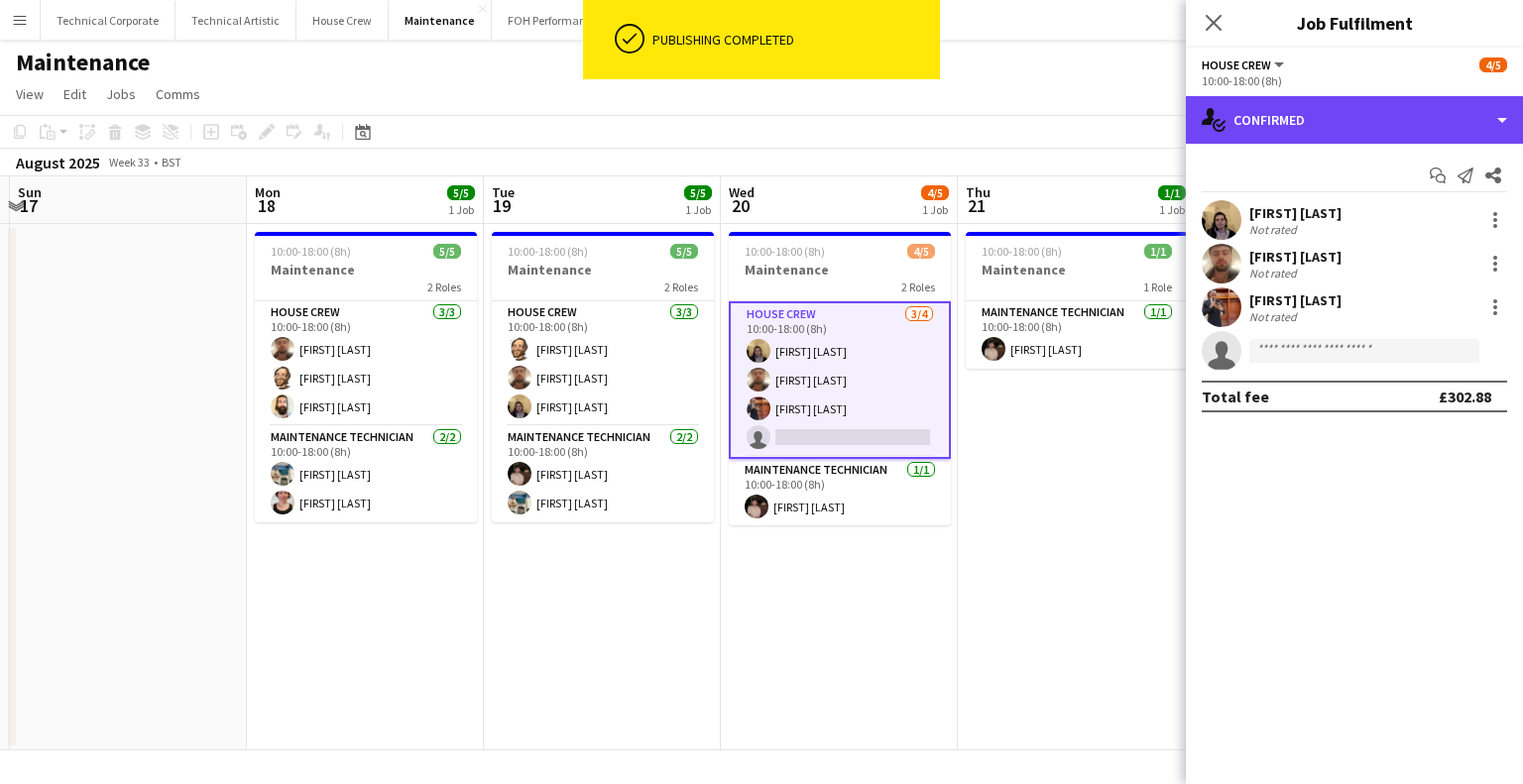 click on "single-neutral-actions-check-2
Confirmed" 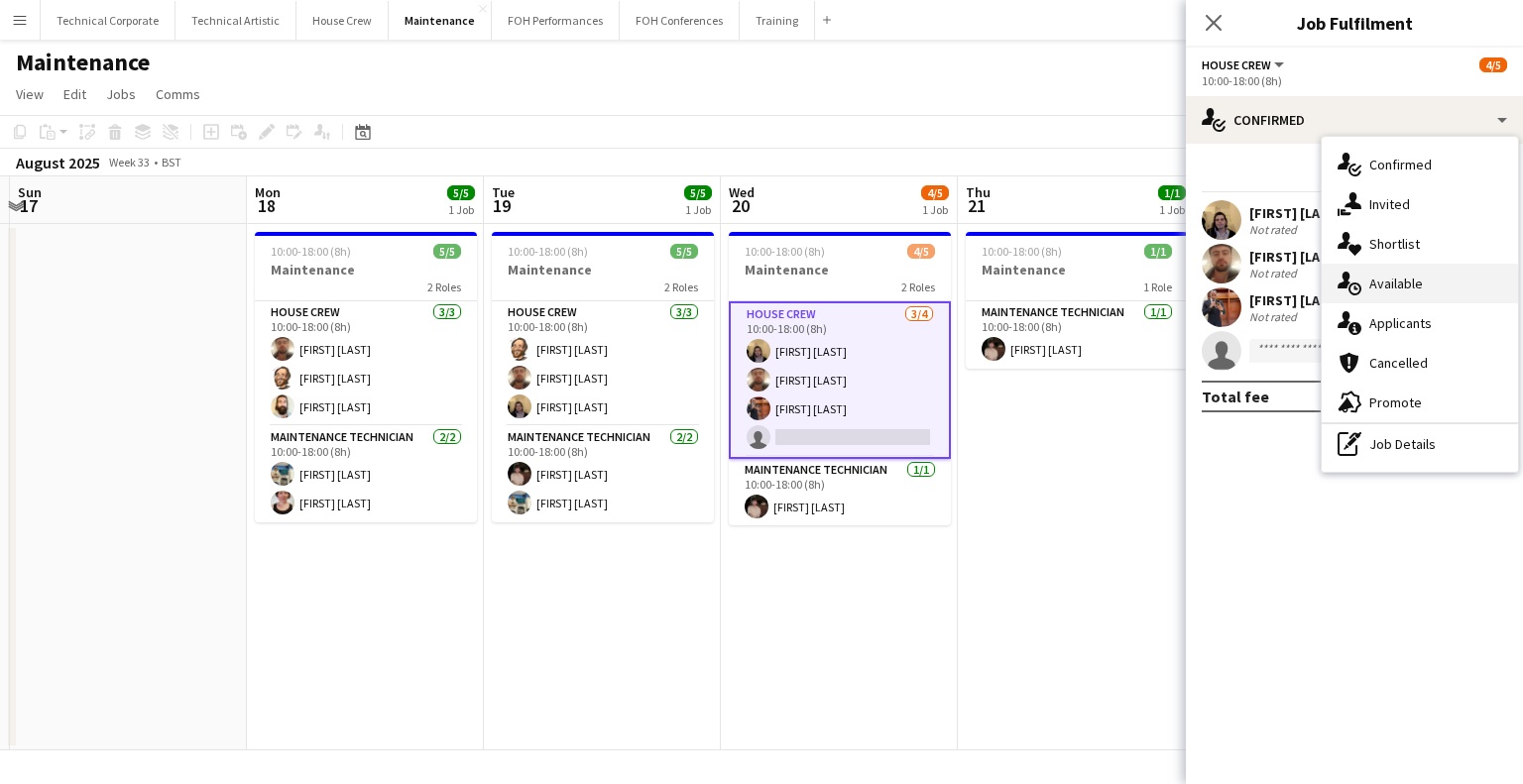 click on "single-neutral-actions-upload
Available" at bounding box center [1420, 283] 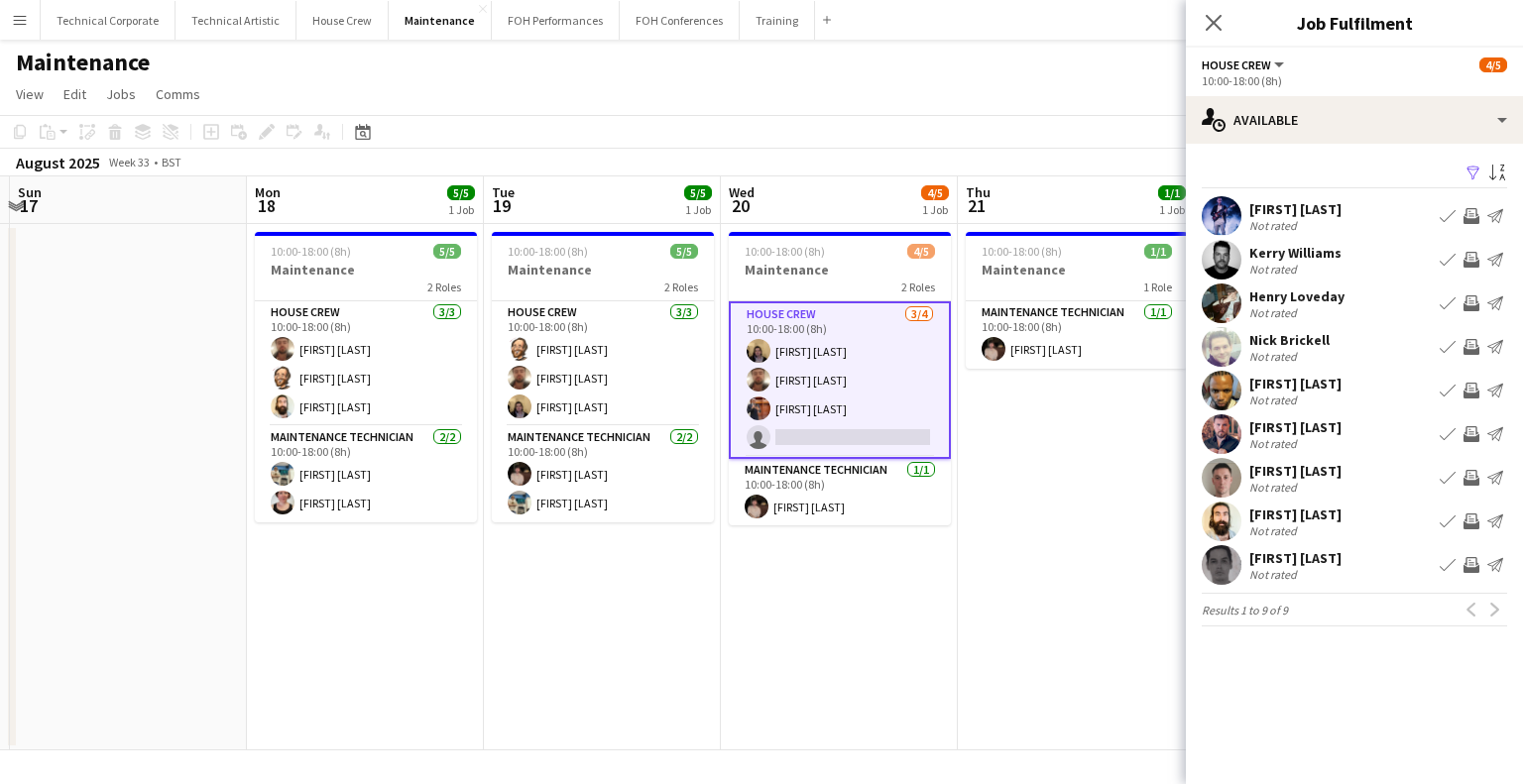 click on "Invite crew" at bounding box center (1471, 216) 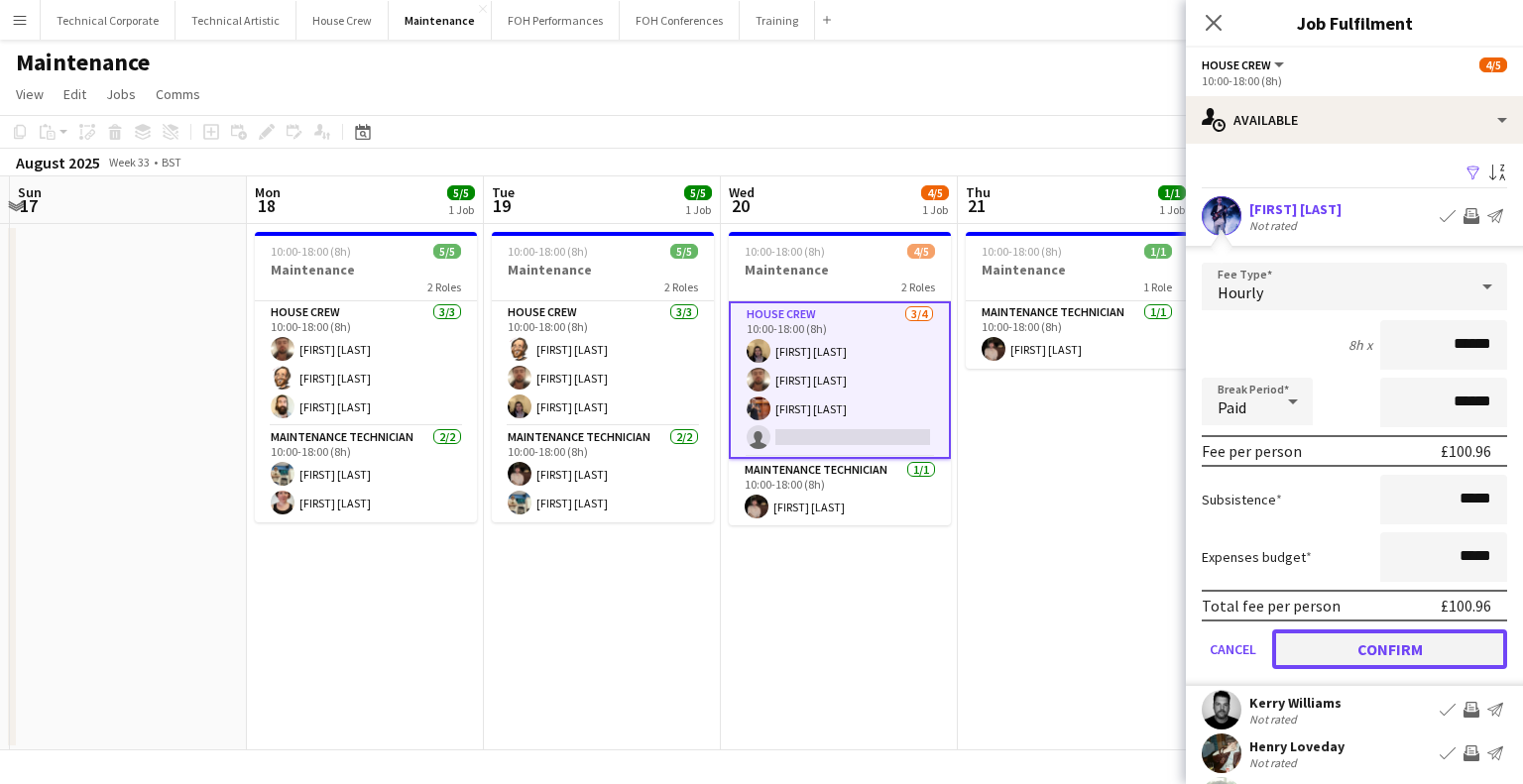 click on "Confirm" at bounding box center (1389, 649) 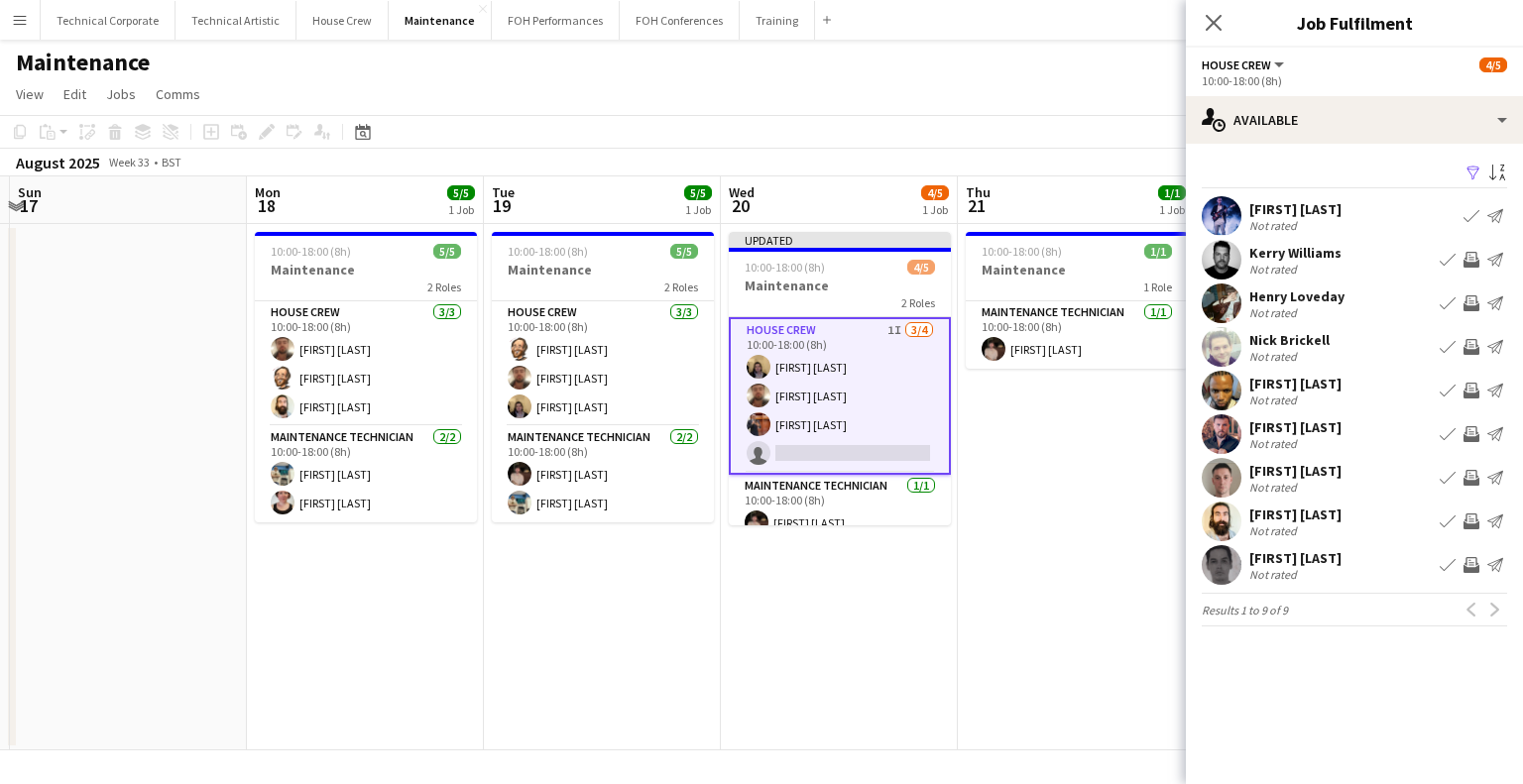 click on "Invite crew" at bounding box center (1471, 260) 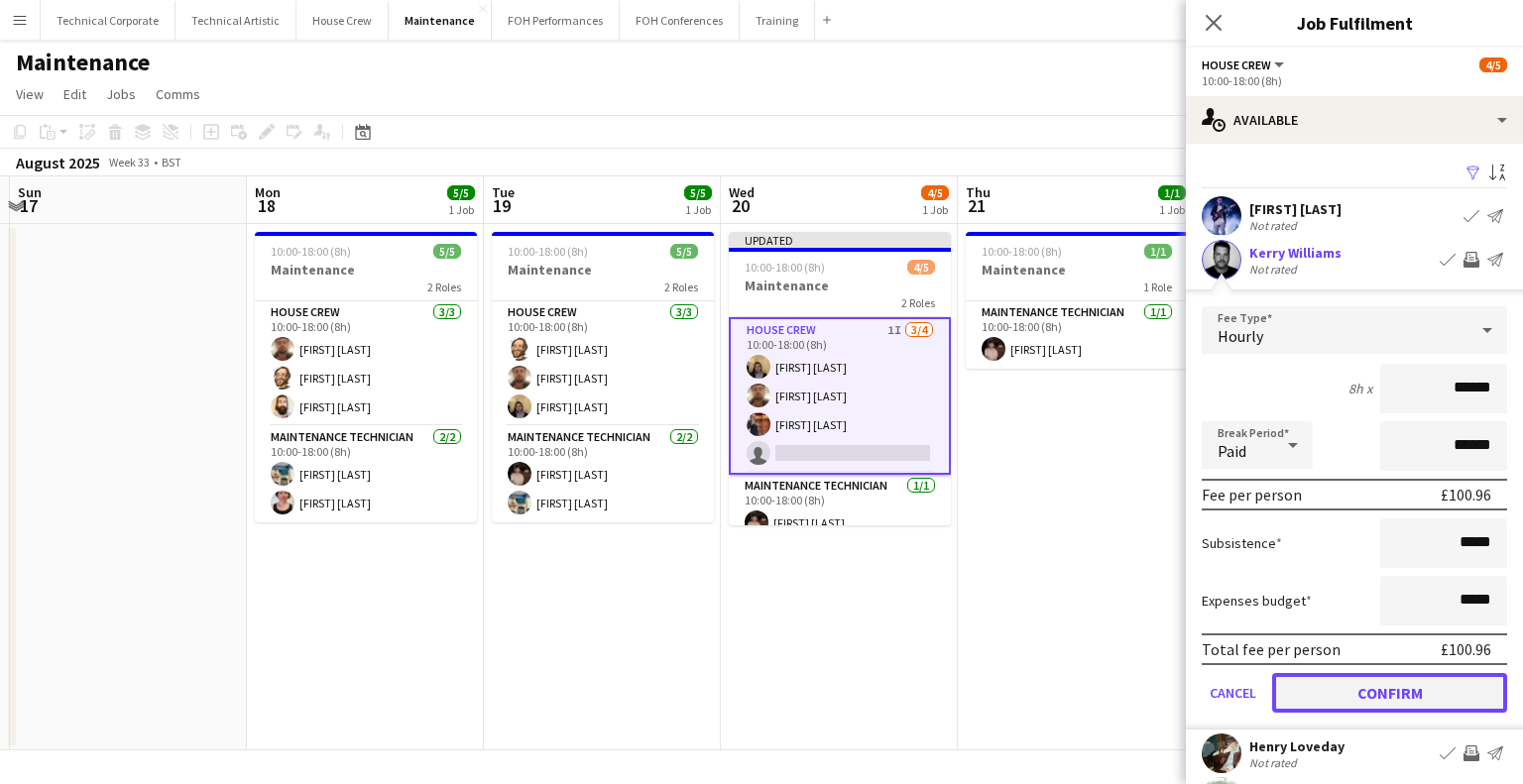 click on "Confirm" at bounding box center (1389, 693) 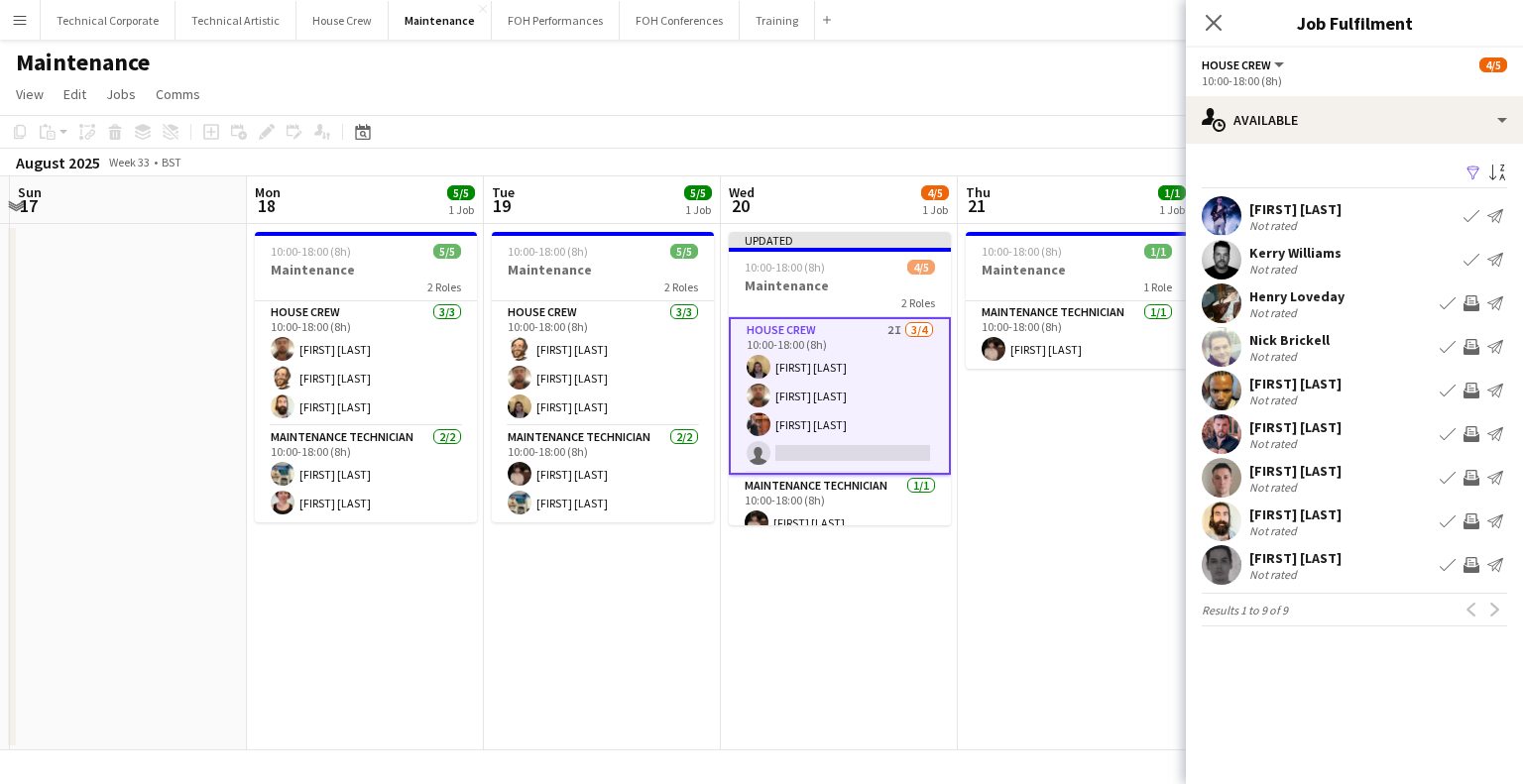 click on "Invite crew" at bounding box center (1471, 478) 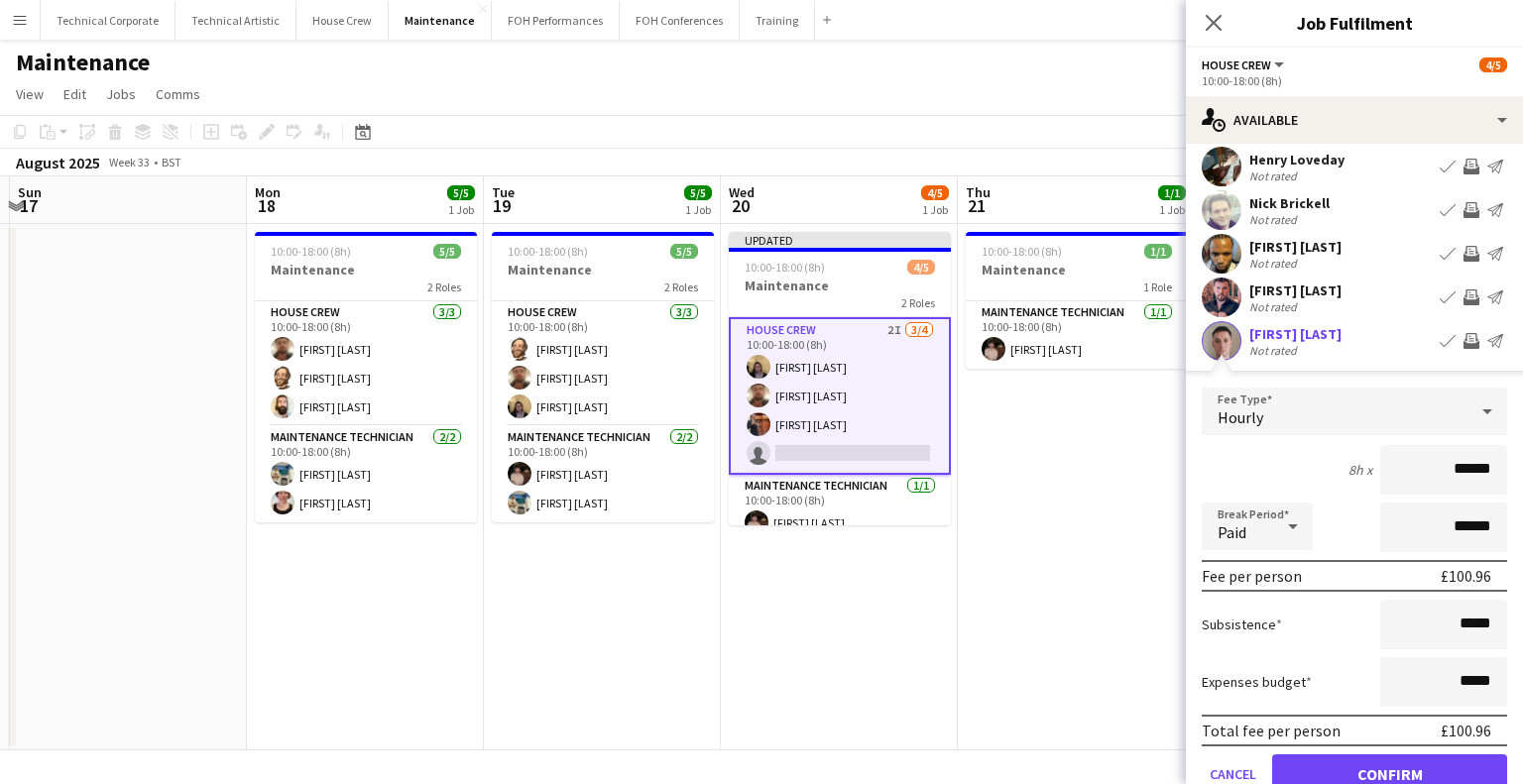 scroll, scrollTop: 297, scrollLeft: 0, axis: vertical 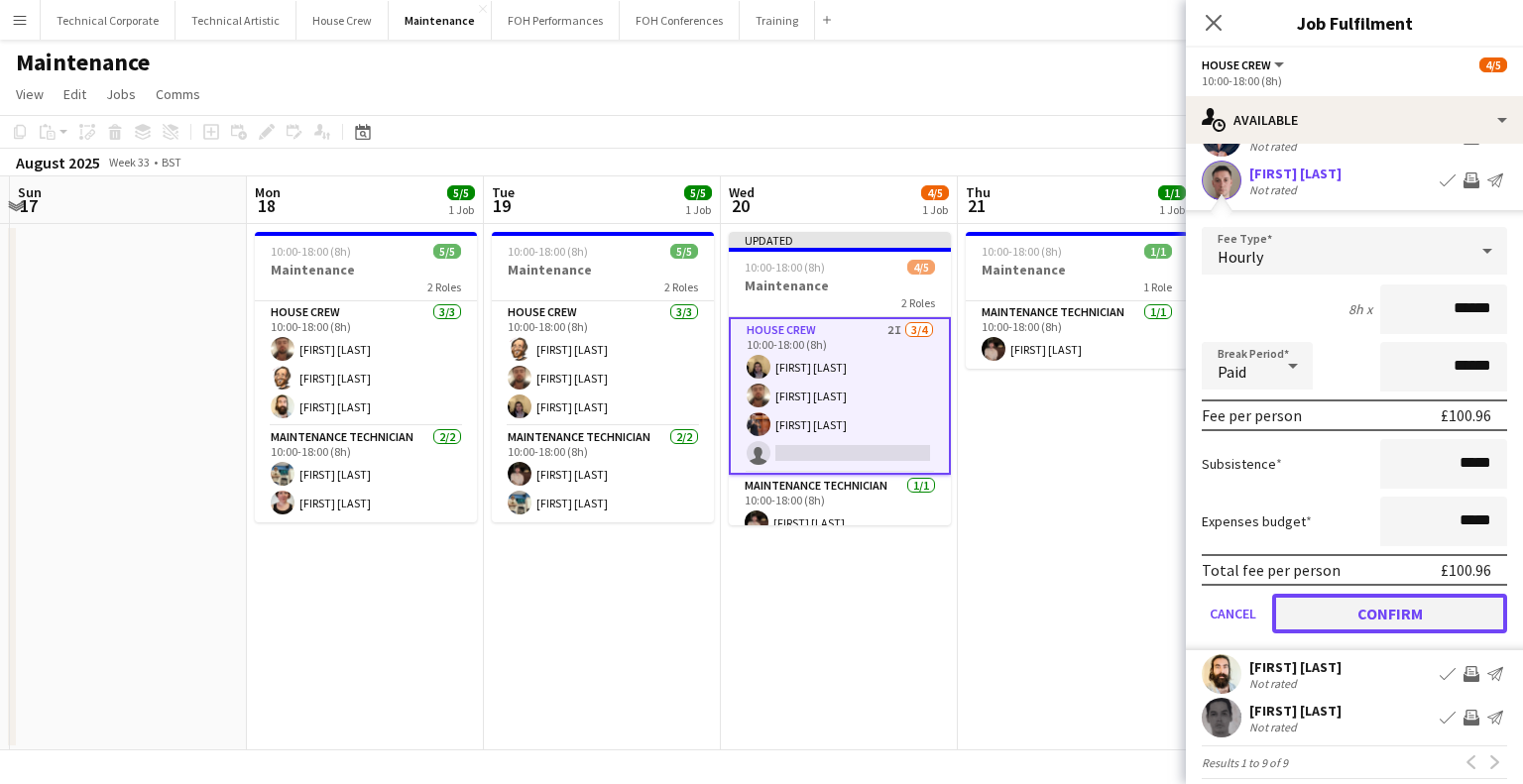 click on "Confirm" at bounding box center [1389, 614] 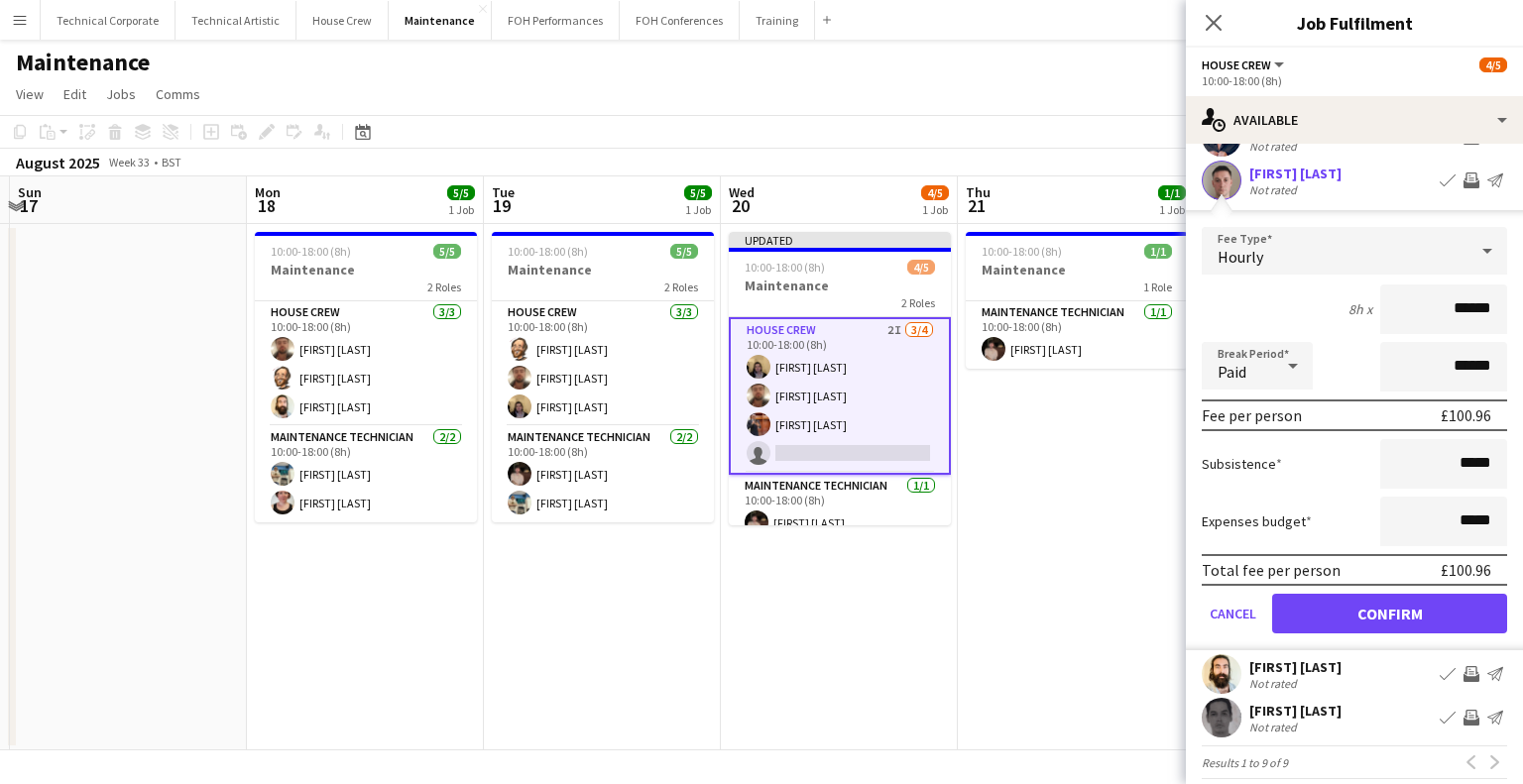 scroll, scrollTop: 0, scrollLeft: 0, axis: both 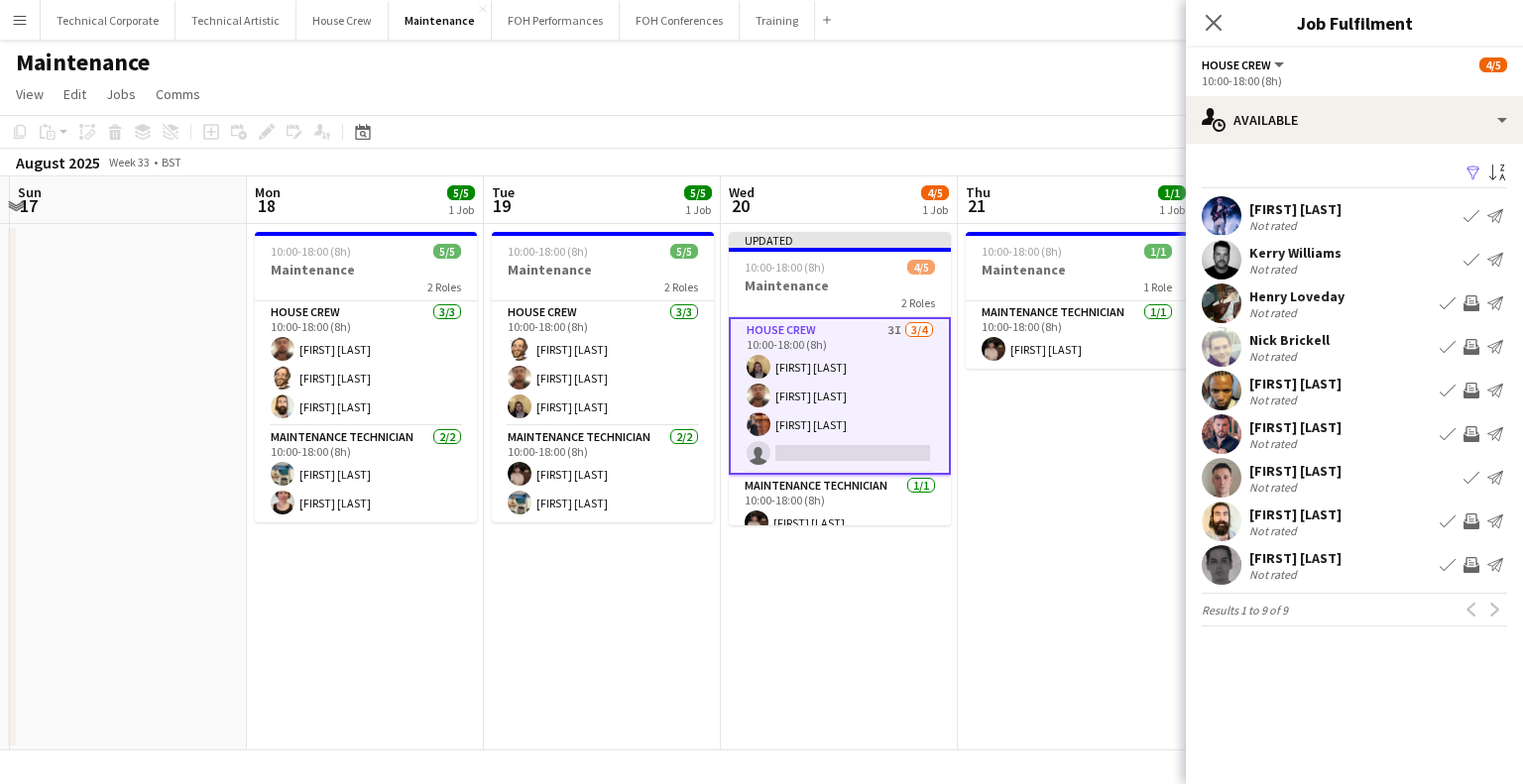 click on "Invite crew" at bounding box center [1471, 521] 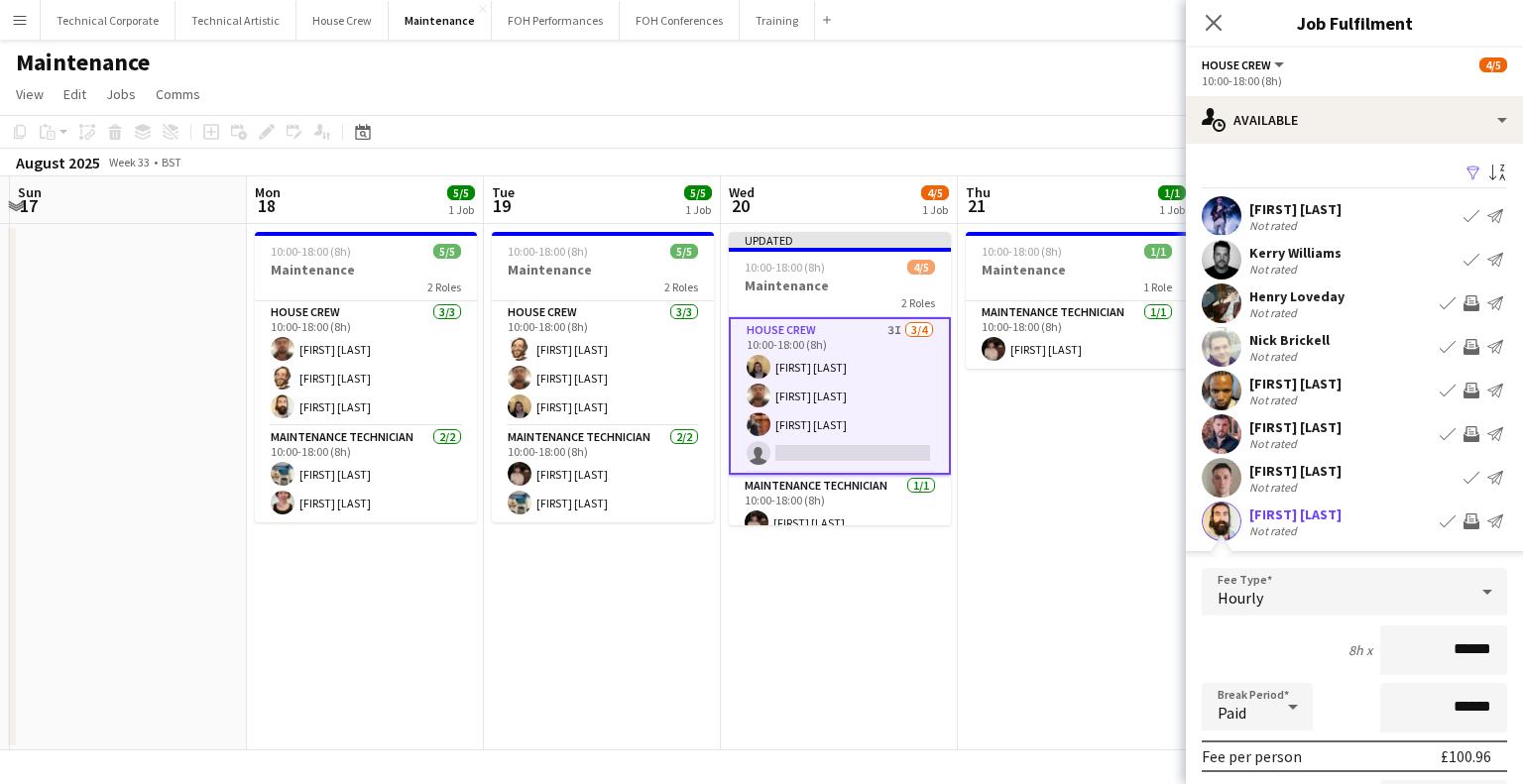 scroll, scrollTop: 198, scrollLeft: 0, axis: vertical 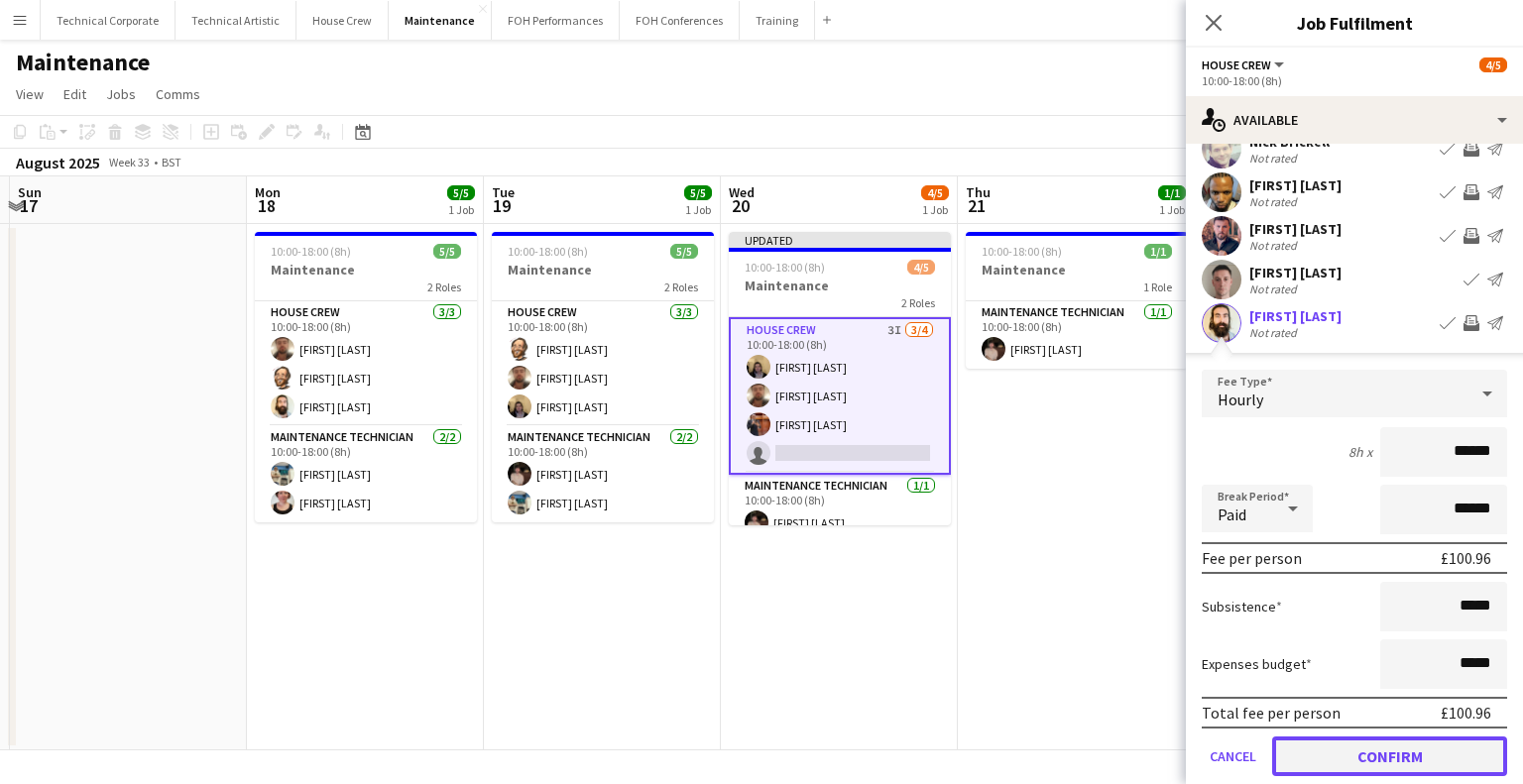 click on "Confirm" at bounding box center [1389, 756] 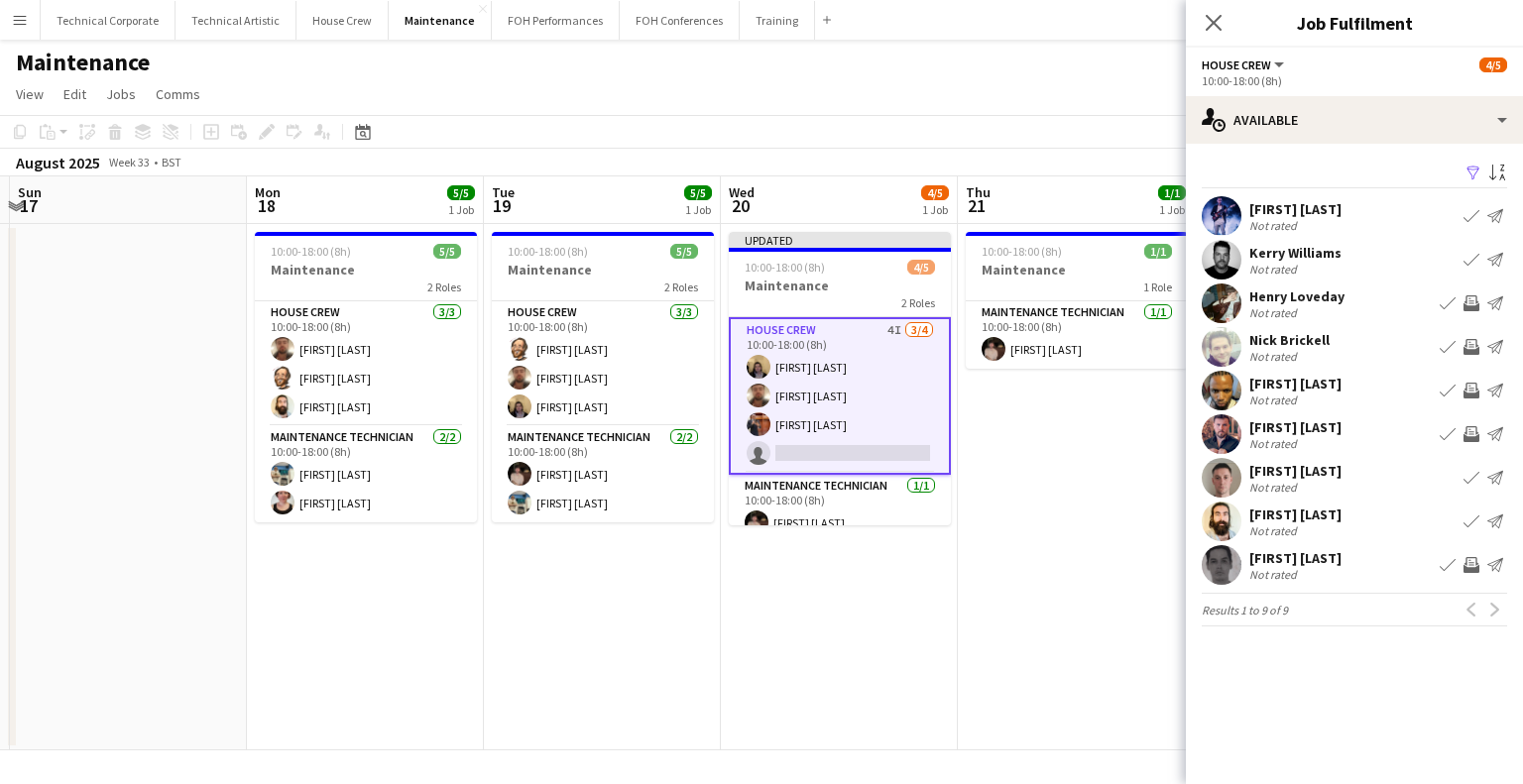 scroll, scrollTop: 0, scrollLeft: 0, axis: both 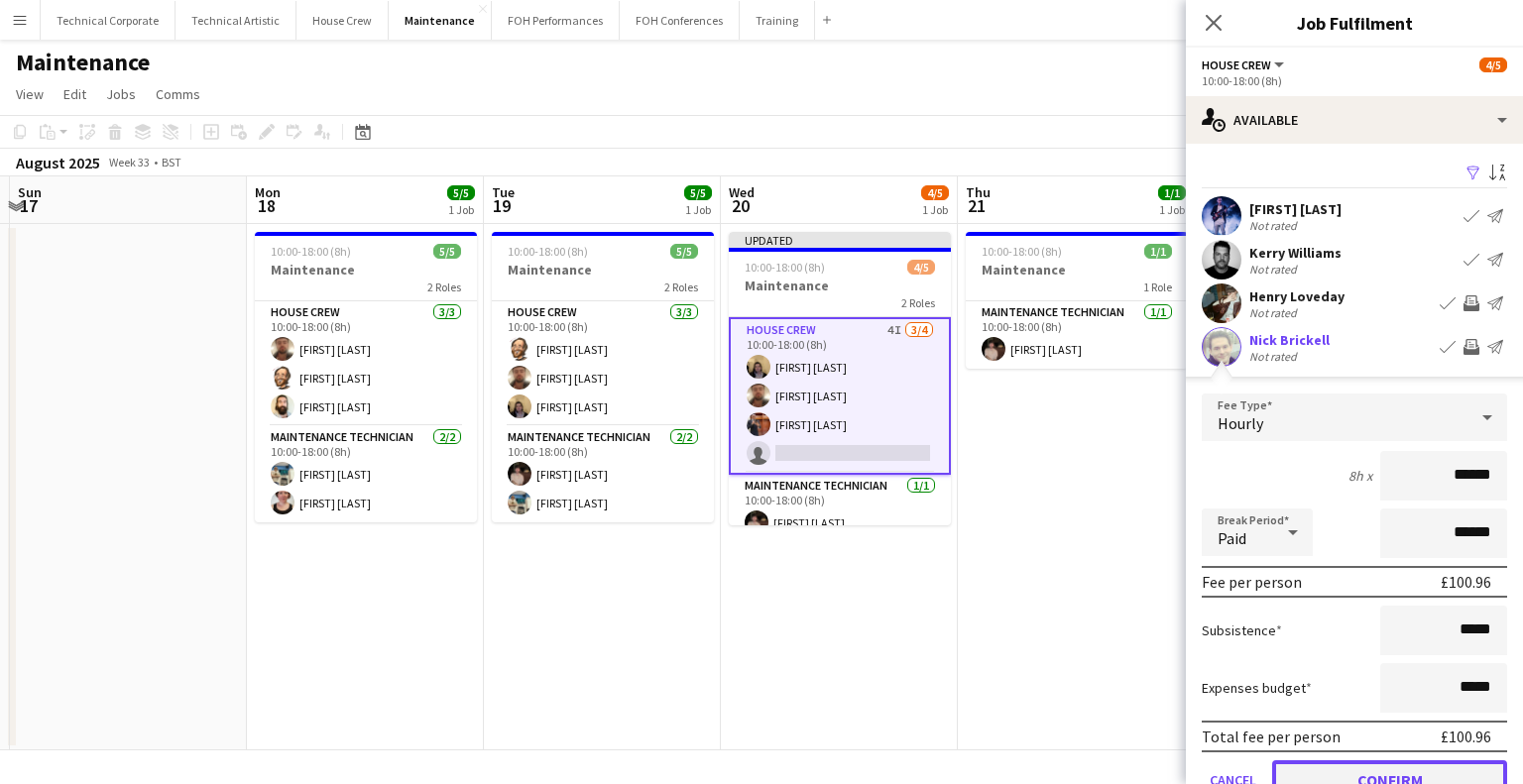 click on "Confirm" at bounding box center [1389, 780] 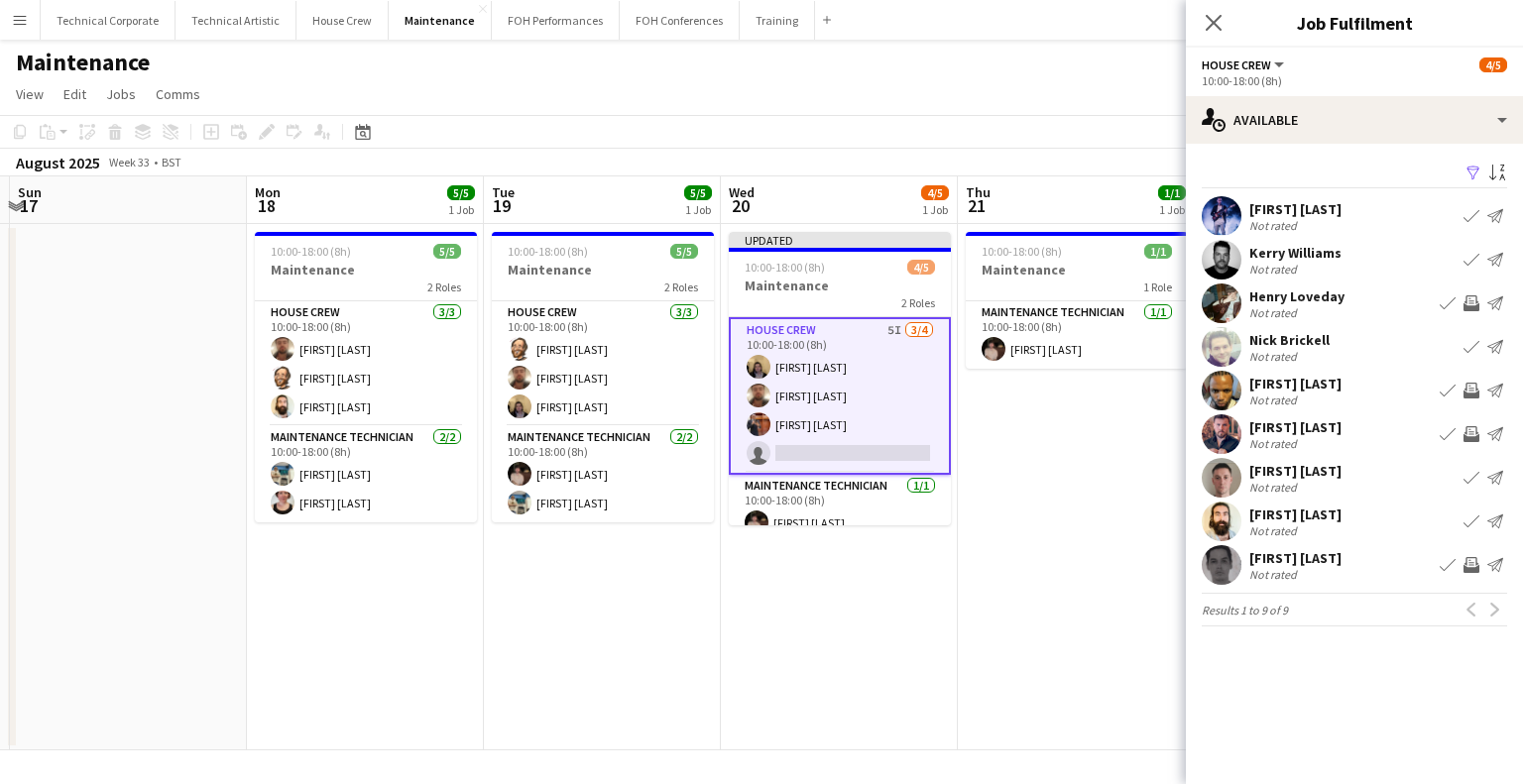 click on "10:00-18:00 (8h)    1/1   Maintenance   1 Role   Maintenance Technician   1/1   10:00-18:00 (8h)
Anders PERM Waller" at bounding box center [1076, 487] 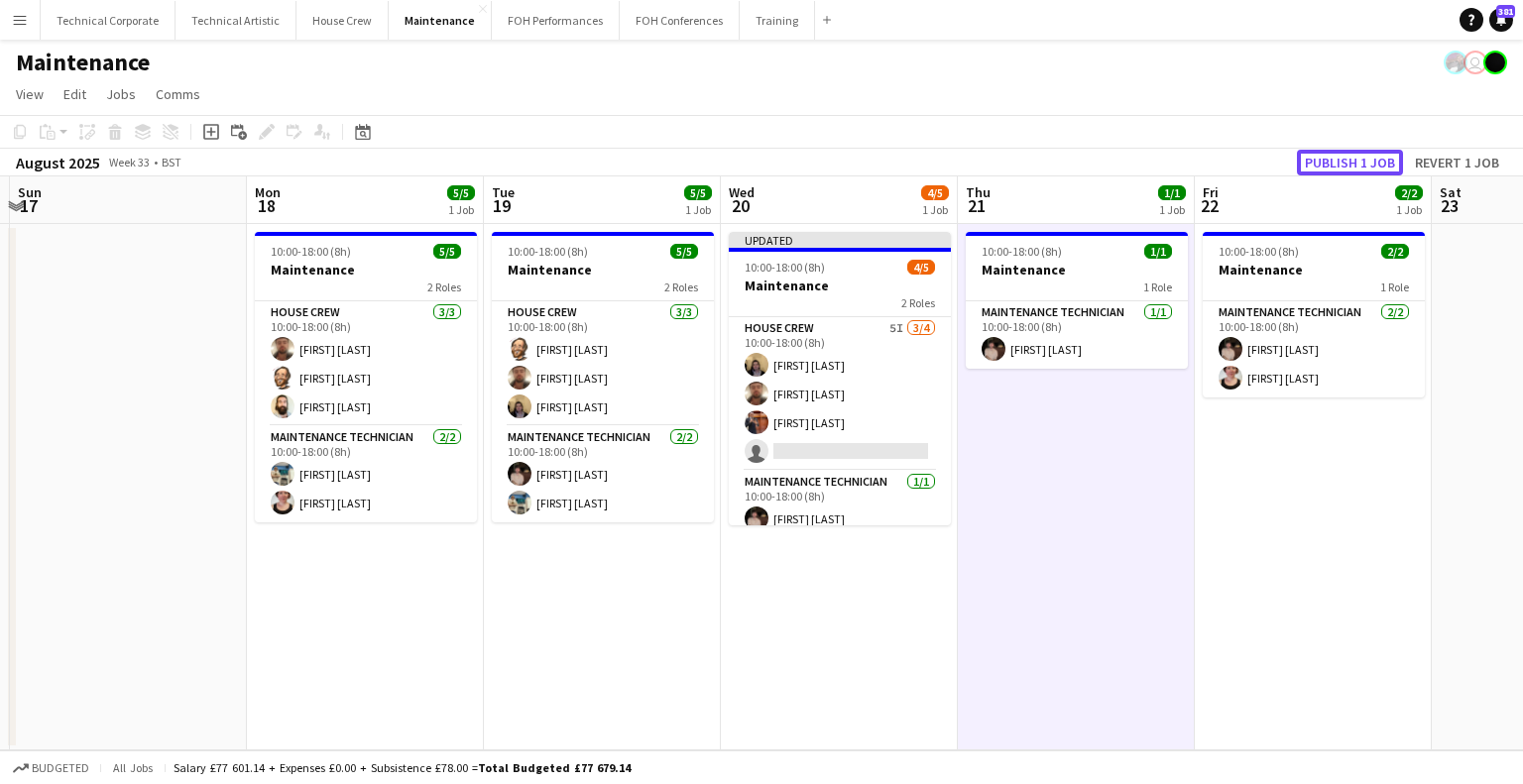 drag, startPoint x: 1340, startPoint y: 156, endPoint x: 1328, endPoint y: 212, distance: 57.271284 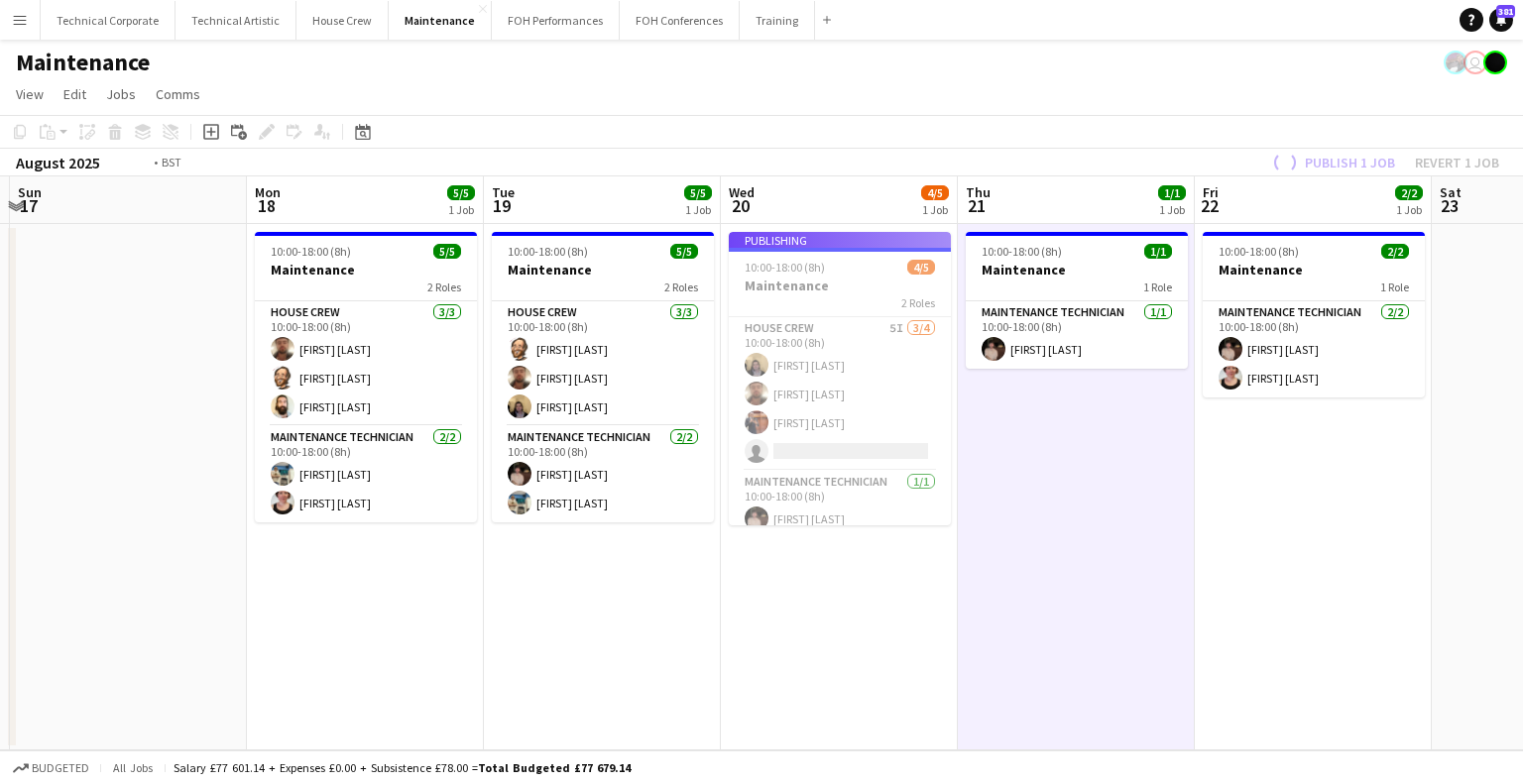 drag, startPoint x: 1176, startPoint y: 475, endPoint x: 687, endPoint y: 554, distance: 495.3403 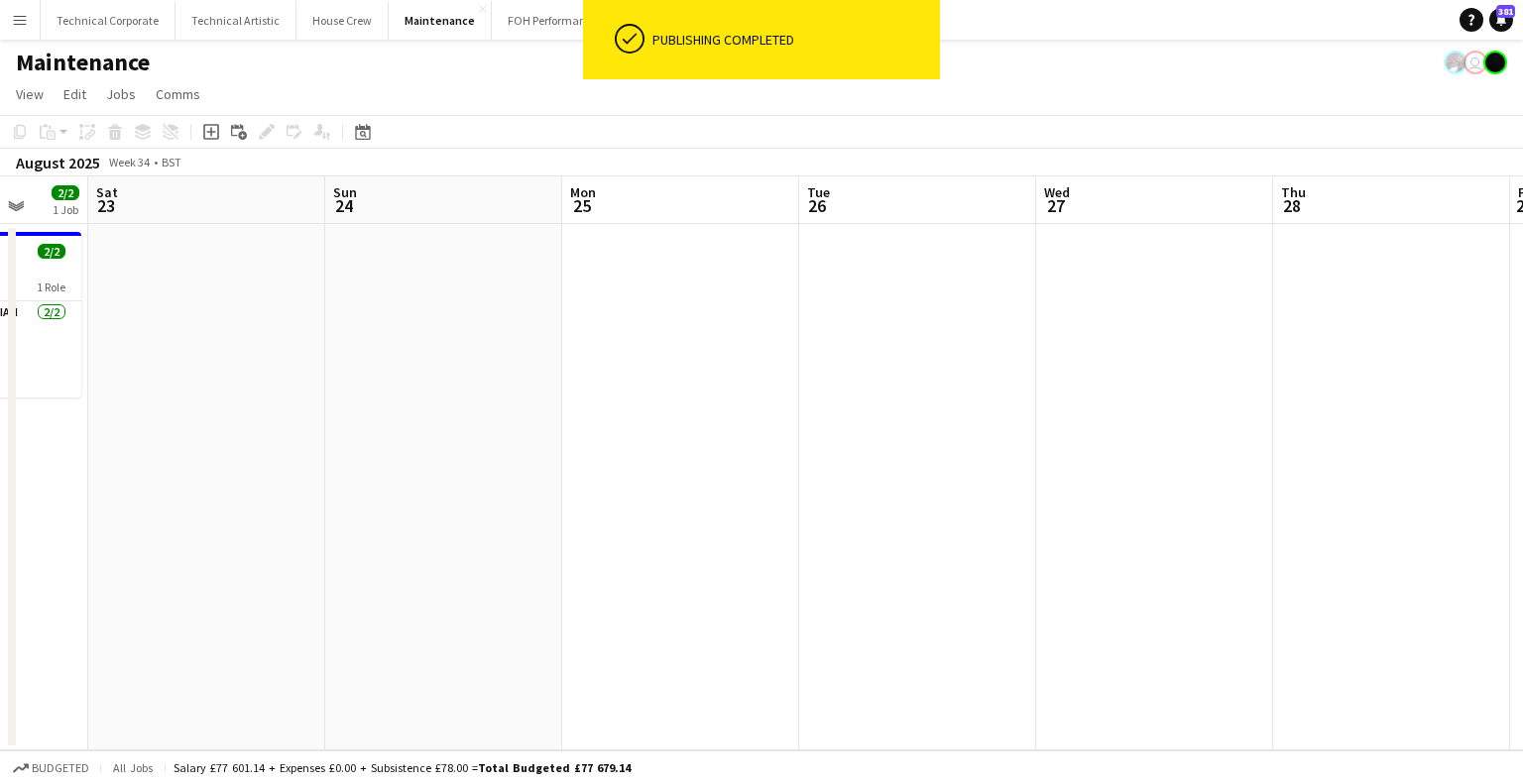 drag, startPoint x: 576, startPoint y: 546, endPoint x: 534, endPoint y: 547, distance: 42.0119 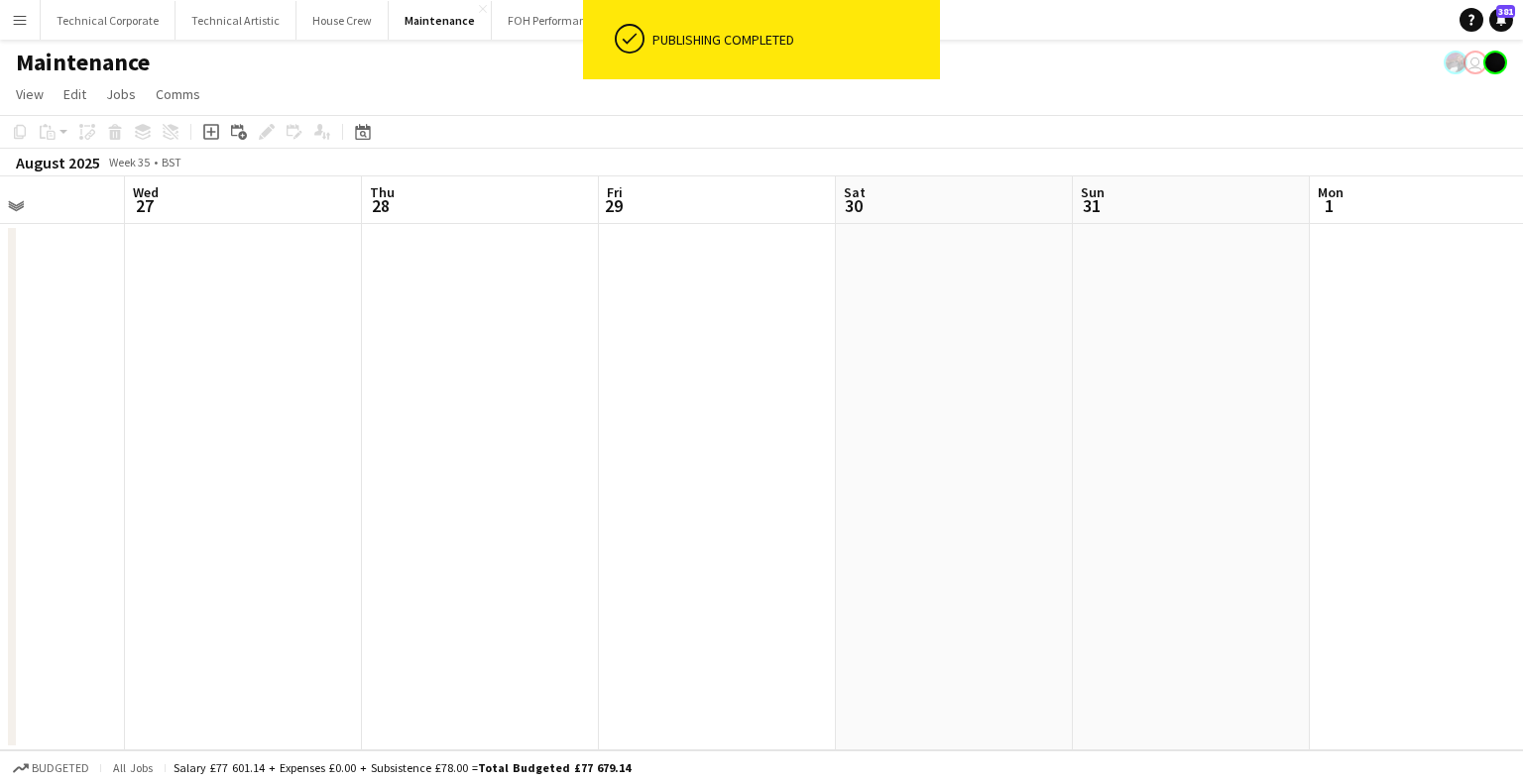 drag, startPoint x: 1158, startPoint y: 491, endPoint x: 1420, endPoint y: 530, distance: 264.88677 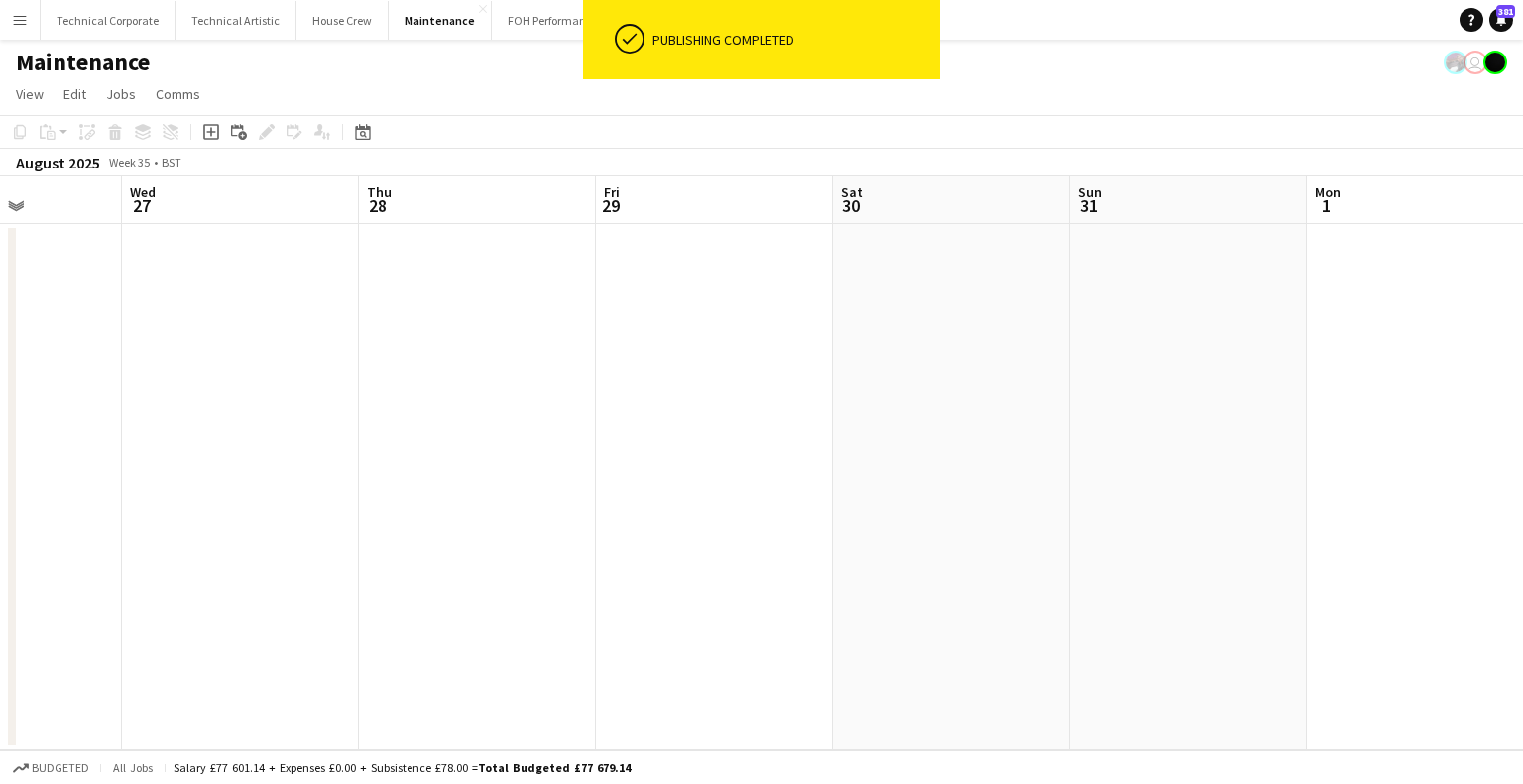click on "Sun   24   Mon   25   Tue   26   Wed   27   Thu   28   Fri   29   Sat   30   Sun   31   Mon   1   Tue   2   Wed   3   Thu   4" at bounding box center [762, 463] 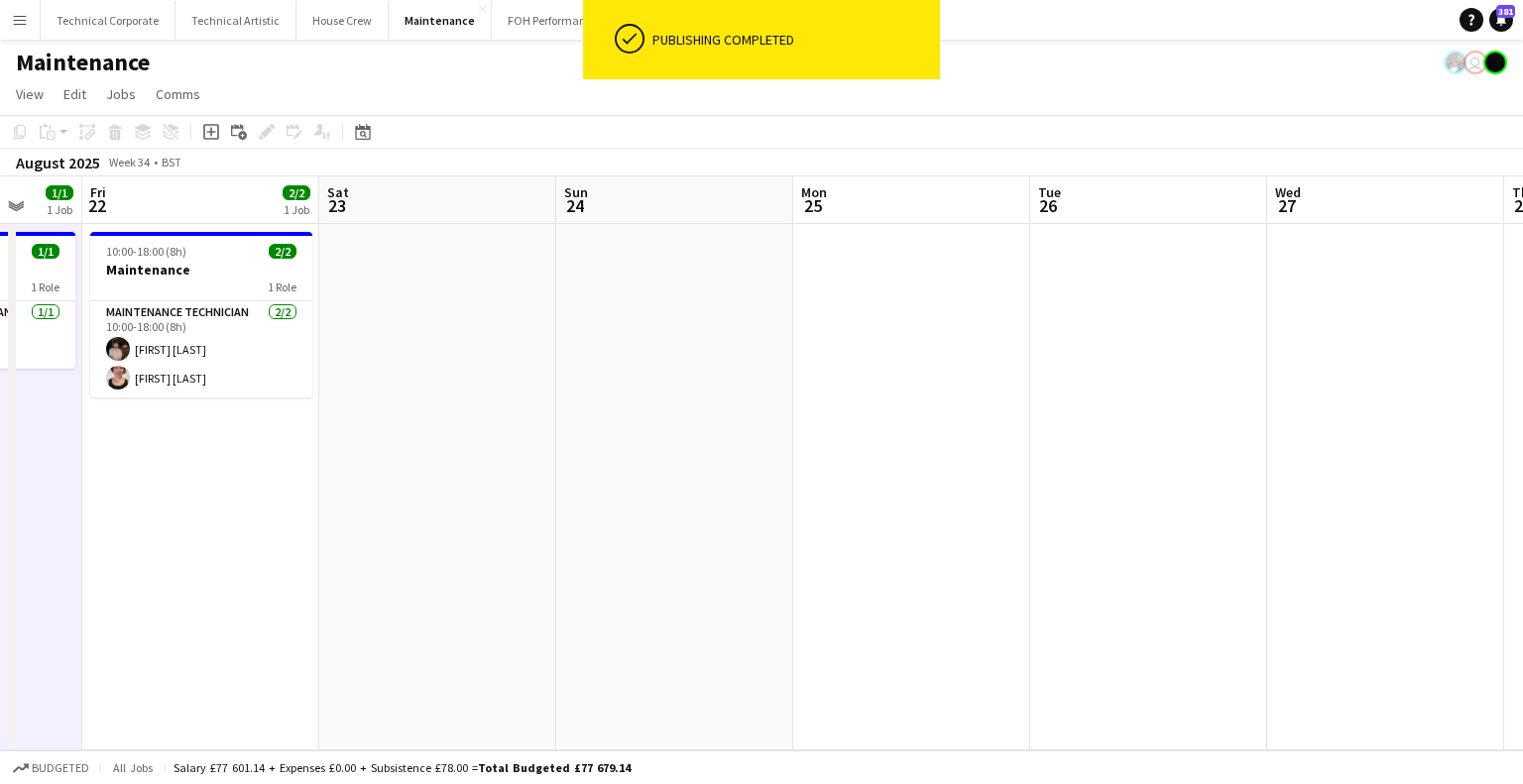 drag, startPoint x: 625, startPoint y: 553, endPoint x: 1172, endPoint y: 554, distance: 547.0009 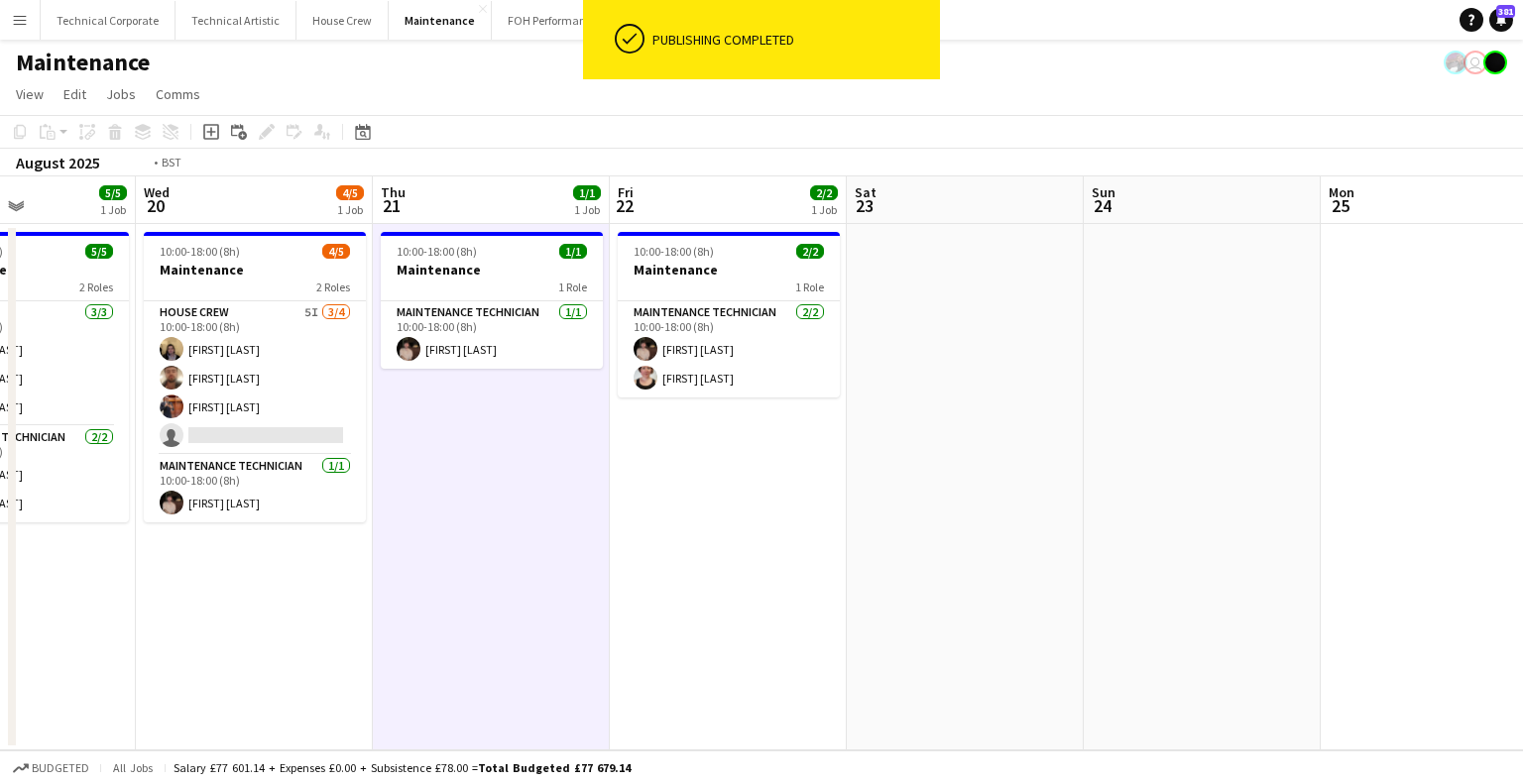 drag, startPoint x: 911, startPoint y: 571, endPoint x: 1038, endPoint y: 587, distance: 128.00391 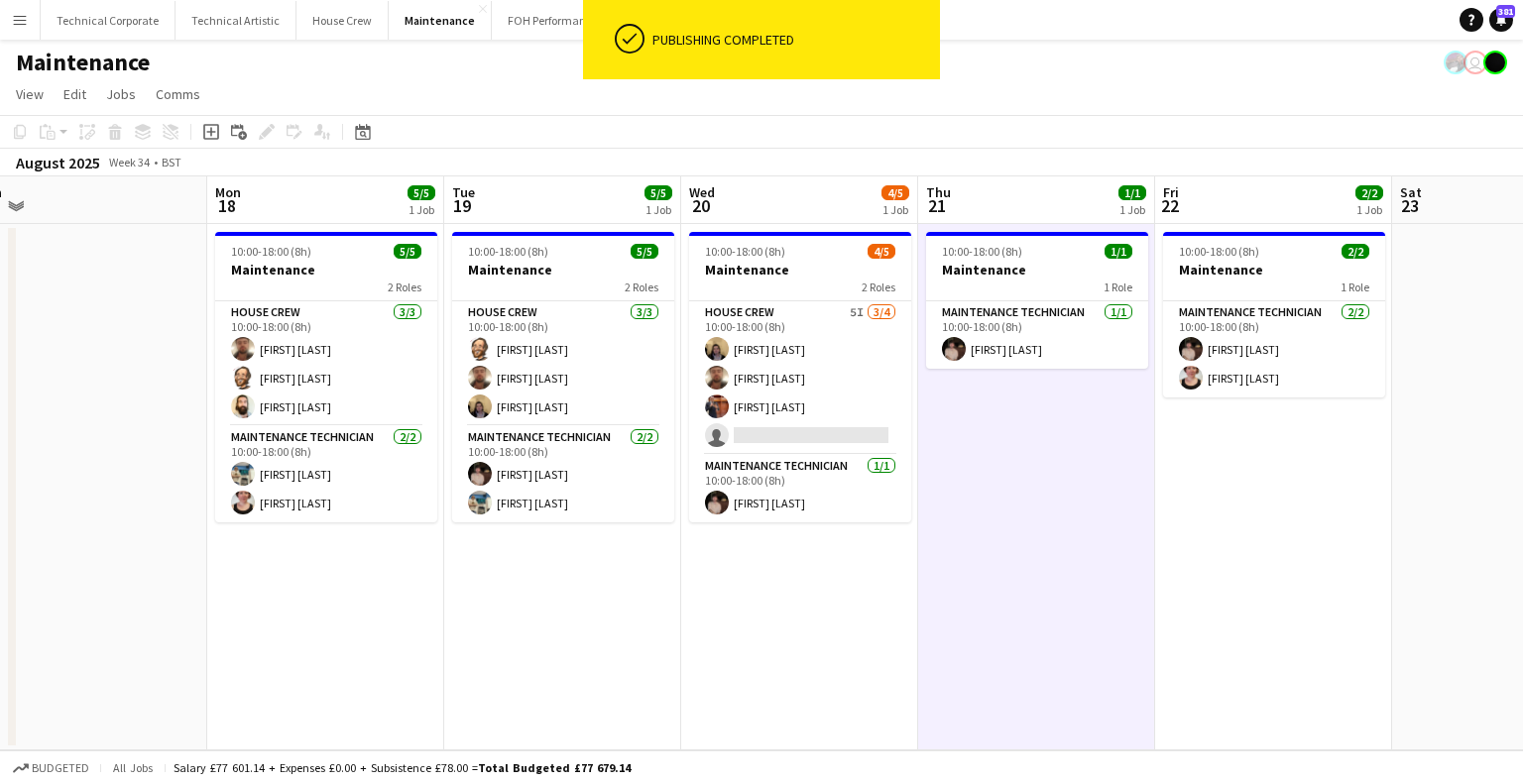 click on "10:00-18:00 (8h)    1/1   Maintenance   1 Role   Maintenance Technician   1/1   10:00-18:00 (8h)
Anders PERM Waller" at bounding box center (1036, 487) 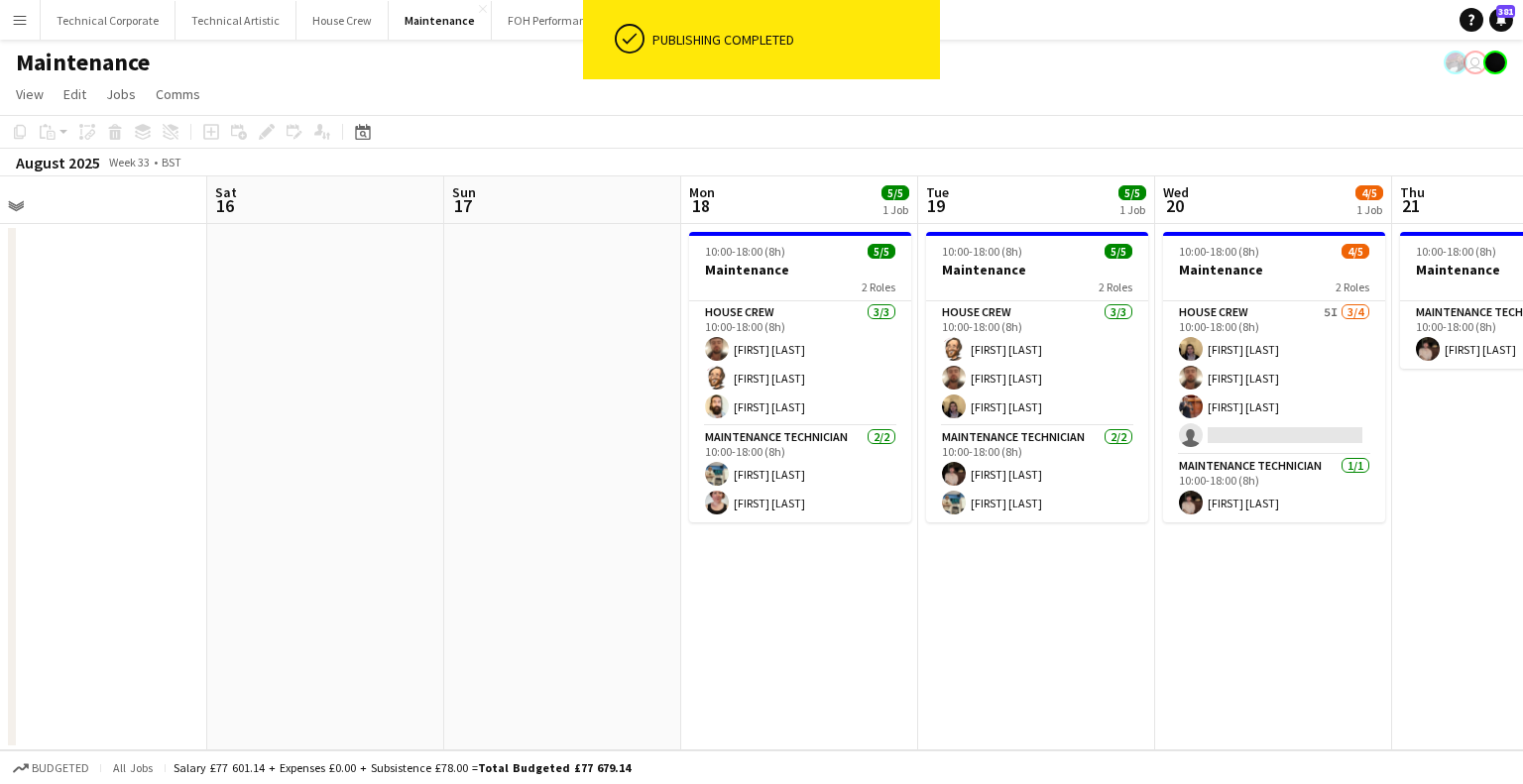 drag, startPoint x: 1097, startPoint y: 577, endPoint x: 1121, endPoint y: 603, distance: 35.383612 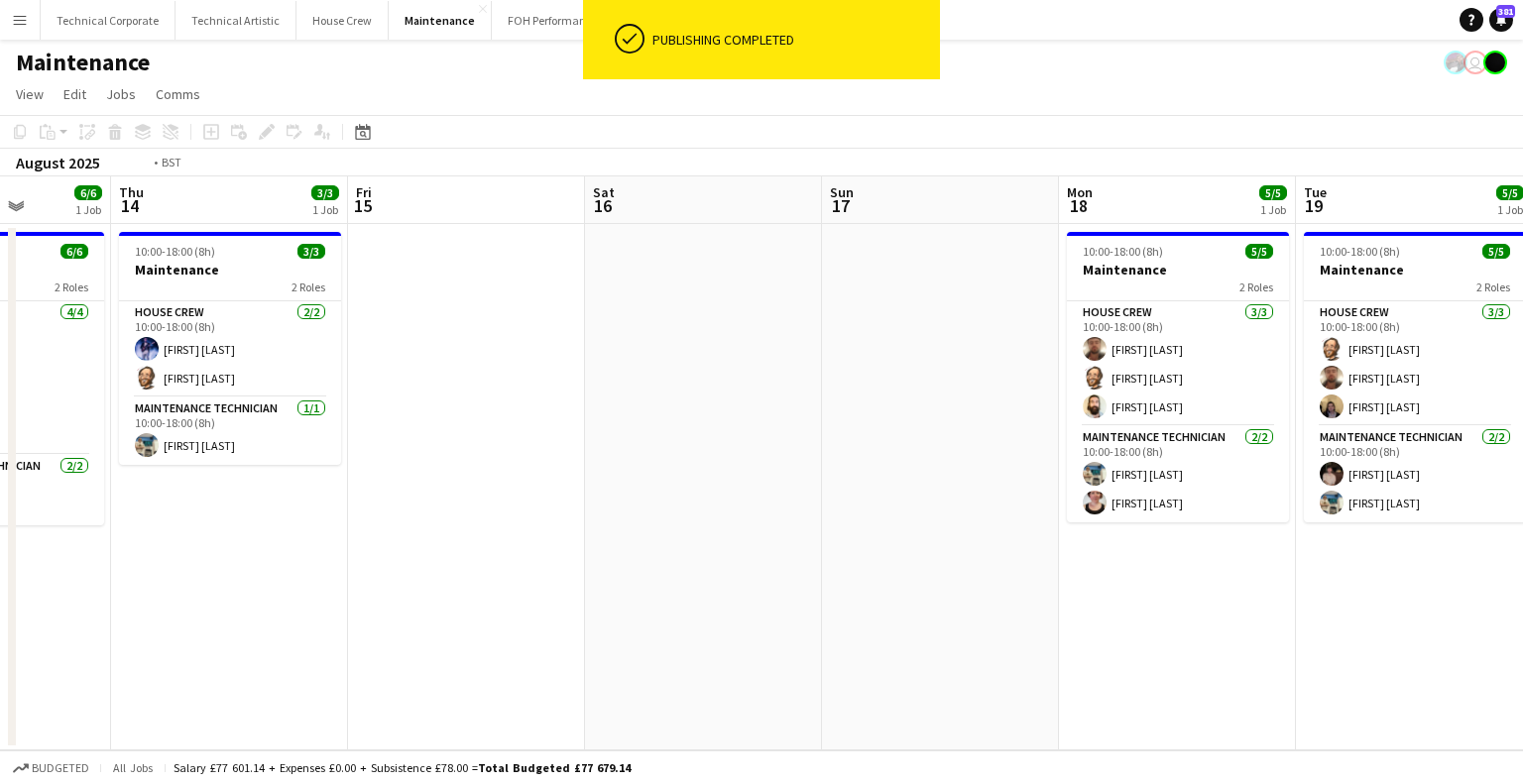 drag, startPoint x: 563, startPoint y: 593, endPoint x: 1243, endPoint y: 575, distance: 680.2382 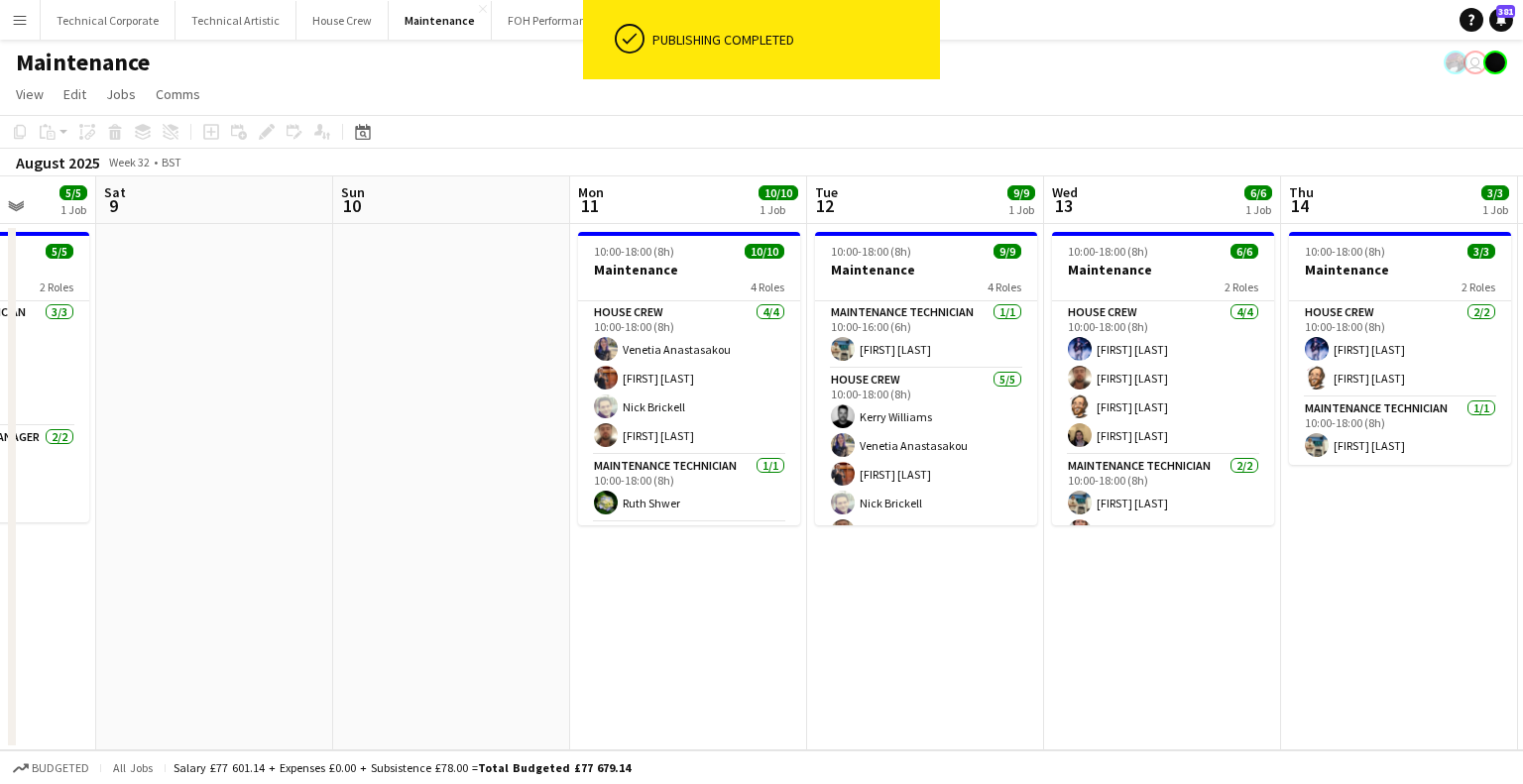 drag, startPoint x: 867, startPoint y: 570, endPoint x: 1219, endPoint y: 577, distance: 352.07 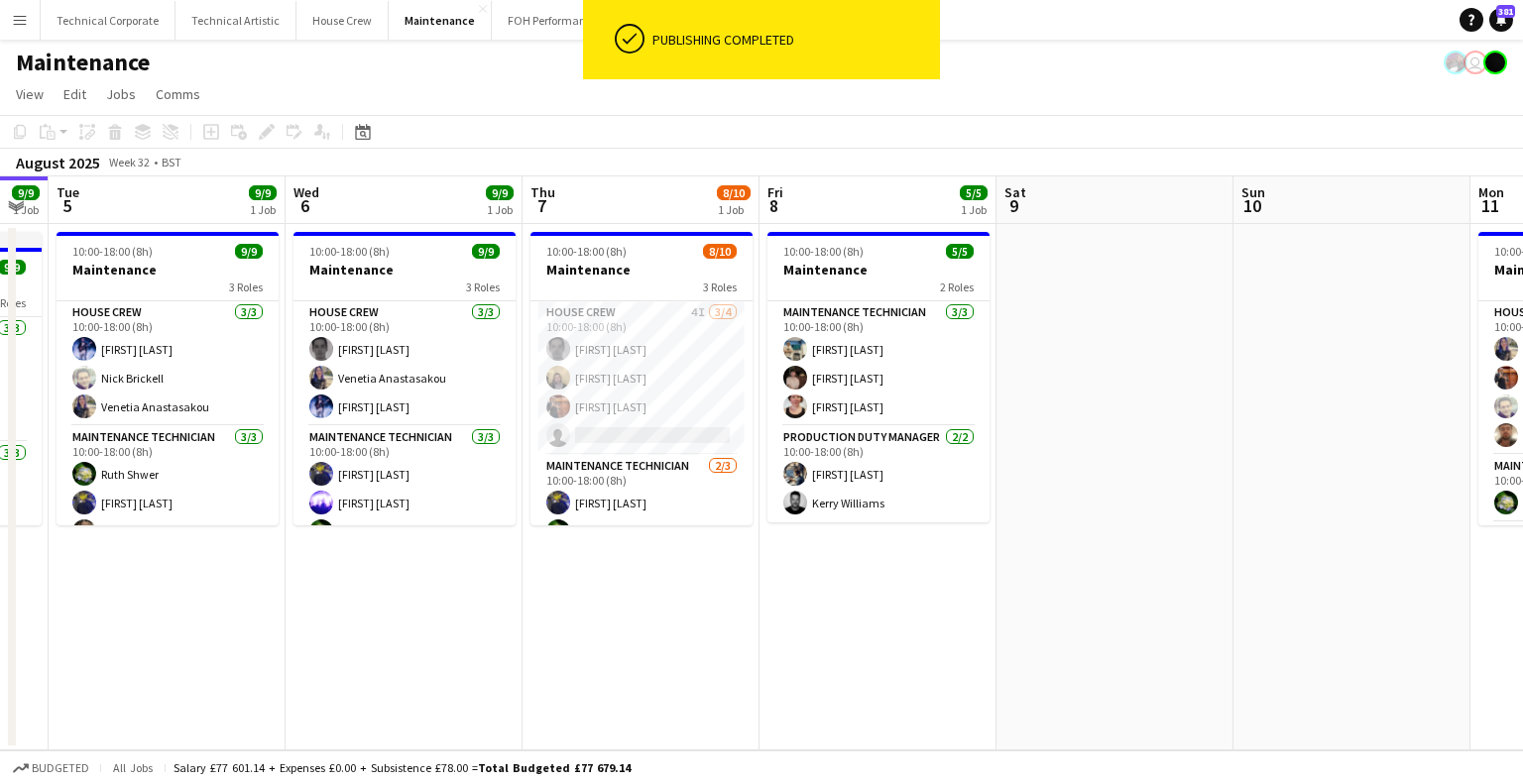 drag, startPoint x: 1097, startPoint y: 562, endPoint x: 1222, endPoint y: 570, distance: 125.255738 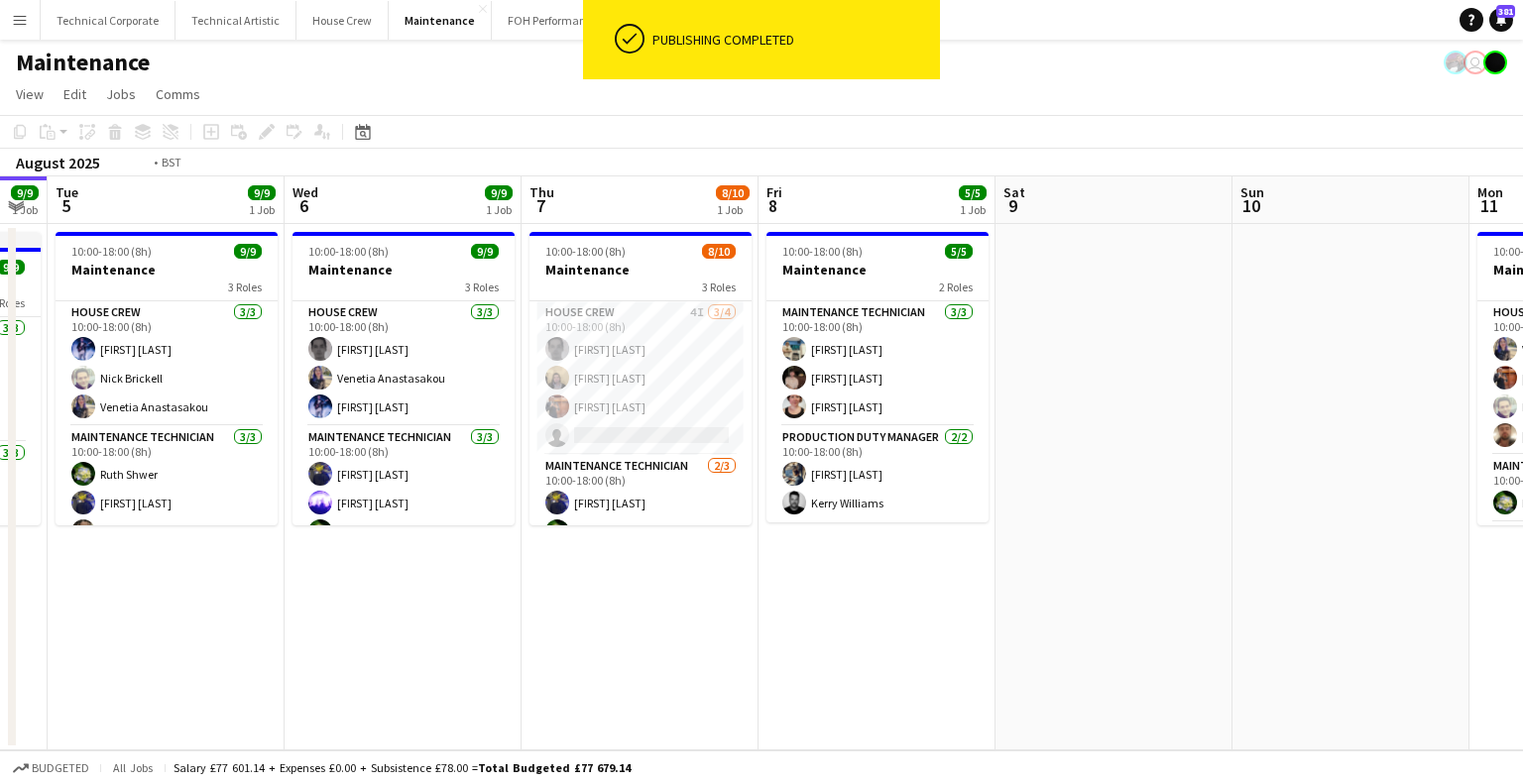 scroll, scrollTop: 0, scrollLeft: 408, axis: horizontal 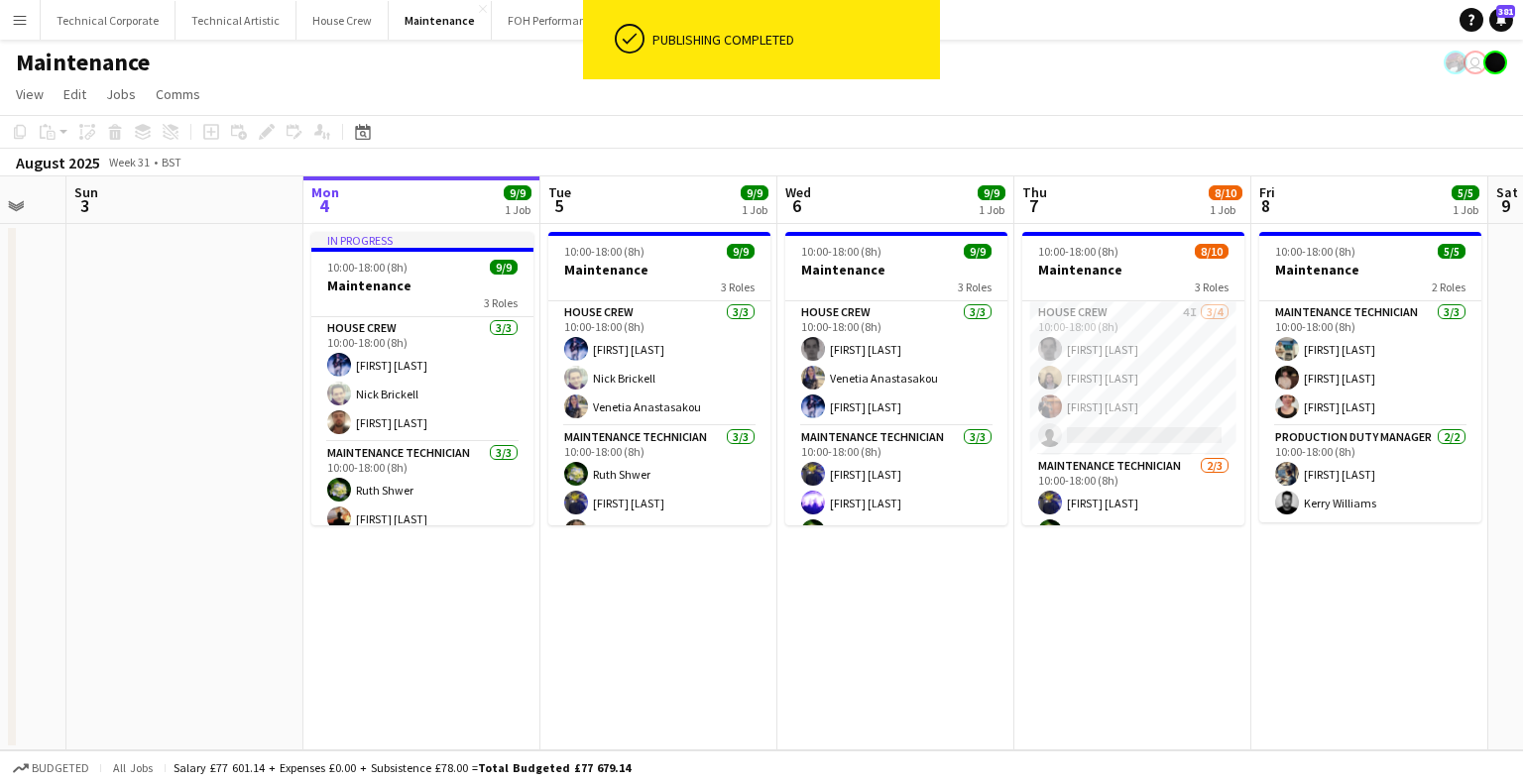 click on "Fri   1   6/6   1 Job   Sat   2   Sun   3   Mon   4   9/9   1 Job   Tue   5   9/9   1 Job   Wed   6   9/9   1 Job   Thu   7   8/10   1 Job   Fri   8   5/5   1 Job   Sat   9   Sun   10   Mon   11   10/10   1 Job   Tue   12   9/9   1 Job      10:00-18:00 (8h)    6/6   Maintenance   3 Roles   House Crew   2/2   10:00-18:00 (8h)
Rhyan Jordan Holder James Reyes-Gomez  Maintenance Technician   3/3   10:00-18:00 (8h)
Thomas PERM Alston Anders PERM Waller Marie PERM Kearney  Maintenance Technician   1/1   10:00-18:00 (8h)
Daniel Pye  In progress   10:00-18:00 (8h)    9/9   Maintenance   3 Roles   House Crew   3/3   10:00-18:00 (8h)
Ed Dampier Nick Brickell Donnacha Mooney  Maintenance Technician   3/3   10:00-18:00 (8h)
Ruth Shwer Ben Moon Eliyana Evans  Maintenance Technician   3/3   10:00-18:00 (8h)
Anders PERM Waller Thomas PERM Alston Marie PERM Kearney     10:00-18:00 (8h)    9/9   Maintenance   3 Roles   House Crew   3/3   10:00-18:00 (8h)
Ed Dampier Nick Brickell Venetia Anastasakou  3/3  Ruth Shwer" at bounding box center (762, 463) 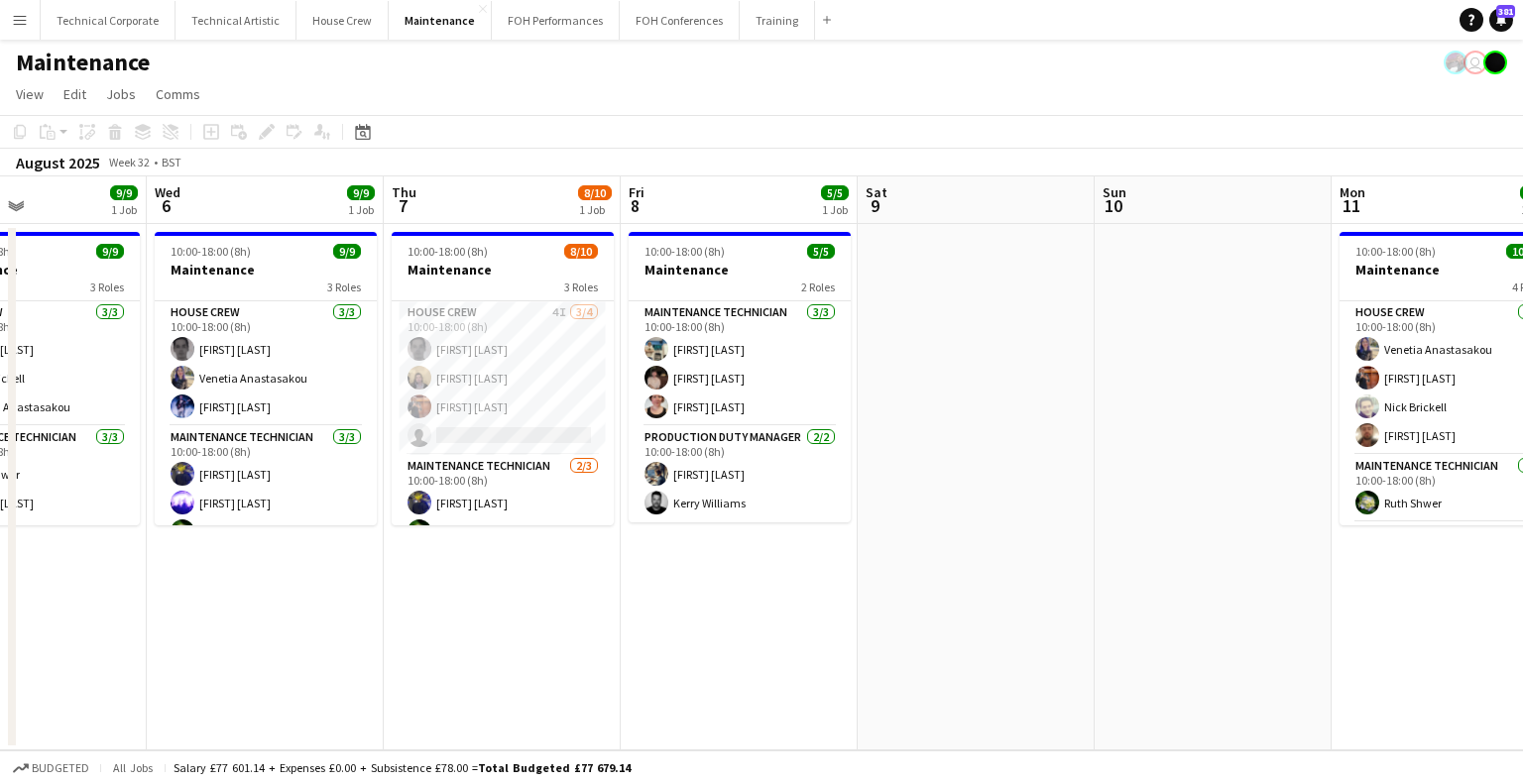 drag, startPoint x: 1365, startPoint y: 544, endPoint x: 735, endPoint y: 537, distance: 630.0389 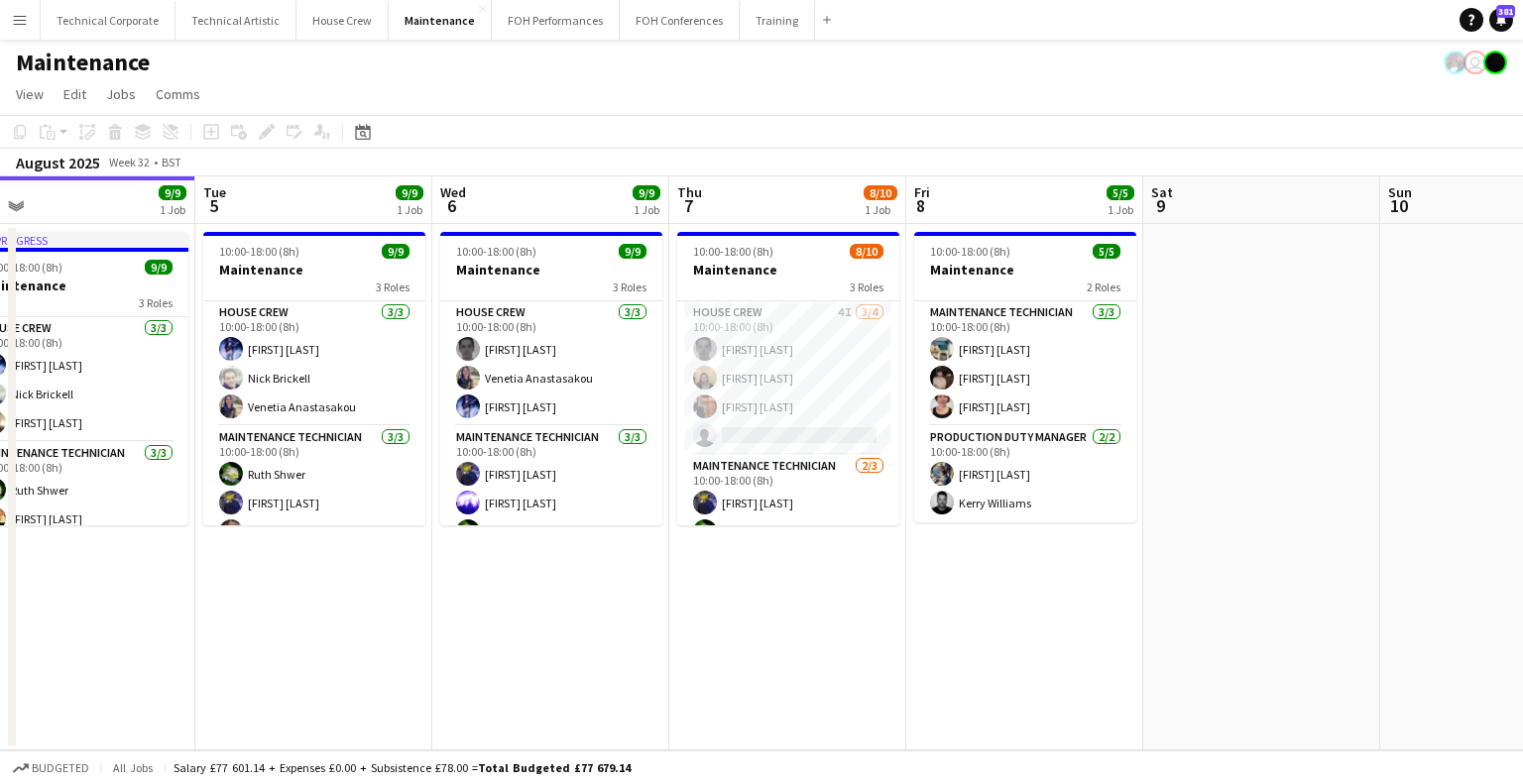 scroll, scrollTop: 0, scrollLeft: 516, axis: horizontal 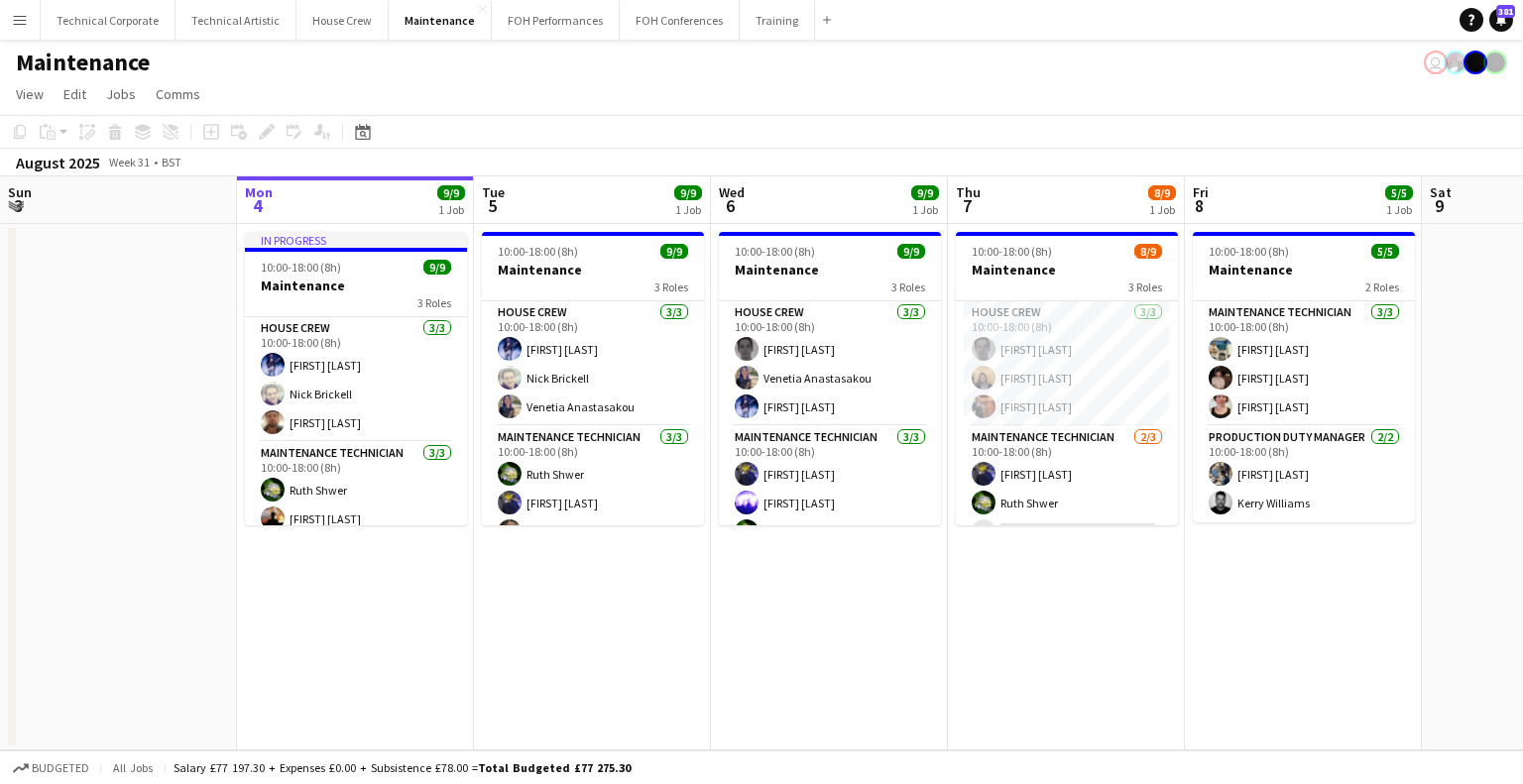 click on "Add" at bounding box center [827, 20] 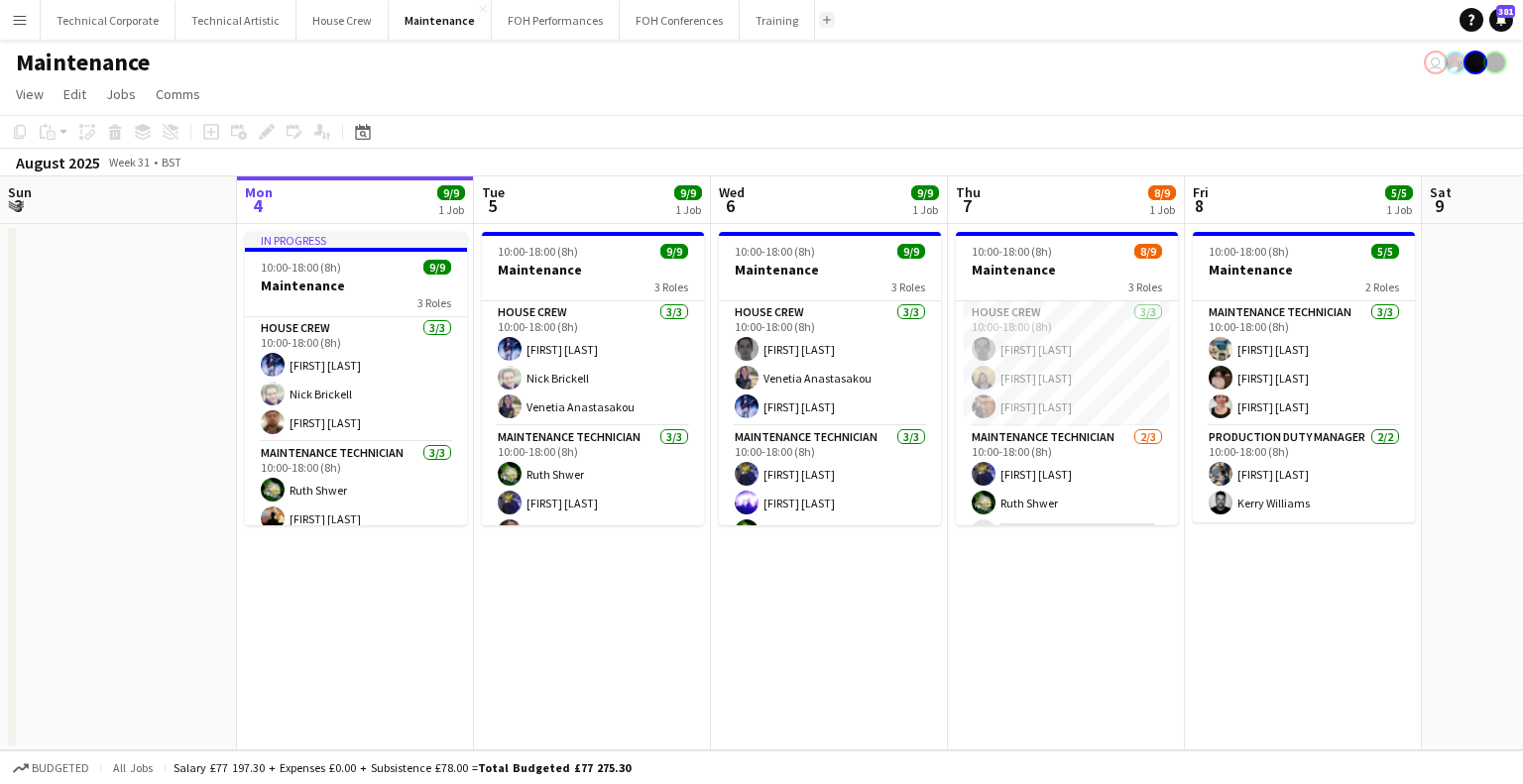 click on "Add" at bounding box center (827, 20) 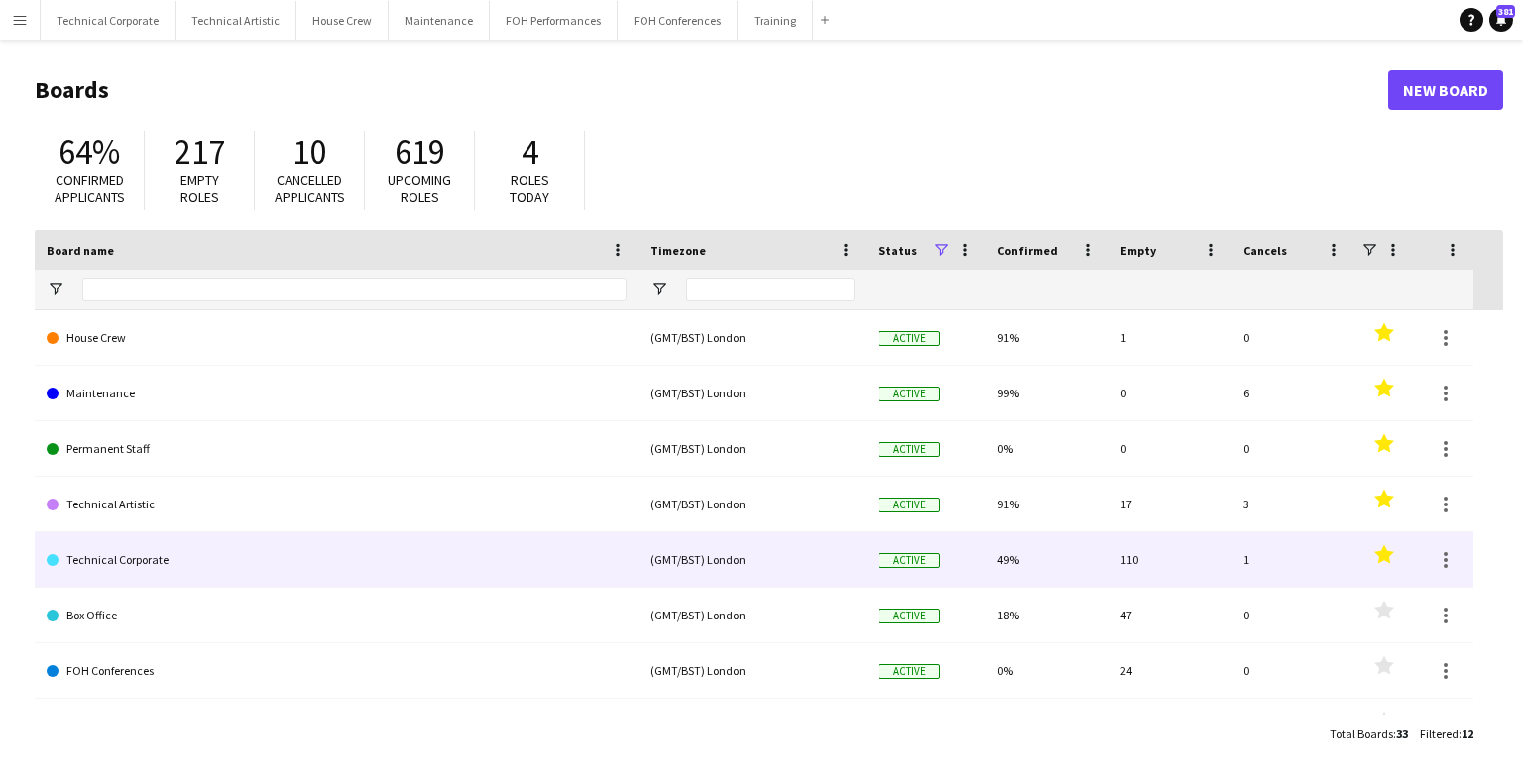 scroll, scrollTop: 261, scrollLeft: 0, axis: vertical 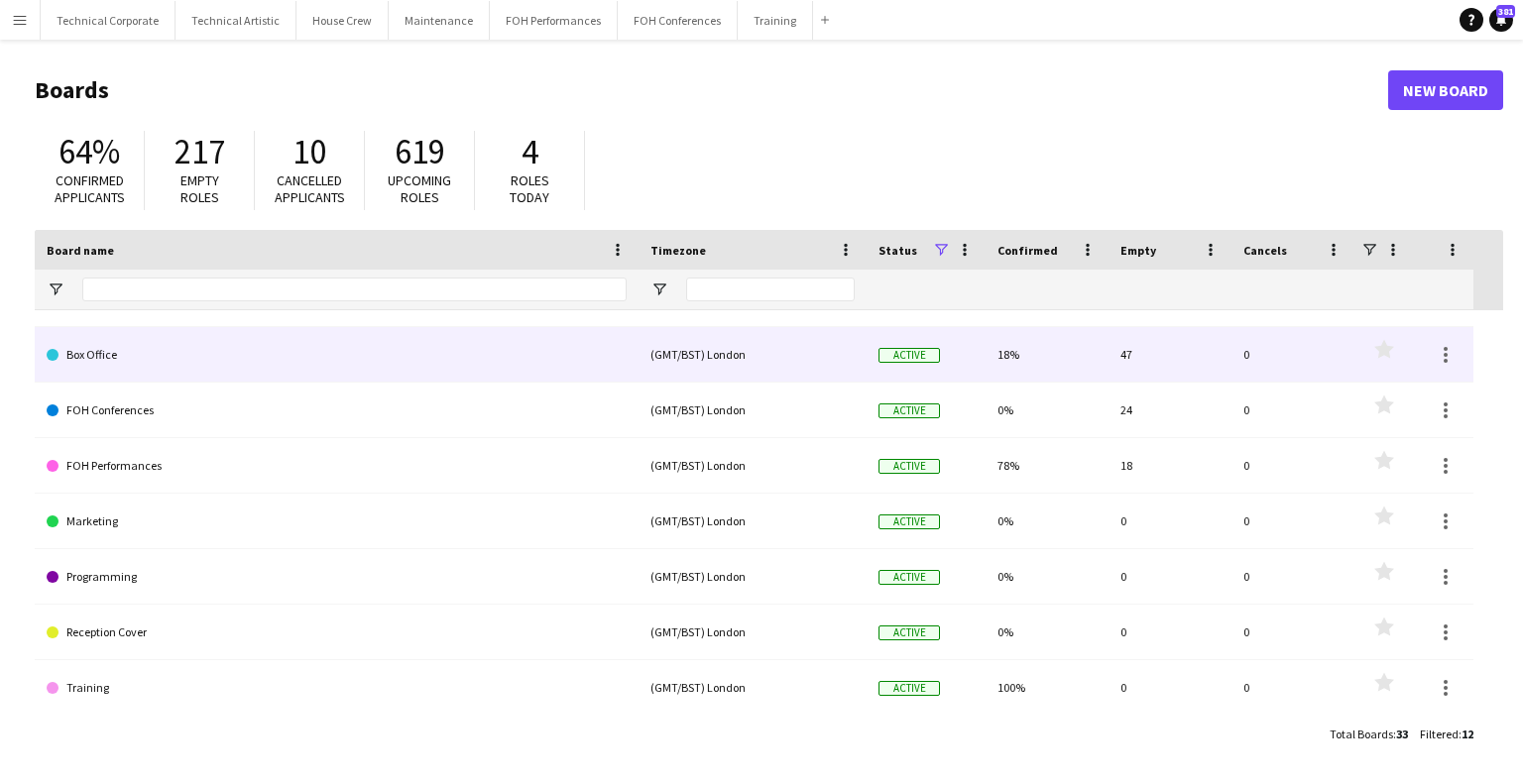 click on "Box Office" 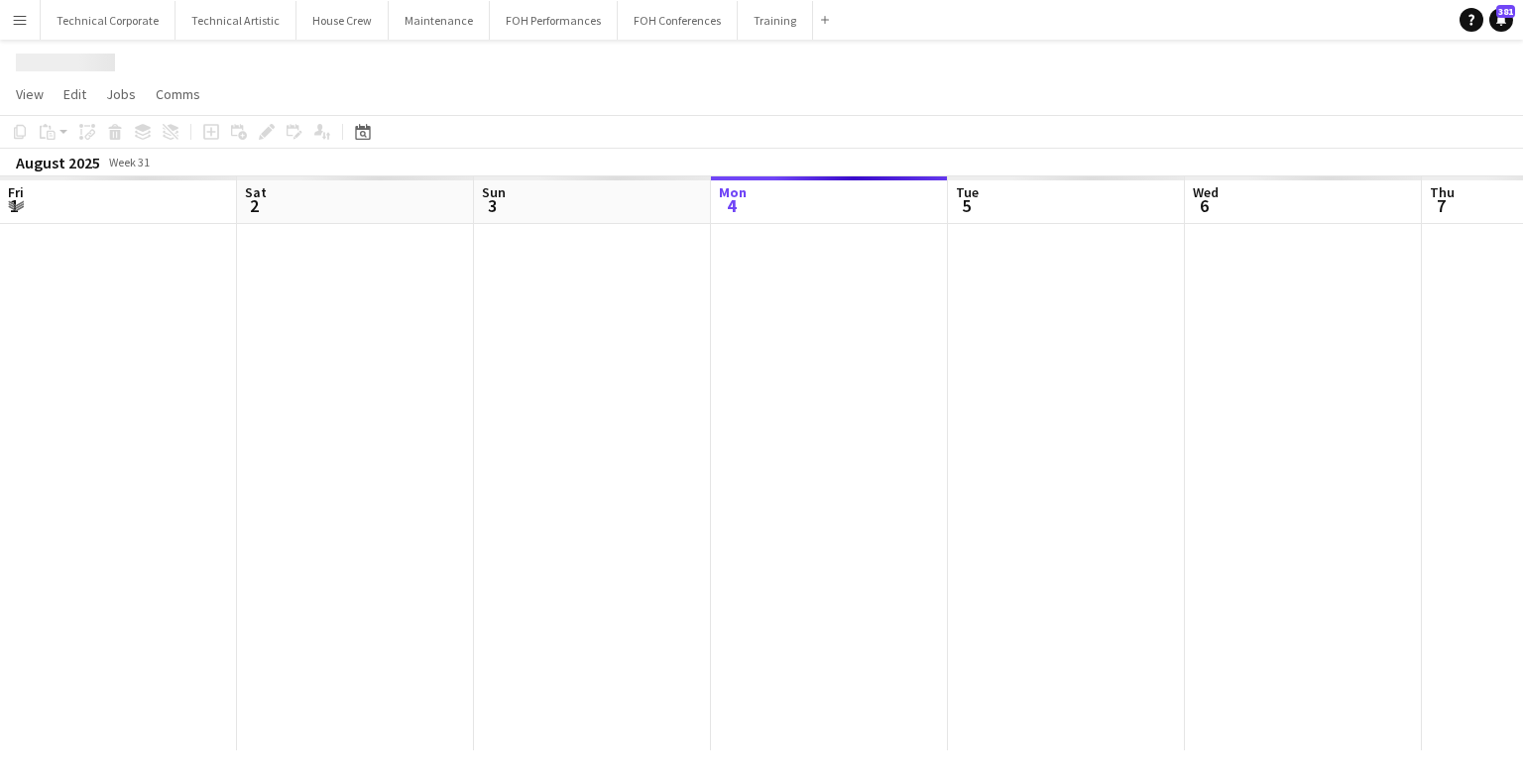 scroll, scrollTop: 0, scrollLeft: 474, axis: horizontal 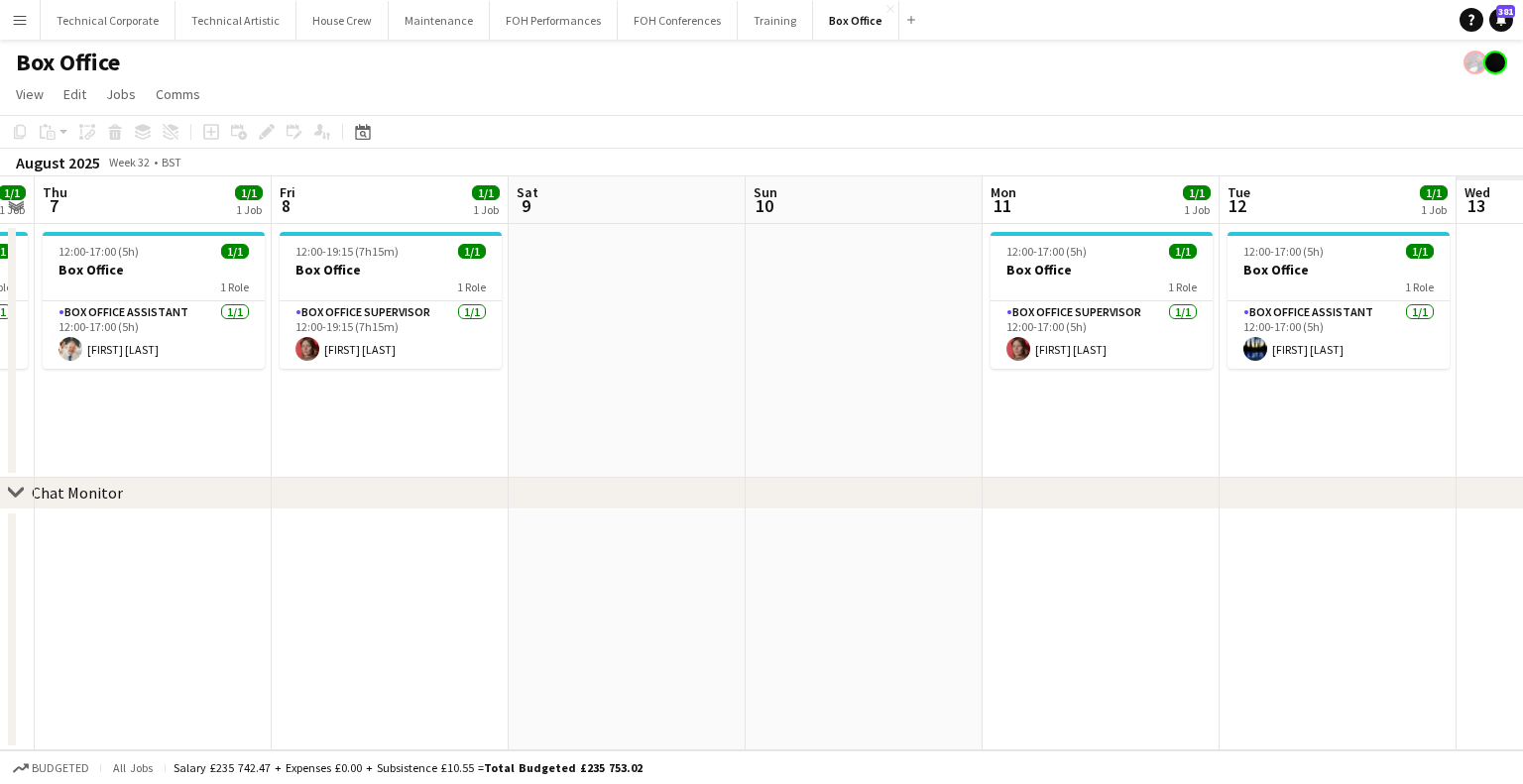drag, startPoint x: 1117, startPoint y: 414, endPoint x: 216, endPoint y: 429, distance: 901.1249 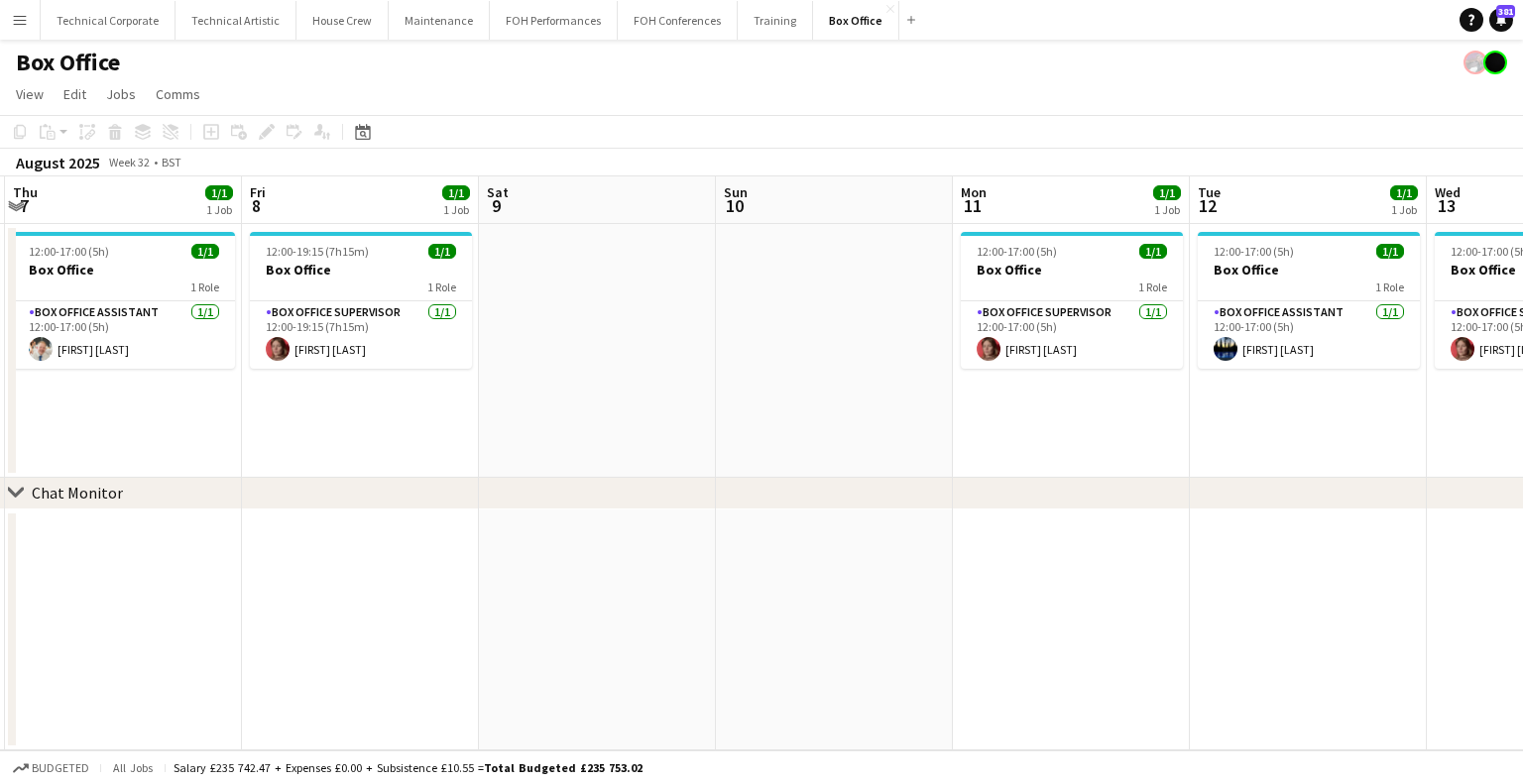 drag, startPoint x: 900, startPoint y: 425, endPoint x: 313, endPoint y: 444, distance: 587.3074 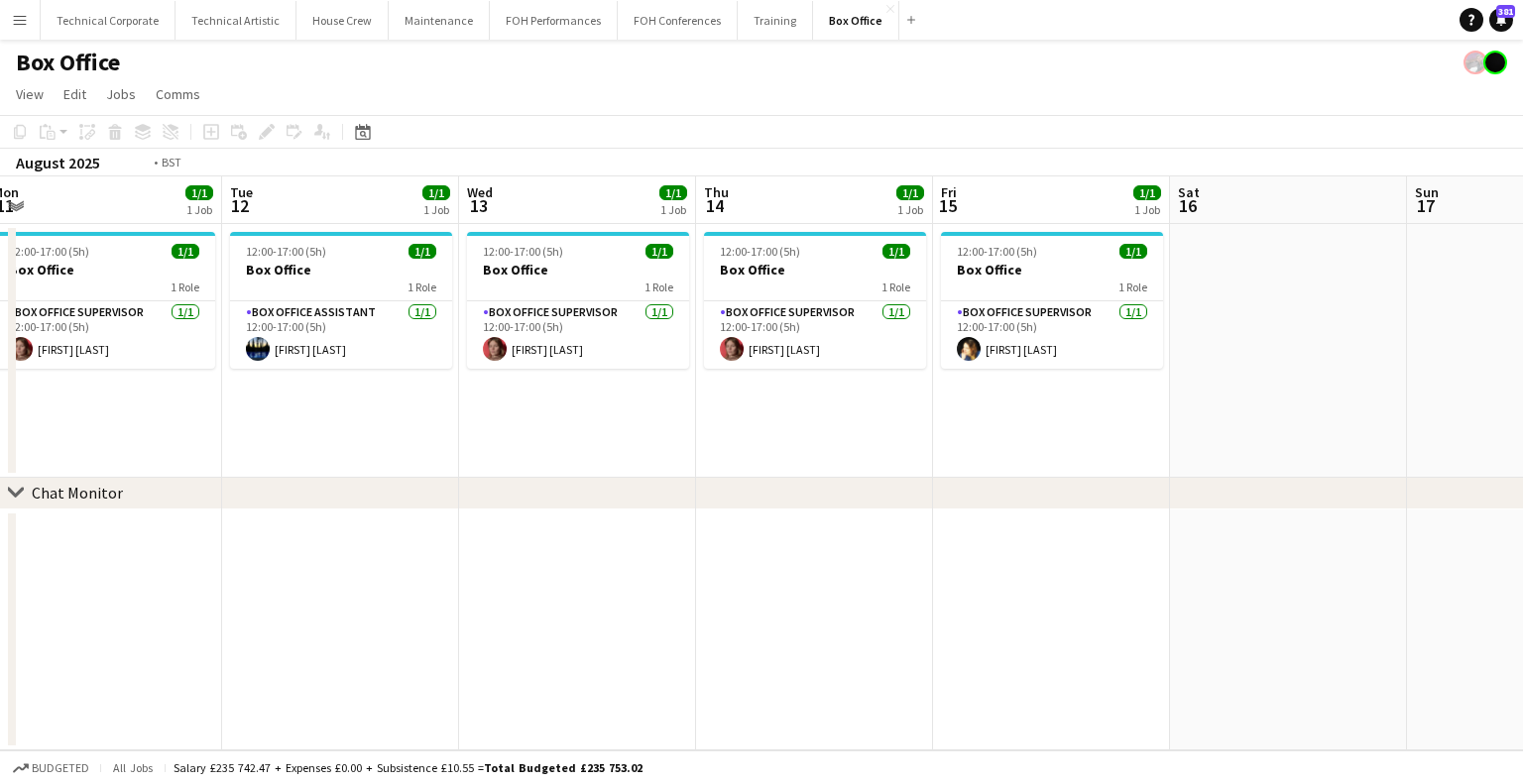 drag, startPoint x: 1241, startPoint y: 423, endPoint x: 585, endPoint y: 422, distance: 656.00076 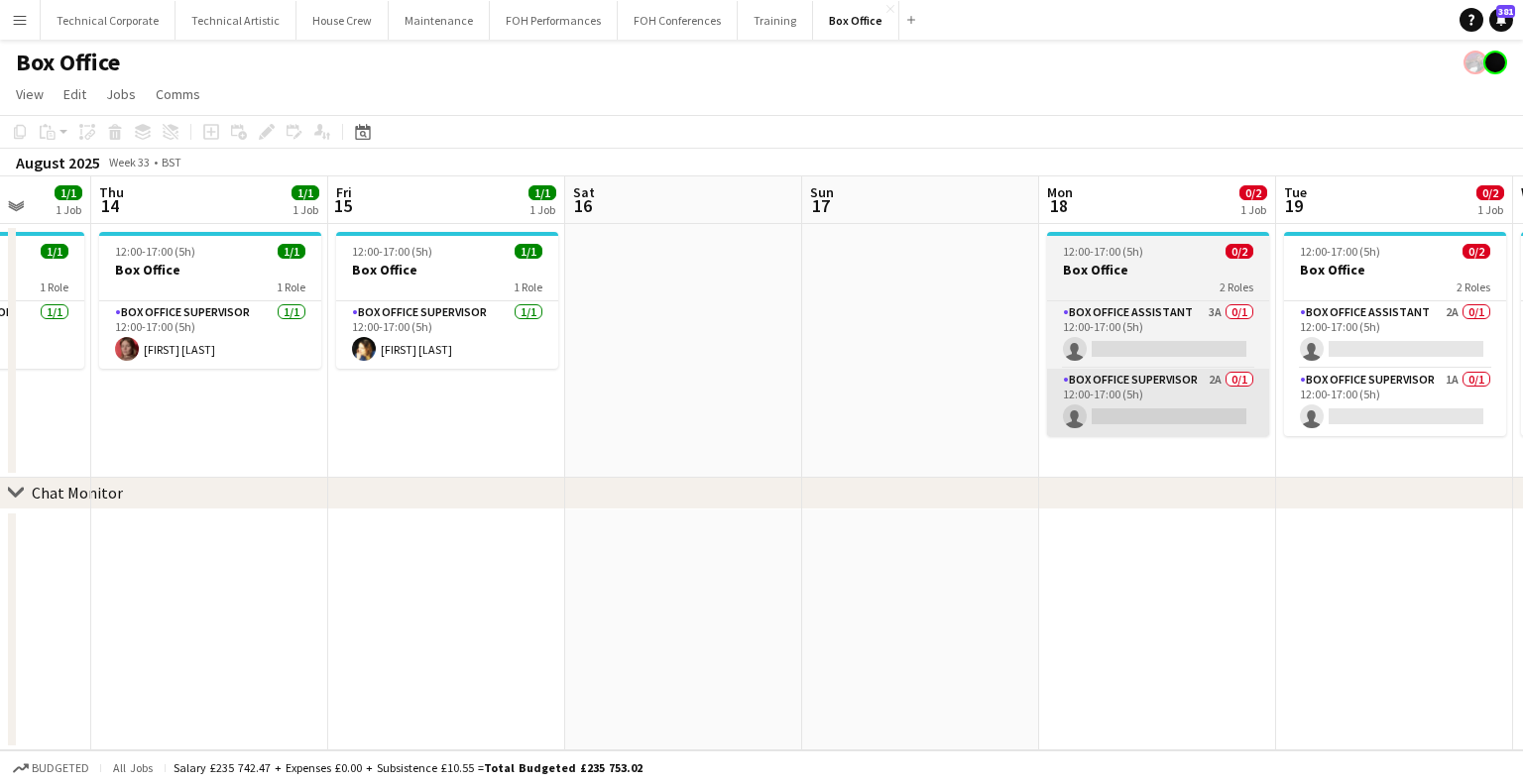 drag, startPoint x: 950, startPoint y: 411, endPoint x: 967, endPoint y: 415, distance: 17.464249 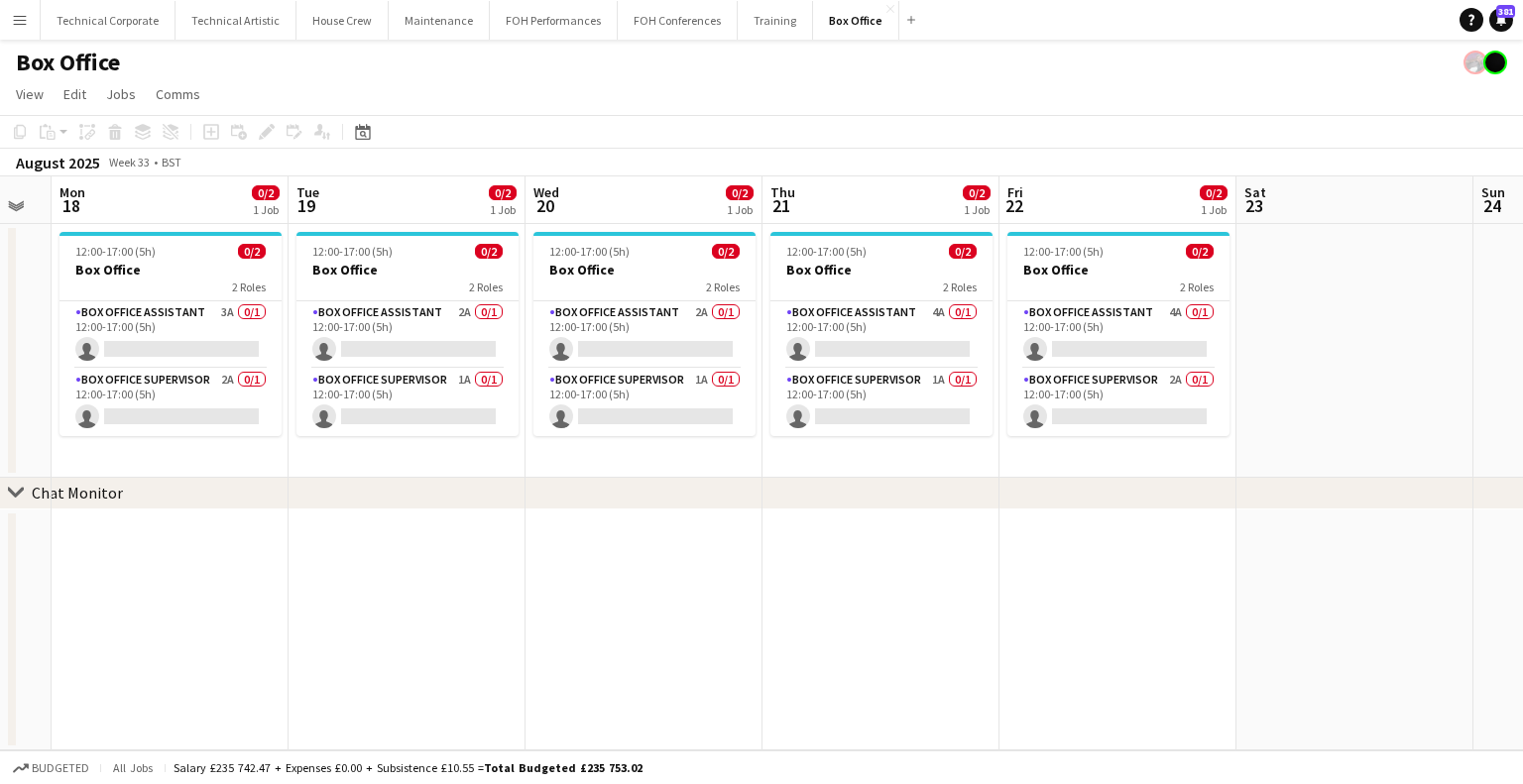 scroll, scrollTop: 0, scrollLeft: 936, axis: horizontal 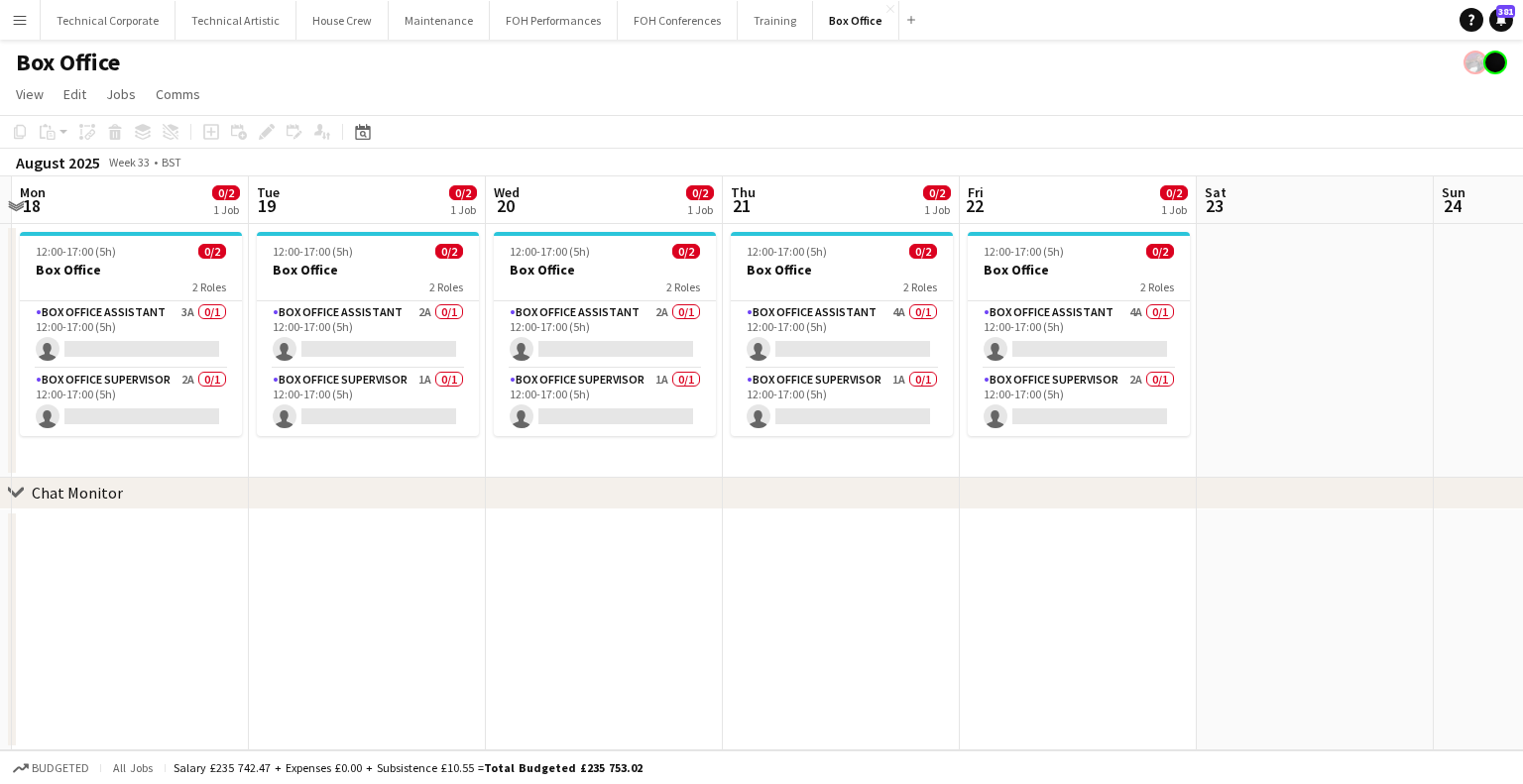 drag, startPoint x: 1302, startPoint y: 422, endPoint x: 516, endPoint y: 453, distance: 786.6111 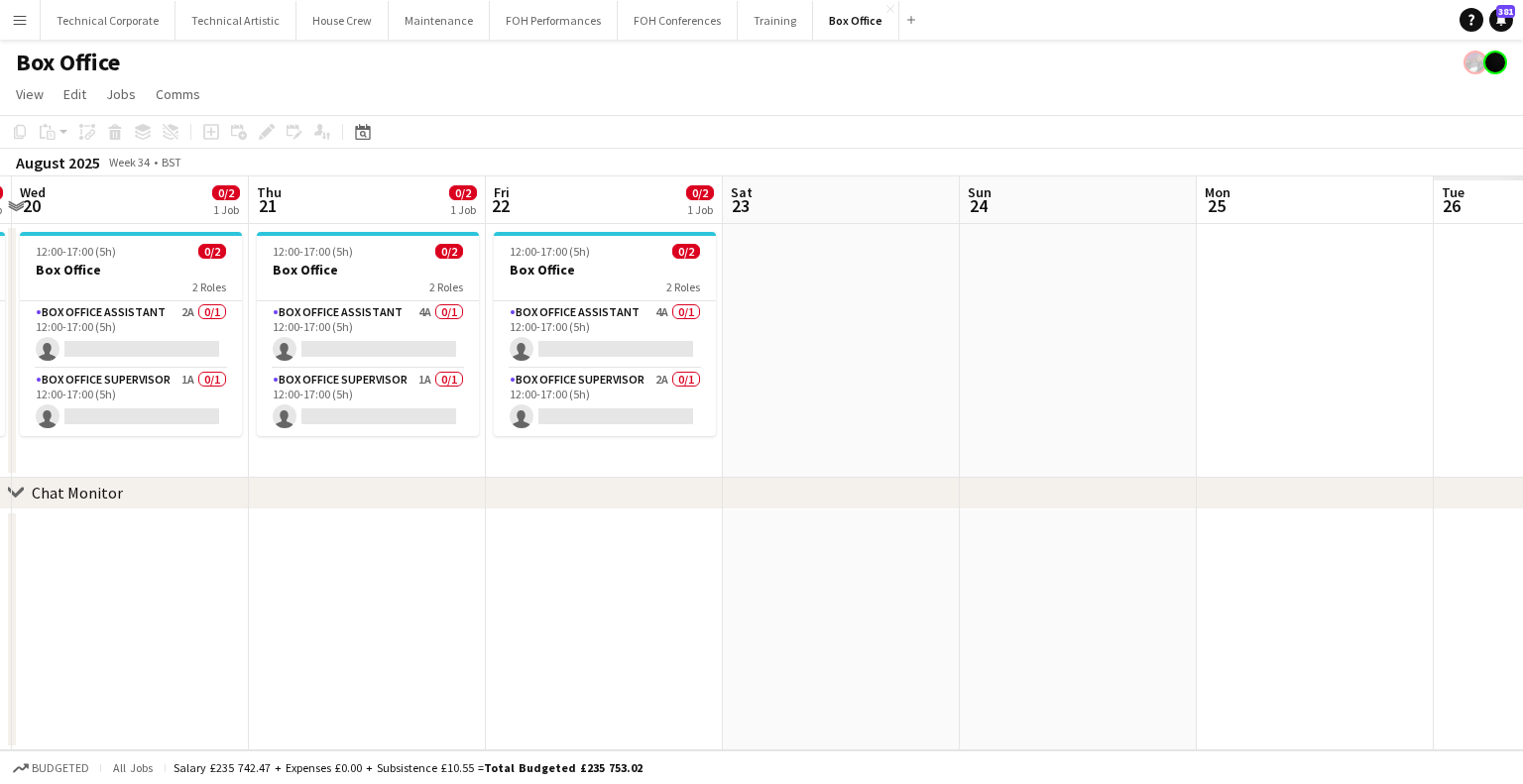 drag, startPoint x: 470, startPoint y: 476, endPoint x: 300, endPoint y: 470, distance: 170.10585 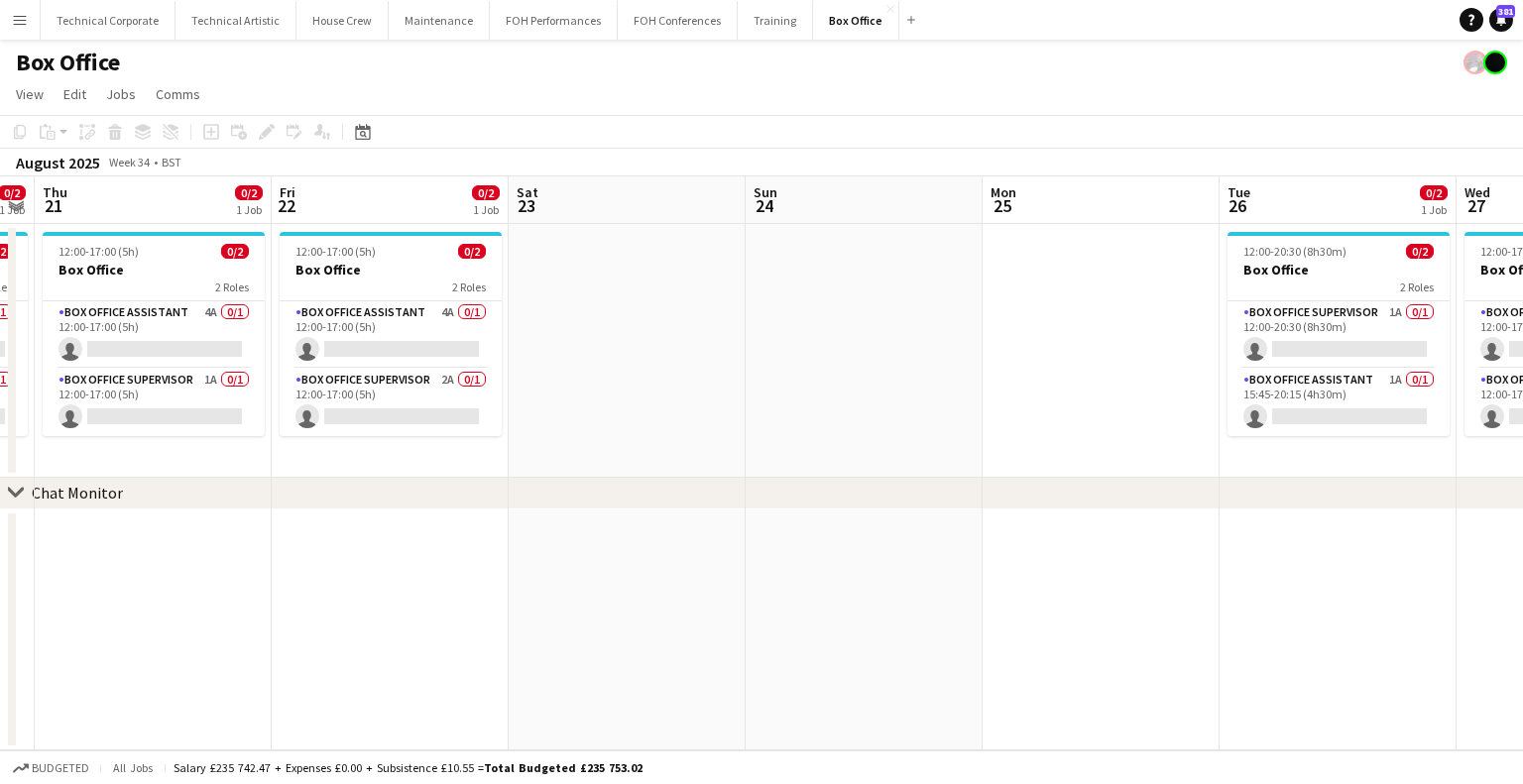 scroll, scrollTop: 0, scrollLeft: 692, axis: horizontal 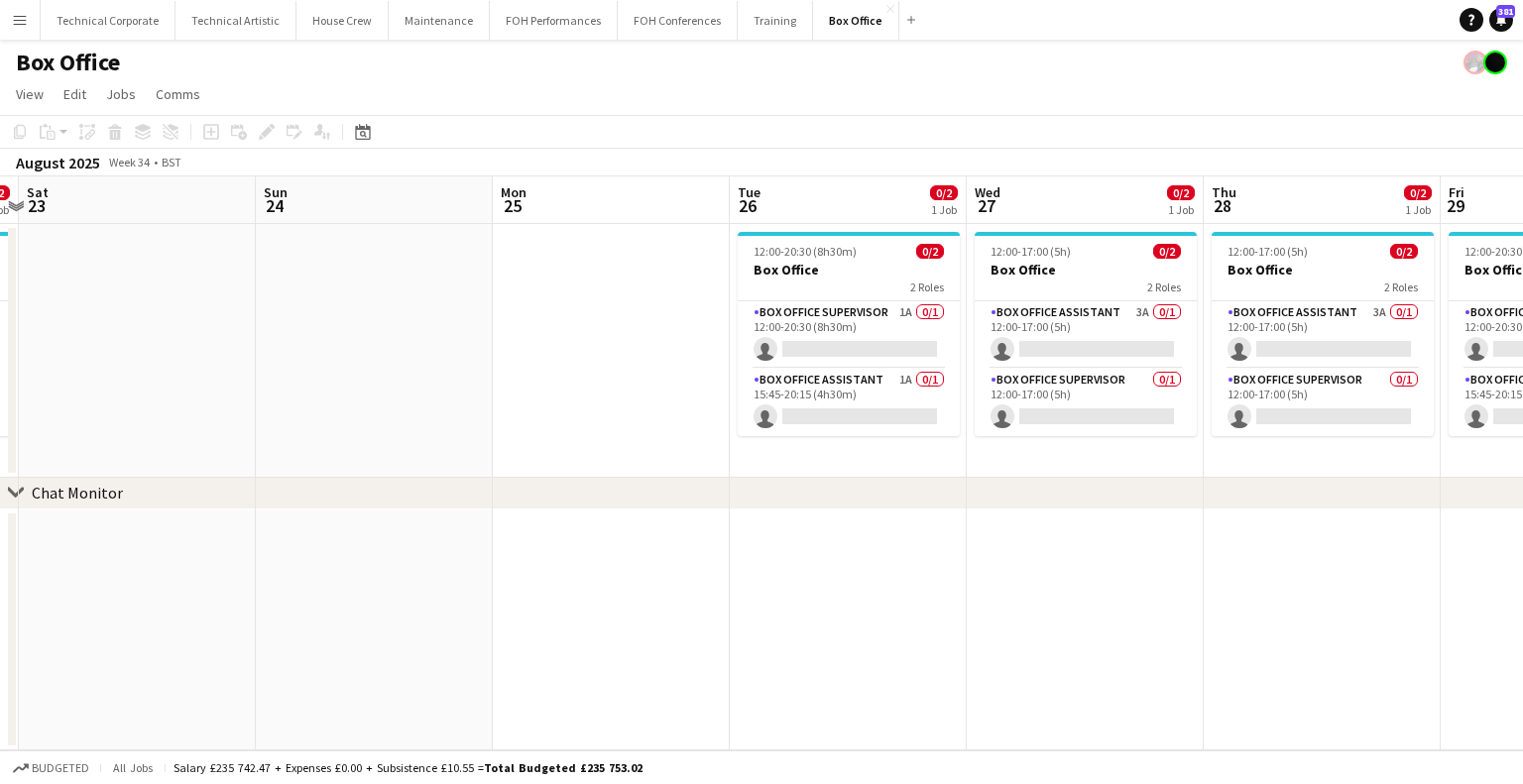 drag, startPoint x: 592, startPoint y: 450, endPoint x: 537, endPoint y: 448, distance: 55.03635 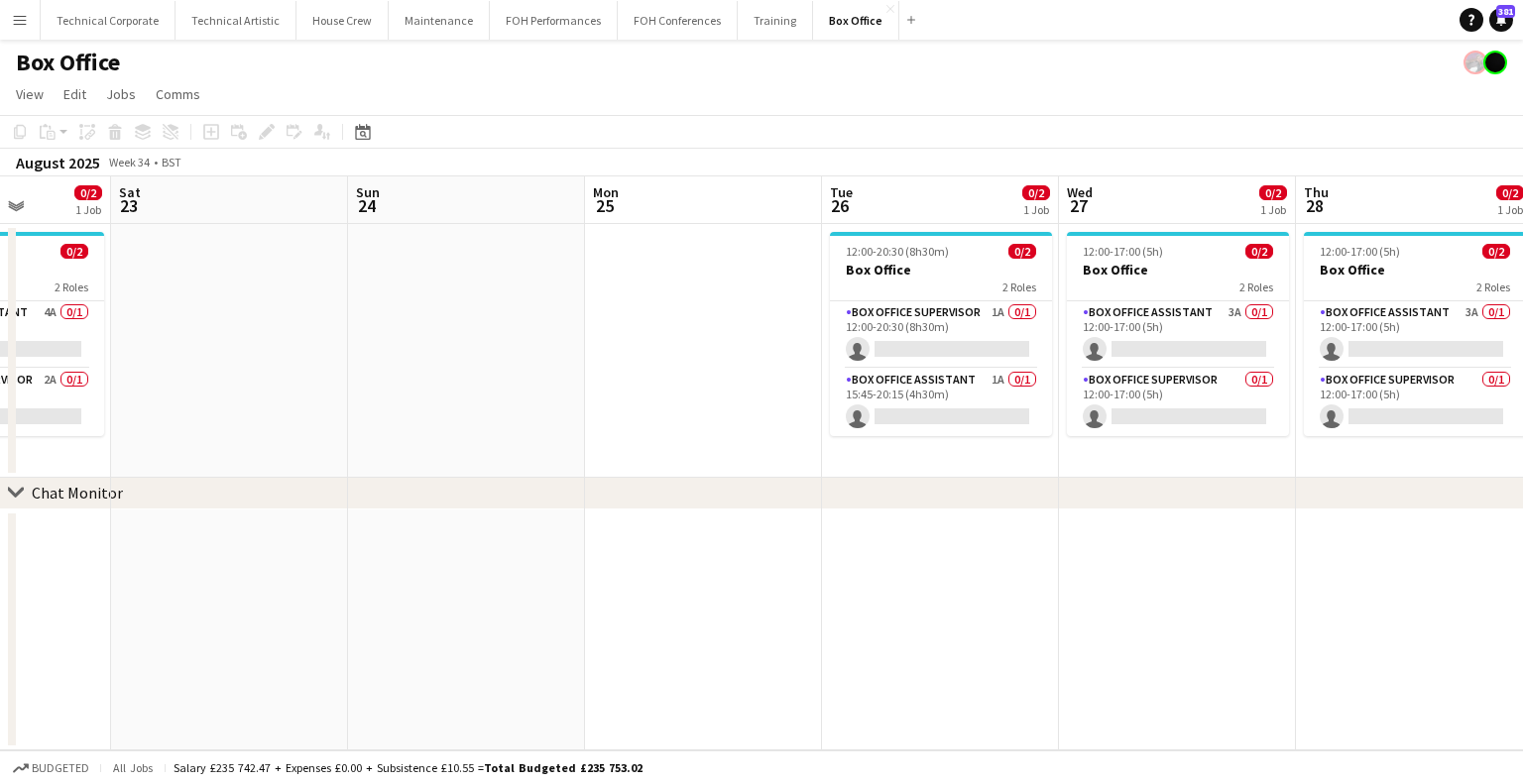 click on "Wed   20   0/2   1 Job   Thu   21   0/2   1 Job   Fri   22   0/2   1 Job   Sat   23   Sun   24   Mon   25   Tue   26   0/2   1 Job   Wed   27   0/2   1 Job   Thu   28   0/2   1 Job   Fri   29   0/2   1 Job   Sat   30   Sun   31      12:00-17:00 (5h)    0/2   Box Office   2 Roles   Box Office Assistant    2A   0/1   12:00-17:00 (5h)
single-neutral-actions
Box Office Supervisor   1A   0/1   12:00-17:00 (5h)
single-neutral-actions
12:00-17:00 (5h)    0/2   Box Office   2 Roles   Box Office Assistant    4A   0/1   12:00-17:00 (5h)
single-neutral-actions
Box Office Supervisor   1A   0/1   12:00-17:00 (5h)
single-neutral-actions
12:00-17:00 (5h)    0/2   Box Office   2 Roles   Box Office Assistant    4A   0/1   12:00-17:00 (5h)
single-neutral-actions
Box Office Supervisor   2A   0/1   12:00-17:00 (5h)" at bounding box center (762, 463) 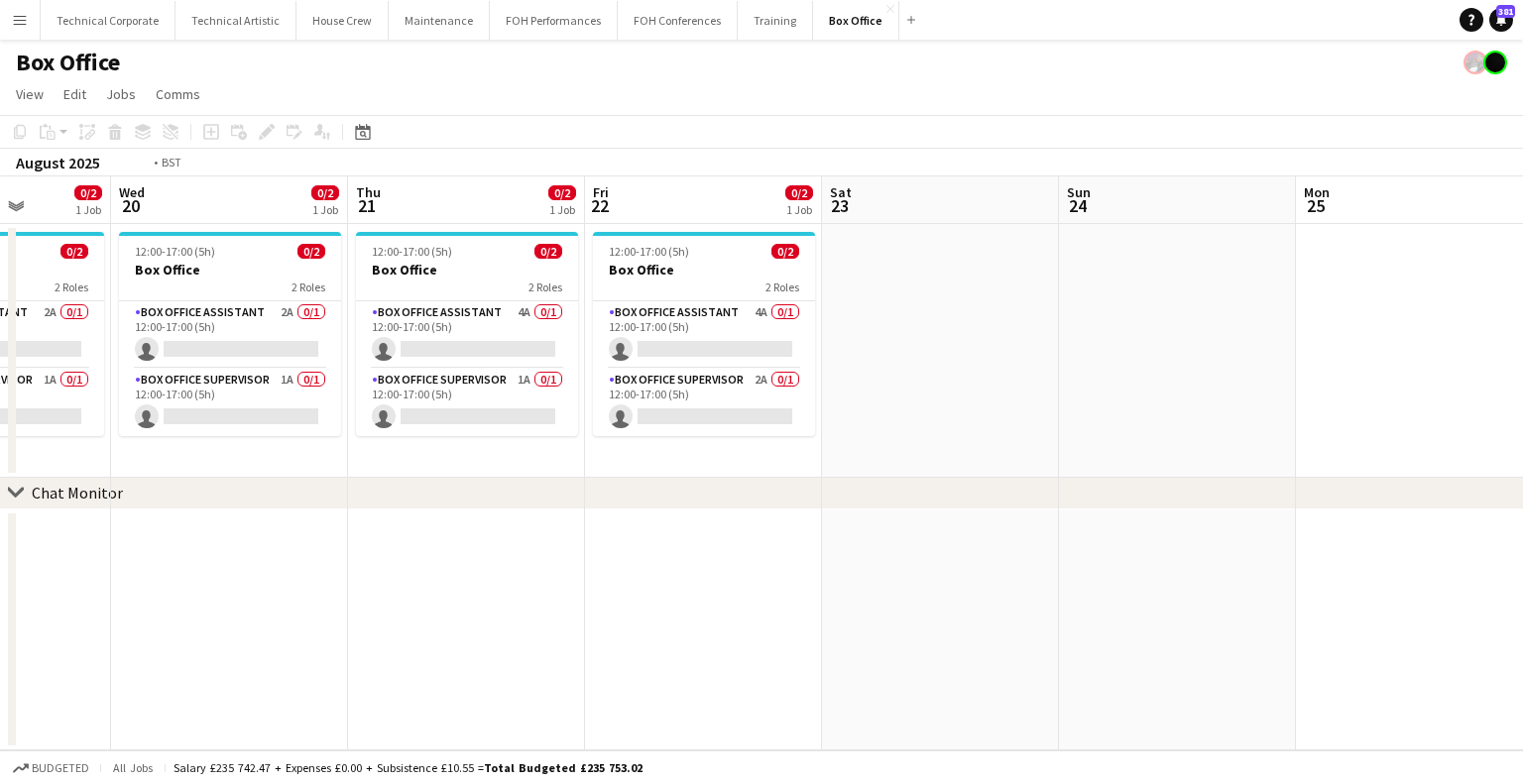 drag, startPoint x: 444, startPoint y: 331, endPoint x: 1237, endPoint y: 340, distance: 793.0511 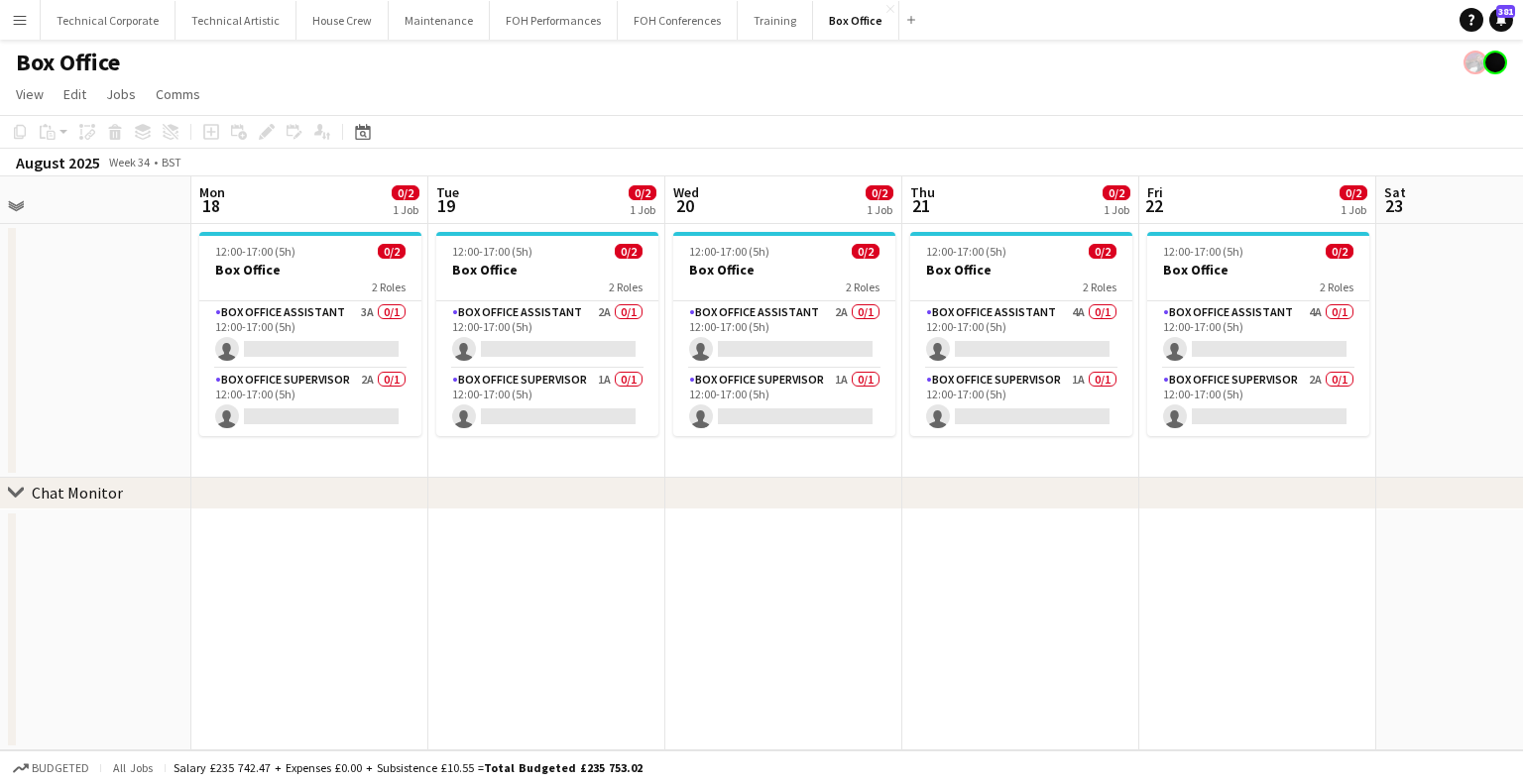 click on "Fri   15   1/1   1 Job   Sat   16   Sun   17   Mon   18   0/2   1 Job   Tue   19   0/2   1 Job   Wed   20   0/2   1 Job   Thu   21   0/2   1 Job   Fri   22   0/2   1 Job   Sat   23   Sun   24   Mon   25   Tue   26   0/2   1 Job      12:00-17:00 (5h)    1/1   Box Office   1 Role   Box Office Supervisor   1/1   12:00-17:00 (5h)
Birgit Ludwig     12:00-17:00 (5h)    0/2   Box Office   2 Roles   Box Office Assistant    3A   0/1   12:00-17:00 (5h)
single-neutral-actions
Box Office Supervisor   2A   0/1   12:00-17:00 (5h)
single-neutral-actions
12:00-17:00 (5h)    0/2   Box Office   2 Roles   Box Office Assistant    2A   0/1   12:00-17:00 (5h)
single-neutral-actions
Box Office Supervisor   1A   0/1   12:00-17:00 (5h)
single-neutral-actions
12:00-17:00 (5h)    0/2   Box Office   2 Roles   Box Office Assistant    2A   0/1   12:00-17:00 (5h)" at bounding box center [762, 463] 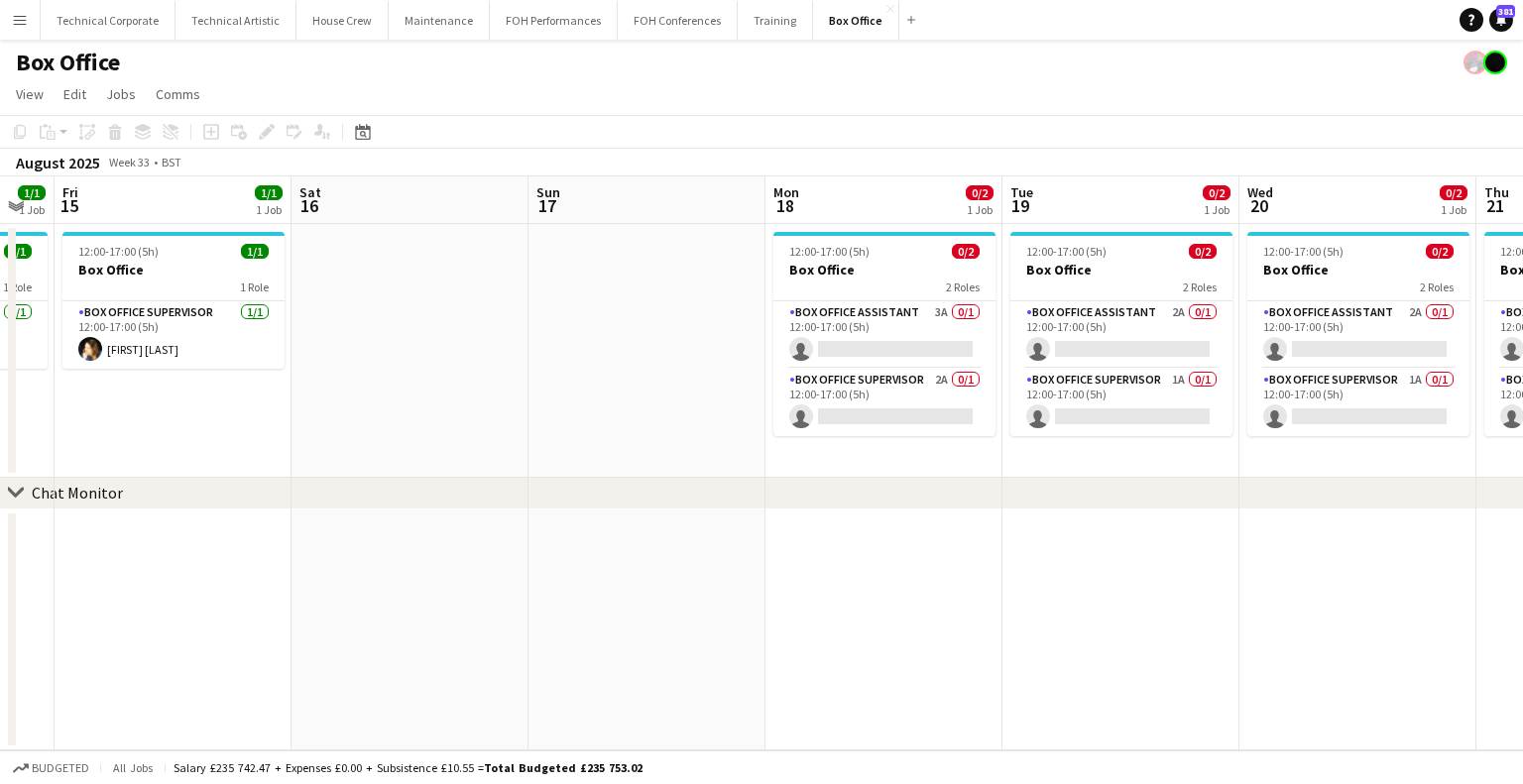 click on "Menu" at bounding box center [20, 20] 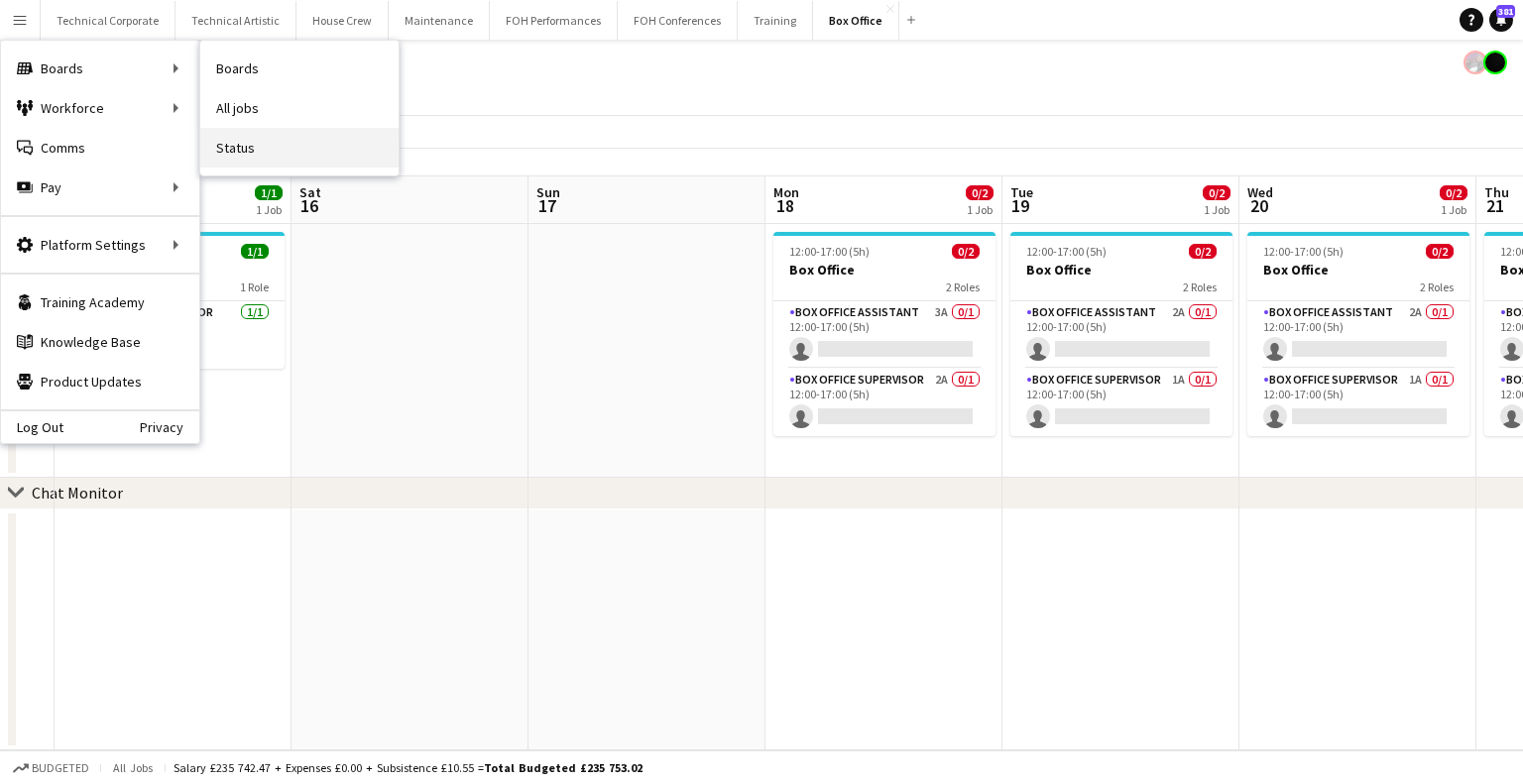 click on "Status" at bounding box center (299, 148) 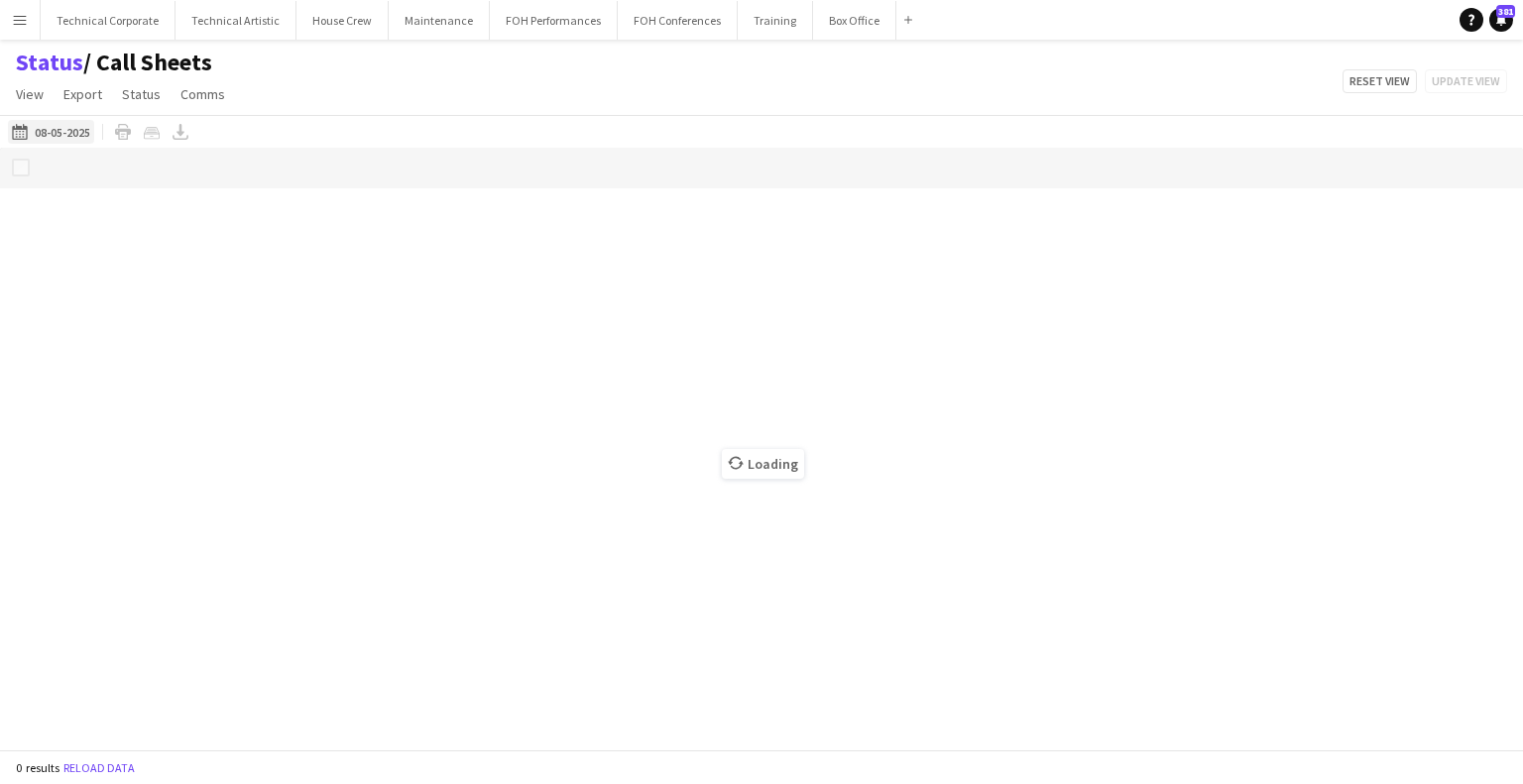 click on "04-08-2025 to 10-08-2025
08-05-2025" 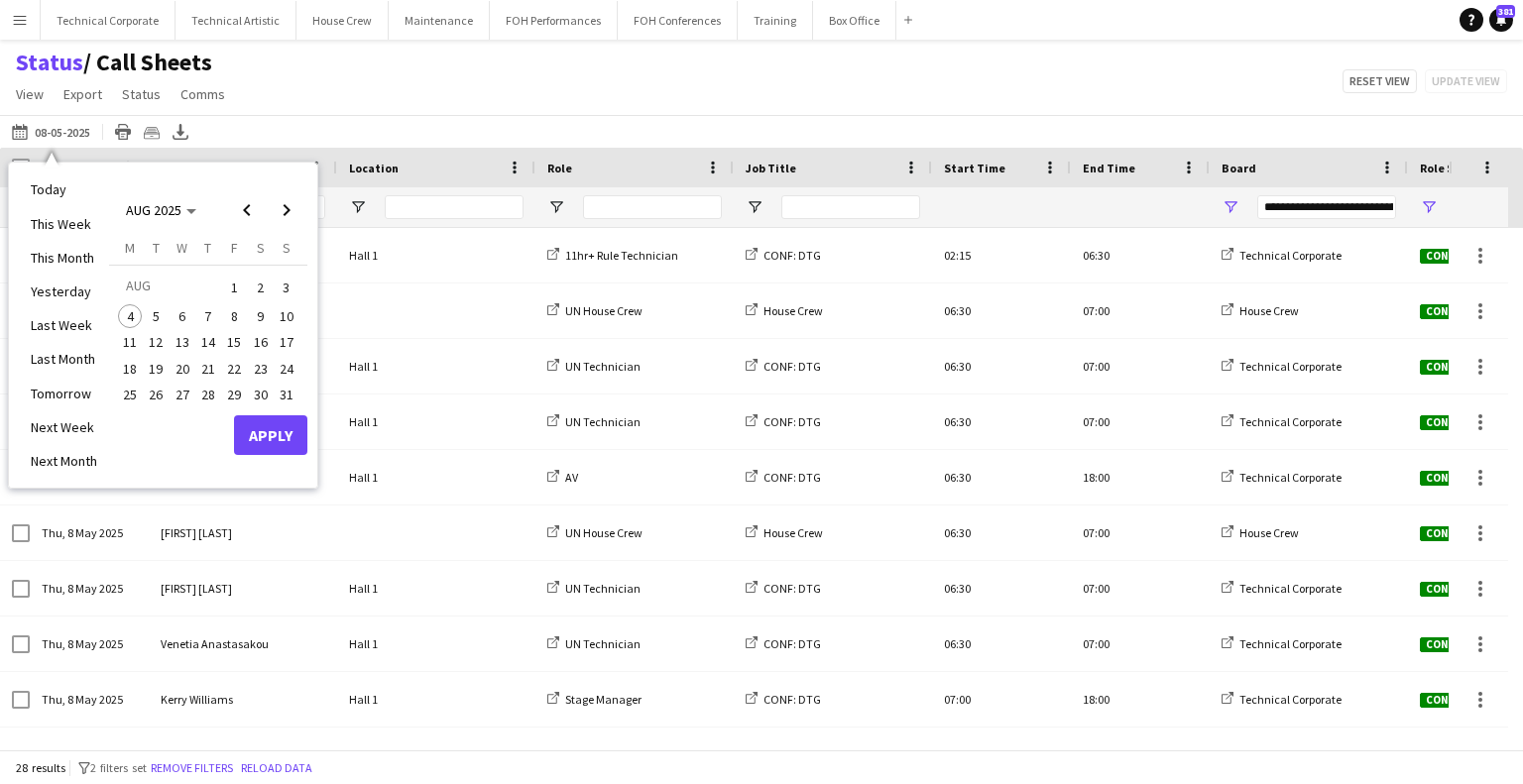 click on "5" at bounding box center (157, 316) 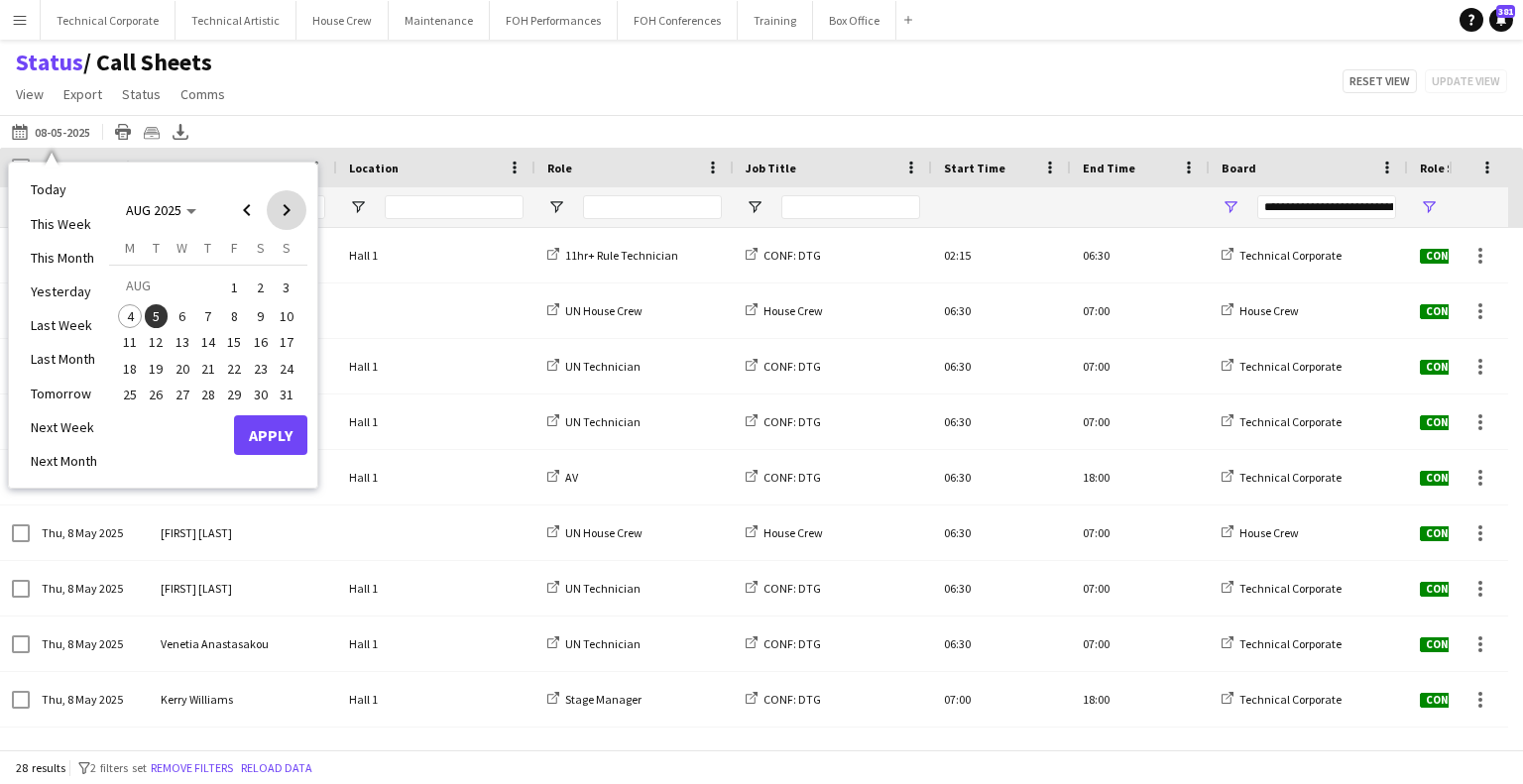 click at bounding box center (287, 210) 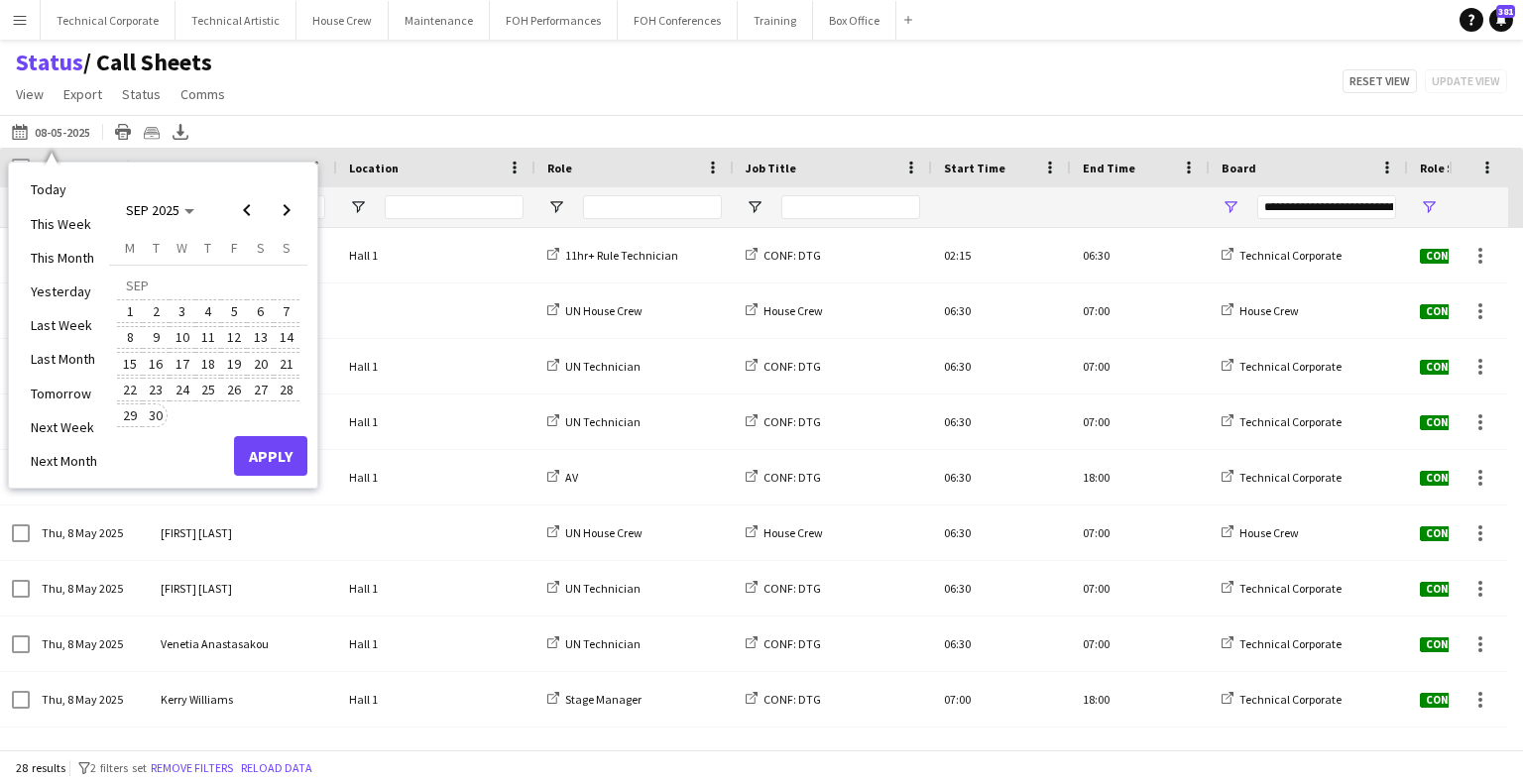 click on "30" at bounding box center (157, 415) 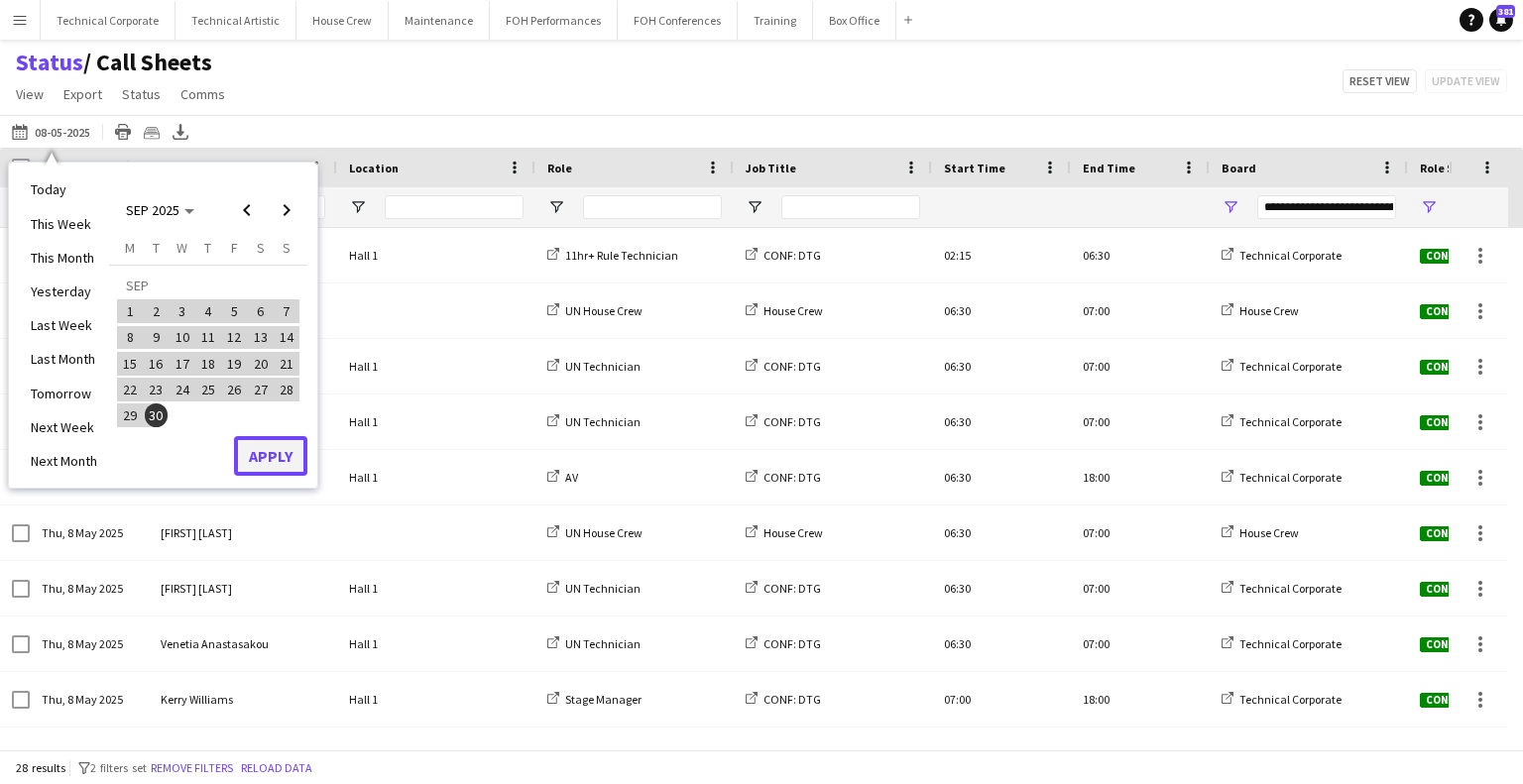 click on "Apply" at bounding box center [271, 456] 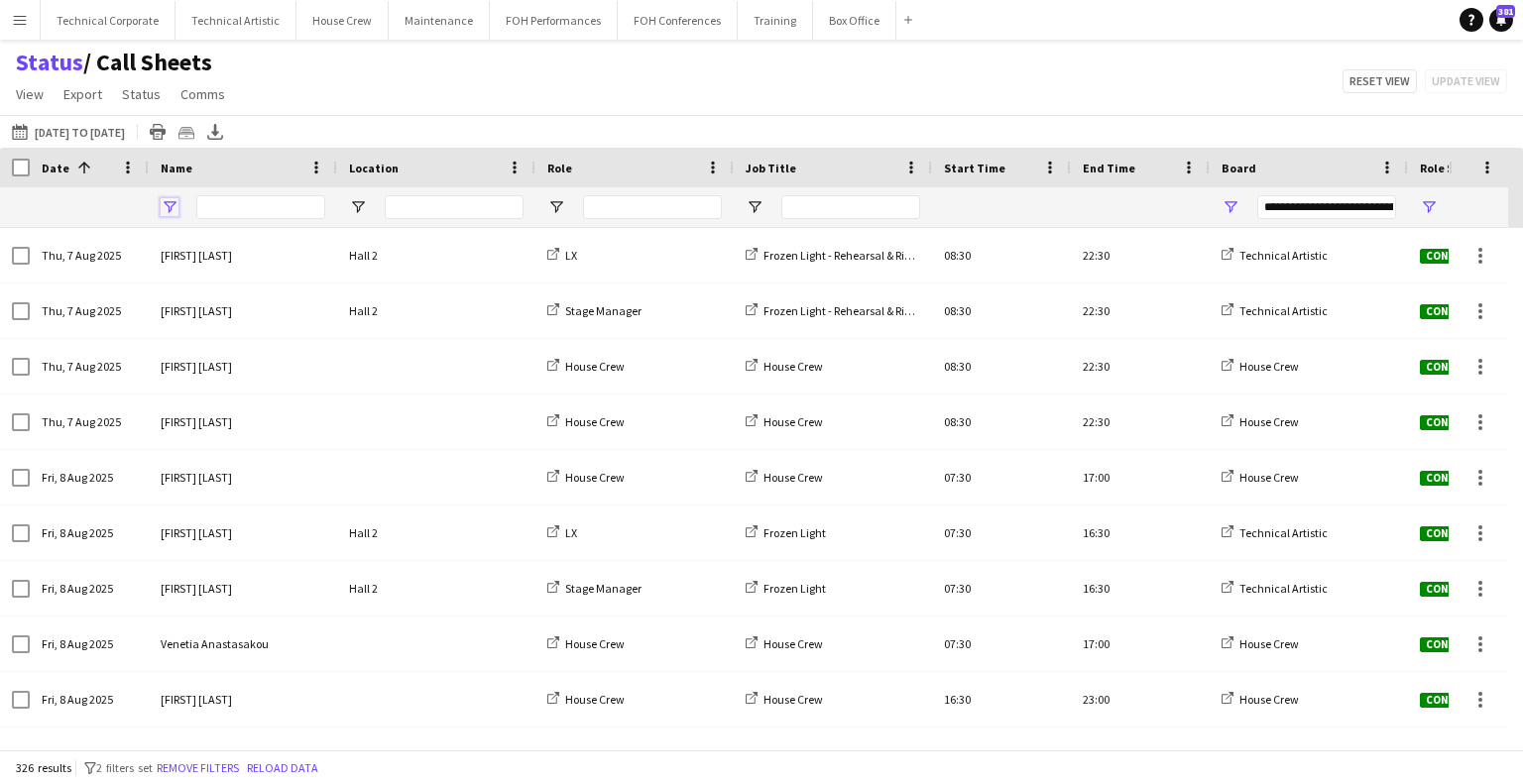 click at bounding box center [170, 207] 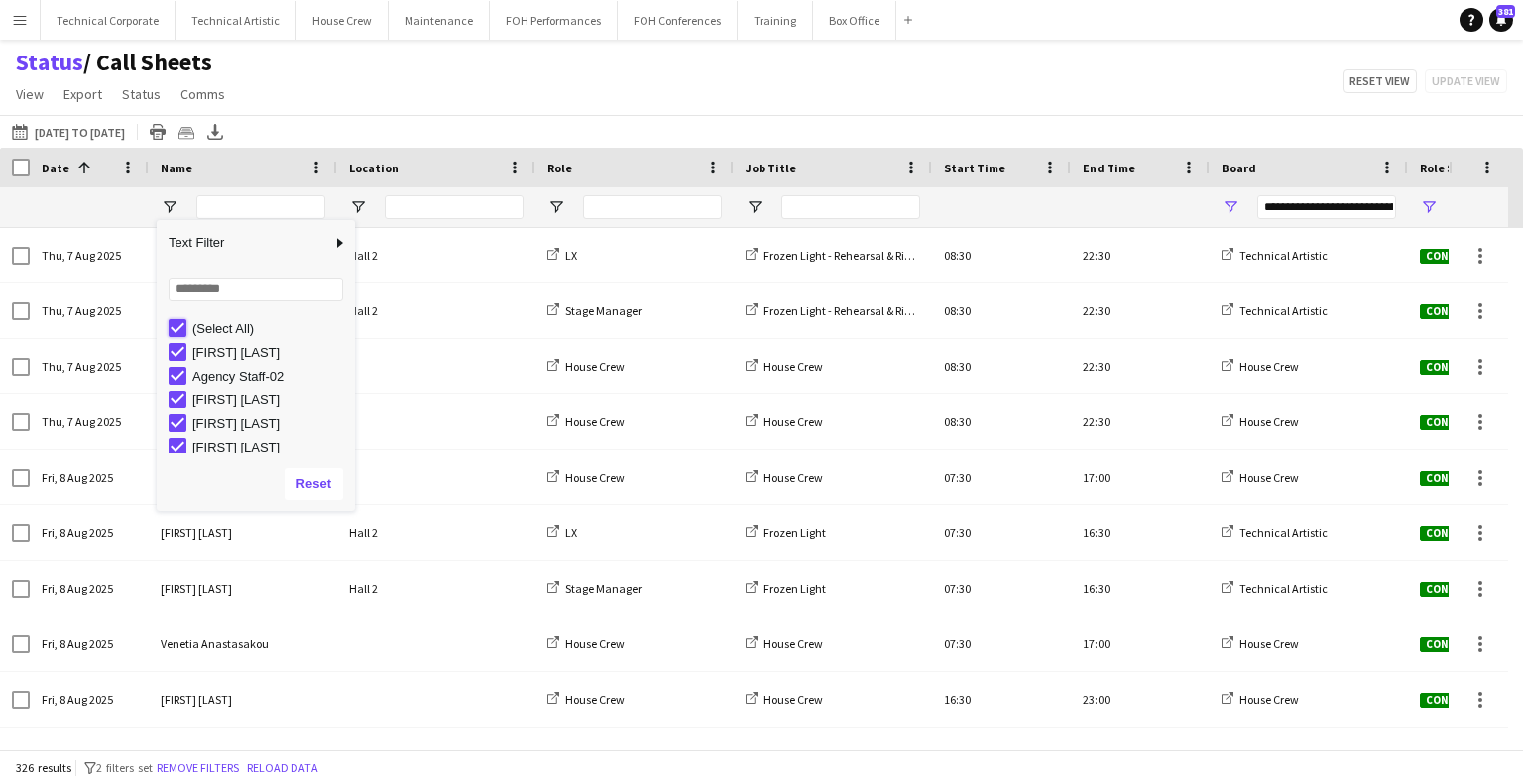 type on "***" 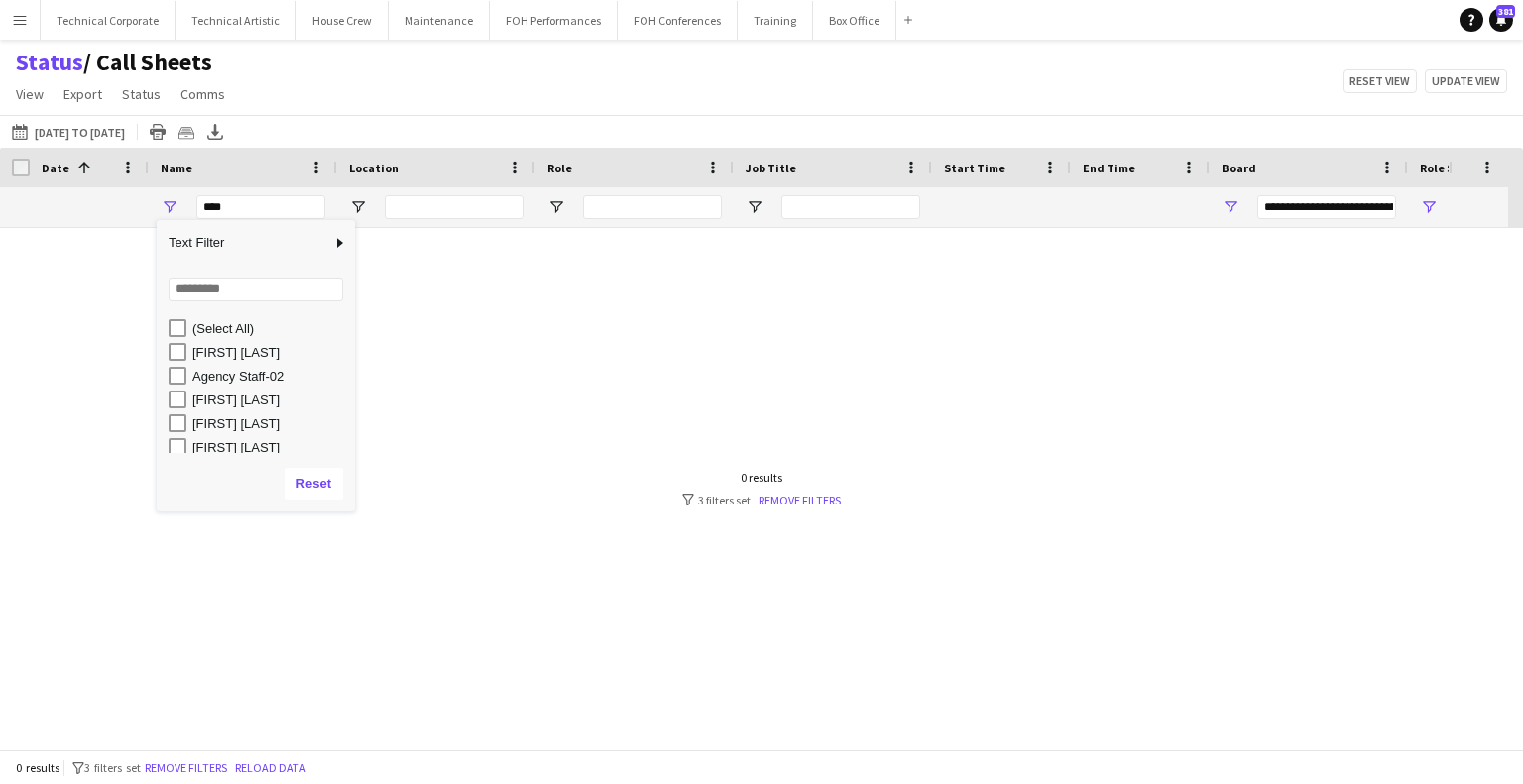 type on "***" 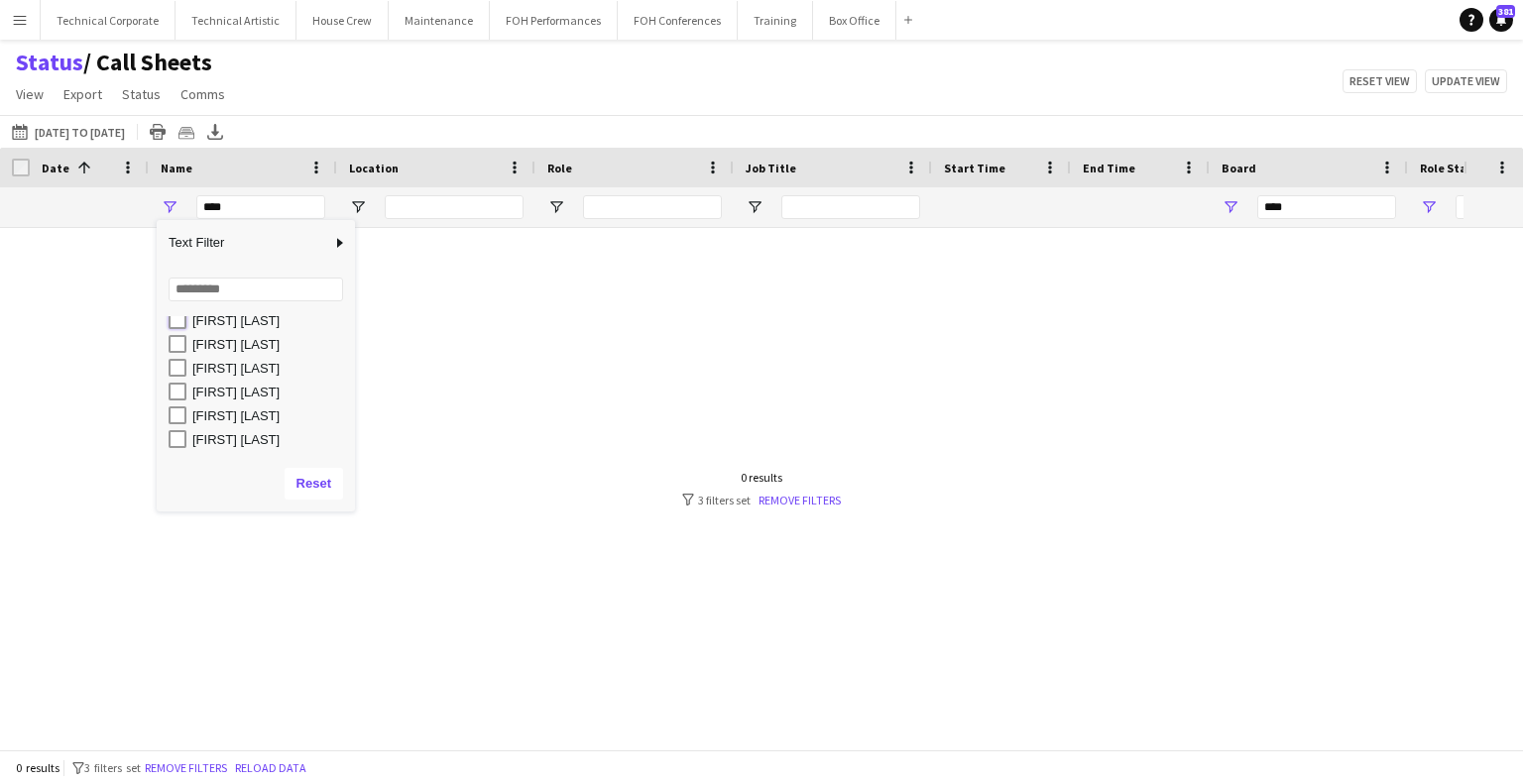type on "**********" 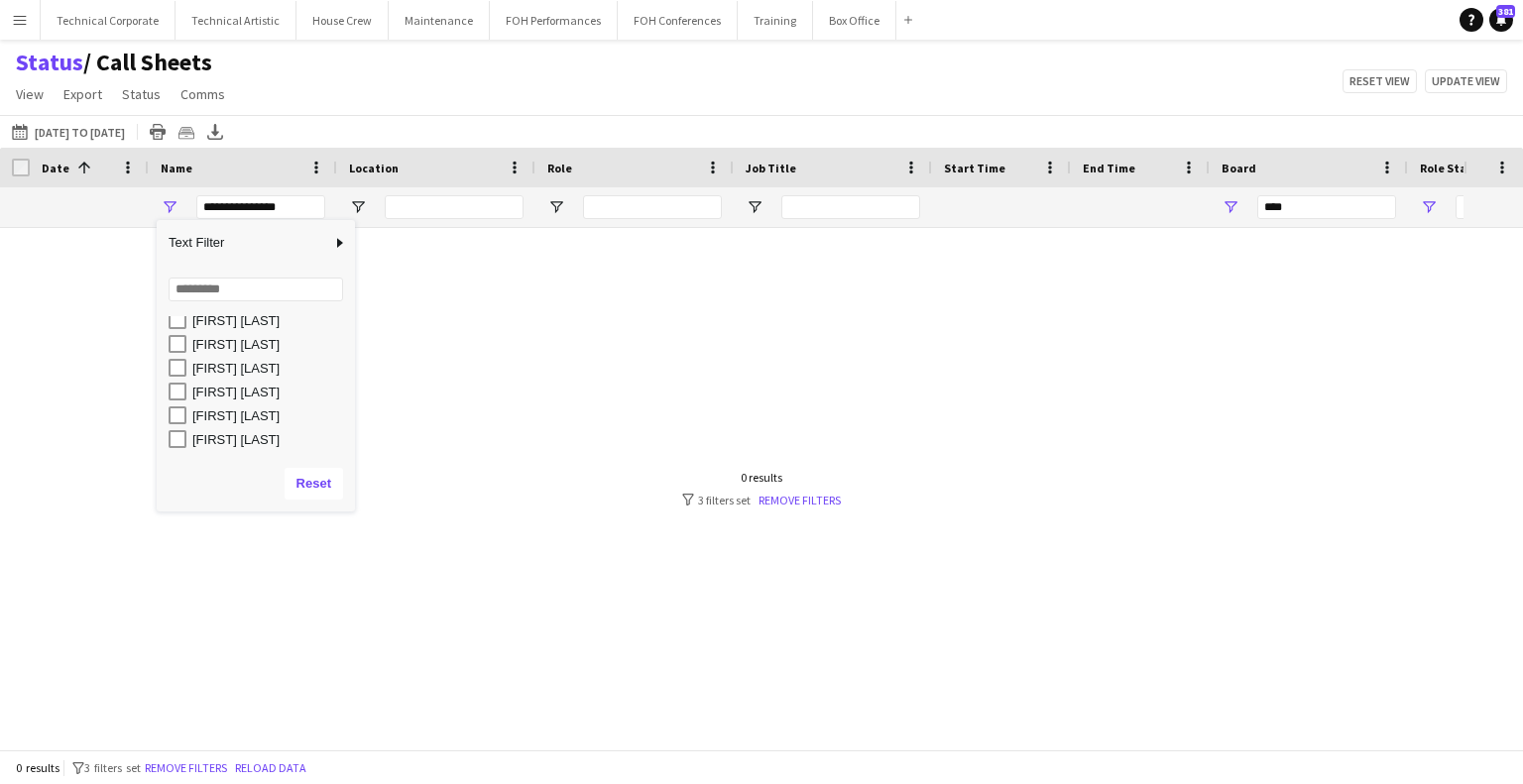 type on "**********" 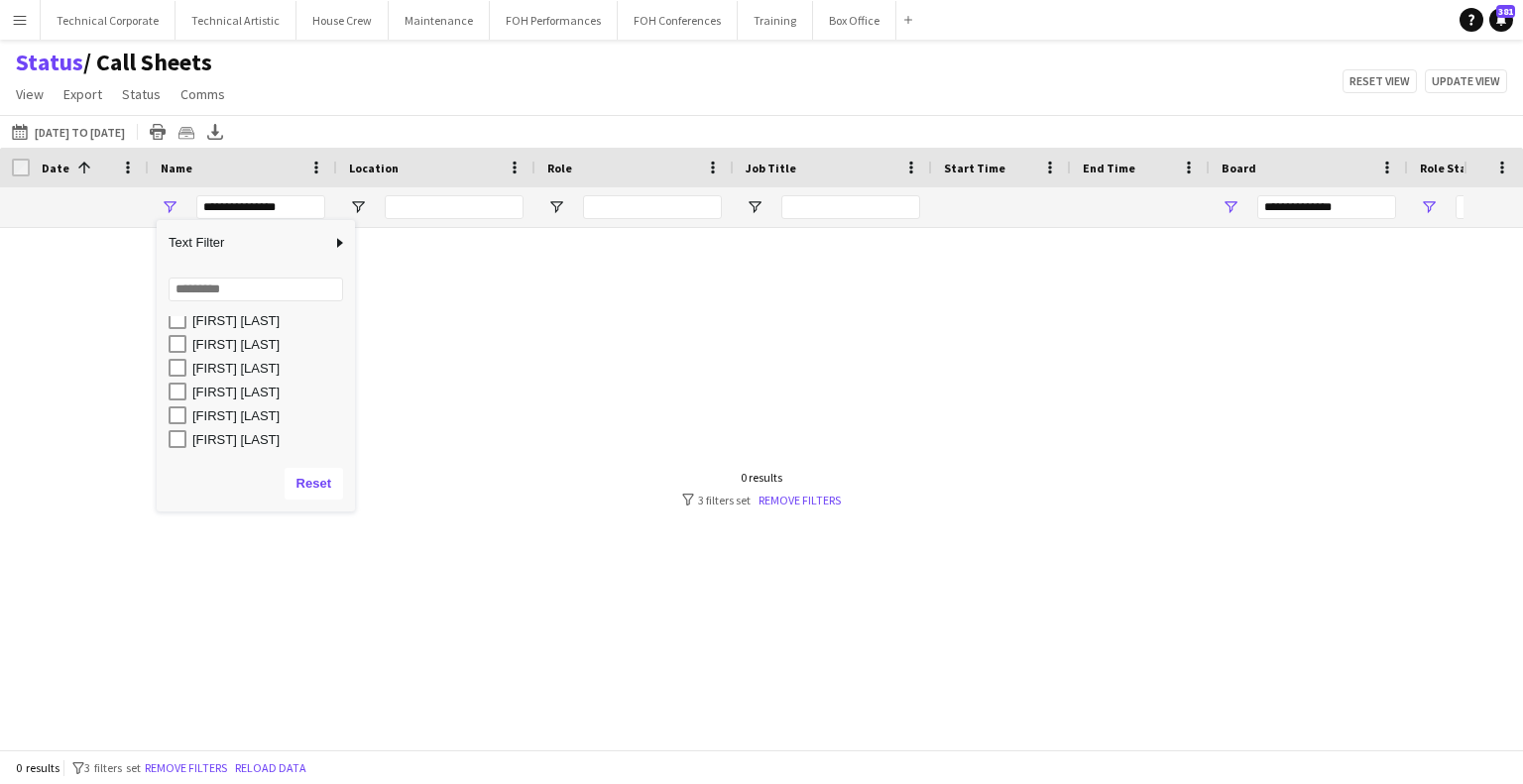 scroll, scrollTop: 785, scrollLeft: 0, axis: vertical 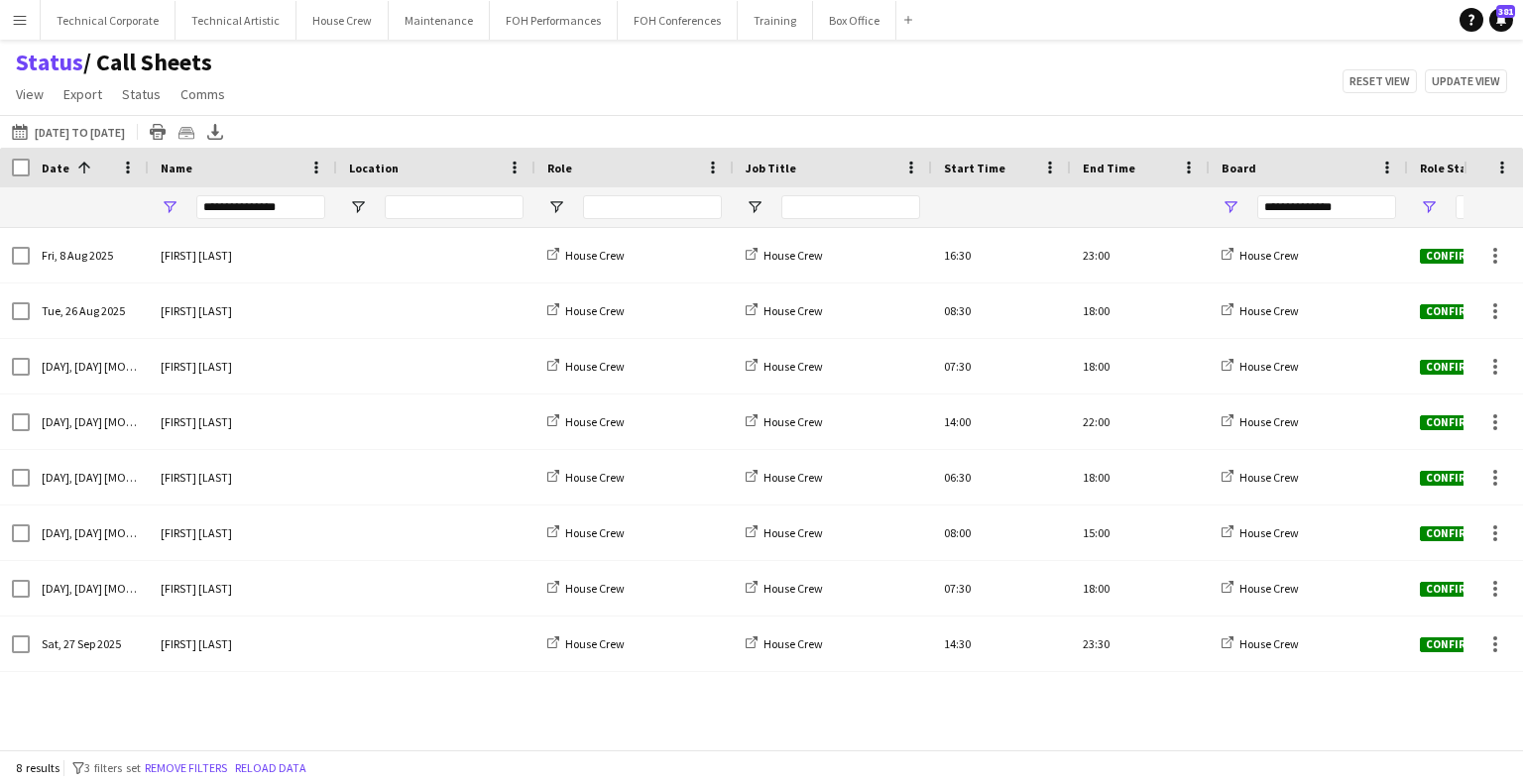click on "Status    / Call Sheets   View   Views  Default view Call Sheets GB View Weekly Staffing Report ZD TEST New view Update view Delete view Edit name Customise view Customise filters Reset Filters Reset View Reset All  Export  Export as XLSX Export as CSV Export as PDF Crew files as ZIP  Status  Confirm attendance Check-in Check-out Clear confirm attendance Clear check-in Clear check-out  Comms  Send notification Chat  Reset view   Update view" 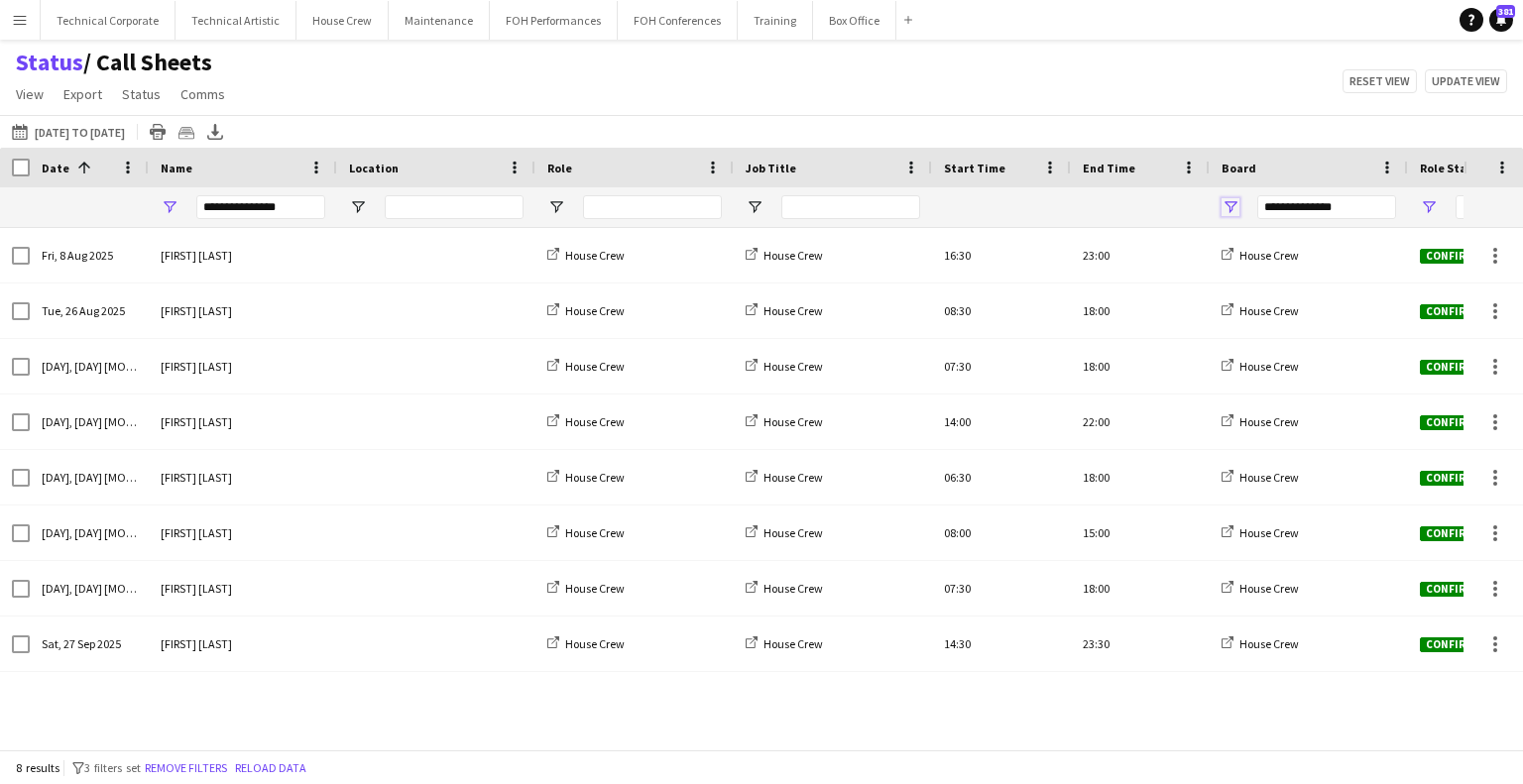 click at bounding box center (1230, 207) 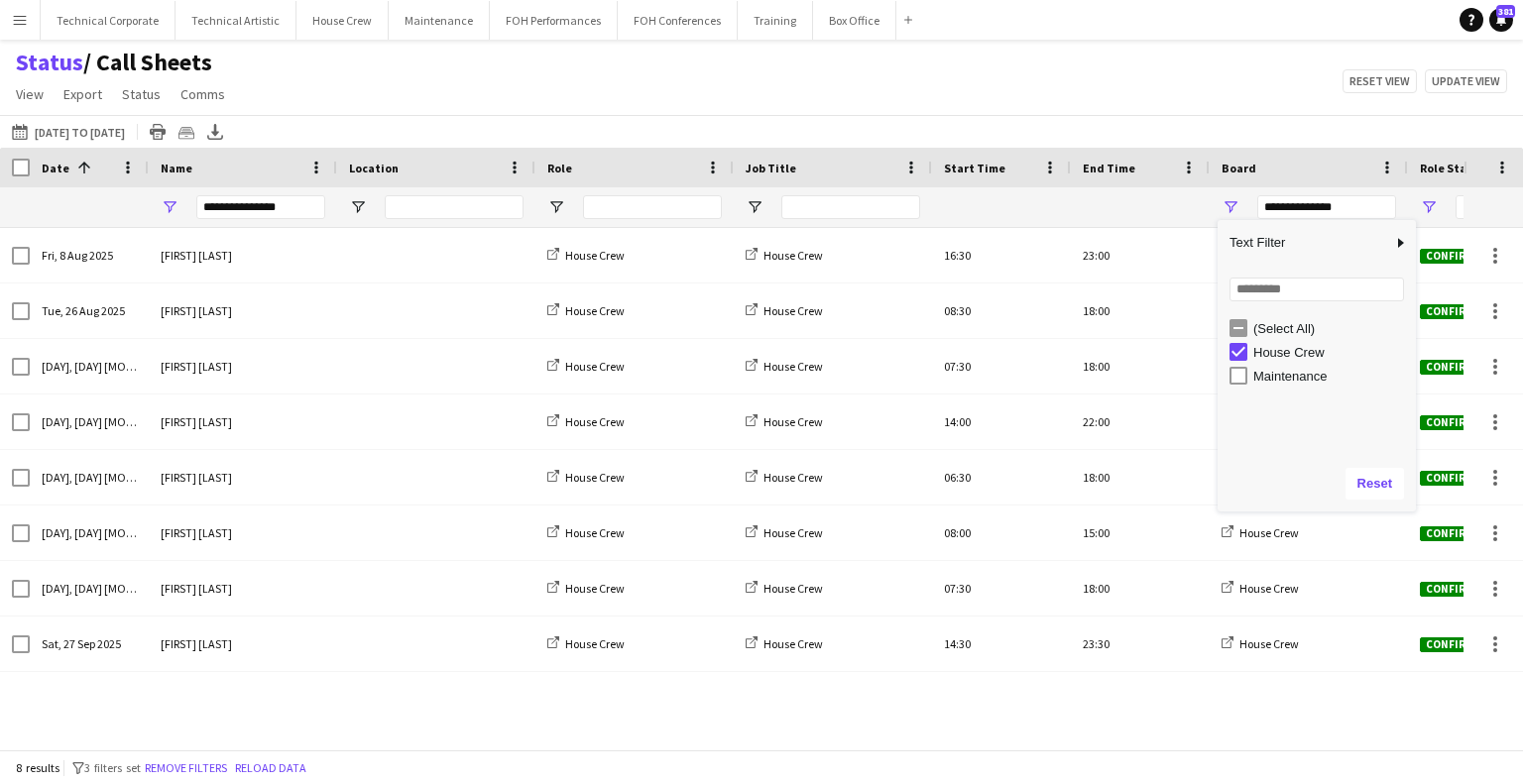 drag, startPoint x: 1278, startPoint y: 372, endPoint x: 1267, endPoint y: 352, distance: 22.825424 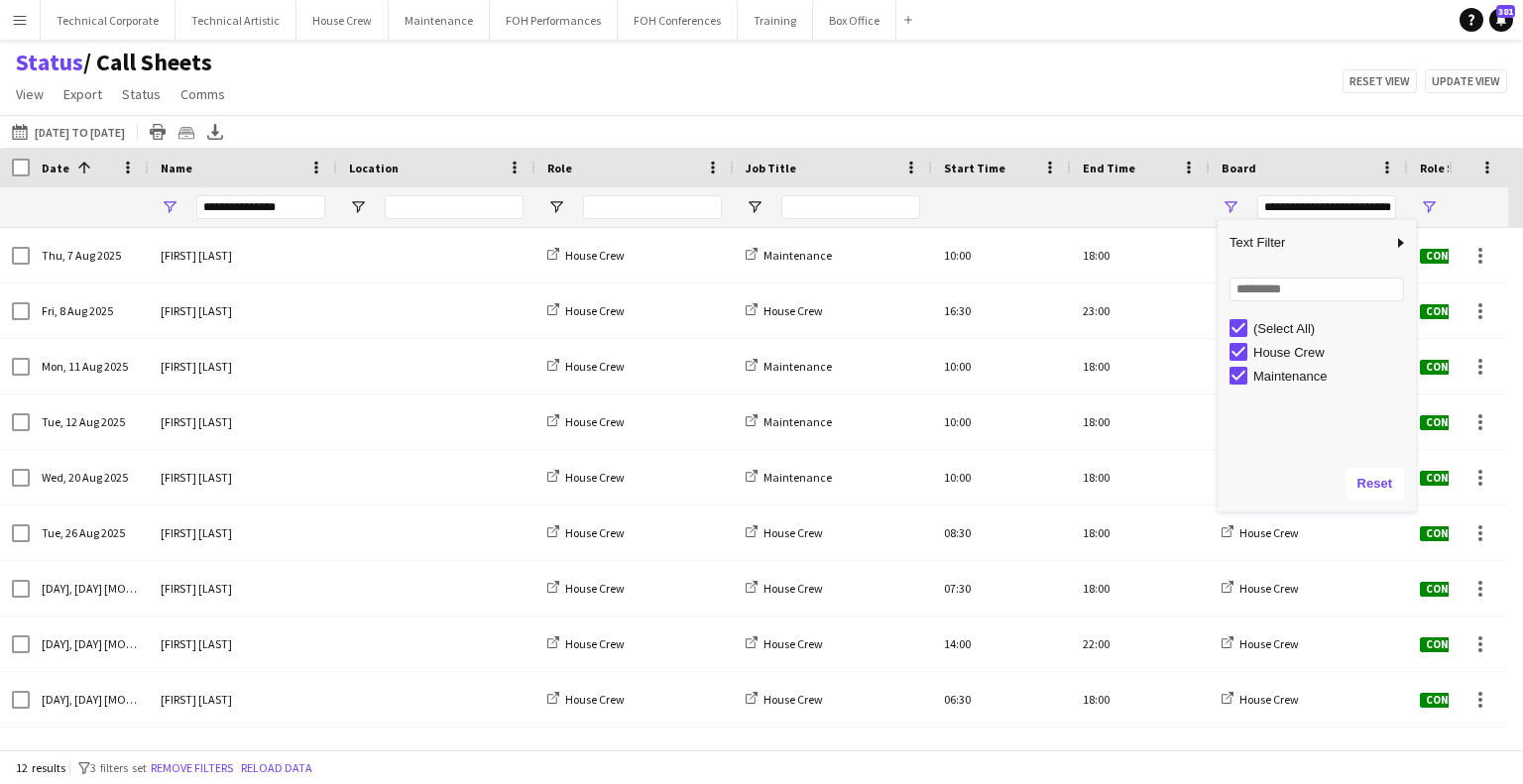 click on "Status    / Call Sheets   View   Views  Default view Call Sheets GB View Weekly Staffing Report ZD TEST New view Update view Delete view Edit name Customise view Customise filters Reset Filters Reset View Reset All  Export  Export as XLSX Export as CSV Export as PDF Crew files as ZIP  Status  Confirm attendance Check-in Check-out Clear confirm attendance Clear check-in Clear check-out  Comms  Send notification Chat  Reset view   Update view" 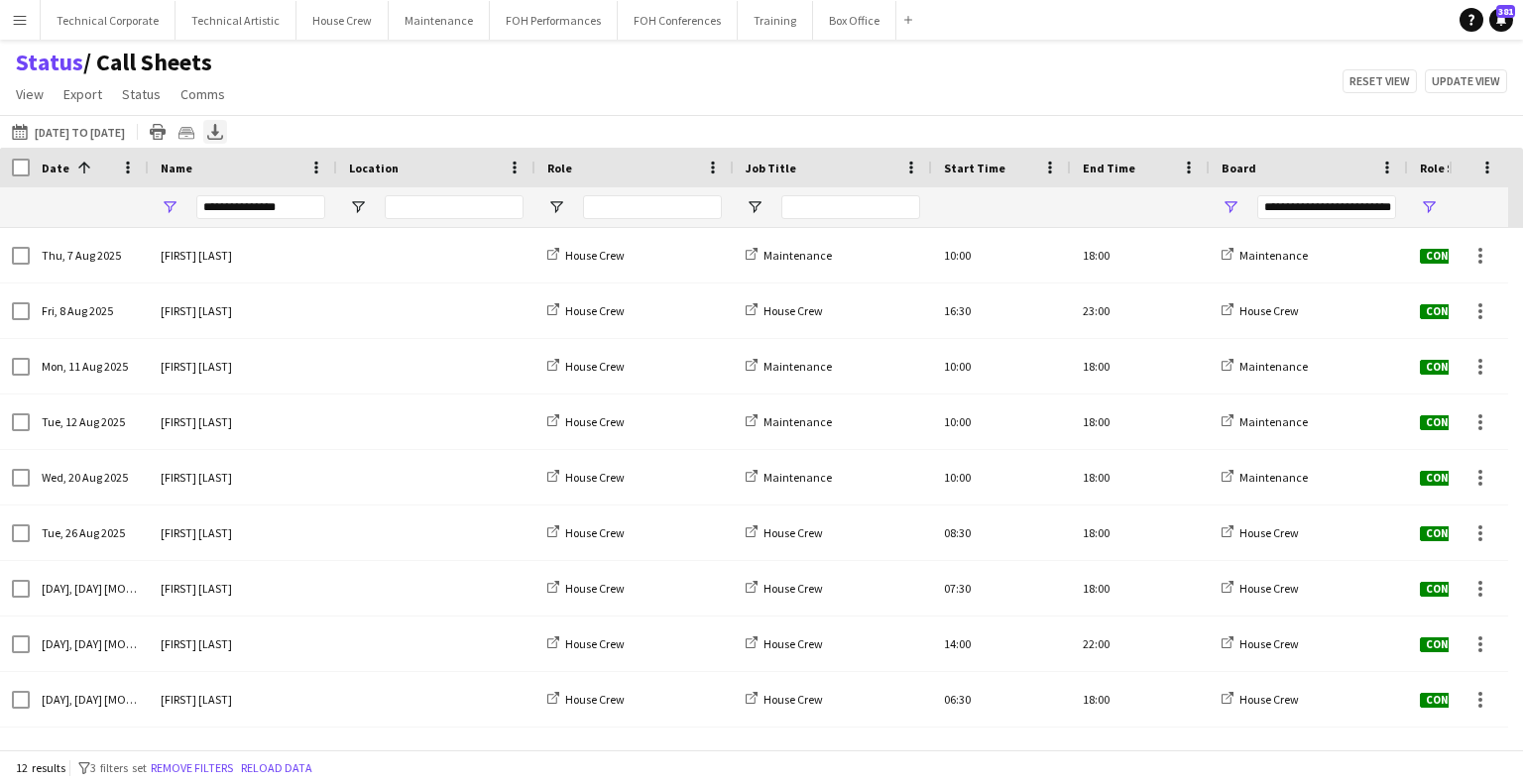 click on "Export XLSX" 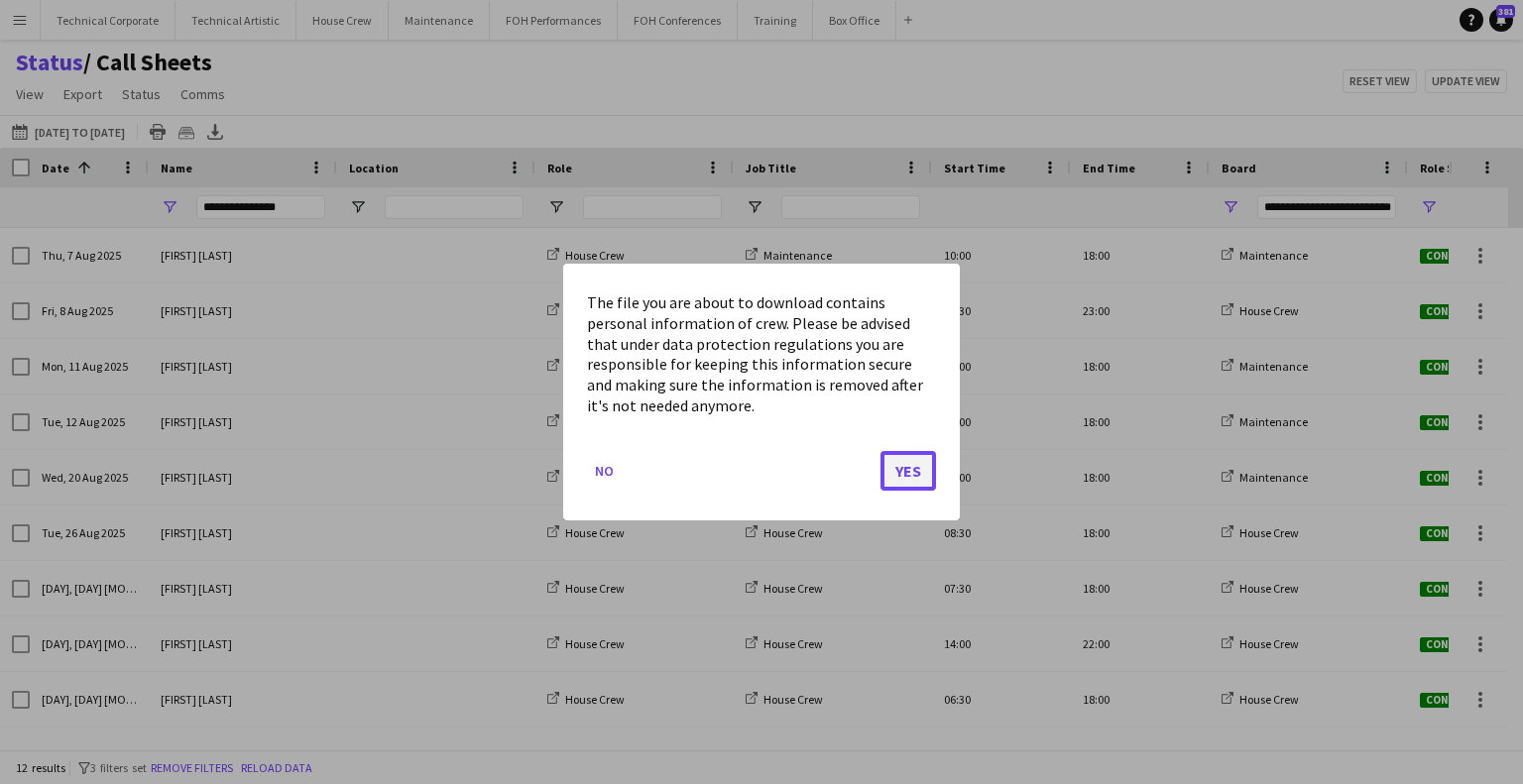 click on "Yes" 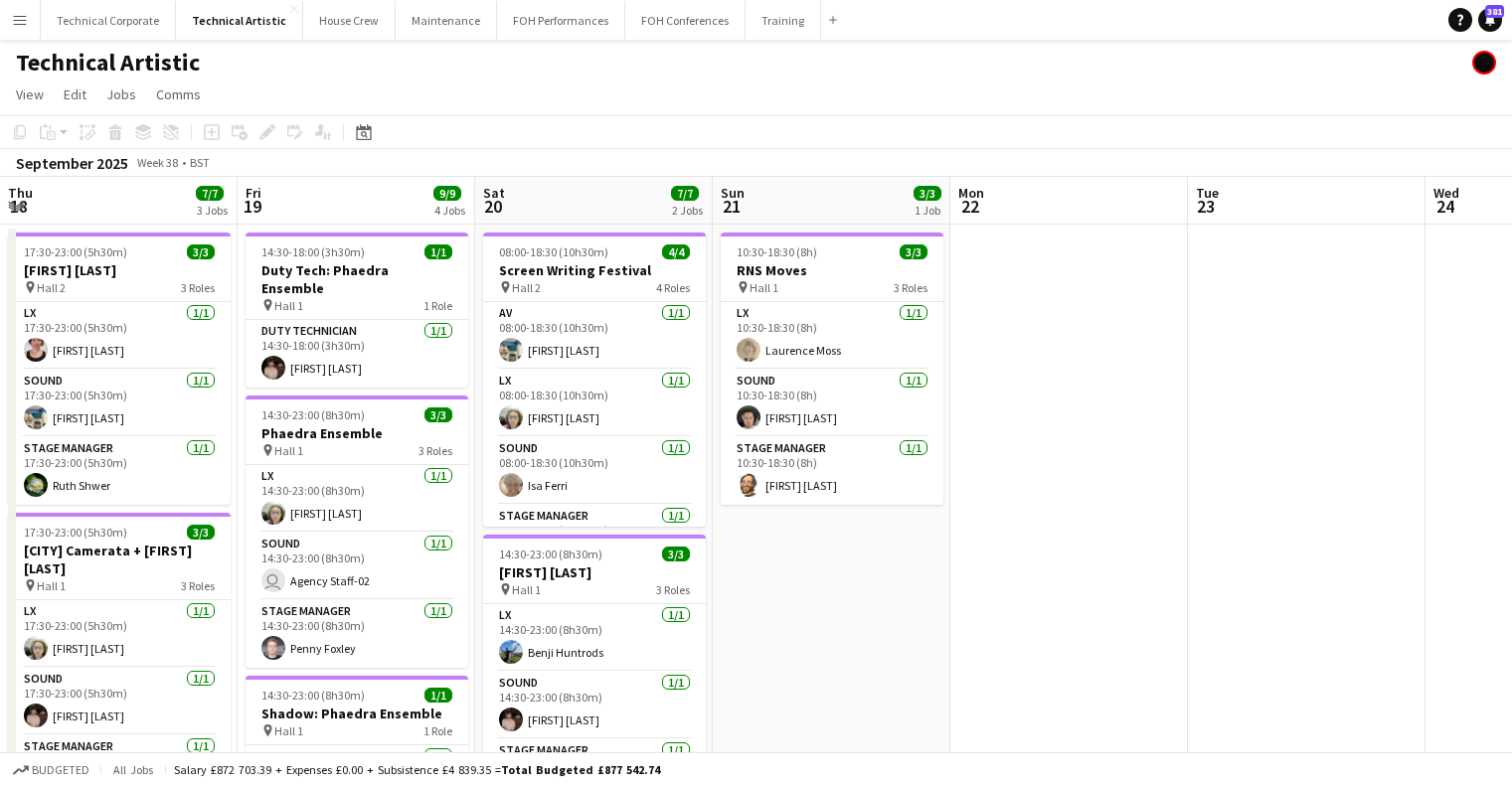 click on "Thu   18   7/7   3 Jobs   Fri   19   9/9   4 Jobs   Sat   20   7/7   2 Jobs   Sun   21   3/3   1 Job   Mon   22   Tue   23   Wed   24   Thu   25   6/7   1 Job   Fri   26   4/4   2 Jobs   Sat   27   6/7   3 Jobs   Sun   28   3/3   1 Job   Mon   29      17:30-23:00 (5h30m)    3/3   Connor Selby
pin
Hall 2   3 Roles   LX   1/1   17:30-23:00 (5h30m)
Marie PERM Kearney  Sound   1/1   17:30-23:00 (5h30m)
Thomas PERM Alston  Stage Manager   1/1   17:30-23:00 (5h30m)
Ruth Shwer     17:30-23:00 (5h30m)    3/3   Manchester Camerata + Daniel Pioro
pin
Hall 1   3 Roles   LX   1/1   17:30-23:00 (5h30m)
Sophie PERM Richardson  Sound   1/1   17:30-23:00 (5h30m)
Anders PERM Waller  Stage Manager   1/1   17:30-23:00 (5h30m)
Joe Harbot     17:30-23:00 (5h30m)    1/1   Shadow: Connor Selby
pin
Hall 2   1 Role   Sound   1/1   17:30-23:00 (5h30m)
user
Agency Staff-02     1/1  pin" at bounding box center (756, 677) 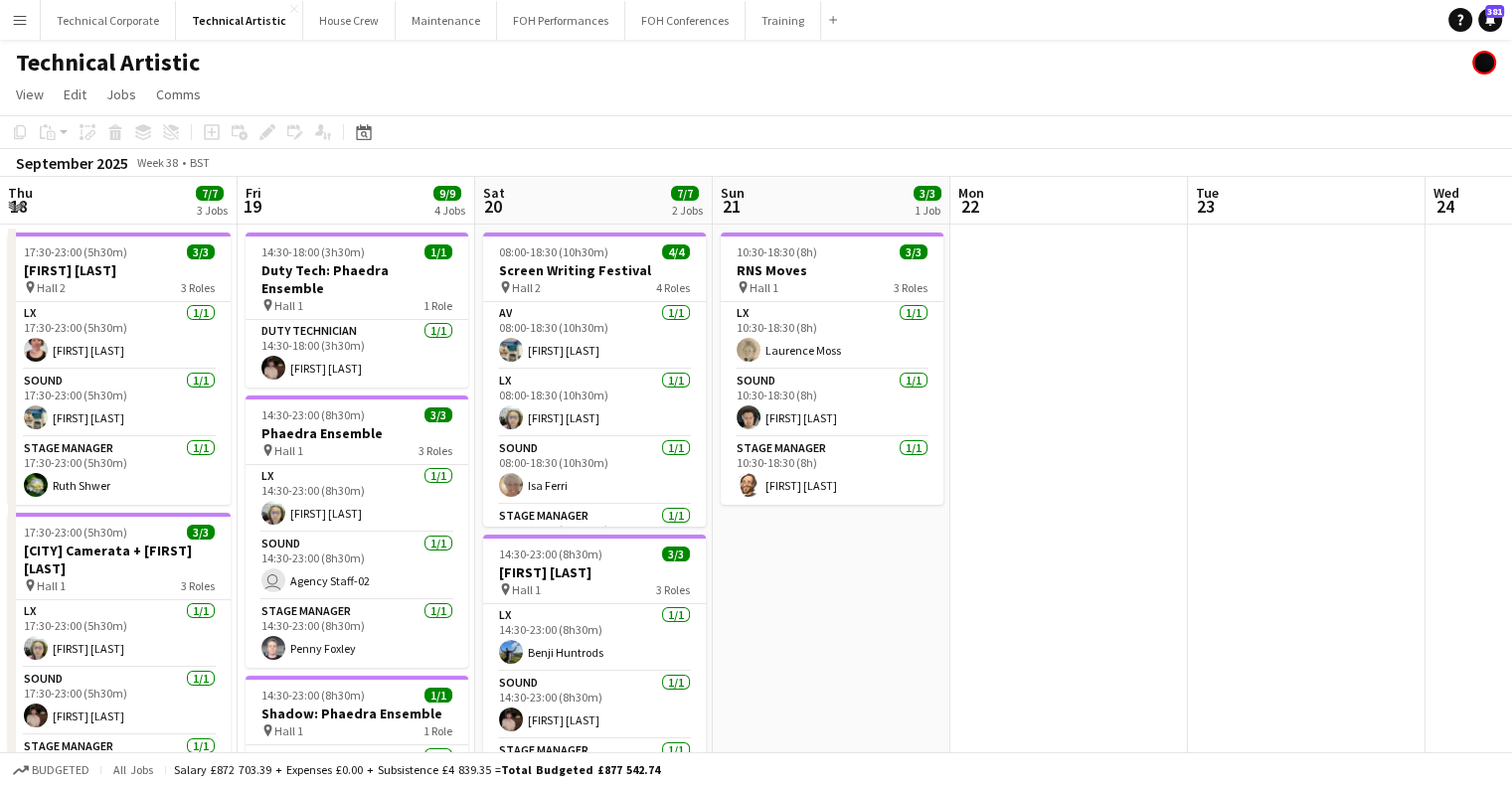 scroll, scrollTop: 0, scrollLeft: 0, axis: both 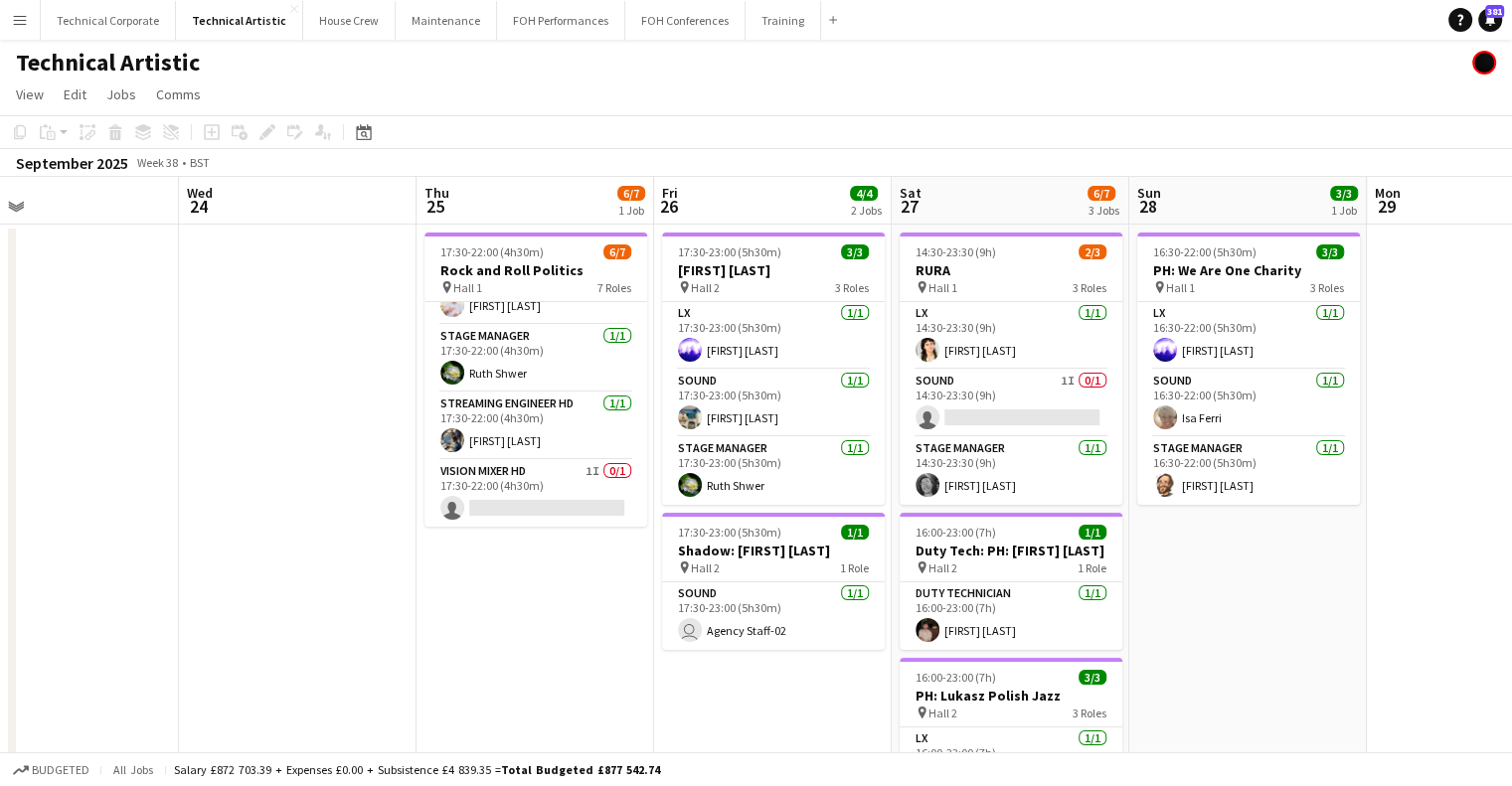click on "Sat   20   7/7   2 Jobs   Sun   21   3/3   1 Job   Mon   22   Tue   23   Wed   24   Thu   25   6/7   1 Job   Fri   26   4/4   2 Jobs   Sat   27   6/7   3 Jobs   Sun   28   3/3   1 Job   Mon   29   Tue   30   Wed   1      08:00-18:30 (10h30m)    4/4   Screen Writing Festival
pin
Hall 2   4 Roles   AV   1/1   08:00-18:30 (10h30m)
Thomas PERM Alston  LX   1/1   08:00-18:30 (10h30m)
Sophie PERM Richardson  Sound   1/1   08:00-18:30 (10h30m)
Isa Ferri  Stage Manager   1/1   08:00-18:30 (10h30m)
Jonathan Siddall     14:30-23:00 (8h30m)    3/3   Sam Lee
pin
Hall 1   3 Roles   LX   1/1   14:30-23:00 (8h30m)
Benji Huntrods  Sound   1/1   14:30-23:00 (8h30m)
Anders PERM Waller  Stage Manager   1/1   14:30-23:00 (8h30m)
Ruth Shwer     10:30-18:30 (8h)    3/3   RNS Moves
pin
Hall 1   3 Roles   LX   1/1   10:30-18:30 (8h)
Laurence Moss  Sound   1/1   10:30-18:30 (8h)
Elliot Buchanan  Stage Manager" at bounding box center [756, 677] 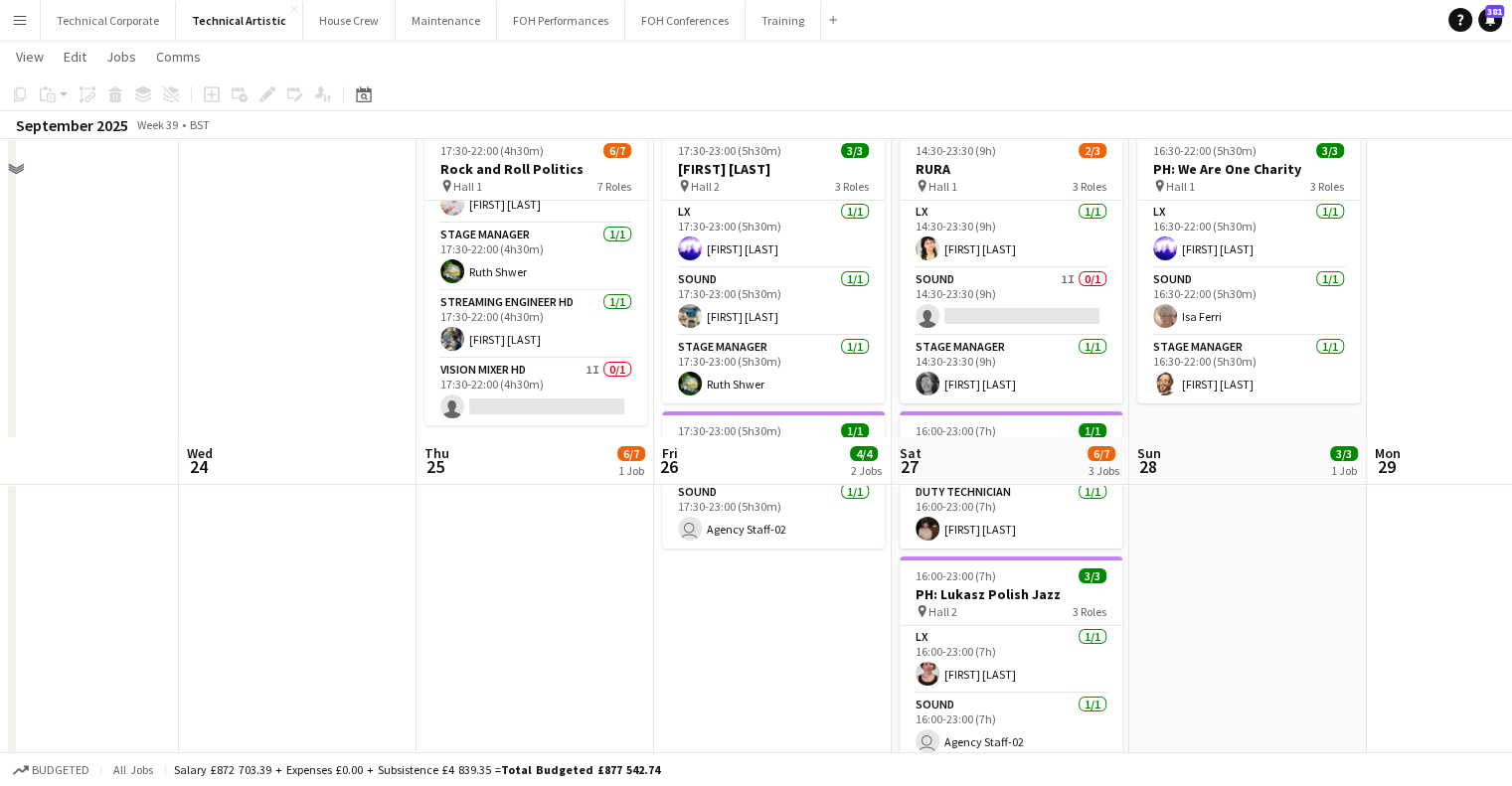 scroll, scrollTop: 0, scrollLeft: 0, axis: both 